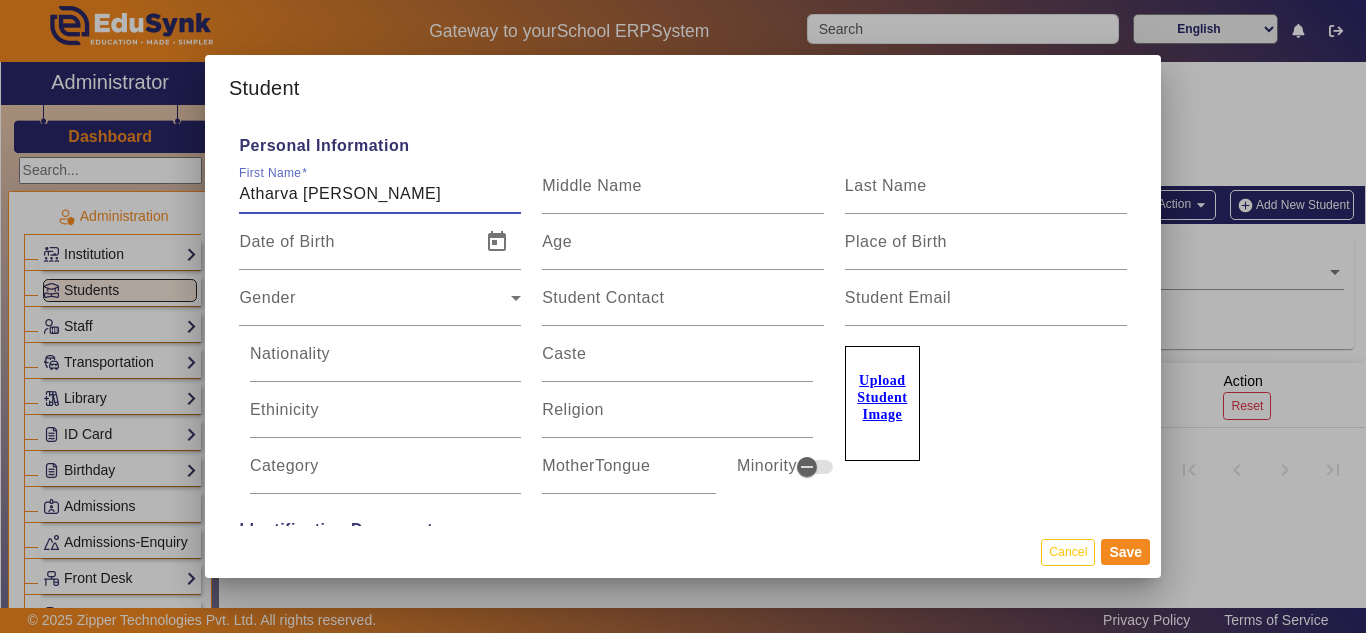 scroll, scrollTop: 0, scrollLeft: 0, axis: both 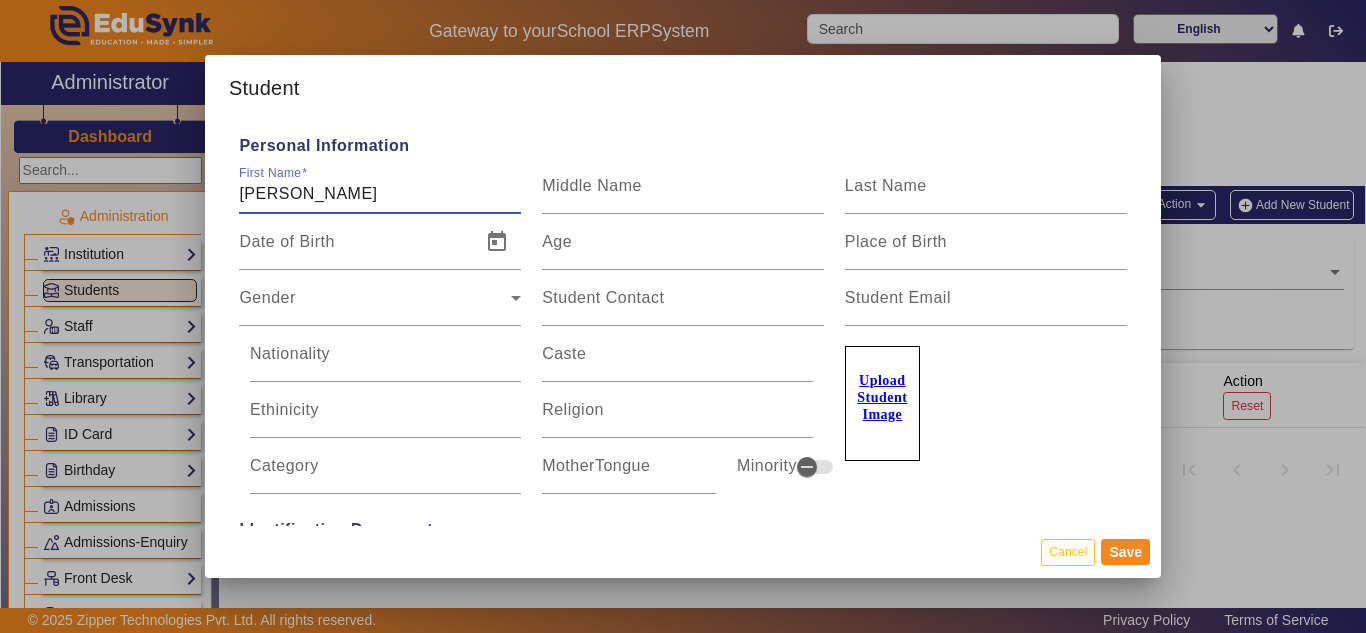 type on "[PERSON_NAME]" 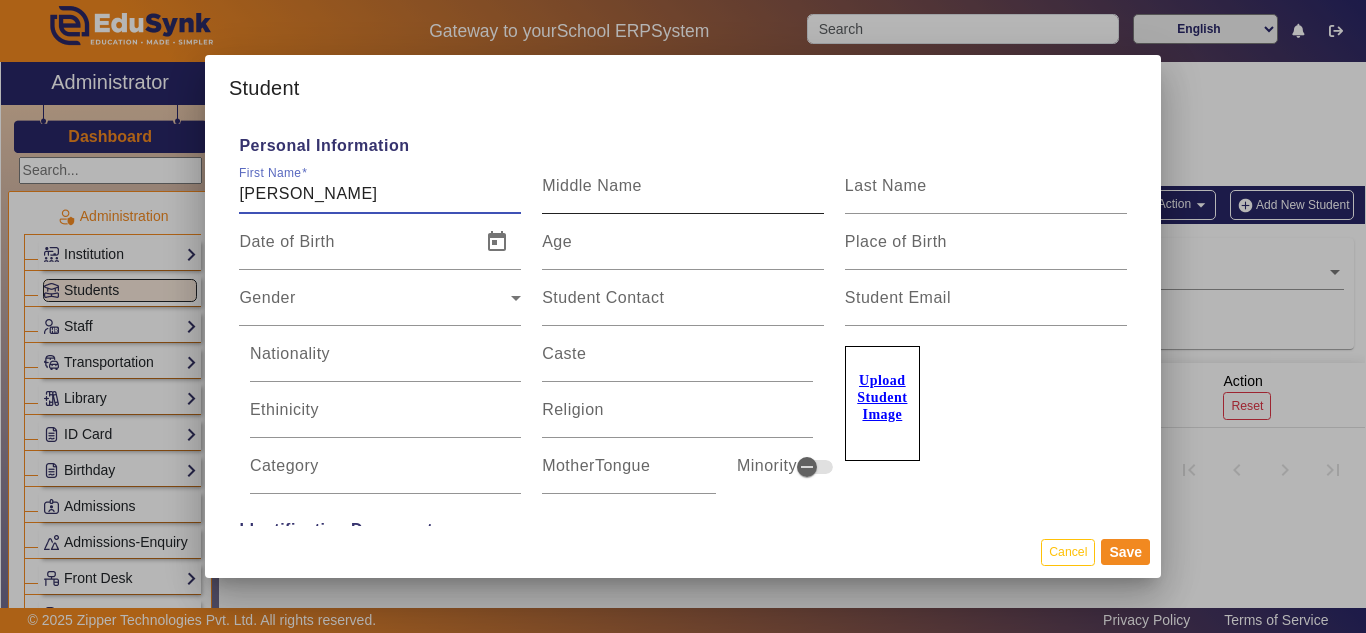 click on "Middle Name" at bounding box center (683, 194) 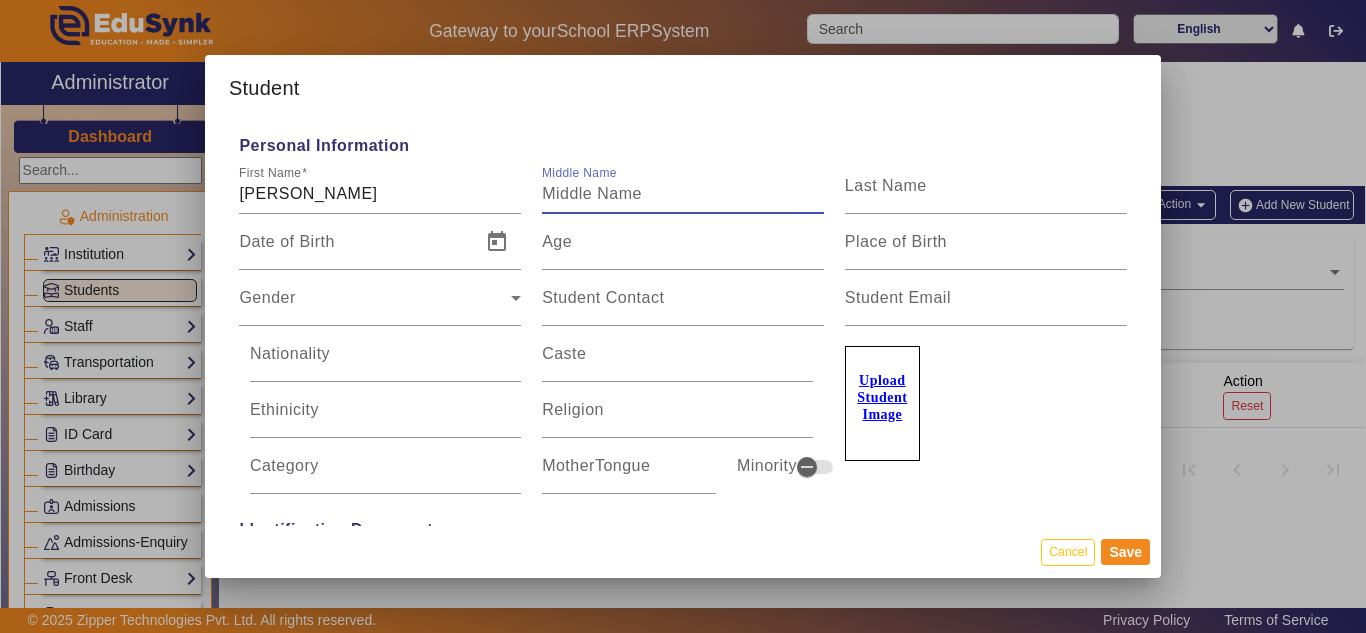 paste on "[PERSON_NAME] [PERSON_NAME]" 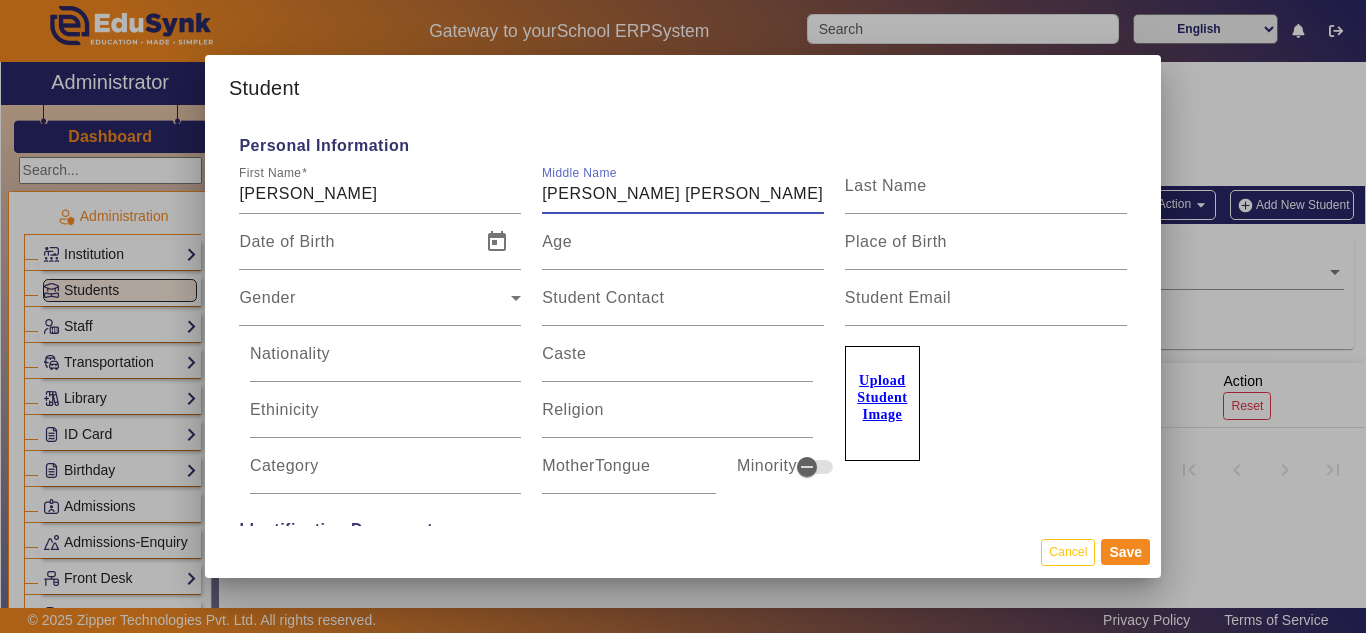 type on "[PERSON_NAME] [PERSON_NAME]" 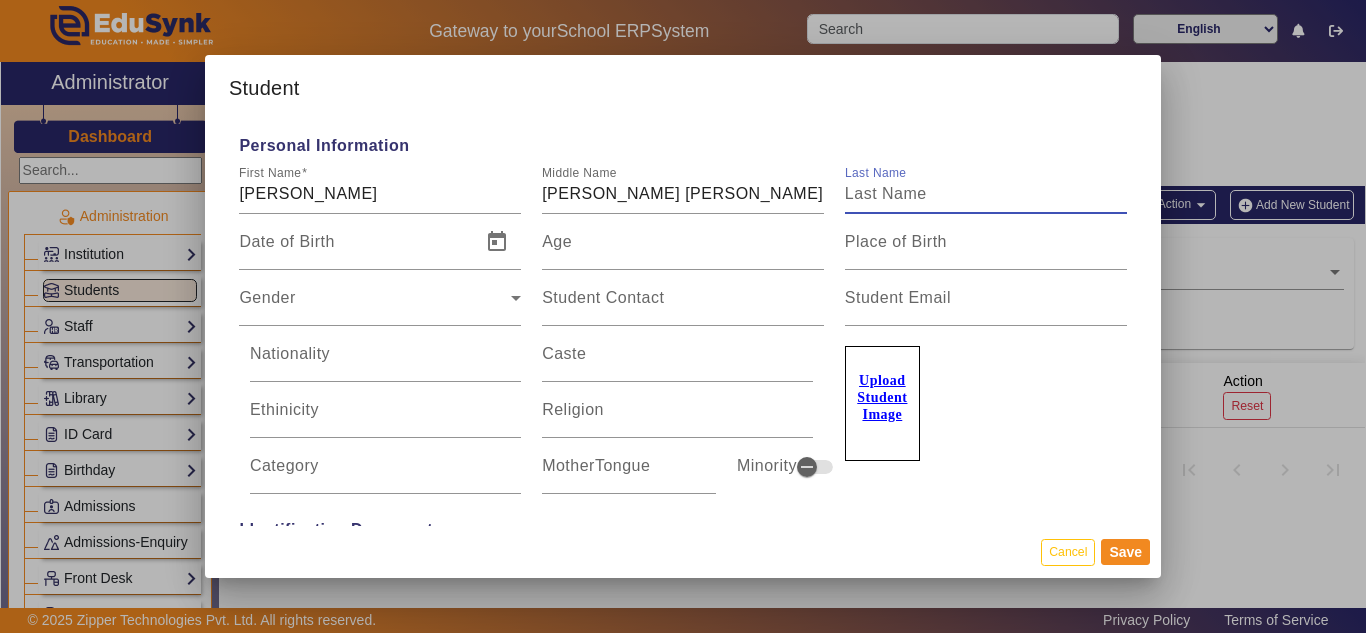 click on "Last Name" at bounding box center [986, 194] 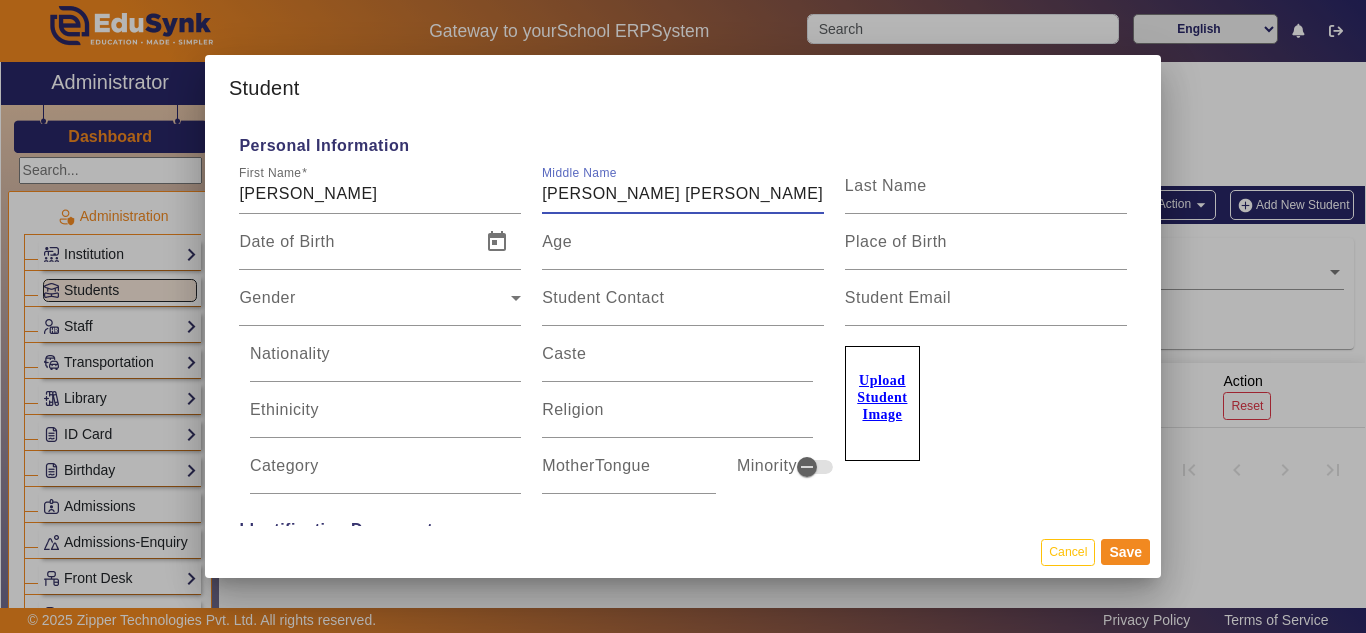 drag, startPoint x: 736, startPoint y: 196, endPoint x: 540, endPoint y: 211, distance: 196.57314 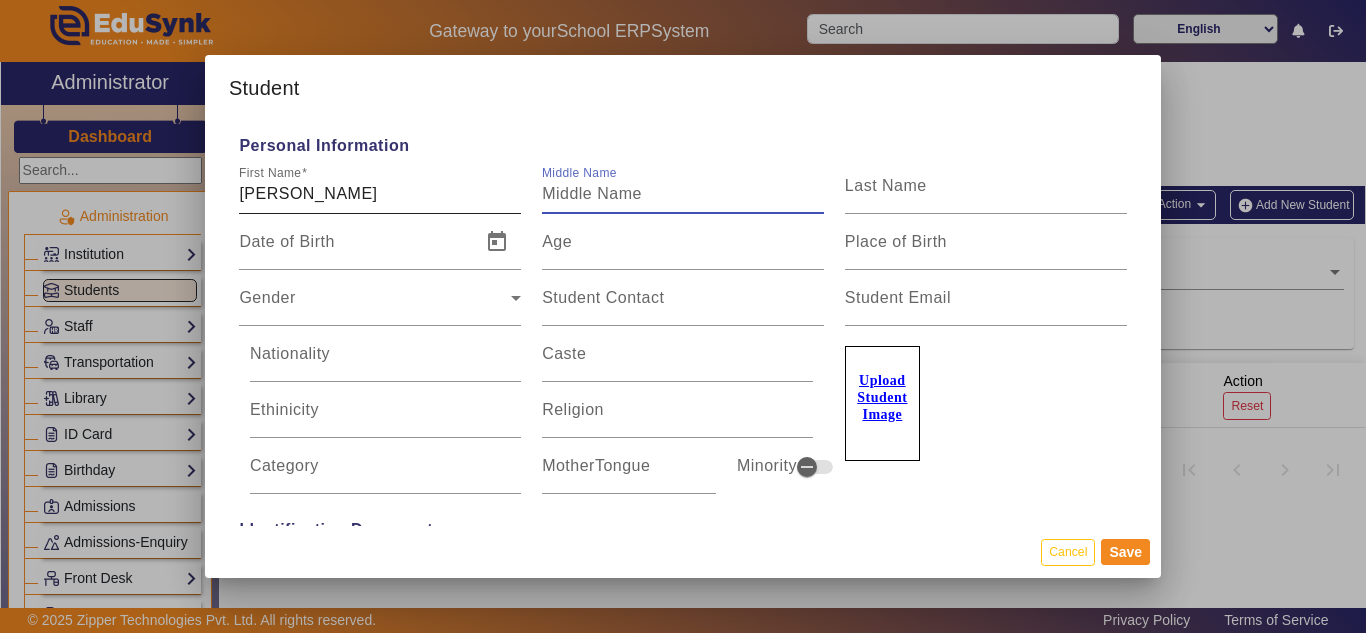 type 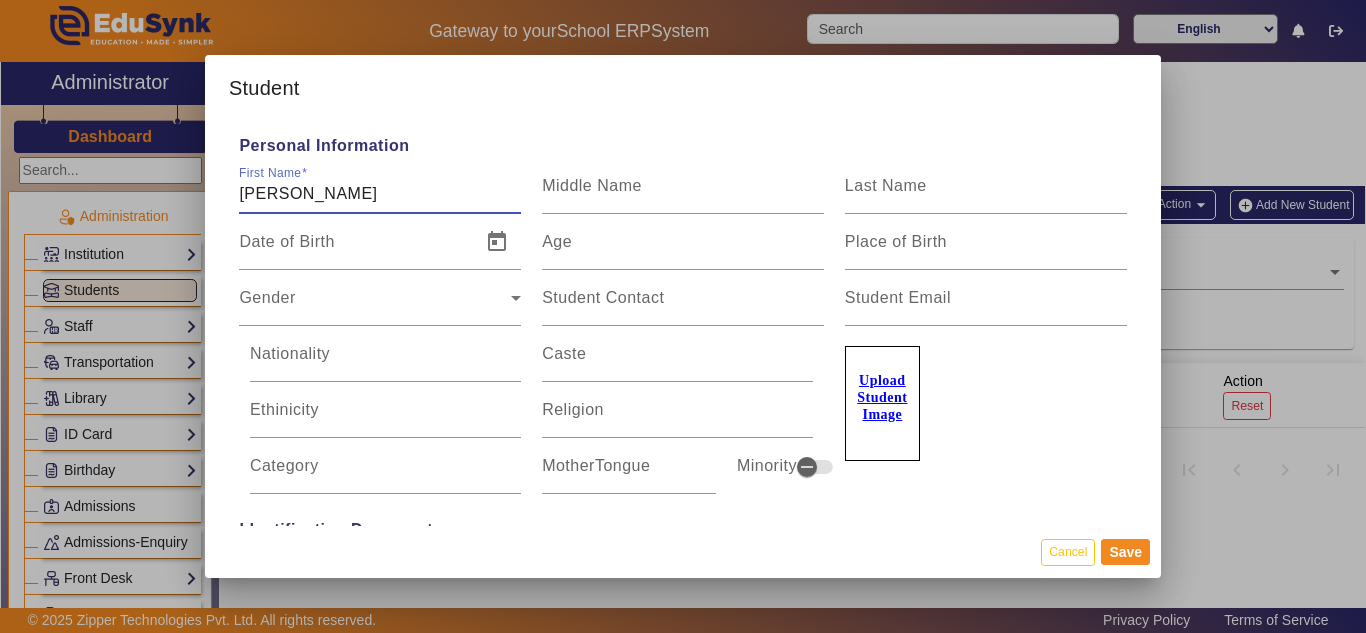 drag, startPoint x: 429, startPoint y: 204, endPoint x: 375, endPoint y: 204, distance: 54 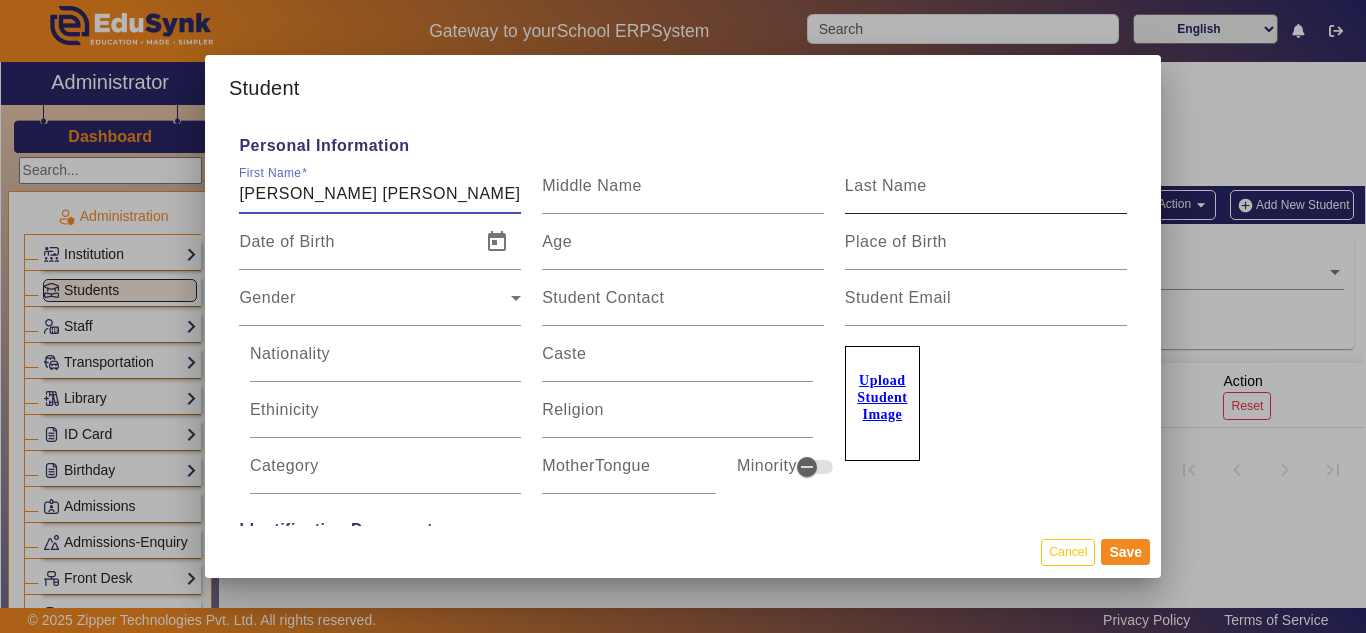 type on "[PERSON_NAME] [PERSON_NAME]" 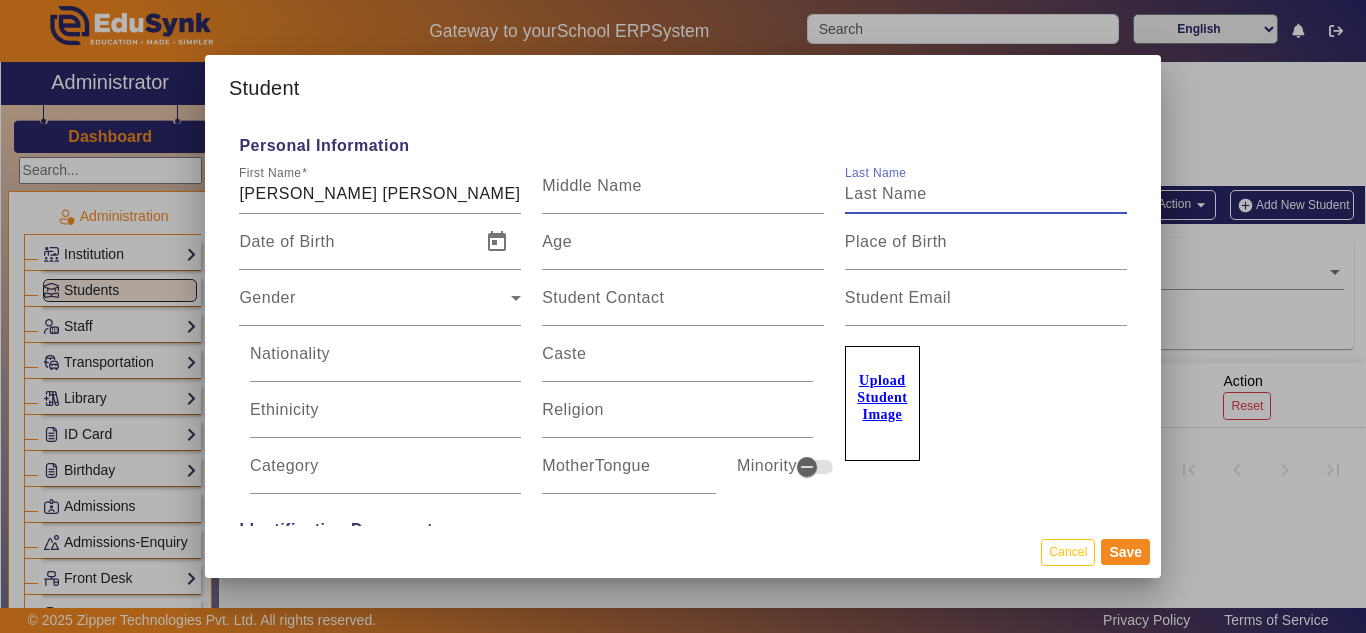 click on "Last Name" at bounding box center [986, 194] 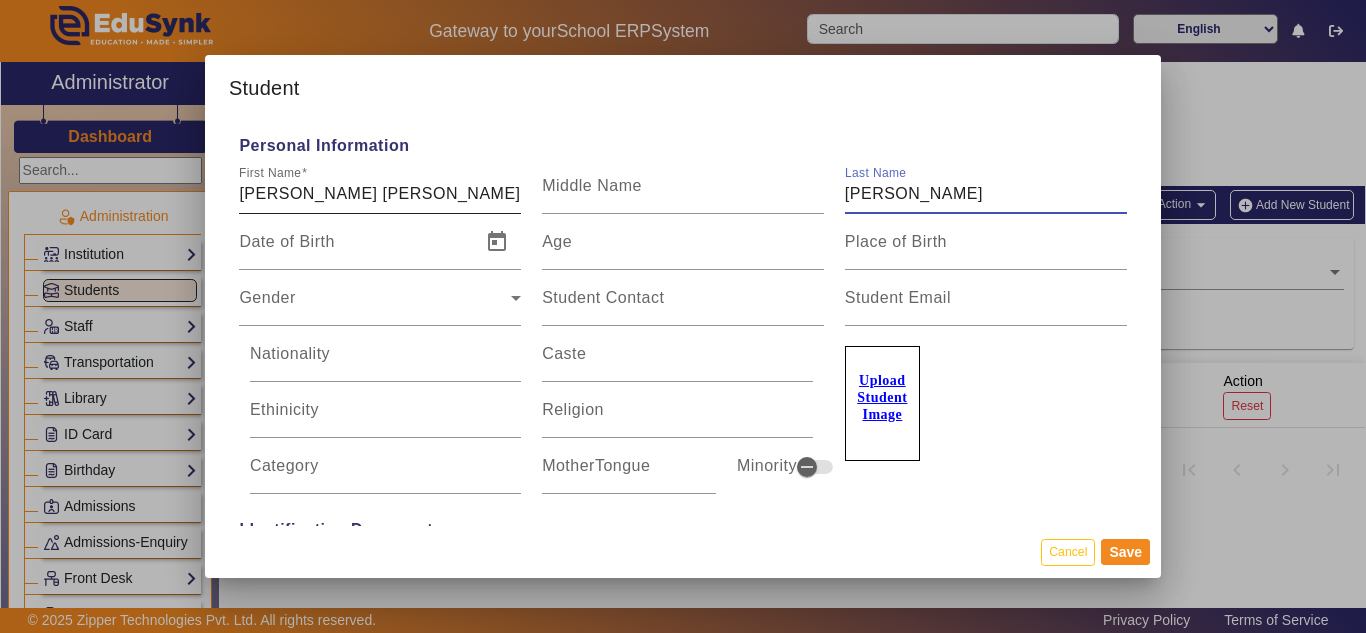 type on "[PERSON_NAME]" 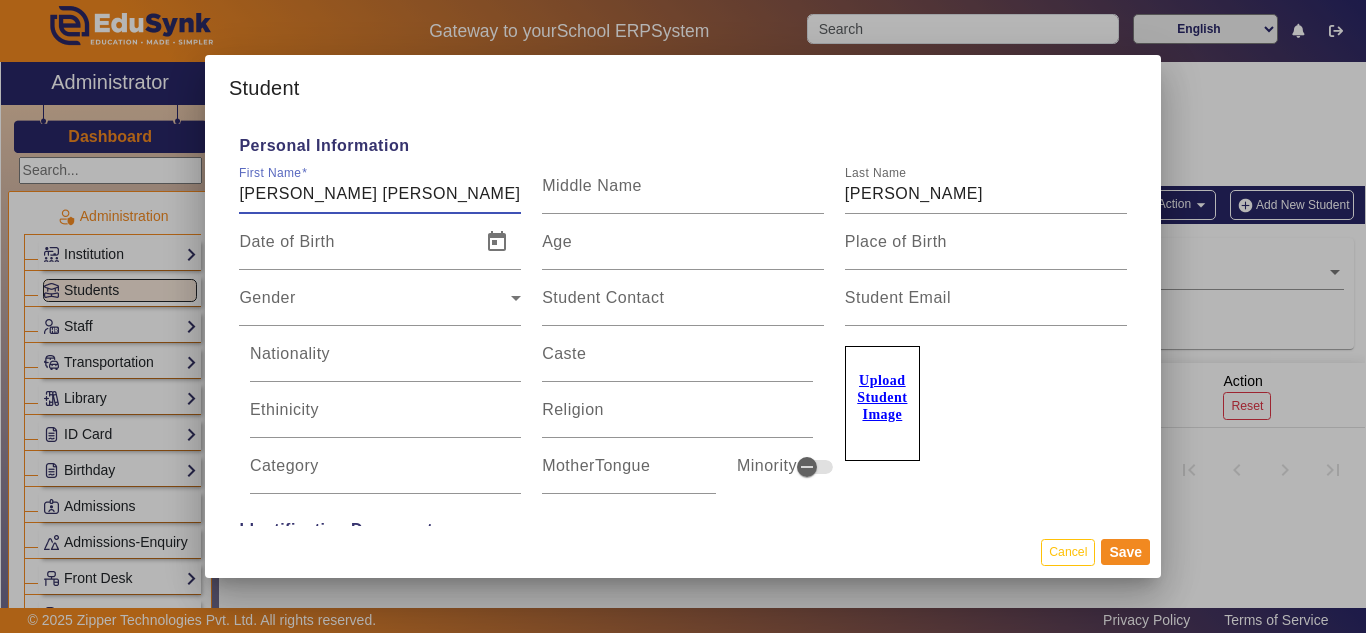 drag, startPoint x: 402, startPoint y: 196, endPoint x: 326, endPoint y: 206, distance: 76.655075 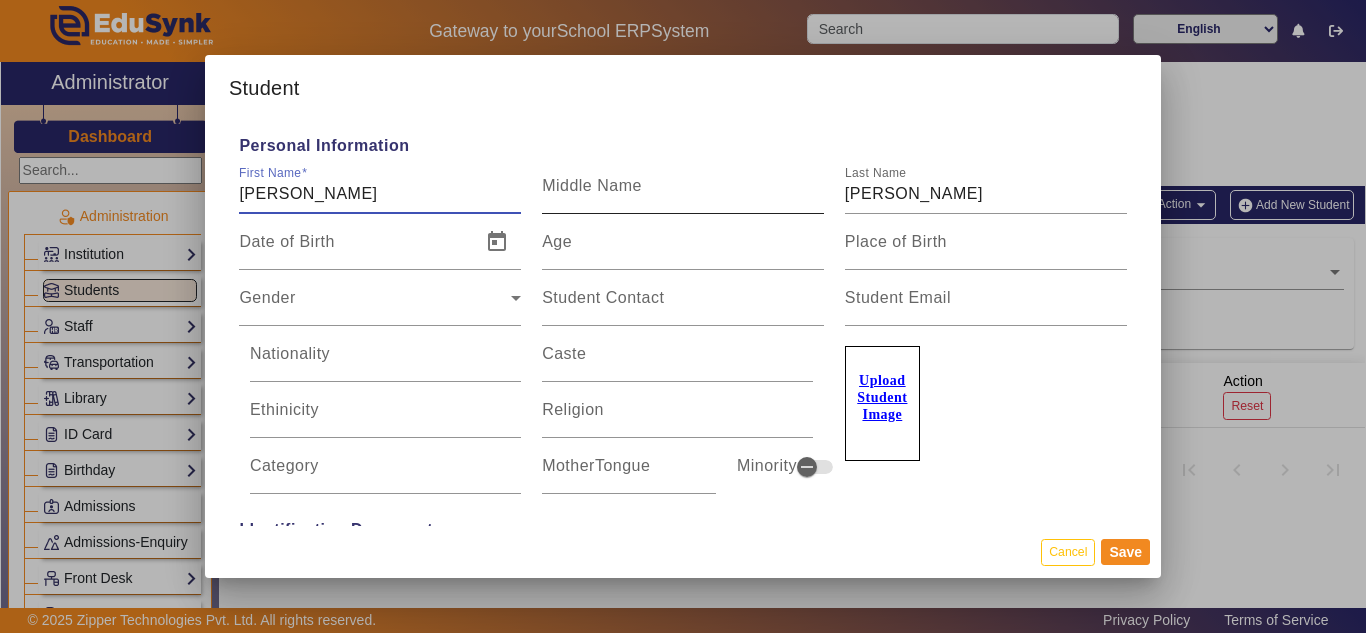 type on "[PERSON_NAME]" 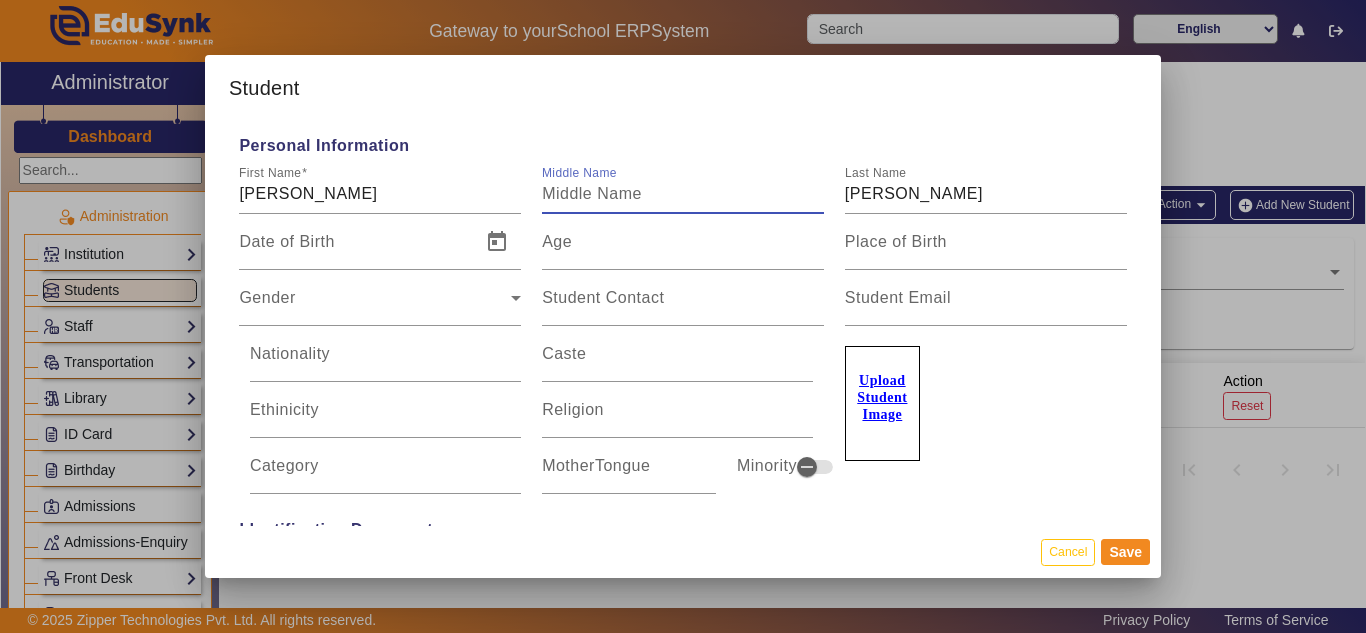 paste on "[PERSON_NAME]" 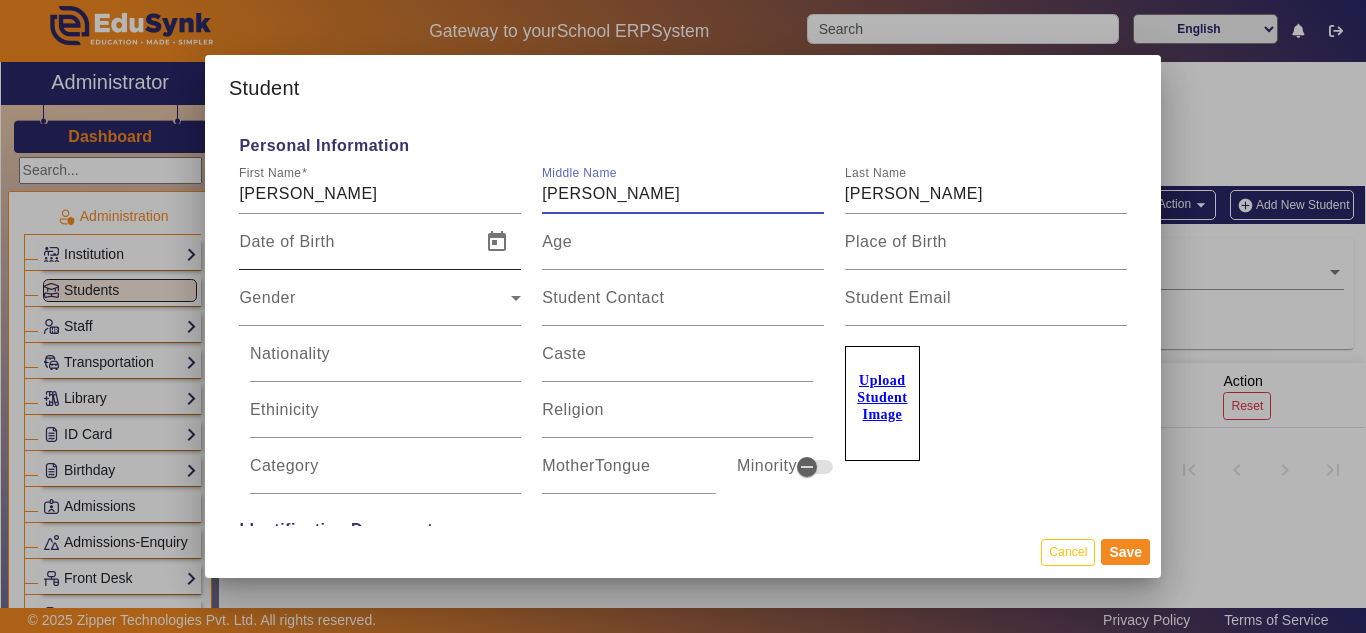 type on "[PERSON_NAME]" 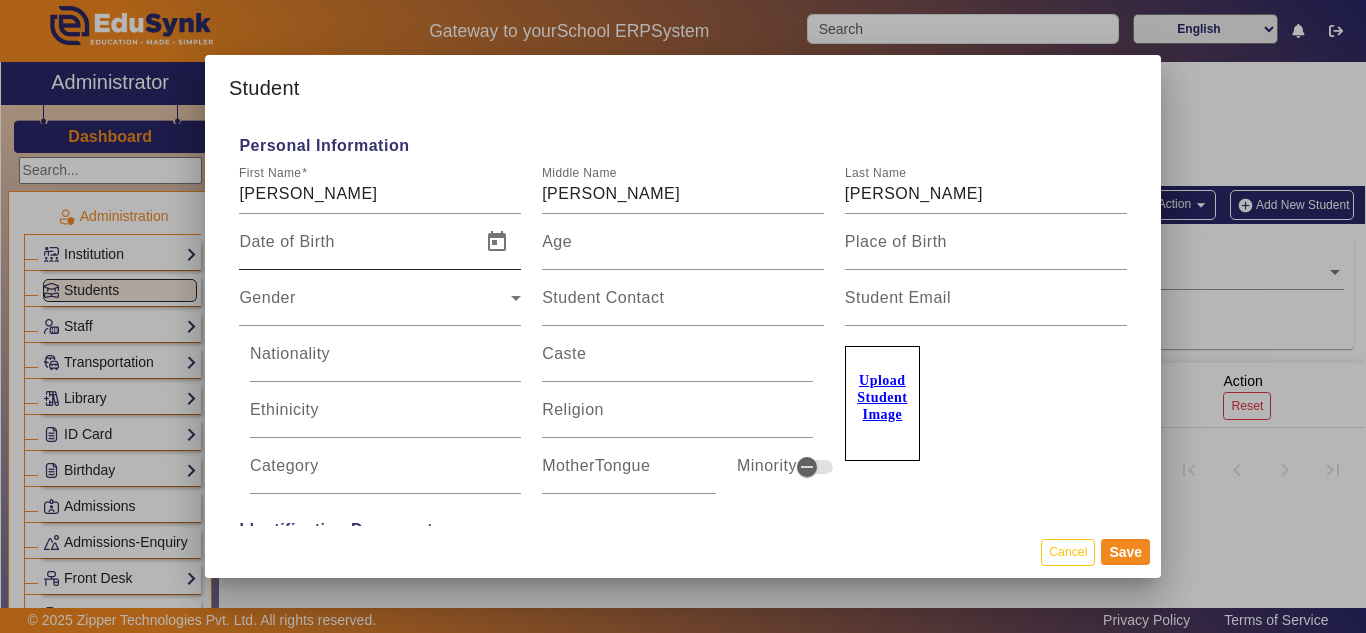 click on "Date of Birth" at bounding box center (286, 241) 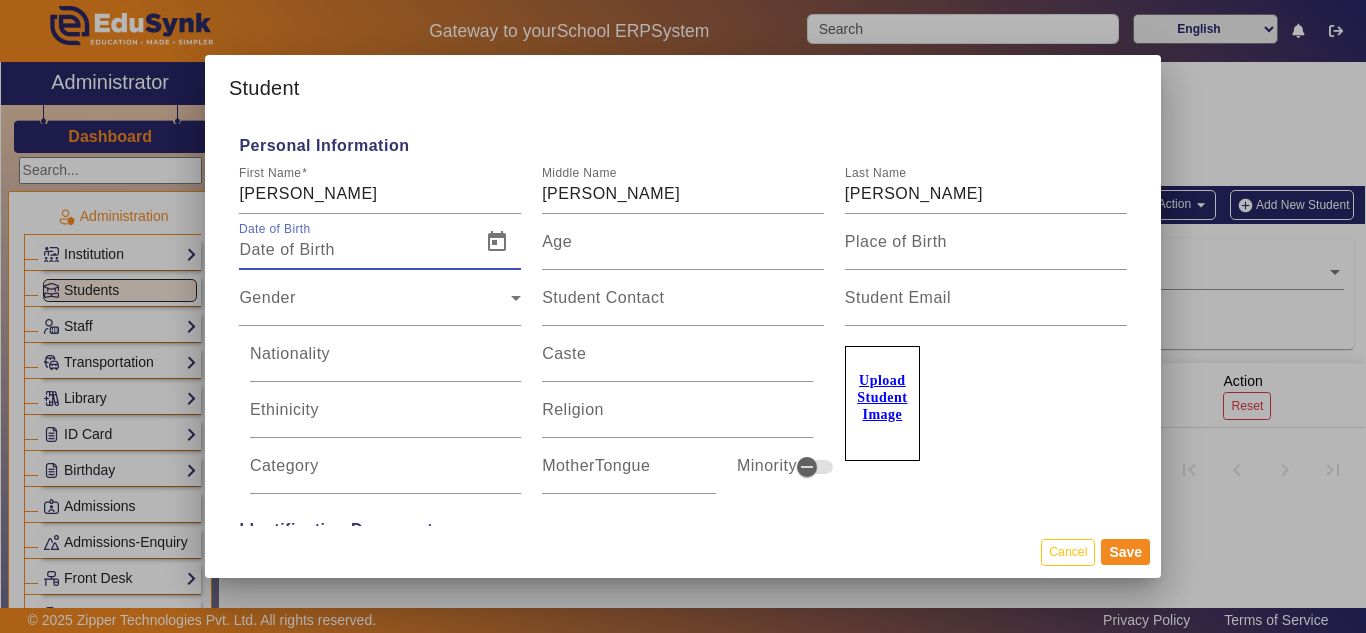 type on "[DATE]" 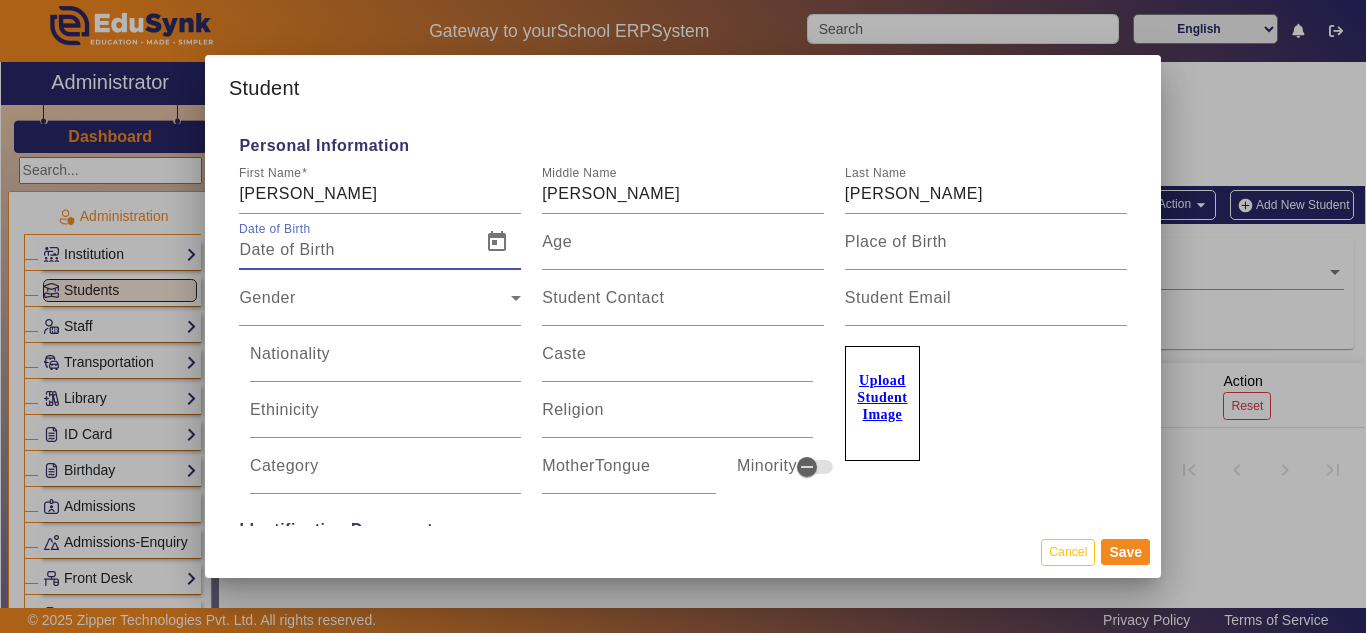 type on "24 Yrs, 6 Months, 15 Days" 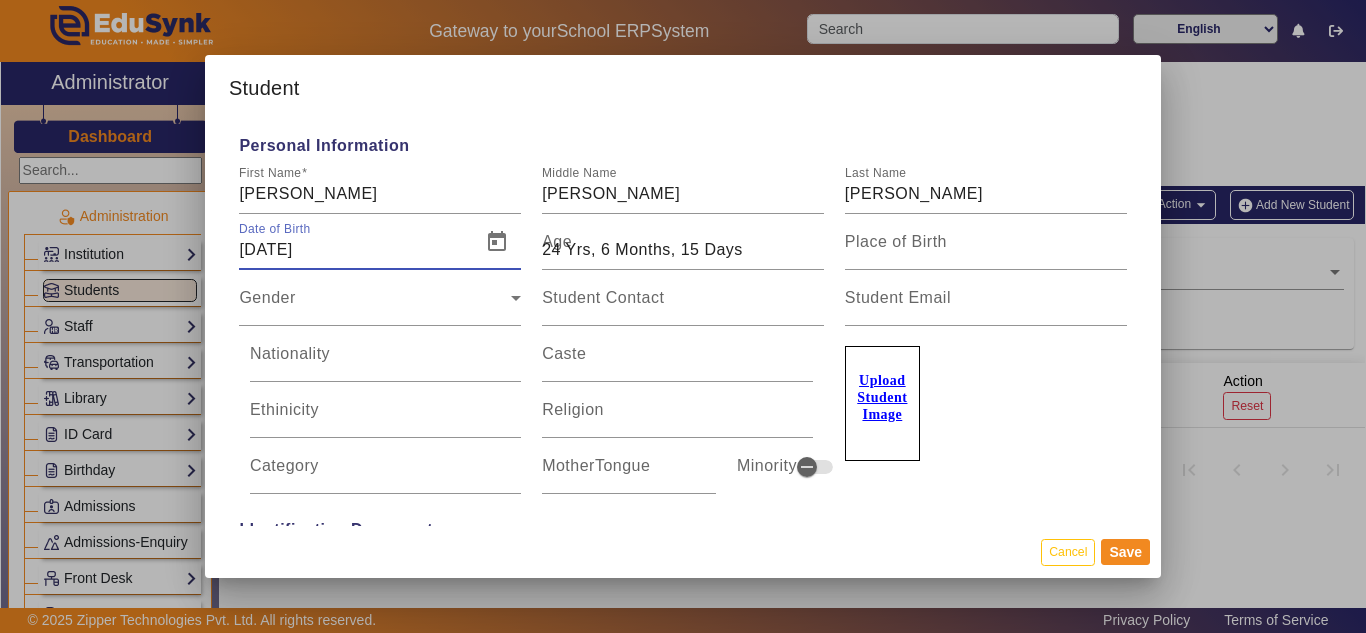 type on "01/01/20017" 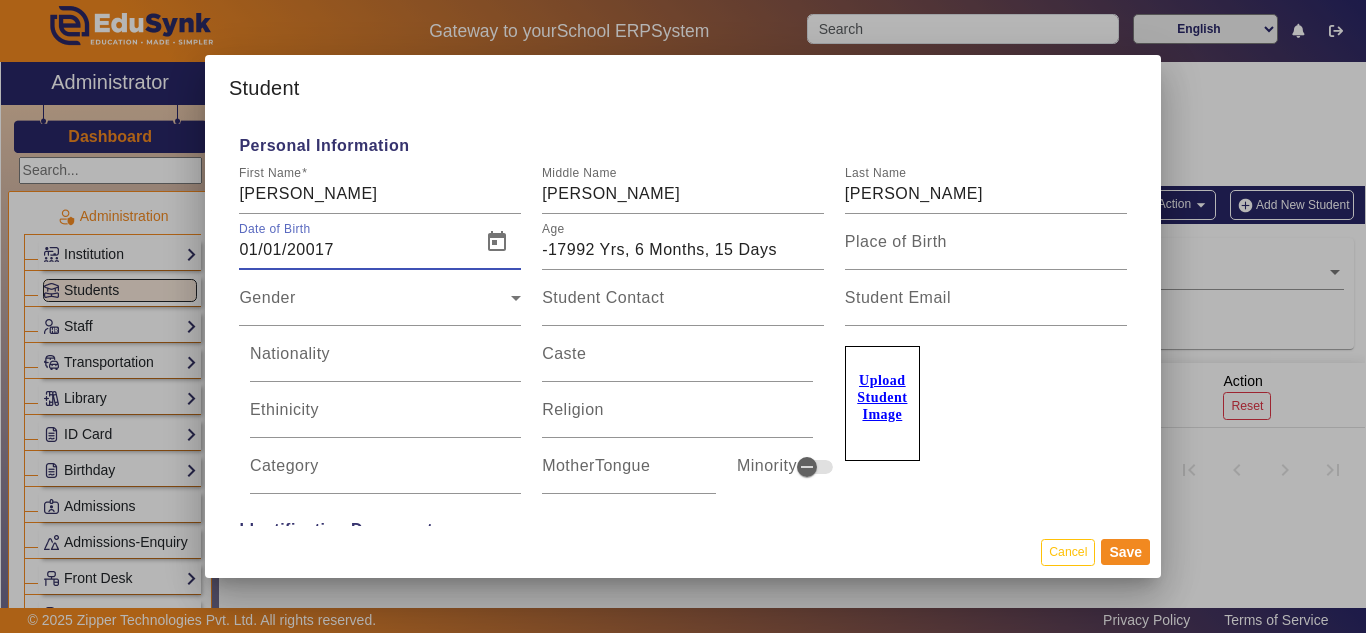 type on "[DATE]" 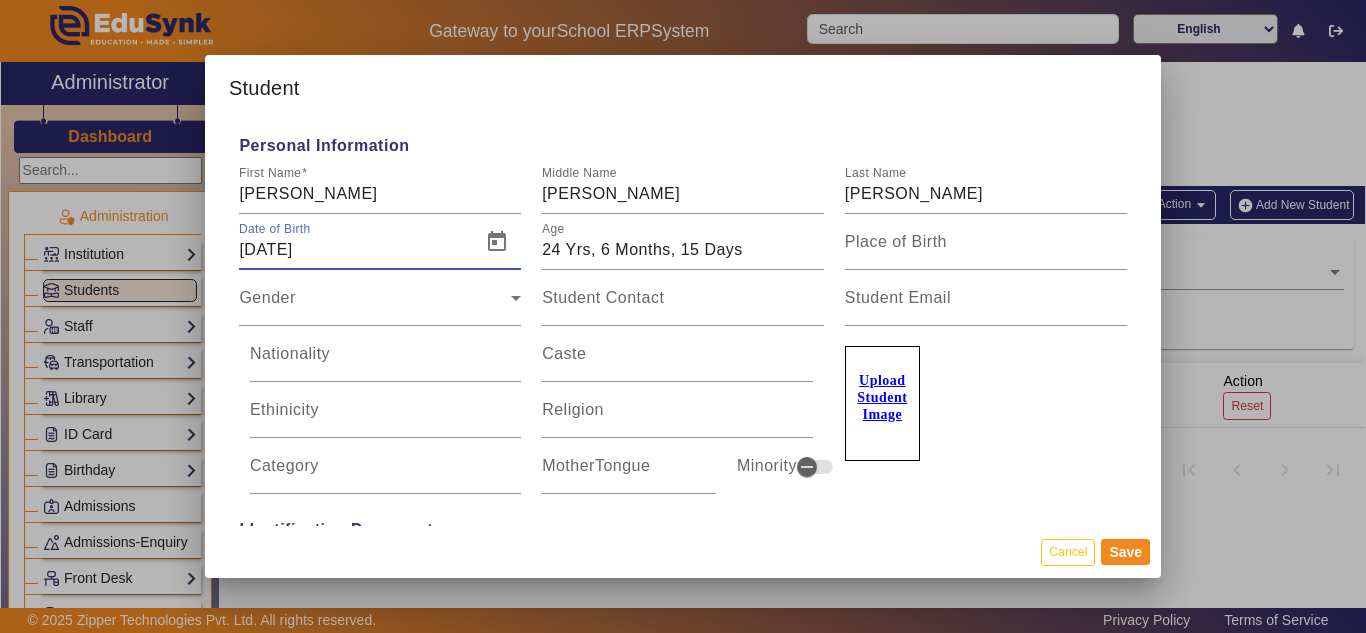 type on "01/01/200" 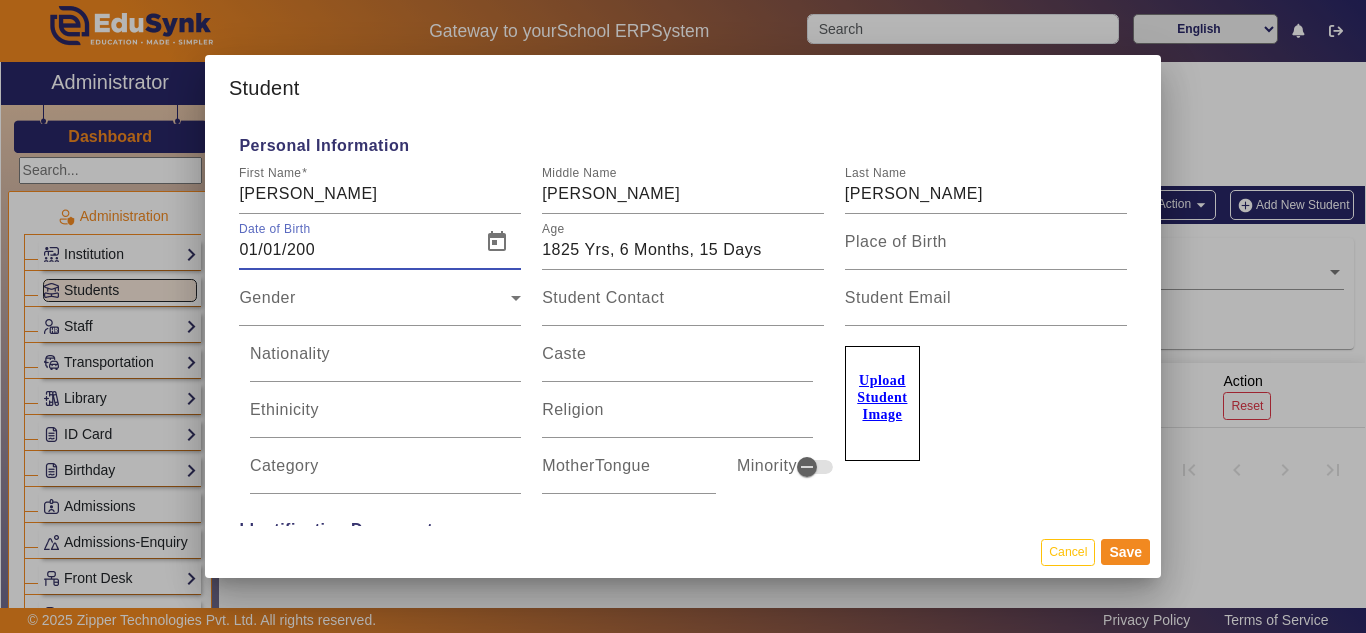 type on "[DATE]" 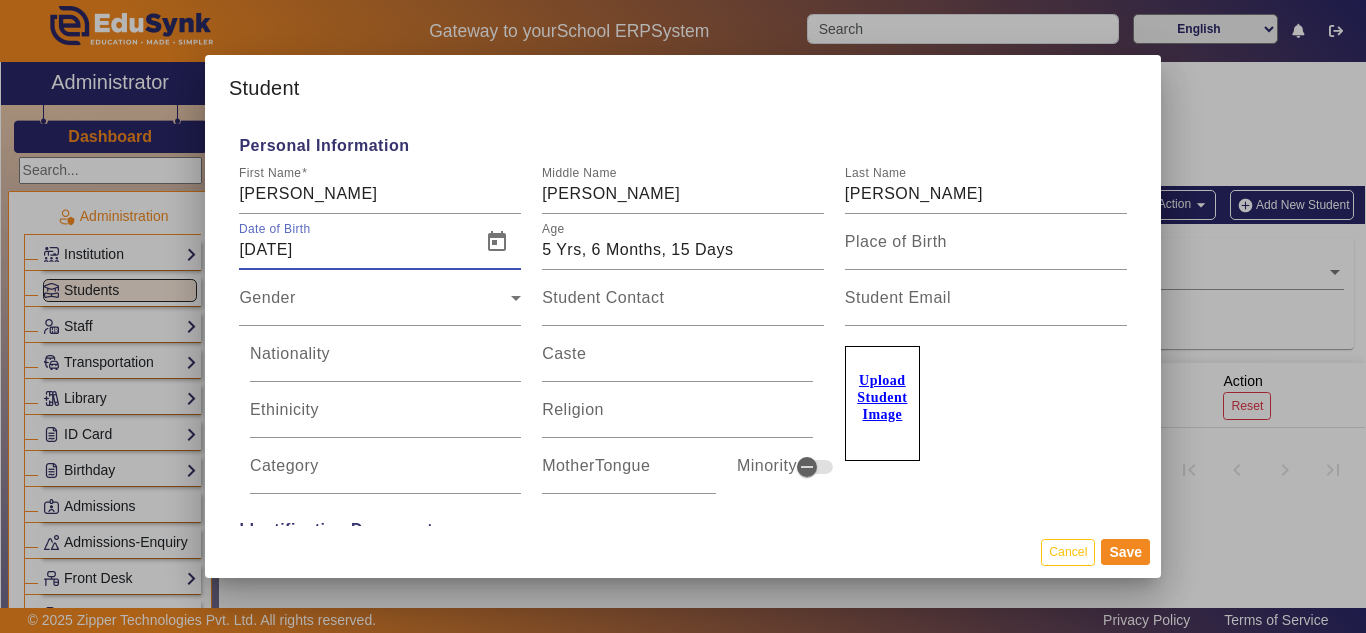 type on "01/01/202" 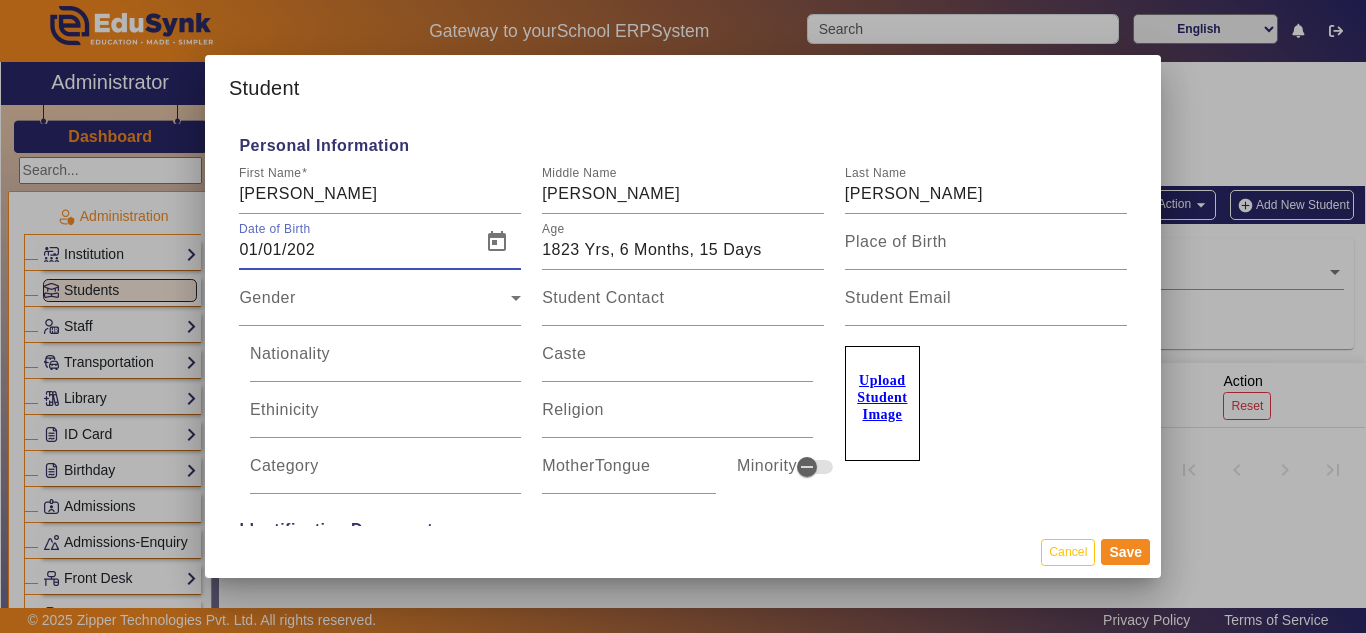 type on "[DATE]" 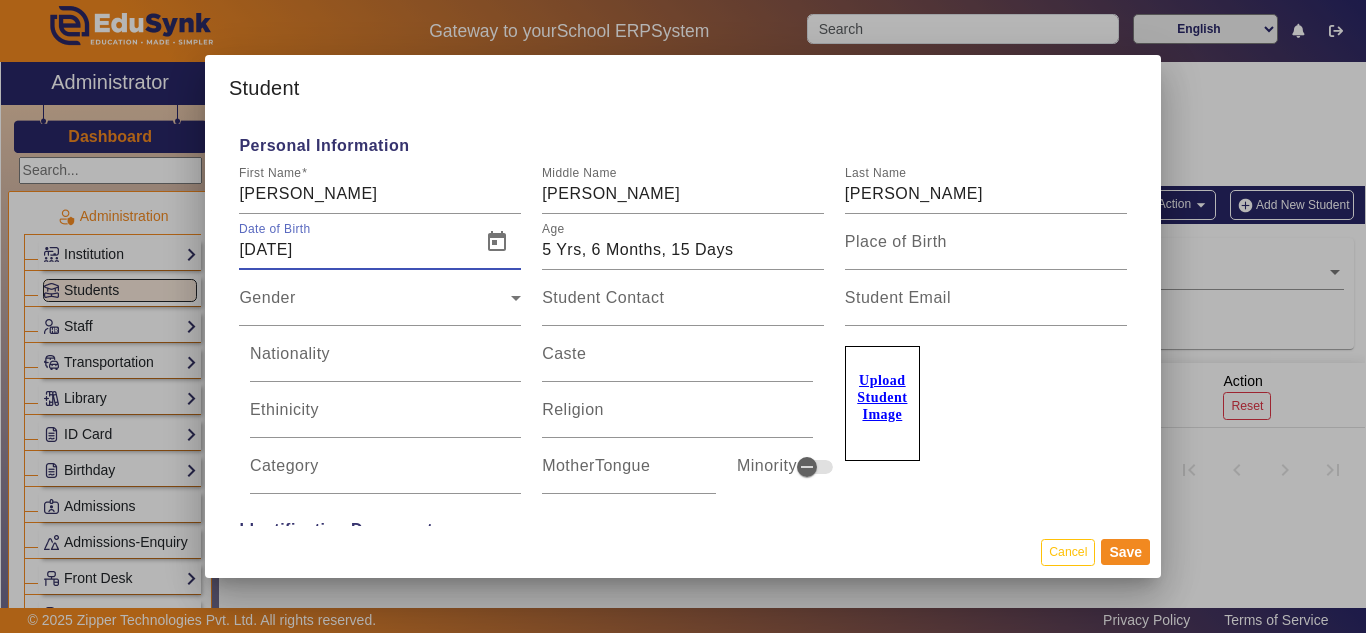 type on "01/01/202" 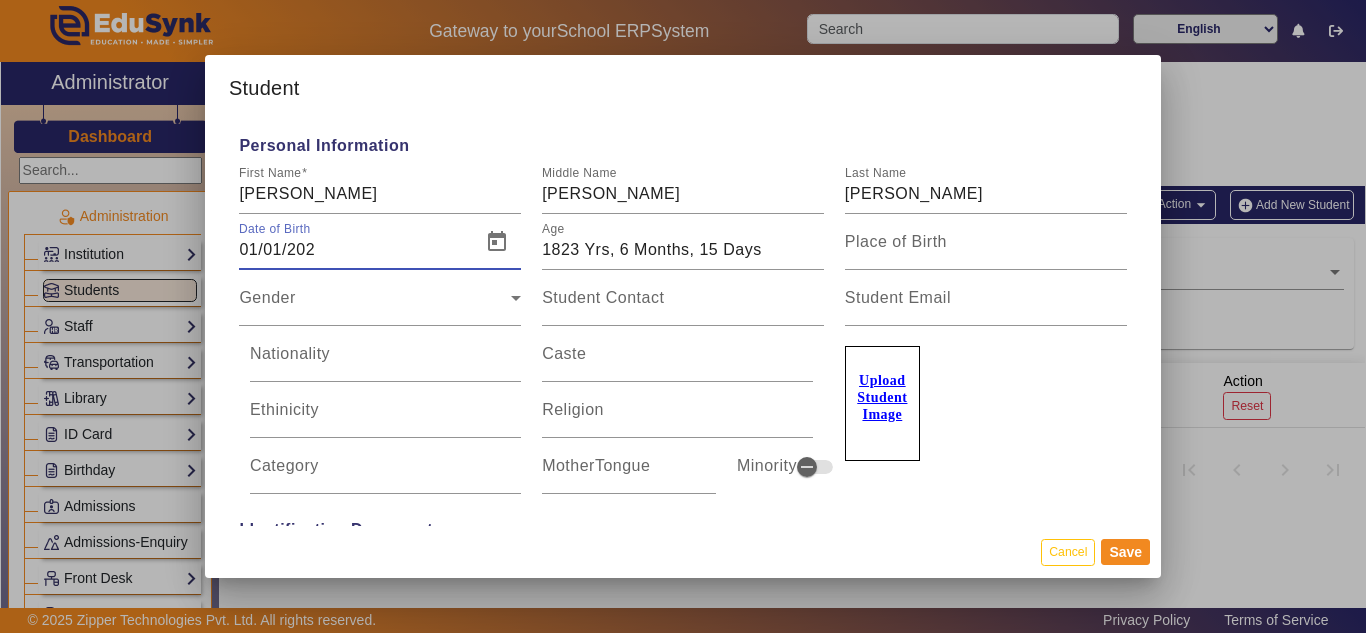 type on "[DATE]" 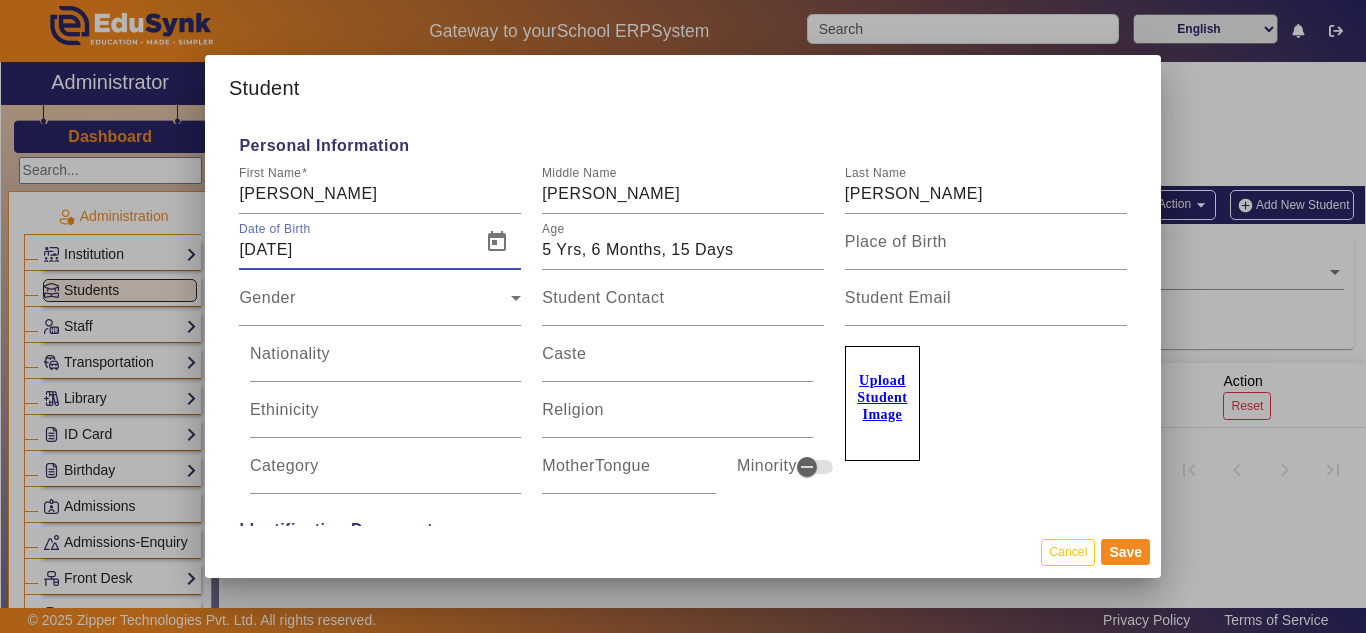 type on "01/01/202" 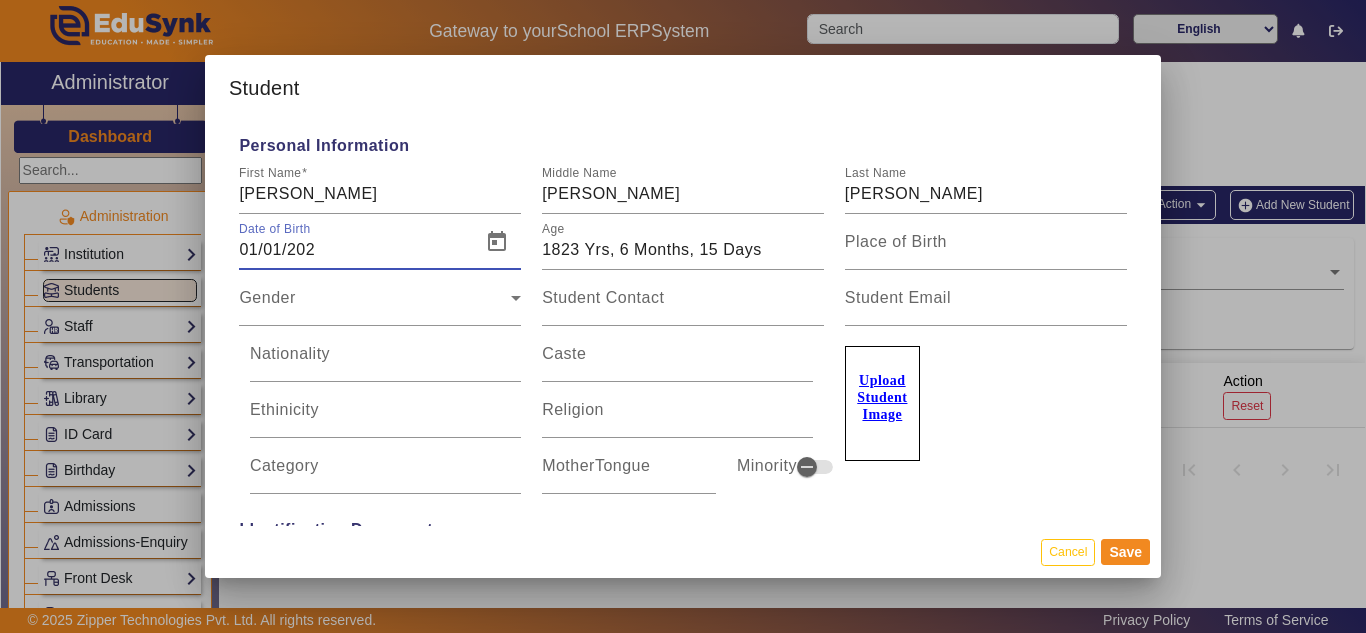 type on "[DATE]" 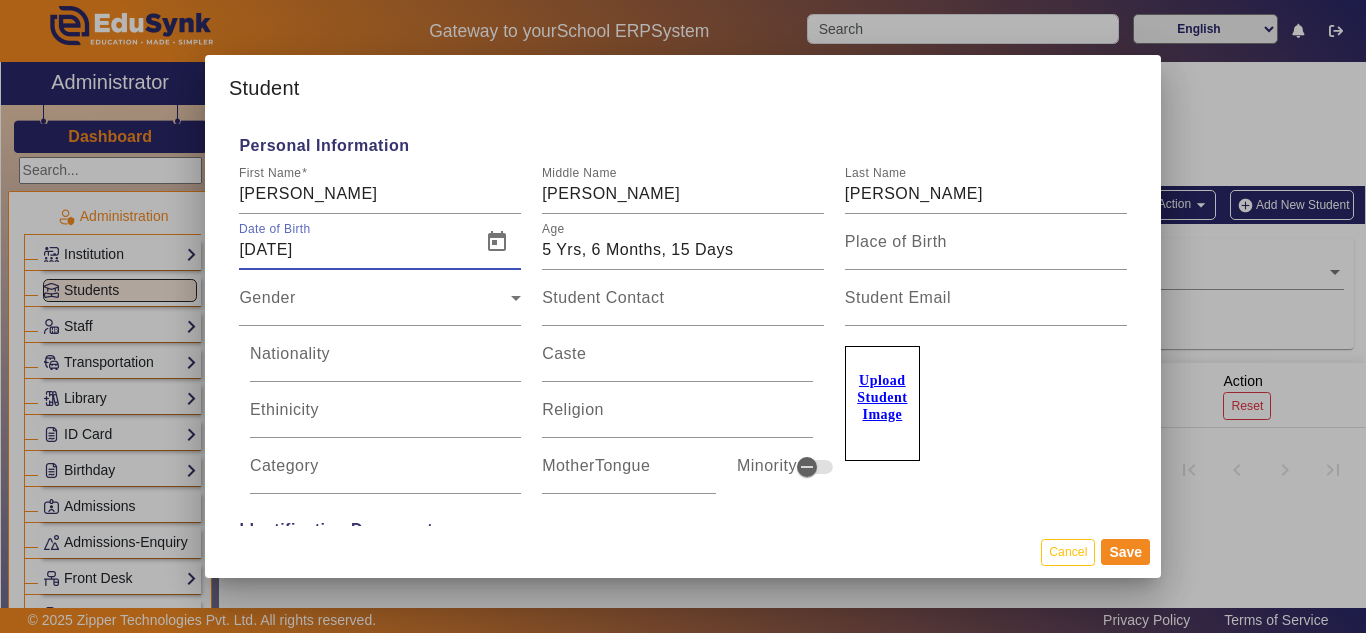 type on "01/01/202" 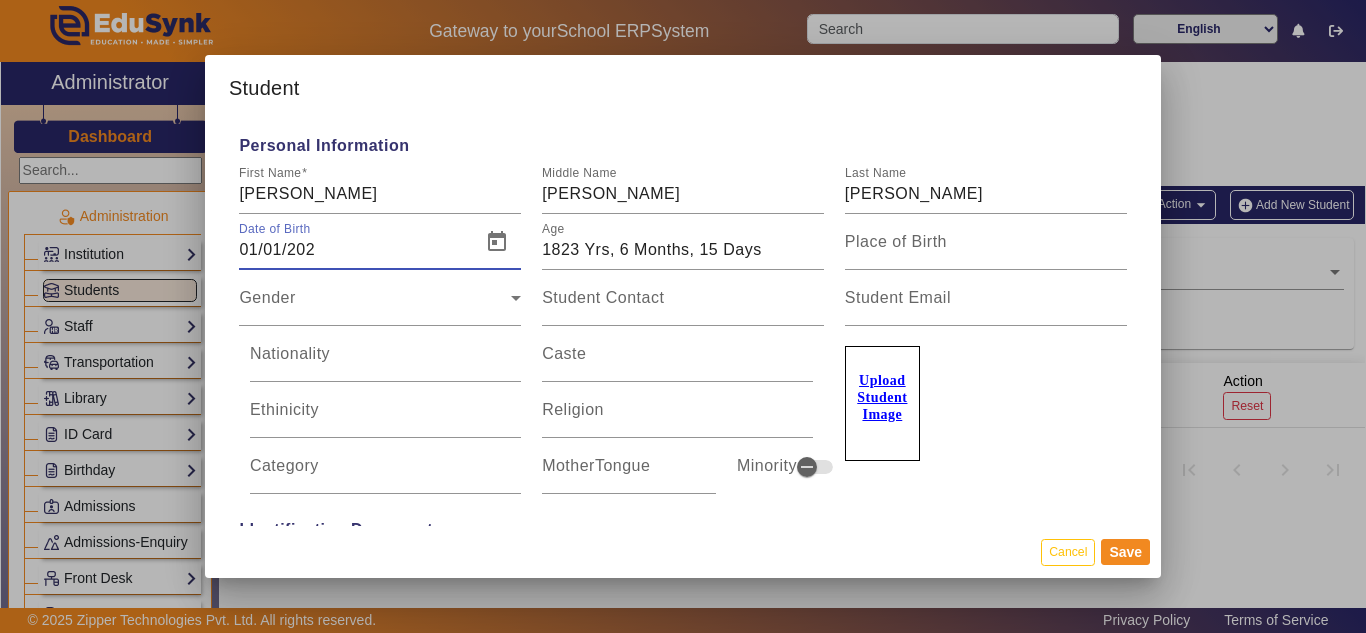type on "[DATE]" 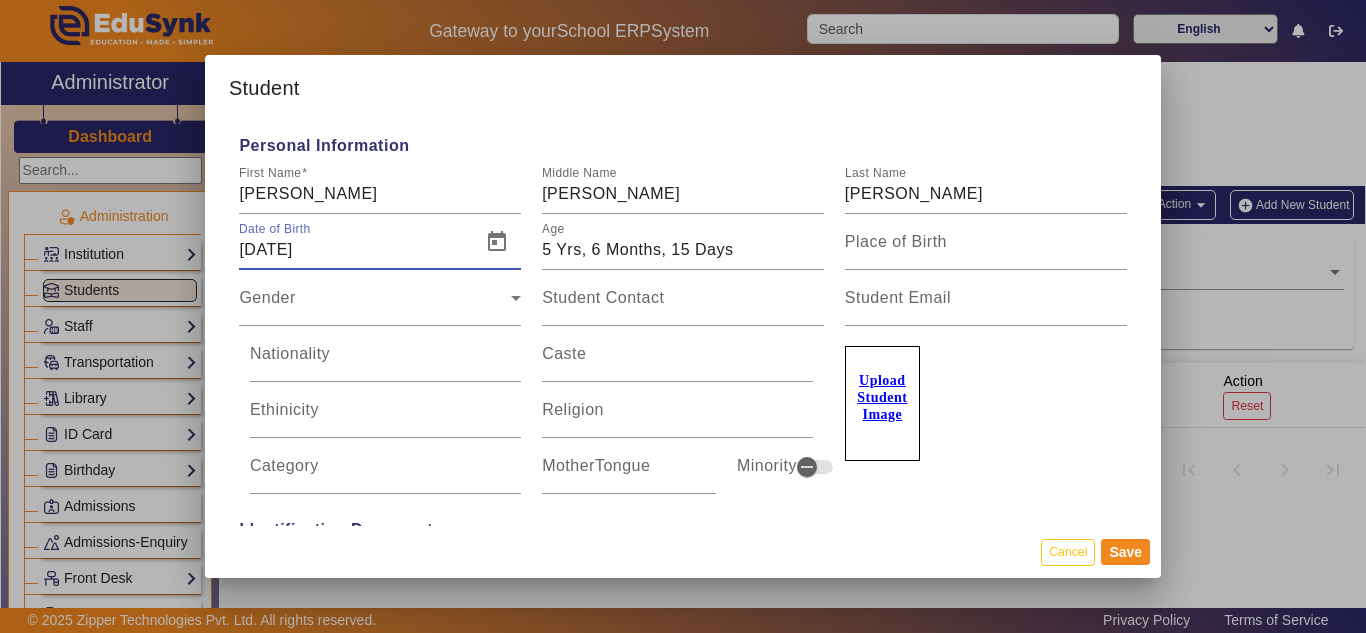 type on "01/01/202" 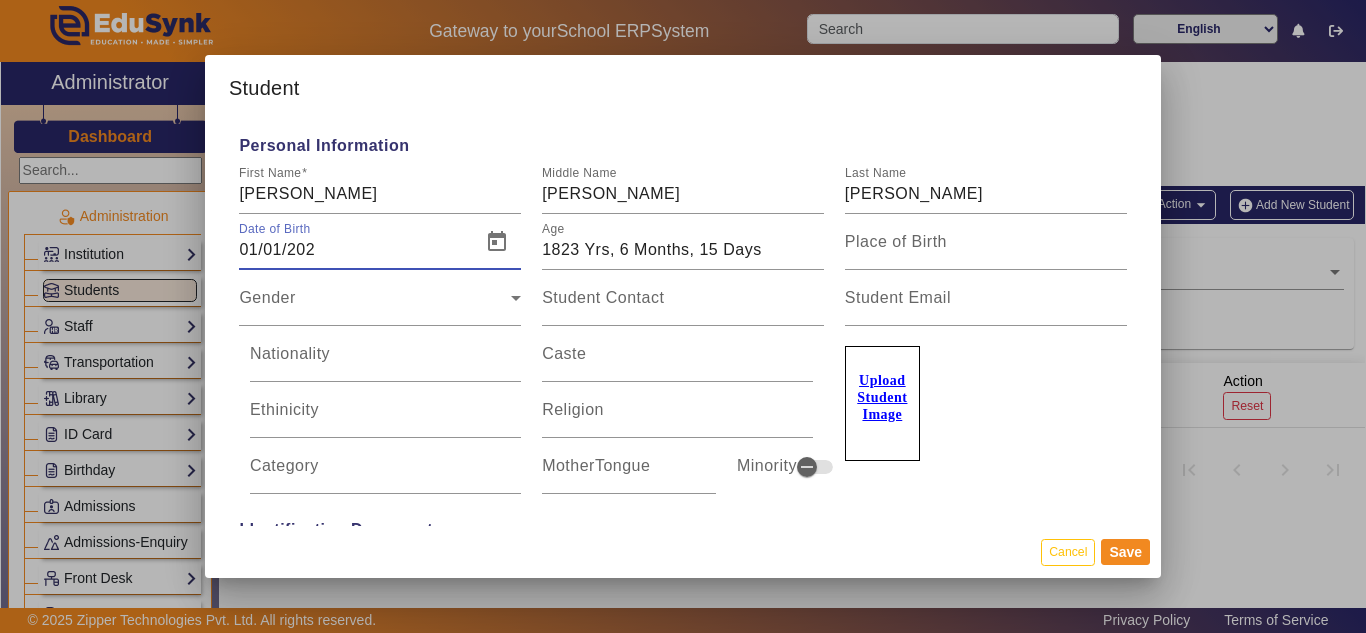 type on "[DATE]" 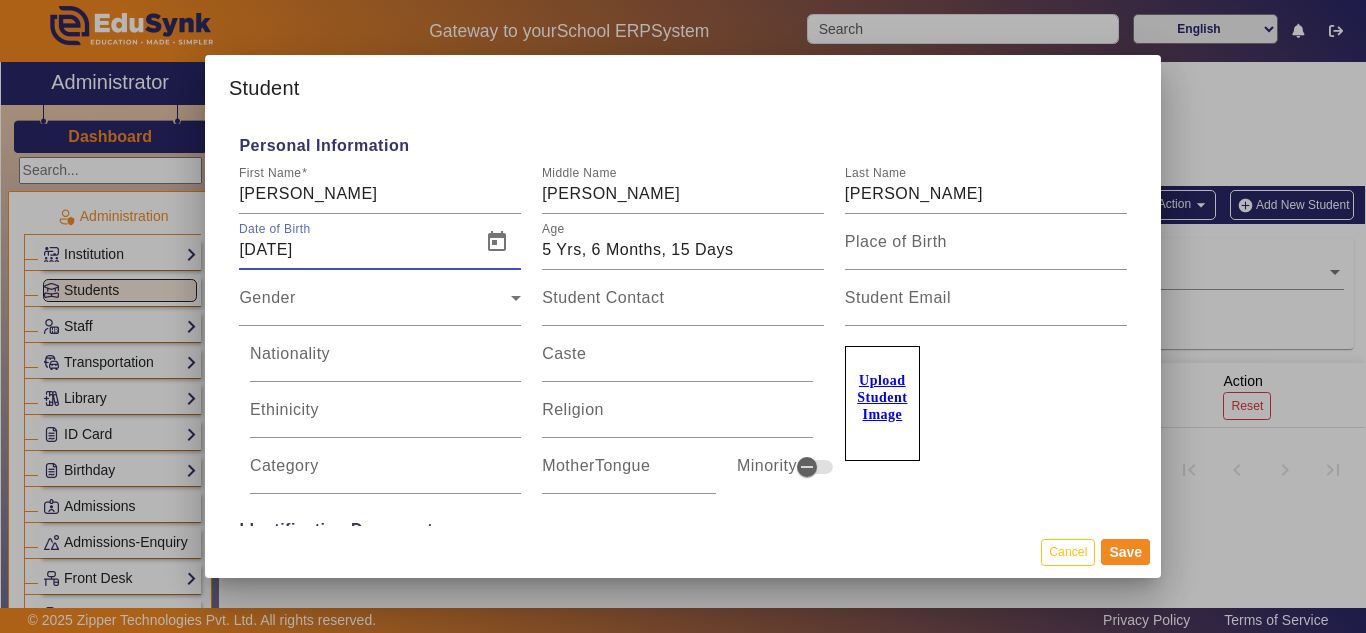 type on "01/01/202" 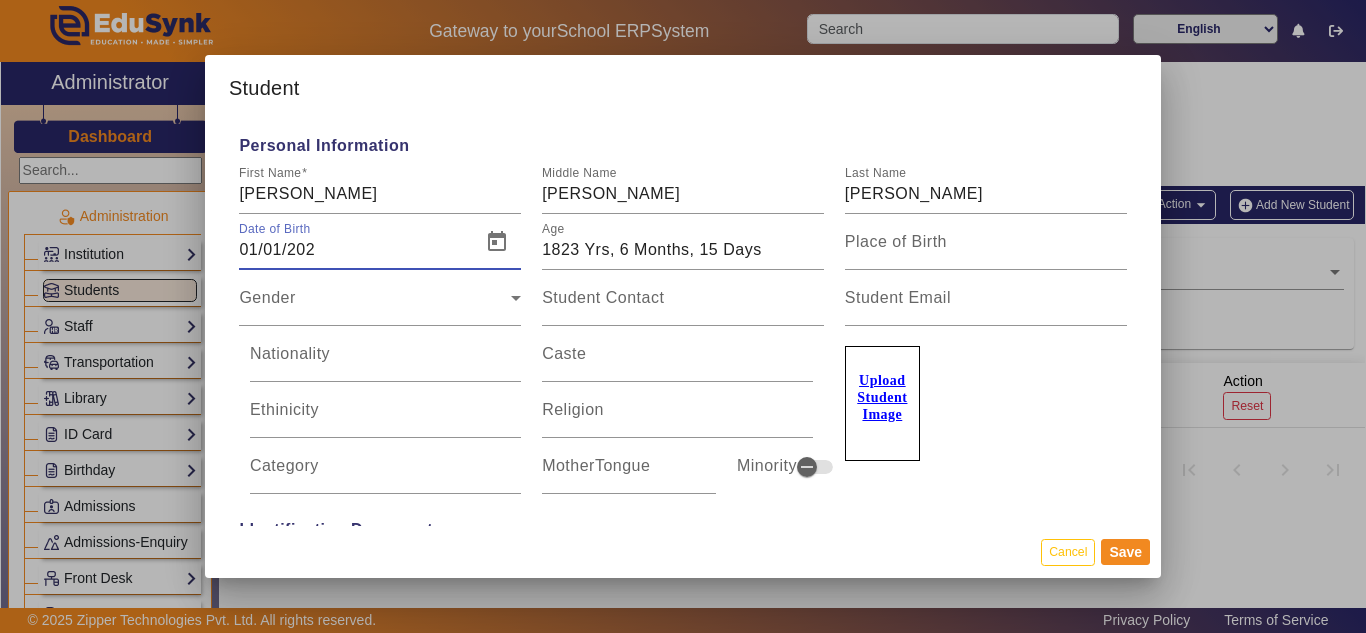 type on "[DATE]" 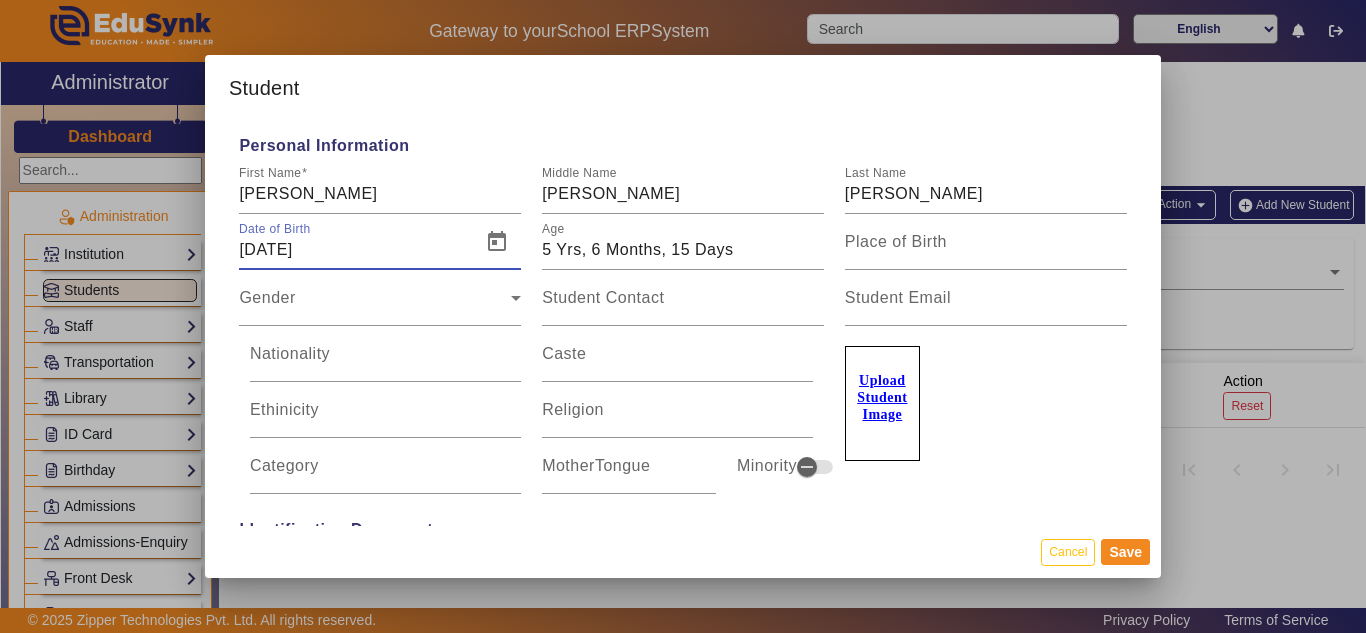 type on "01/01/202" 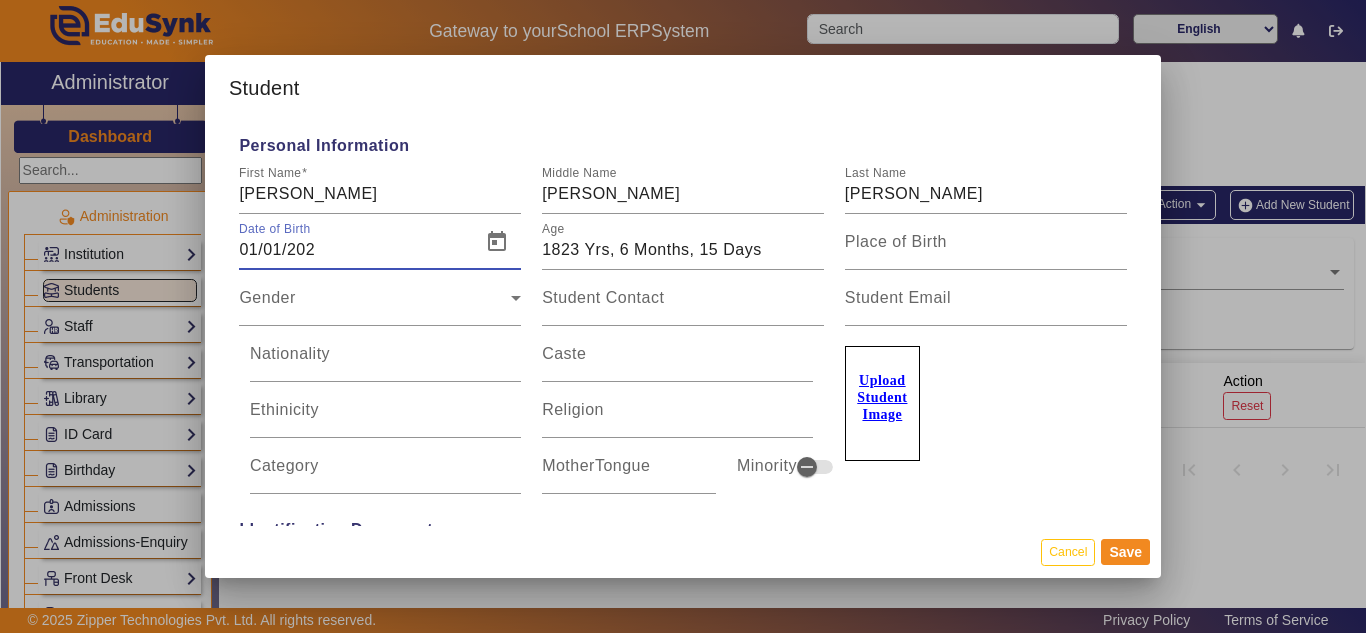type on "[DATE]" 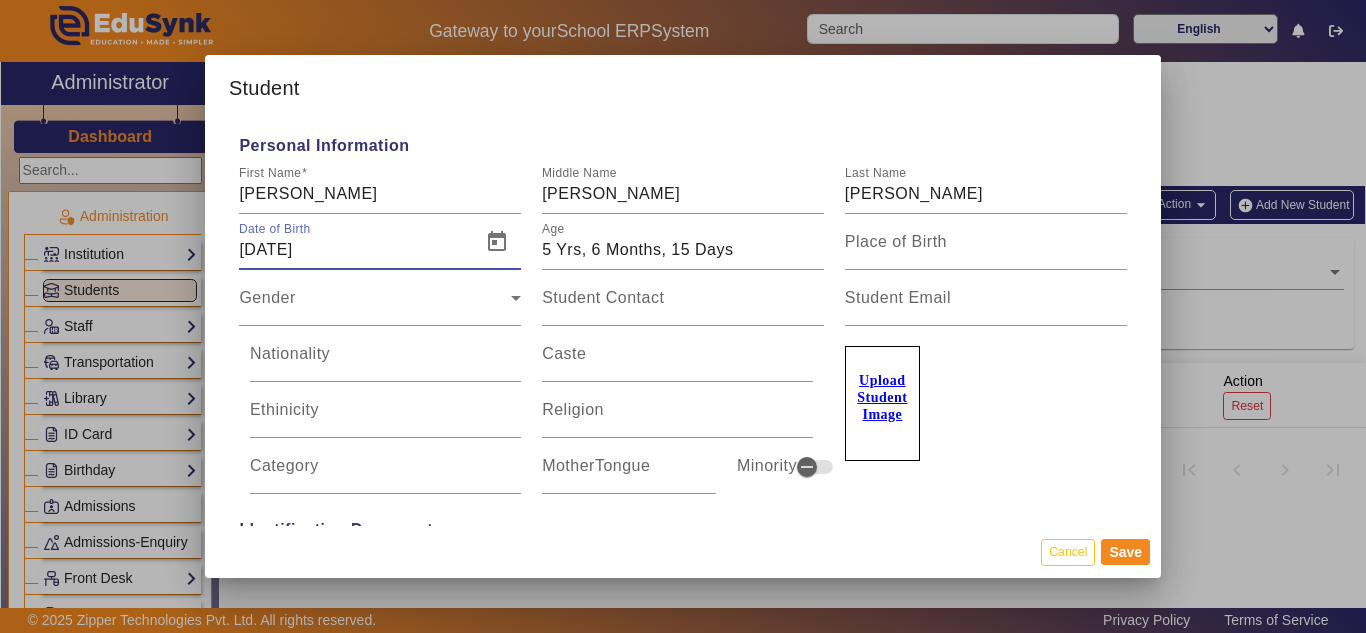 drag, startPoint x: 387, startPoint y: 254, endPoint x: 314, endPoint y: 248, distance: 73.24616 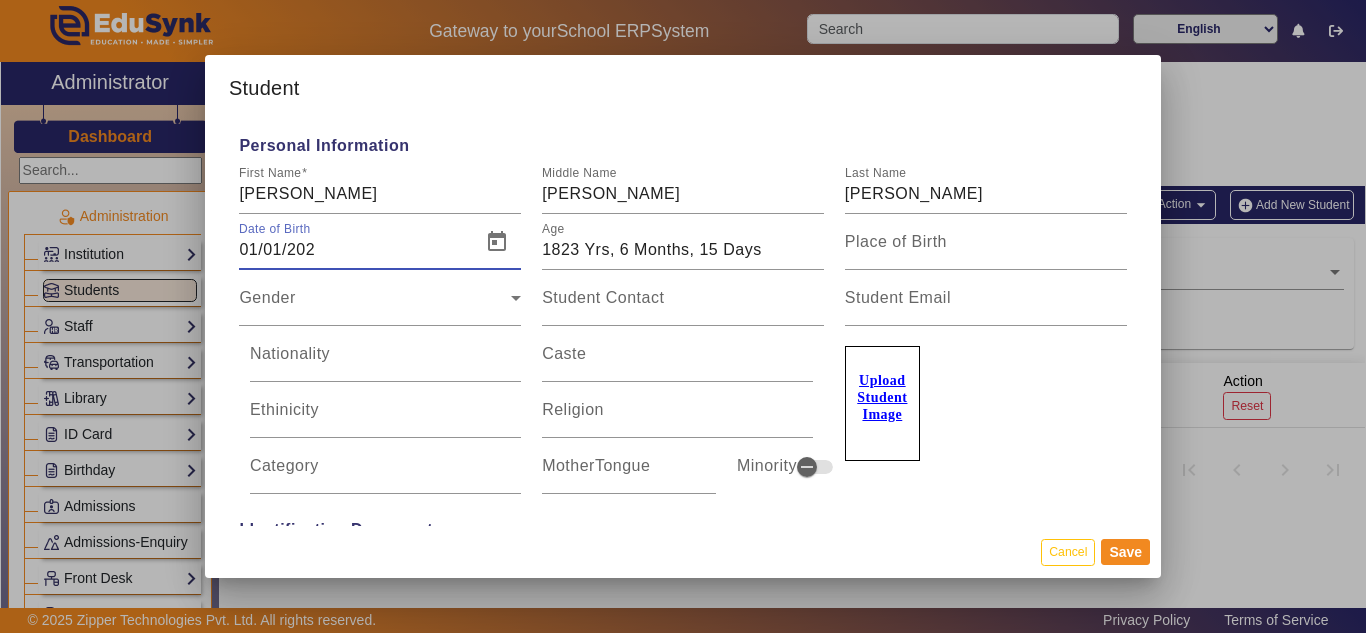 type on "[DATE]" 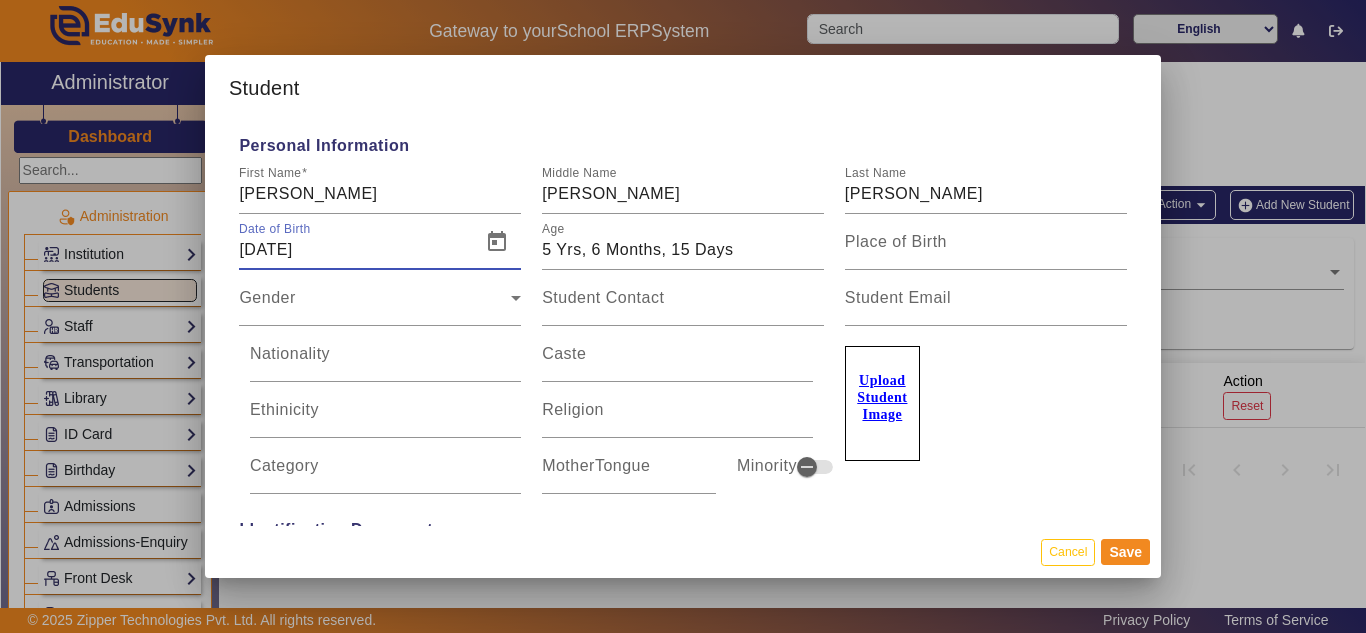 type on "01/01/202" 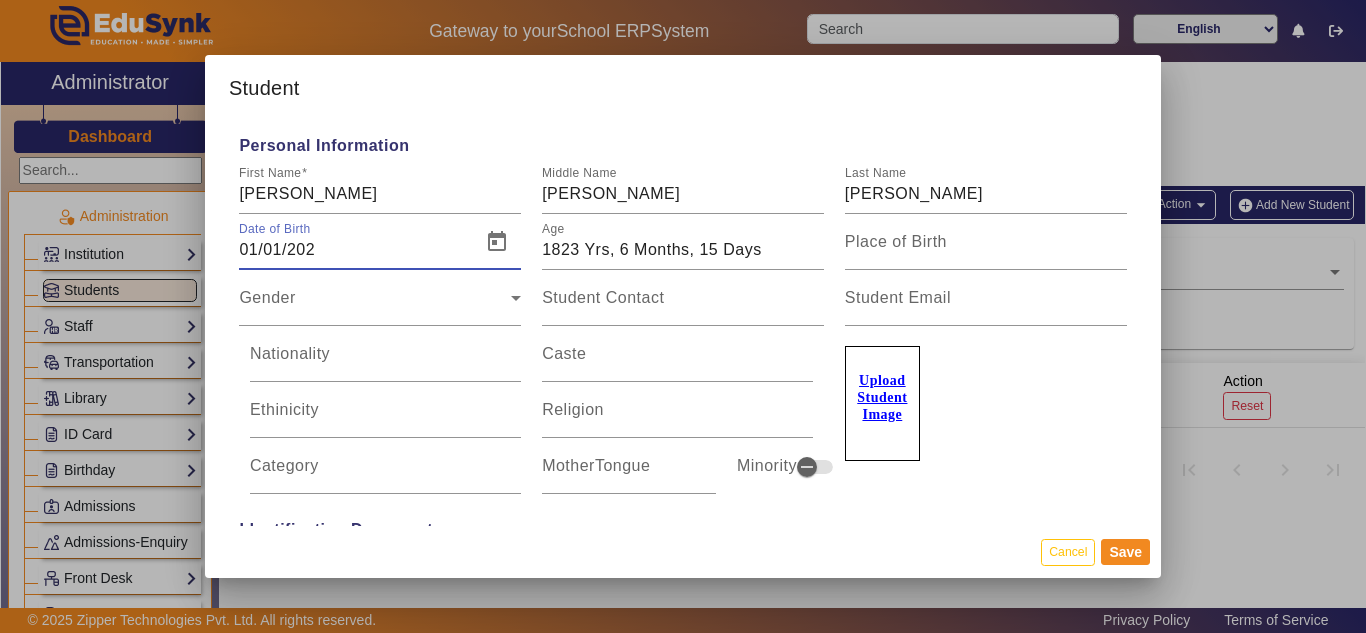 type on "[DATE]" 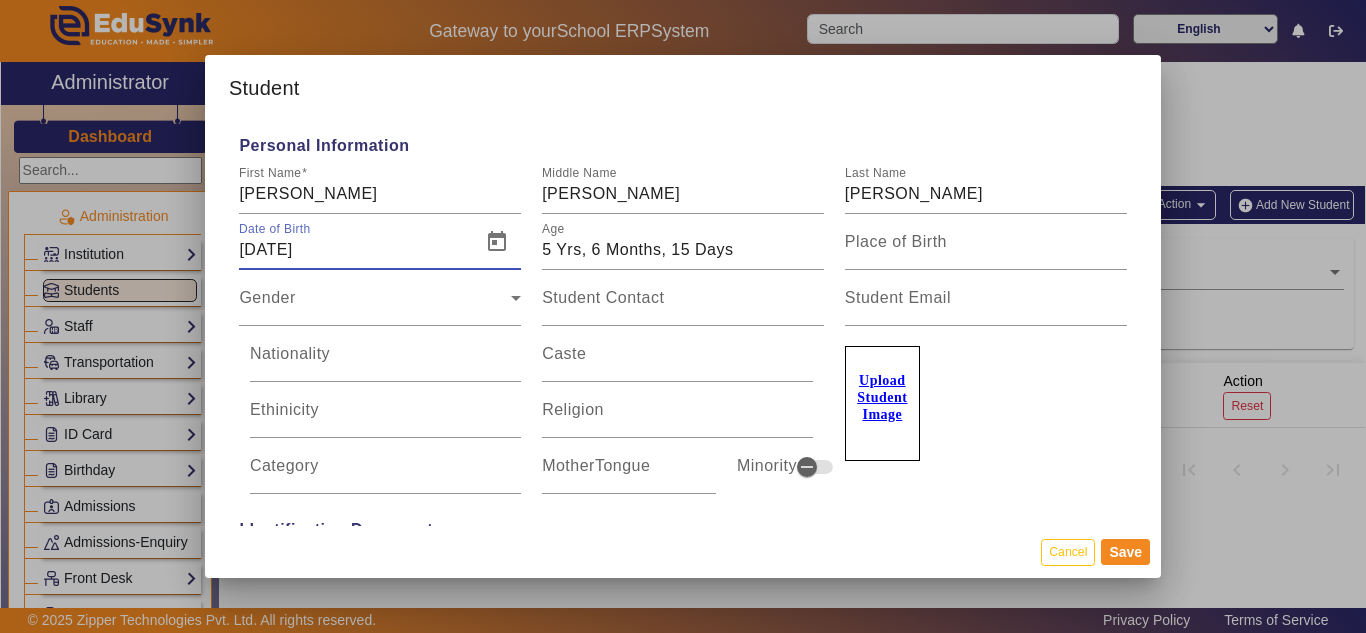 type on "01/01/202" 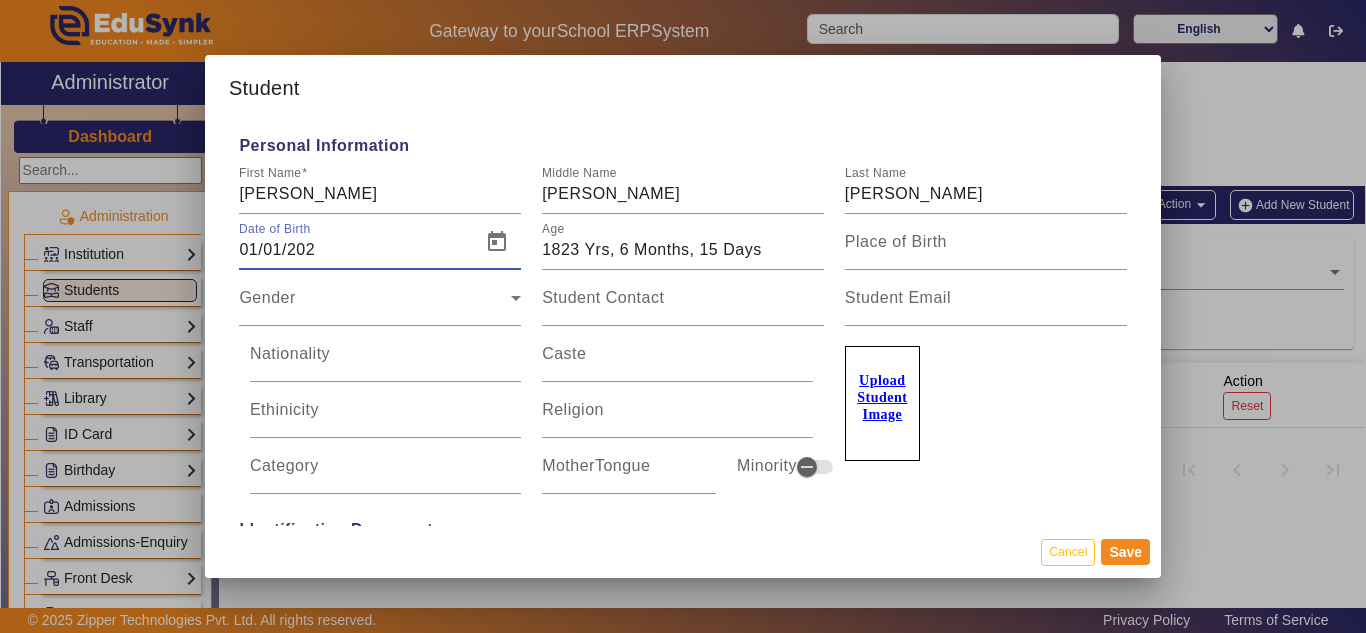 type on "[DATE]" 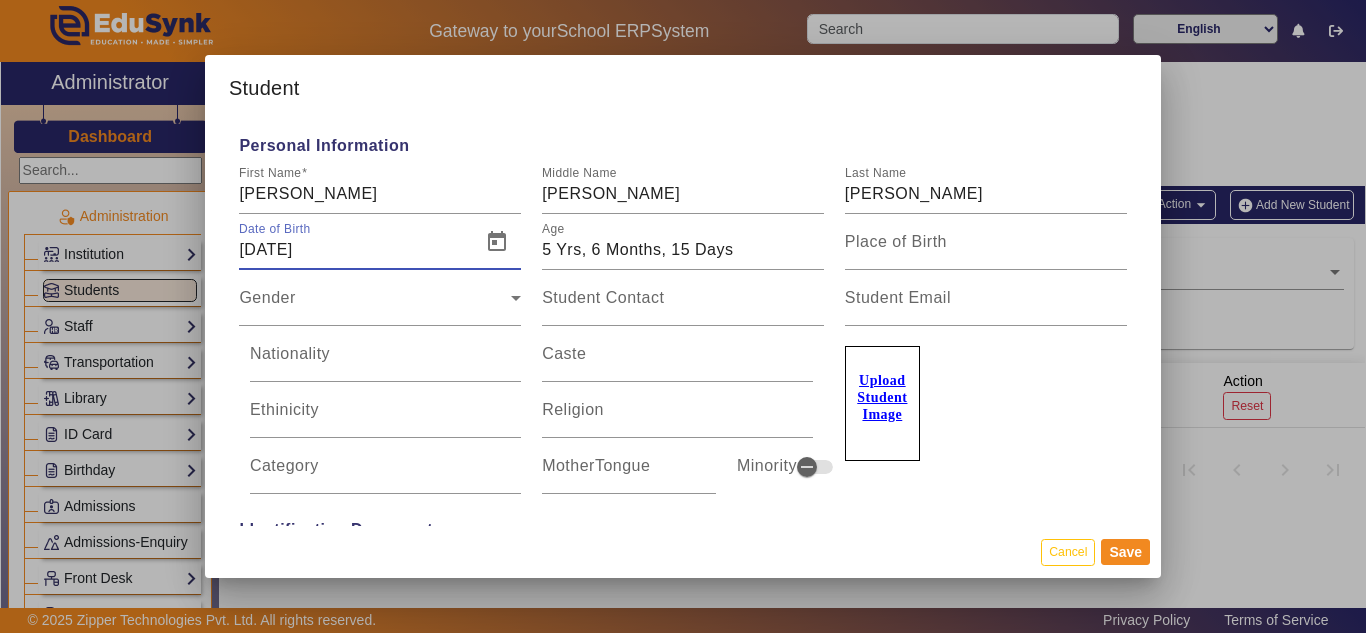 type on "01/01/202" 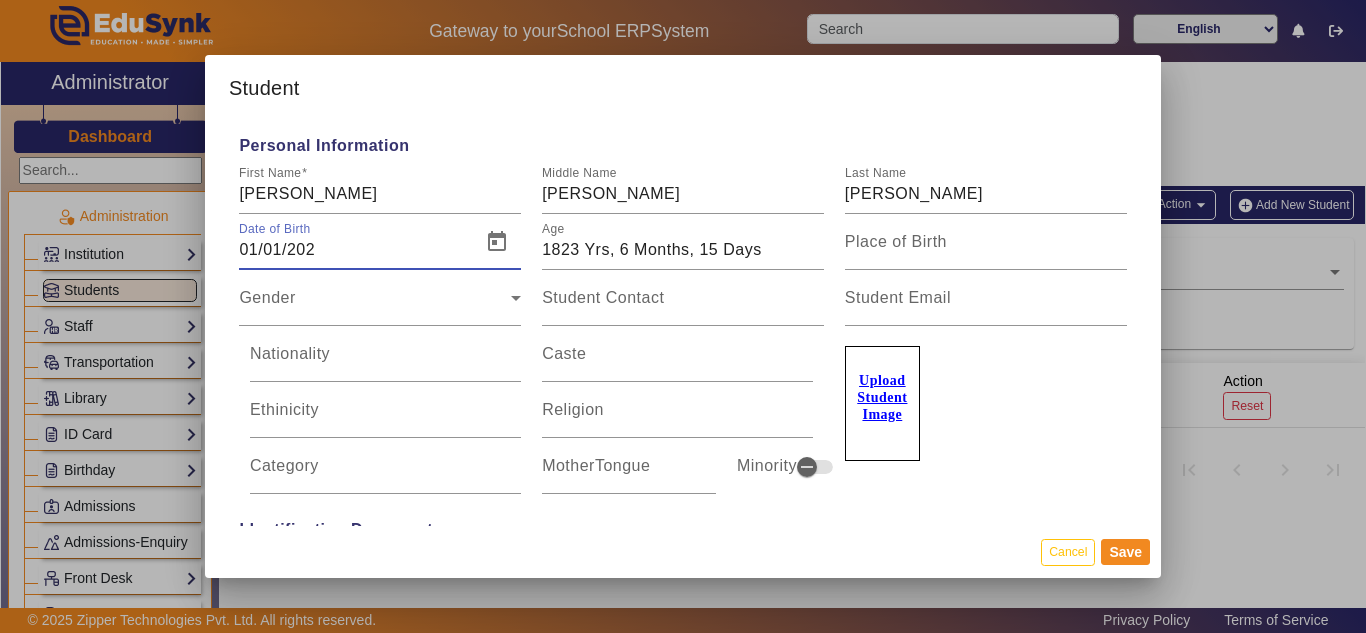 type on "[DATE]" 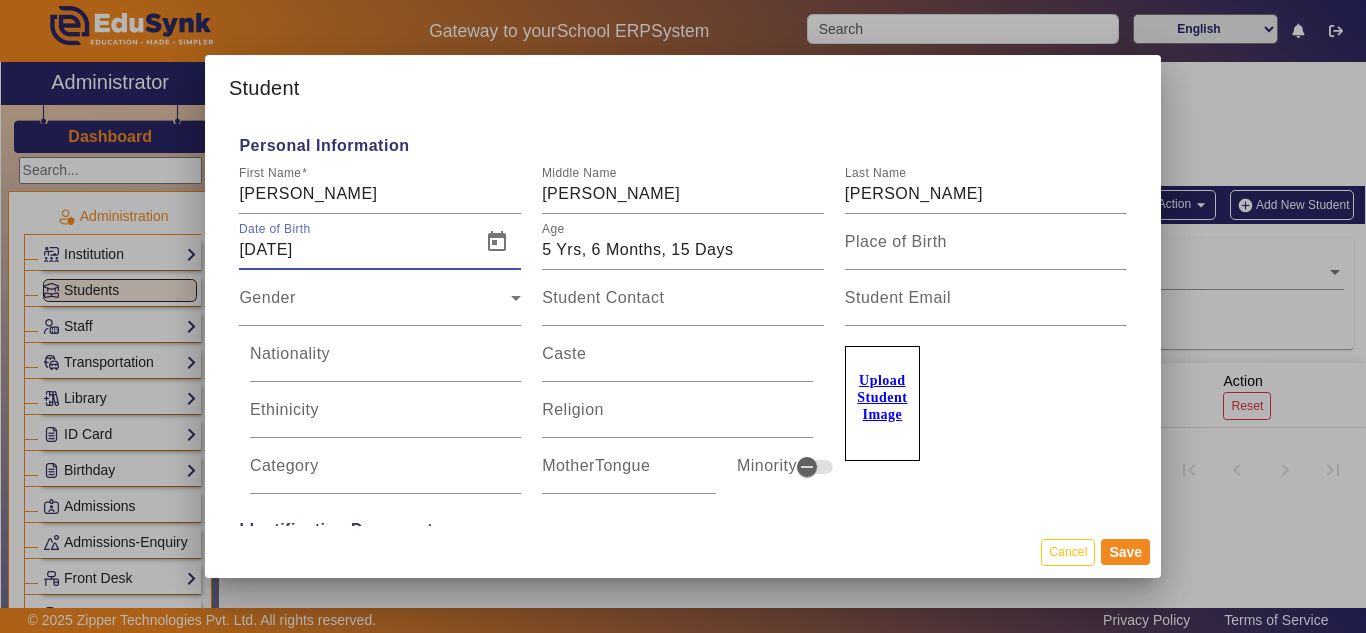 type on "01/01/202" 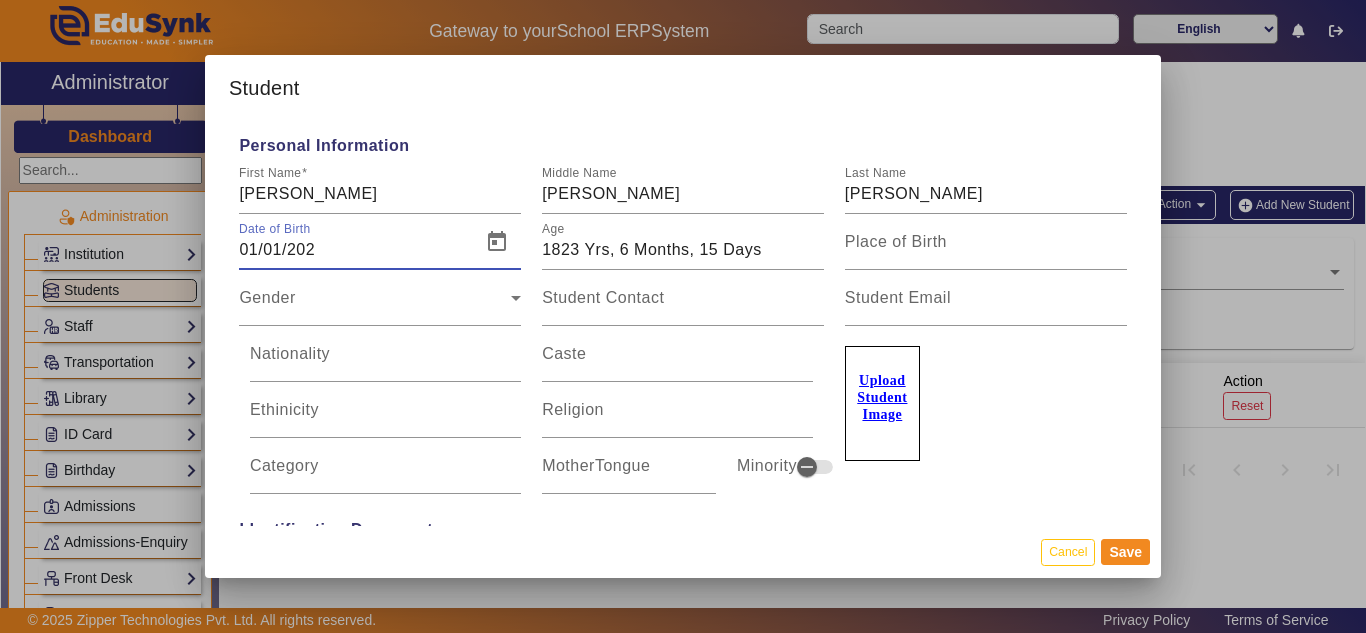 type on "[DATE]" 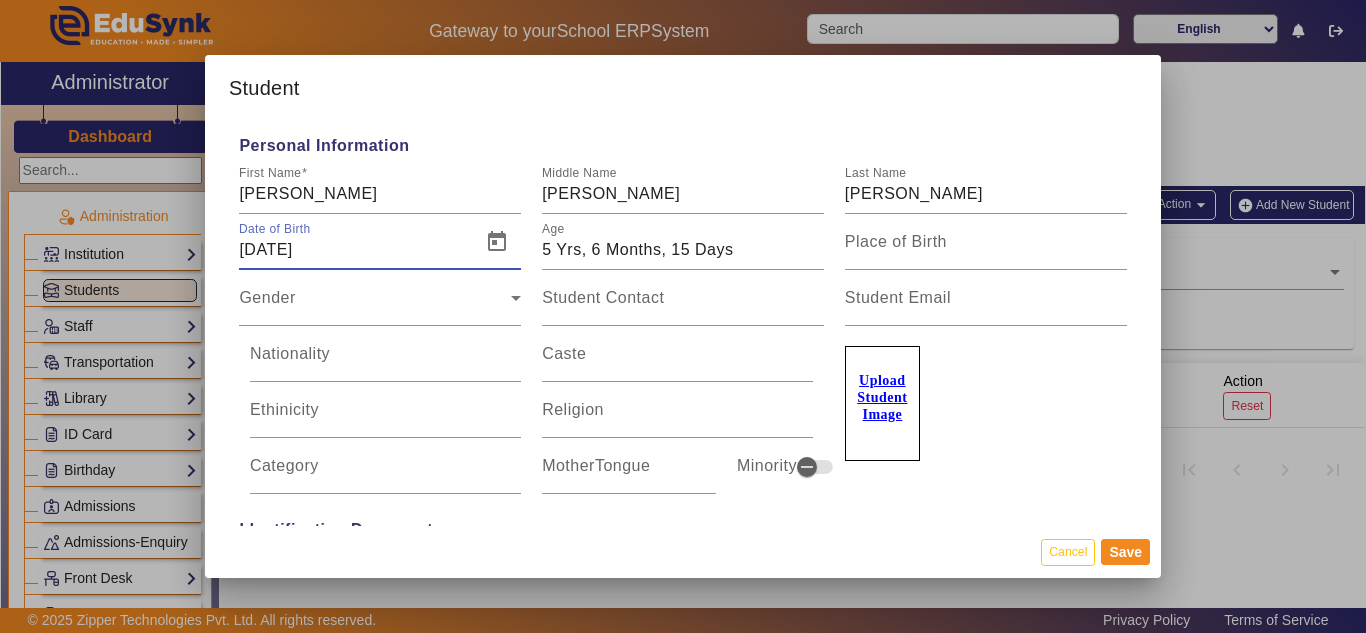 type on "01/01/202" 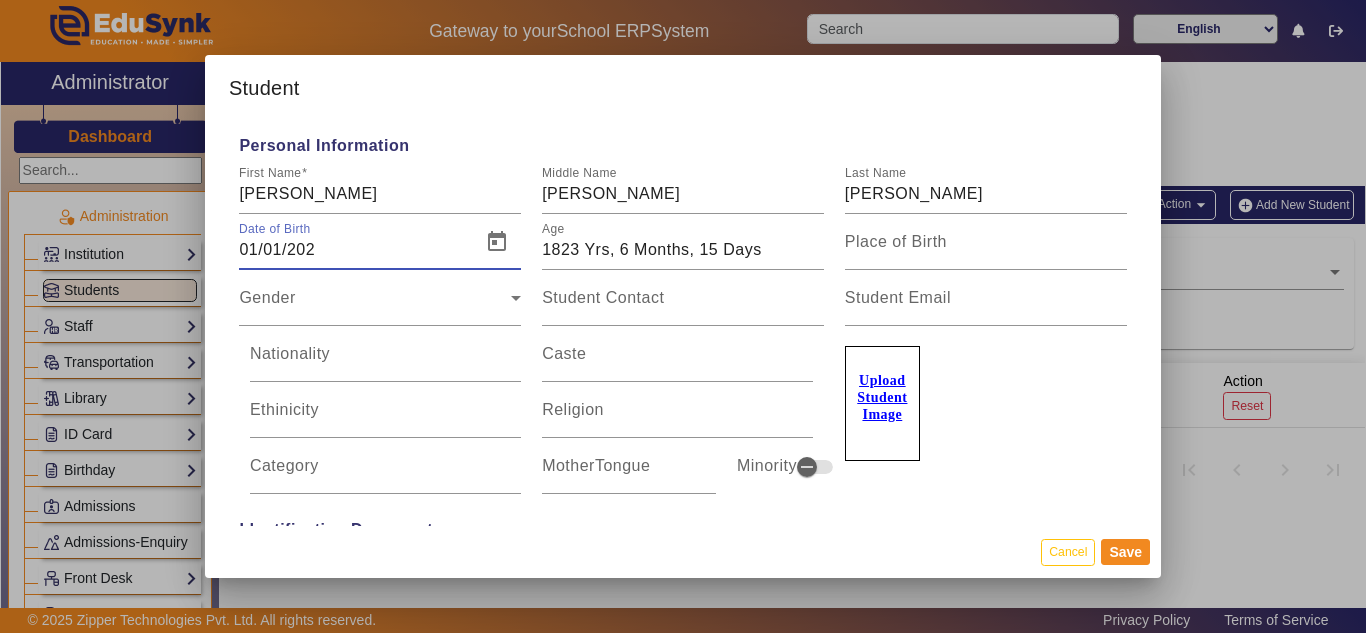 type on "[DATE]" 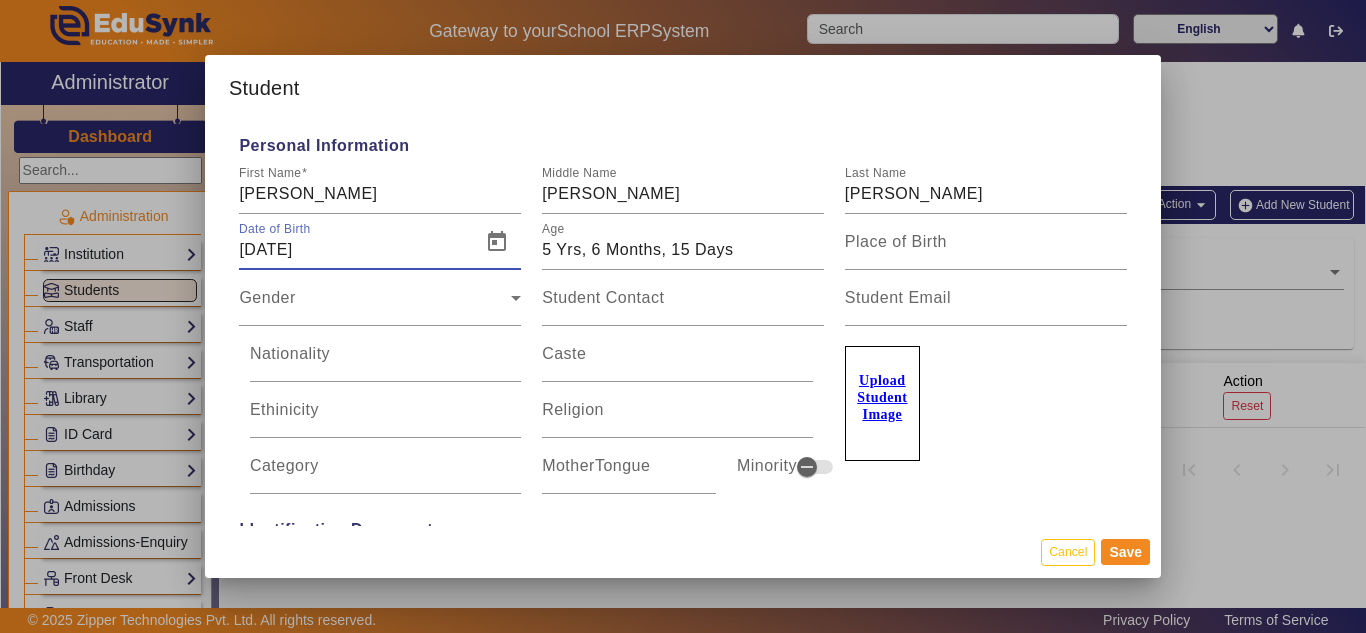 type on "01/01/202" 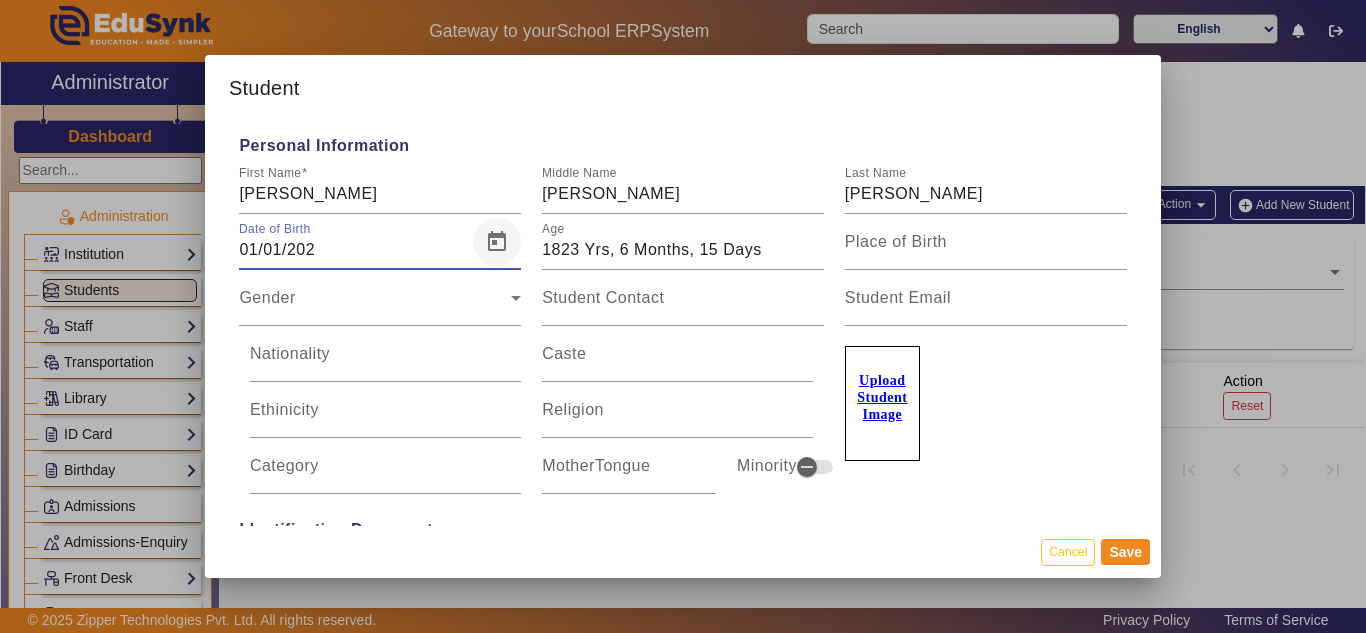 click at bounding box center [497, 242] 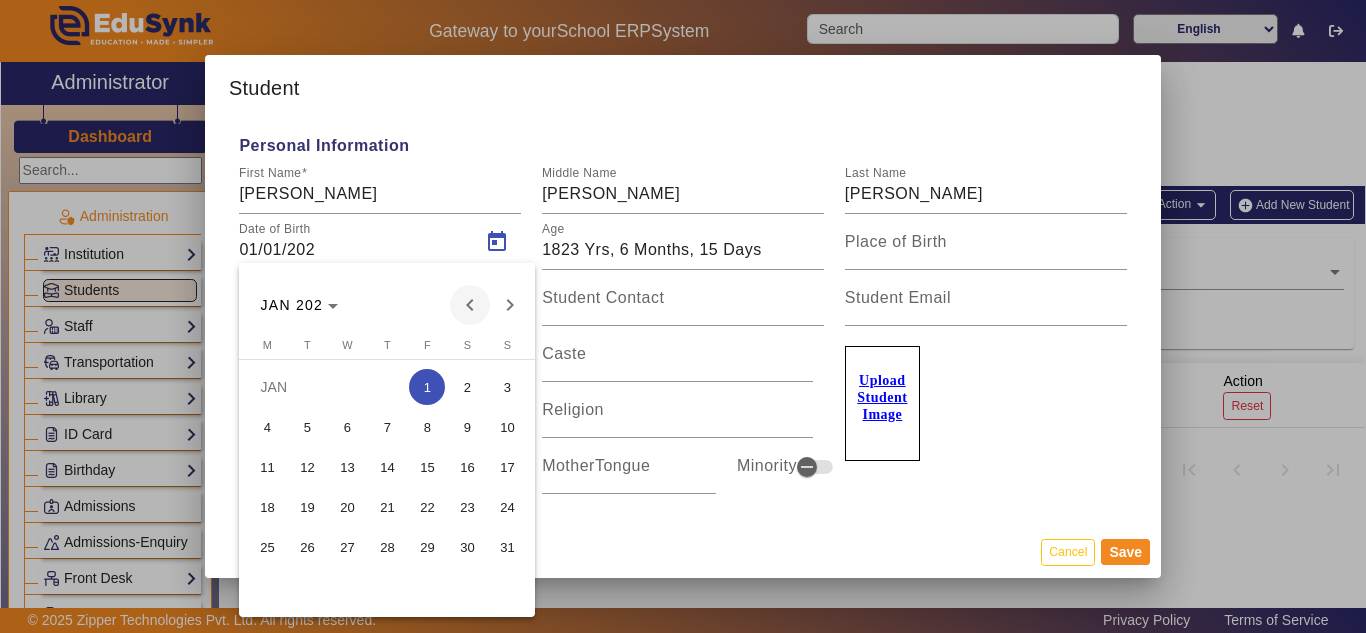 click at bounding box center (470, 305) 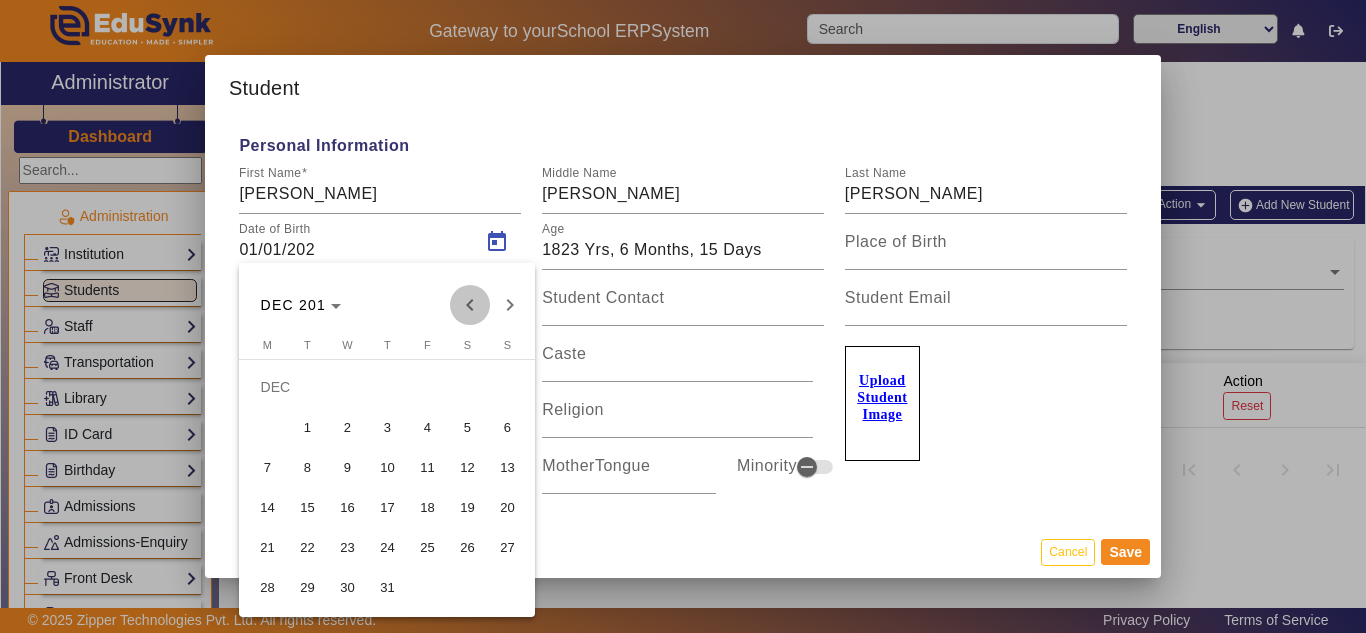 click at bounding box center (470, 305) 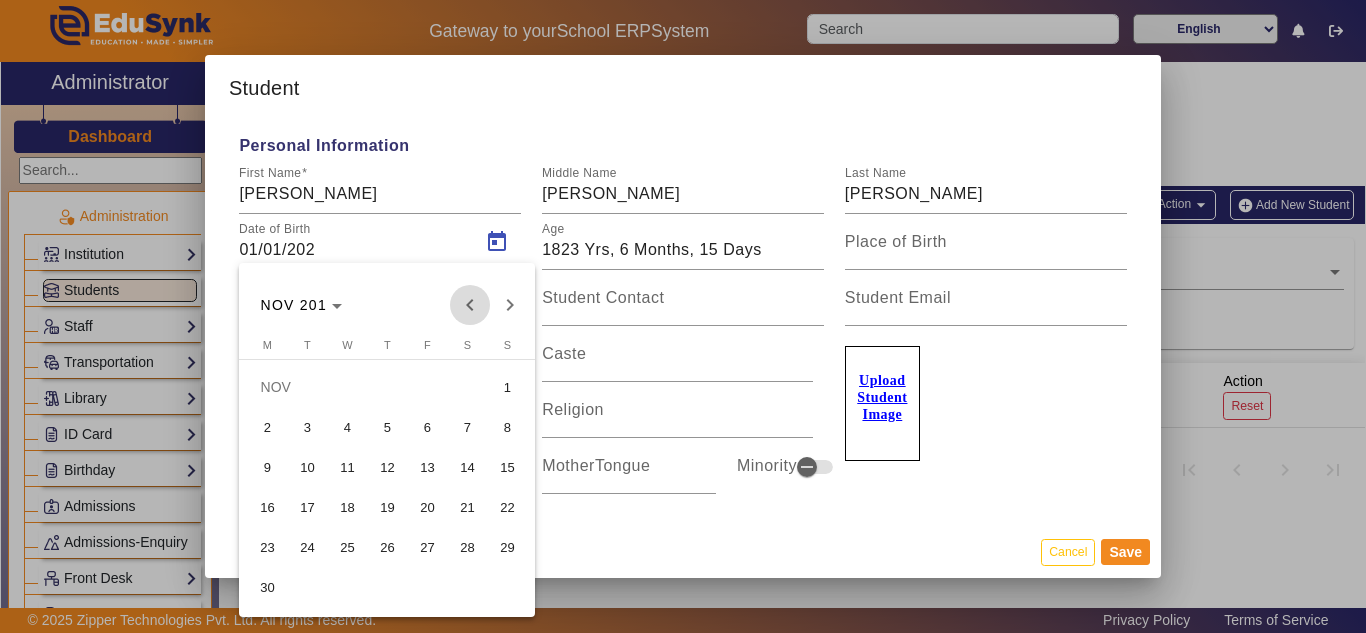 click at bounding box center [470, 305] 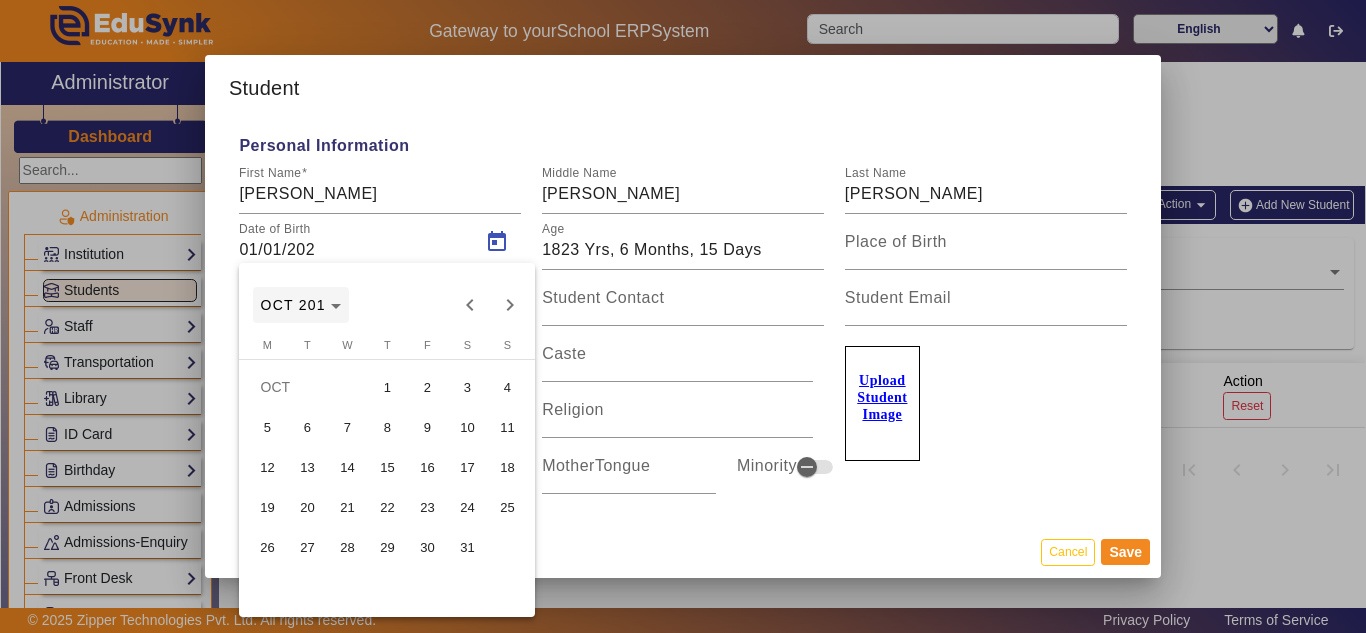 click 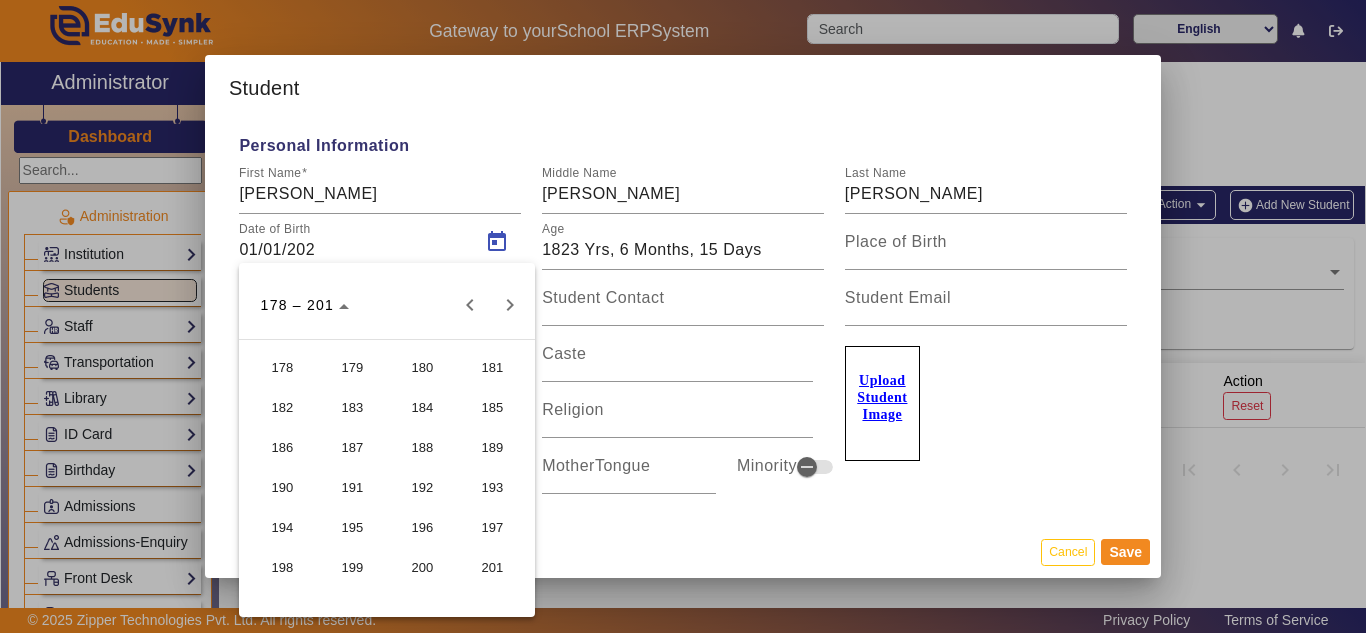 click on "200" at bounding box center [422, 567] 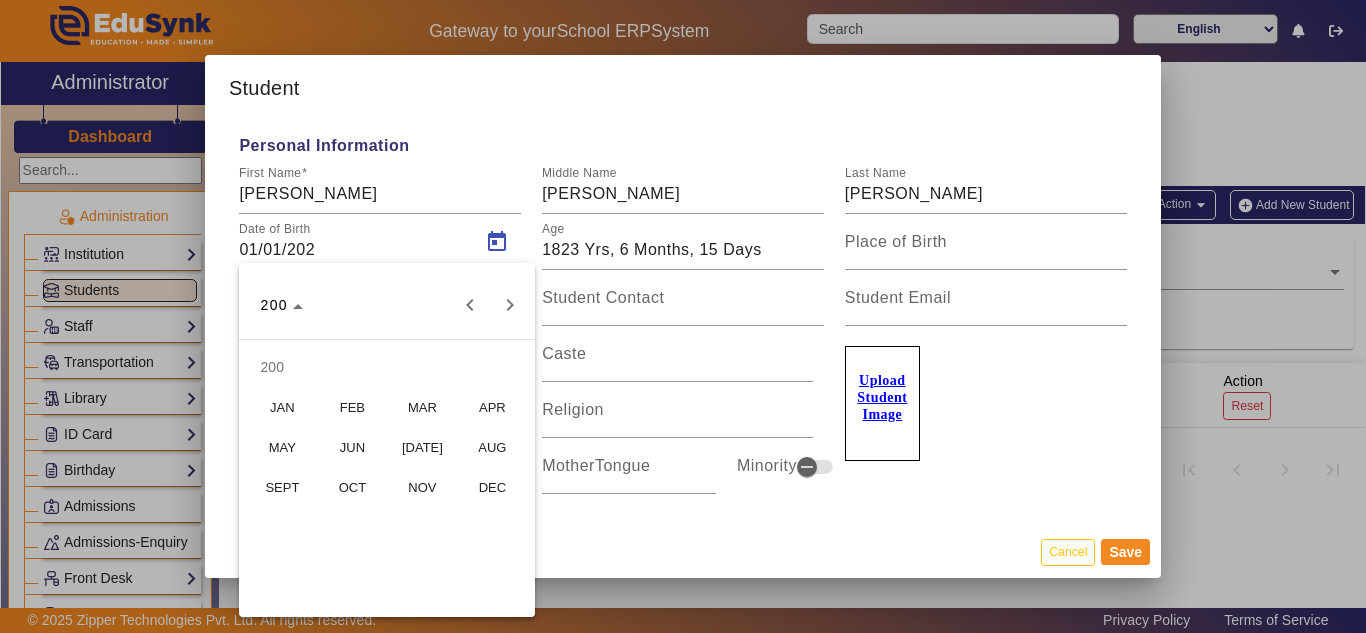 click at bounding box center (683, 316) 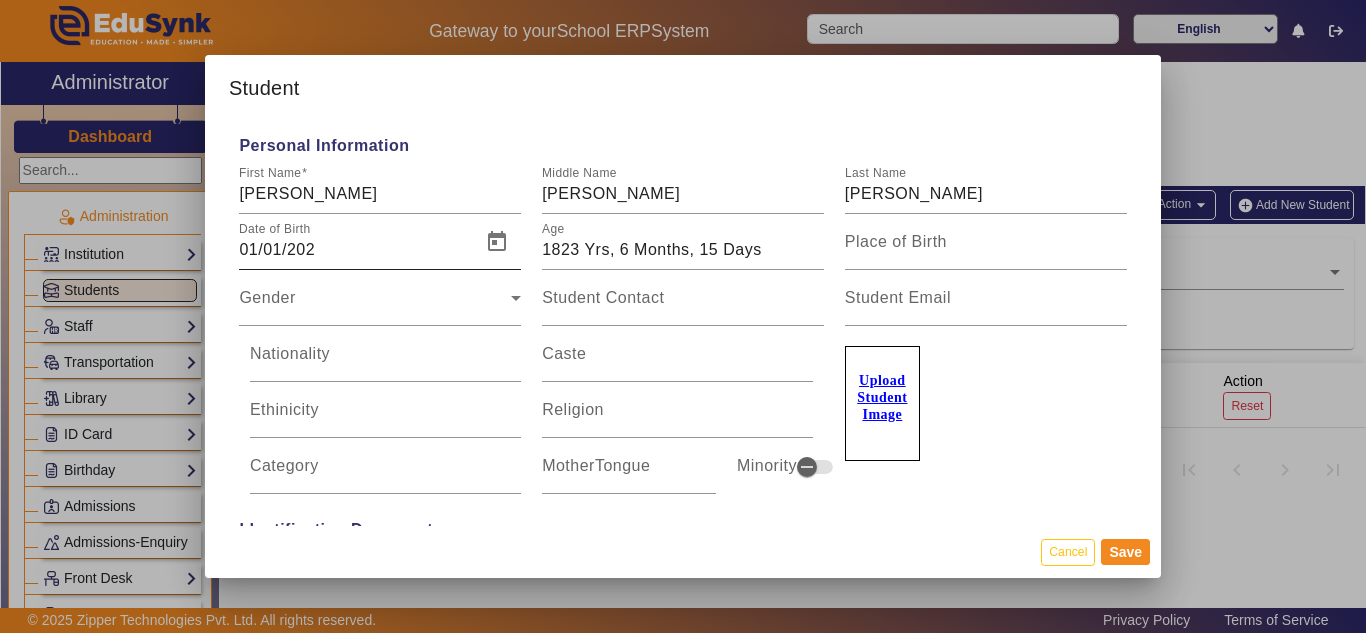 click on "Date of Birth 01/01/202" at bounding box center [354, 242] 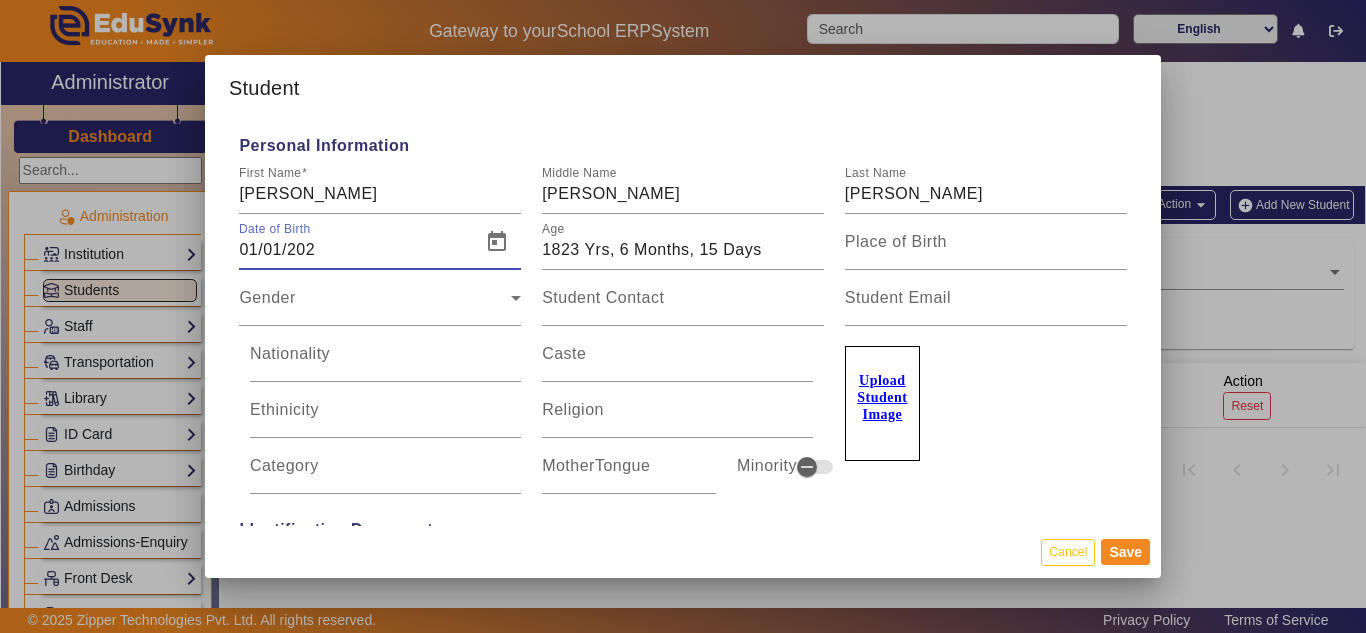click on "01/01/202" at bounding box center [354, 250] 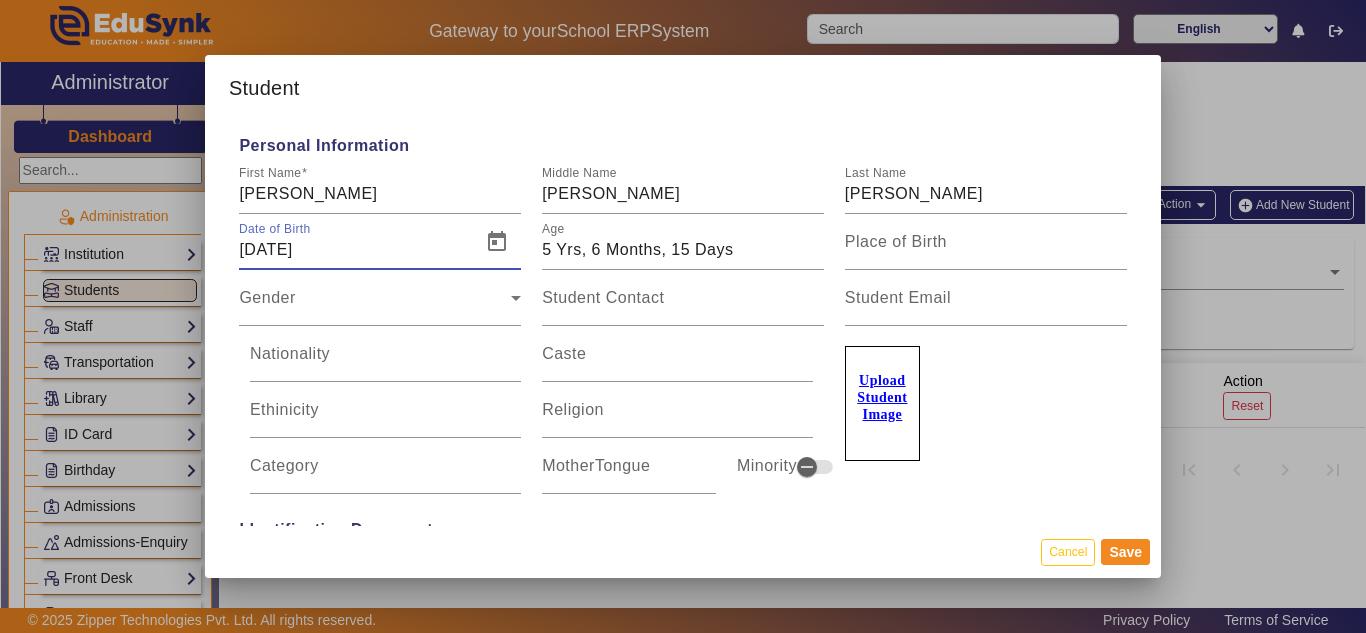 type on "01/01/202" 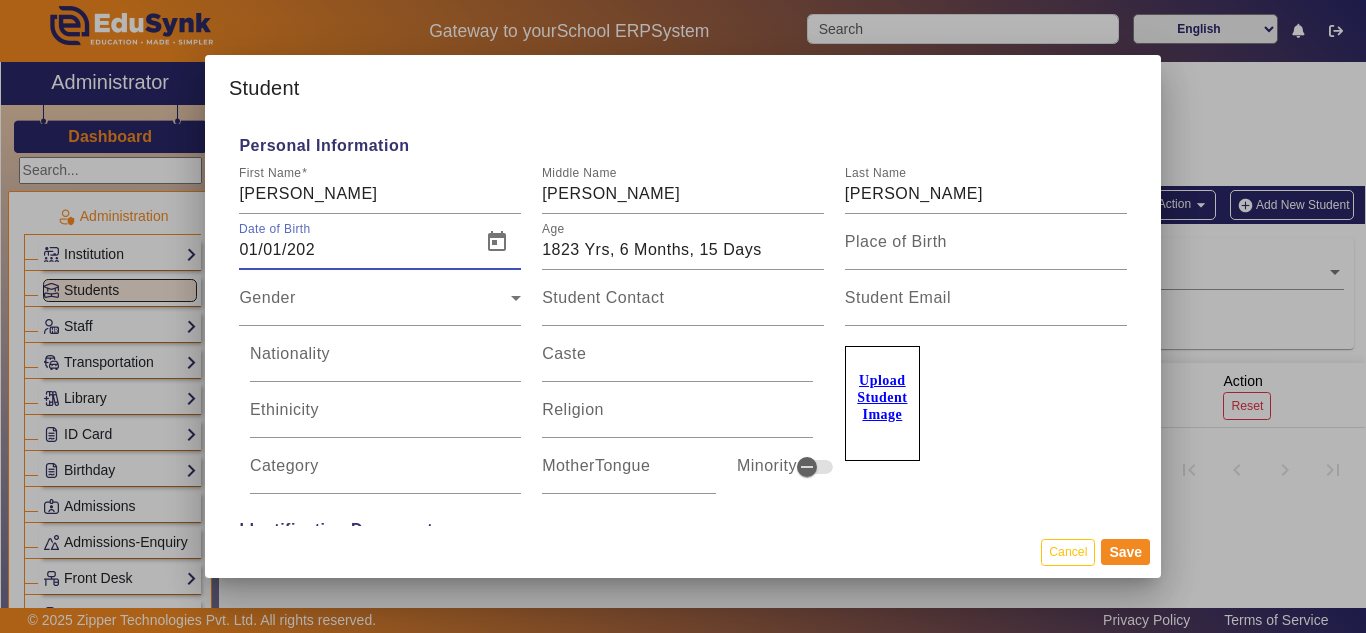 type on "[DATE]" 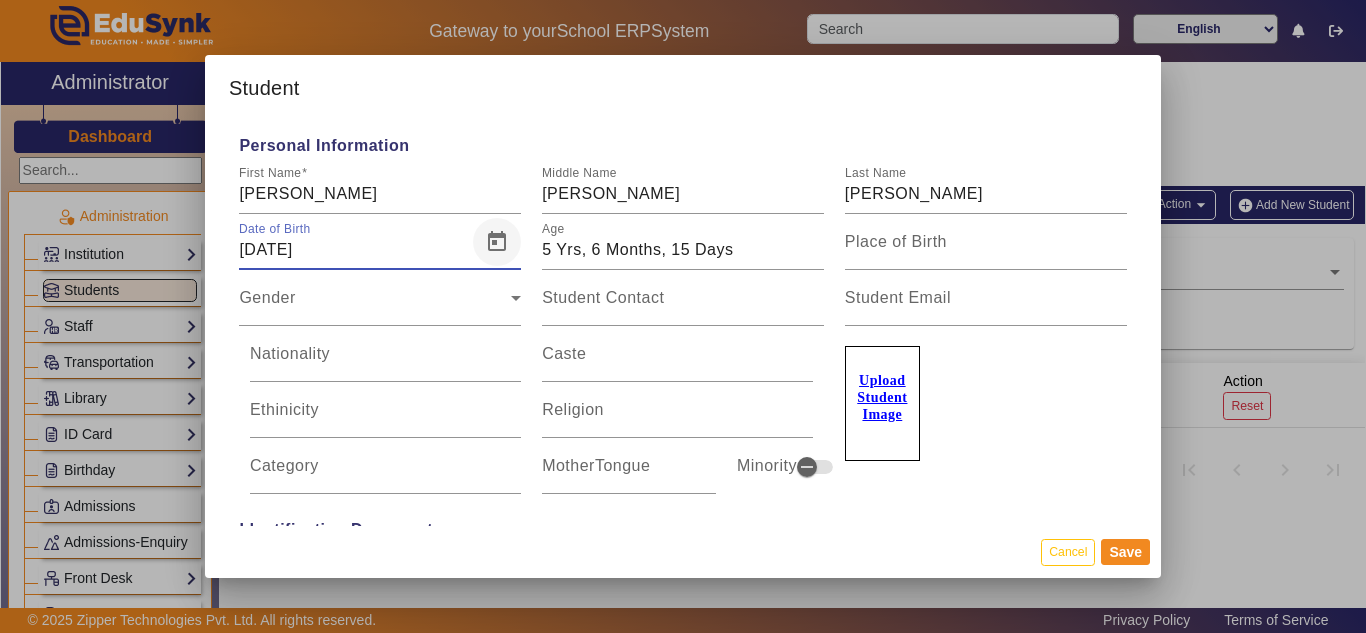 click at bounding box center [497, 242] 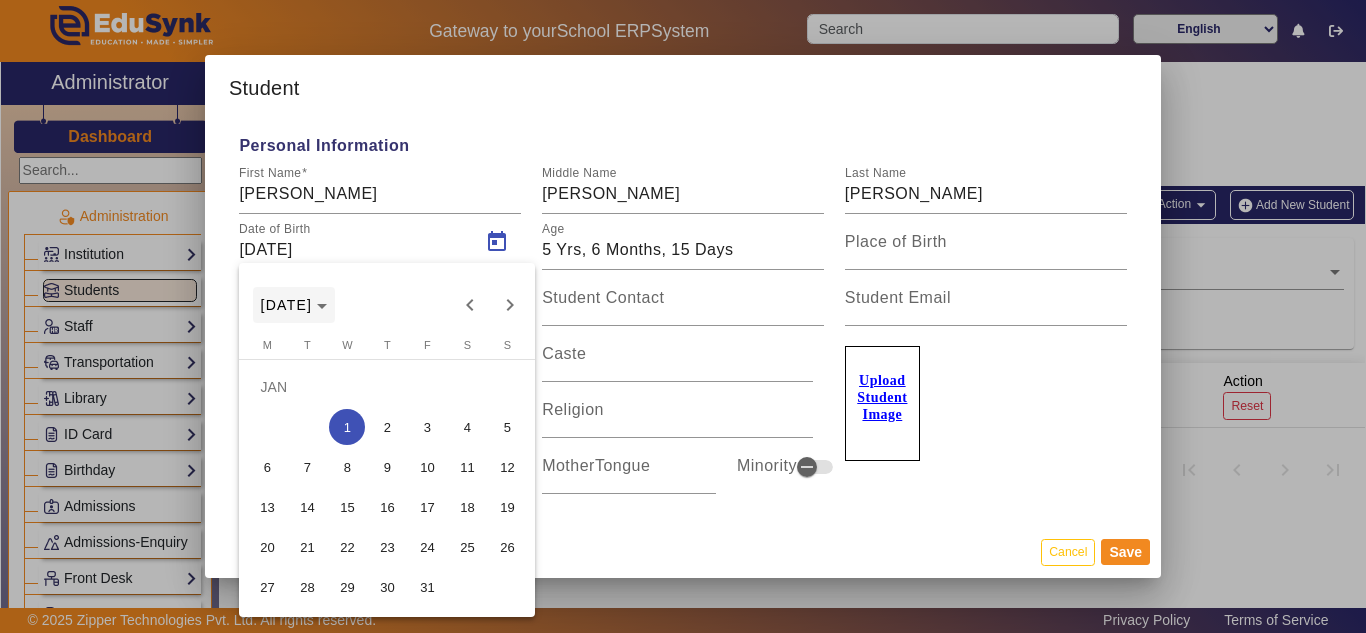 click on "[DATE]" at bounding box center [294, 305] 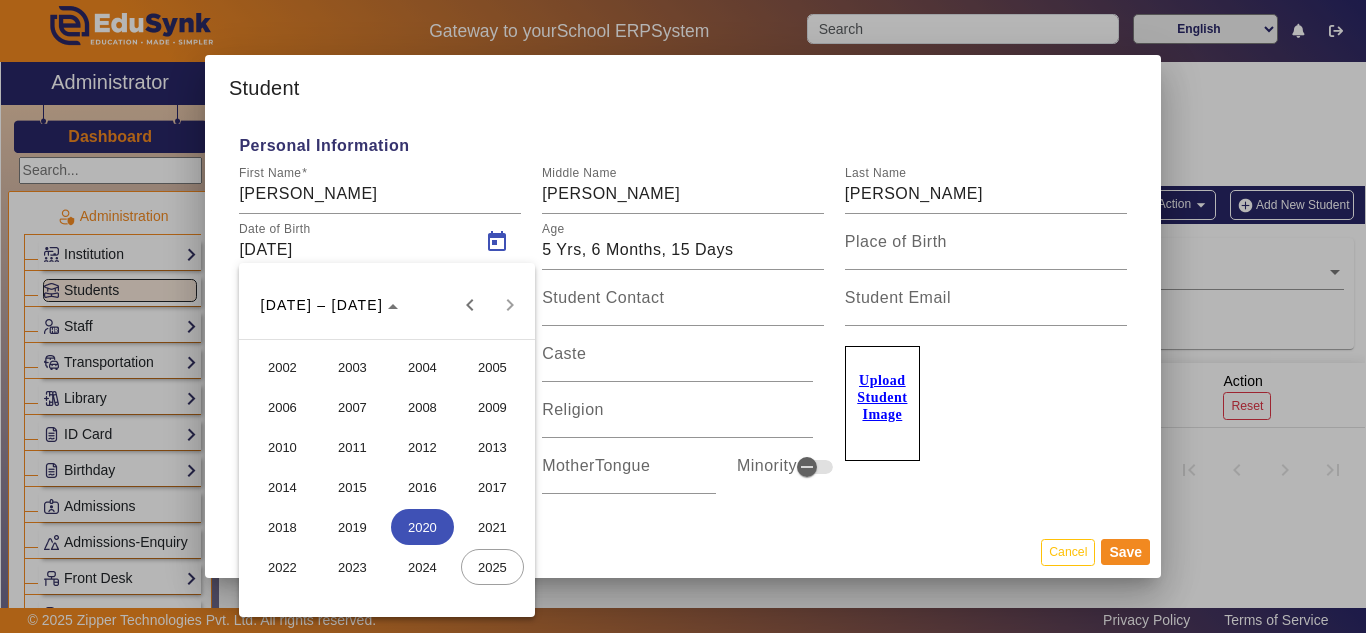 click on "2020" at bounding box center (422, 527) 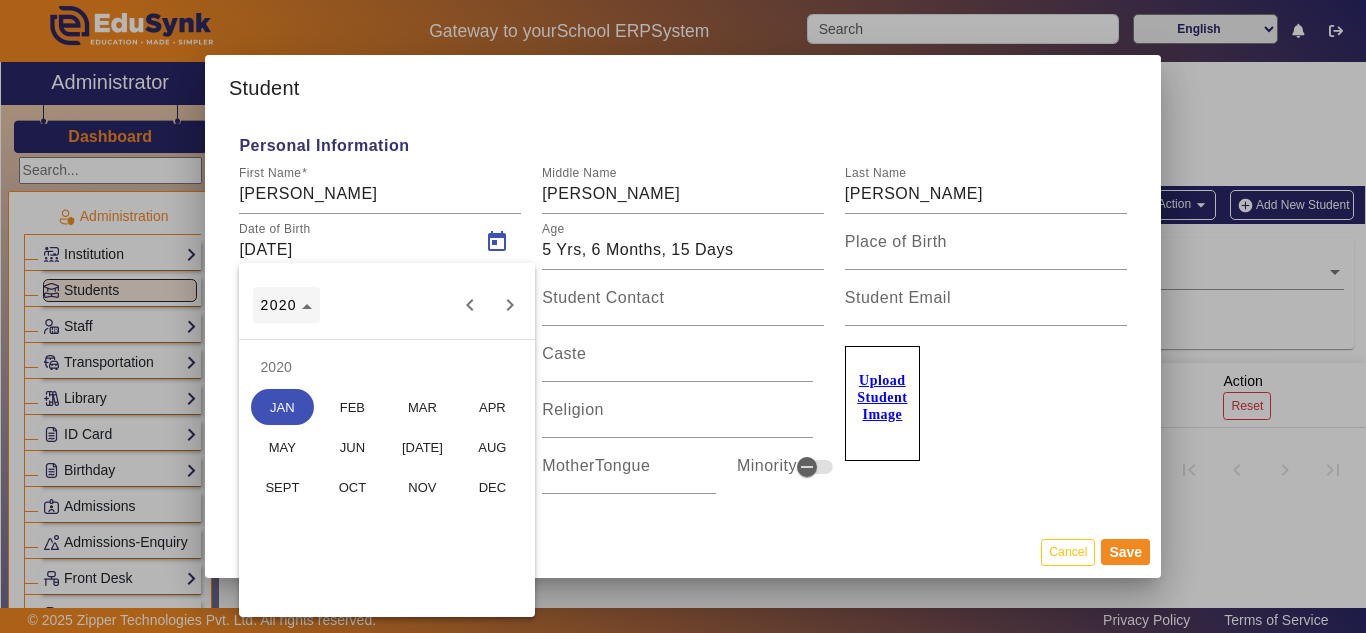 click 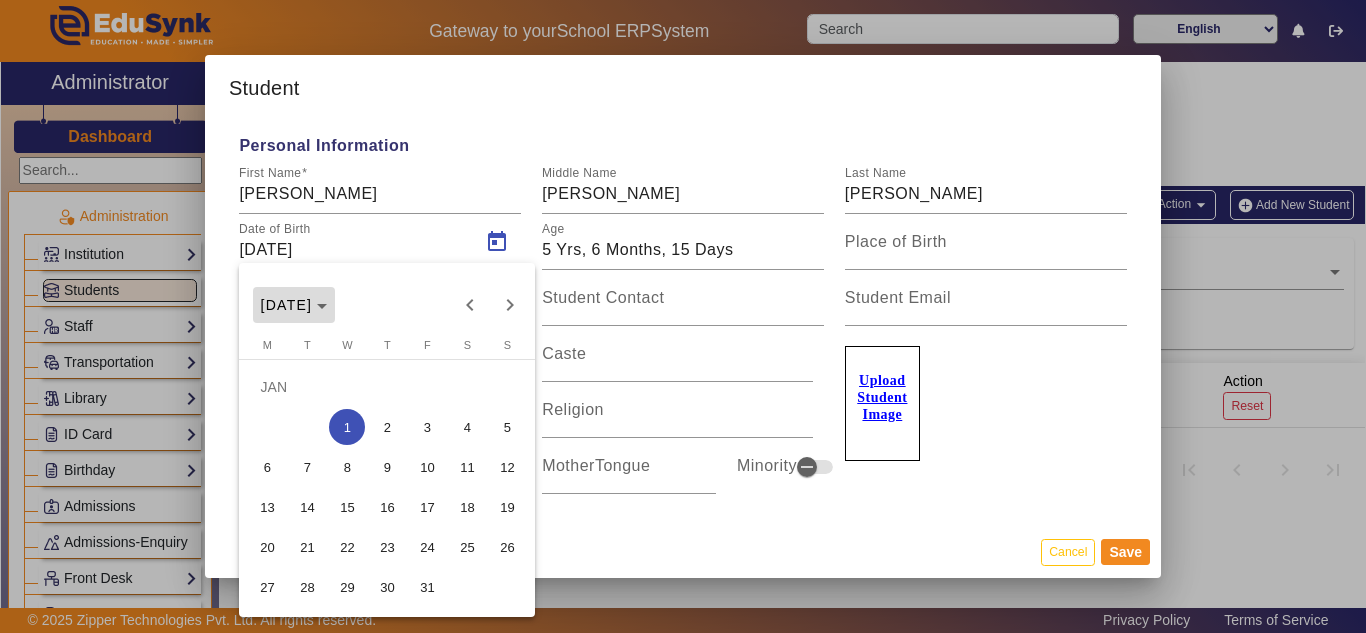 click 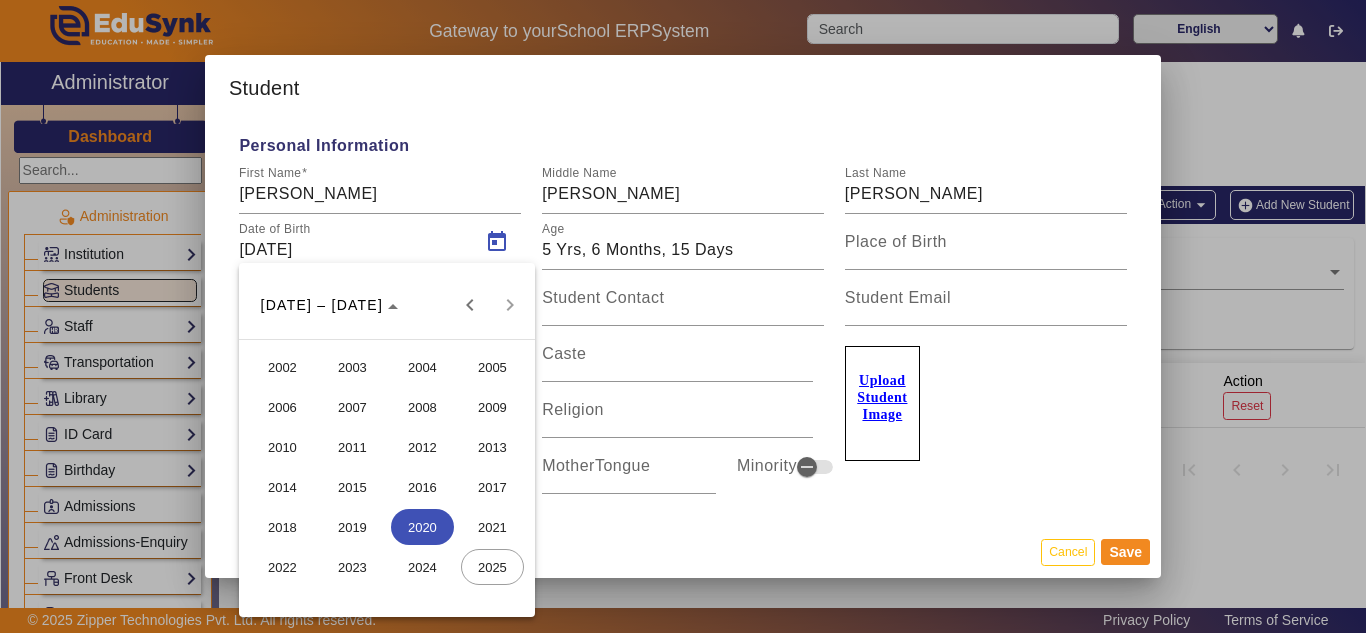 click on "2002" at bounding box center [282, 367] 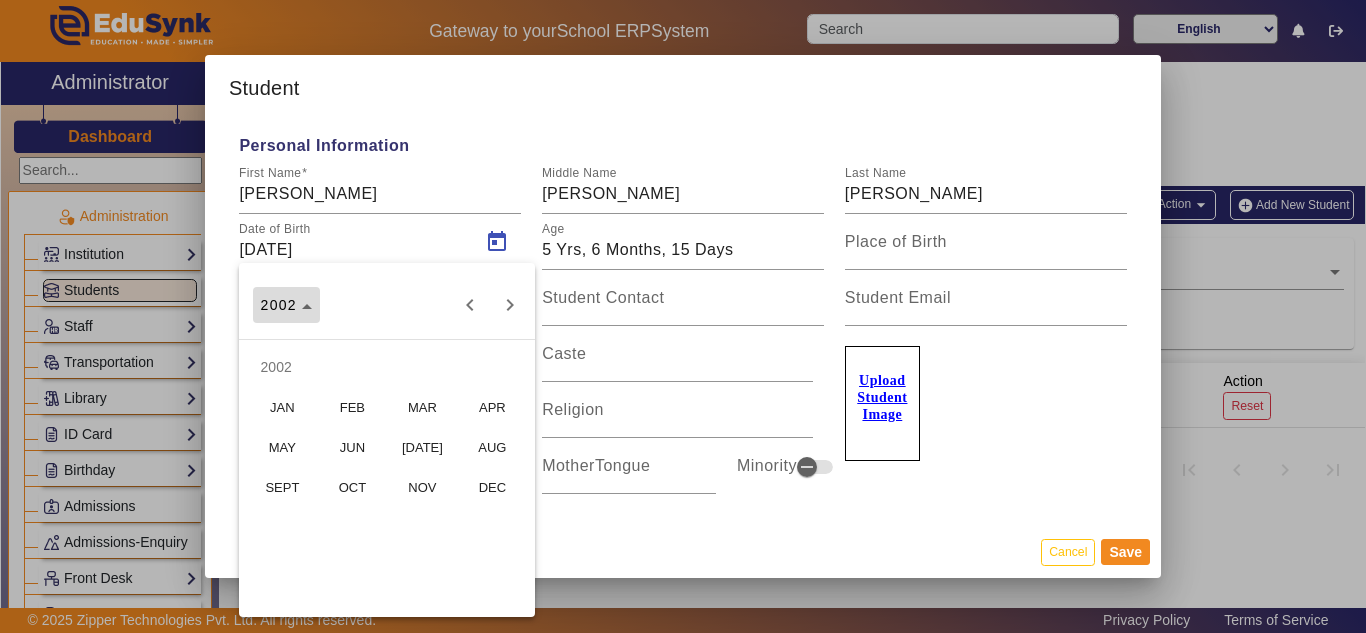 click at bounding box center [286, 305] 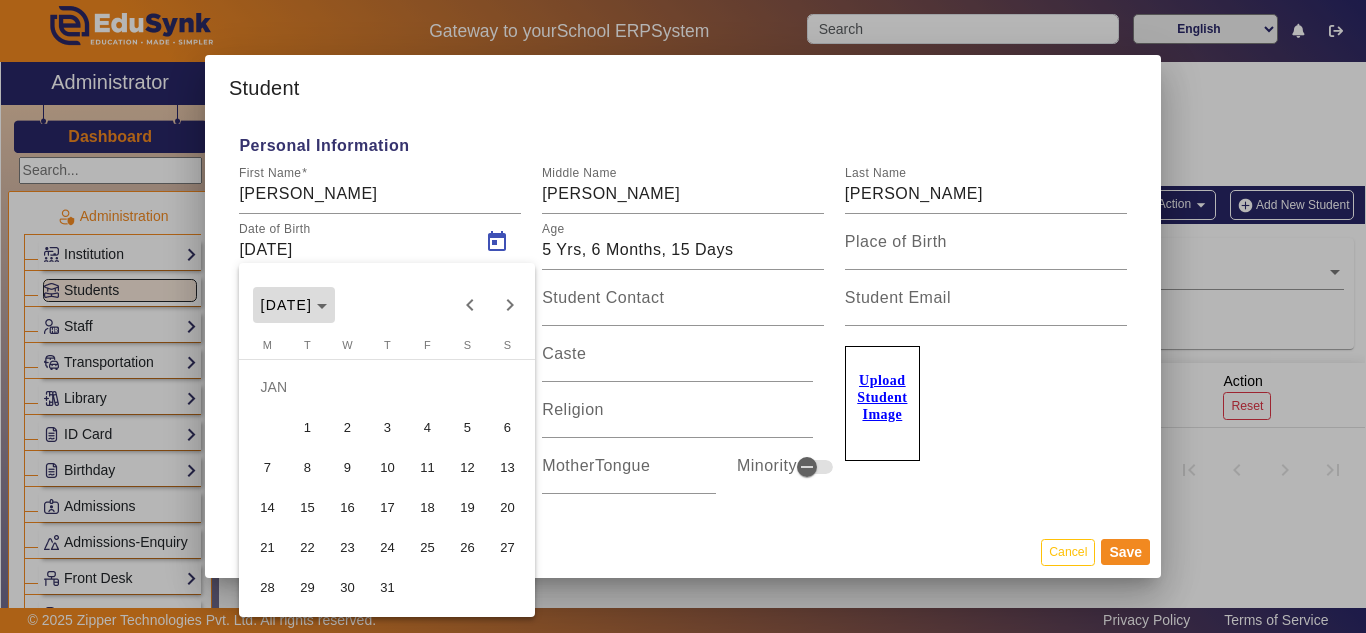 click 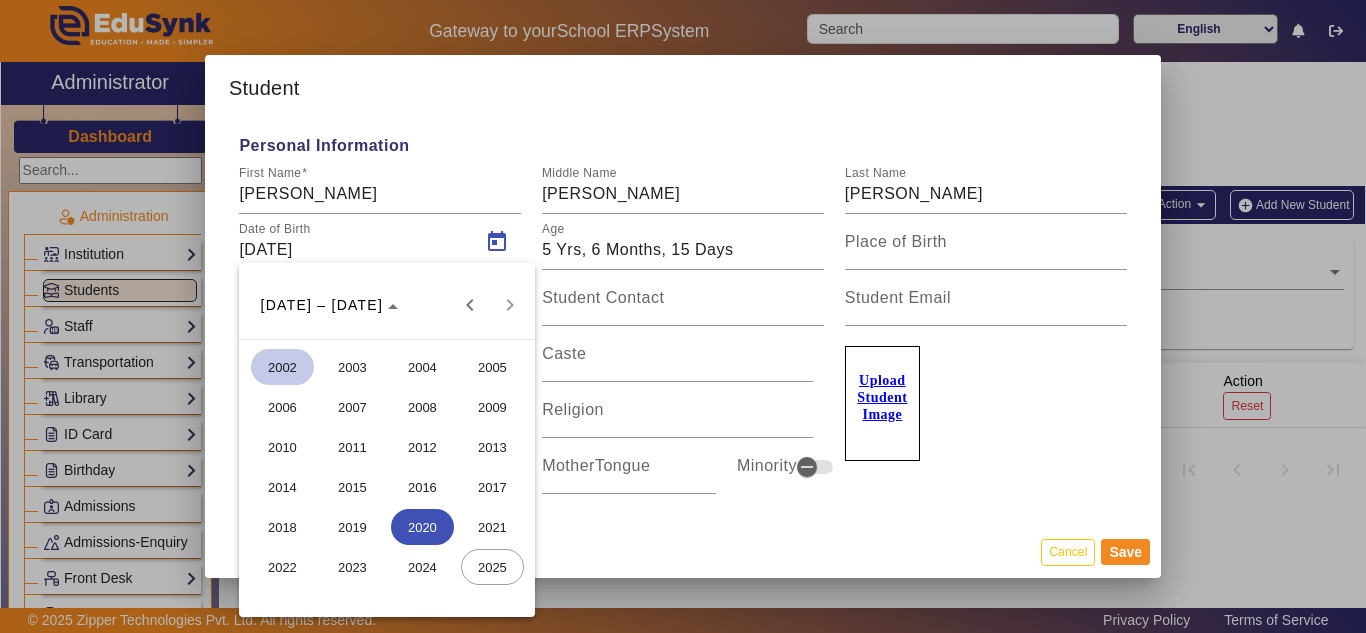 click on "2002" at bounding box center [282, 367] 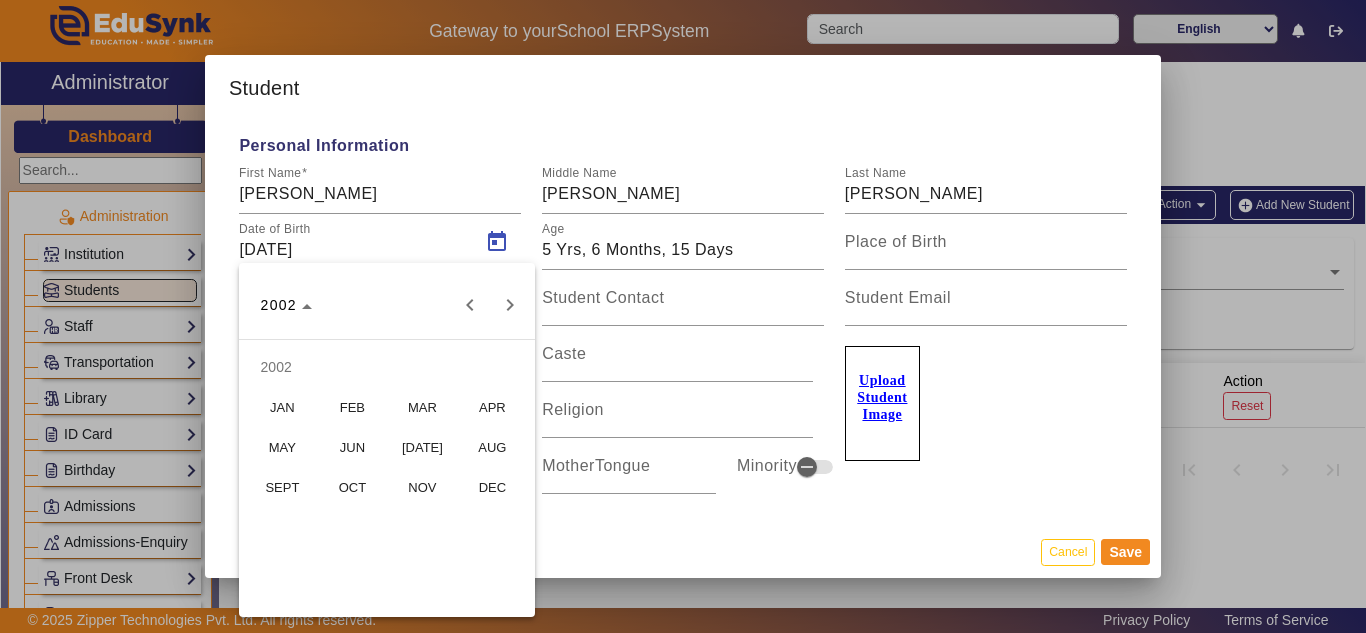click on "APR" at bounding box center (492, 407) 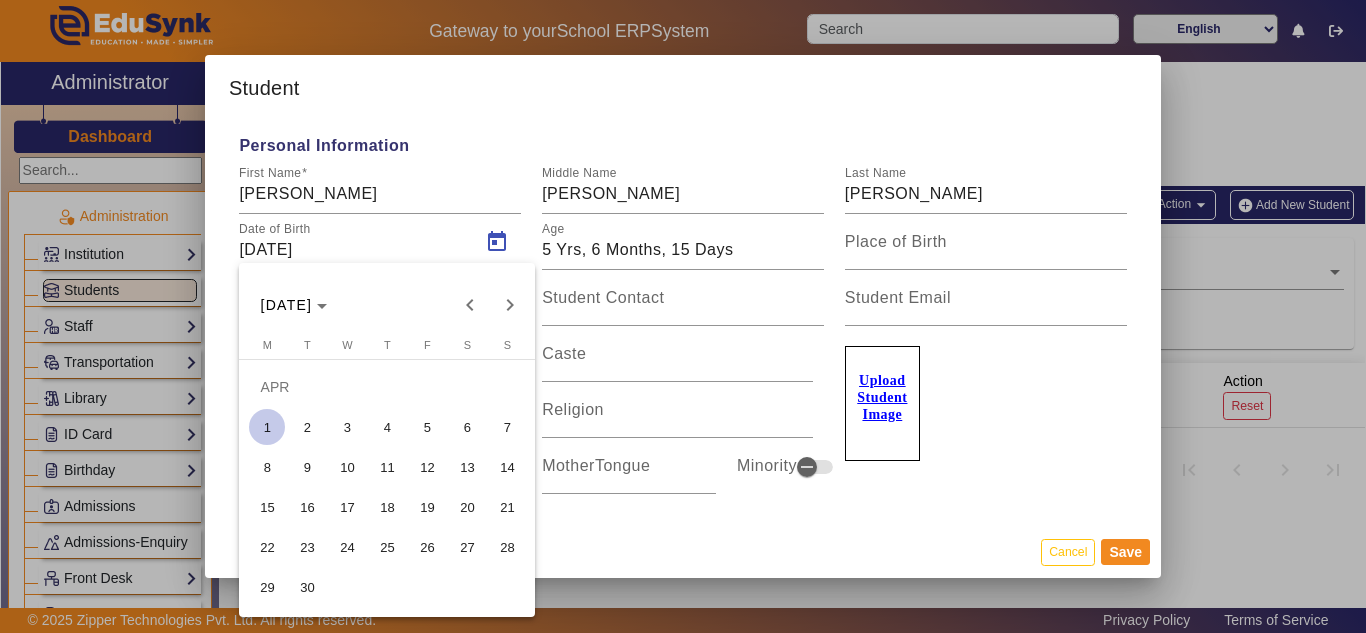 click on "17" at bounding box center (347, 507) 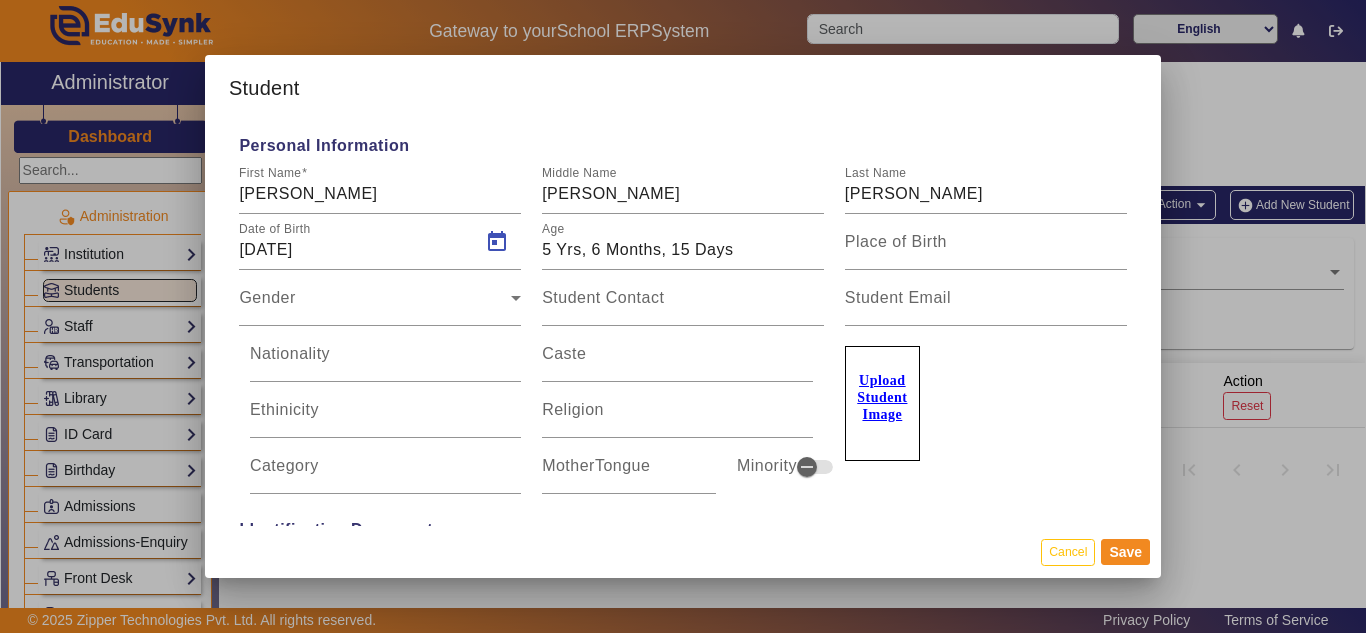 type on "[DATE]" 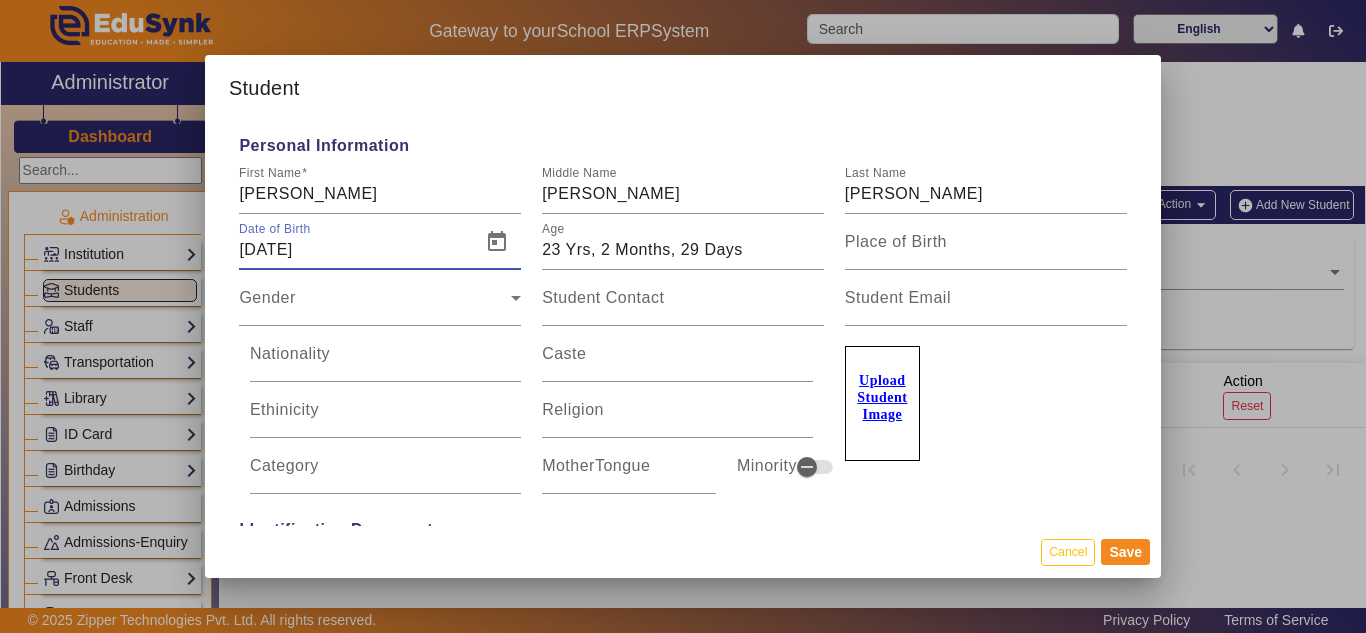 click on "[DATE]" at bounding box center (354, 250) 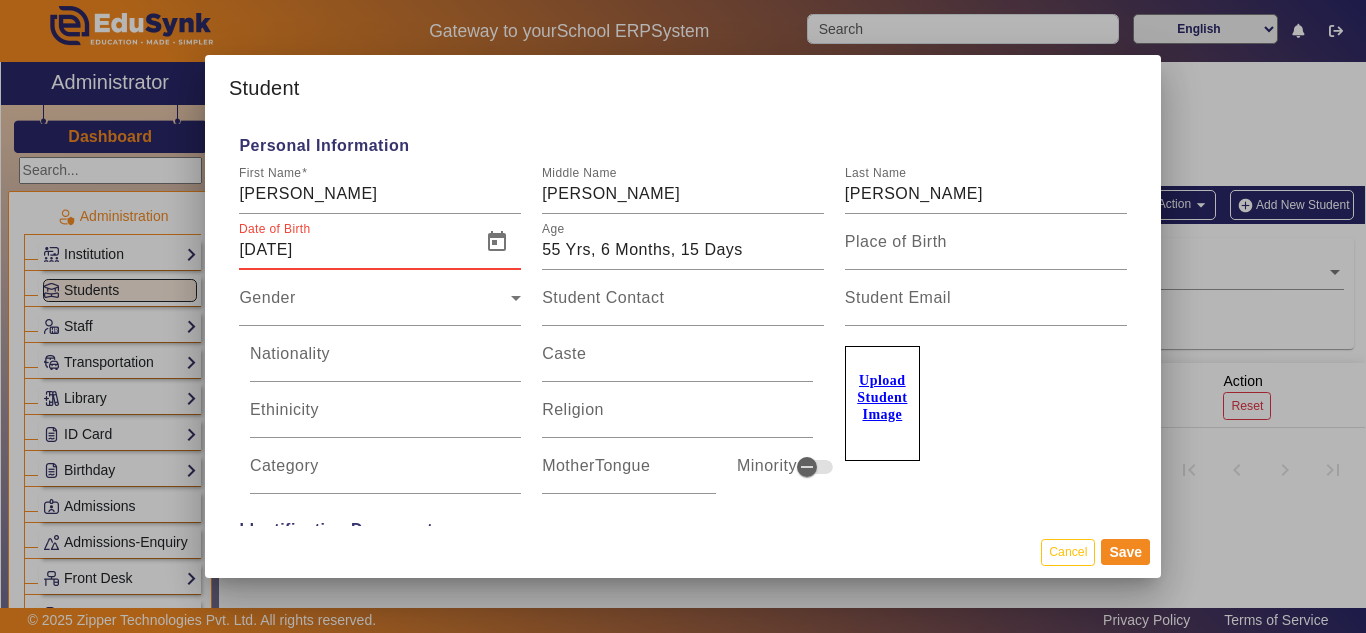 type on "[DATE]" 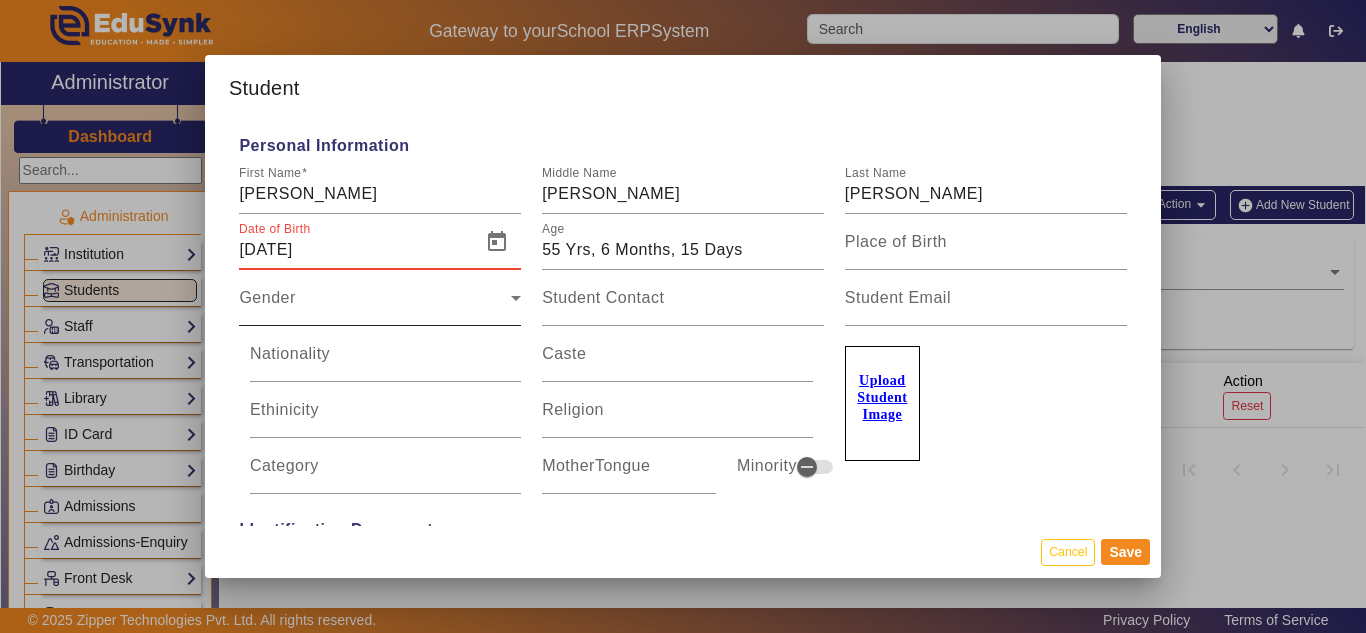 click on "Gender" at bounding box center [375, 306] 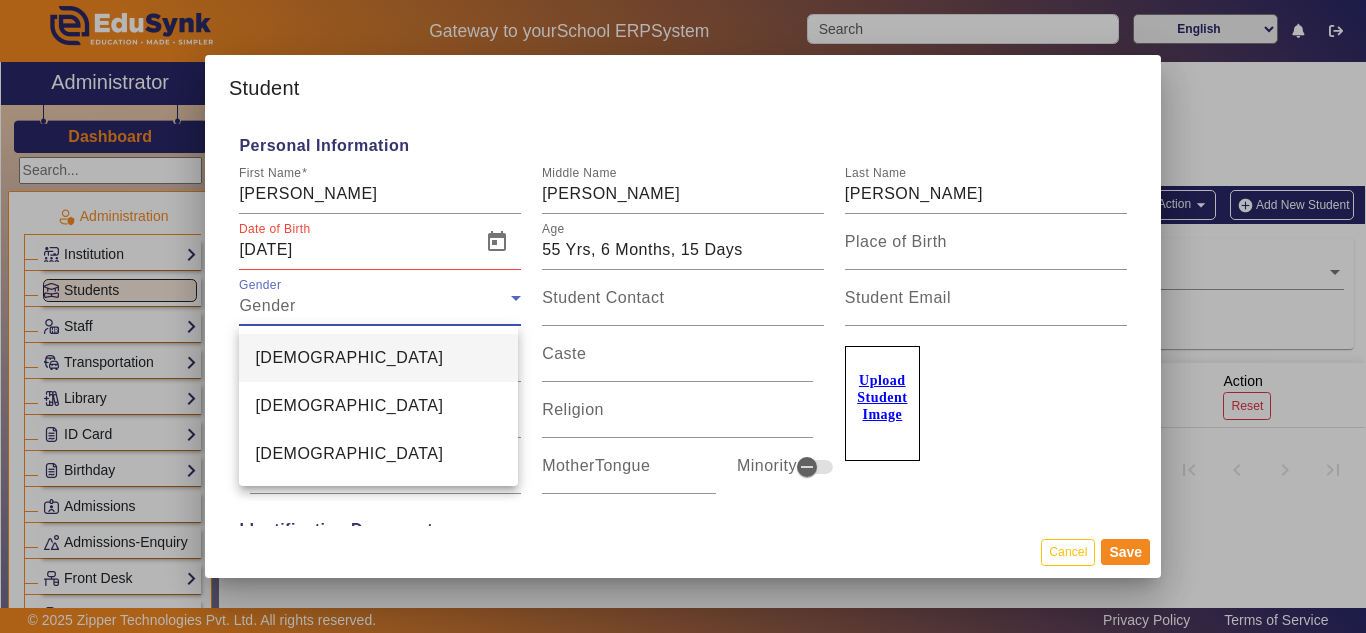click at bounding box center (683, 316) 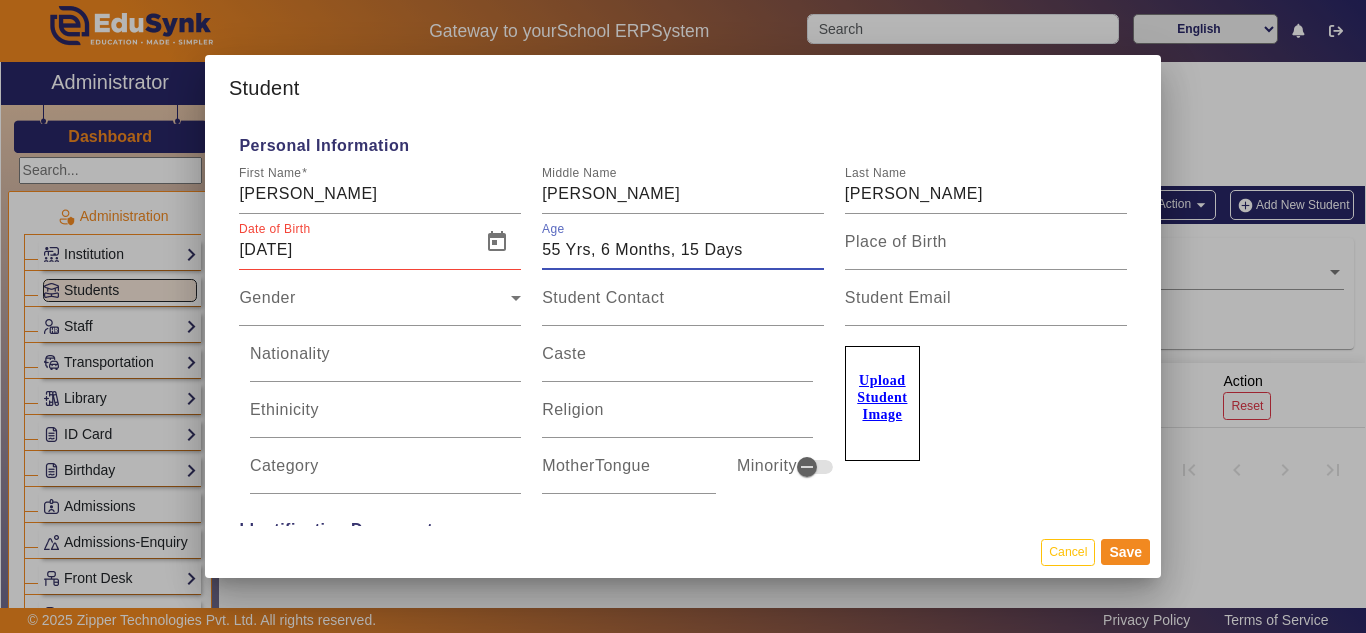 click on "55 Yrs, 6 Months, 15 Days" at bounding box center [683, 250] 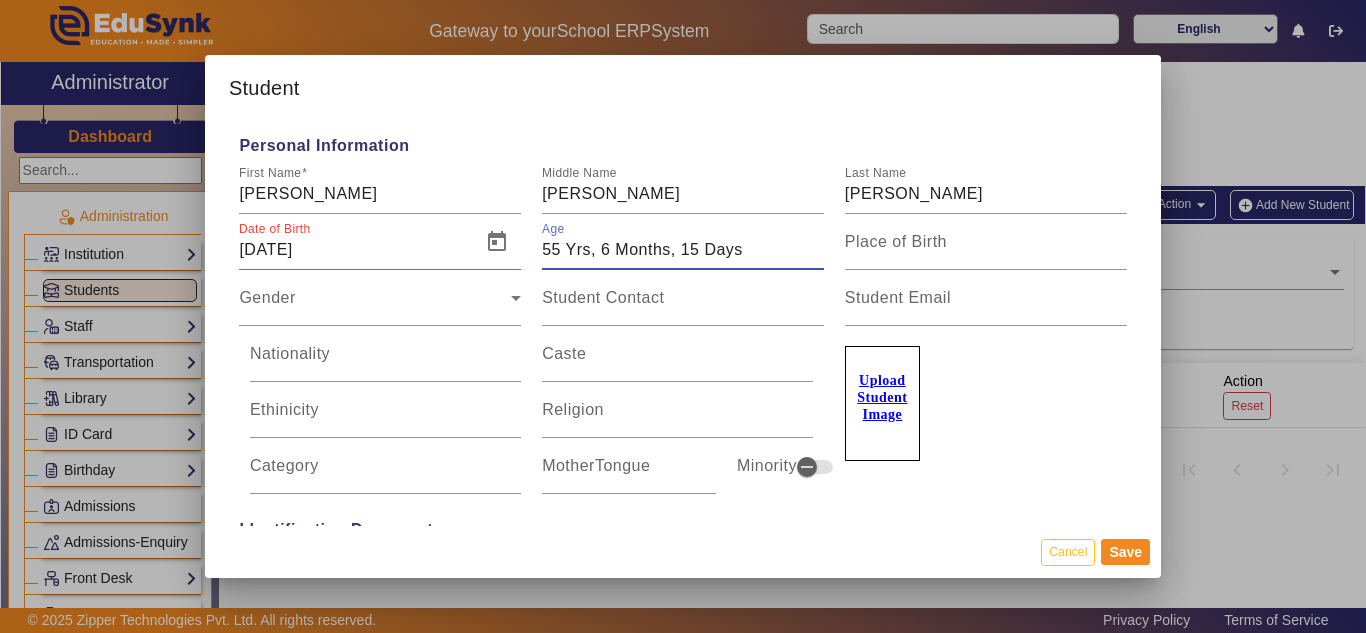 drag, startPoint x: 776, startPoint y: 246, endPoint x: 532, endPoint y: 255, distance: 244.16592 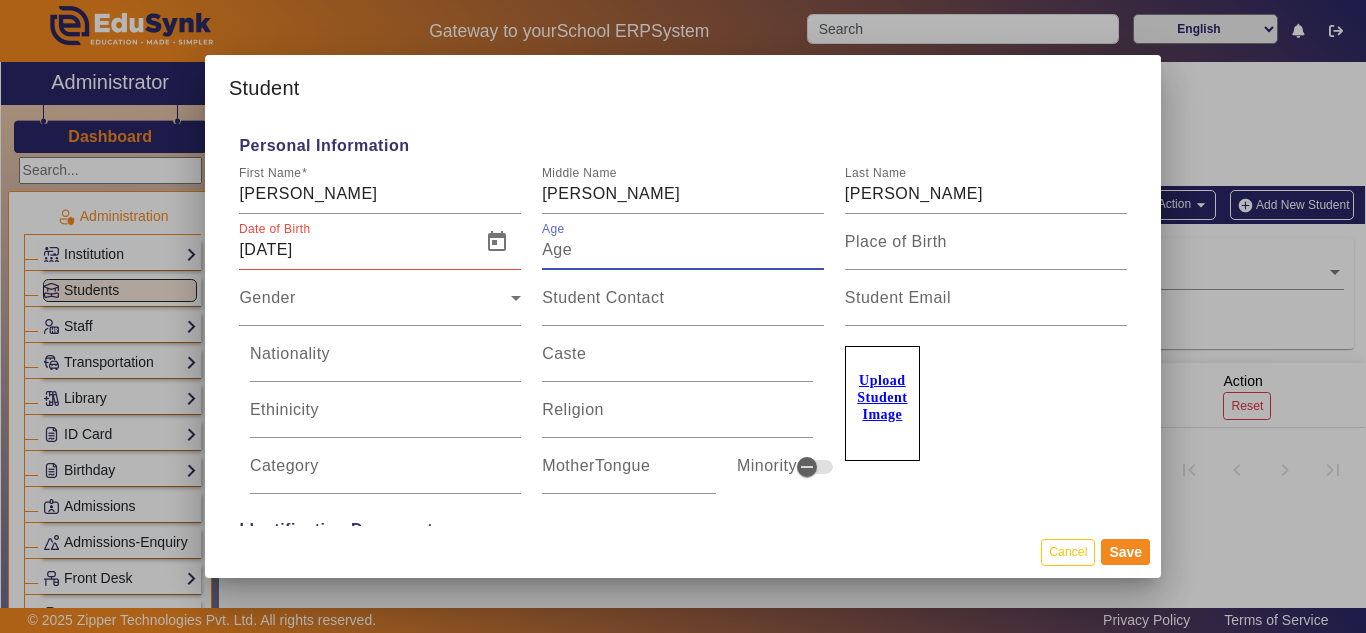 type 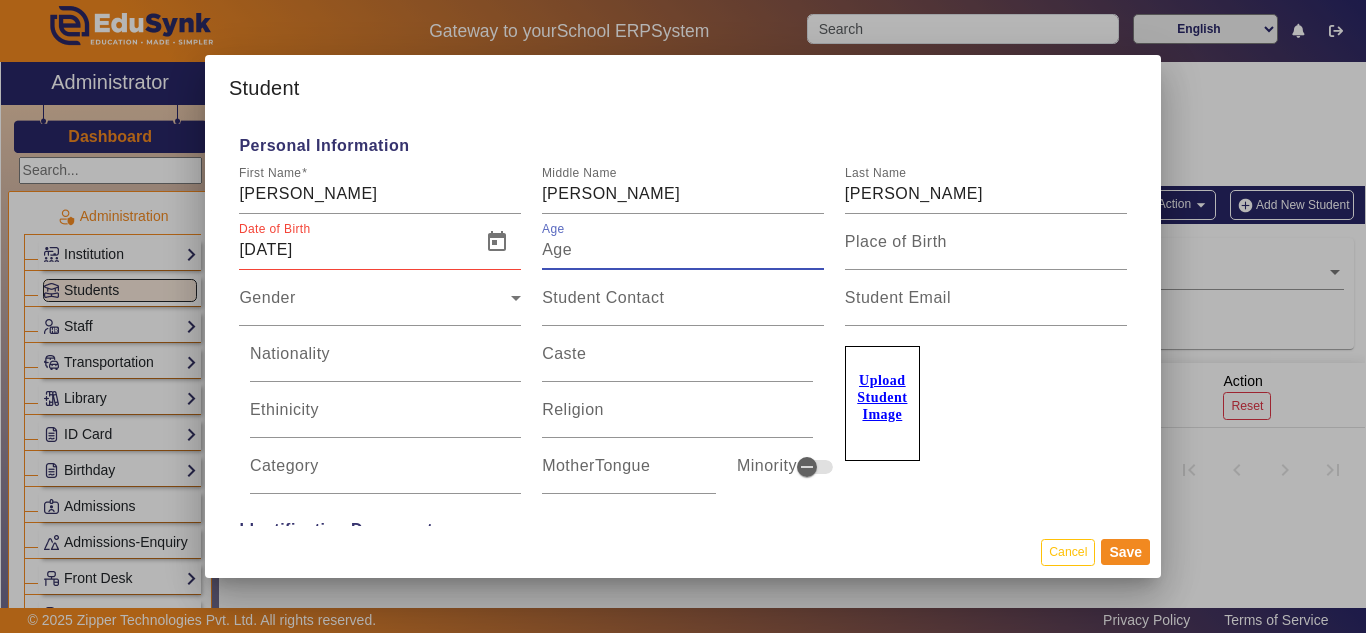 click on "[DATE]" at bounding box center (354, 250) 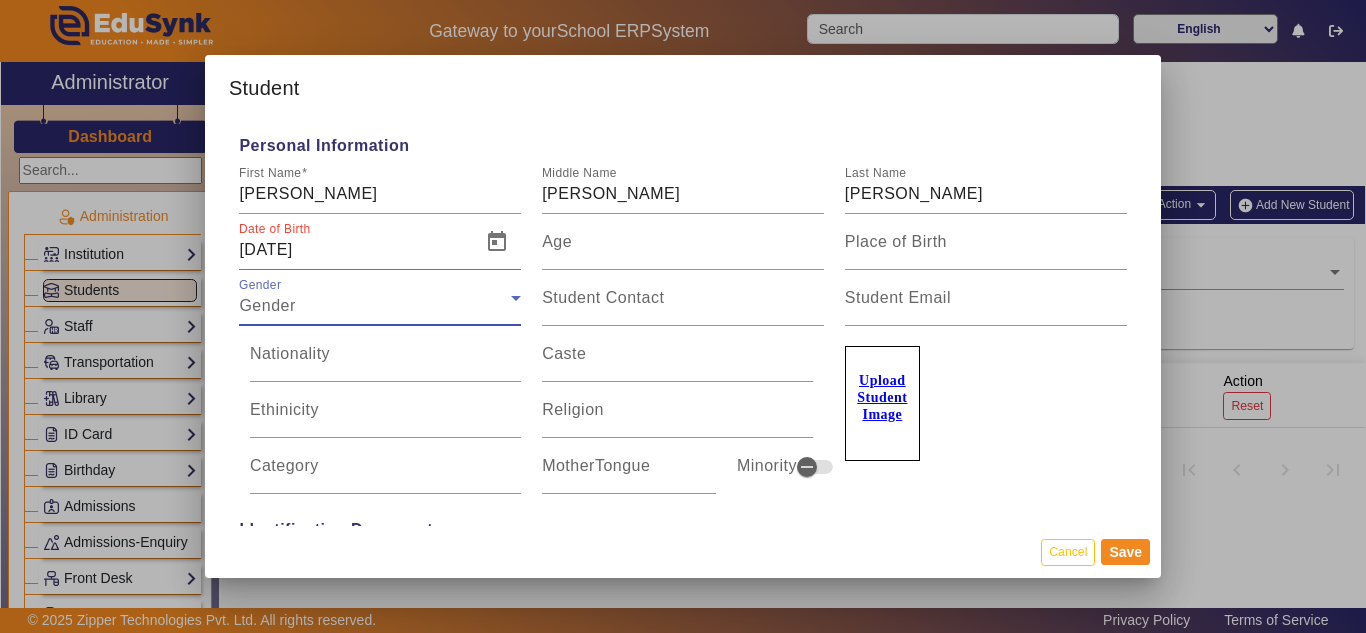 click on "Gender" at bounding box center [375, 306] 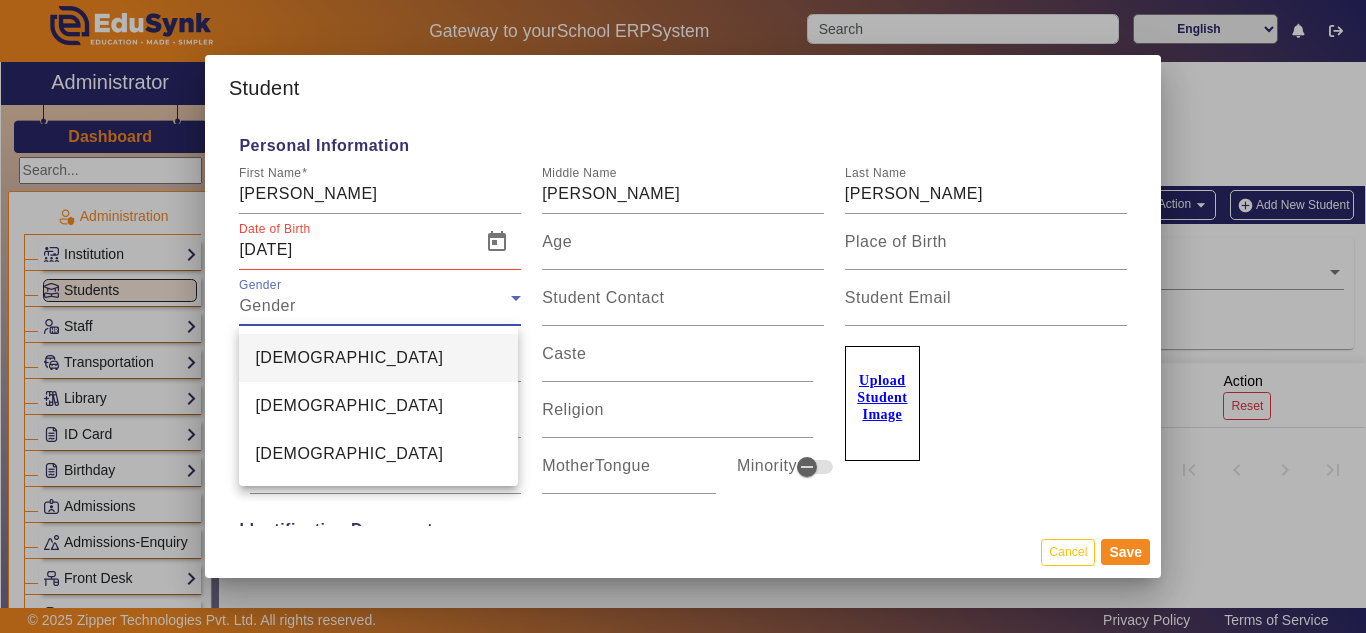 click on "[DEMOGRAPHIC_DATA]" at bounding box center [378, 358] 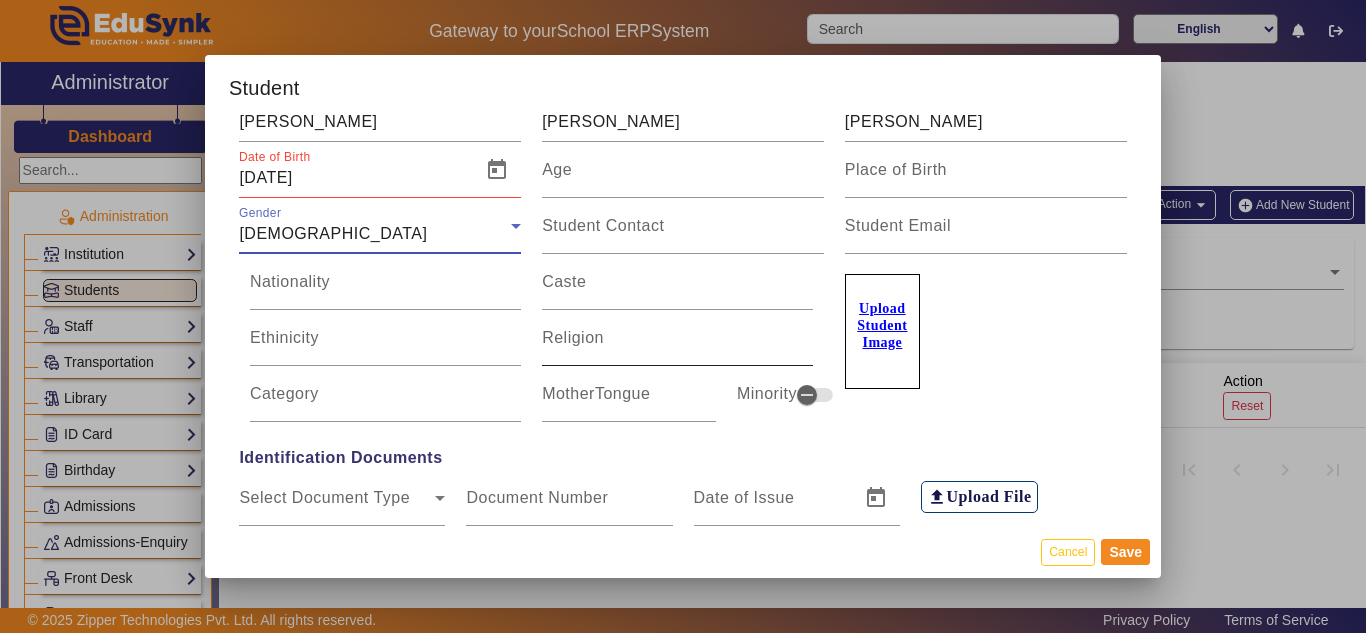 scroll, scrollTop: 0, scrollLeft: 0, axis: both 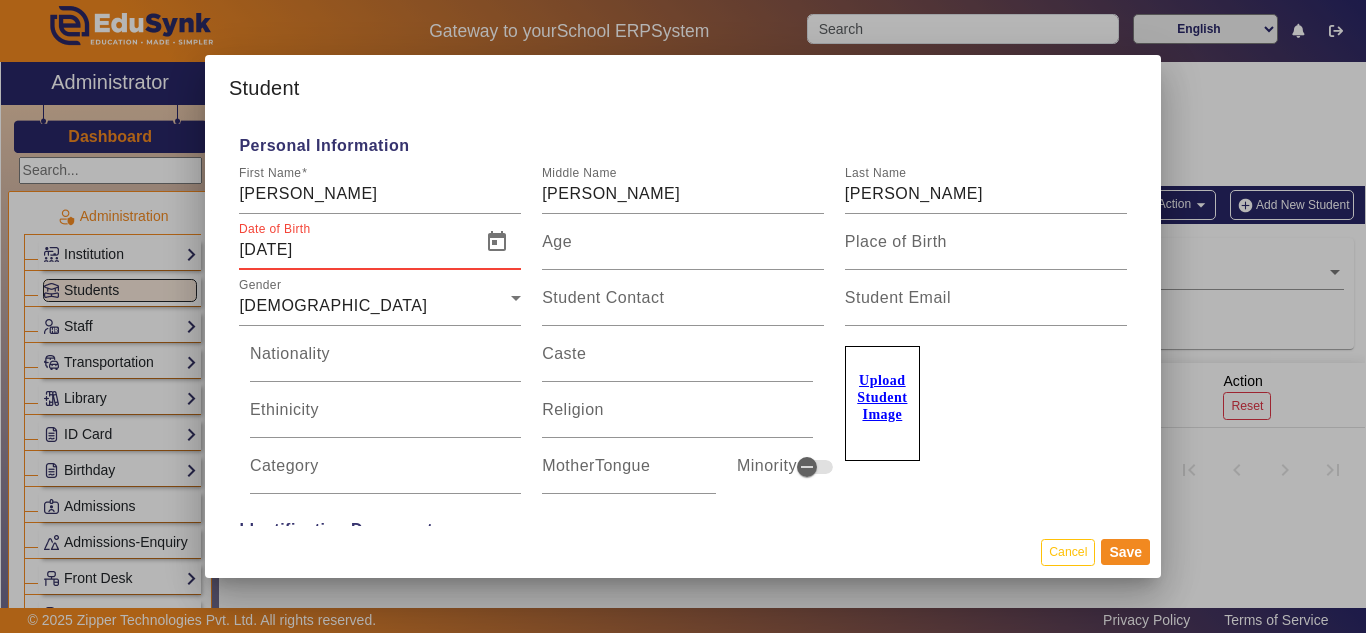 click on "[DATE]" at bounding box center (354, 250) 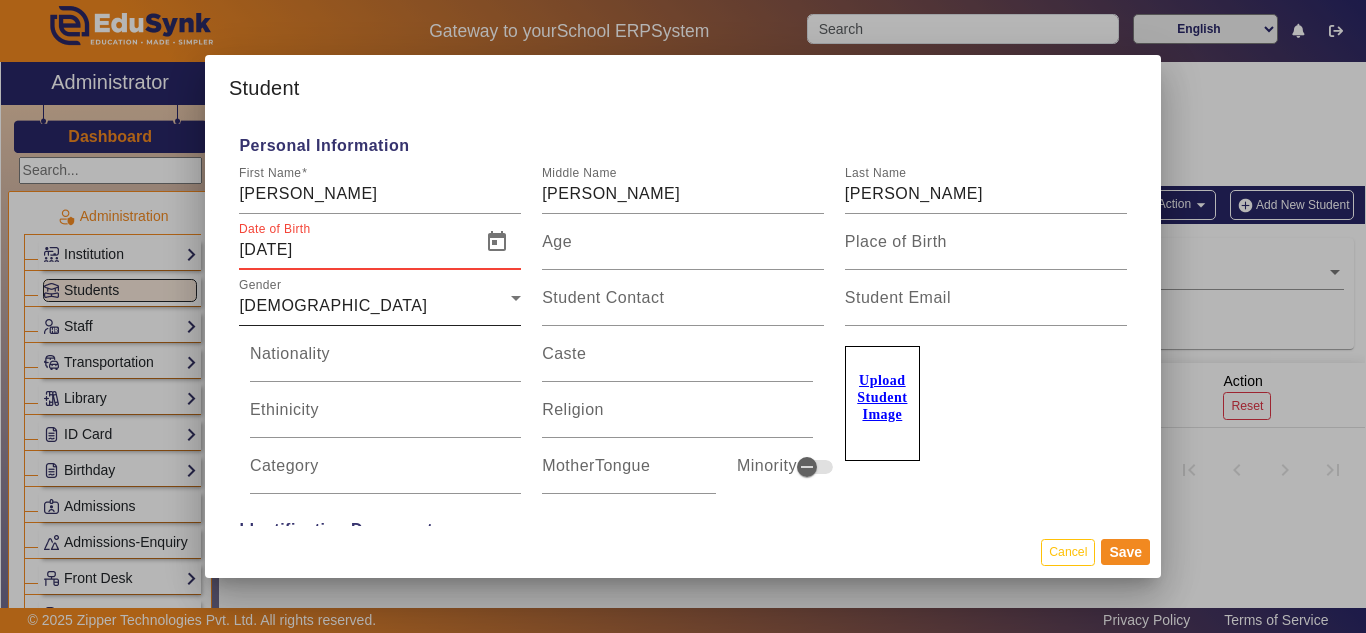 click on "[DEMOGRAPHIC_DATA]" at bounding box center (375, 306) 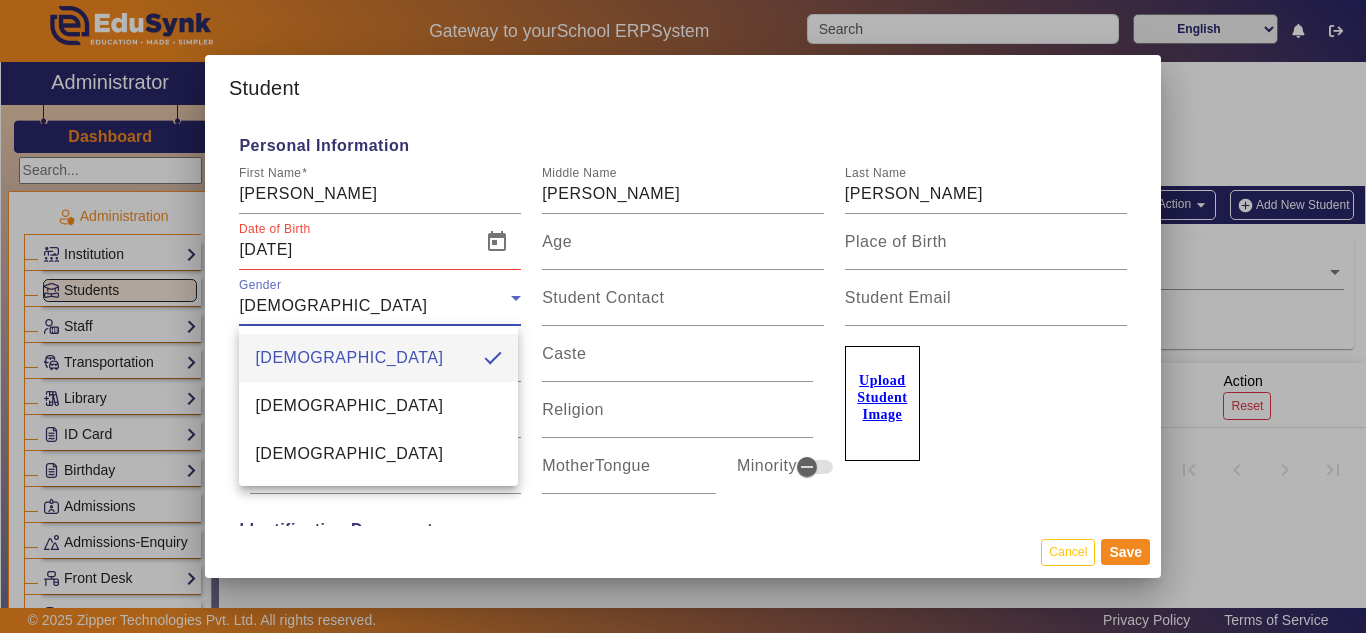 click at bounding box center (683, 316) 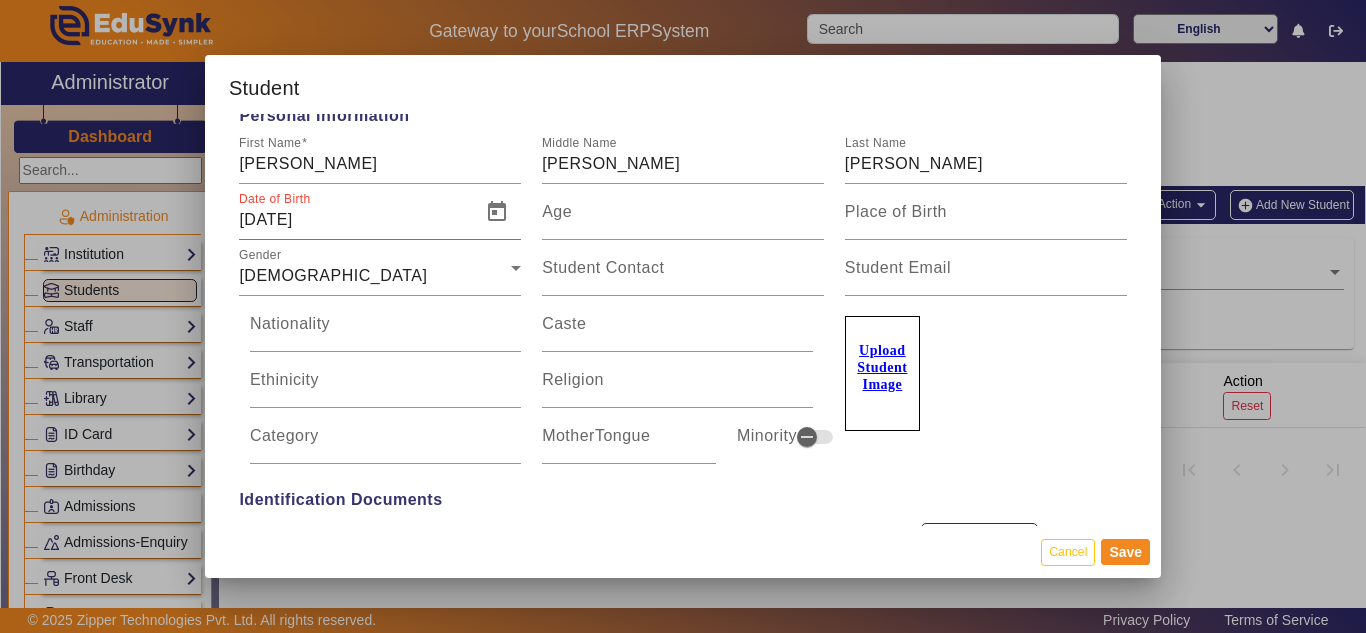 scroll, scrollTop: 0, scrollLeft: 0, axis: both 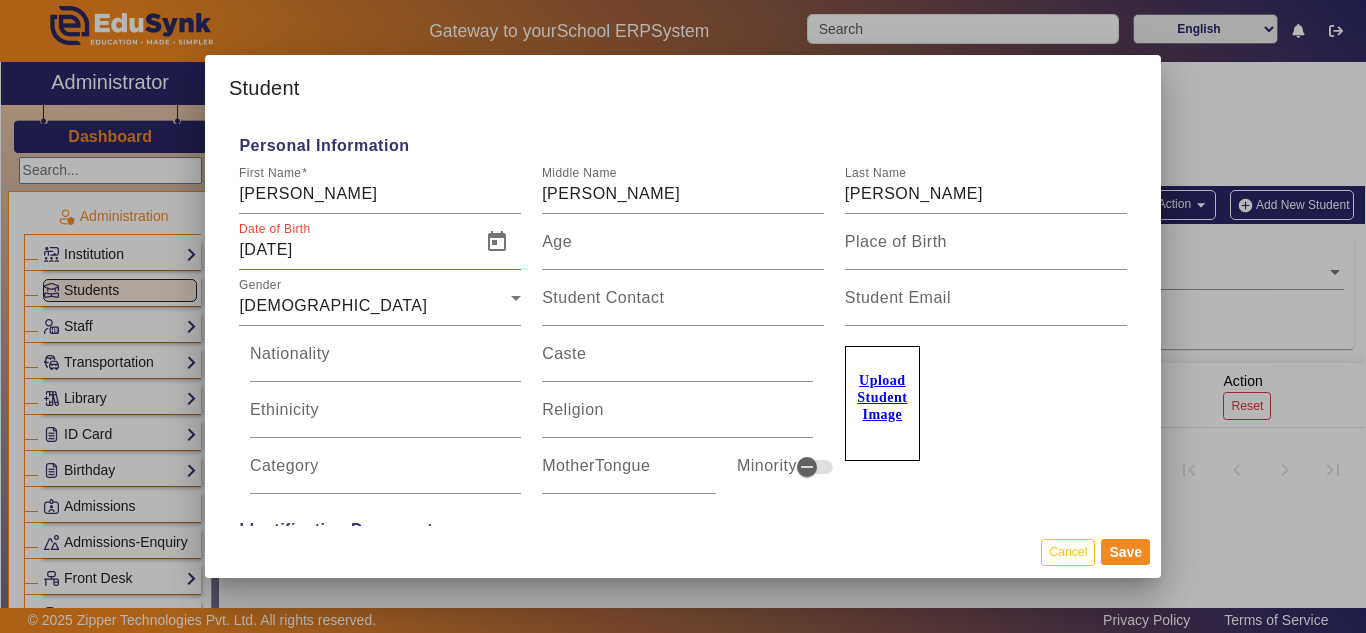 click on "Upload Student Image" at bounding box center (882, 397) 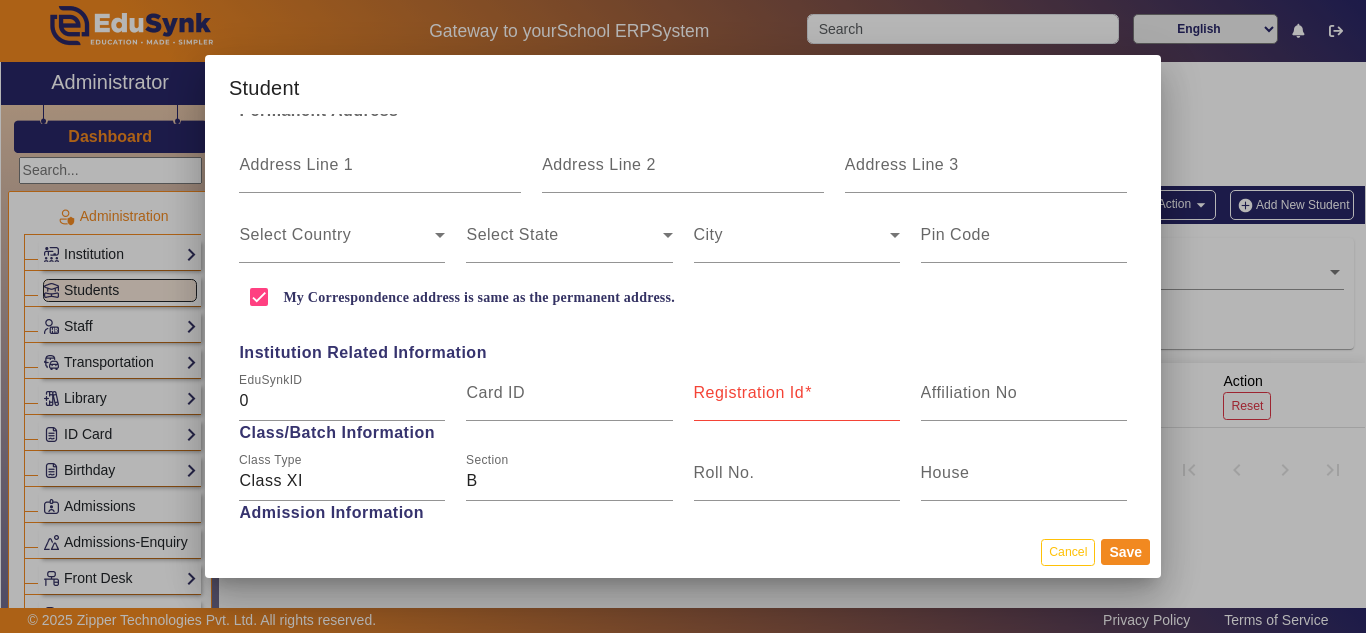 scroll, scrollTop: 600, scrollLeft: 0, axis: vertical 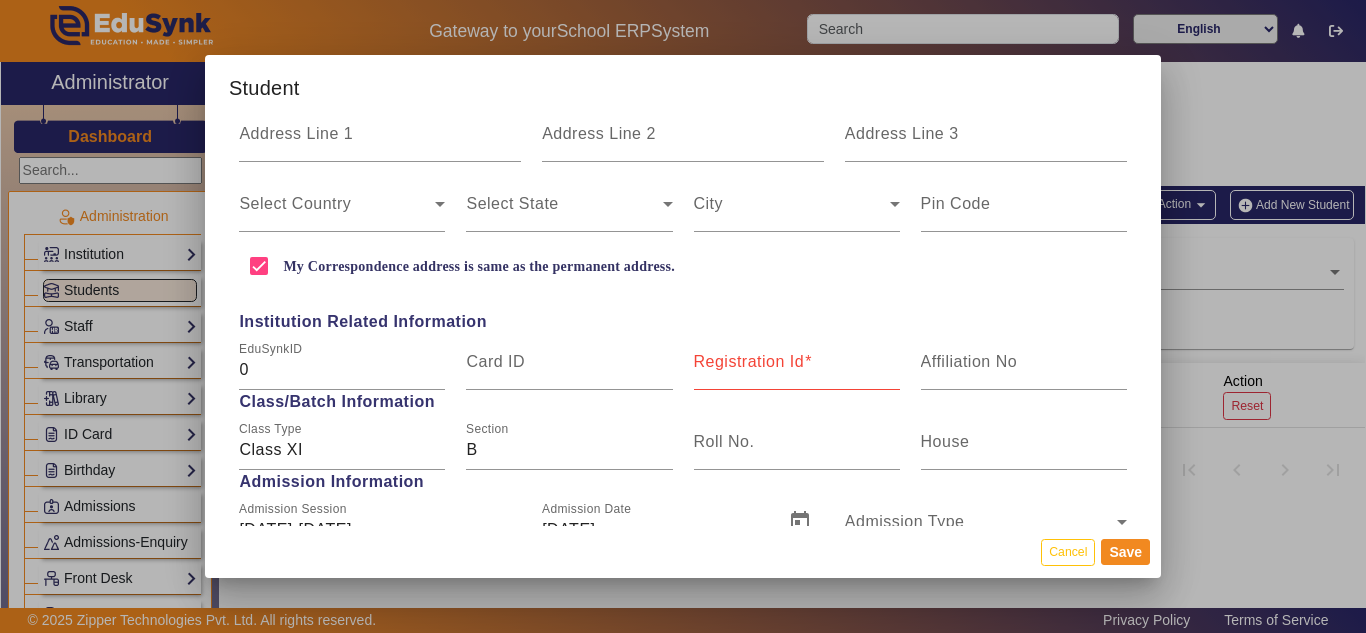 click on "Registration Id" at bounding box center [749, 361] 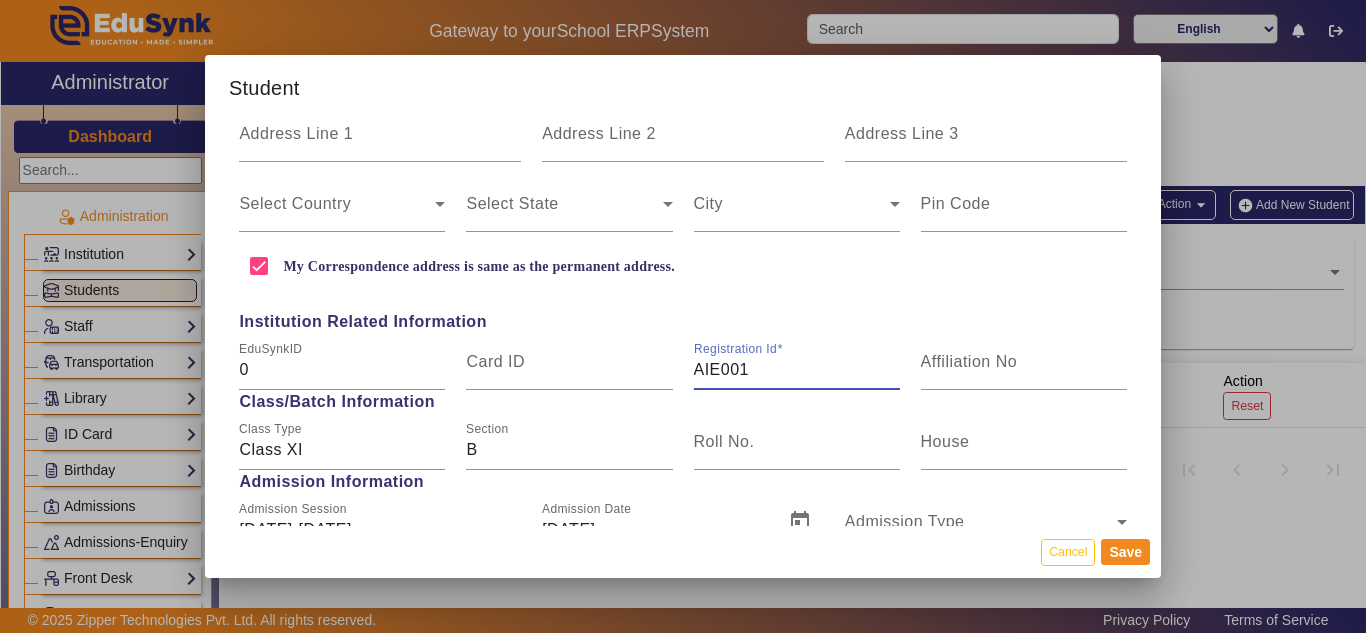 scroll, scrollTop: 800, scrollLeft: 0, axis: vertical 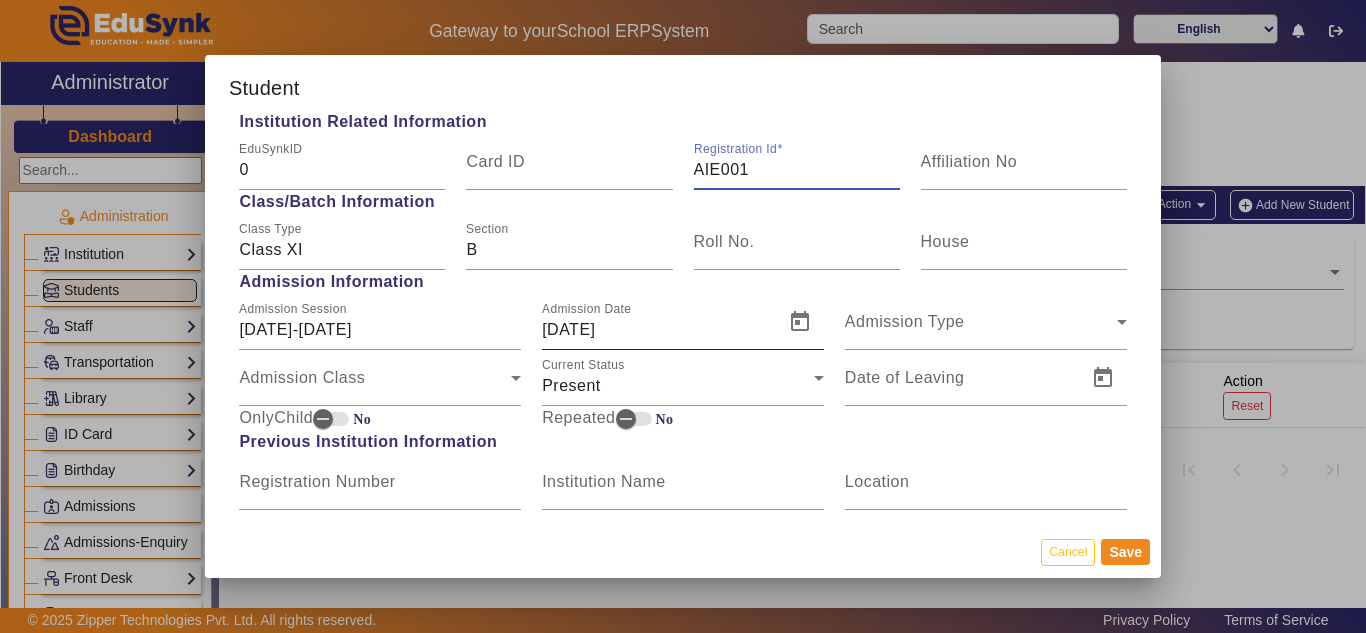 type on "AIE001" 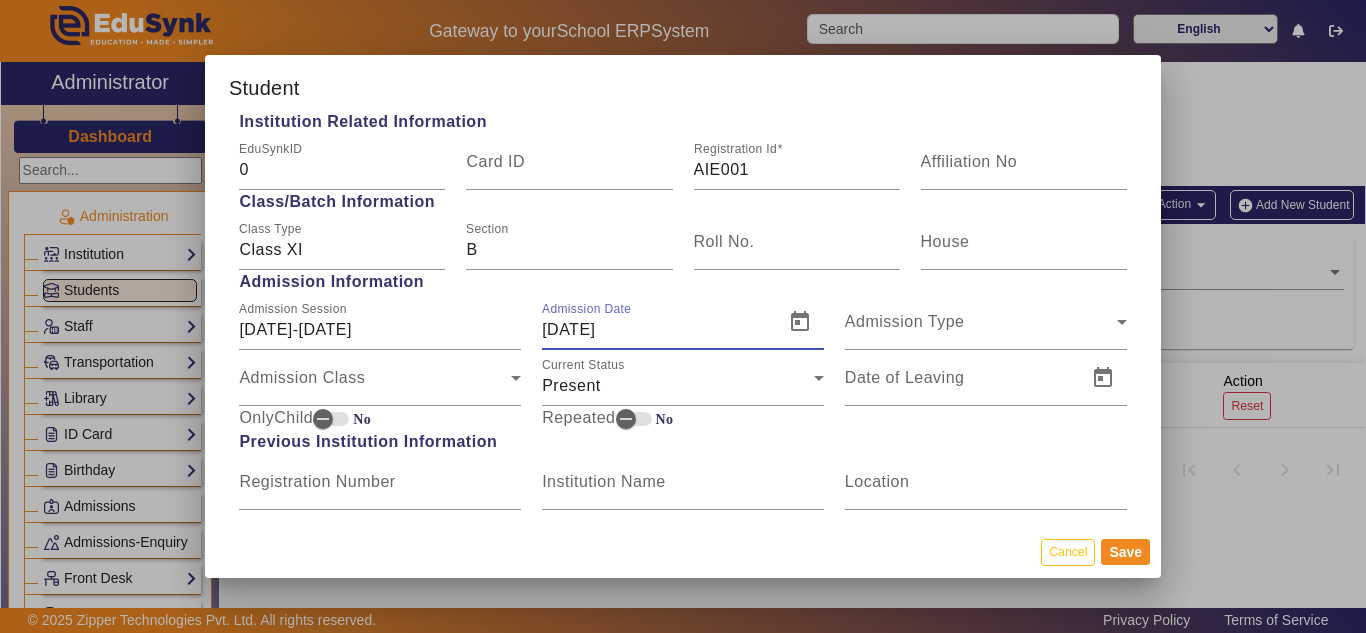 click on "[DATE]" at bounding box center [657, 330] 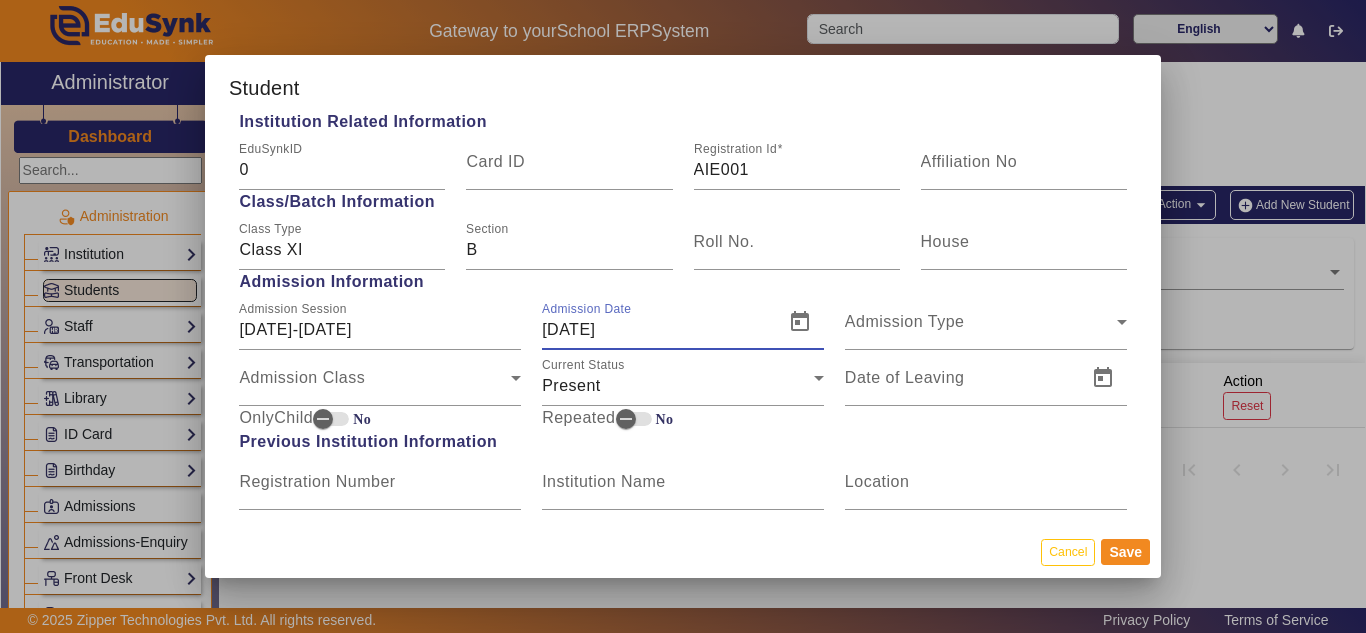 click on "[DATE]" at bounding box center (657, 330) 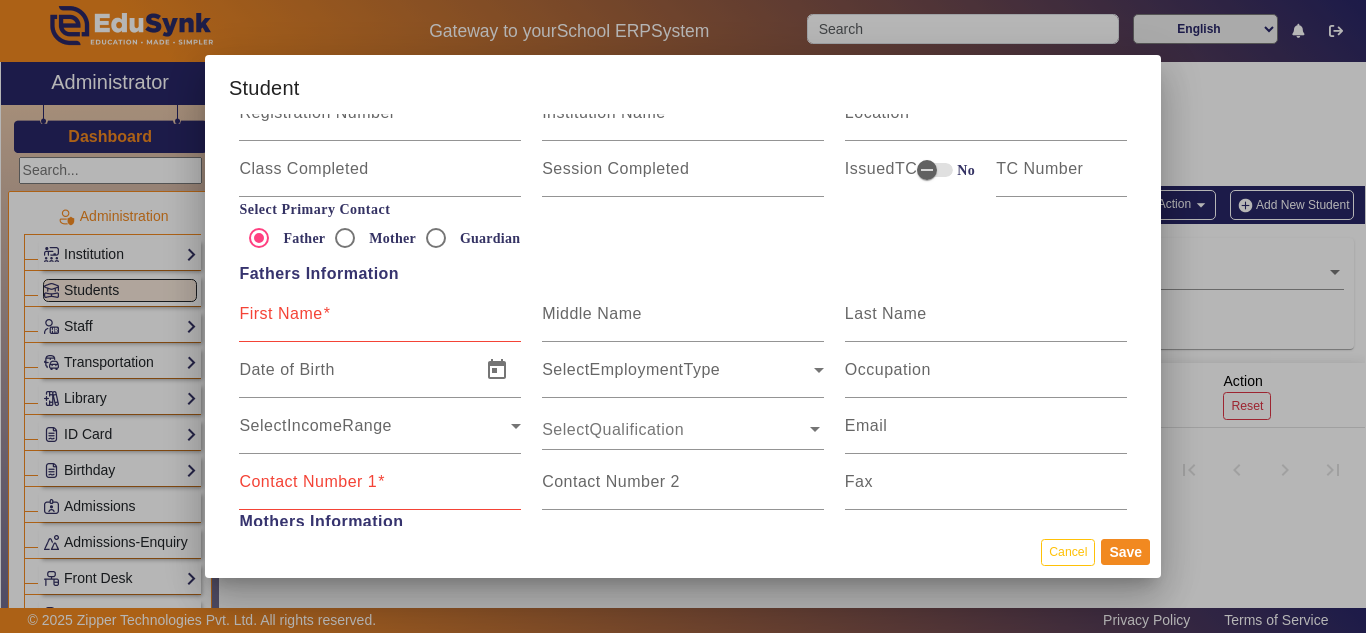 scroll, scrollTop: 1200, scrollLeft: 0, axis: vertical 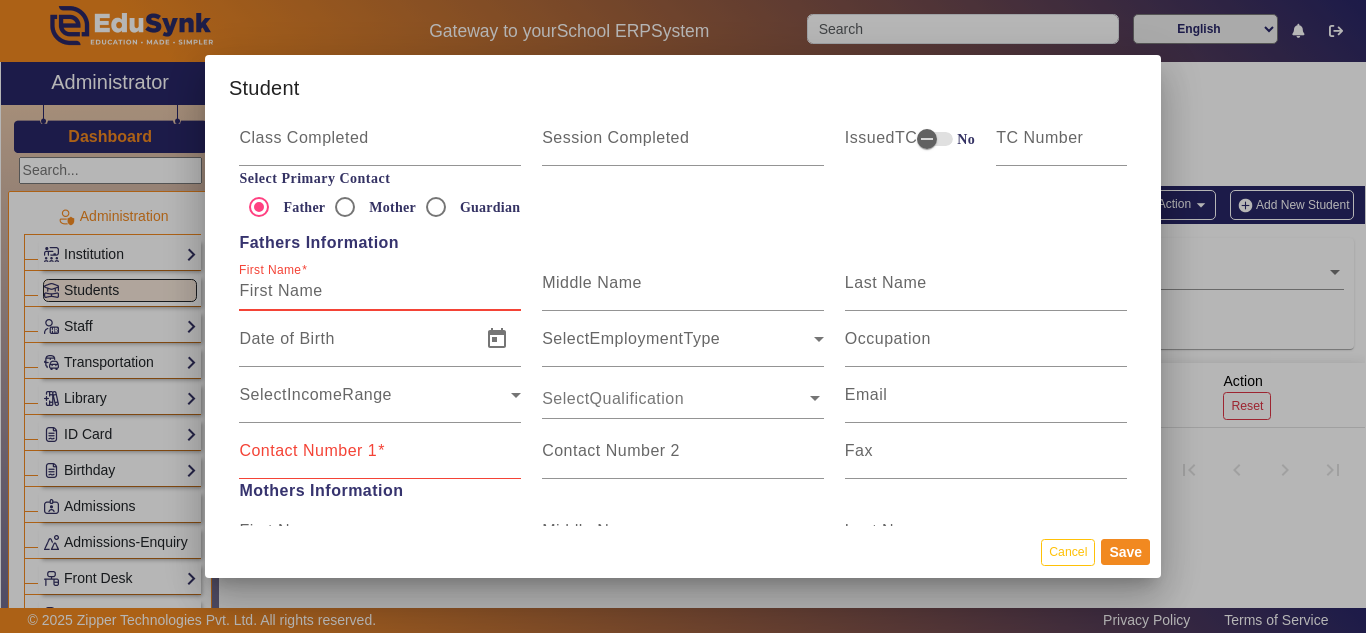 click on "First Name" at bounding box center [380, 291] 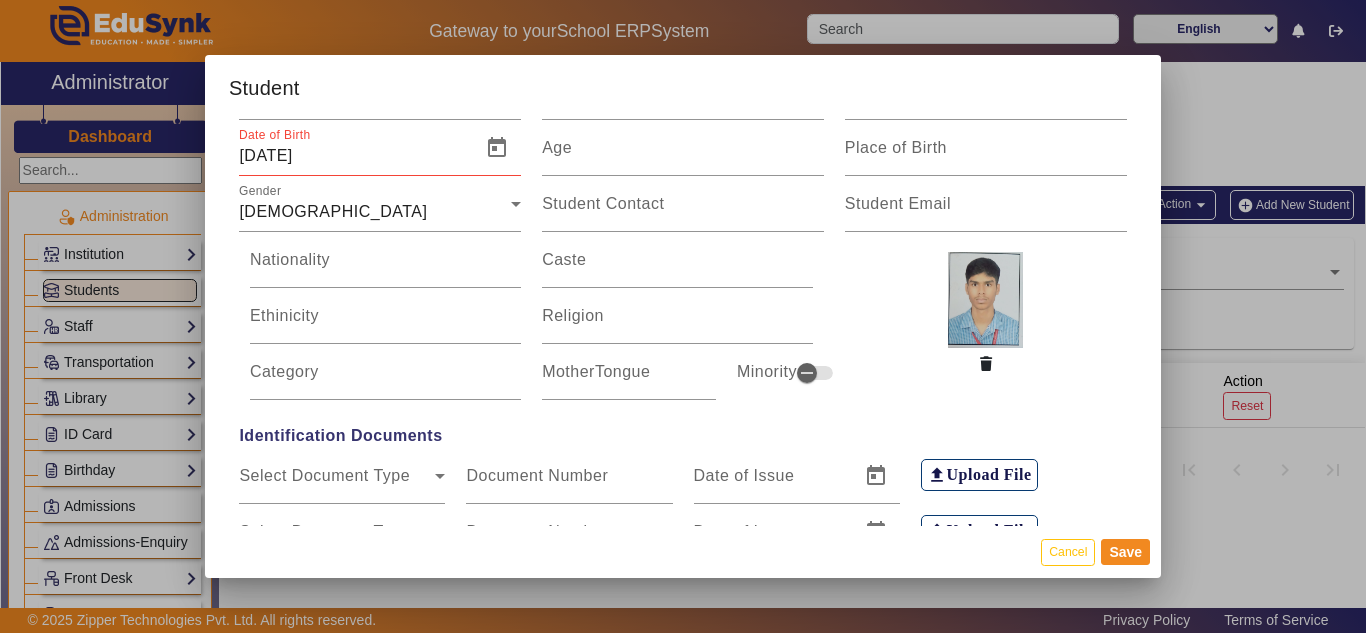 scroll, scrollTop: 0, scrollLeft: 0, axis: both 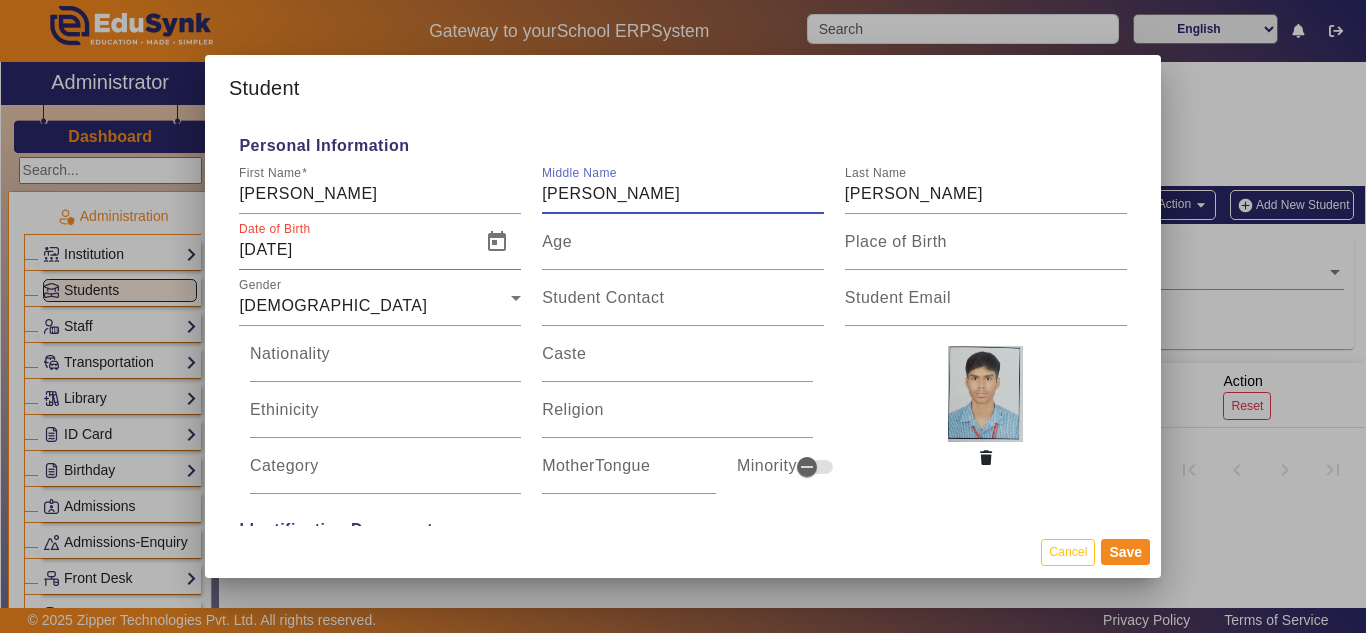 drag, startPoint x: 601, startPoint y: 194, endPoint x: 530, endPoint y: 189, distance: 71.17584 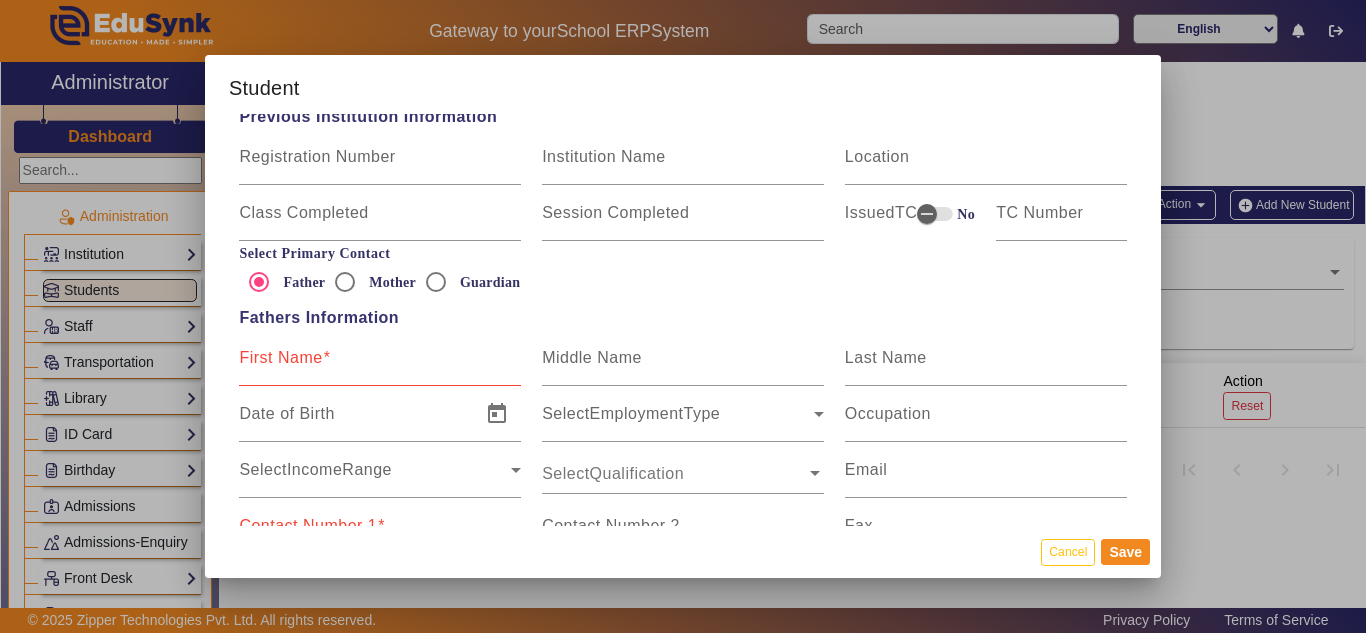 scroll, scrollTop: 1300, scrollLeft: 0, axis: vertical 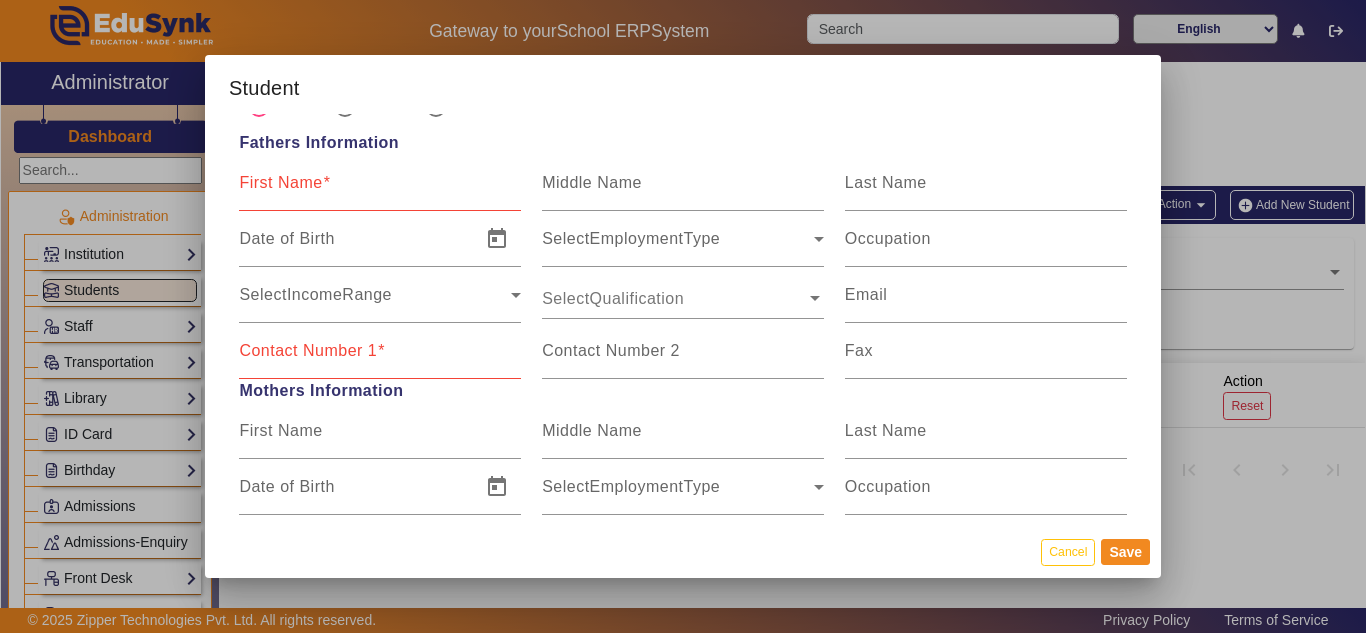 click at bounding box center [327, 182] 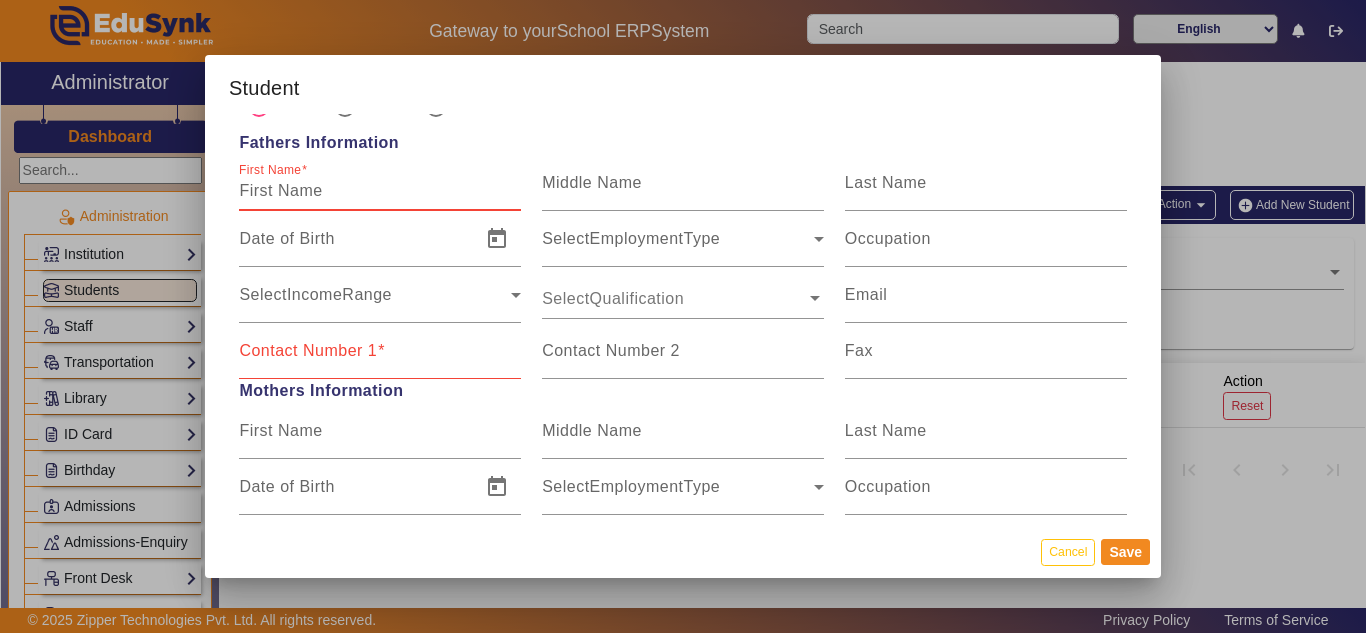 paste on "[PERSON_NAME]" 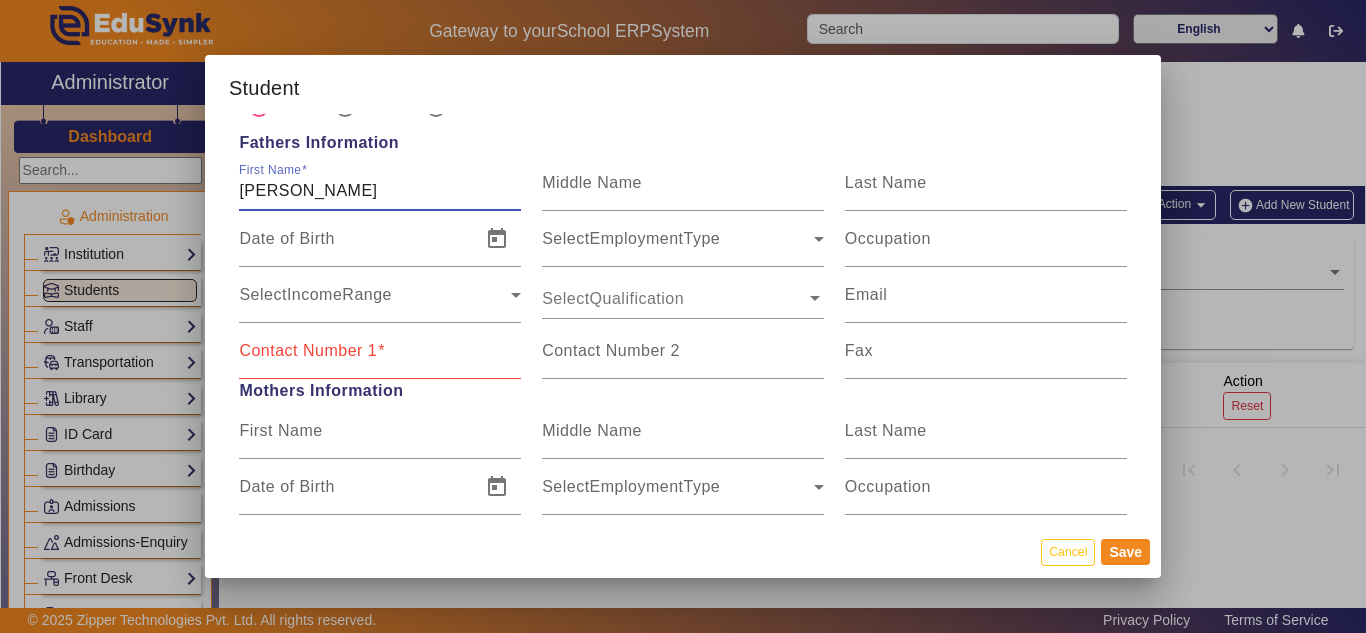 type on "[PERSON_NAME]" 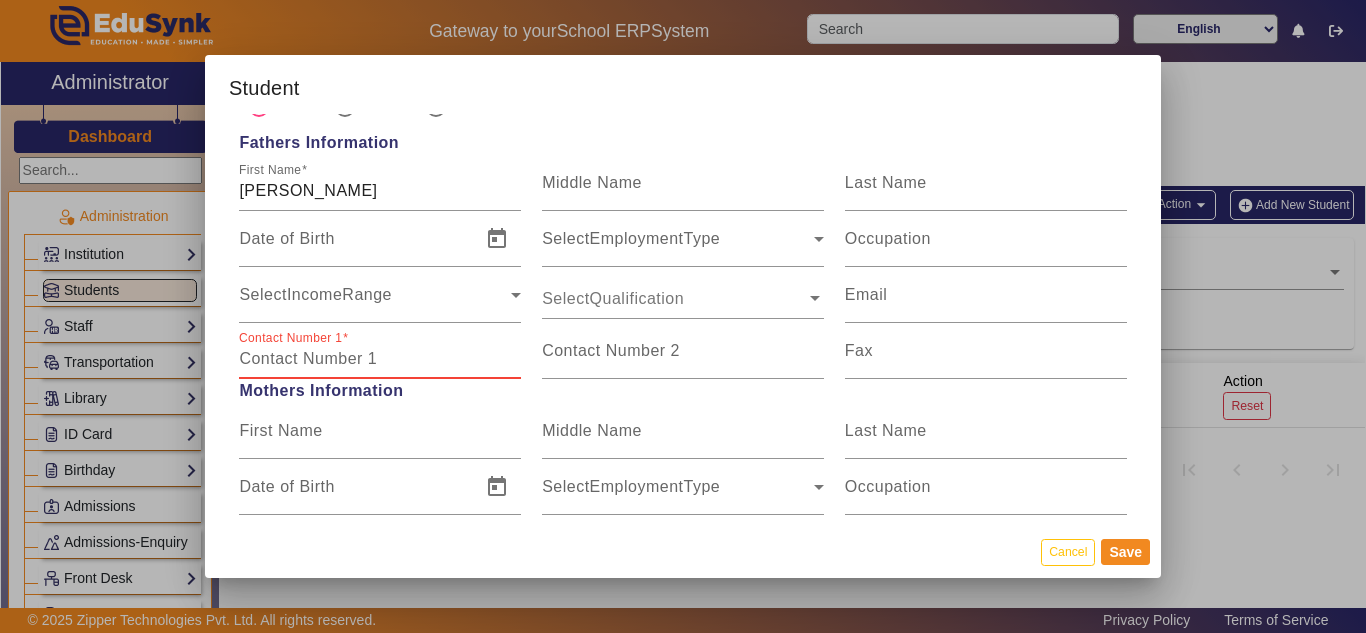 paste on "9699672629" 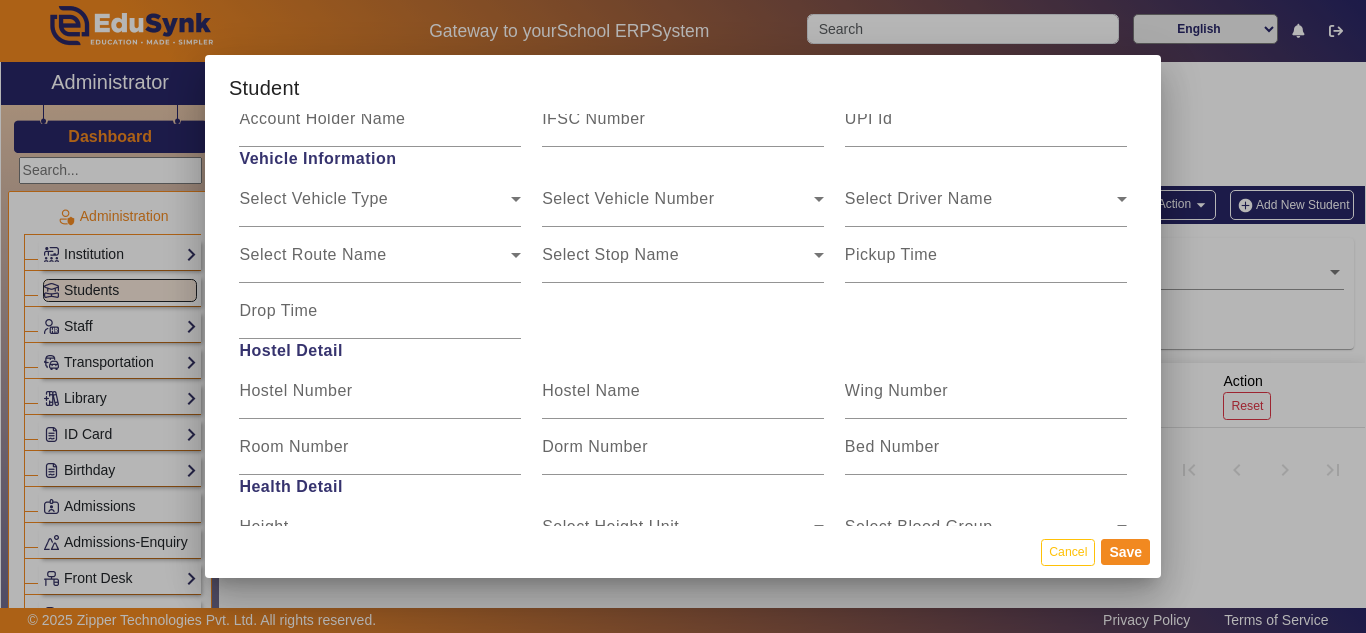 scroll, scrollTop: 2400, scrollLeft: 0, axis: vertical 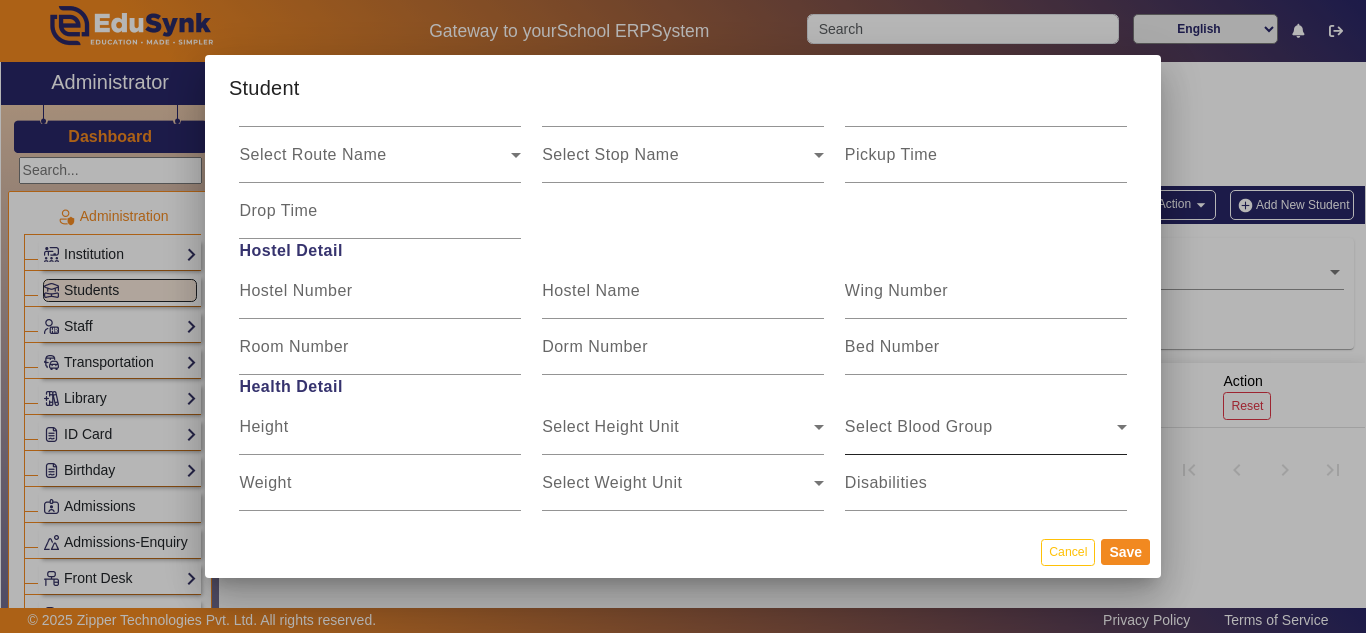 type on "9699672629" 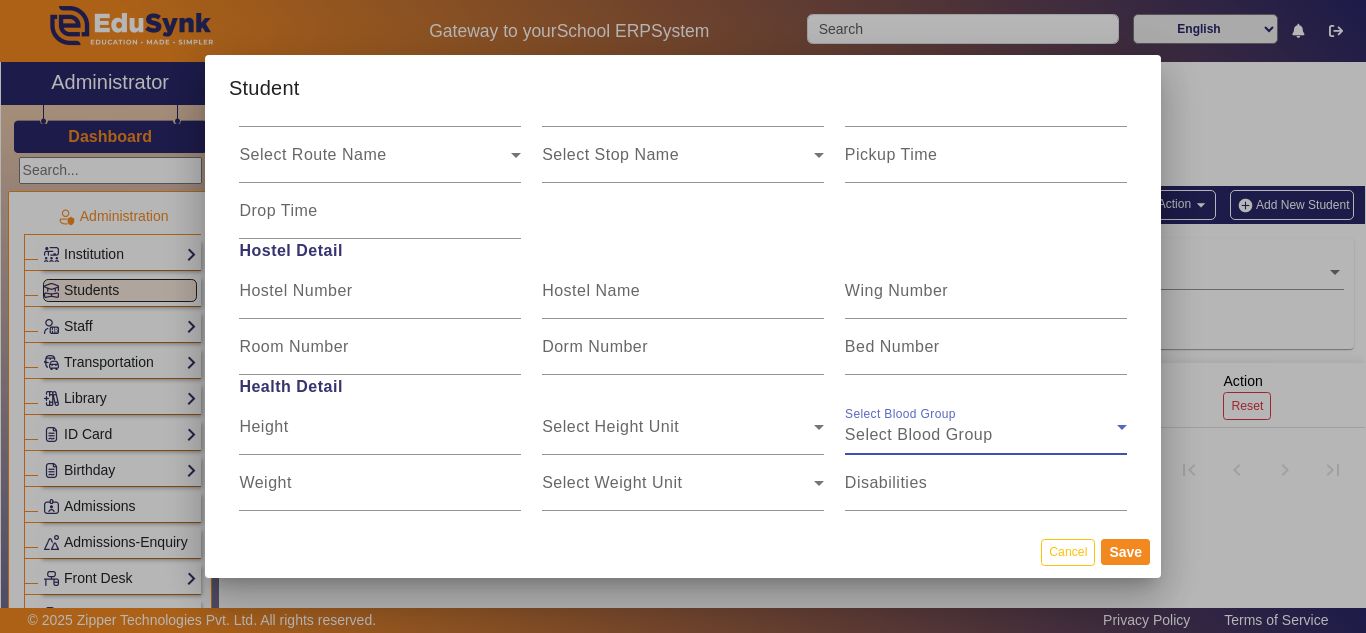 click on "Select Blood Group" at bounding box center (981, 435) 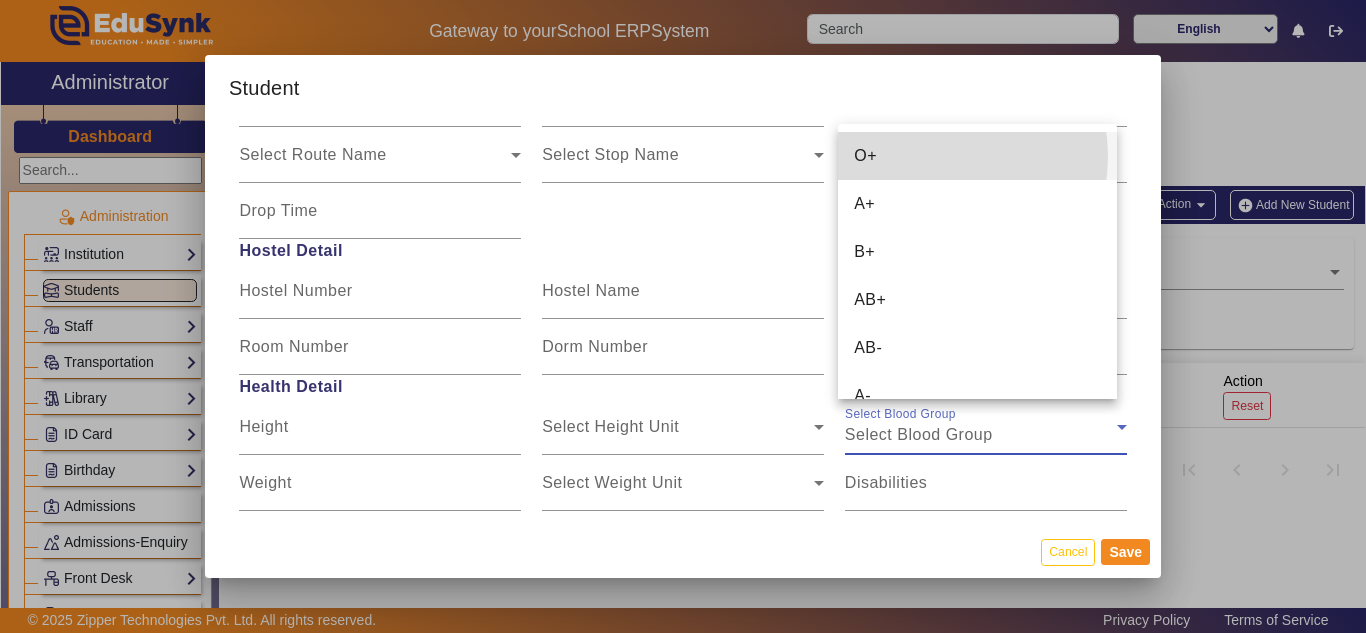 click on "O+" at bounding box center (977, 156) 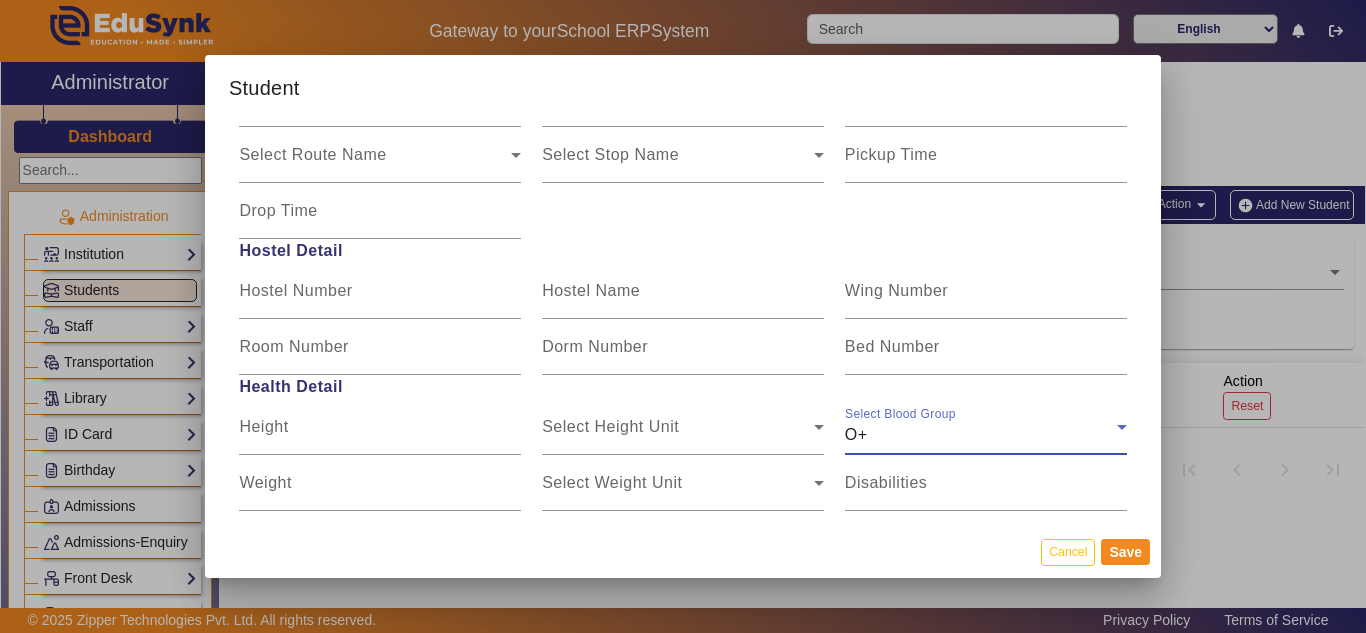 scroll, scrollTop: 2573, scrollLeft: 0, axis: vertical 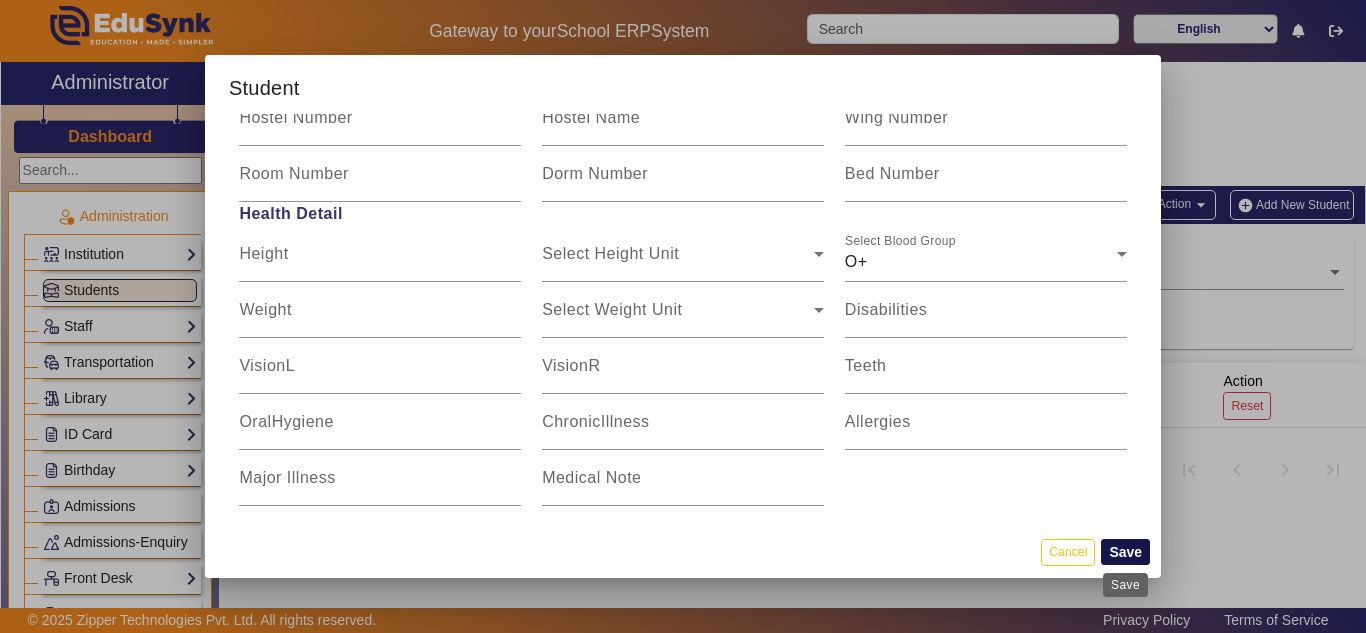 click on "Save" at bounding box center [1125, 552] 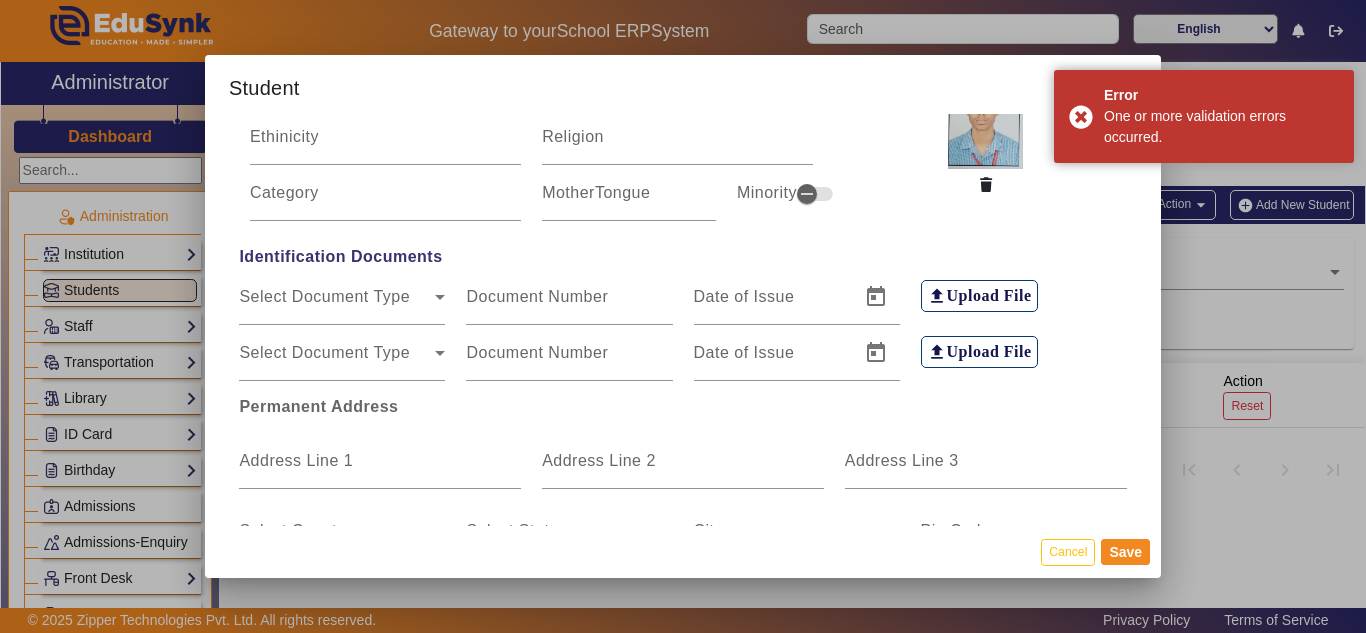 scroll, scrollTop: 0, scrollLeft: 0, axis: both 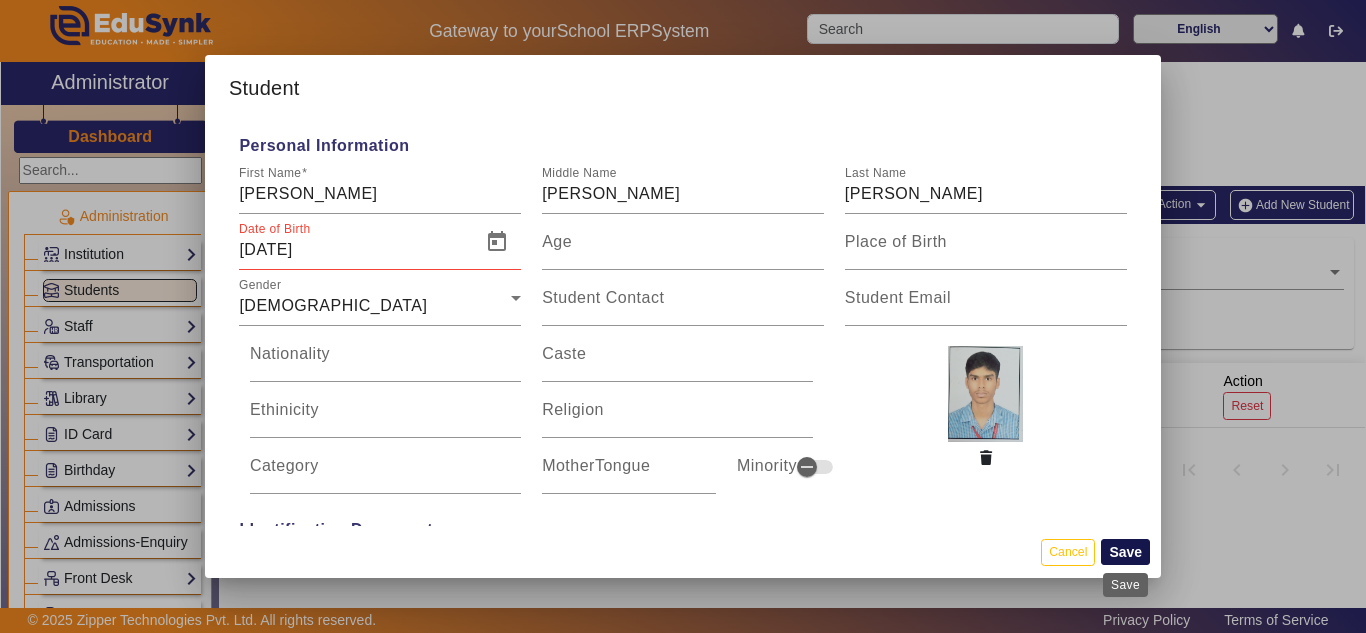 click on "Save" at bounding box center [1125, 552] 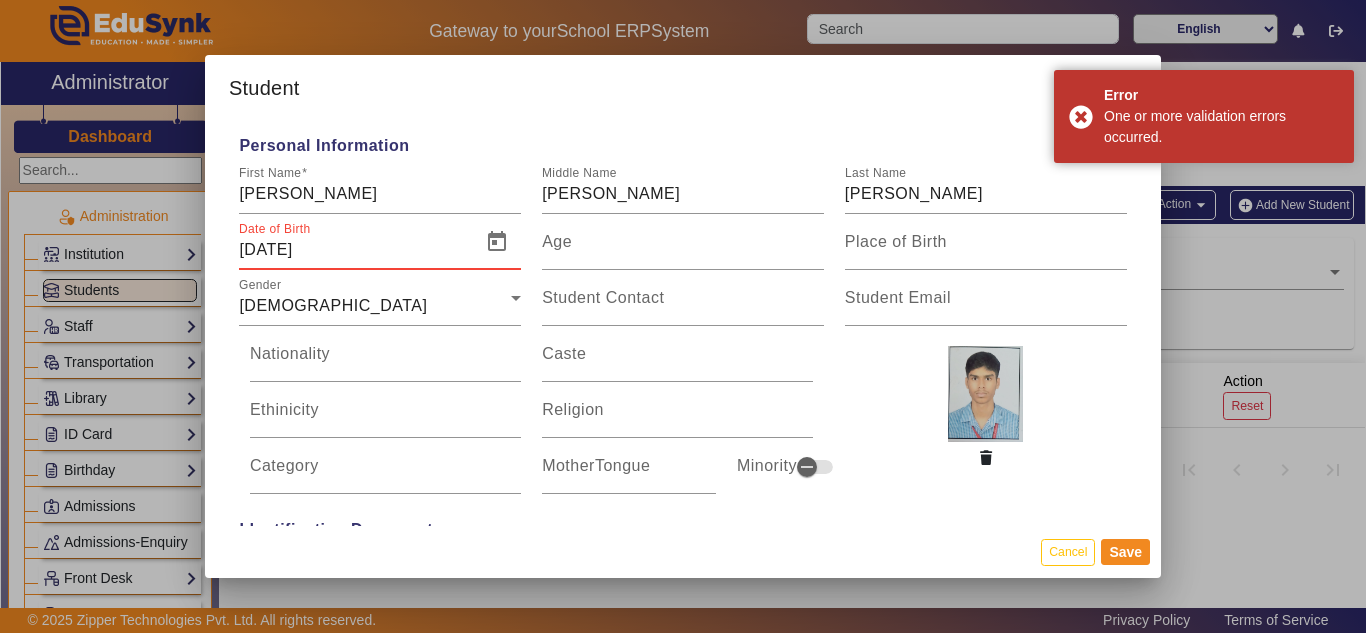 click on "[DATE]" at bounding box center [354, 250] 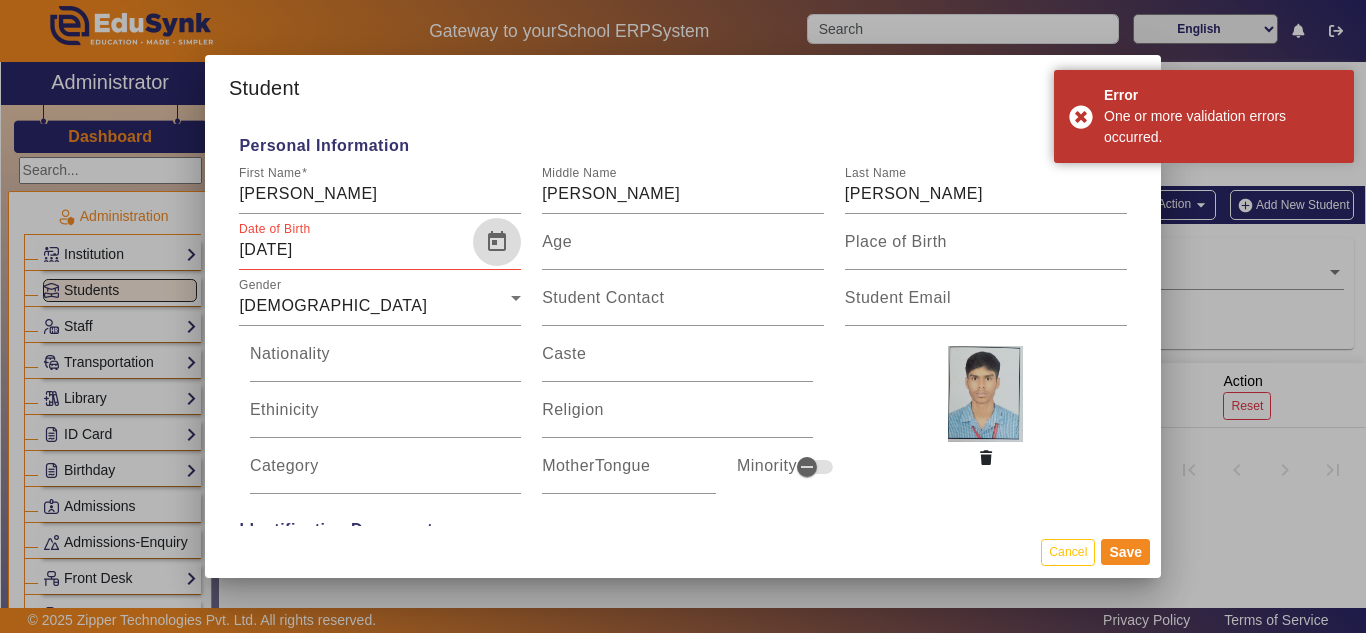 click at bounding box center [497, 242] 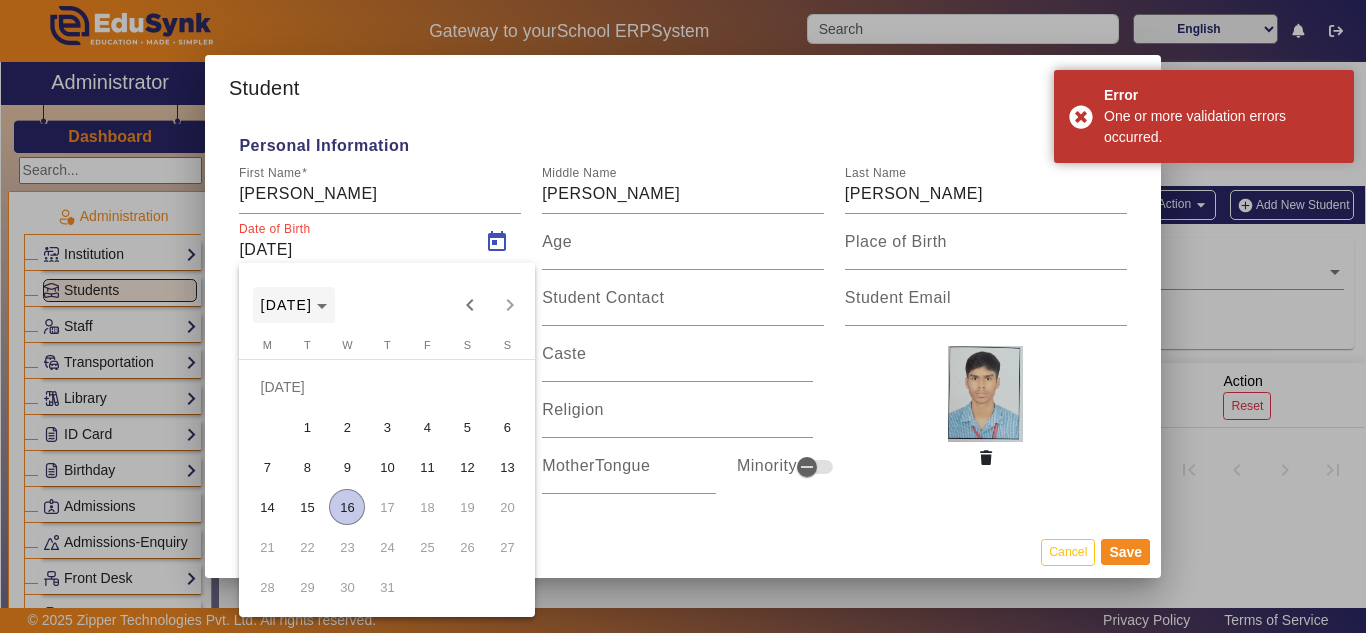 click 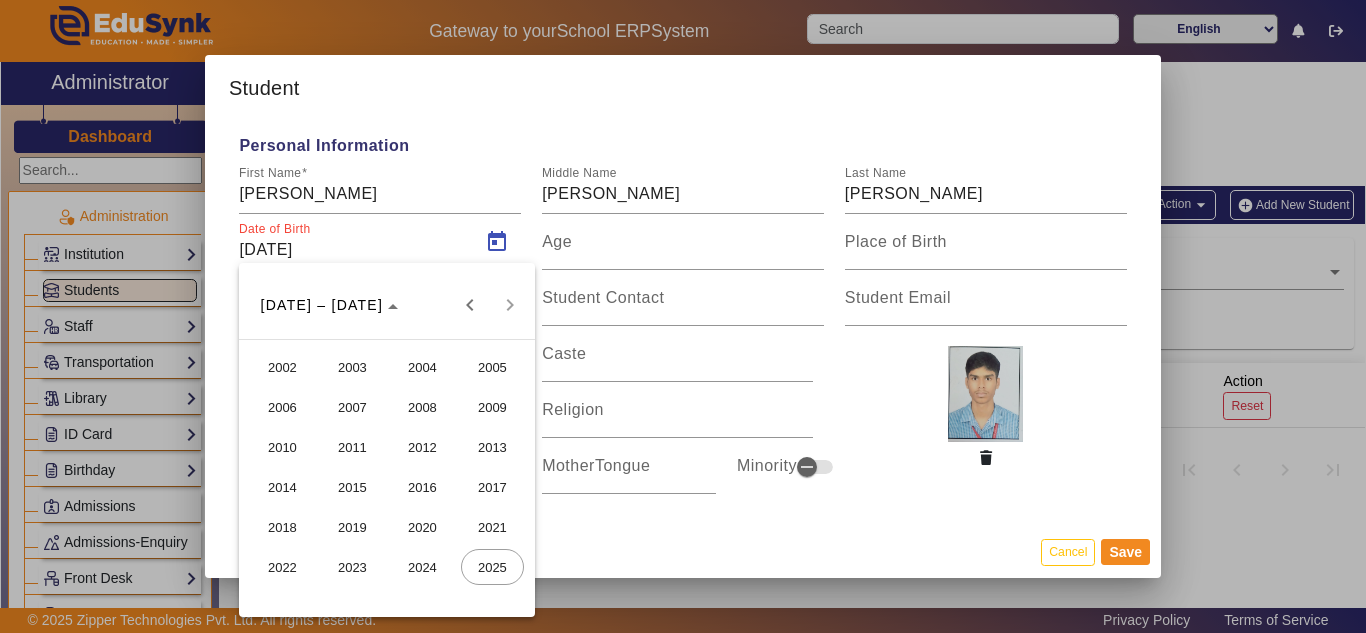 click on "2009" at bounding box center [492, 407] 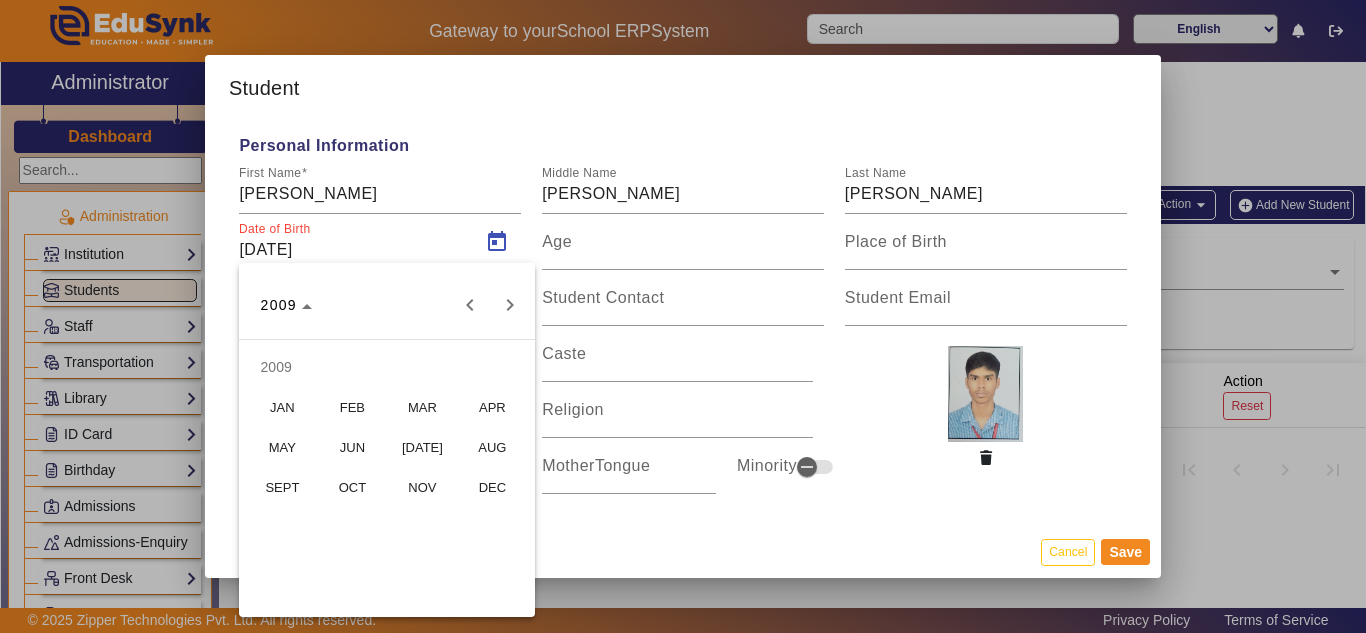 click on "APR" at bounding box center [492, 407] 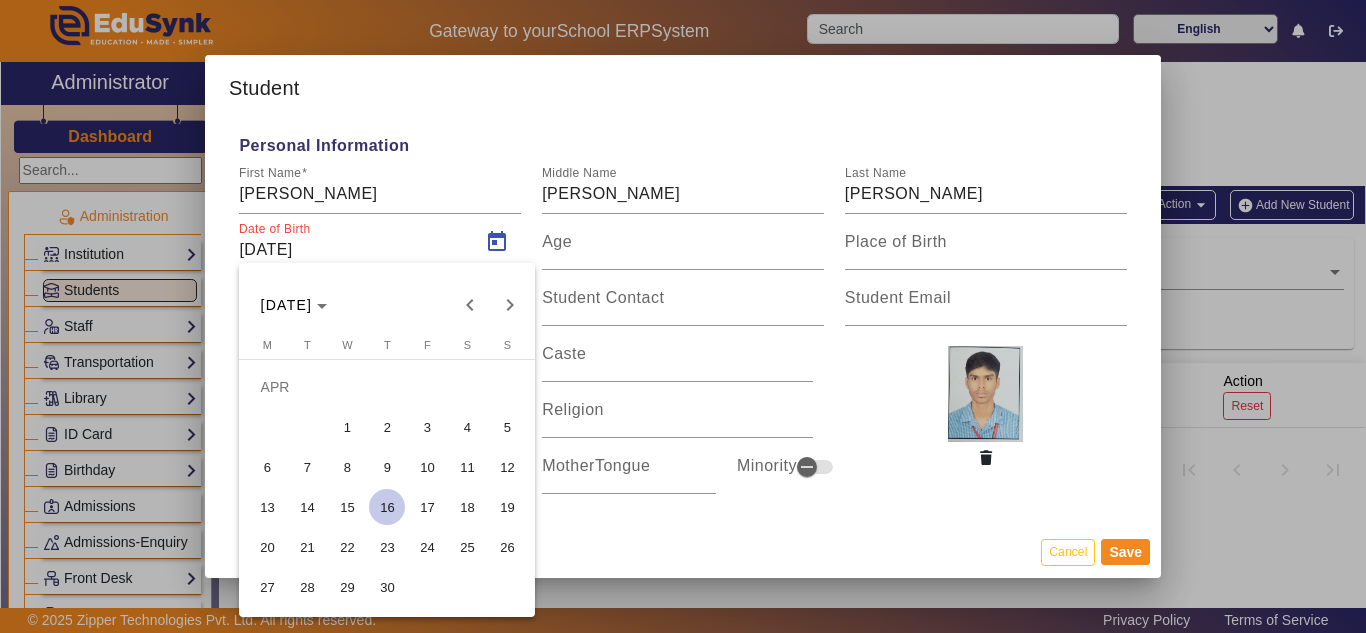 click on "17" at bounding box center (427, 507) 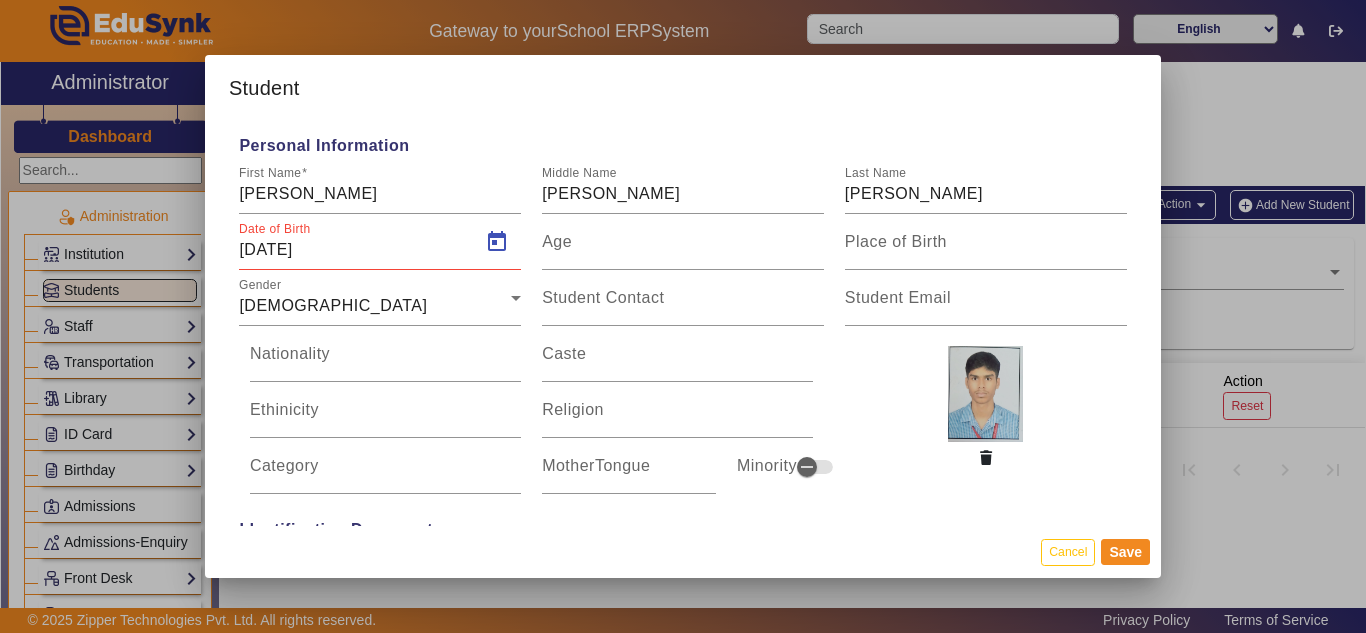 type on "16 Yrs, 2 Months, 29 Days" 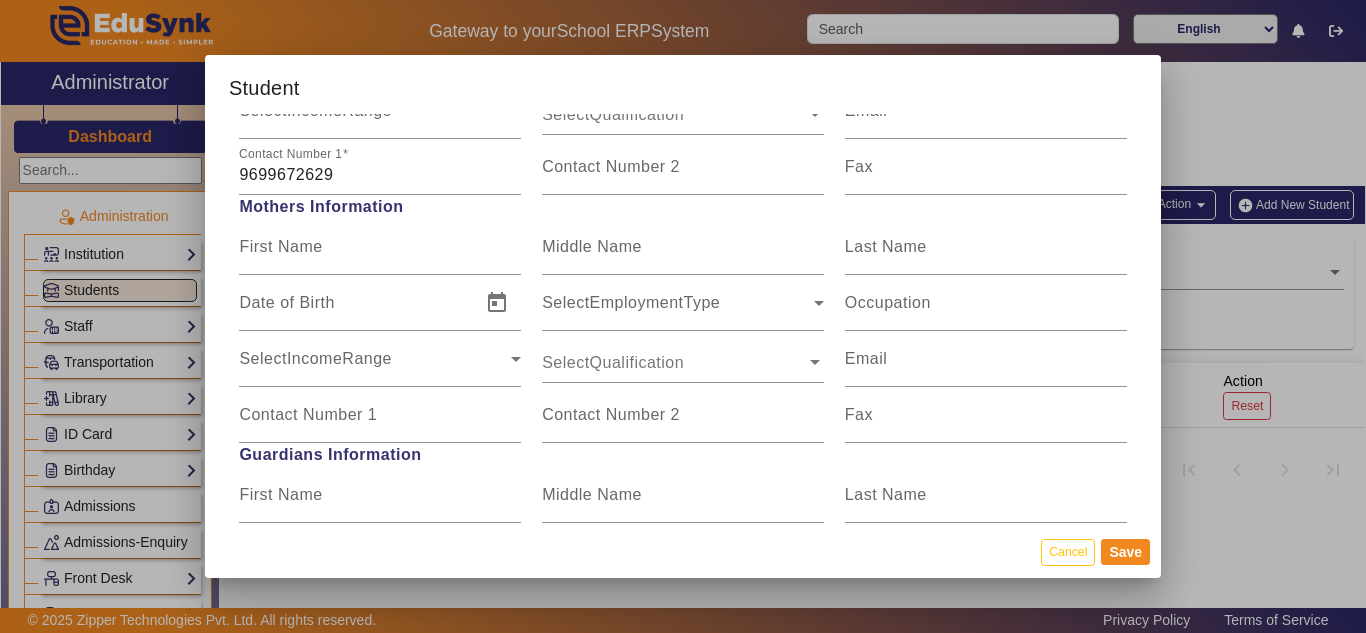 scroll, scrollTop: 1600, scrollLeft: 0, axis: vertical 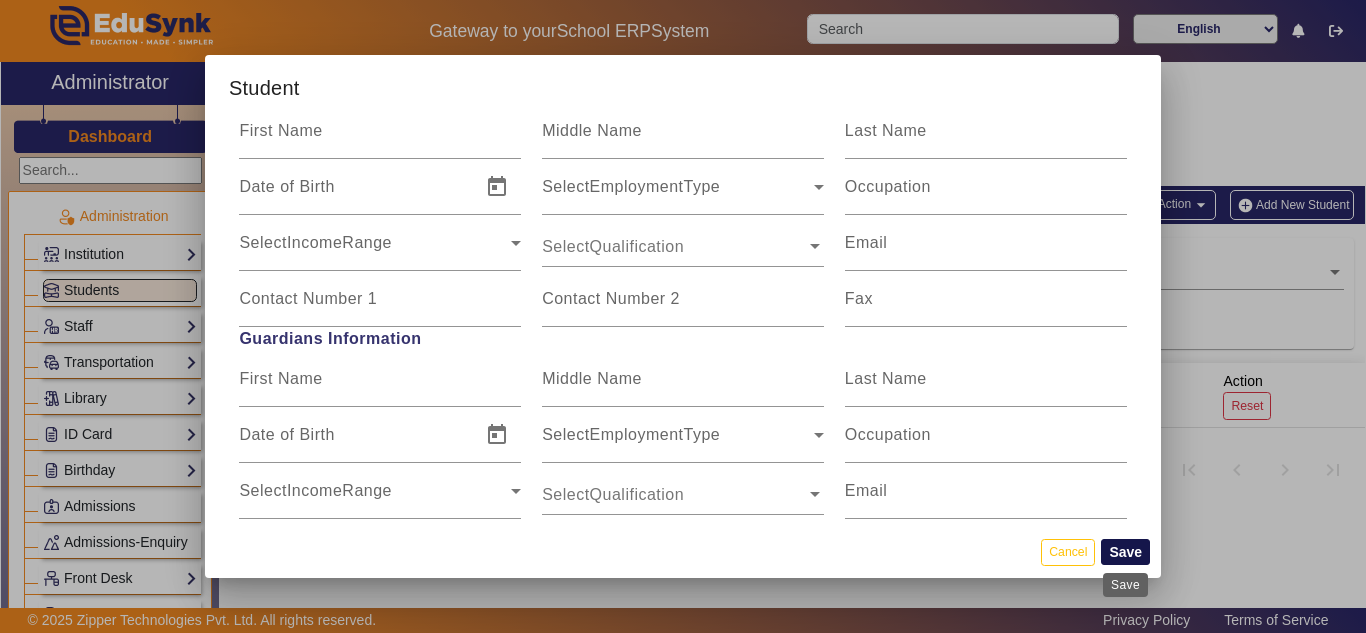 click on "Save" at bounding box center (1125, 552) 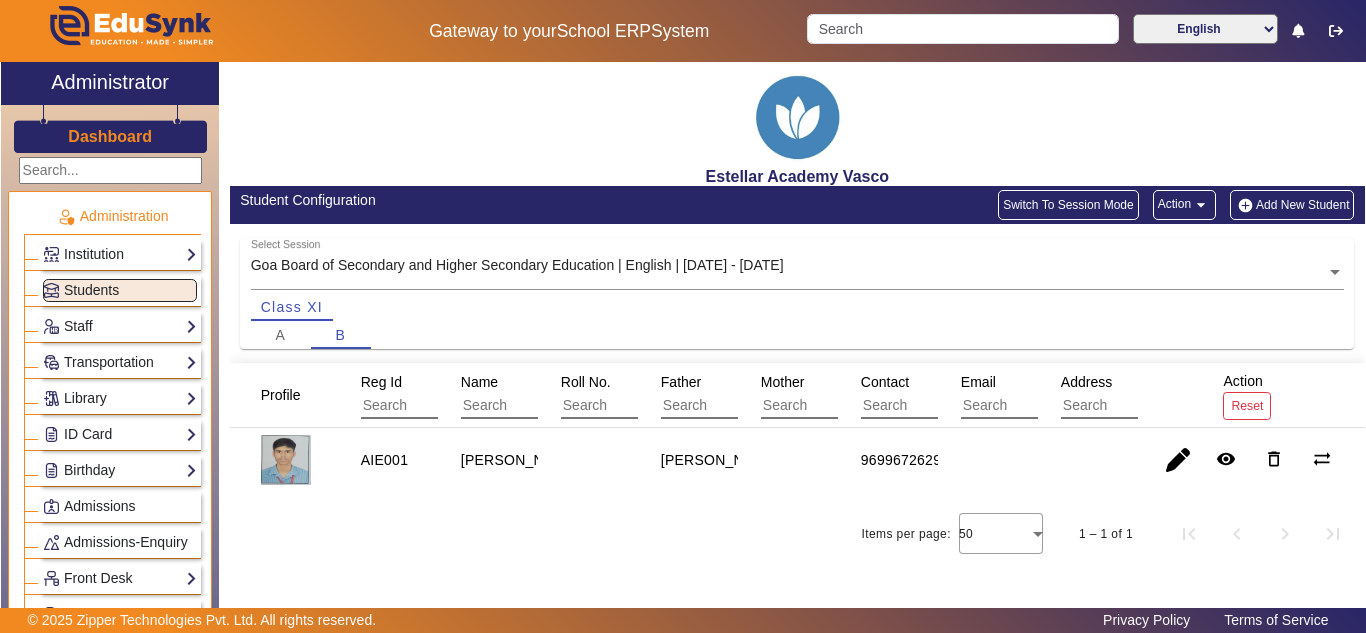 scroll, scrollTop: 100, scrollLeft: 0, axis: vertical 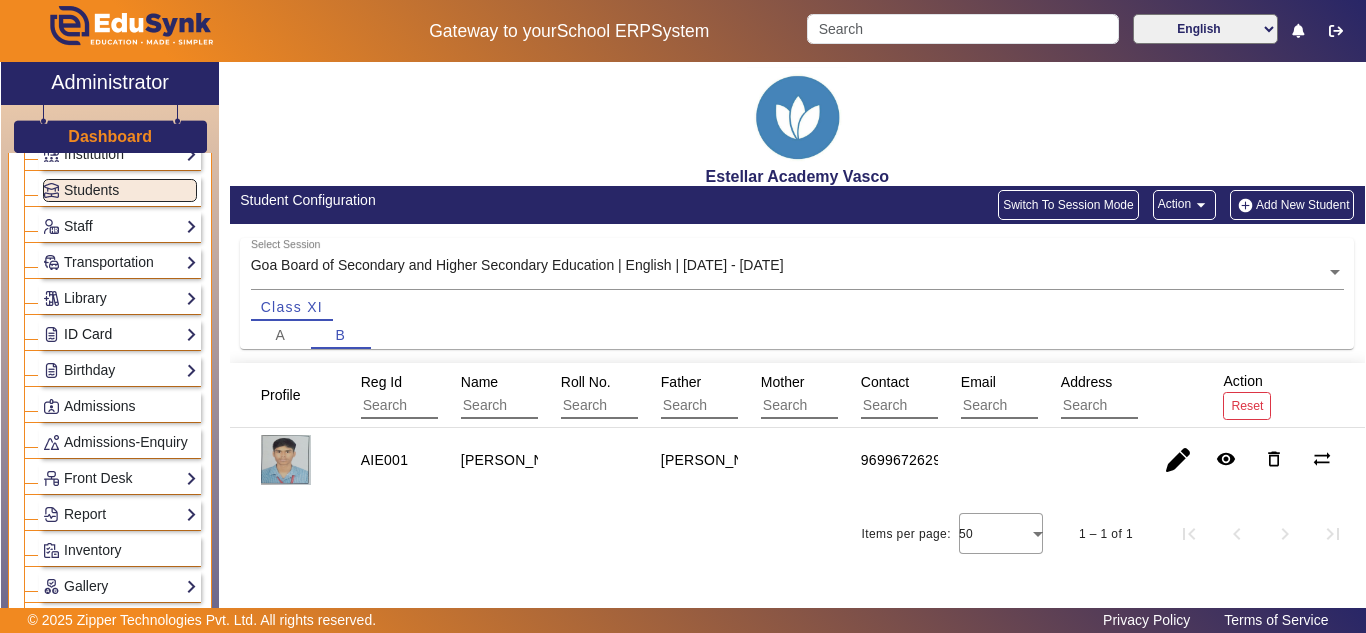 click on "ID Card" 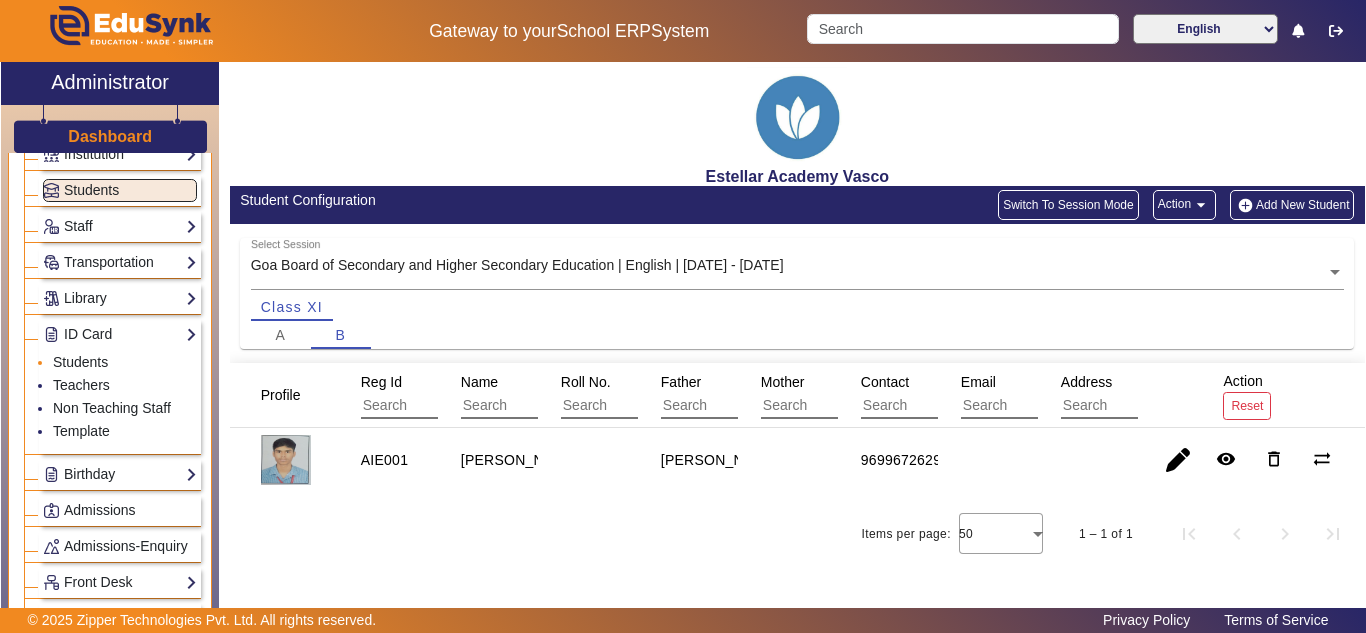 click on "Students" 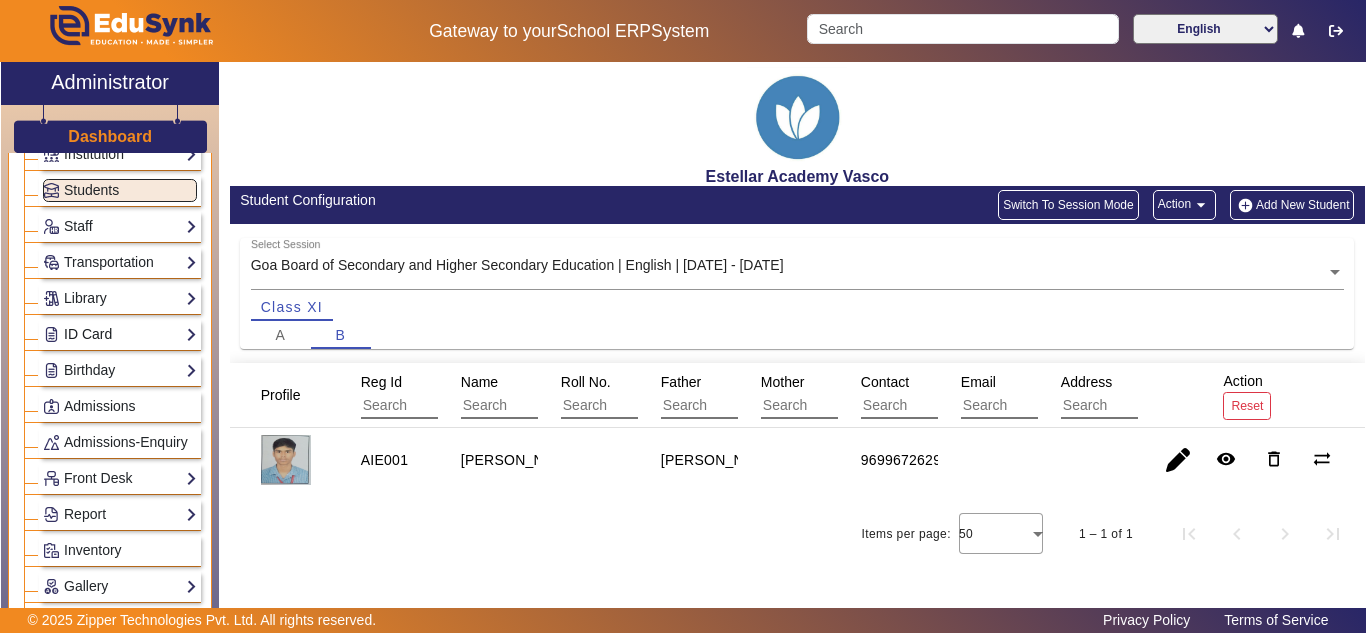 click on "ID Card" 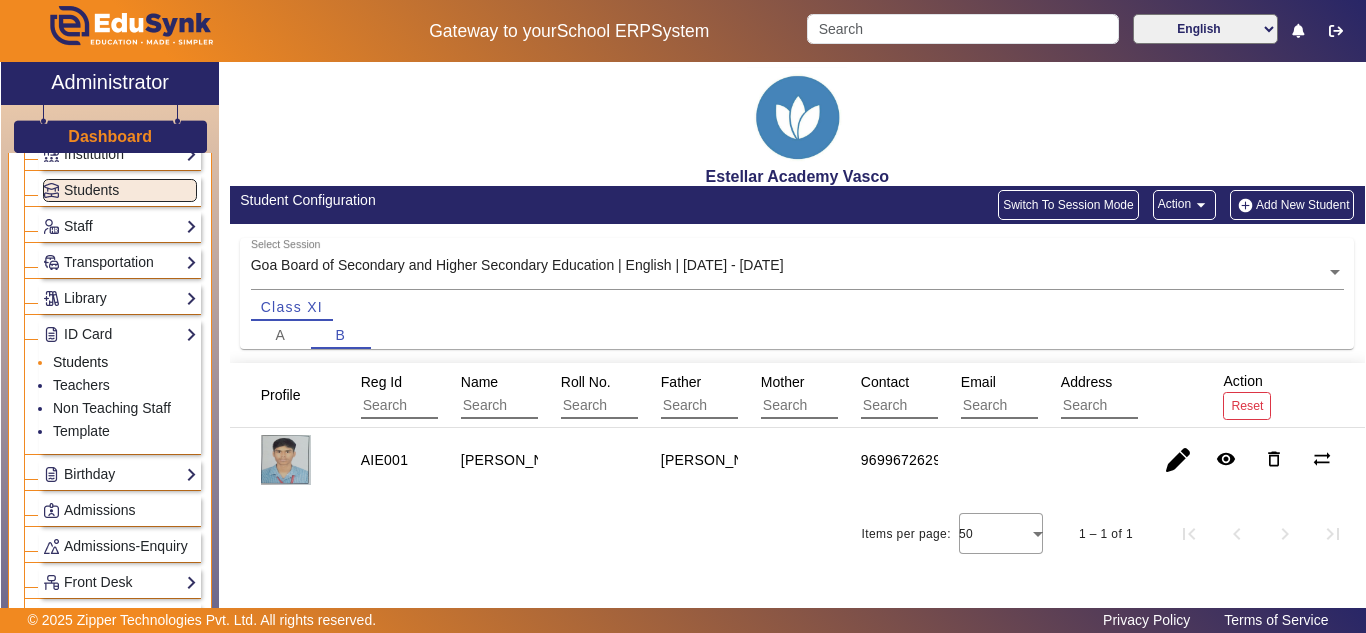 click on "Students" 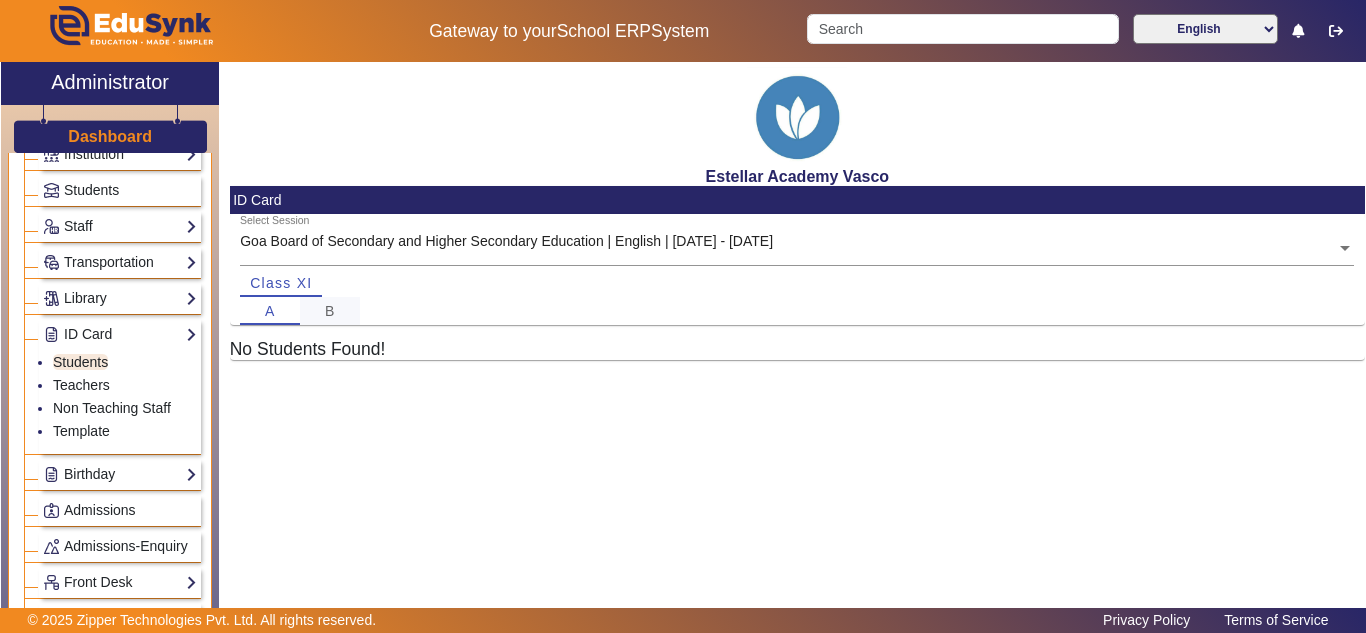 click on "B" at bounding box center (330, 311) 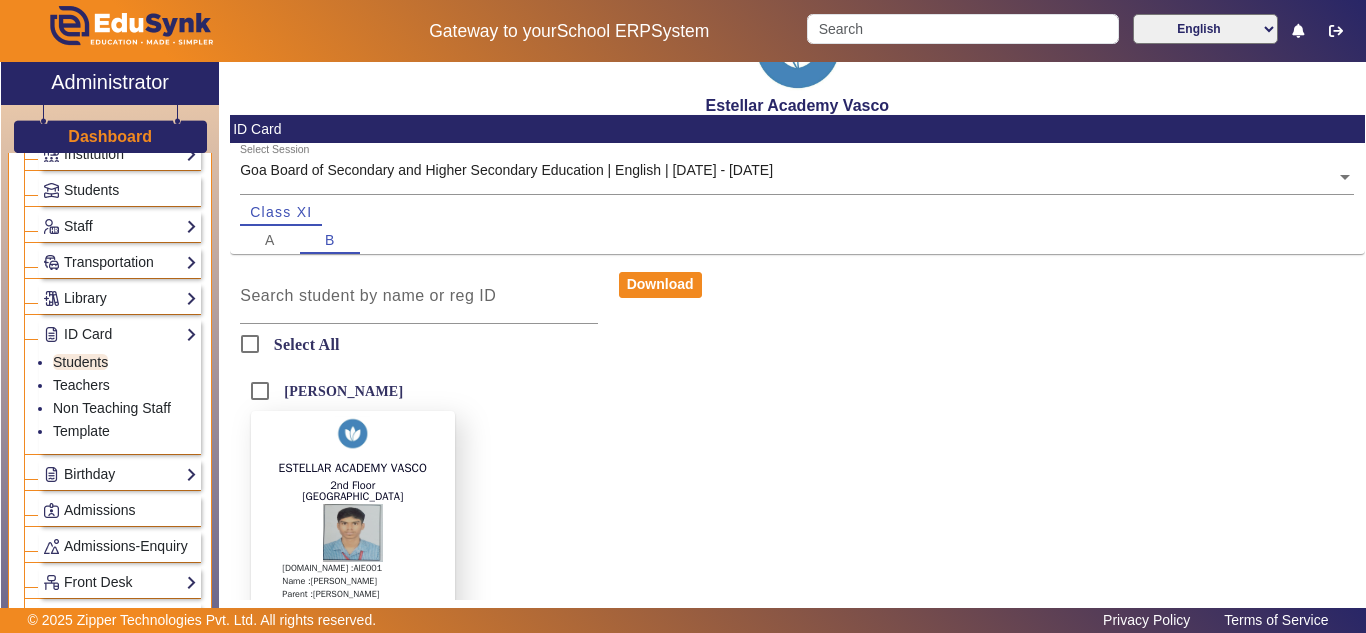scroll, scrollTop: 0, scrollLeft: 0, axis: both 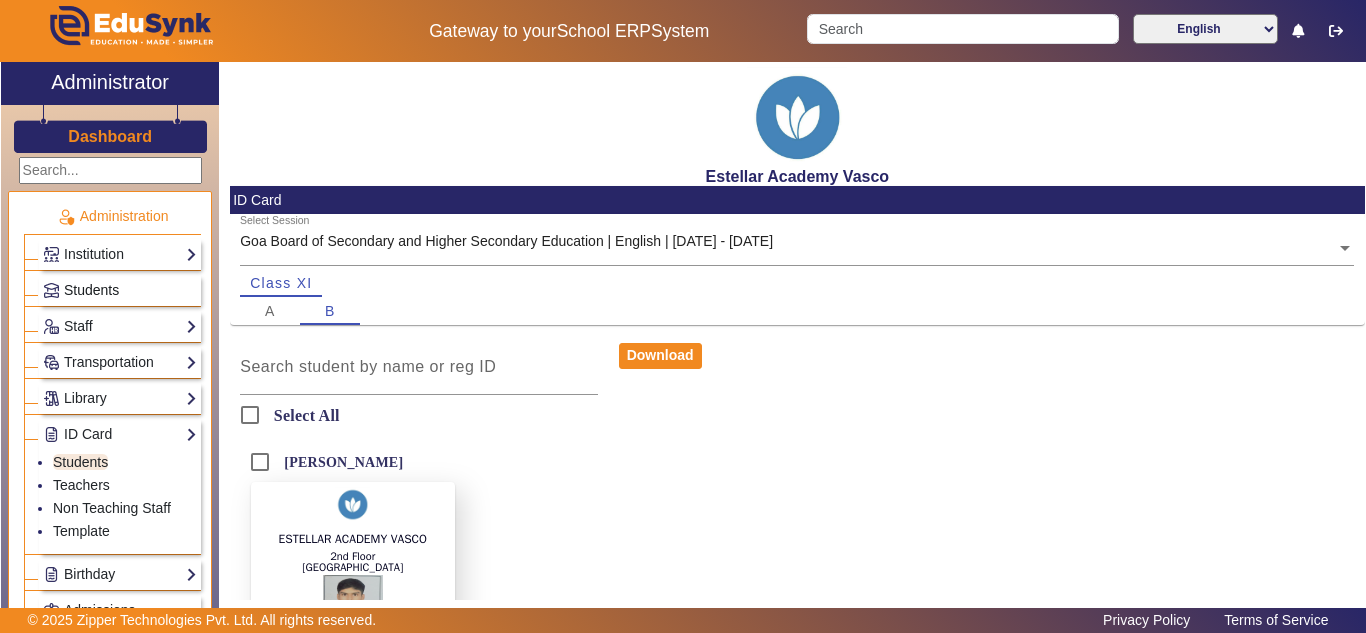 click on "Students" 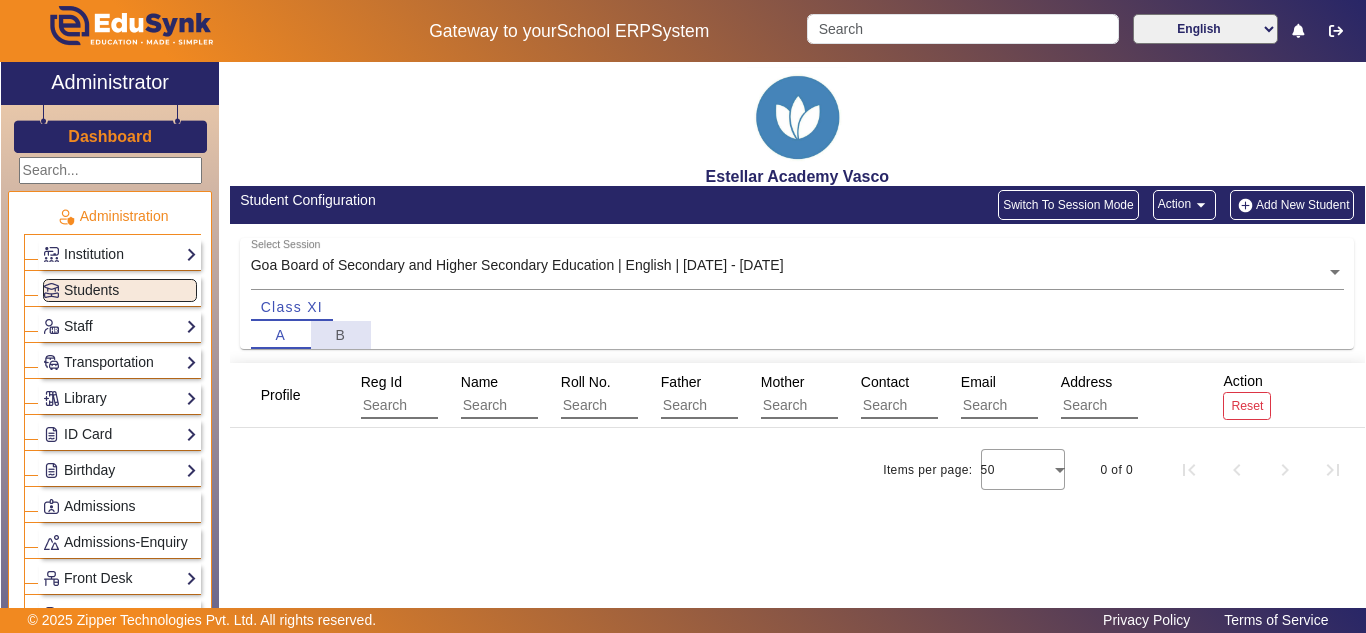 click on "B" at bounding box center (341, 335) 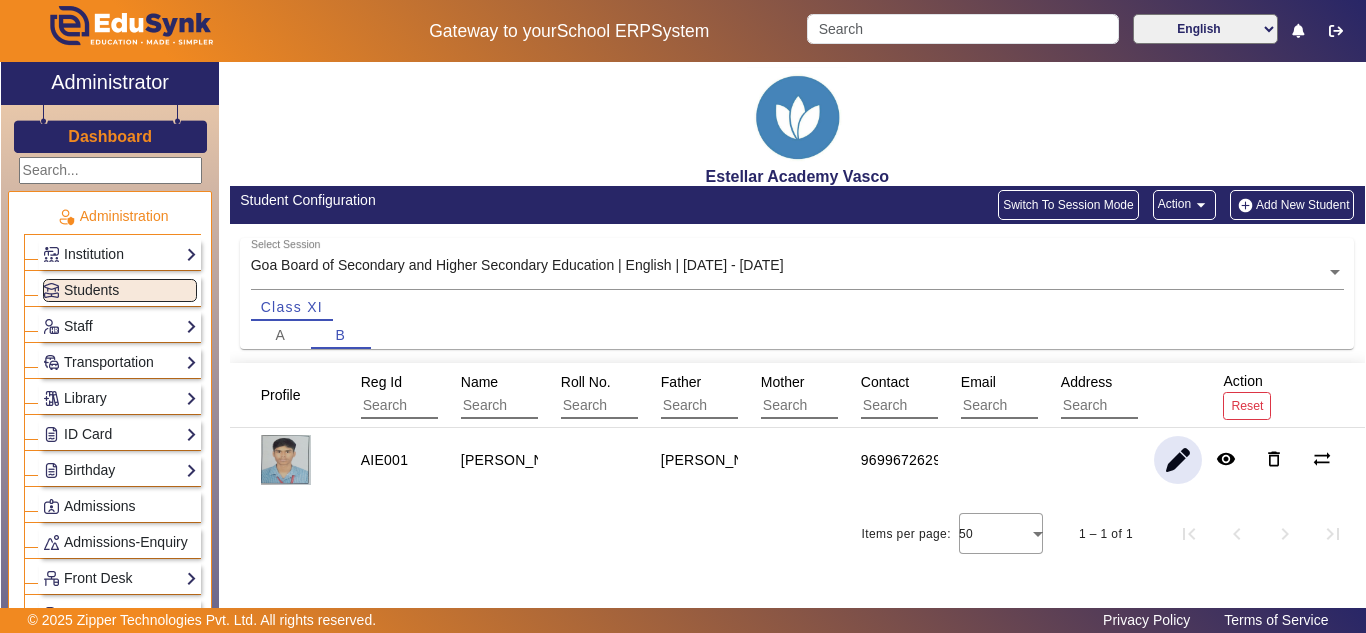 click 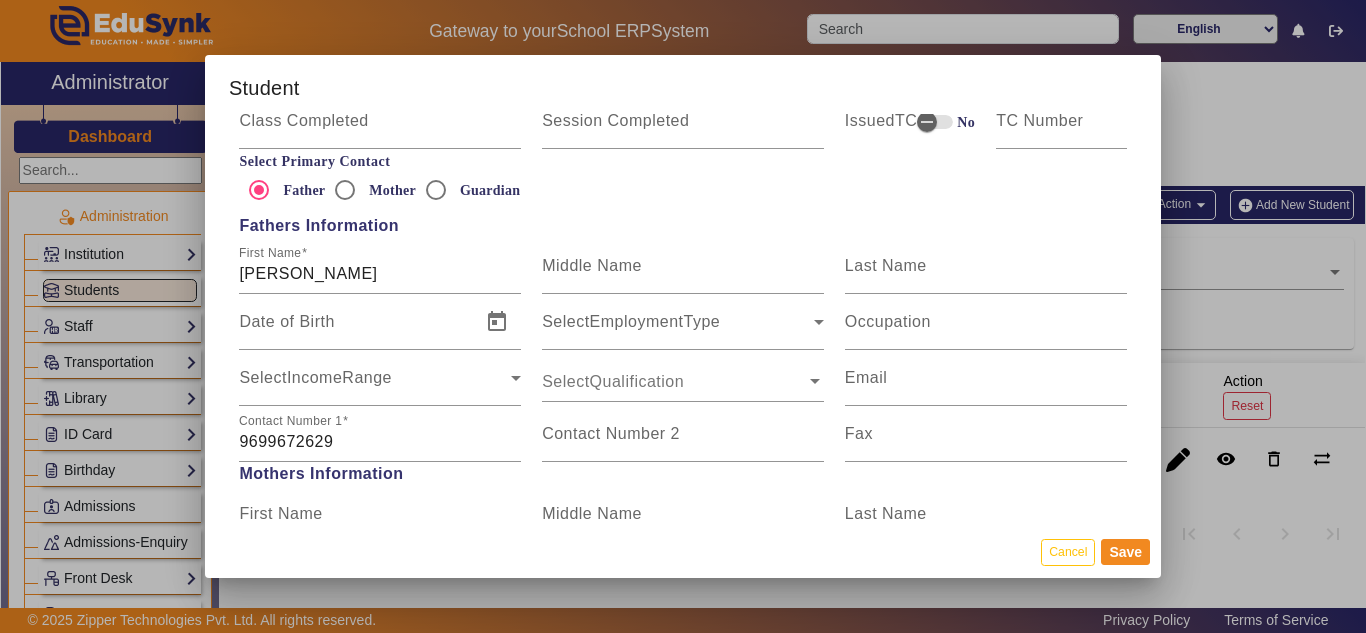 scroll, scrollTop: 1117, scrollLeft: 0, axis: vertical 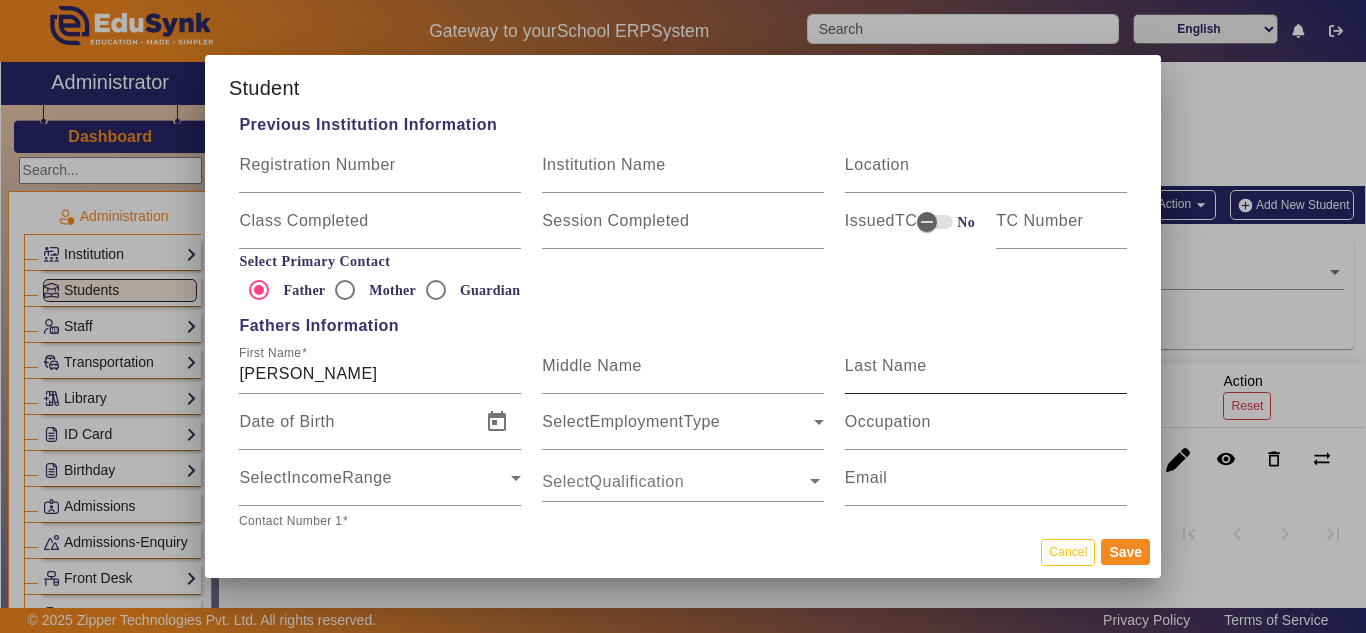 click on "Last Name" at bounding box center (986, 366) 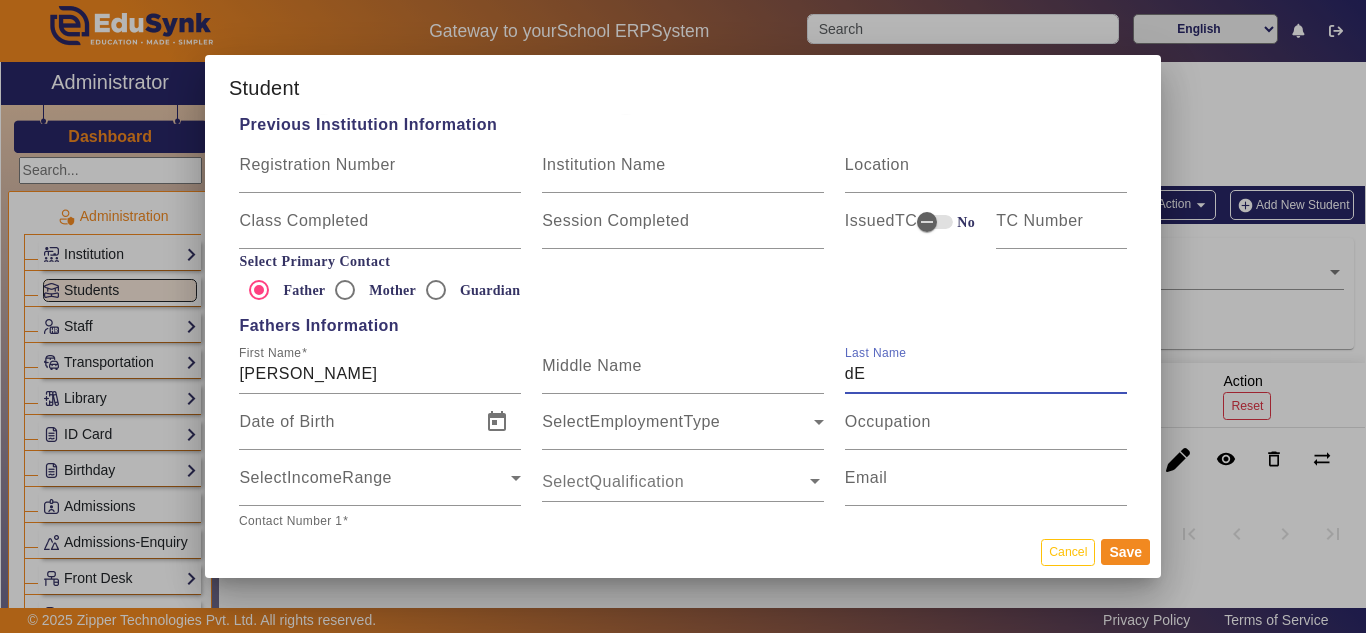 type on "d" 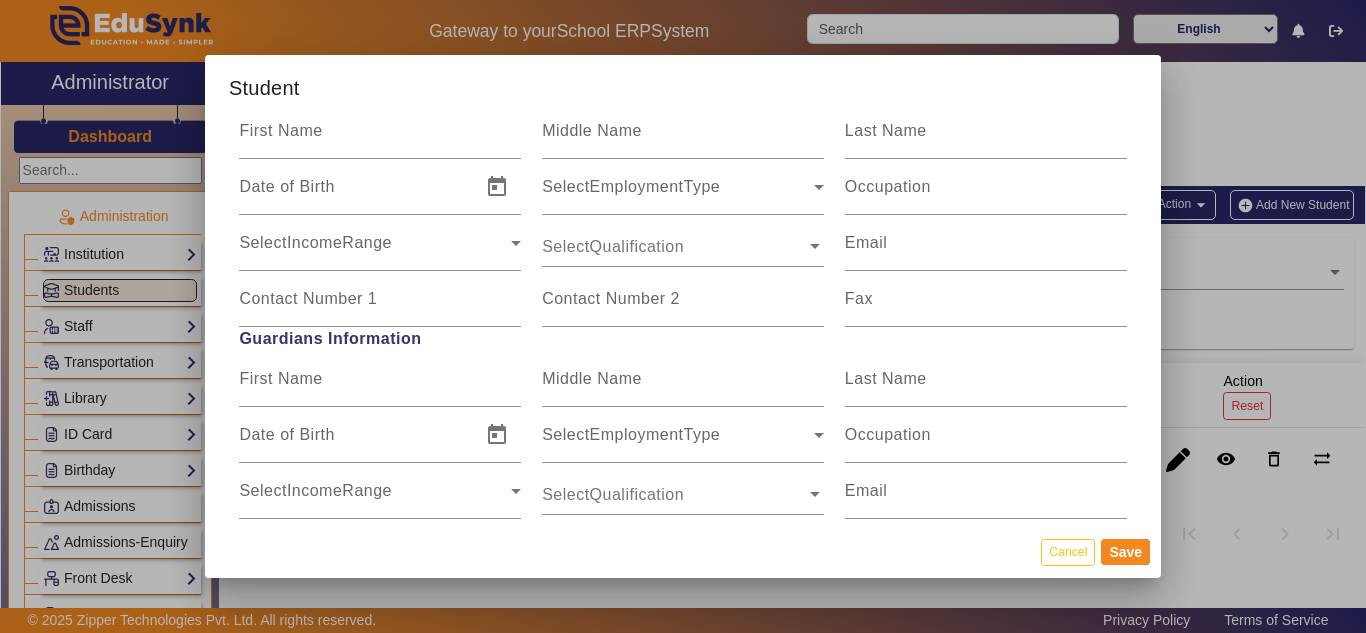 scroll, scrollTop: 1400, scrollLeft: 0, axis: vertical 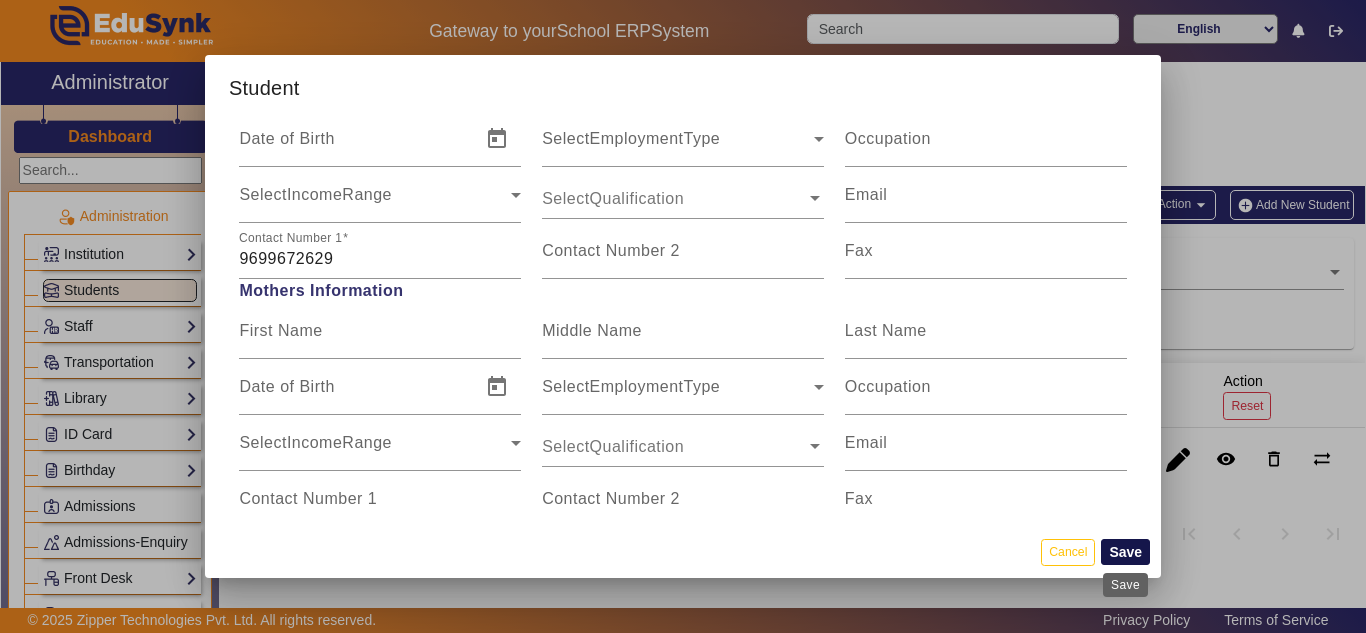 type on "[PERSON_NAME]" 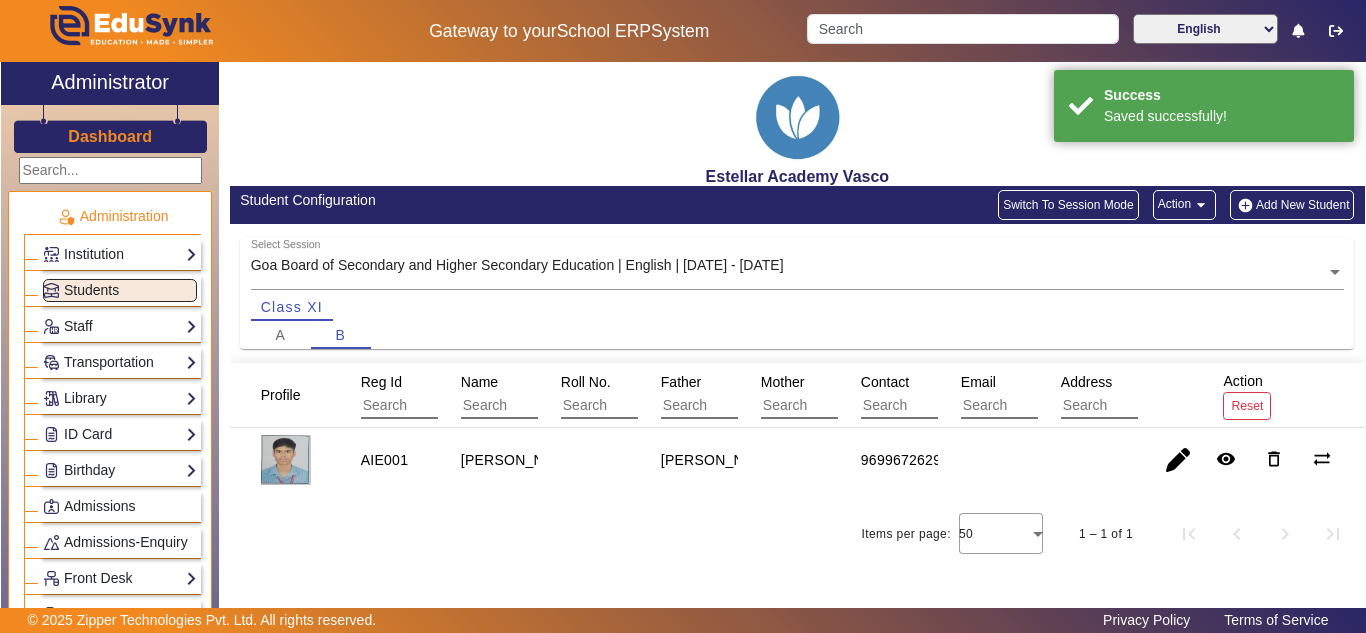 click on "Add New Student" 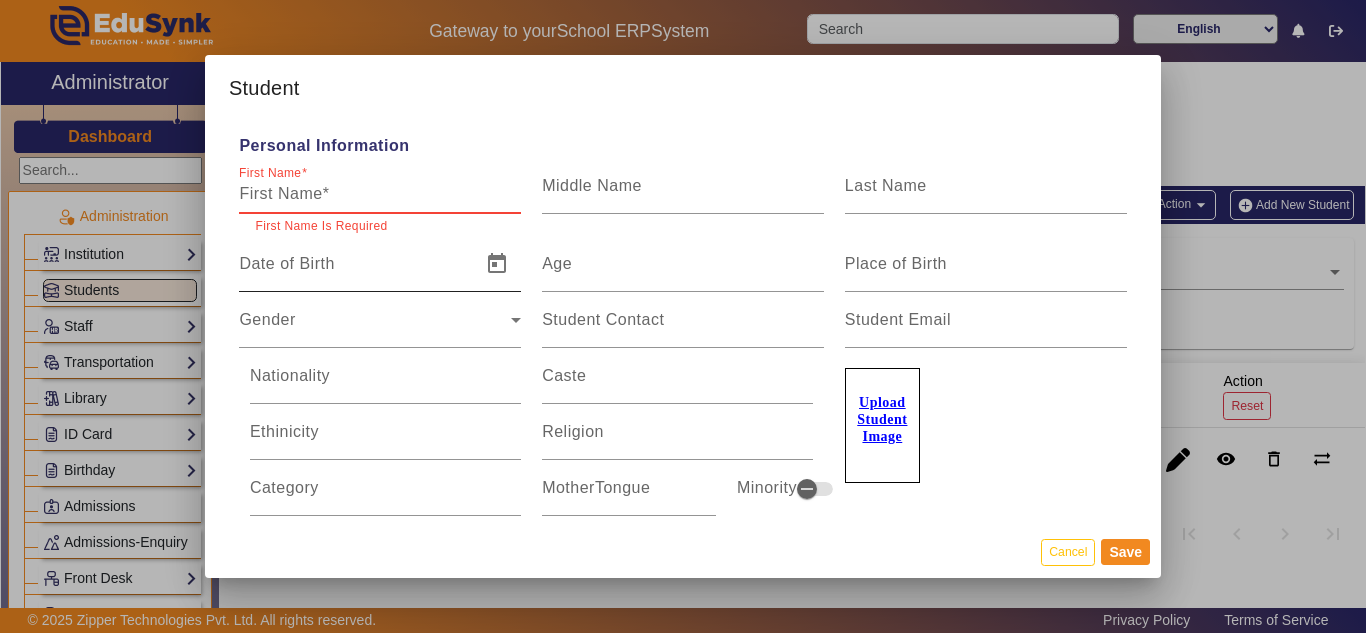 paste on "[PERSON_NAME]" 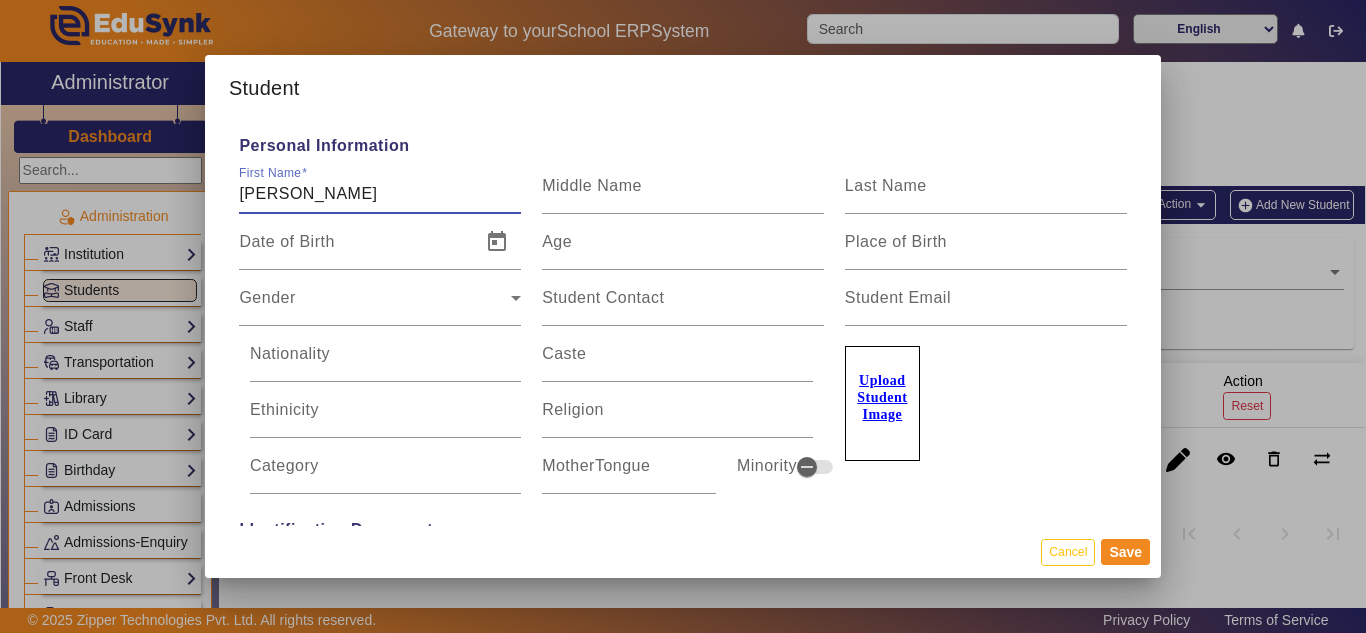 drag, startPoint x: 434, startPoint y: 187, endPoint x: 372, endPoint y: 198, distance: 62.968246 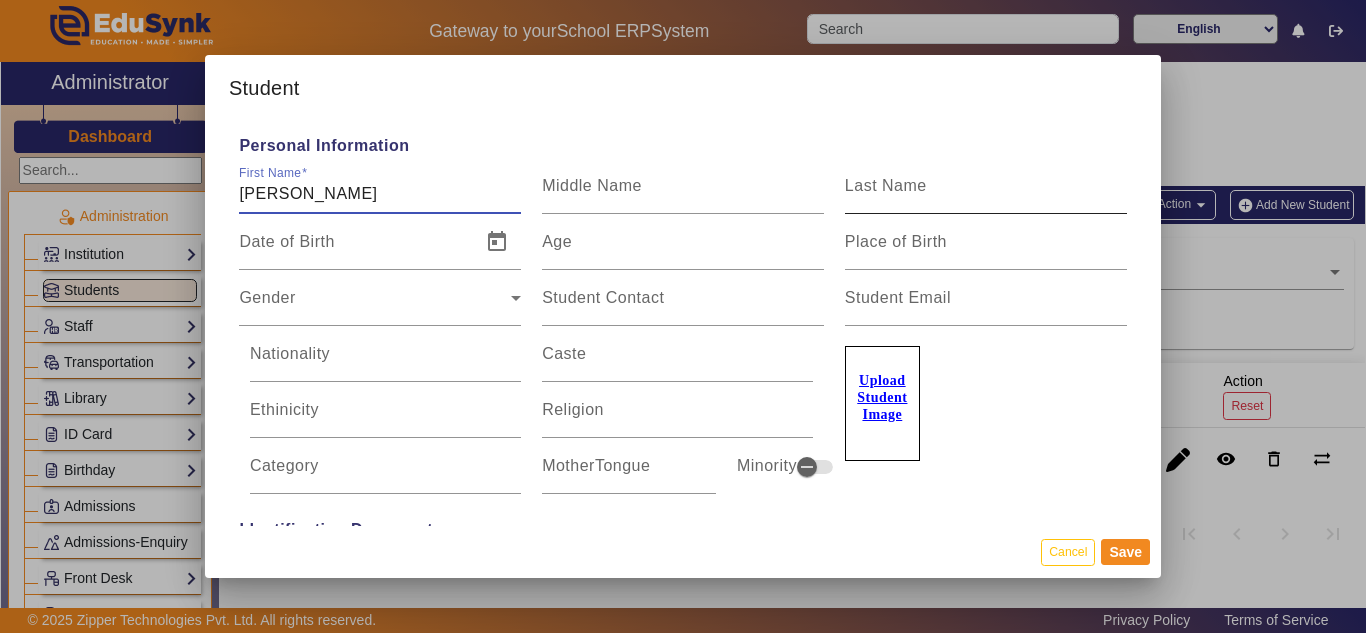 type on "[PERSON_NAME]" 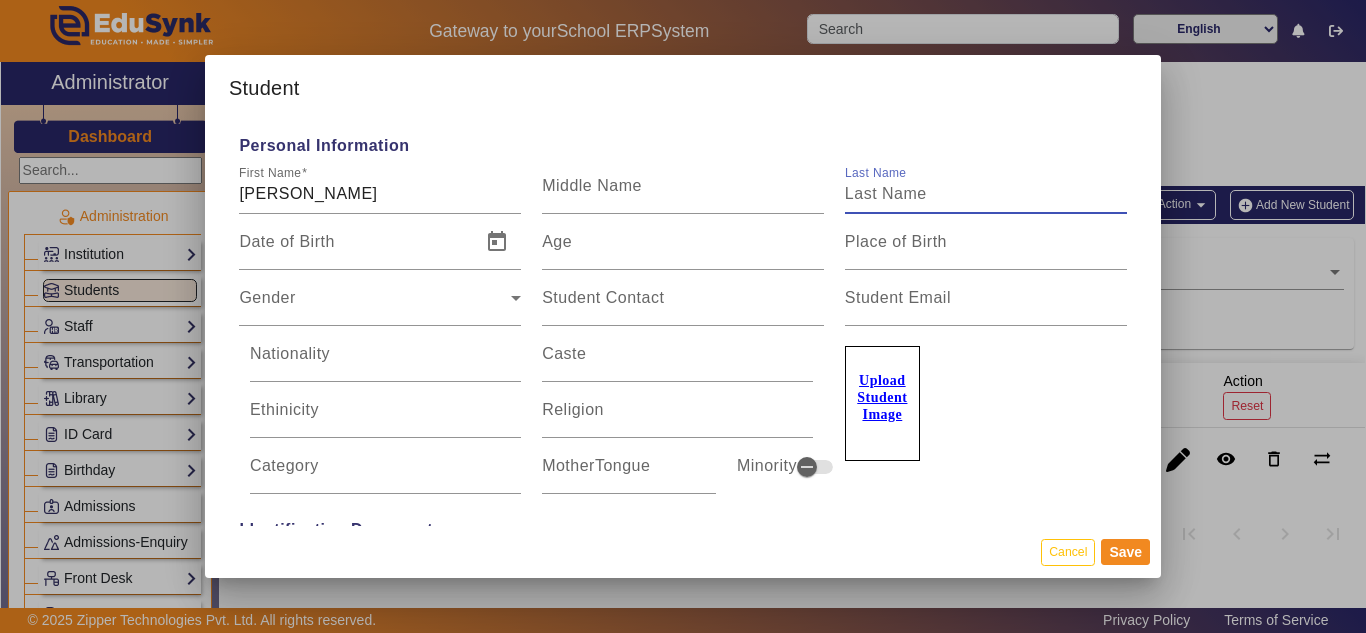 paste on "Dhar" 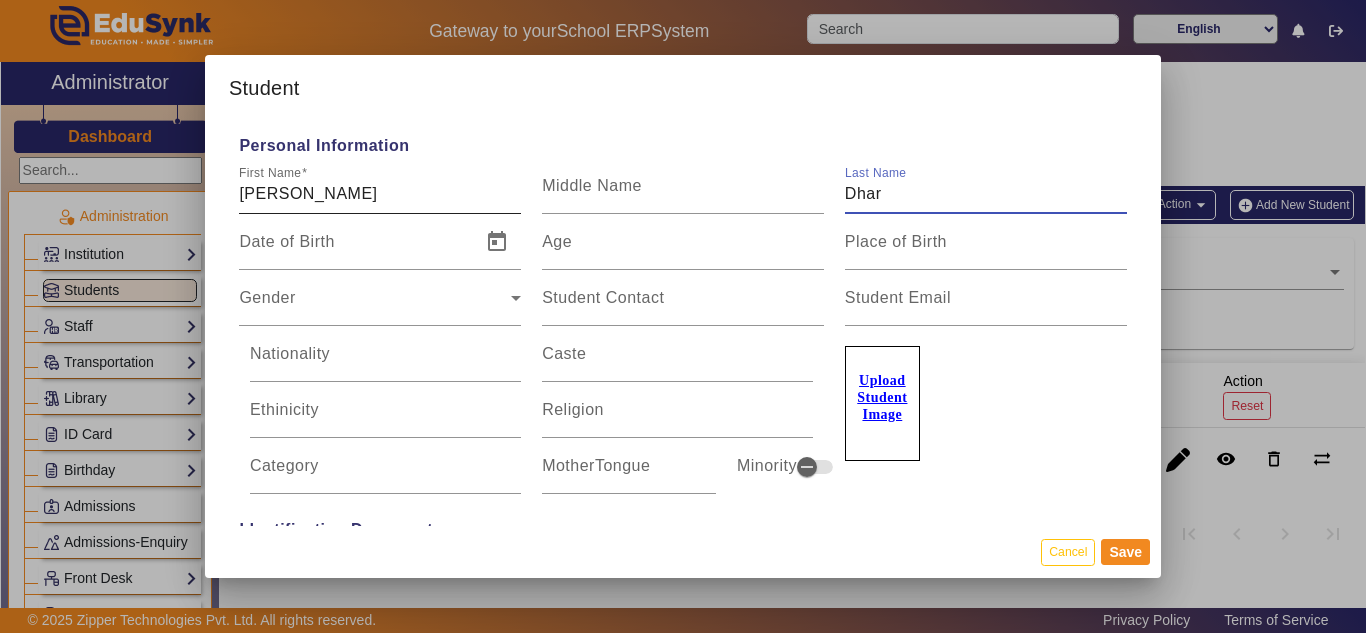 type on "Dhar" 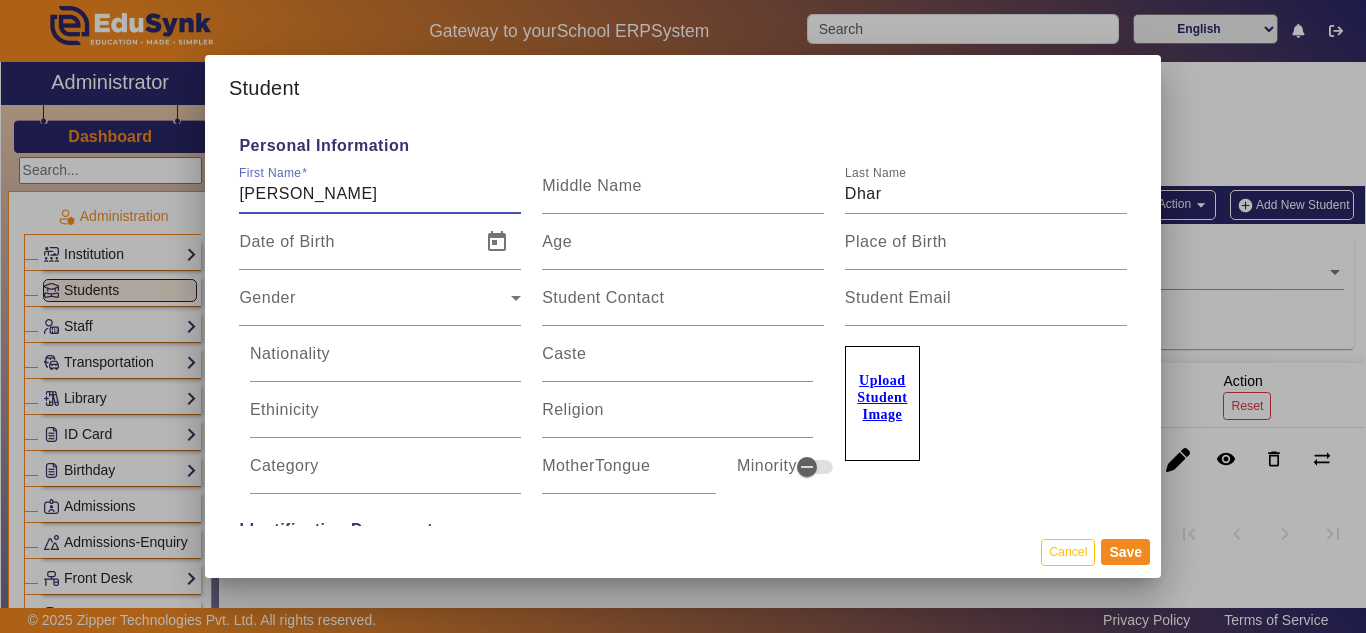click on "[PERSON_NAME]" at bounding box center [380, 194] 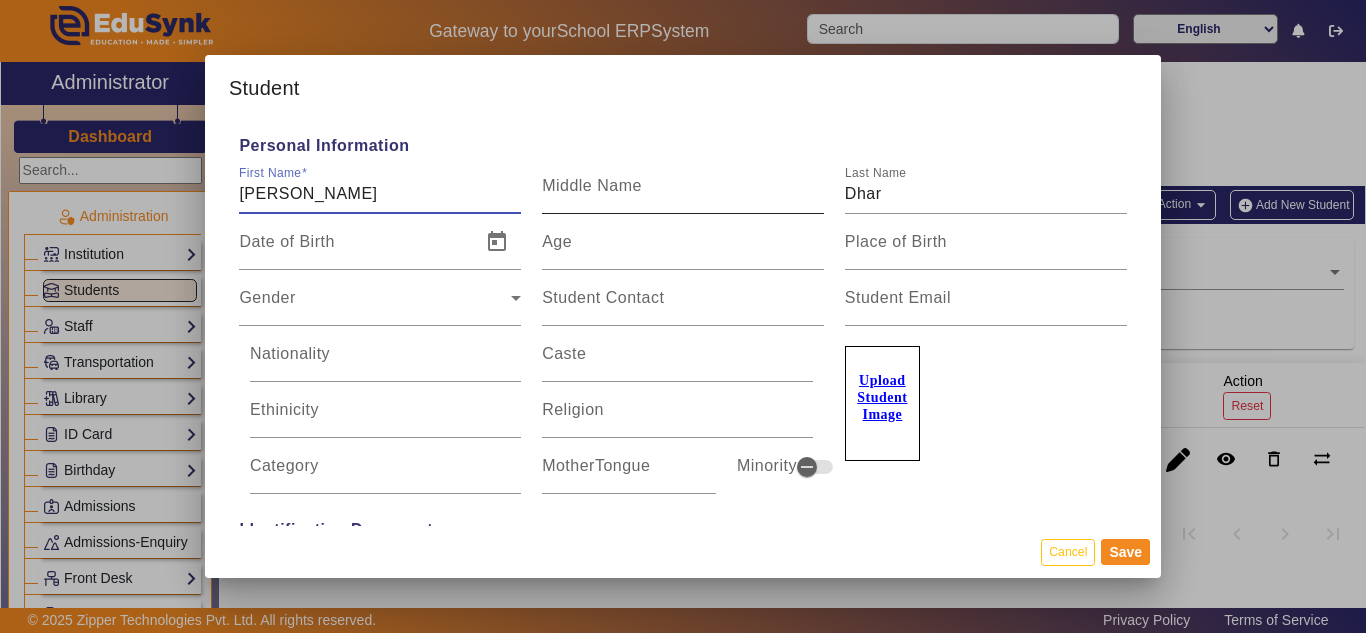 type on "[PERSON_NAME]" 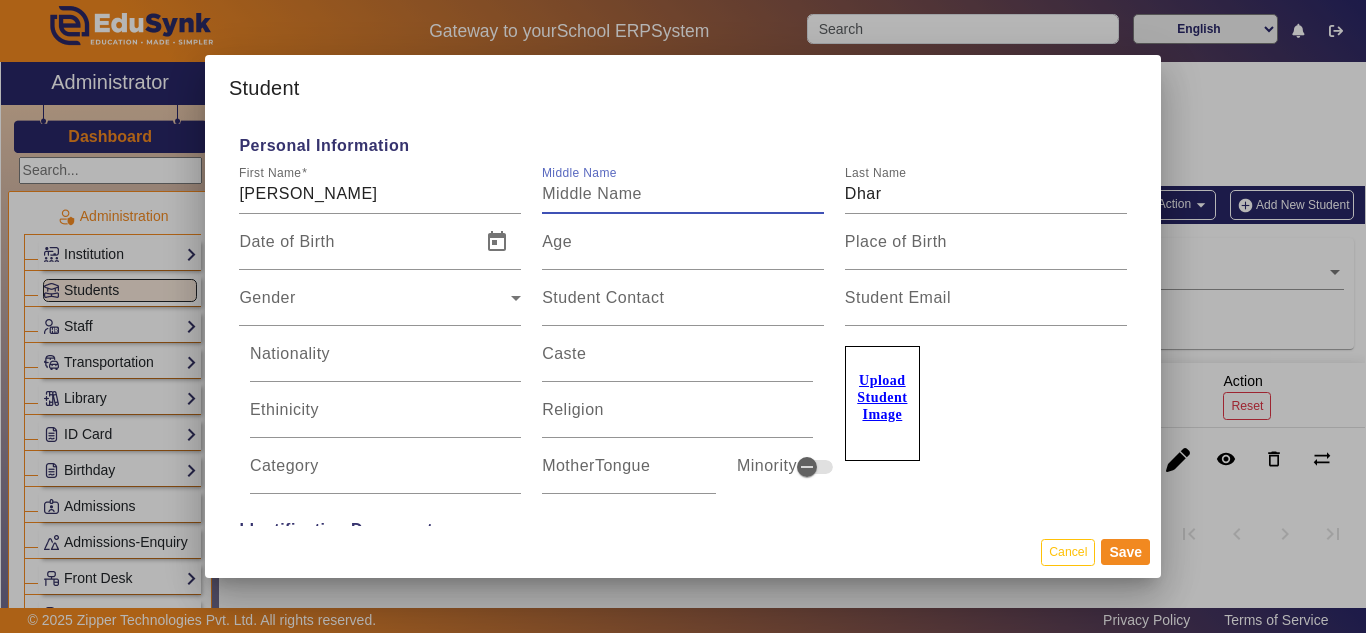 paste on "[PERSON_NAME]" 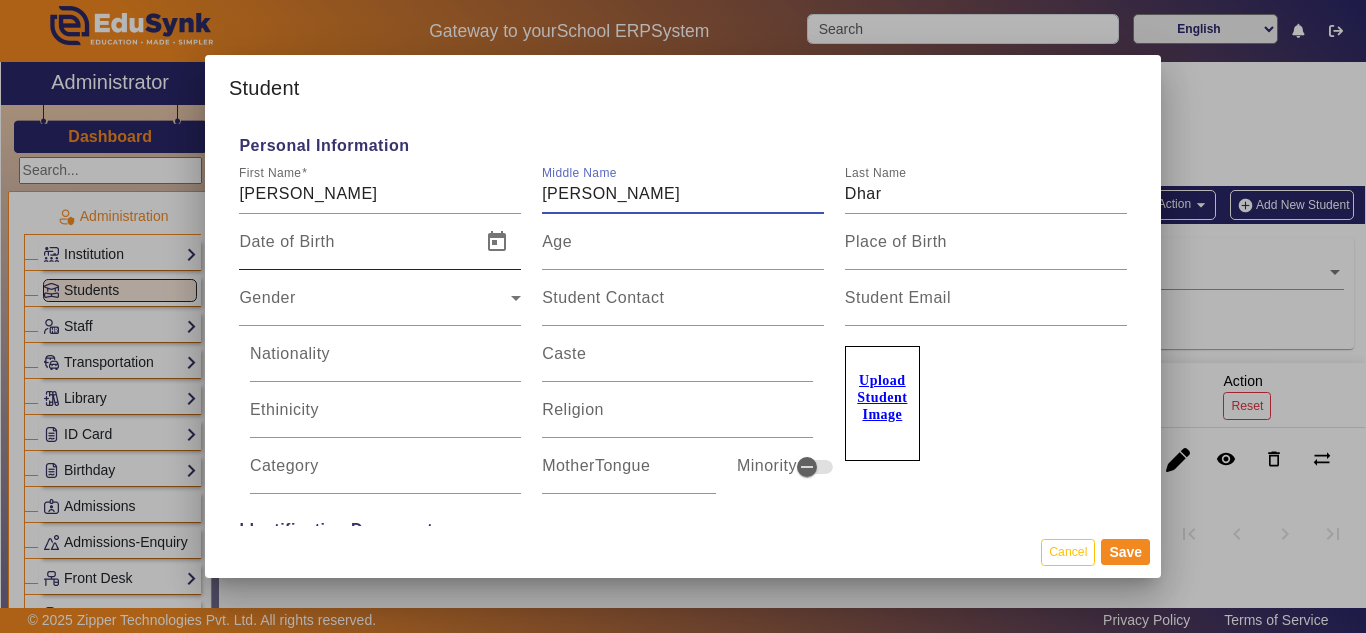 type on "[PERSON_NAME]" 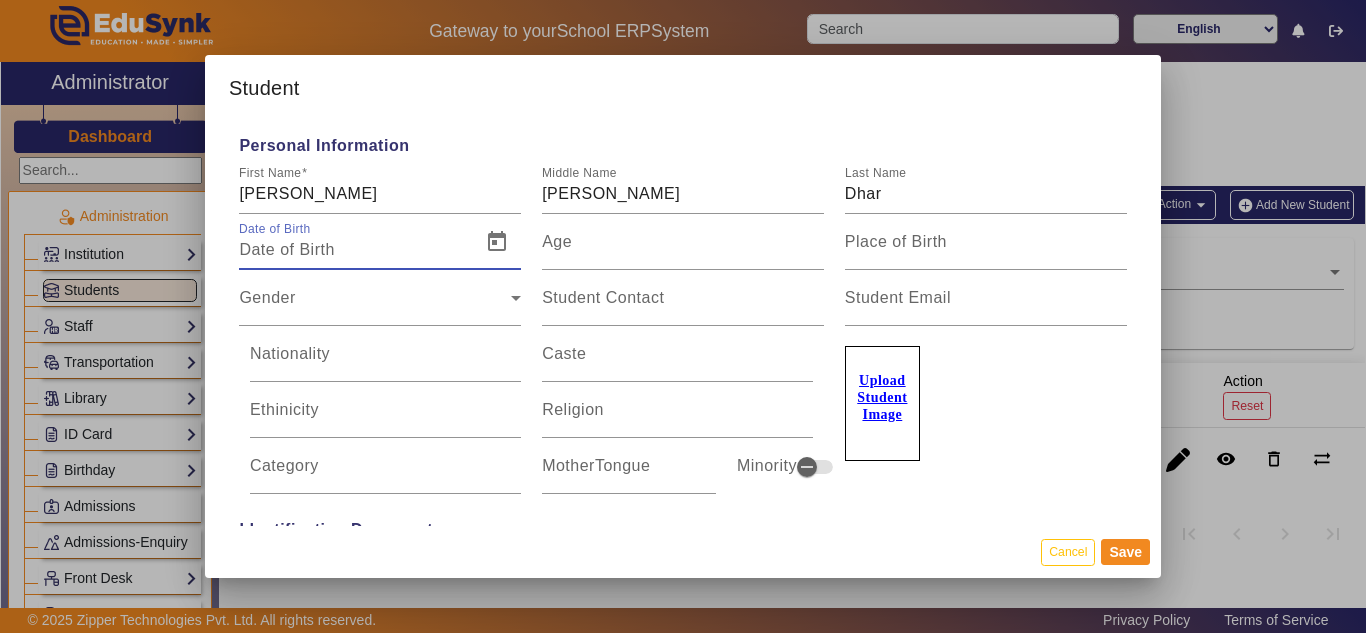 click on "Date of Birth" at bounding box center [354, 250] 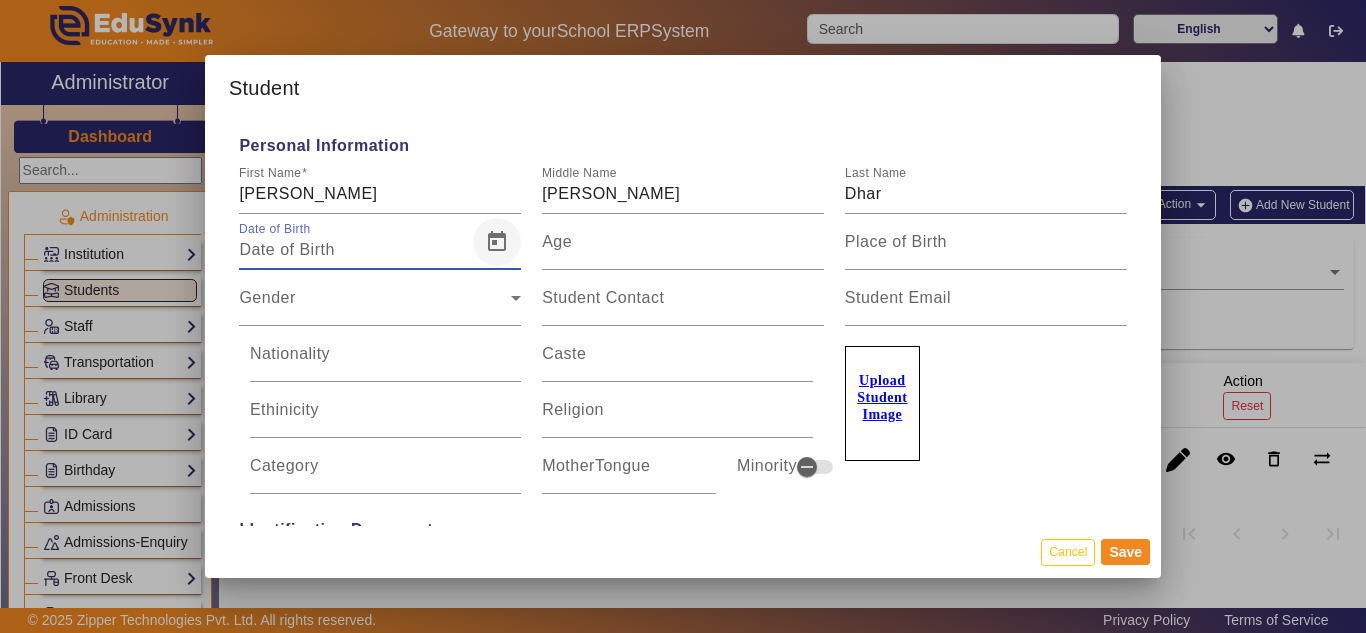 click at bounding box center (497, 242) 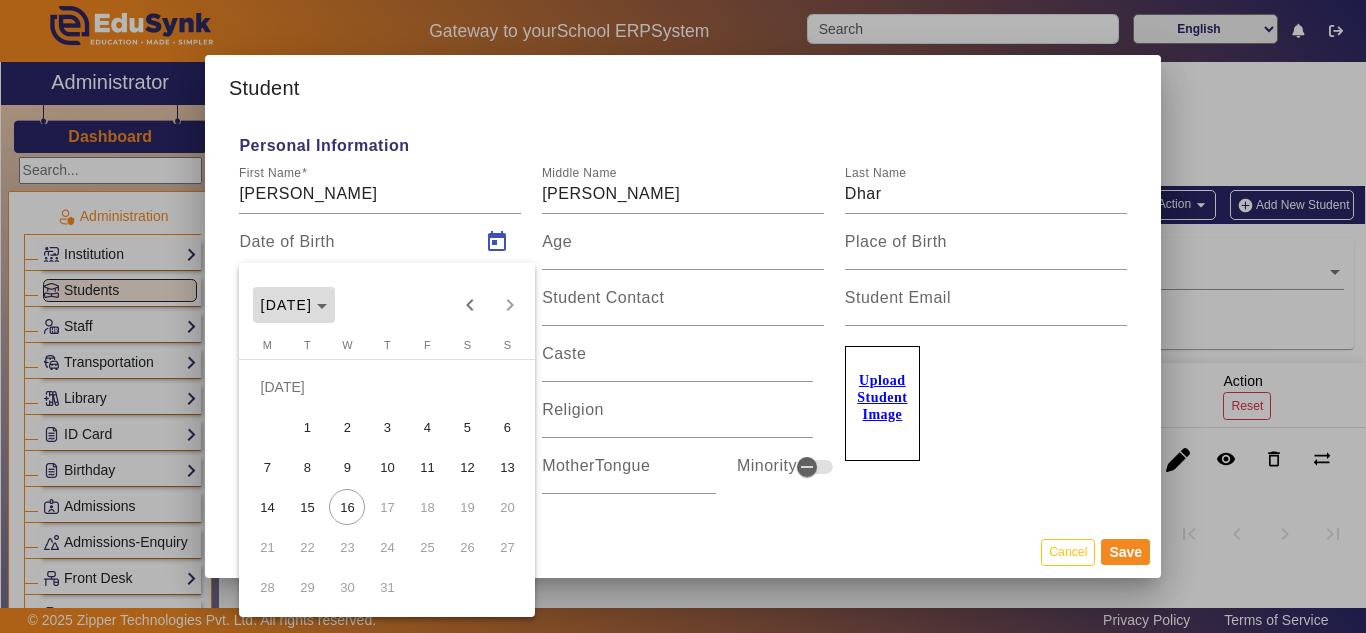 click on "[DATE]" at bounding box center (294, 305) 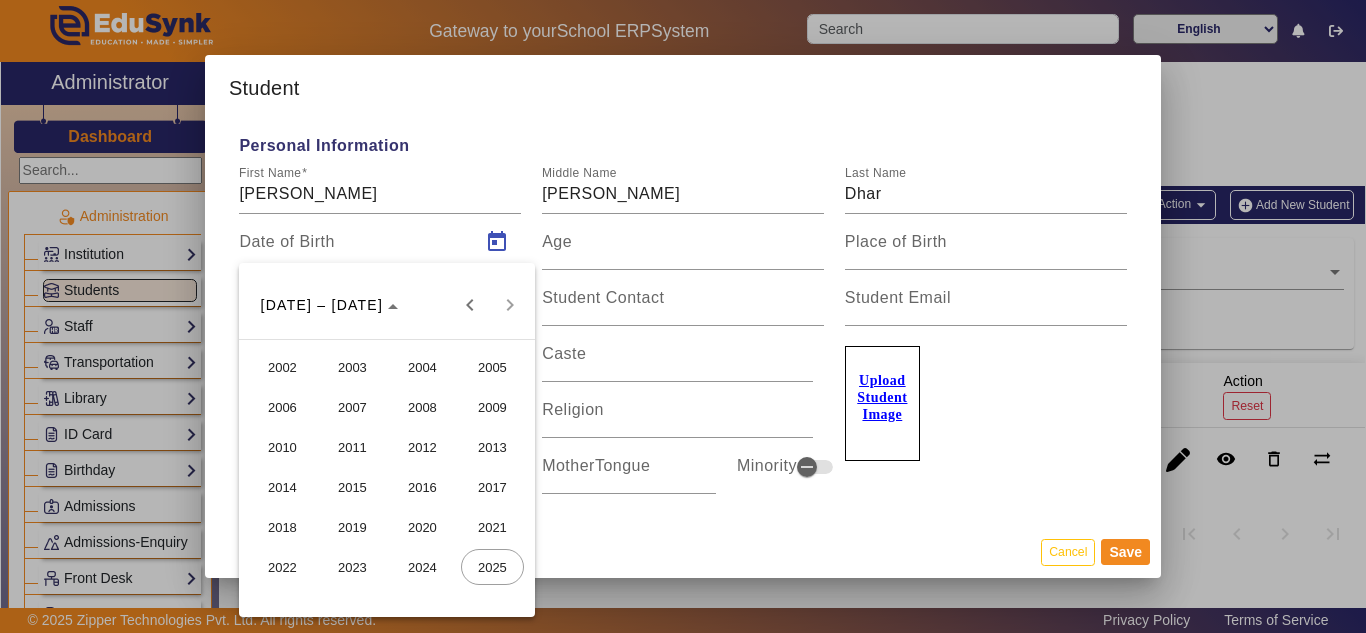 click on "2009" at bounding box center (492, 407) 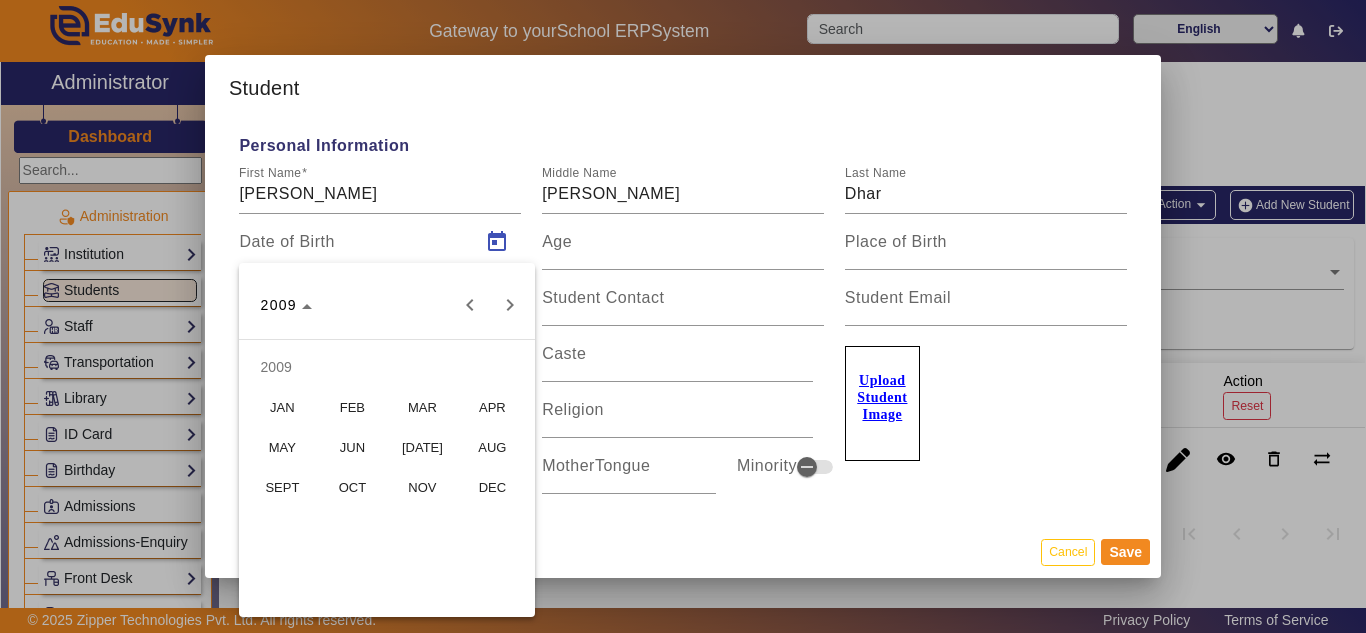 click on "MAR" at bounding box center [422, 407] 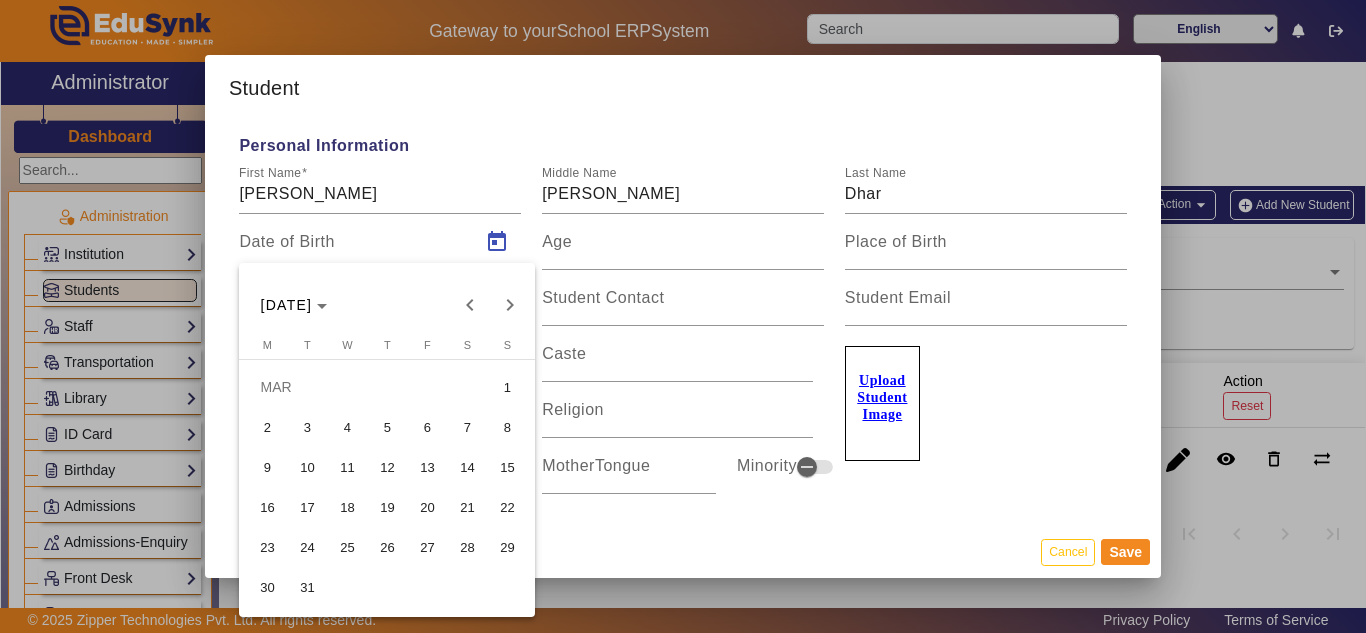 click on "19" at bounding box center [387, 507] 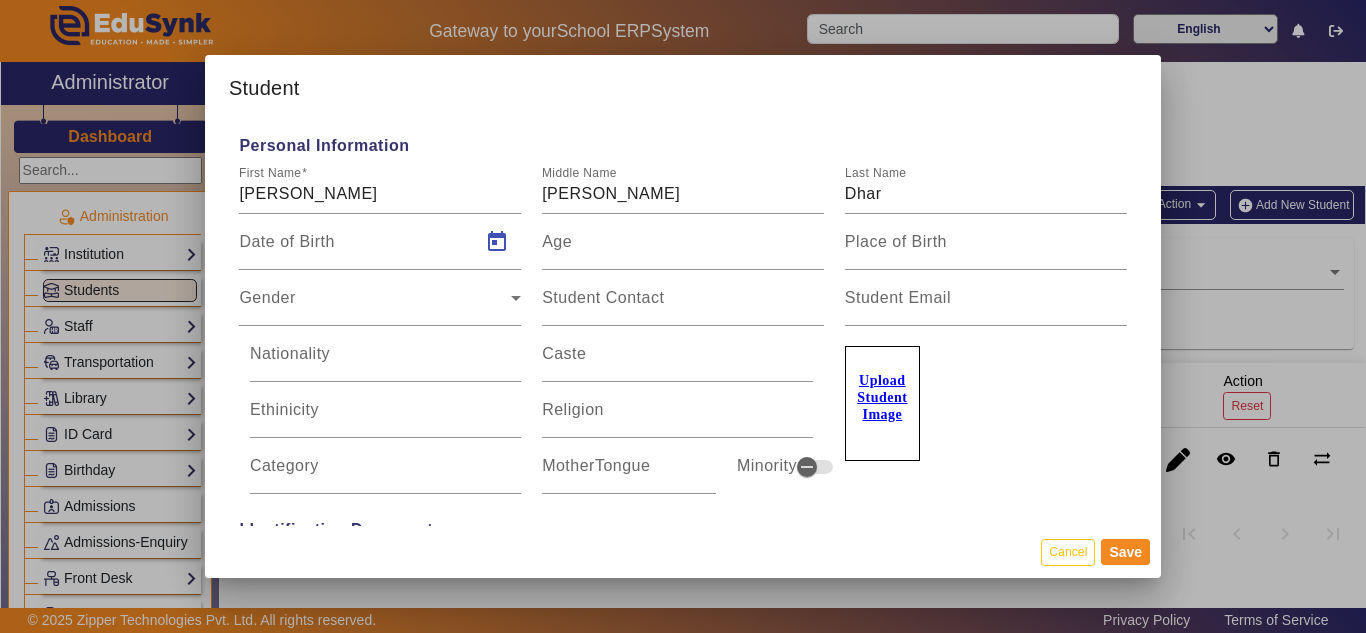 type on "[DATE]" 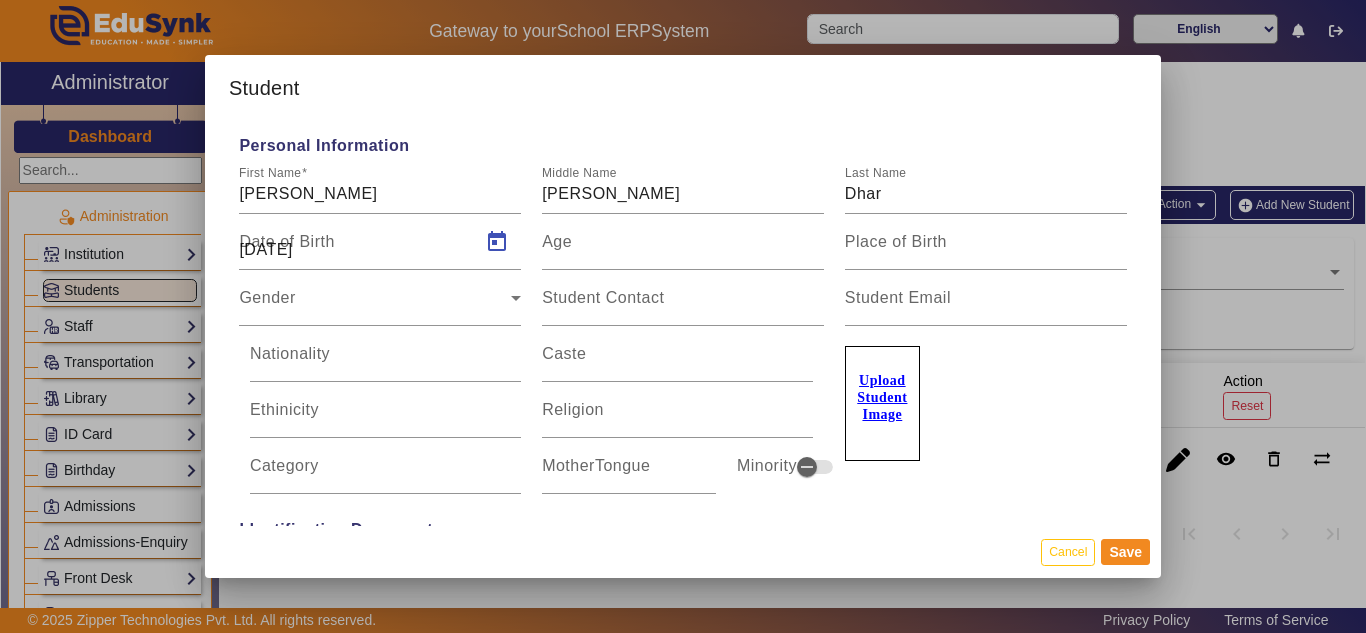 type on "16 Yrs, 3 Months, 27 Days" 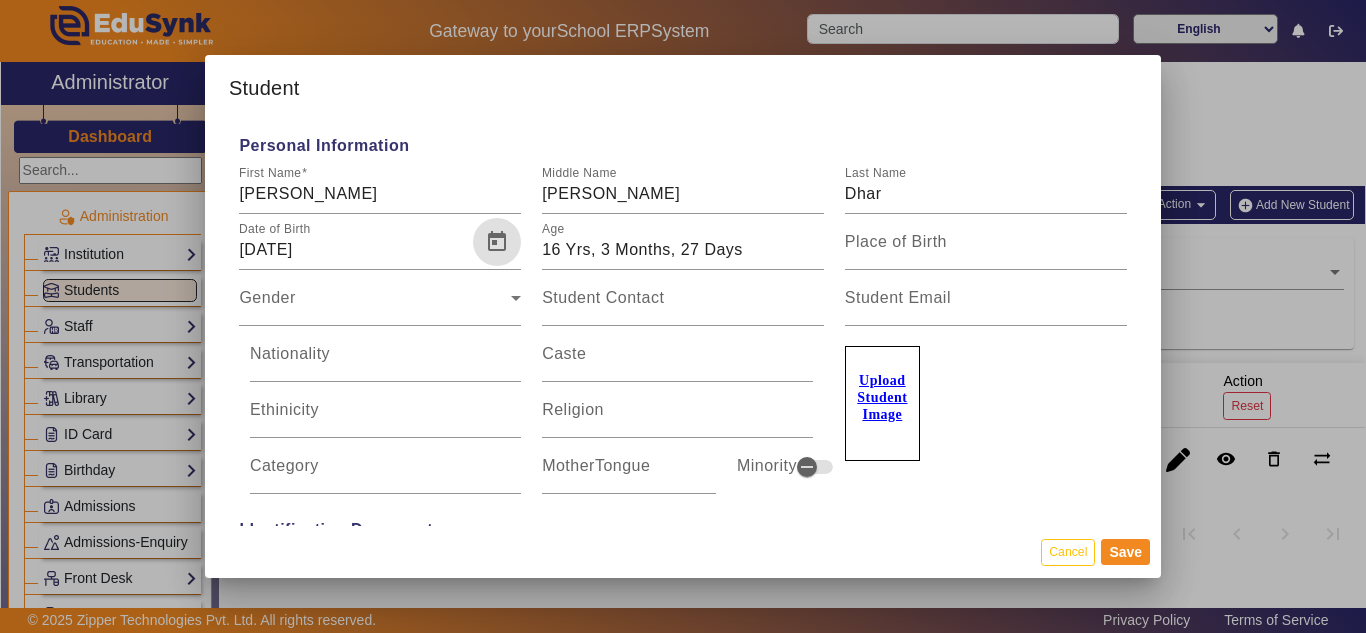 click on "Upload Student Image" at bounding box center (882, 397) 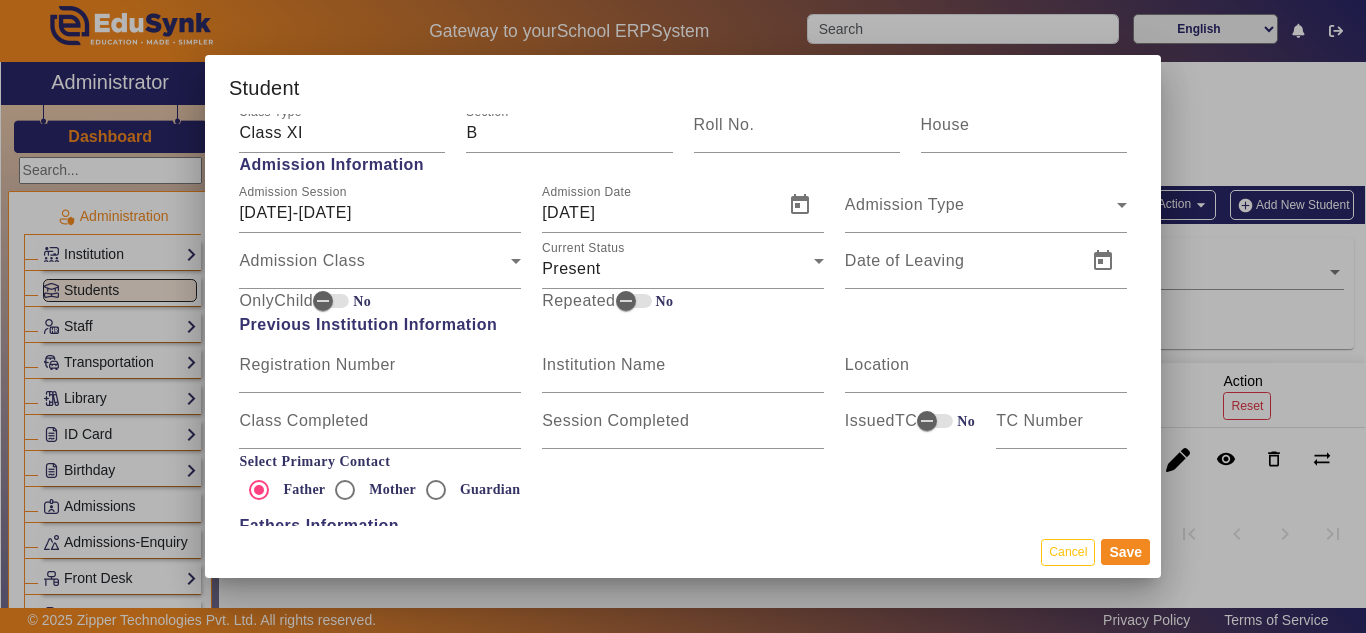 scroll, scrollTop: 1118, scrollLeft: 0, axis: vertical 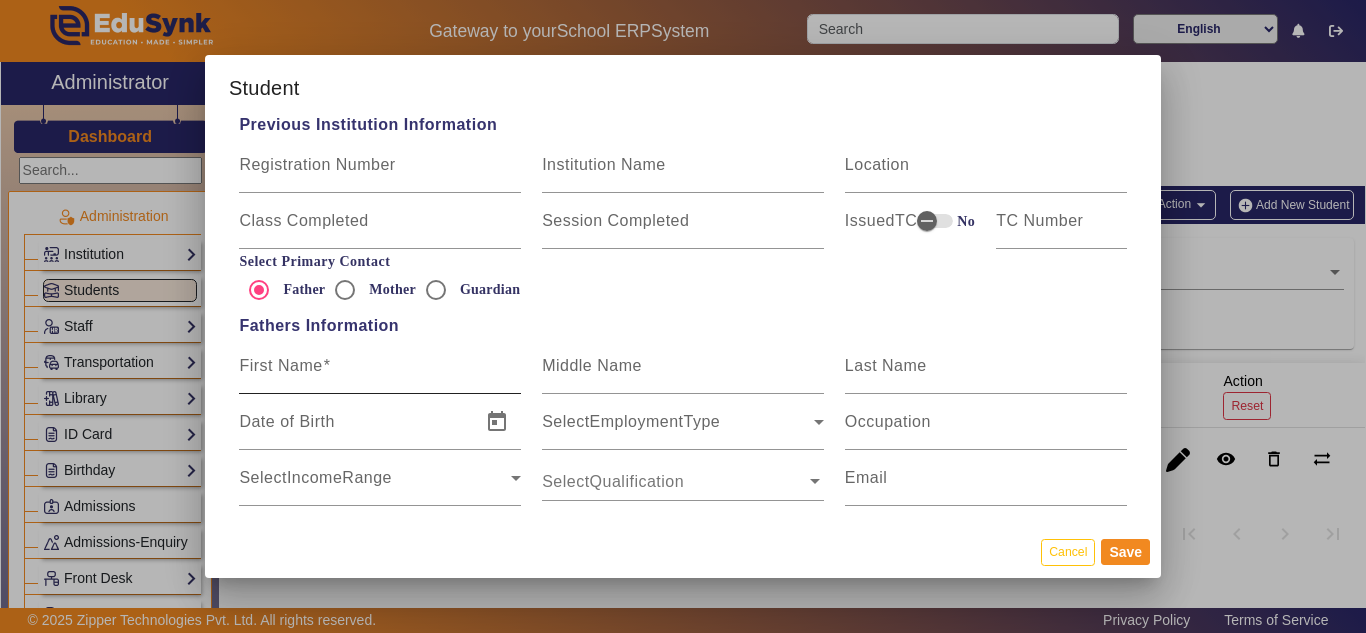 click at bounding box center (327, 365) 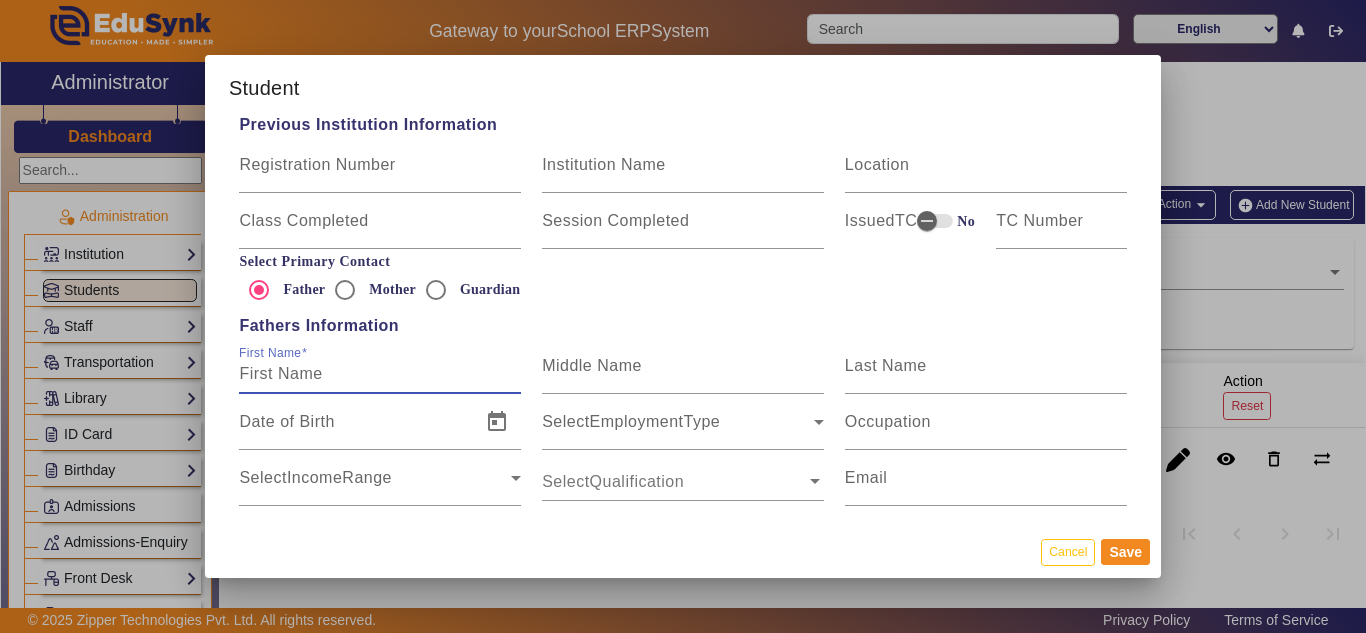 paste on "[PERSON_NAME]" 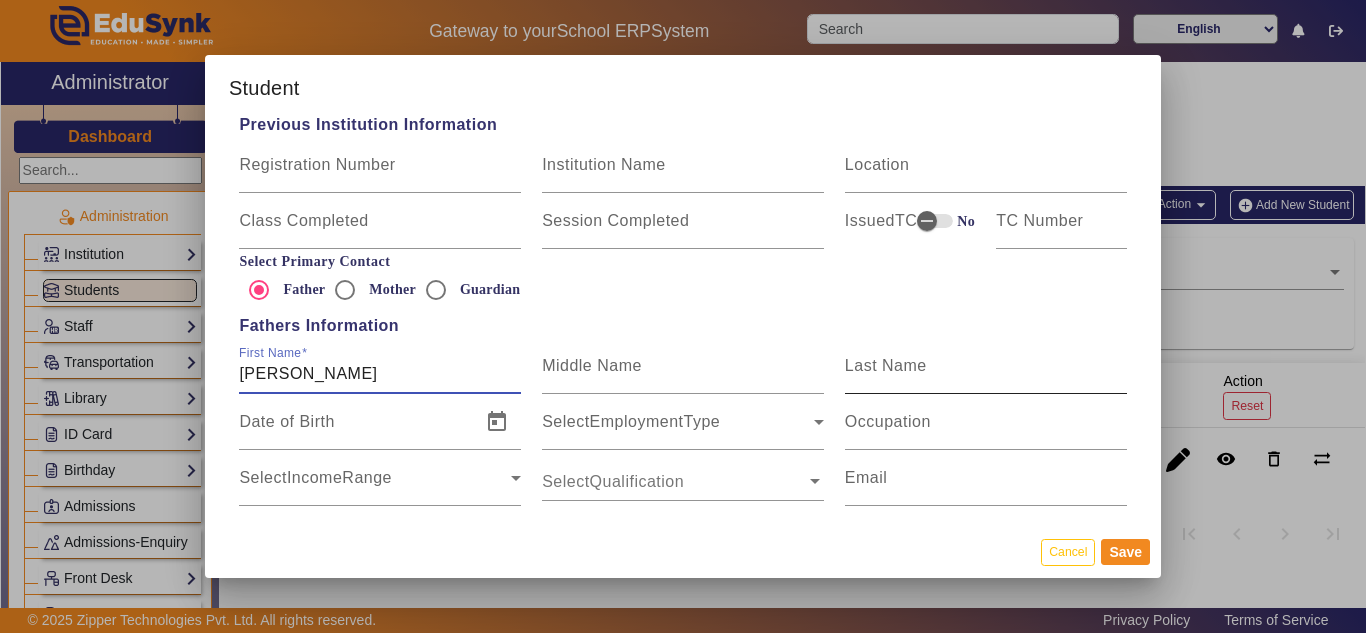 type on "[PERSON_NAME]" 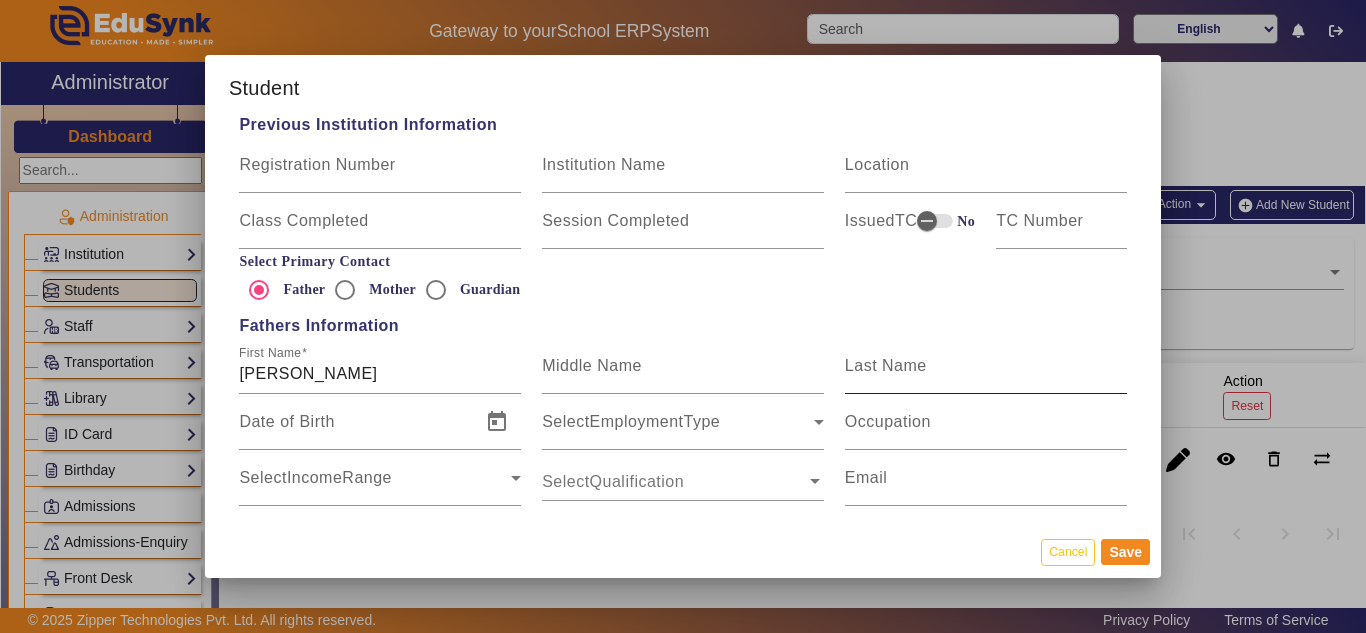 click on "Last Name" at bounding box center [886, 365] 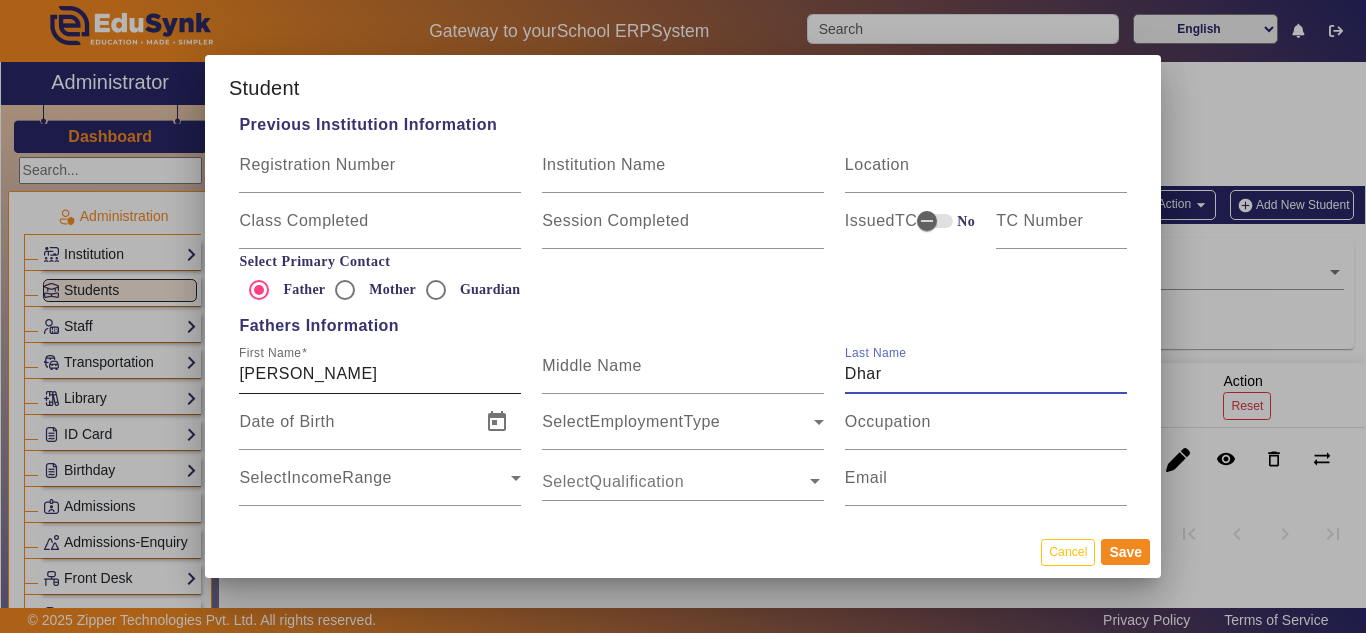 type on "Dhar" 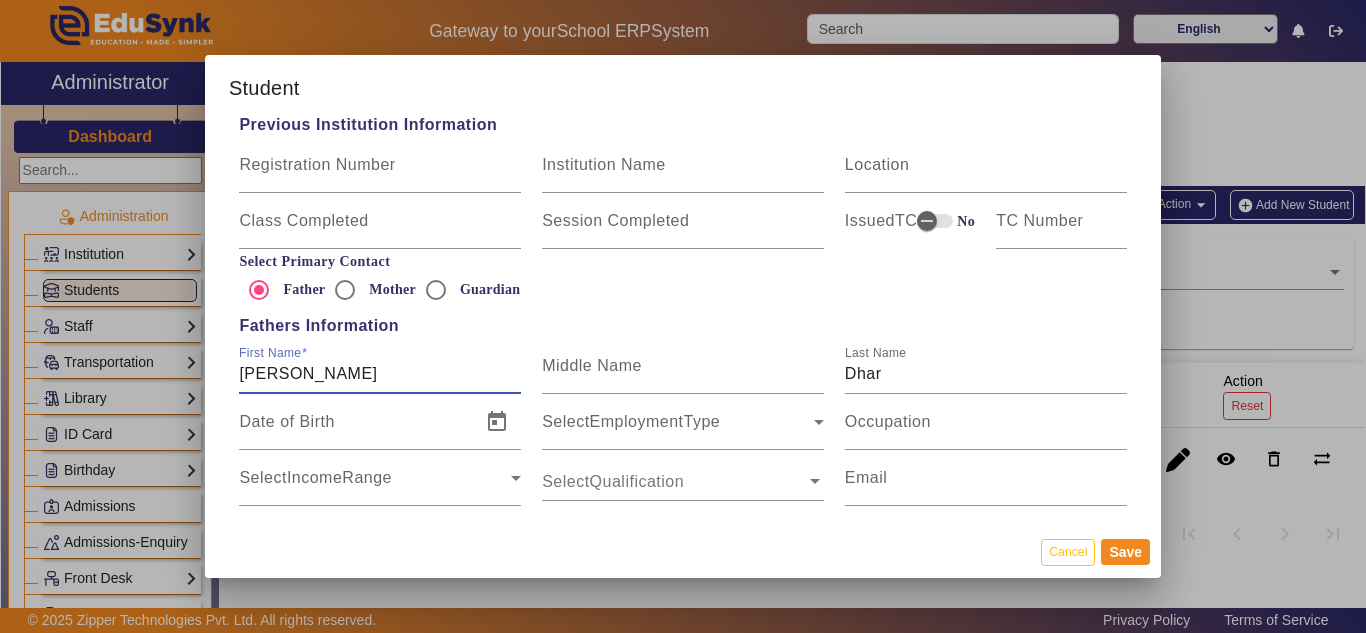 drag, startPoint x: 378, startPoint y: 379, endPoint x: 189, endPoint y: 364, distance: 189.5943 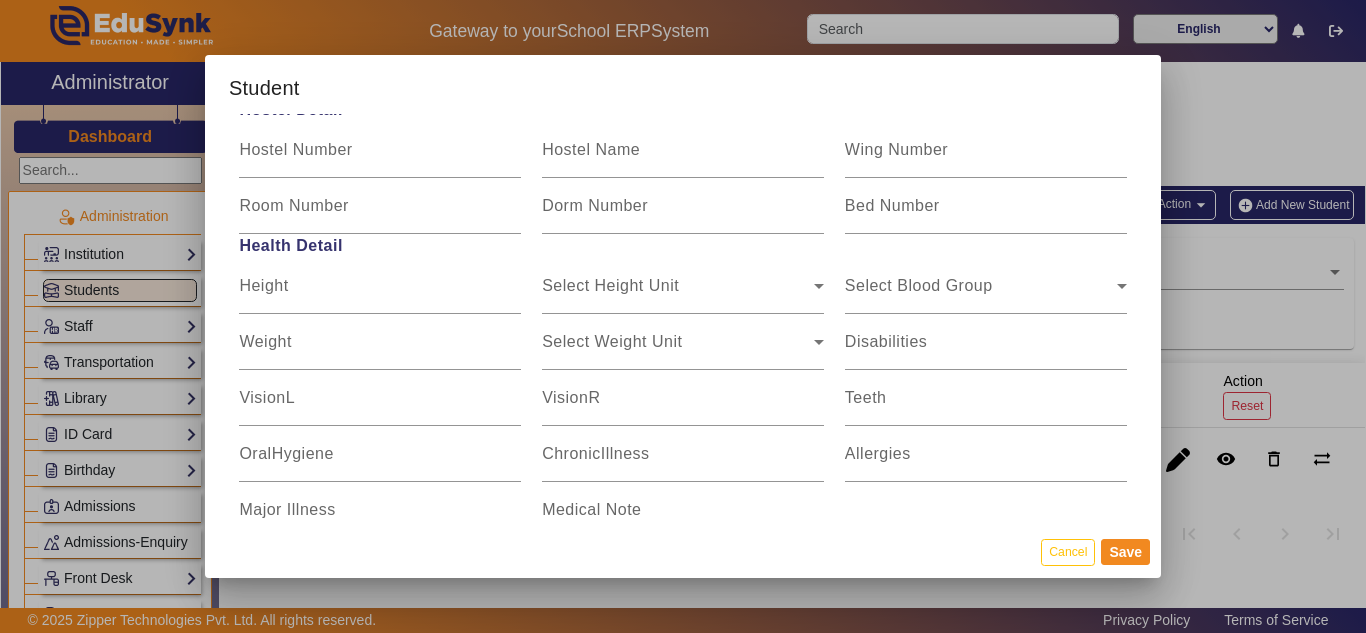 scroll, scrollTop: 2518, scrollLeft: 0, axis: vertical 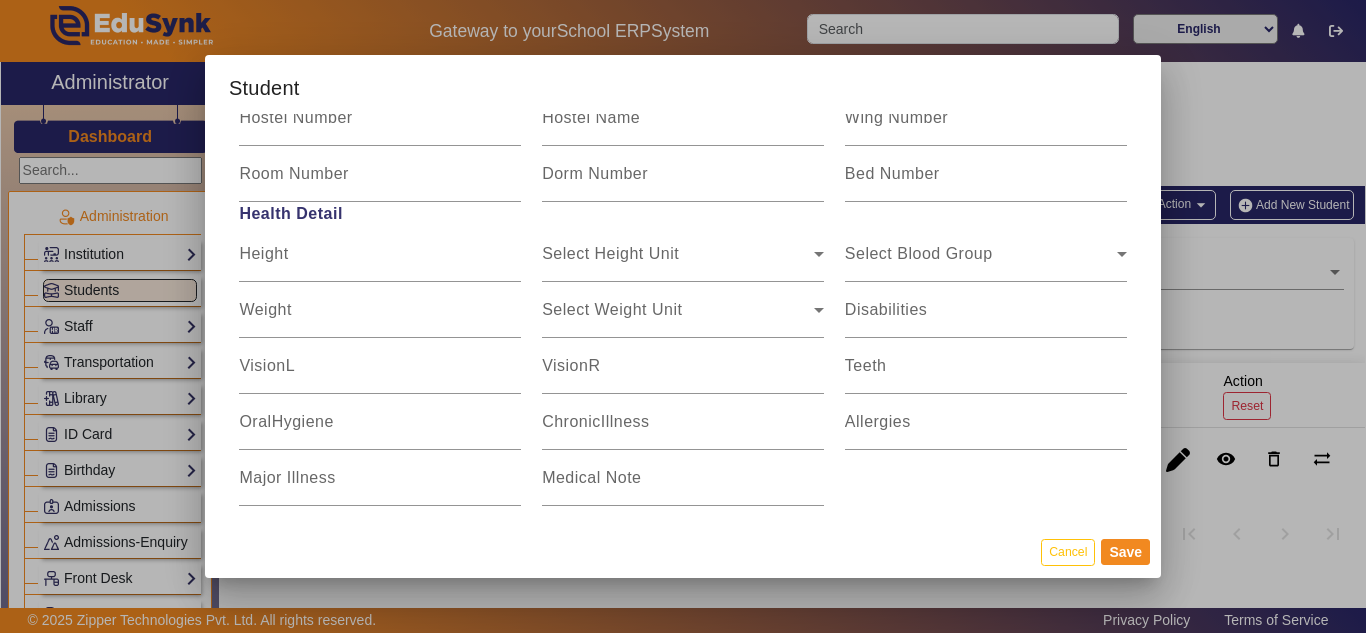 type on "[PERSON_NAME]" 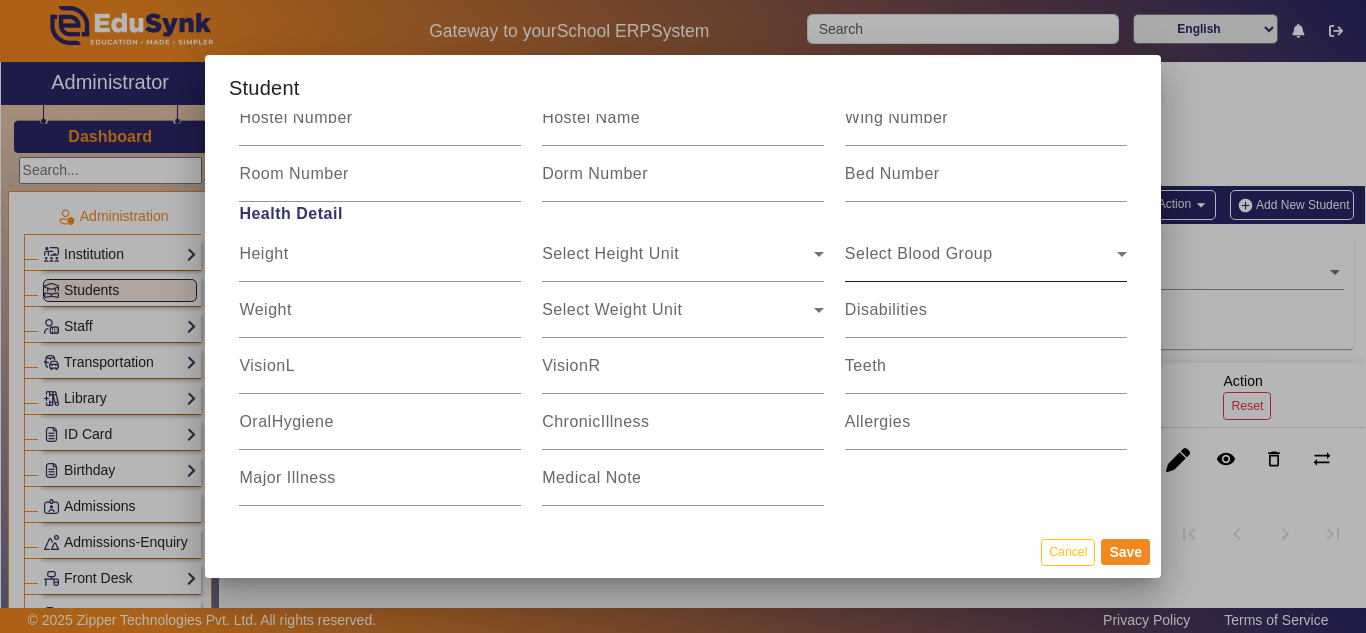 click on "Select Blood Group" at bounding box center [919, 253] 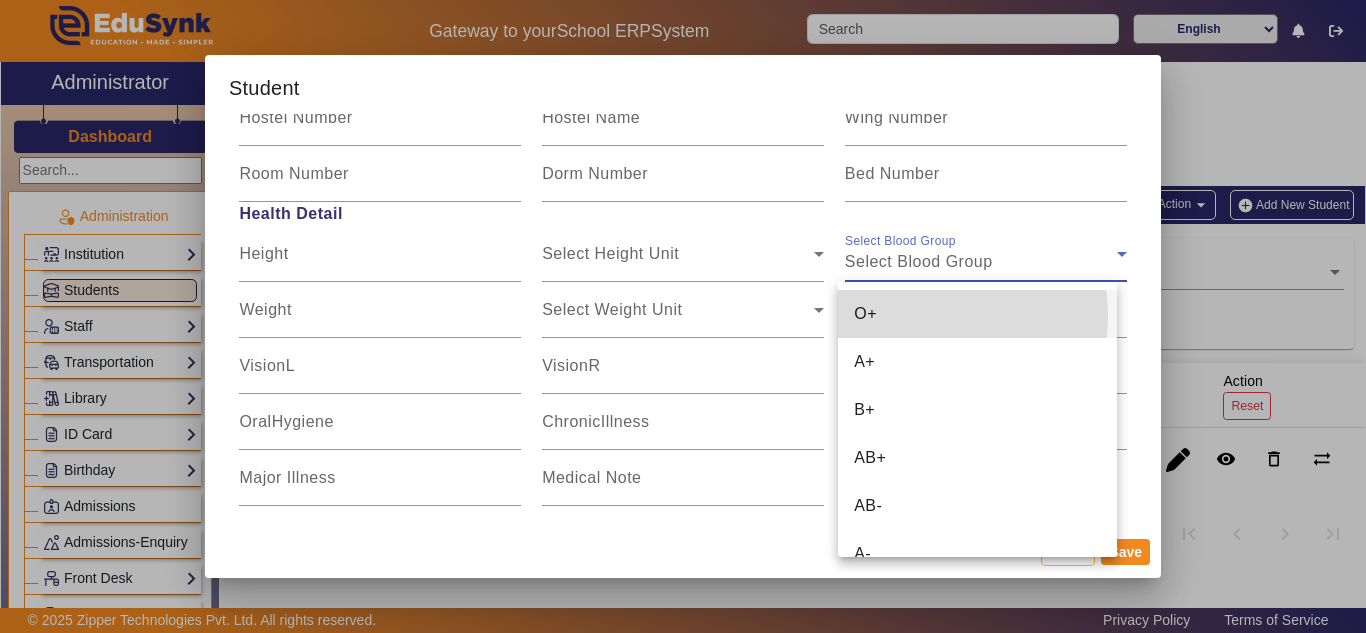 click on "O+" at bounding box center [977, 314] 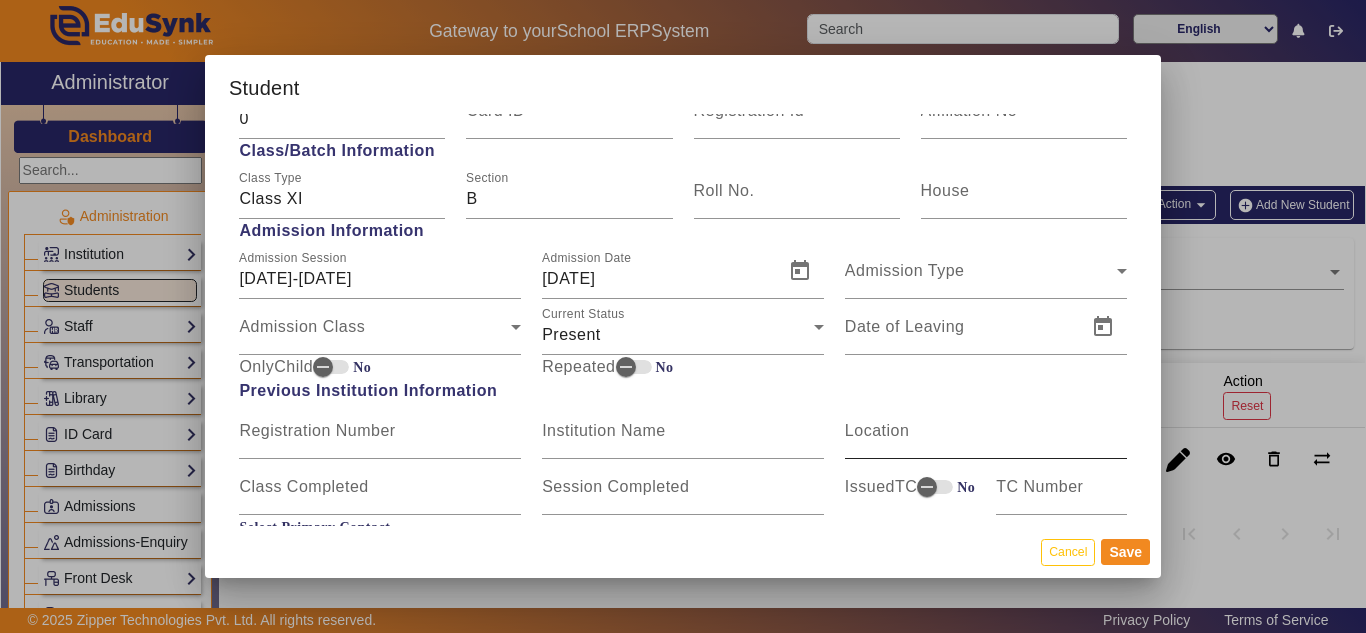 scroll, scrollTop: 818, scrollLeft: 0, axis: vertical 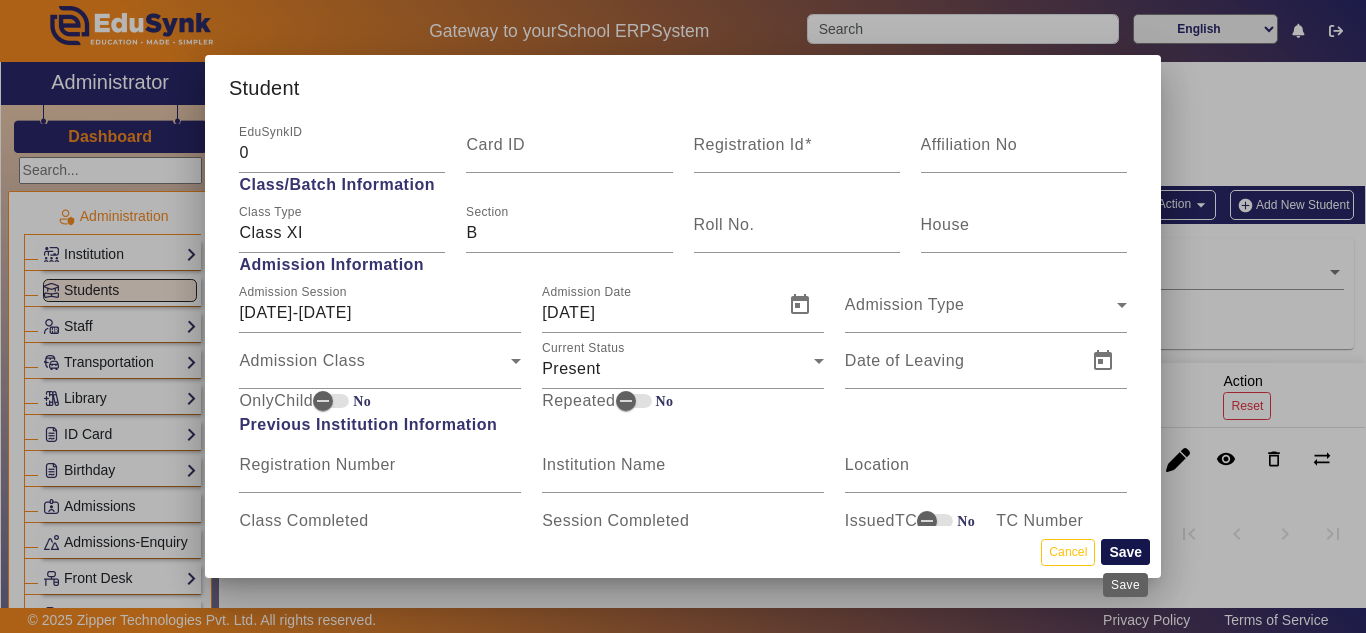 click on "Save" at bounding box center [1125, 552] 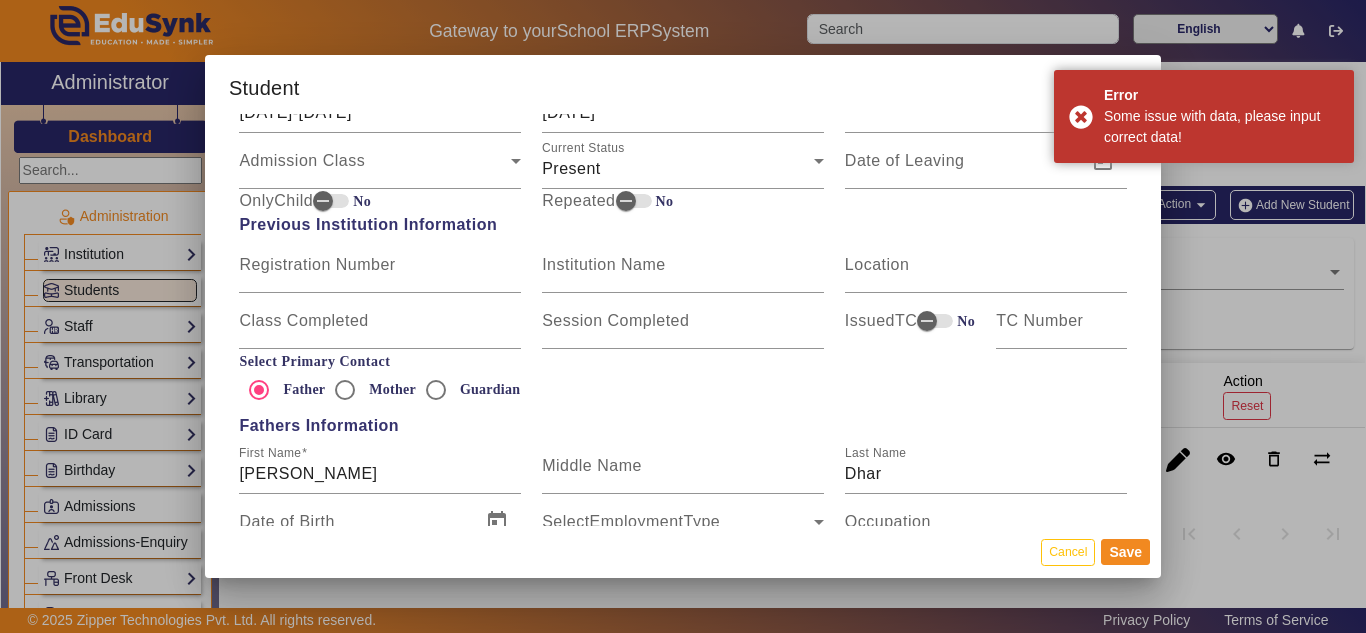 scroll, scrollTop: 718, scrollLeft: 0, axis: vertical 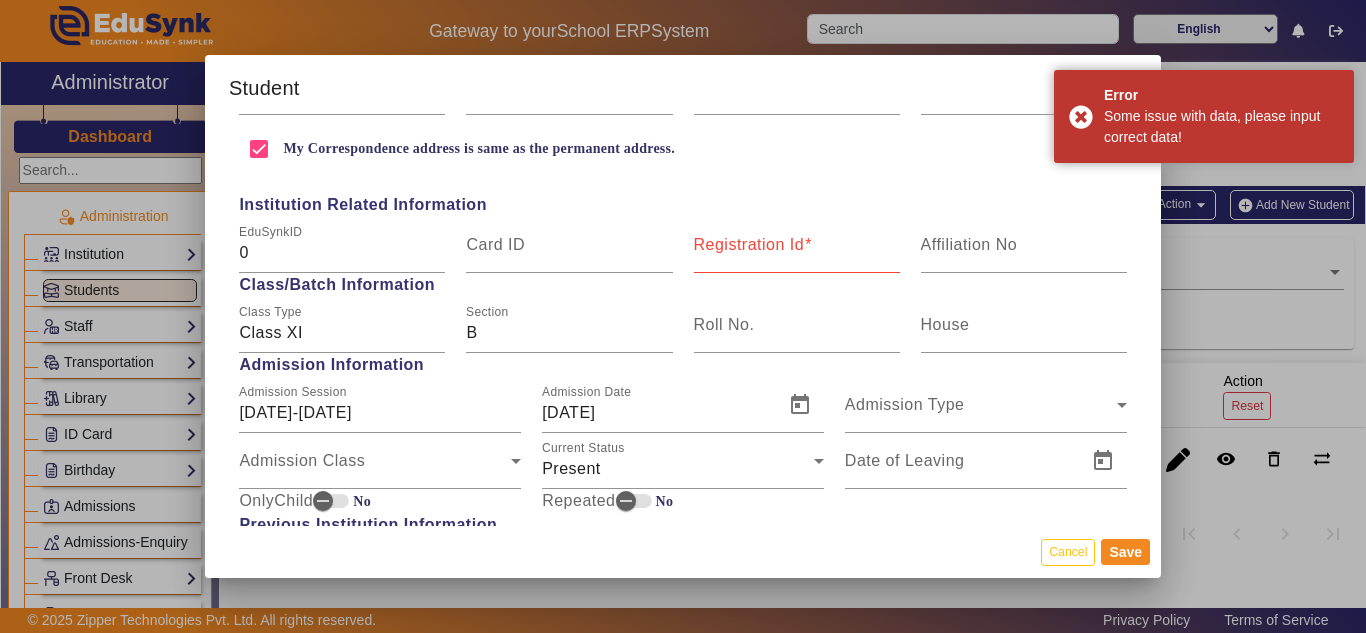 click on "Registration Id" at bounding box center [749, 244] 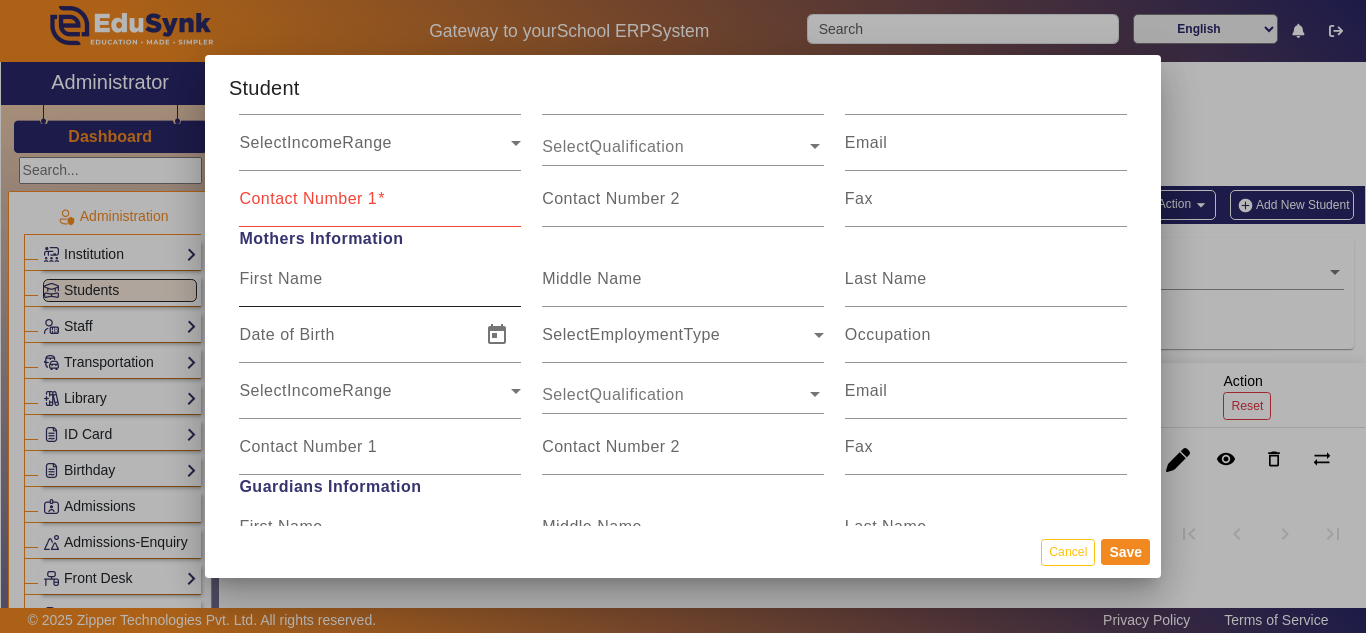 scroll, scrollTop: 1418, scrollLeft: 0, axis: vertical 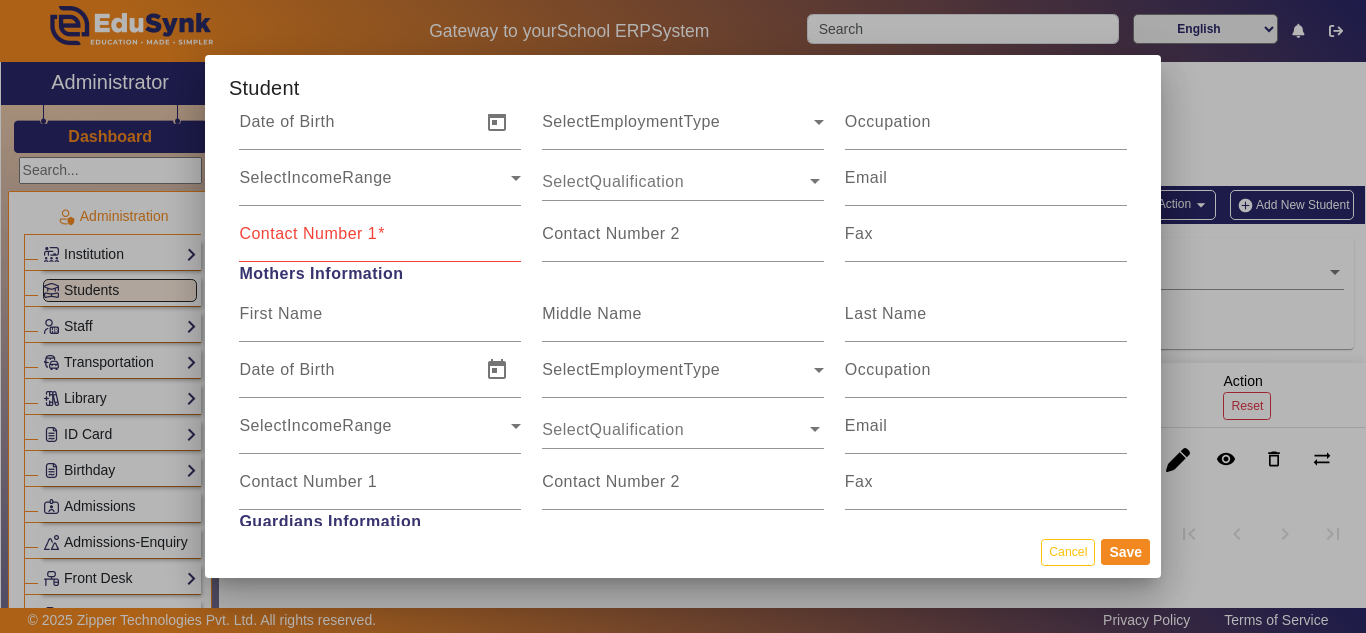type on "AIE002" 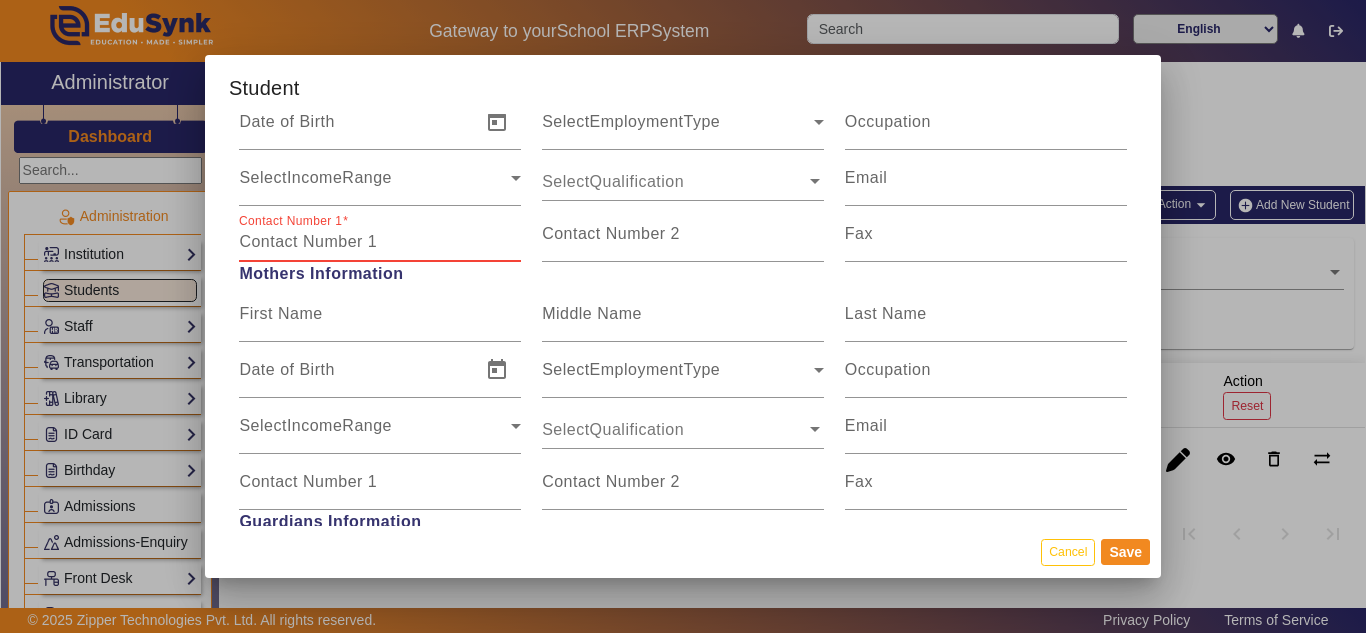 paste on "9970952875" 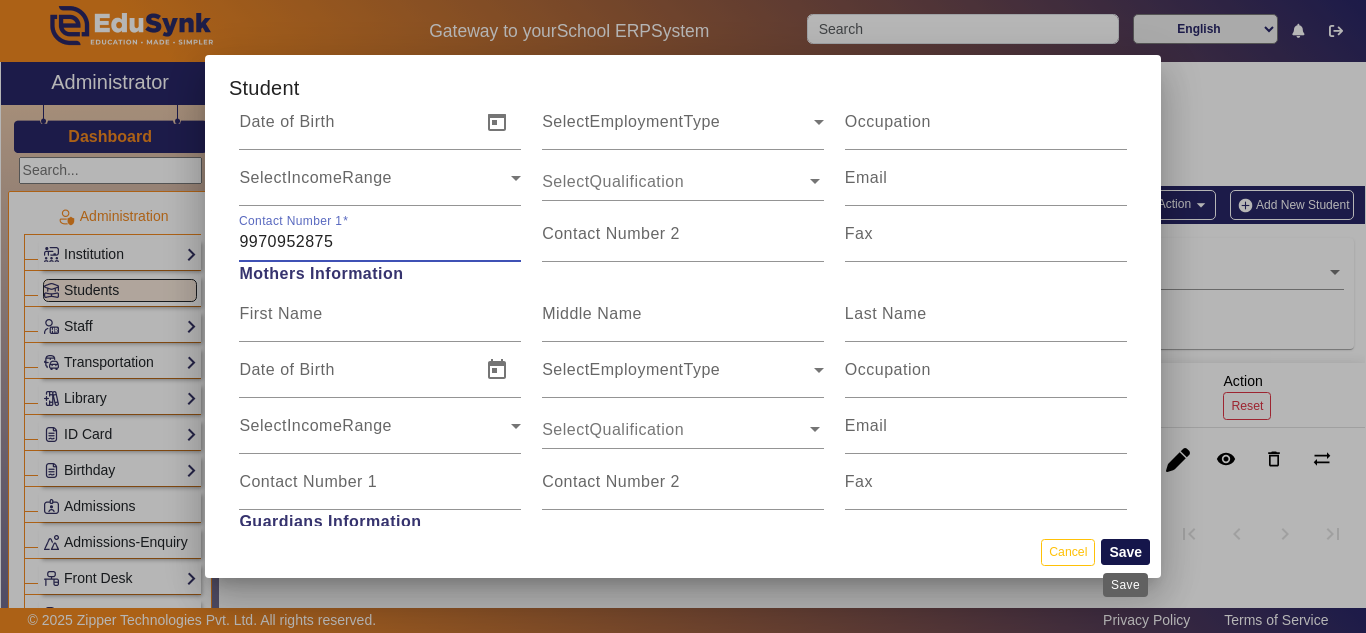 type on "9970952875" 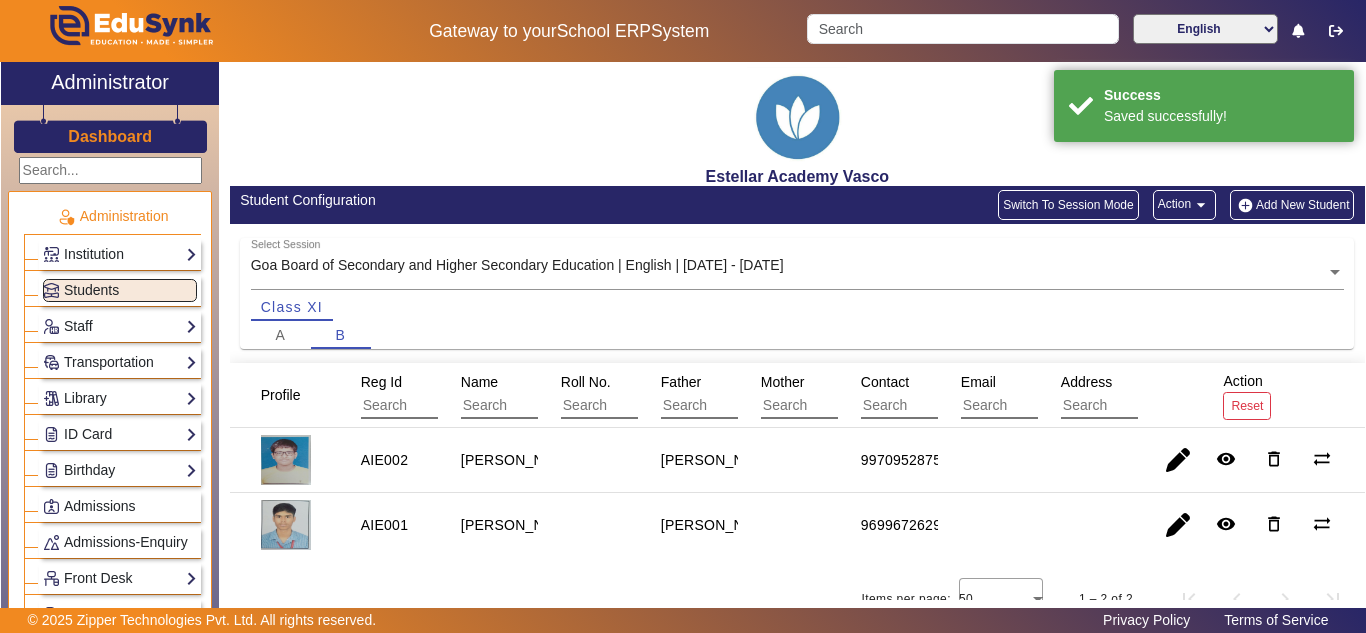 scroll, scrollTop: 47, scrollLeft: 0, axis: vertical 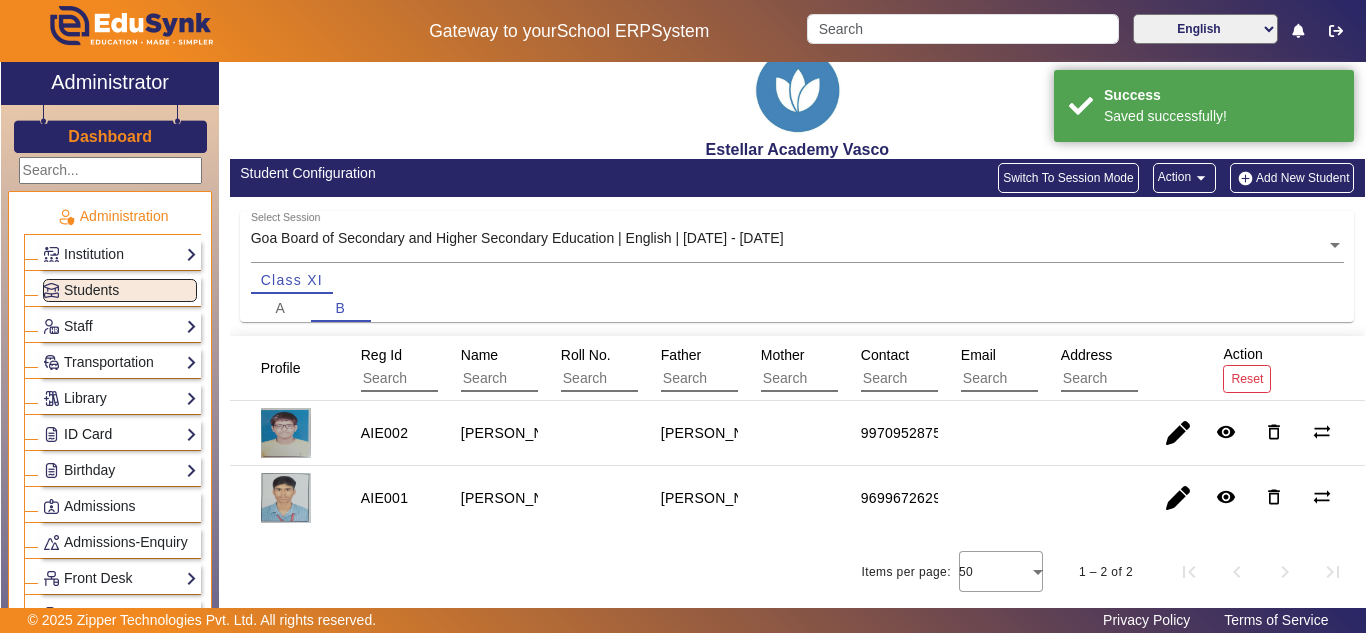 click on "ID Card" 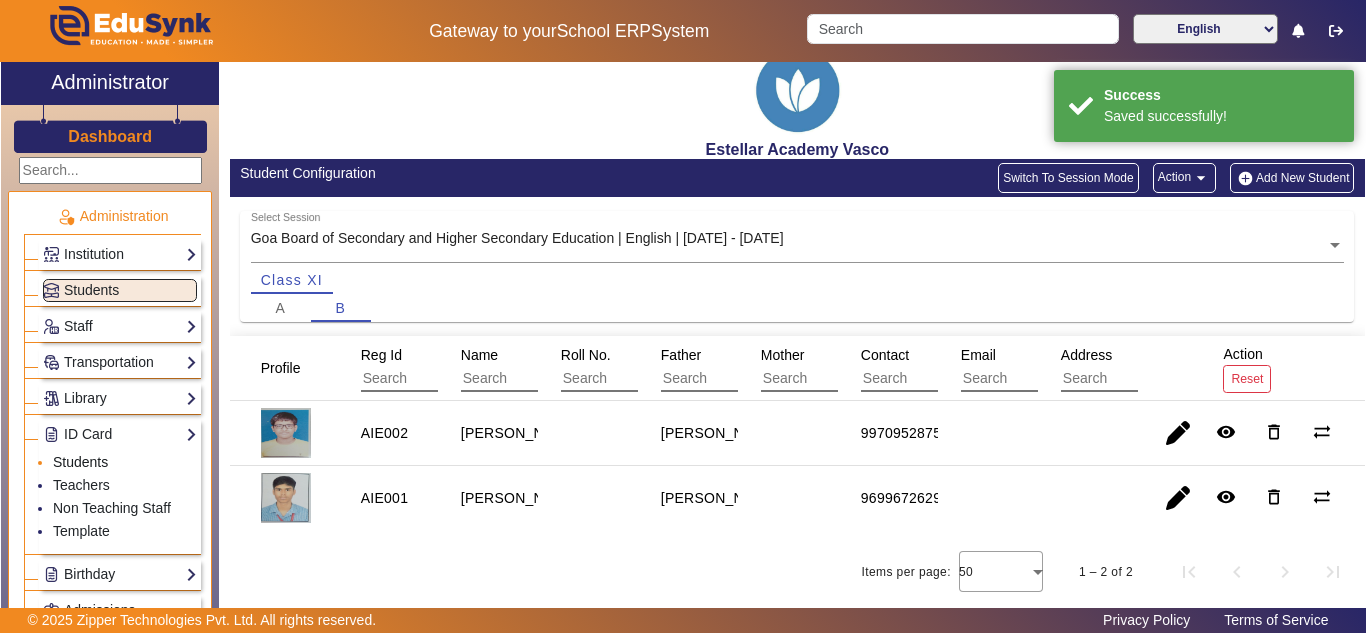 click on "Students" 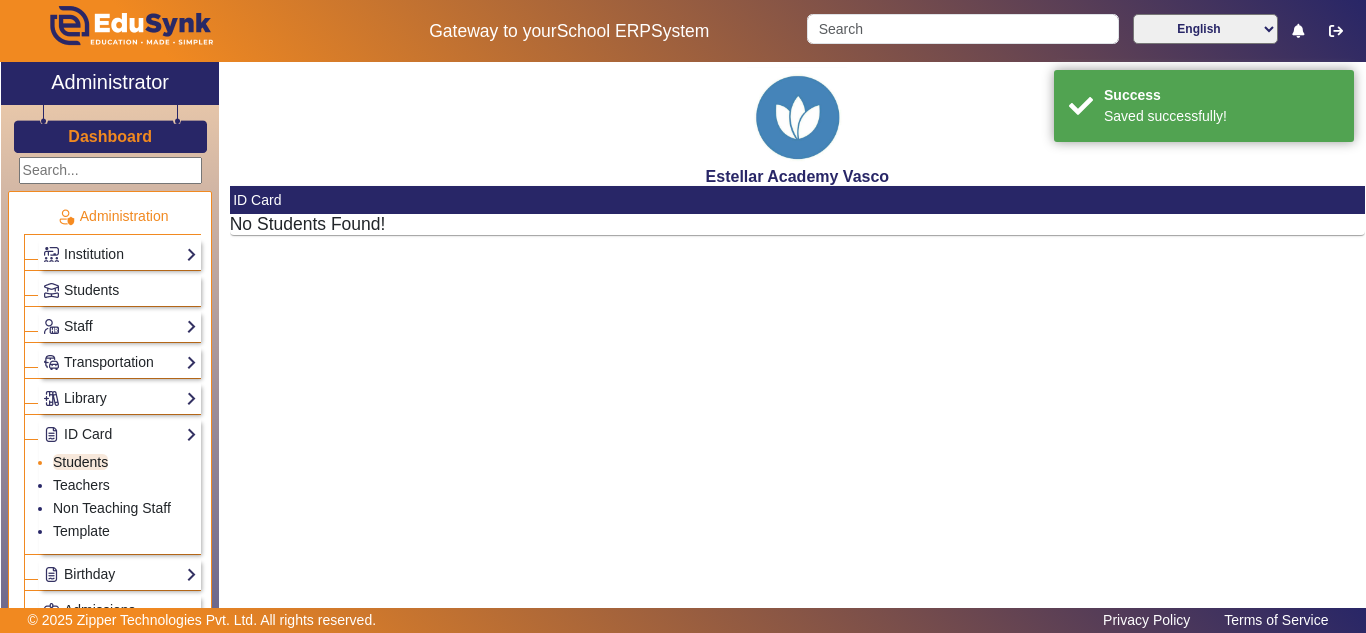 scroll, scrollTop: 0, scrollLeft: 0, axis: both 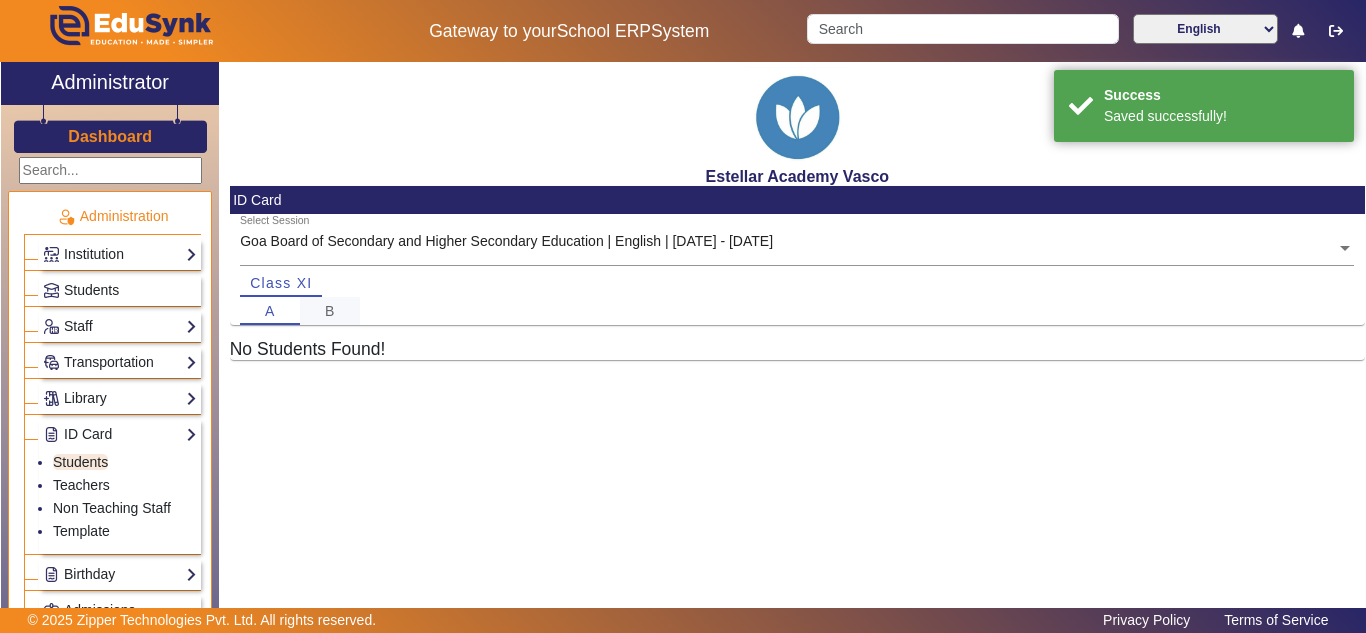 click on "B" at bounding box center [330, 311] 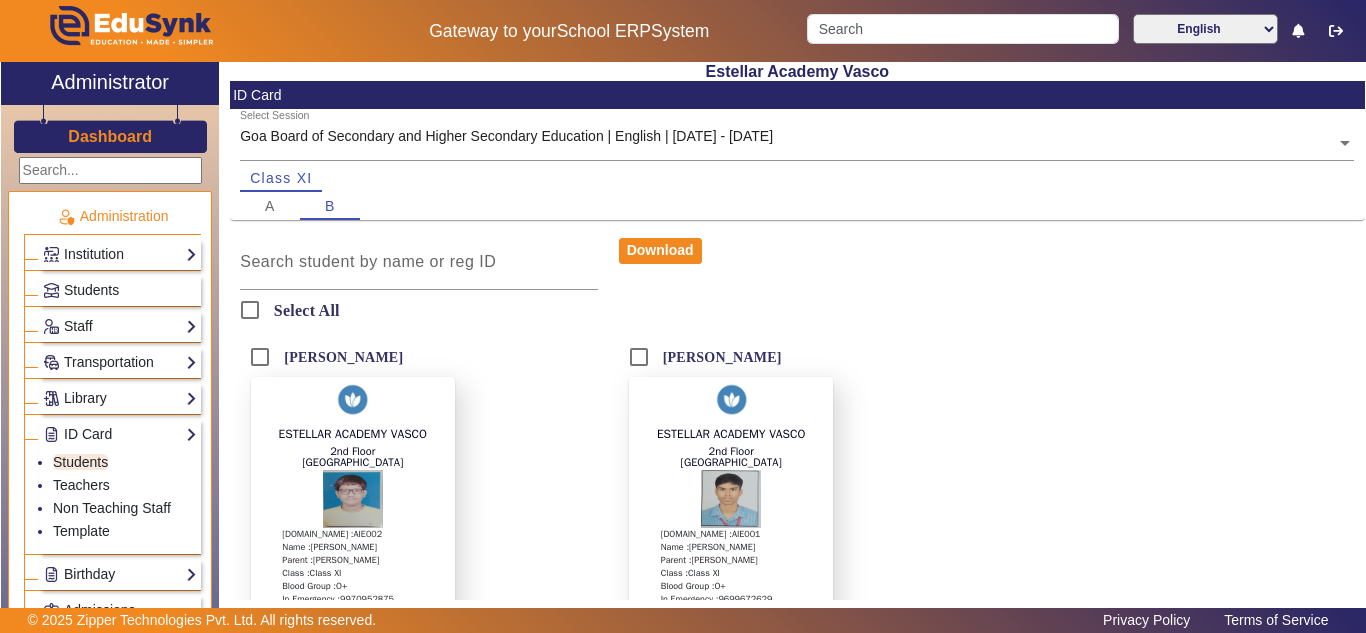 scroll, scrollTop: 187, scrollLeft: 0, axis: vertical 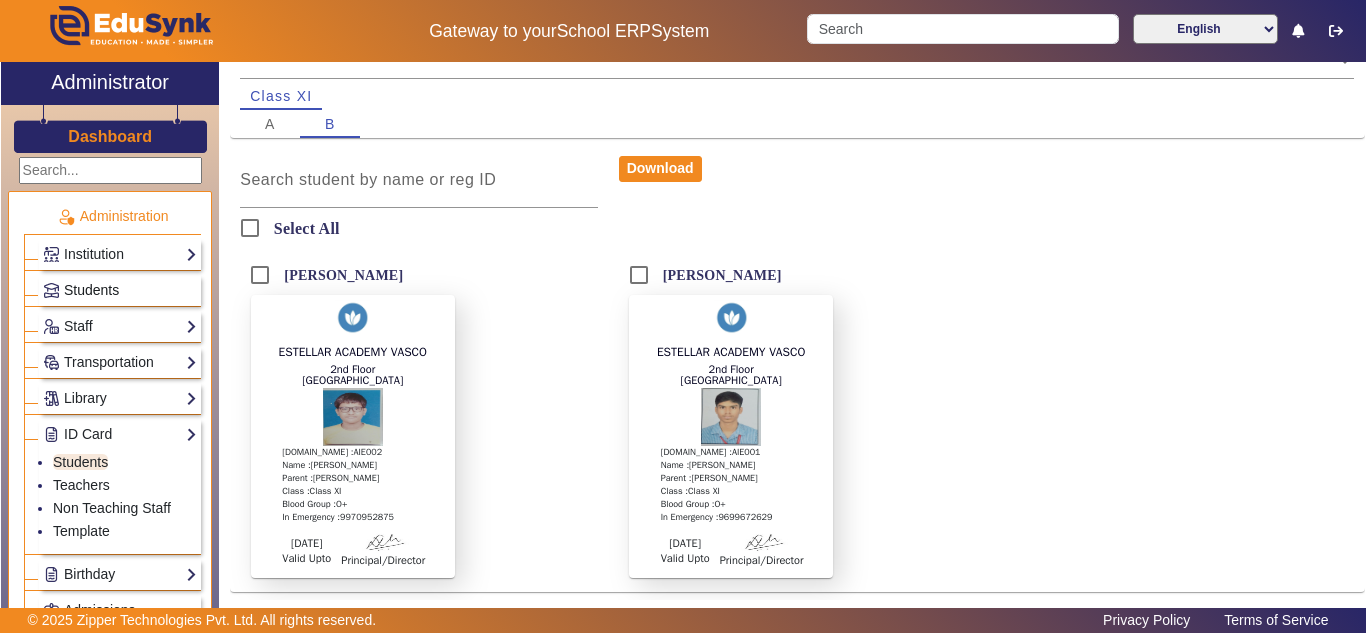 click on "Students" 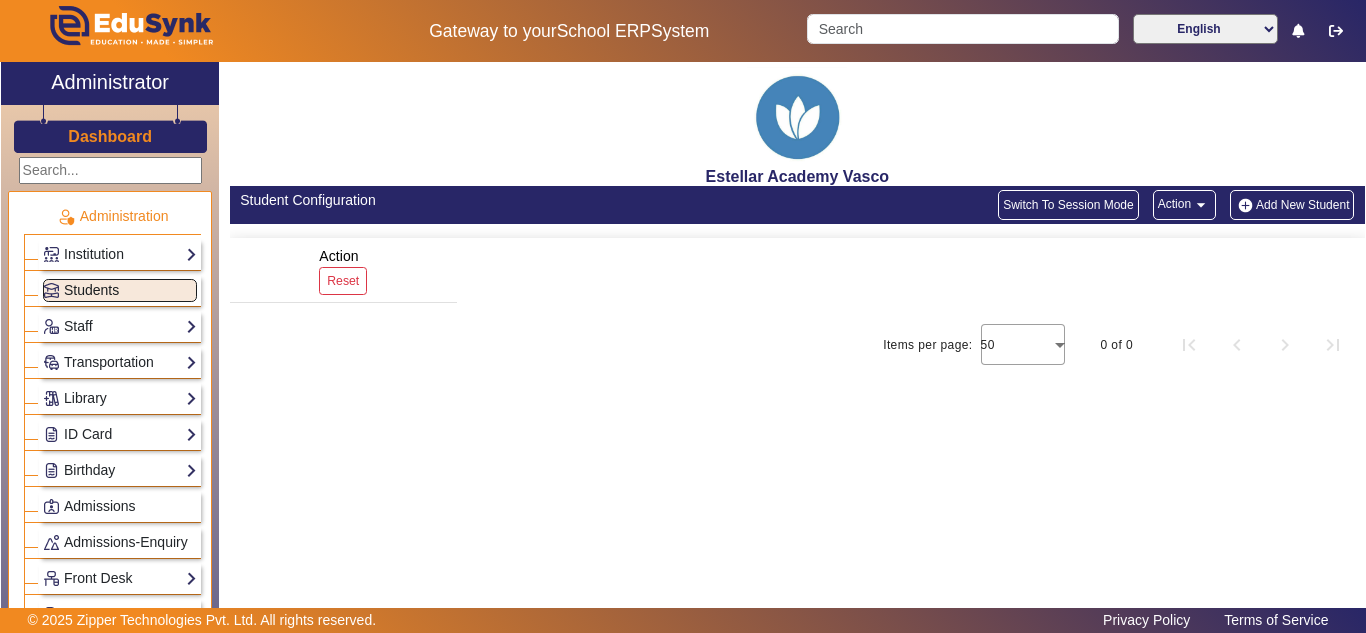 scroll, scrollTop: 0, scrollLeft: 0, axis: both 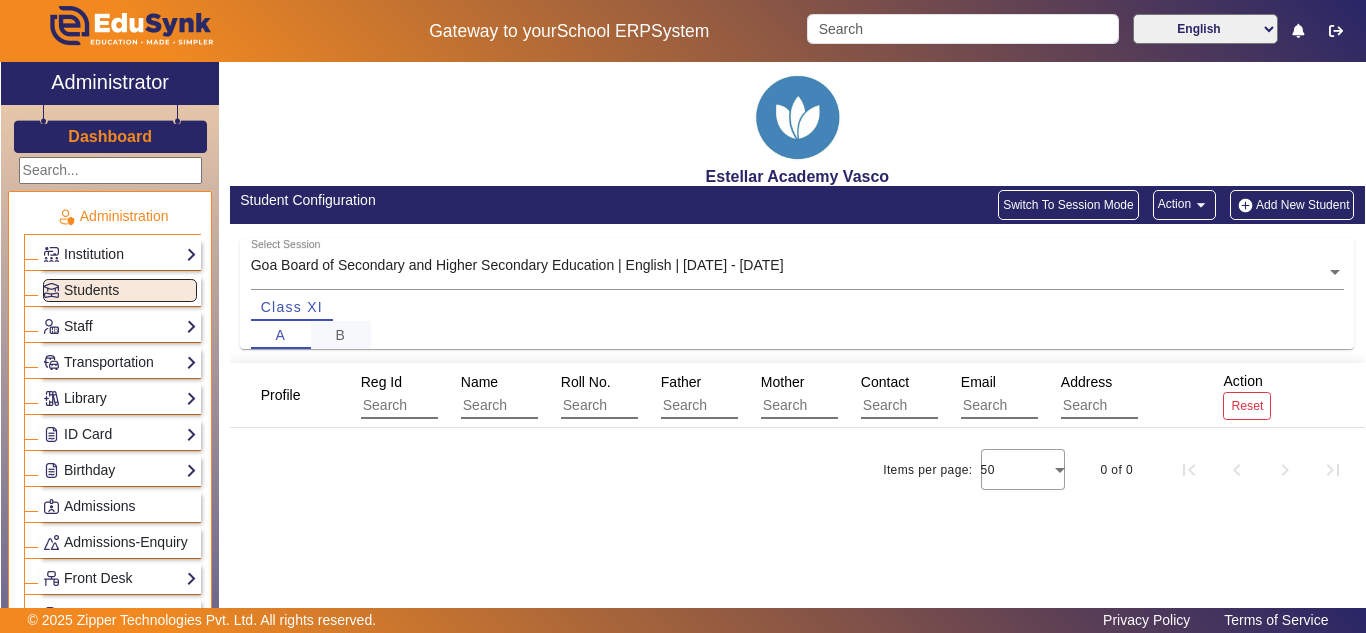 click on "B" at bounding box center (340, 335) 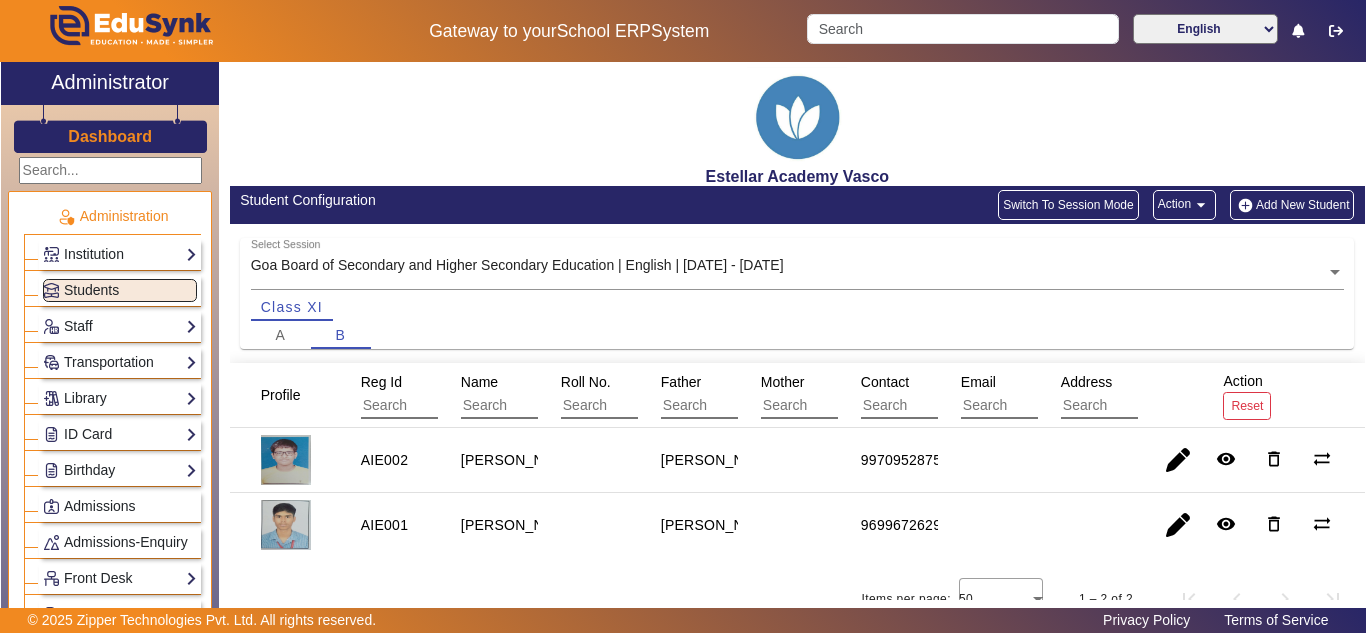 click on "Add New Student" 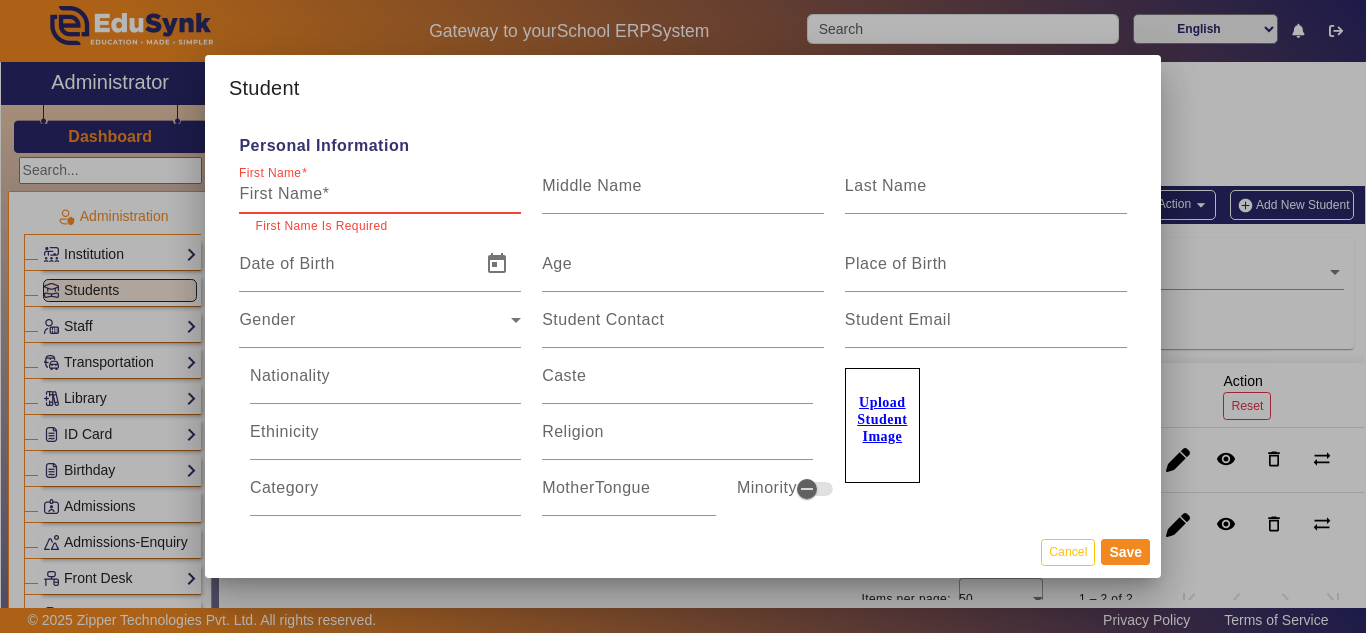 paste on "Atharva [PERSON_NAME]" 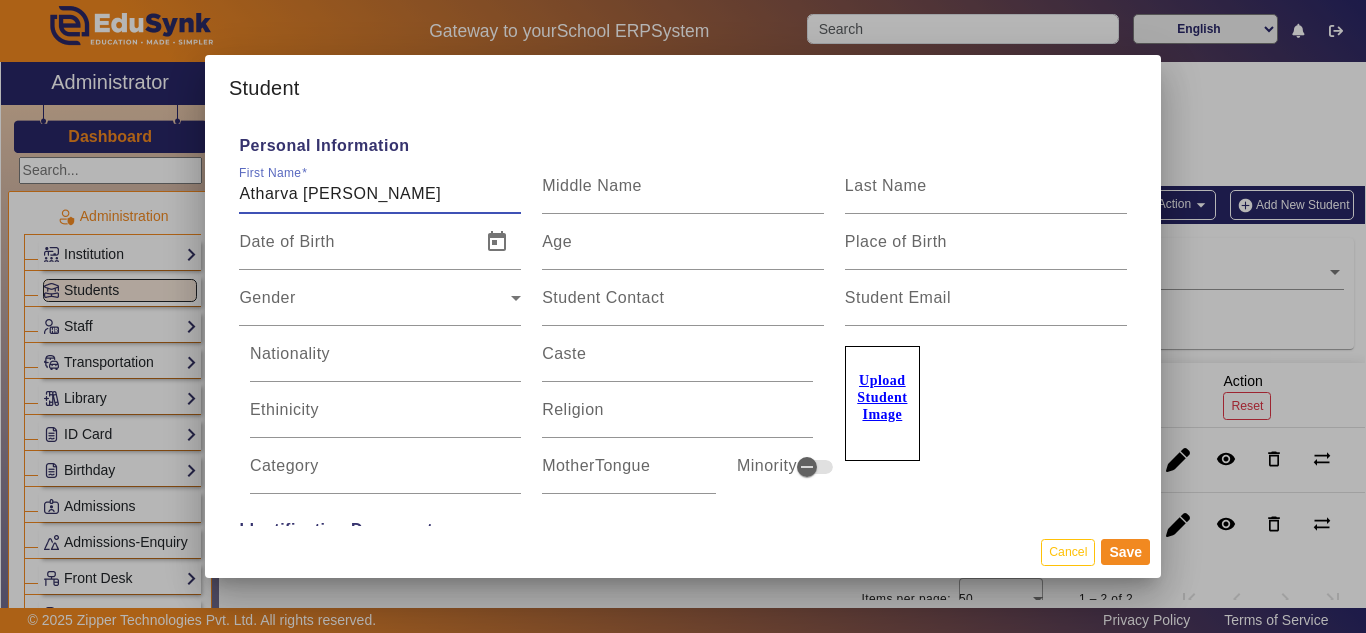 drag, startPoint x: 431, startPoint y: 191, endPoint x: 336, endPoint y: 199, distance: 95.33625 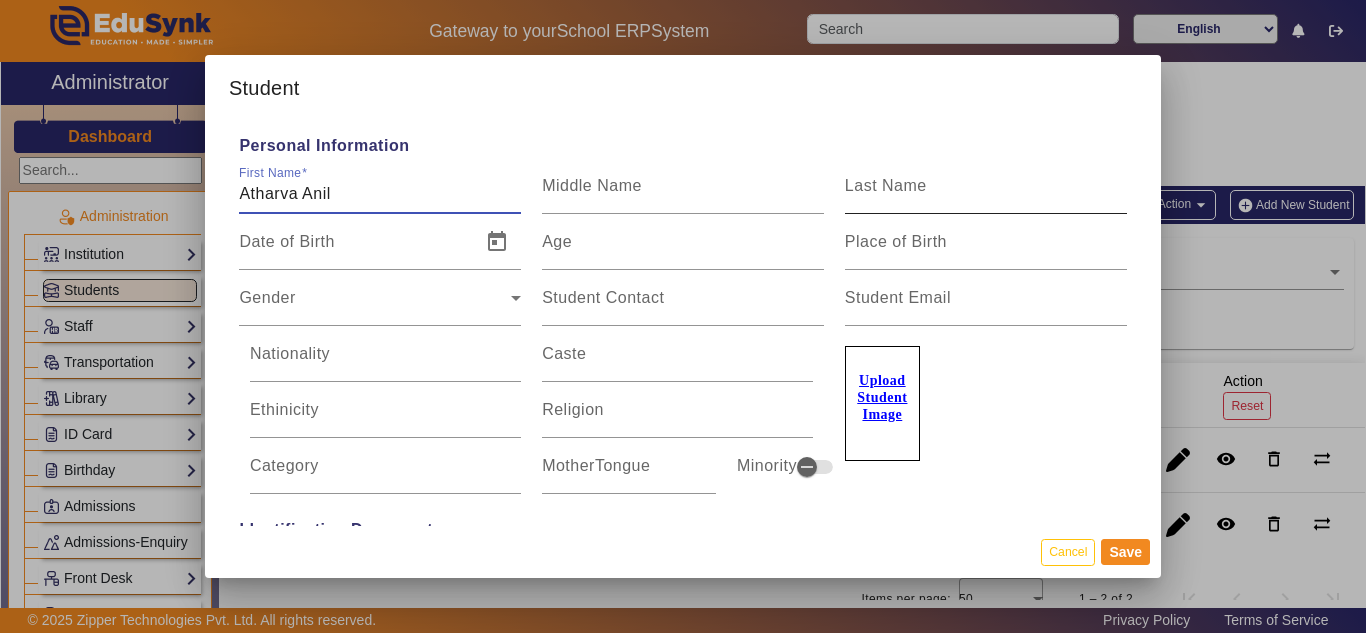 type on "Atharva Anil" 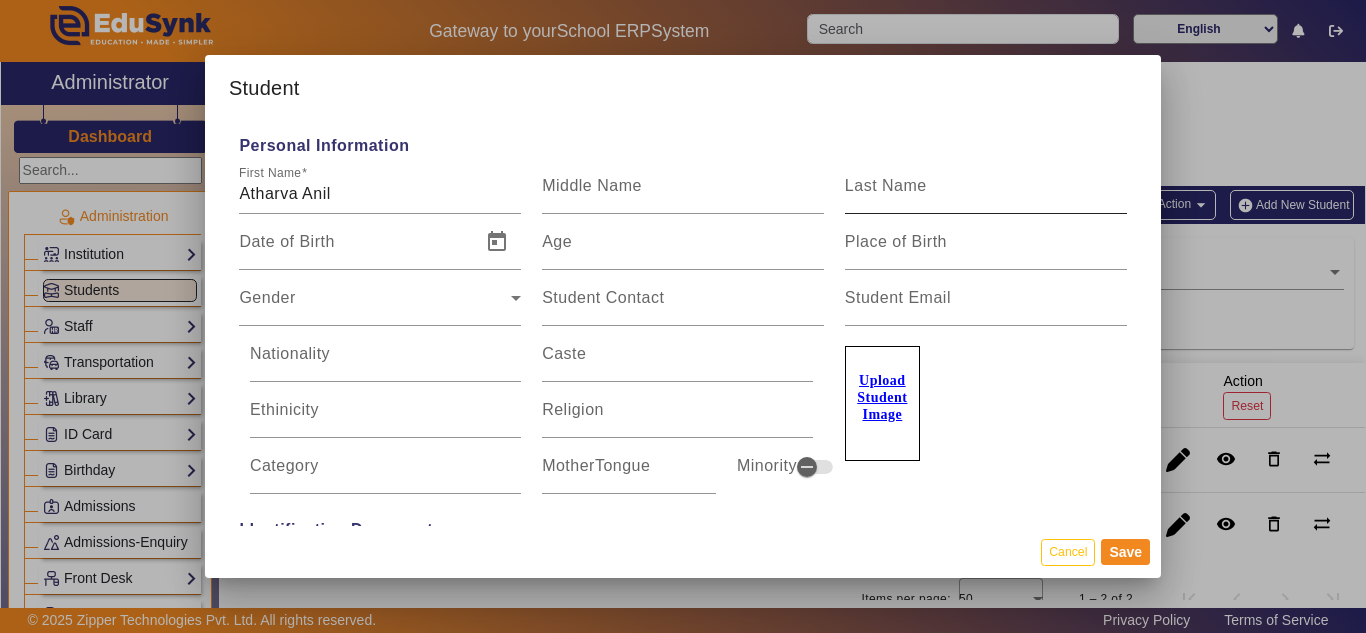 click on "Last Name" at bounding box center (886, 185) 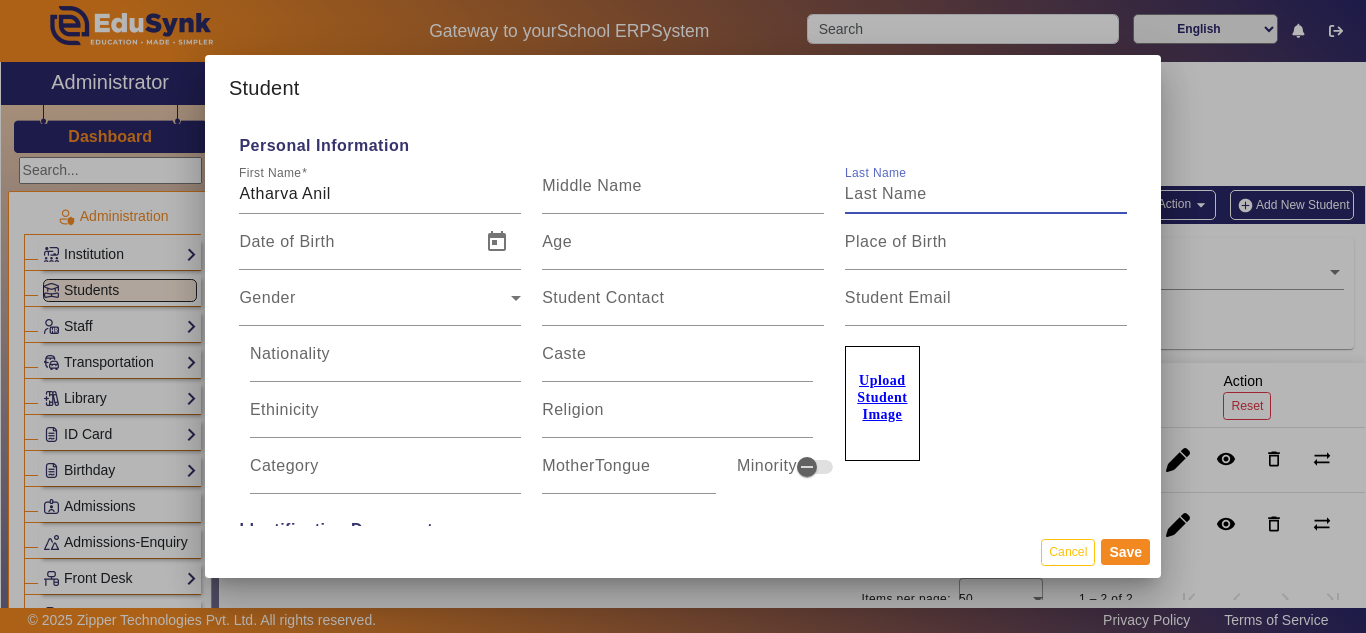 paste on "[PERSON_NAME]" 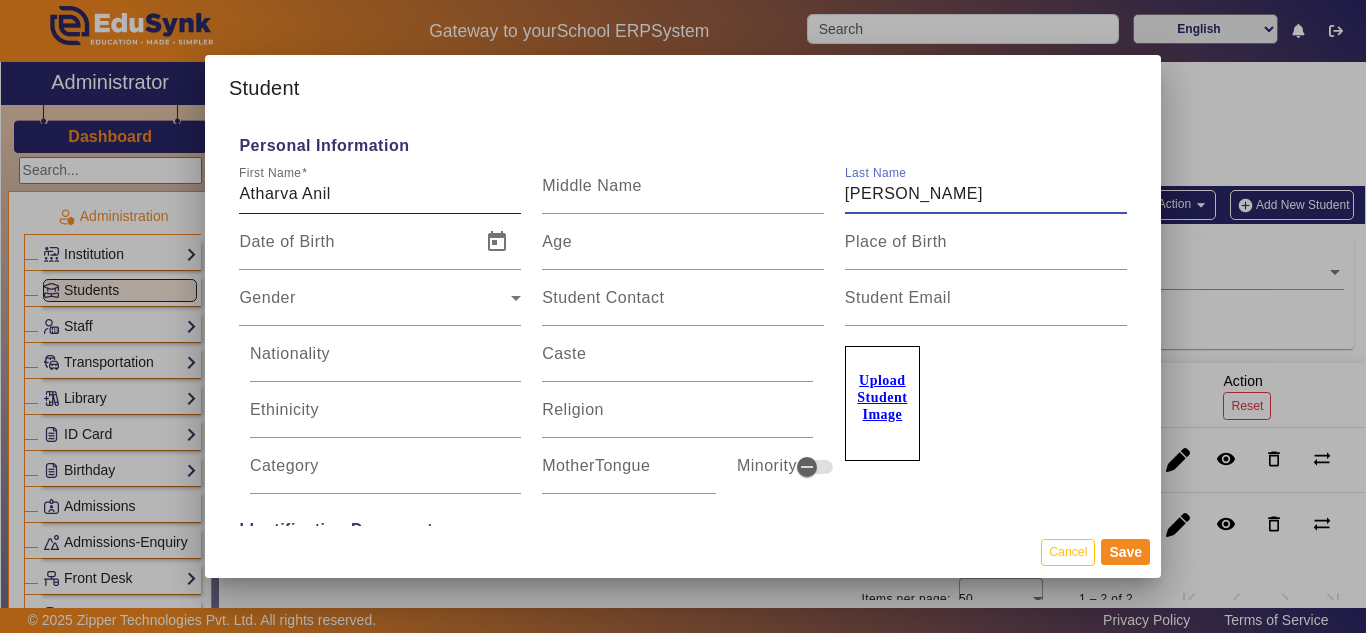 type on "[PERSON_NAME]" 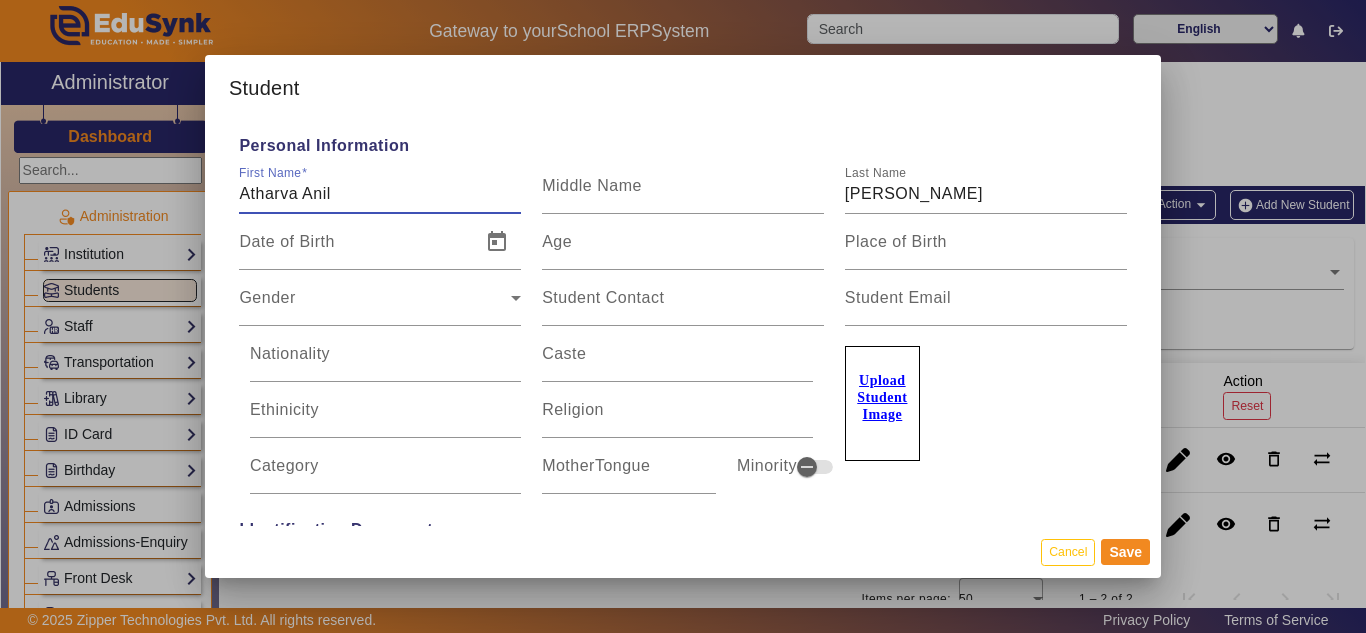 drag, startPoint x: 346, startPoint y: 187, endPoint x: 305, endPoint y: 201, distance: 43.32436 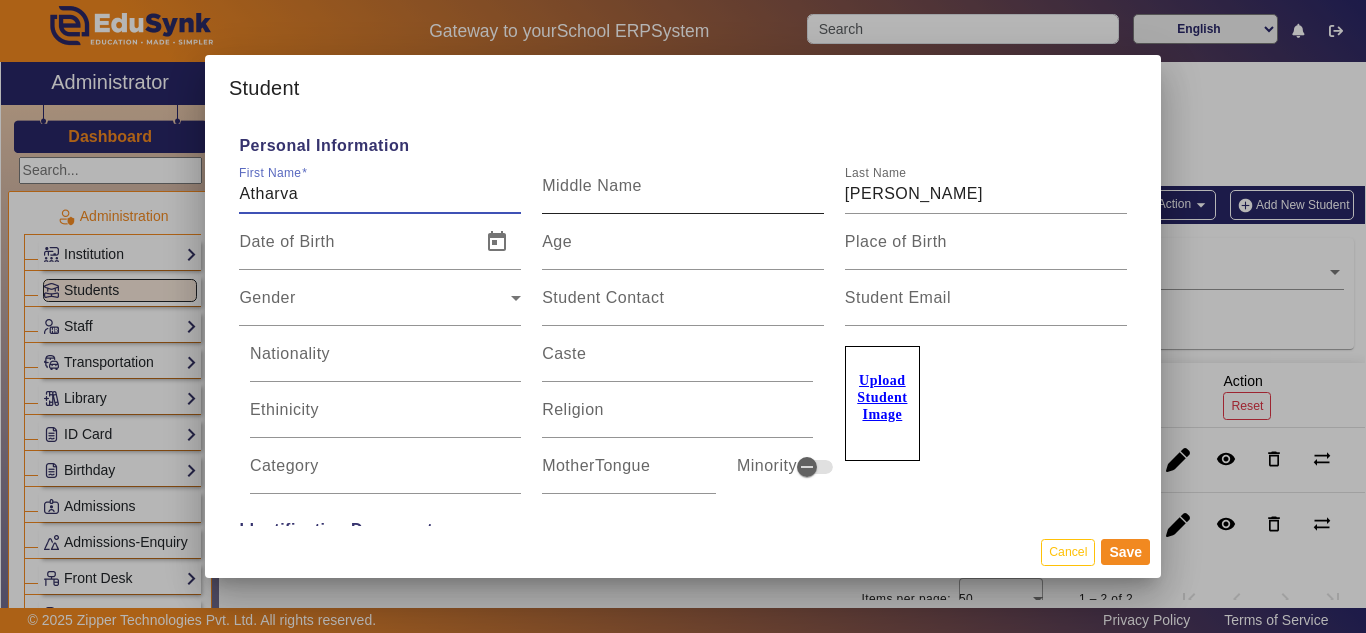 type on "Atharva" 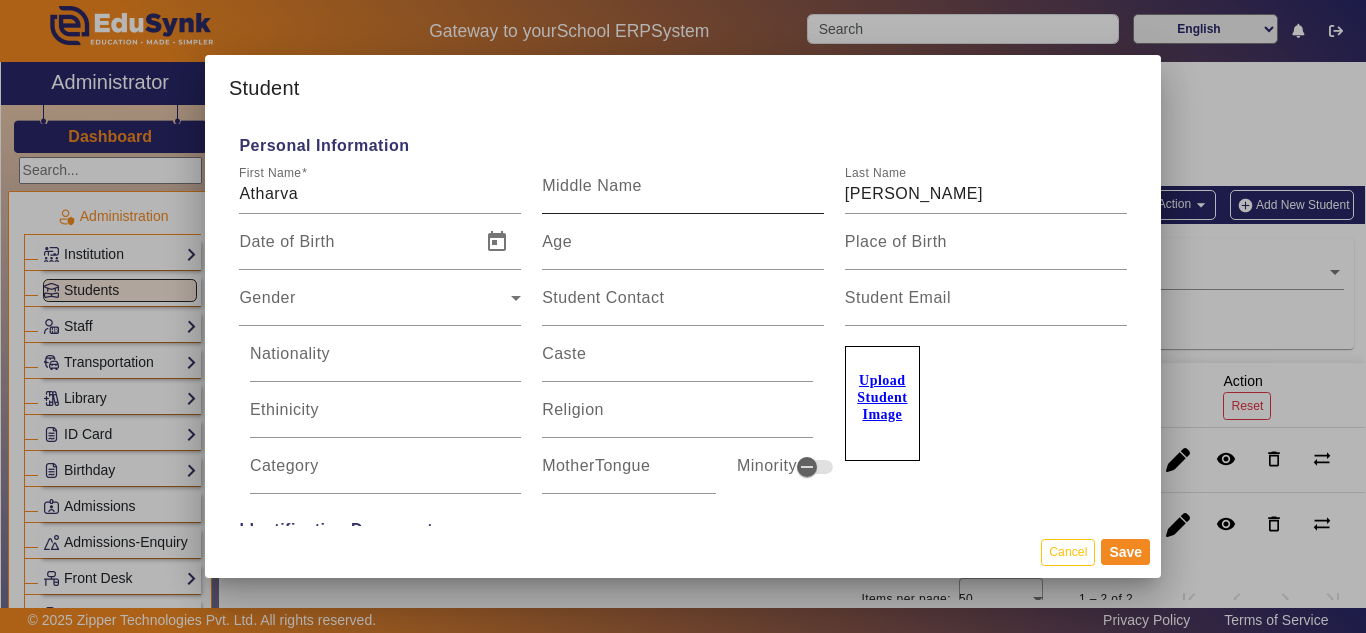 click on "Middle Name" at bounding box center (592, 185) 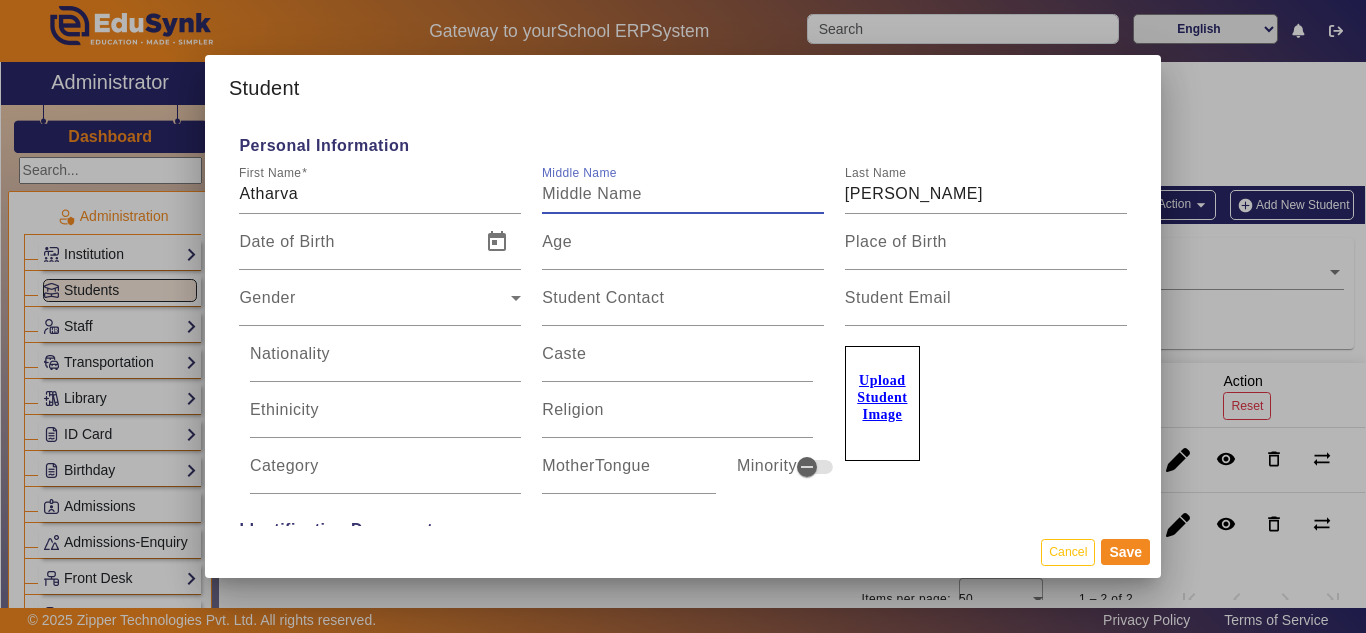 paste on "Anil" 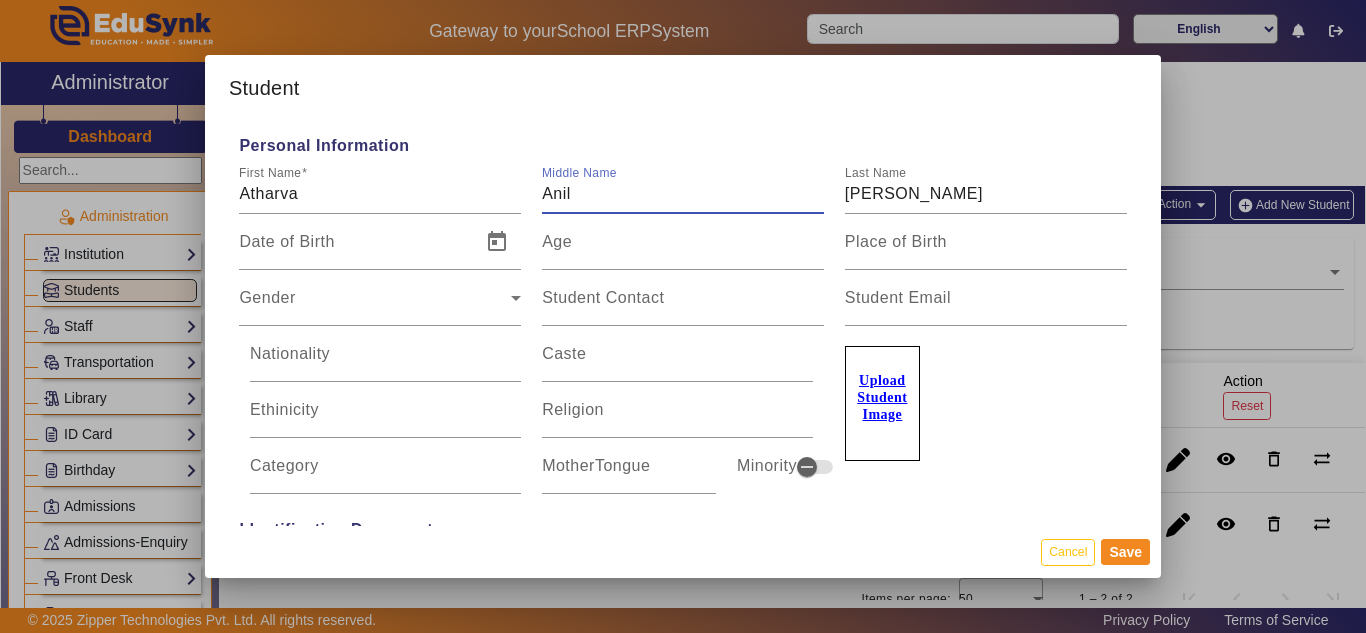 type on "Anil" 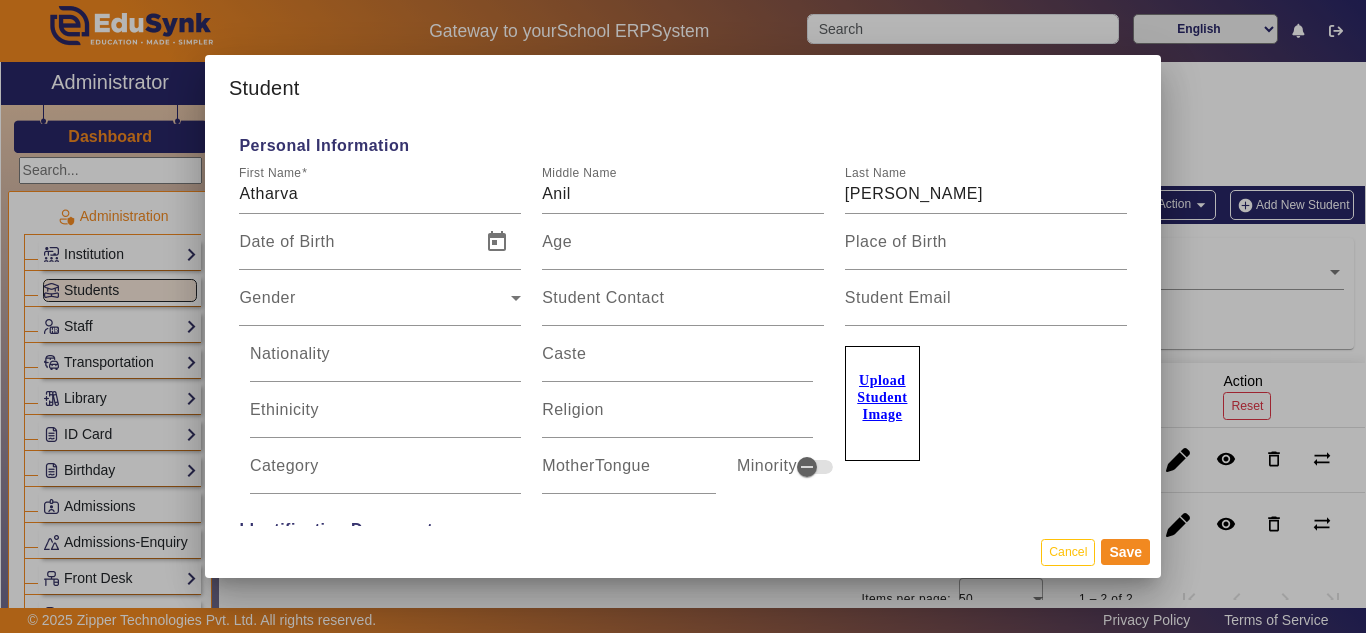 click on "Upload Student Image" at bounding box center [882, 397] 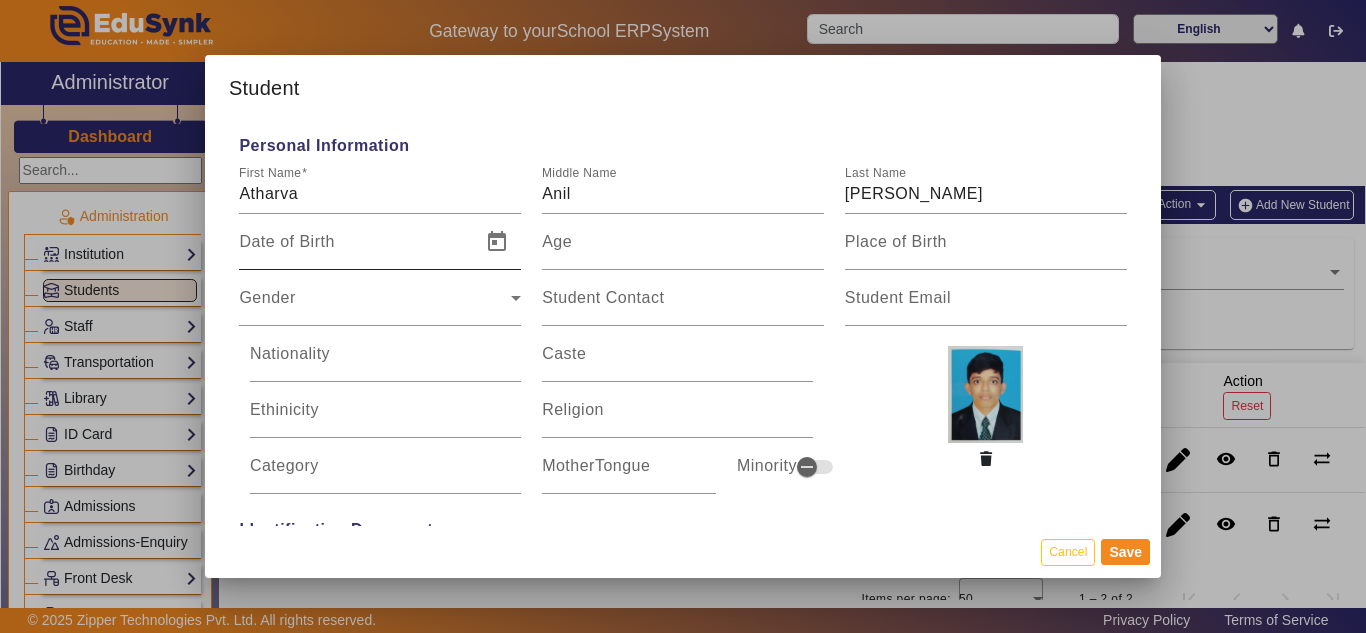 click on "Date of Birth" at bounding box center [354, 250] 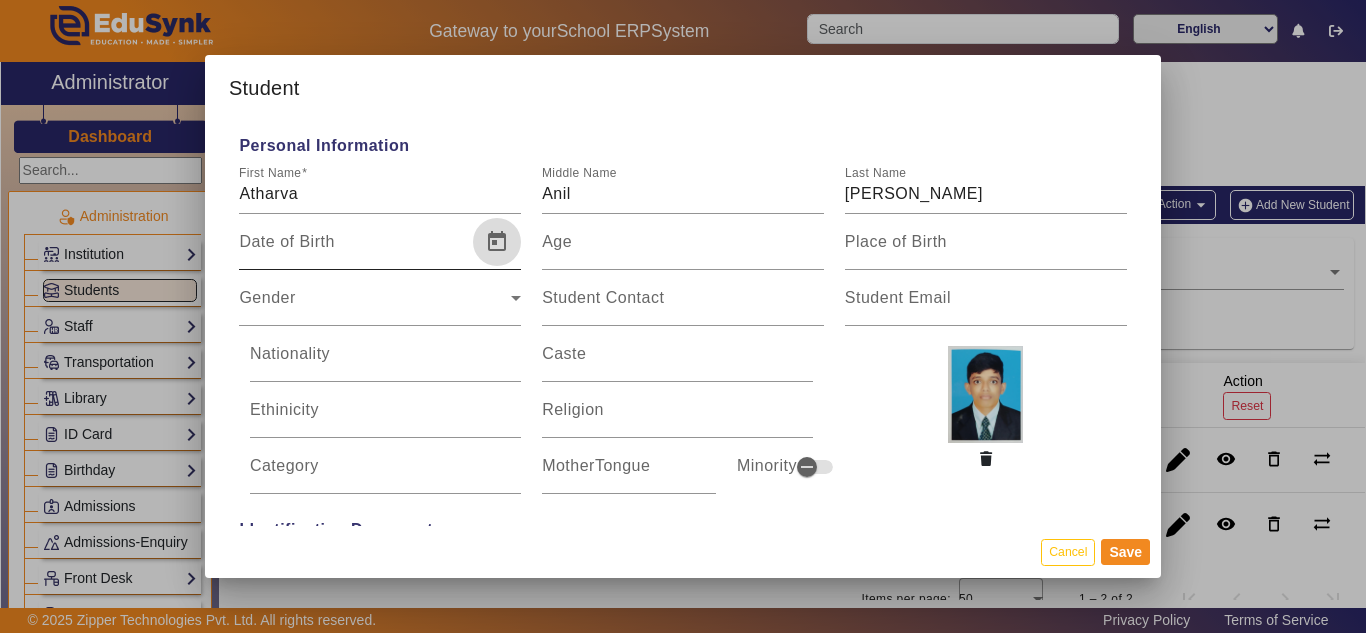 click at bounding box center [497, 242] 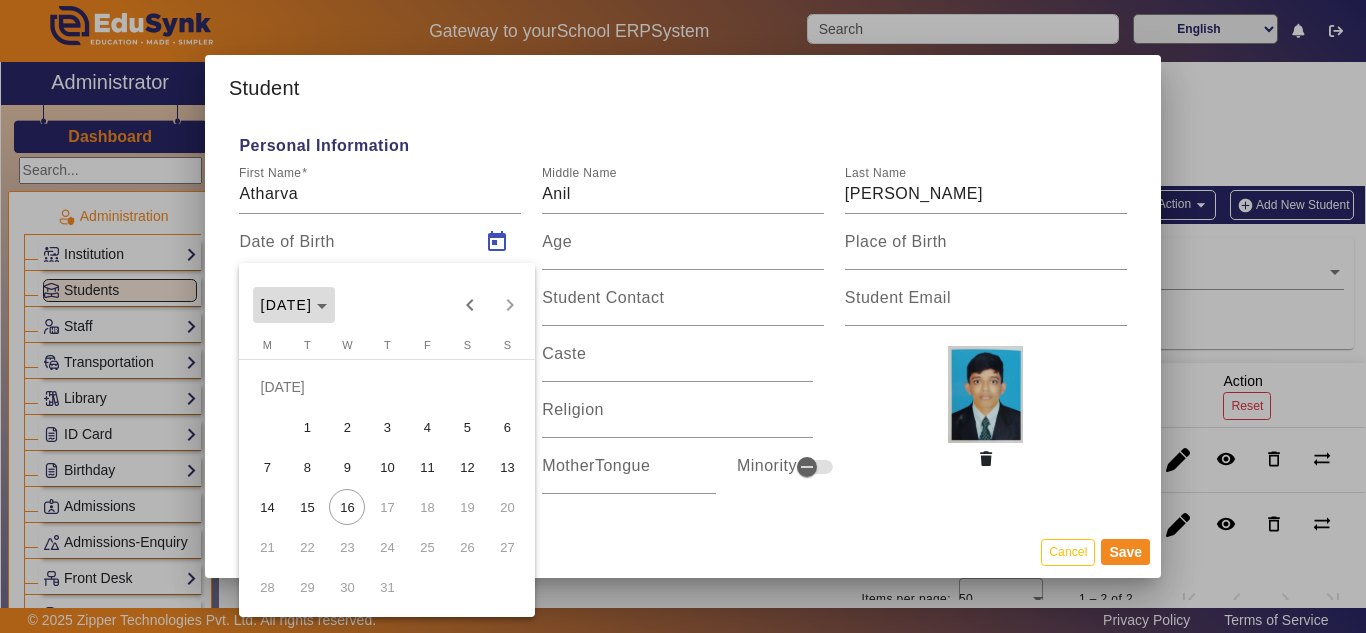 click on "[DATE]" at bounding box center [294, 305] 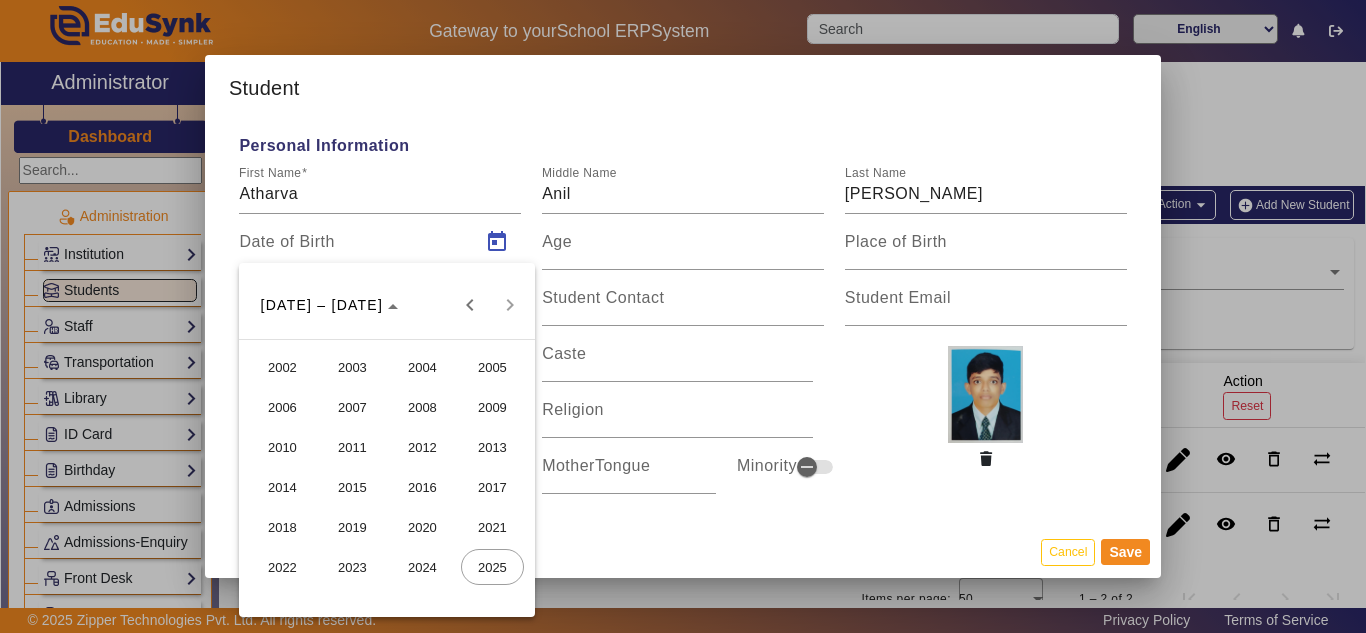 click on "2009" at bounding box center (492, 407) 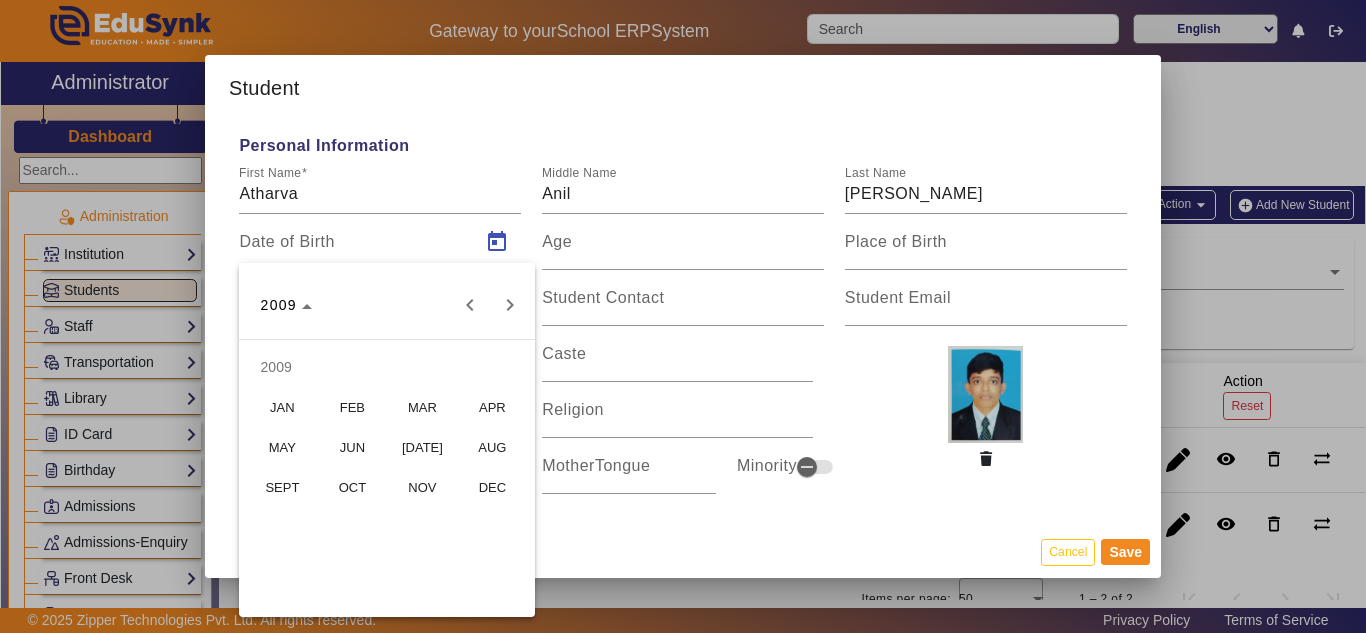 click on "JUN" at bounding box center [352, 447] 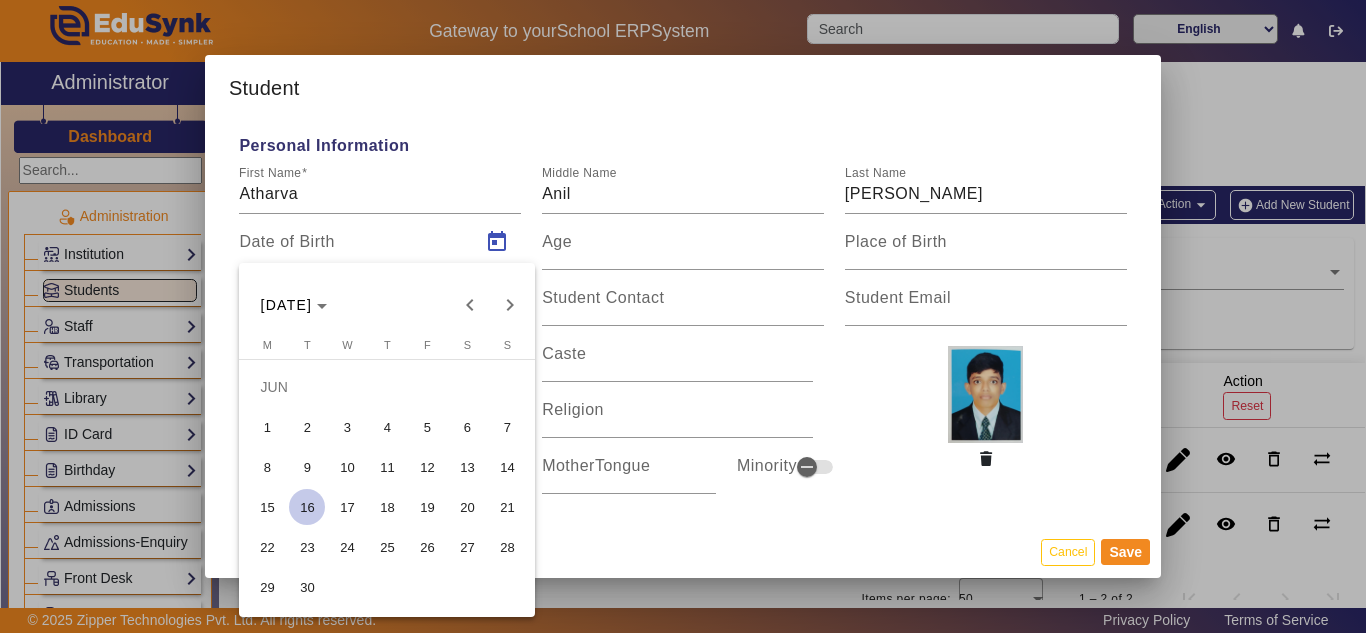 click on "25" at bounding box center [387, 547] 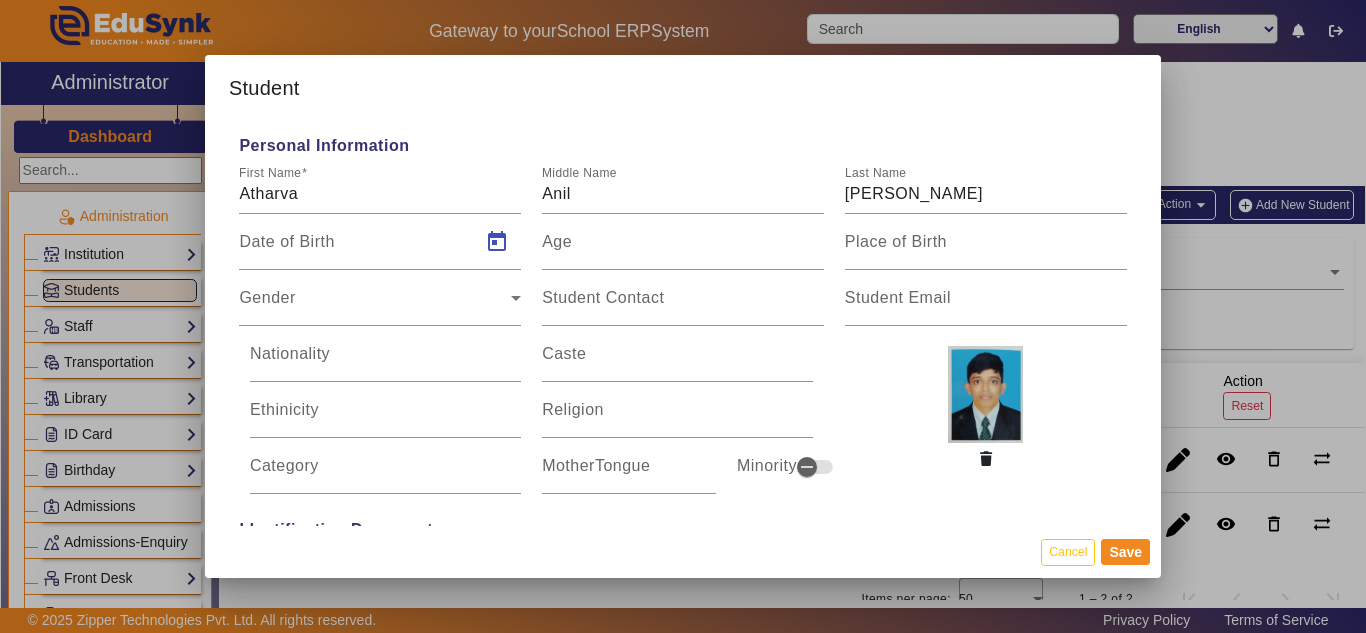 type on "[DATE]" 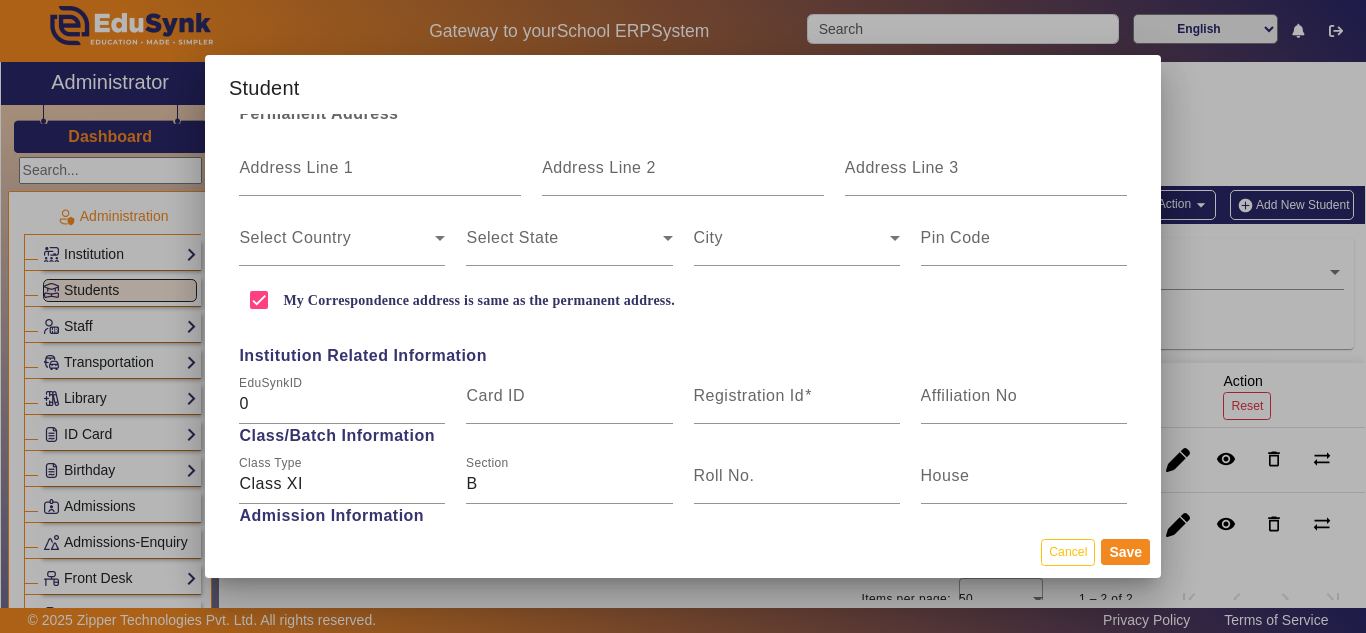 scroll, scrollTop: 600, scrollLeft: 0, axis: vertical 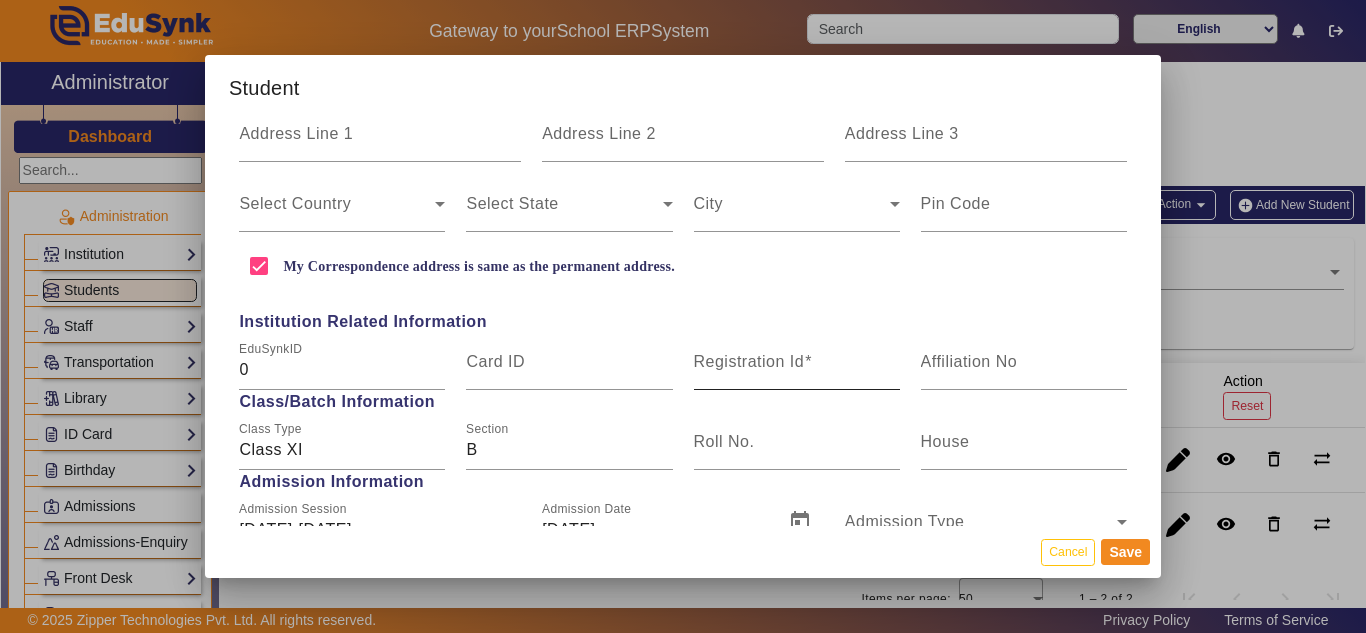 click on "Registration Id" at bounding box center (749, 361) 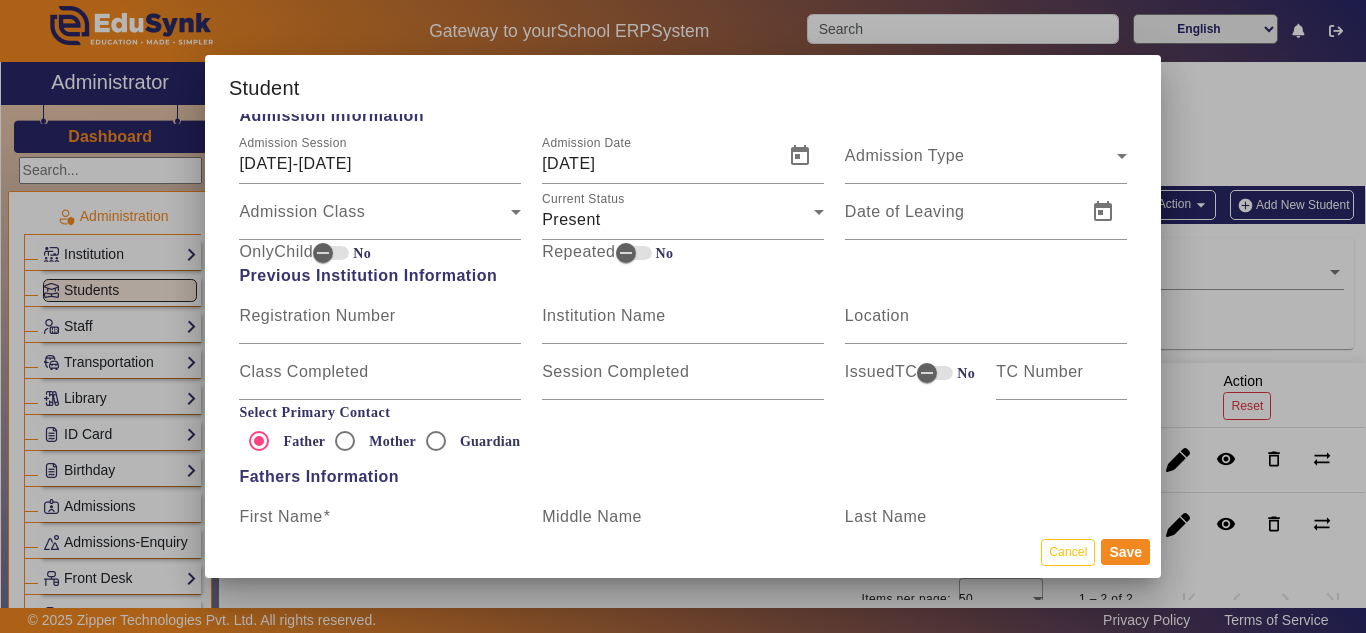 scroll, scrollTop: 1000, scrollLeft: 0, axis: vertical 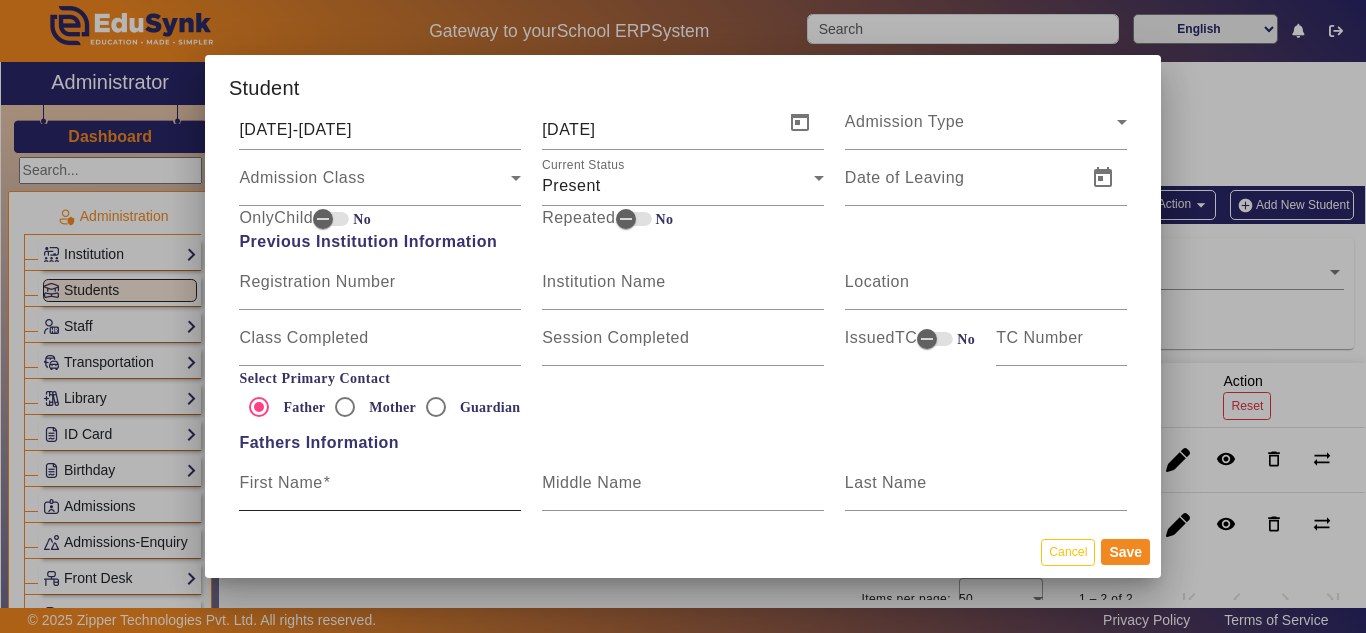type on "AIE003" 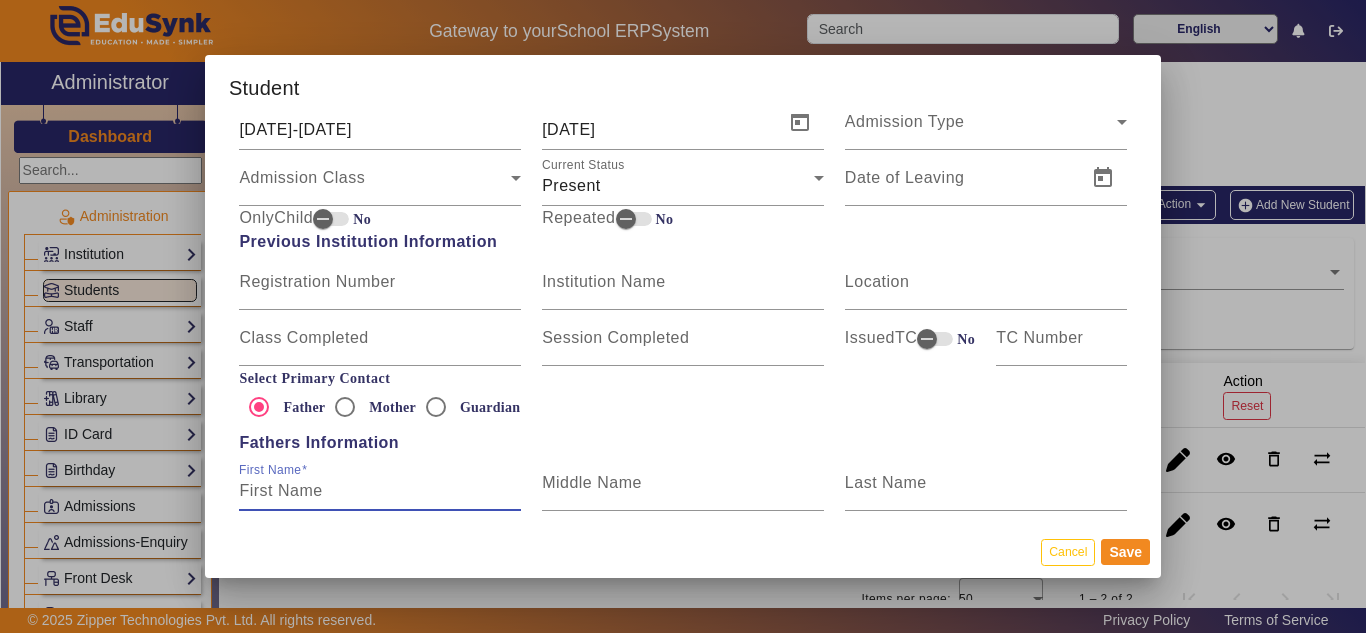 paste on "Anil" 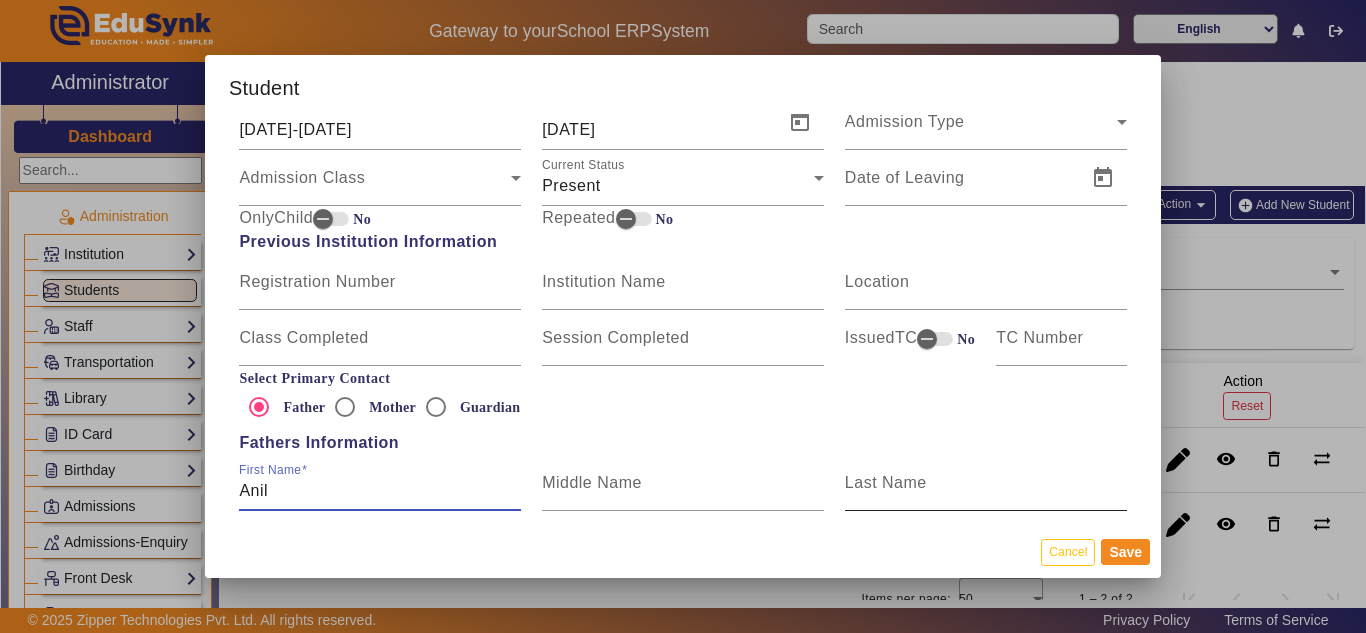 type on "Anil" 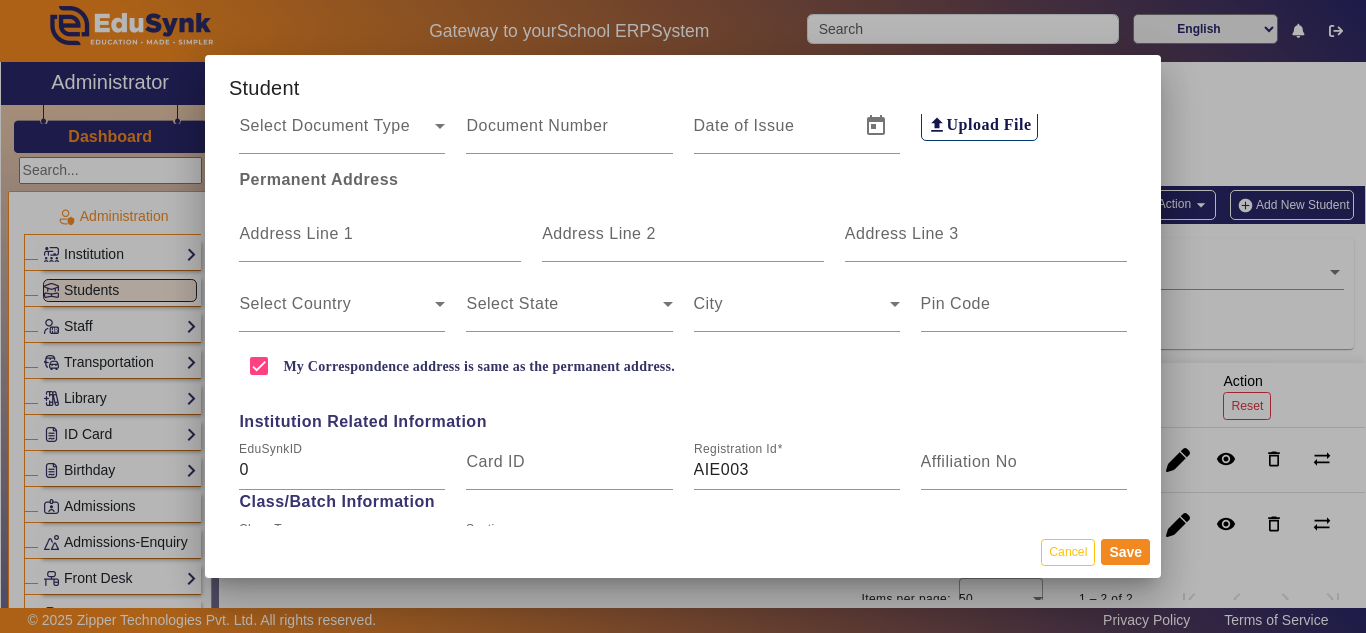 scroll, scrollTop: 0, scrollLeft: 0, axis: both 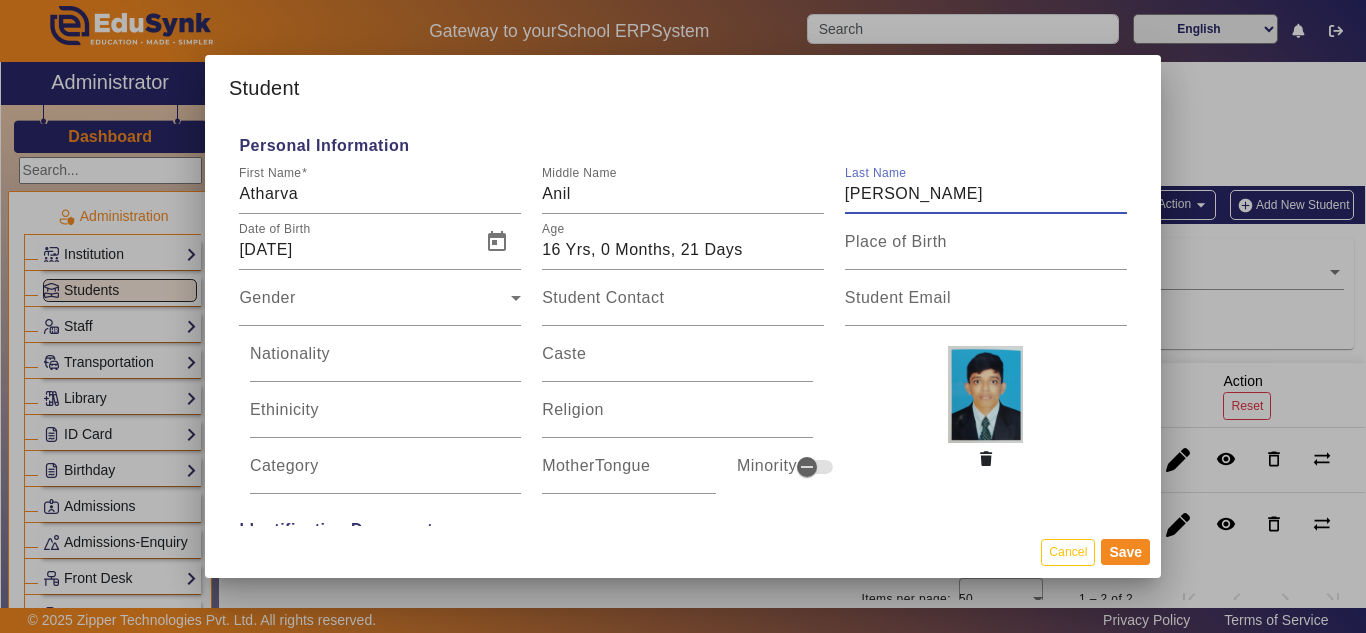 drag, startPoint x: 937, startPoint y: 192, endPoint x: 826, endPoint y: 194, distance: 111.01801 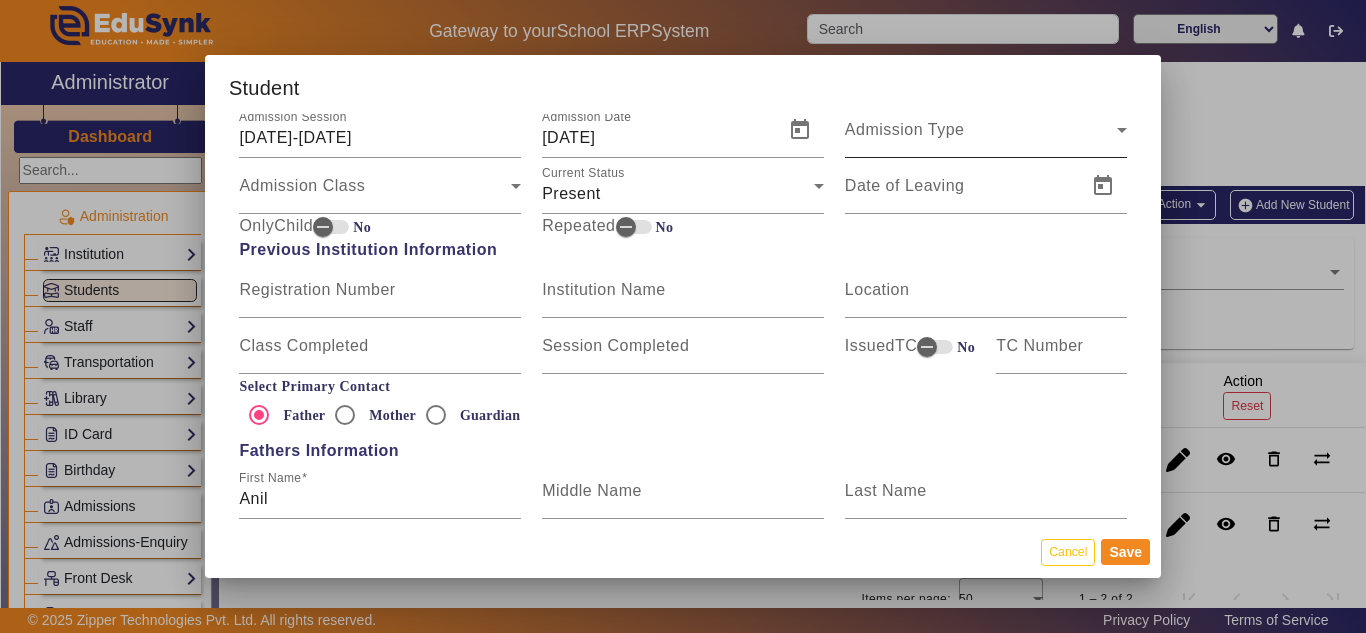 scroll, scrollTop: 1000, scrollLeft: 0, axis: vertical 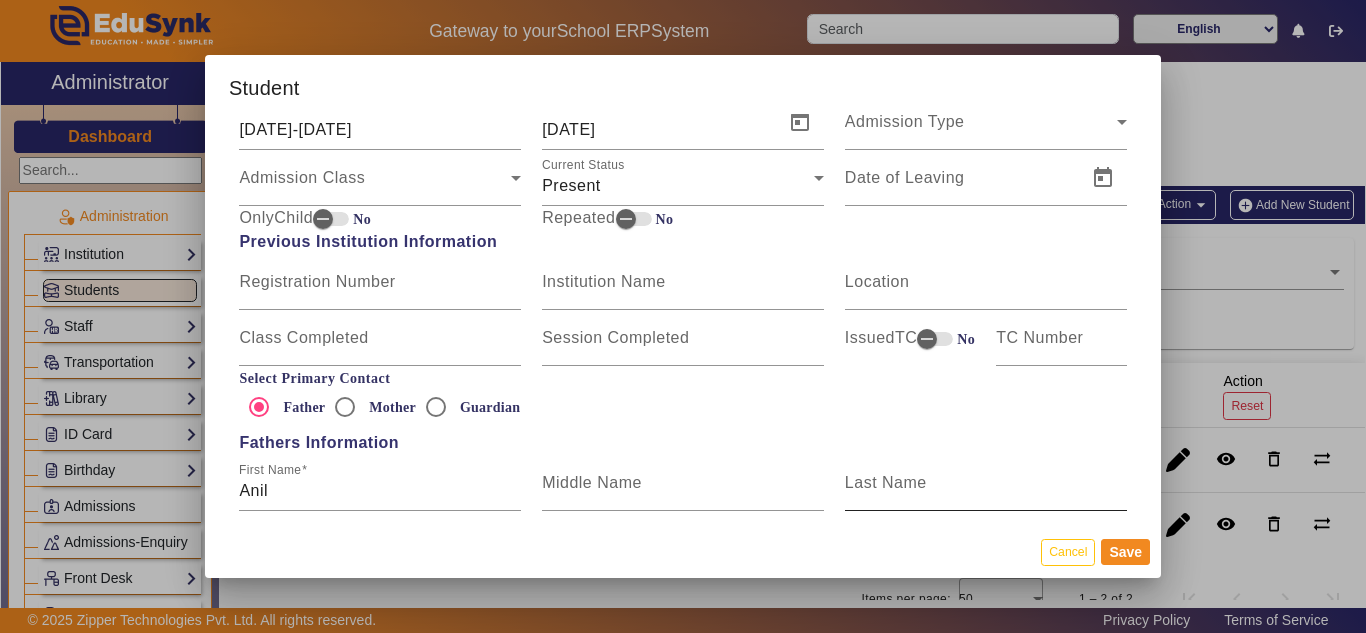 click on "Last Name" at bounding box center [886, 482] 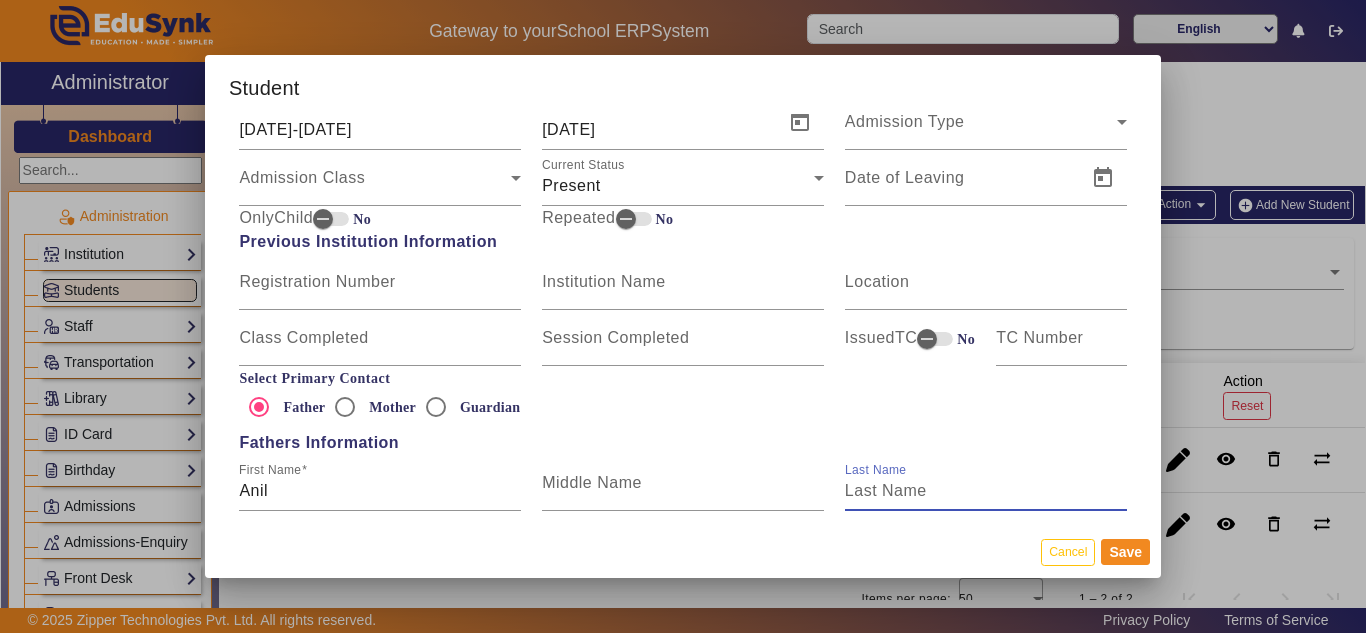 paste on "[PERSON_NAME]" 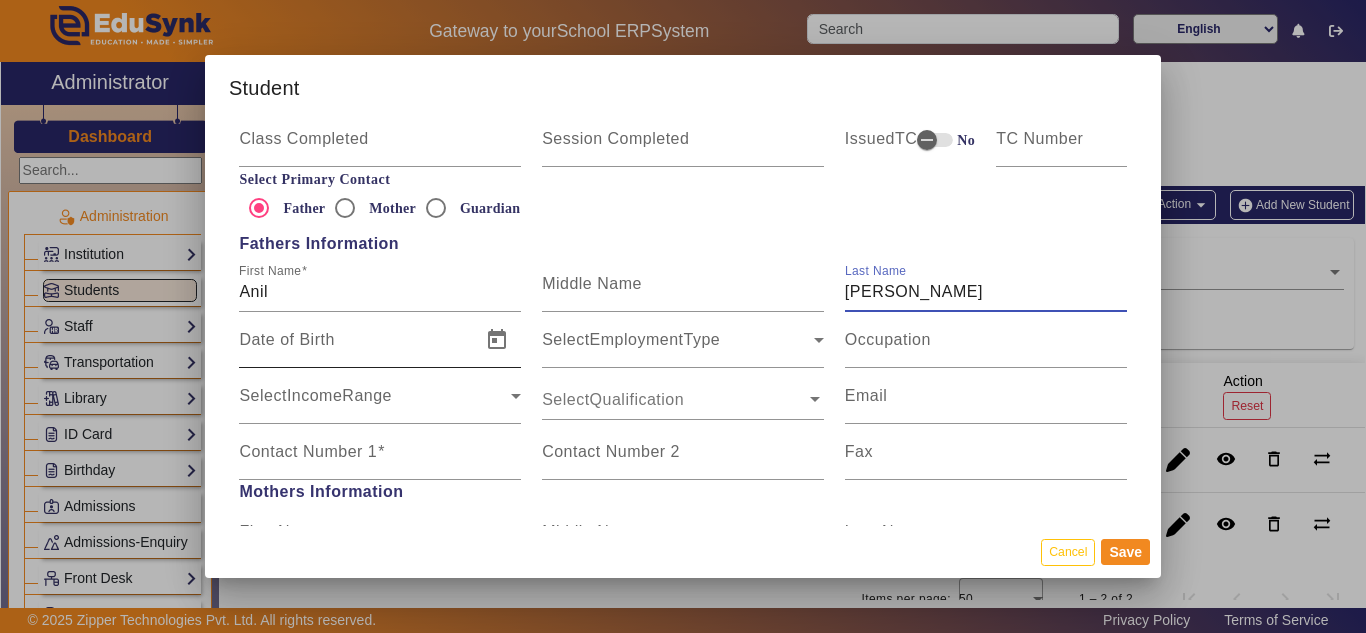 scroll, scrollTop: 1200, scrollLeft: 0, axis: vertical 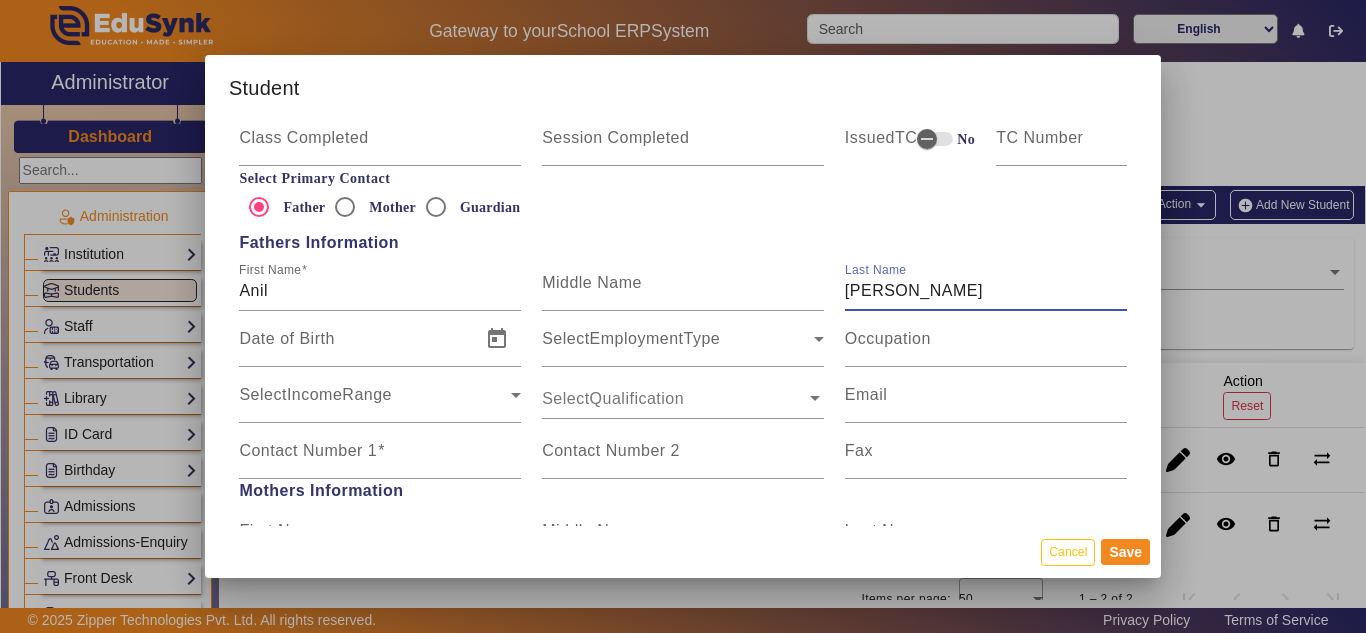 type on "[PERSON_NAME]" 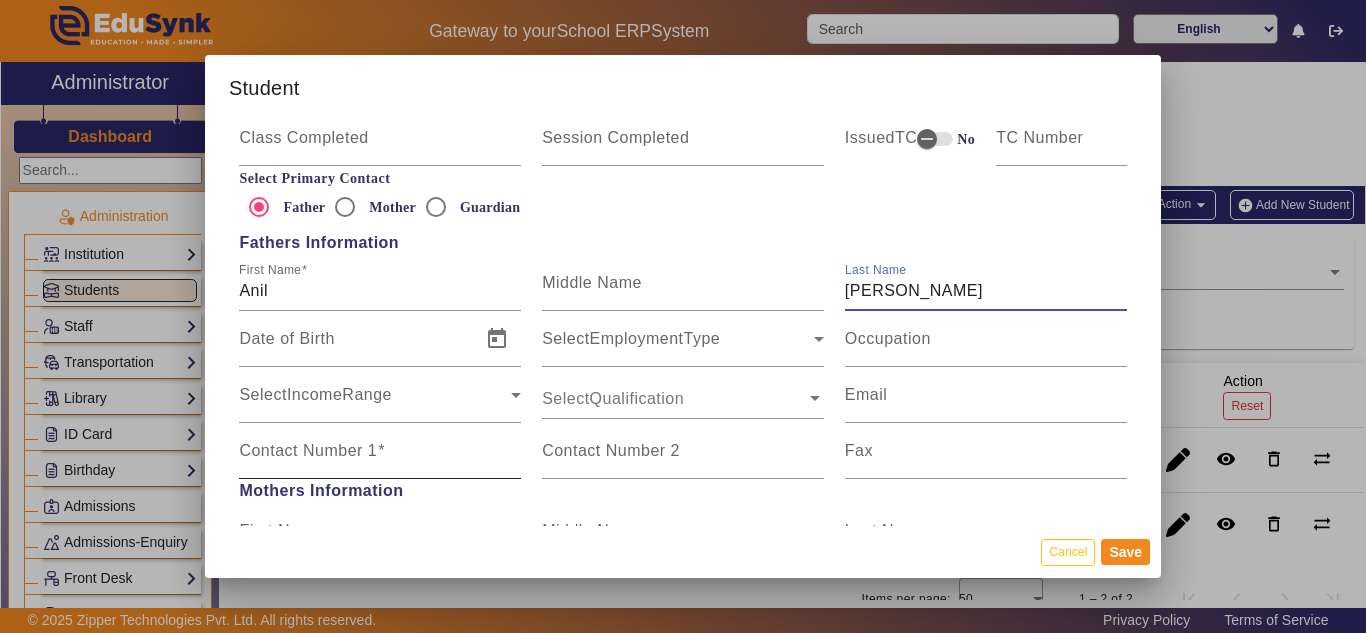 click on "Contact Number 1" at bounding box center [308, 450] 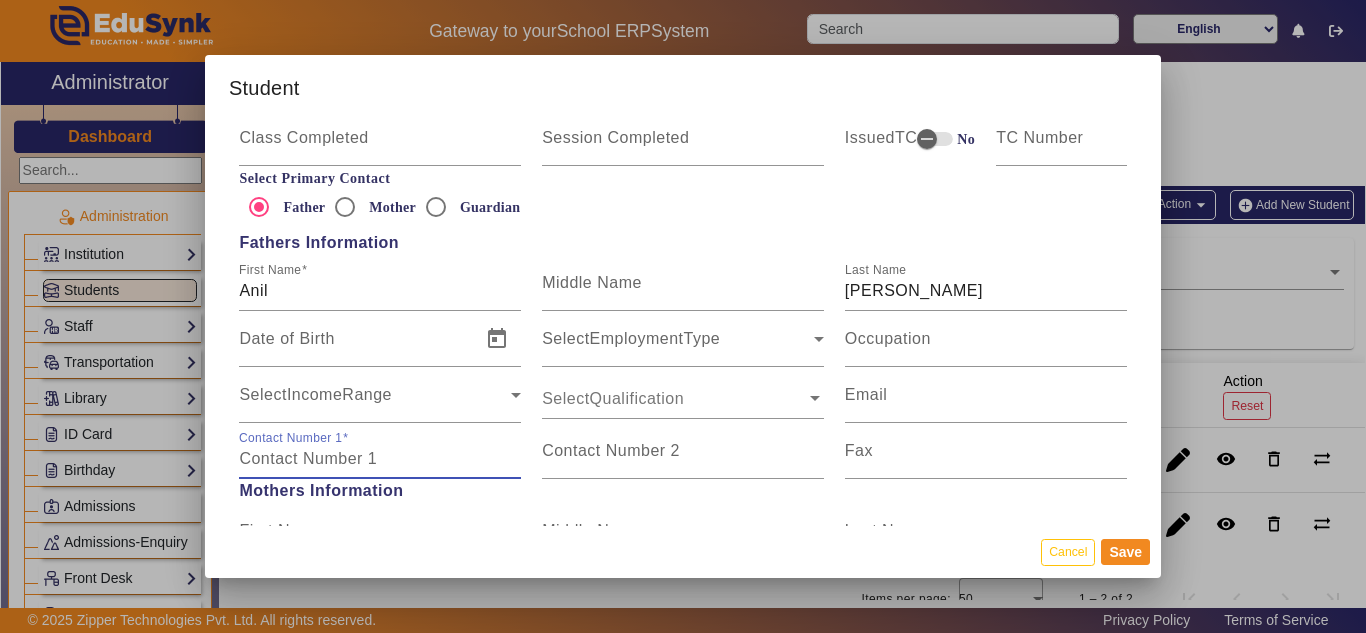 paste on "9764599138" 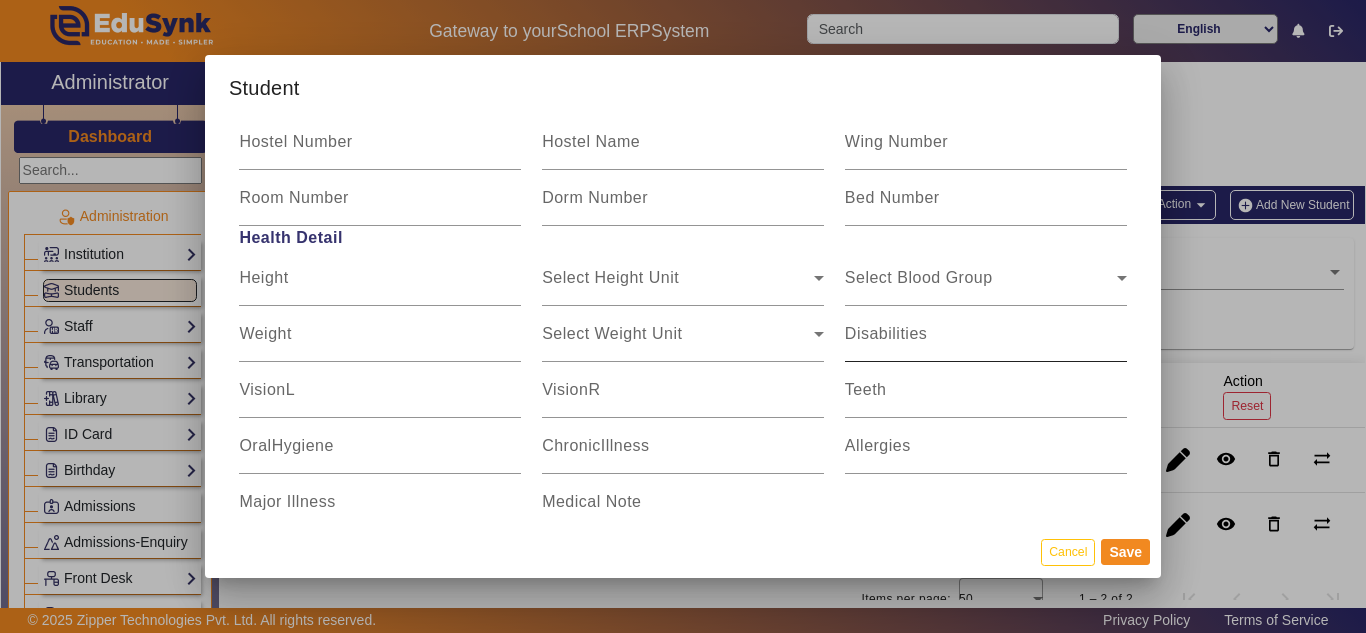 scroll, scrollTop: 2500, scrollLeft: 0, axis: vertical 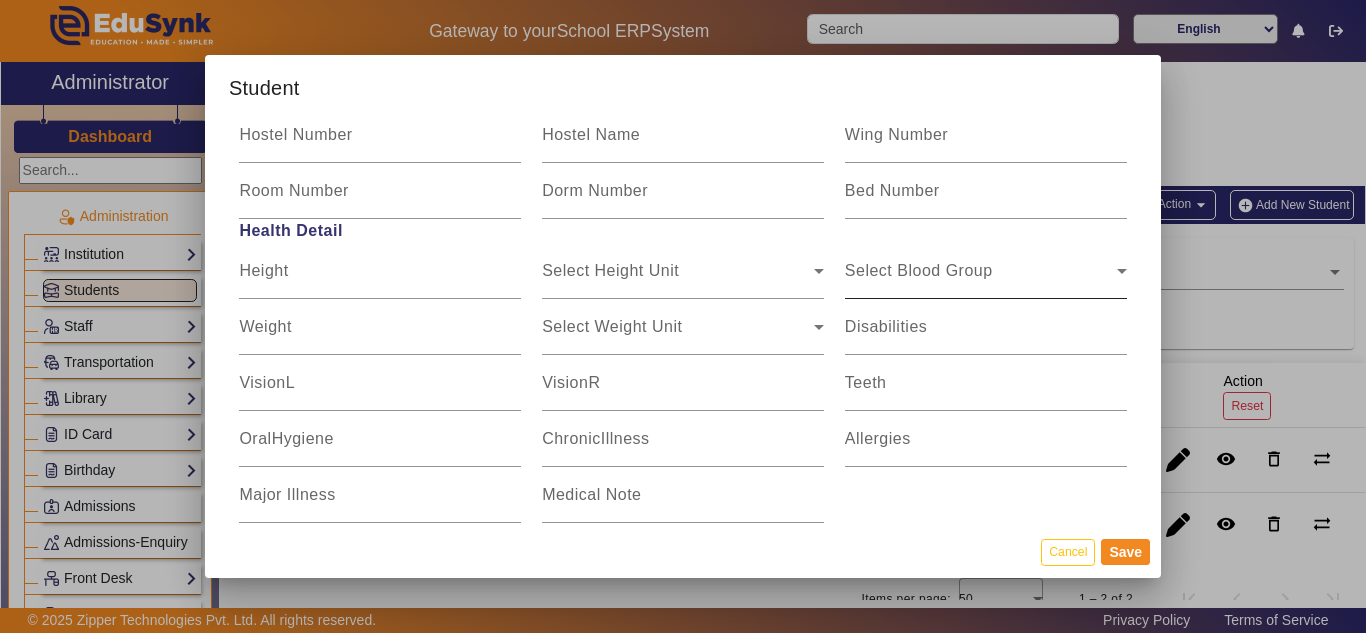 type on "9764599138" 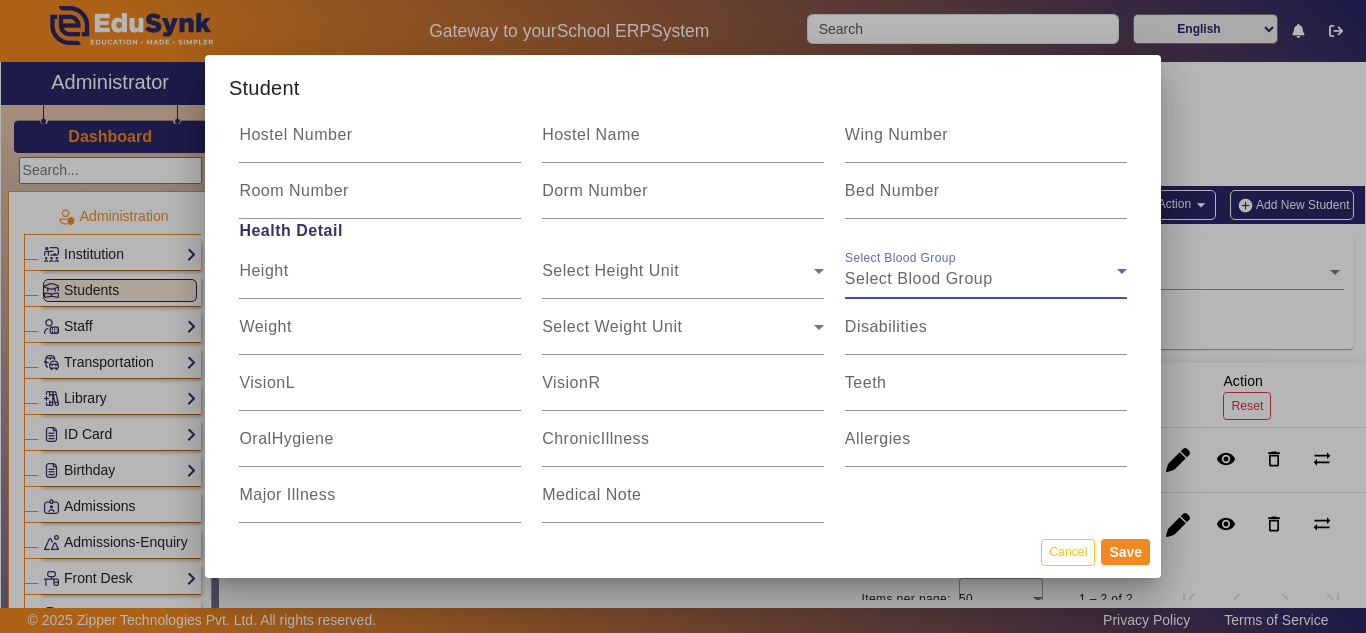 click on "Select Blood Group" at bounding box center (919, 278) 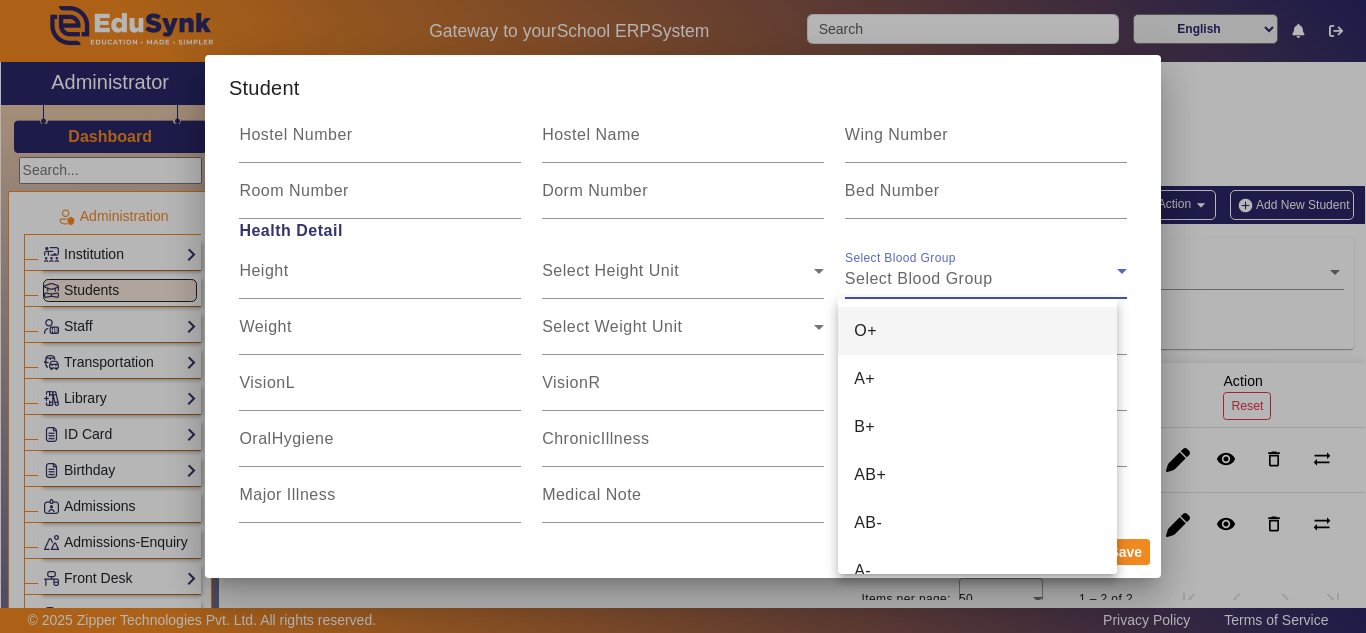 click on "O+" at bounding box center [977, 331] 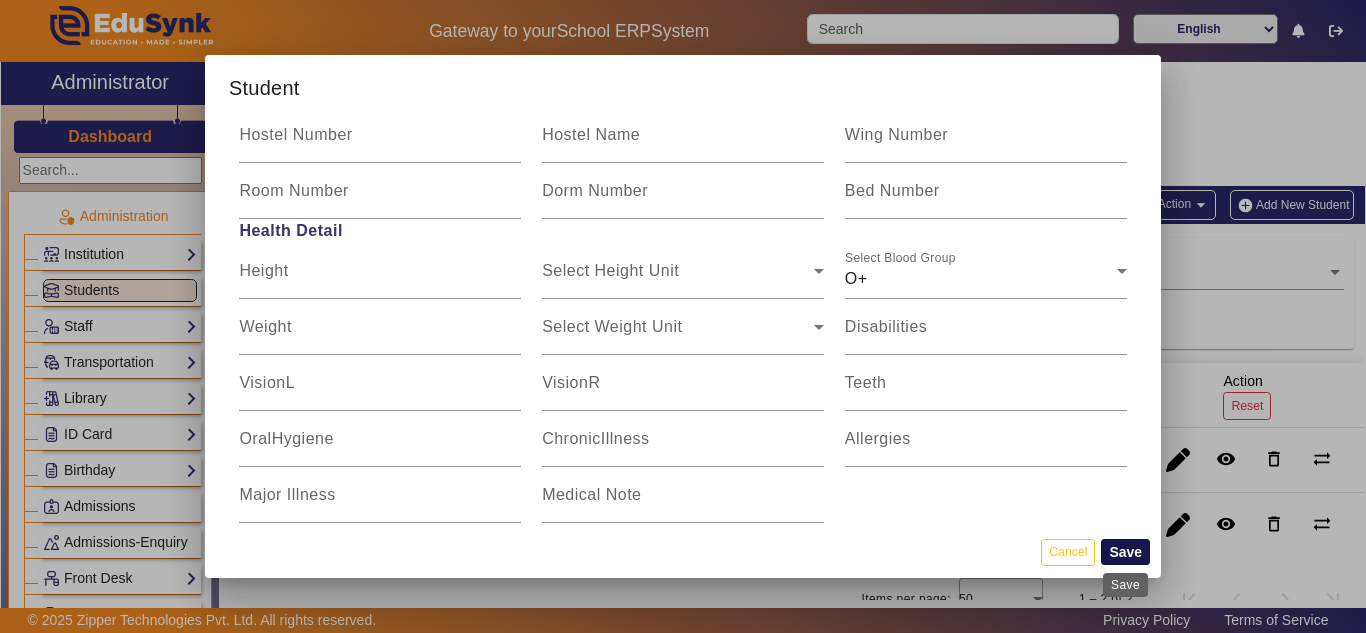 click on "Save" at bounding box center (1125, 552) 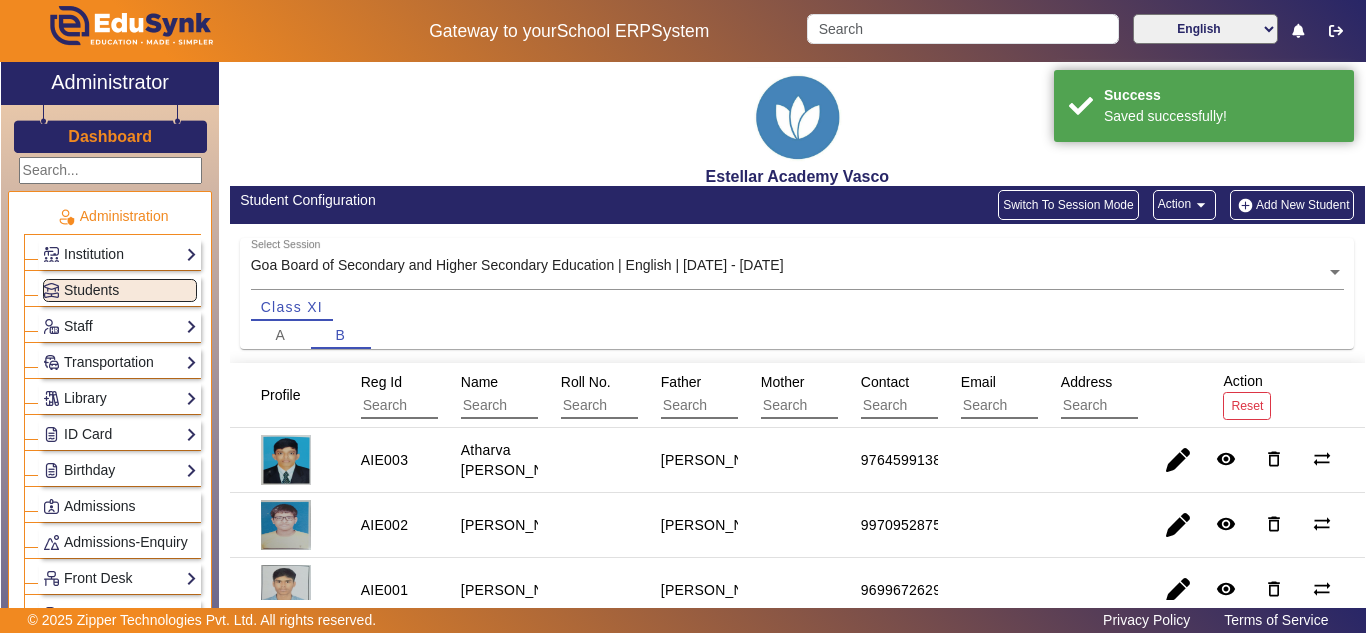 scroll, scrollTop: 100, scrollLeft: 0, axis: vertical 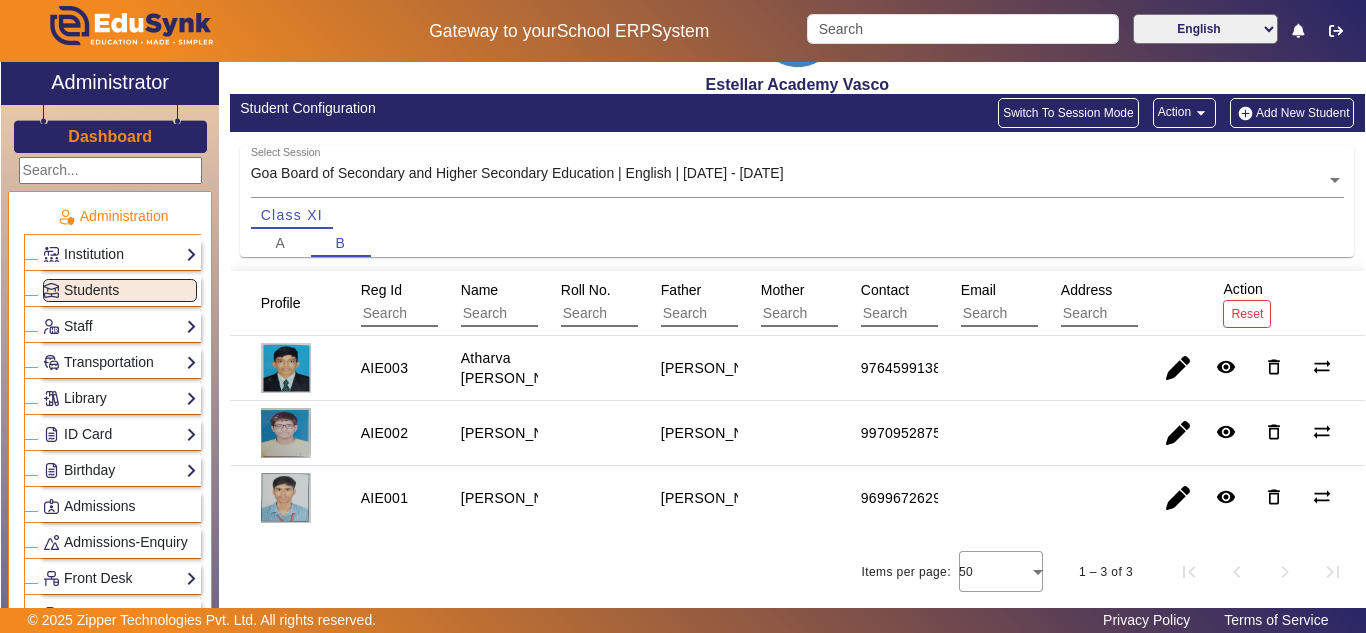click on "Add New Student" 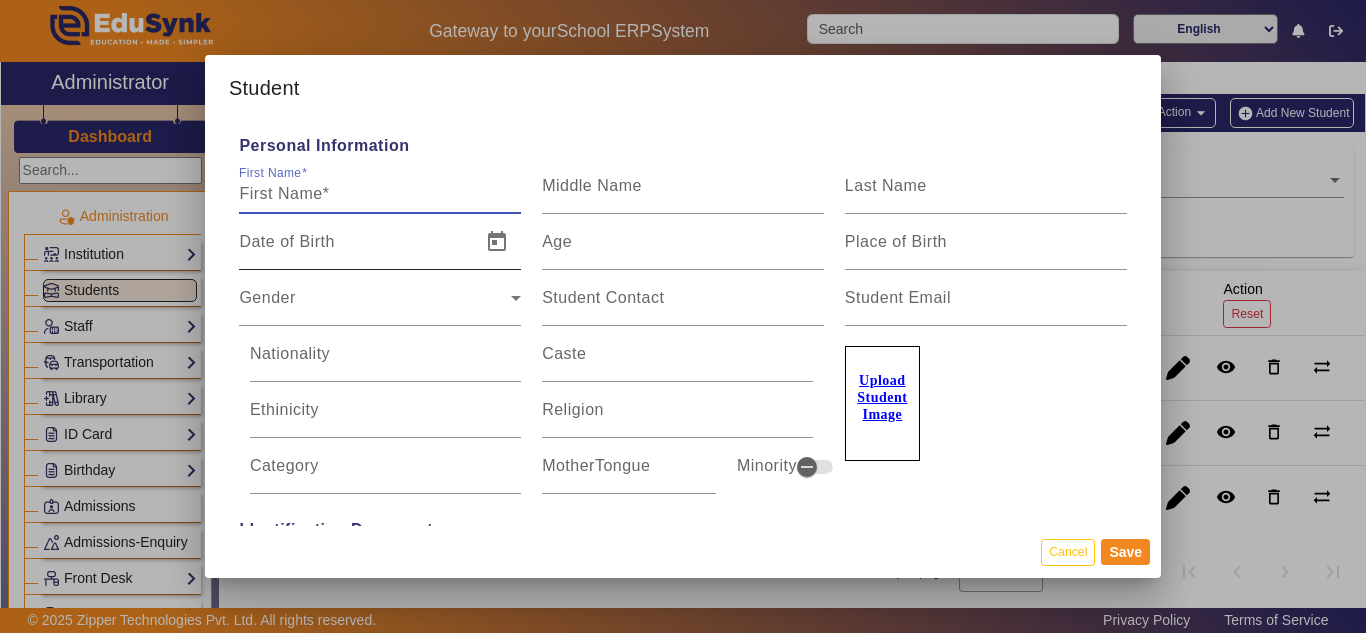 paste on "[PERSON_NAME]" 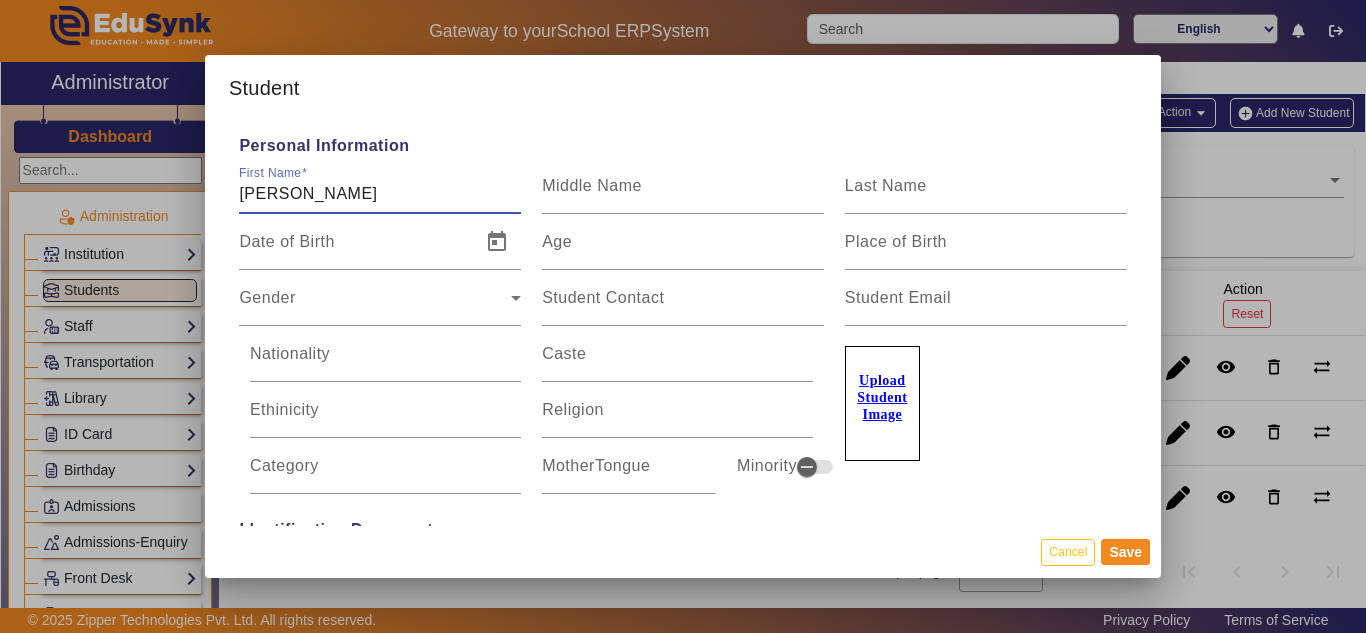 drag, startPoint x: 457, startPoint y: 193, endPoint x: 371, endPoint y: 196, distance: 86.05231 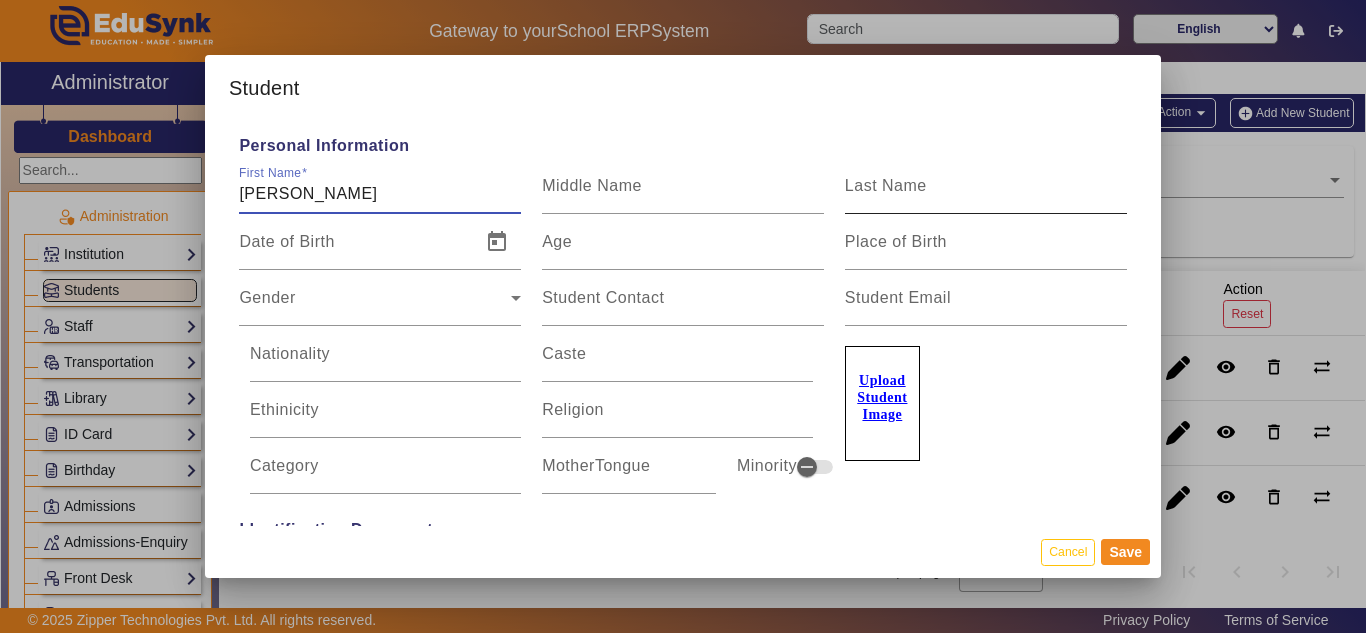 type on "[PERSON_NAME]" 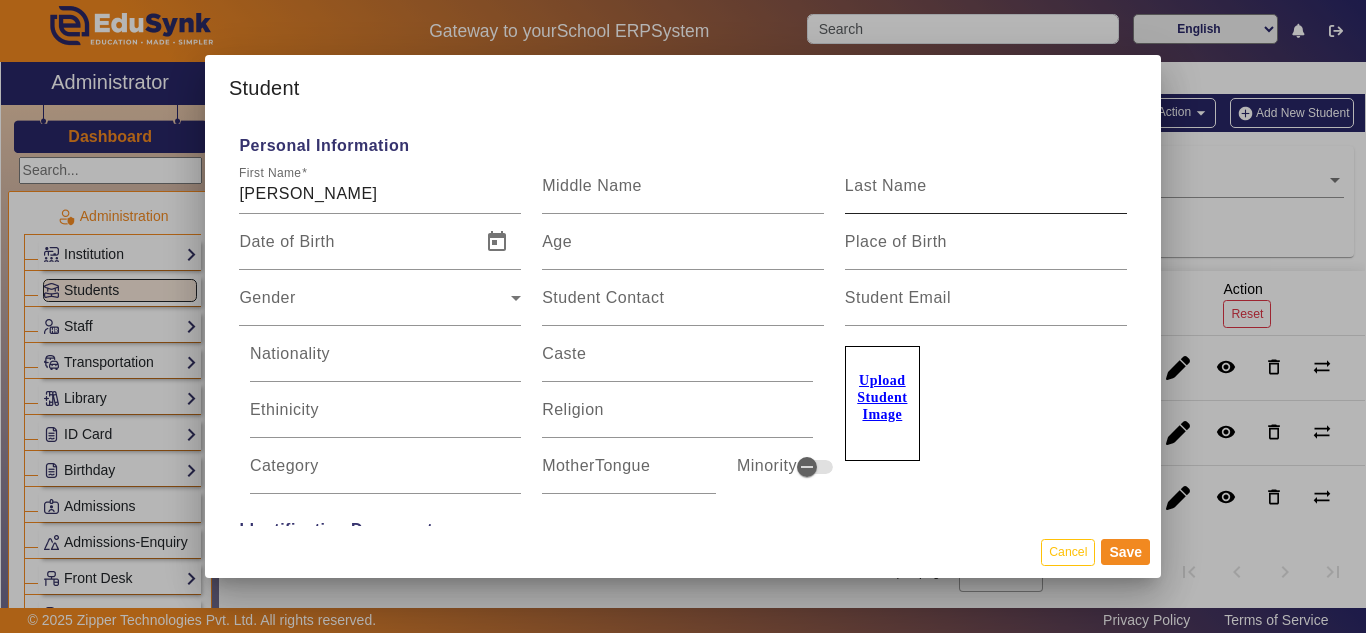 click on "Last Name" at bounding box center [886, 185] 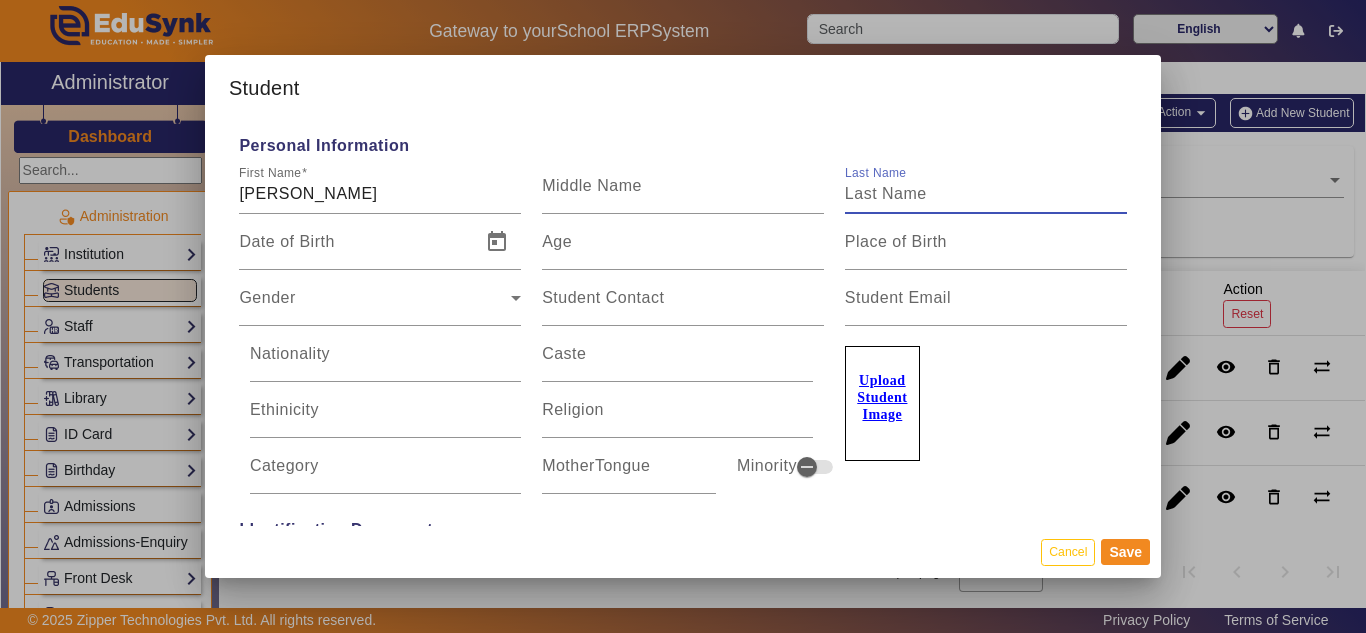 paste on "Kulkarni" 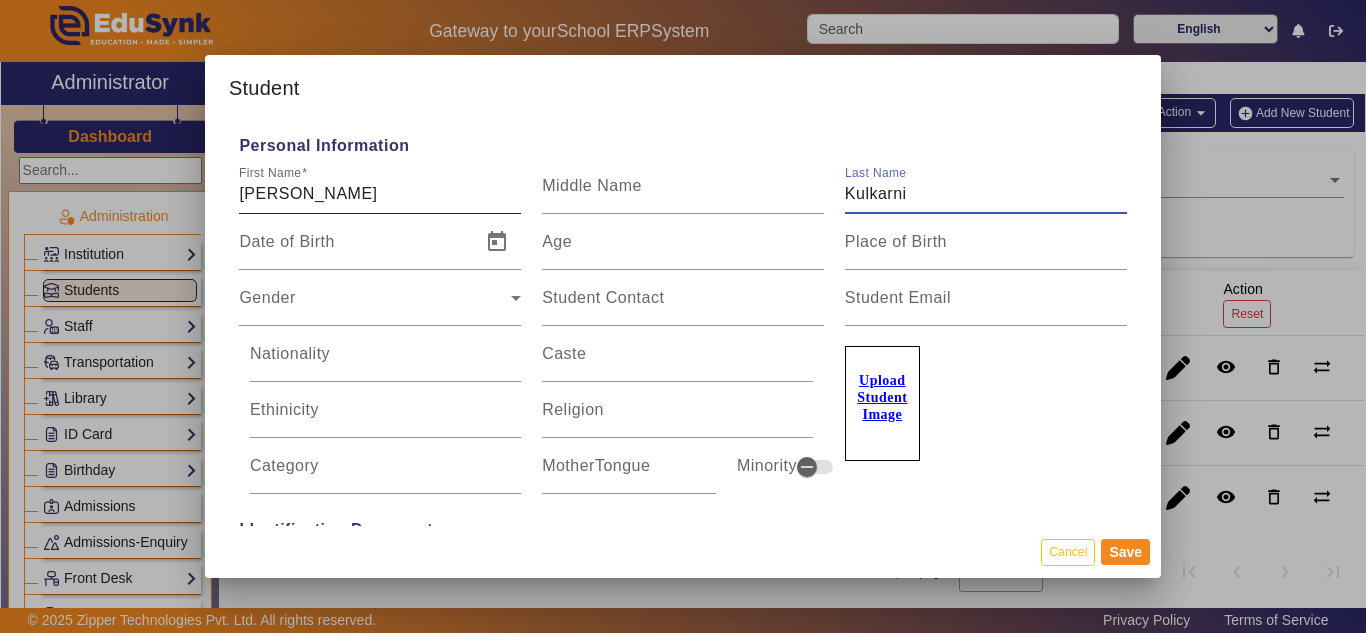 type on "Kulkarni" 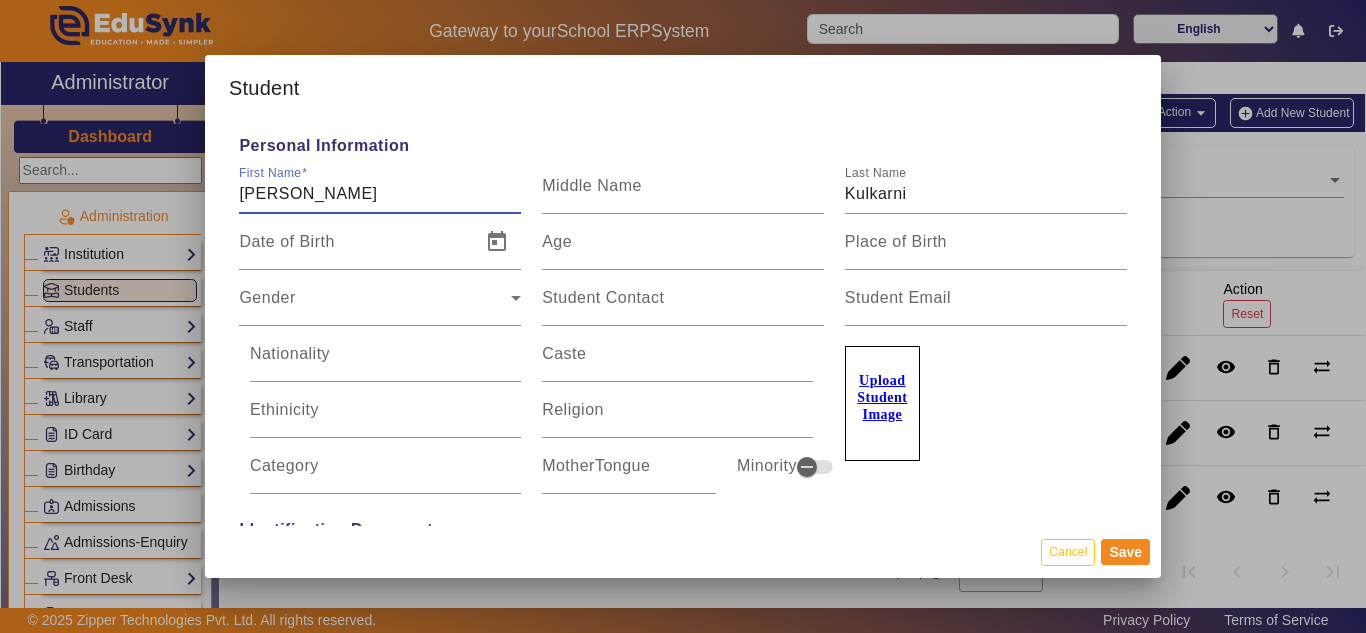 drag, startPoint x: 379, startPoint y: 185, endPoint x: 311, endPoint y: 197, distance: 69.050705 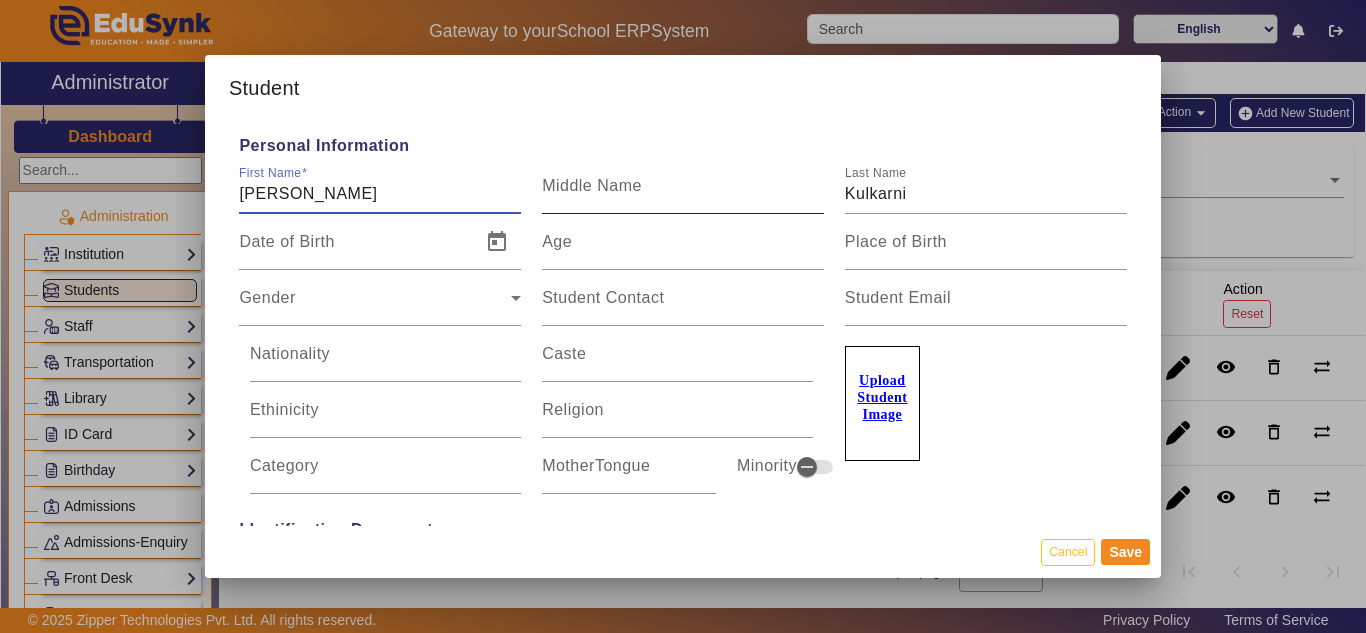 type on "[PERSON_NAME]" 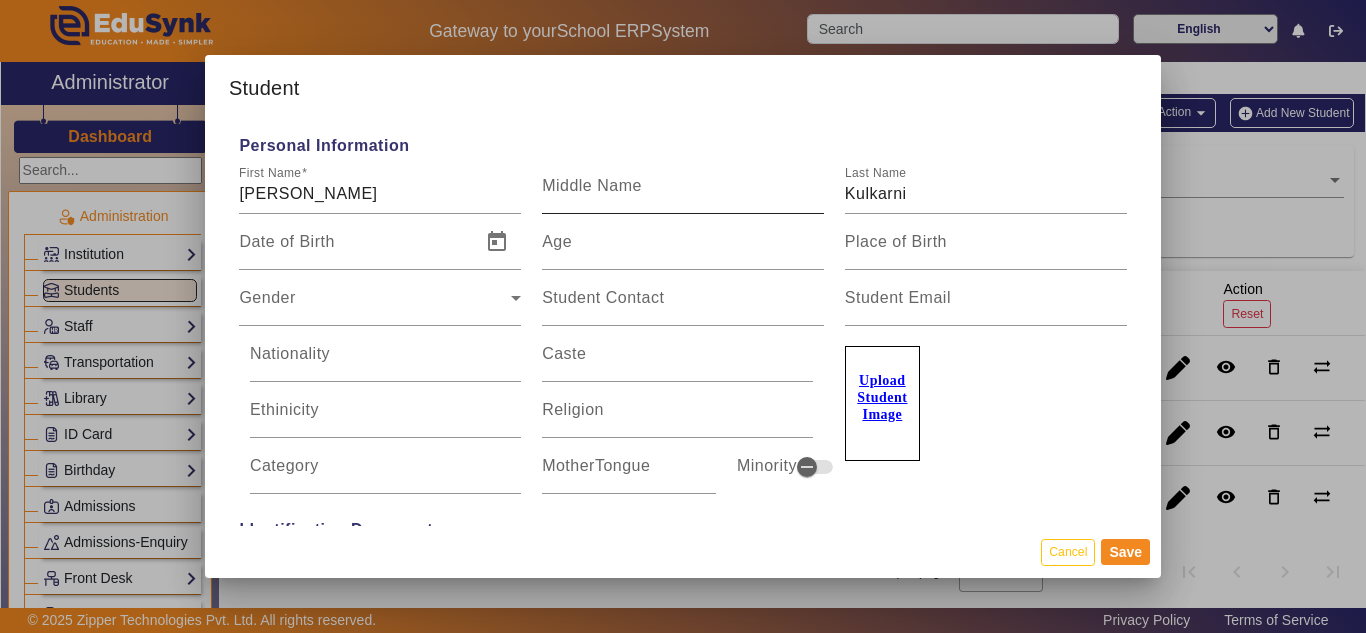 click on "Middle Name" at bounding box center (592, 185) 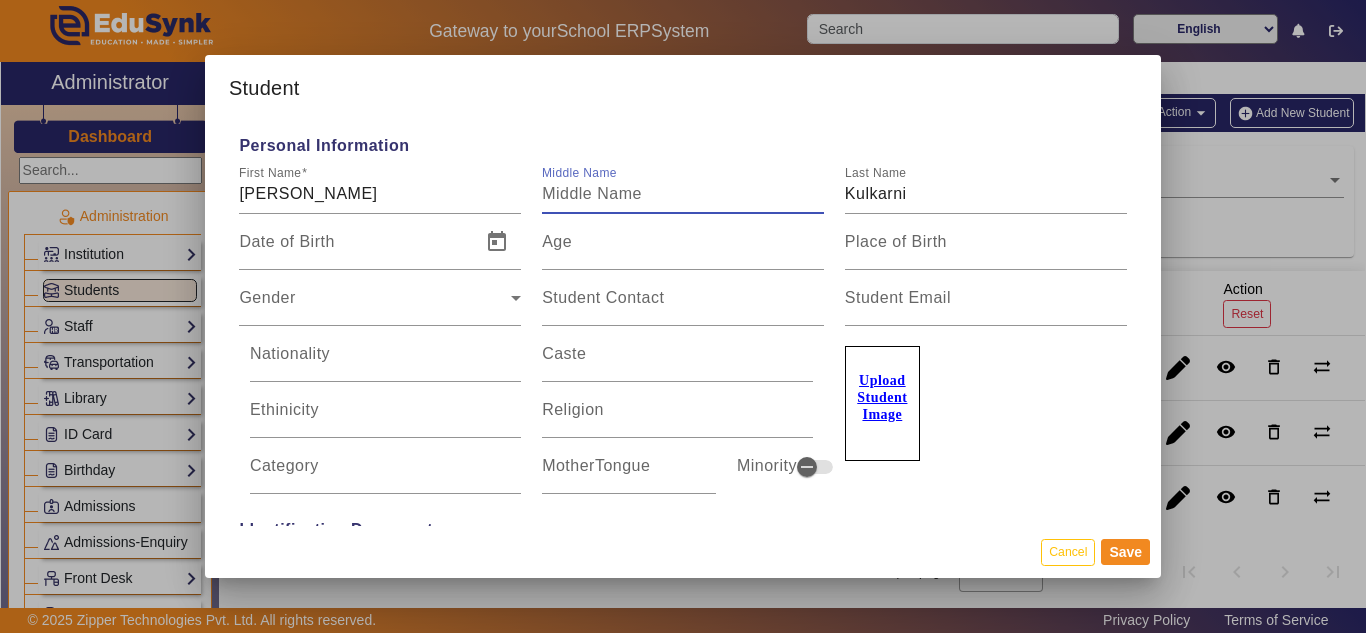 paste on "Prasad" 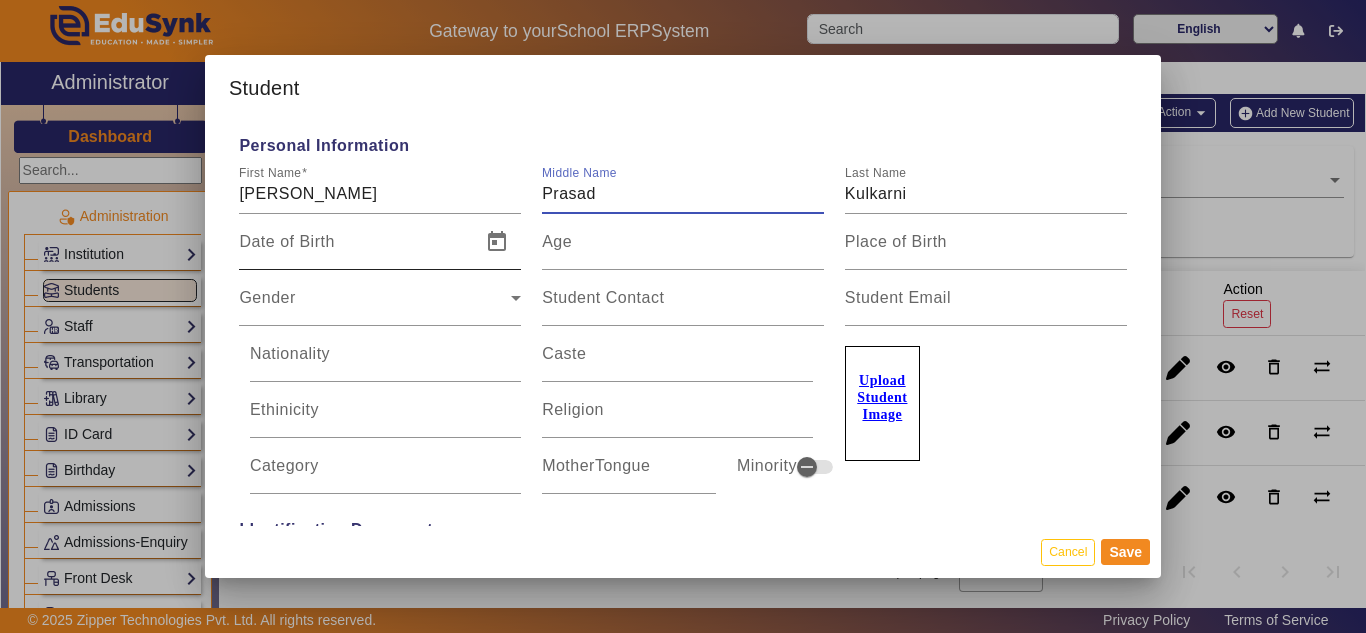 type on "Prasad" 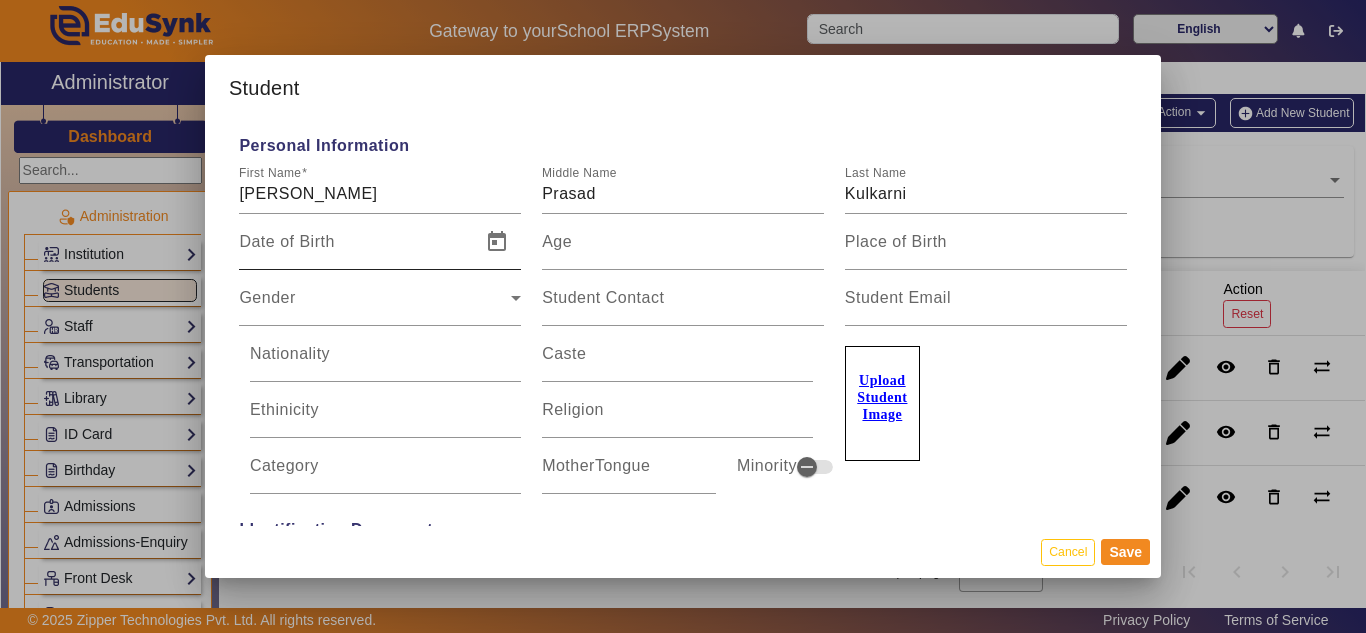 click on "Date of Birth" at bounding box center [354, 242] 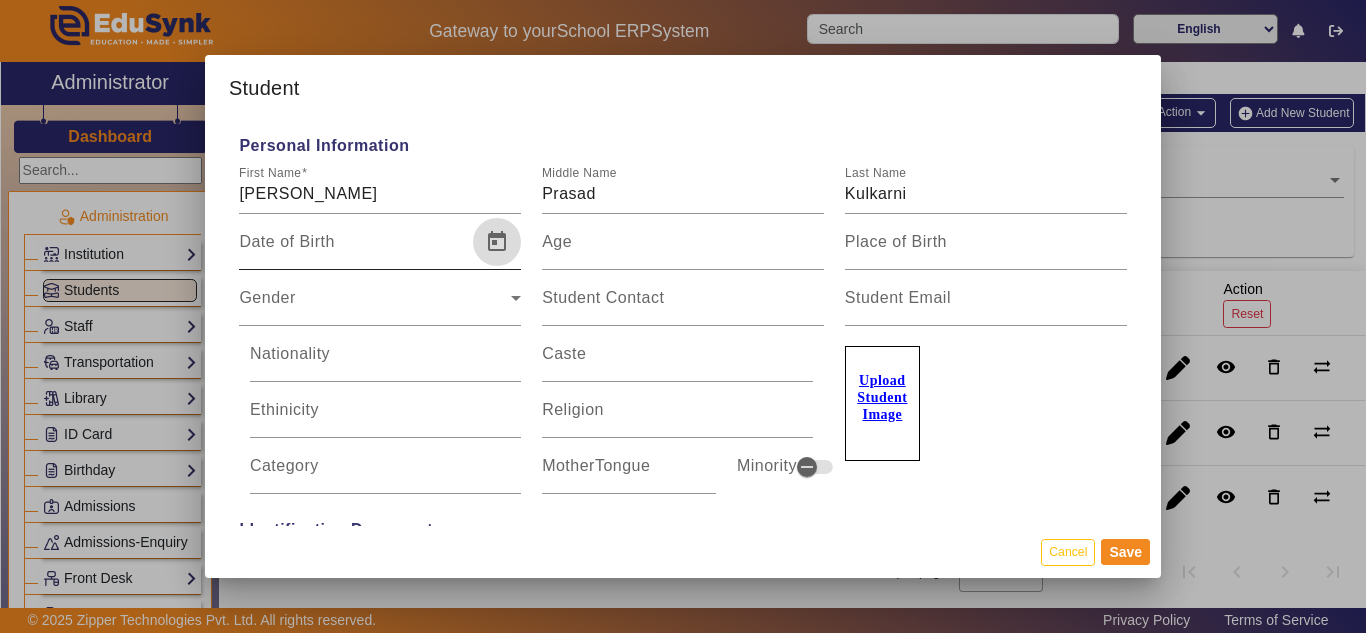 click at bounding box center (497, 242) 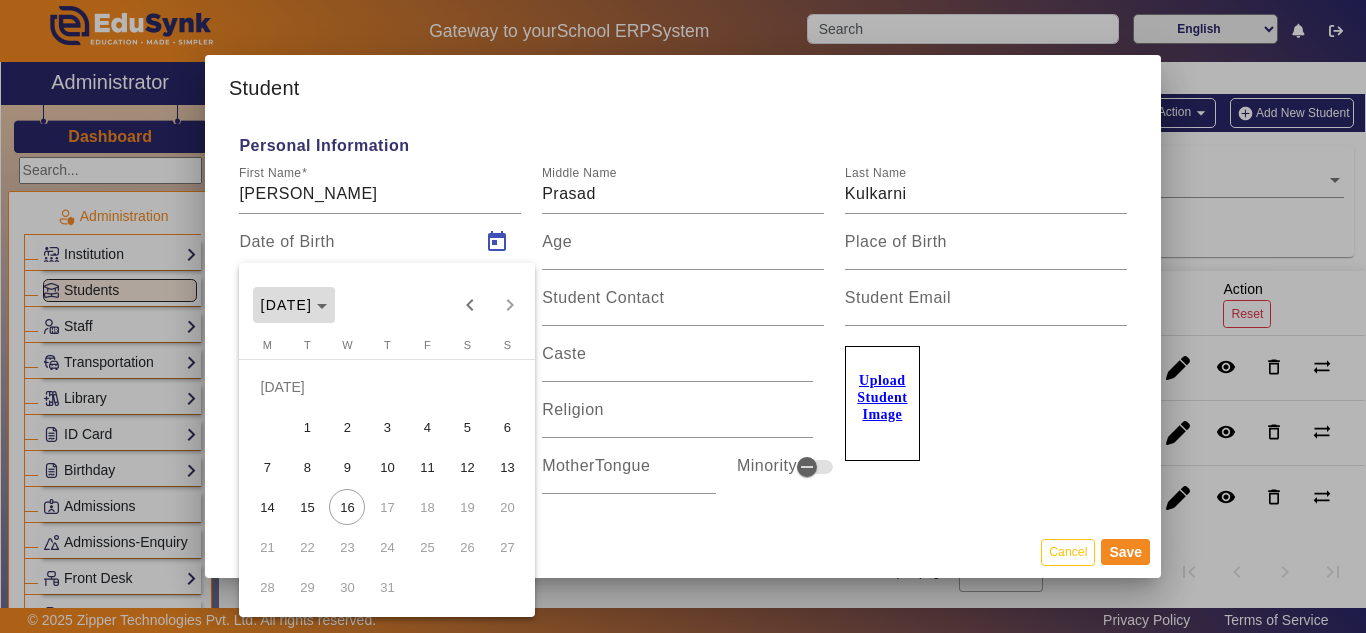 click at bounding box center (294, 305) 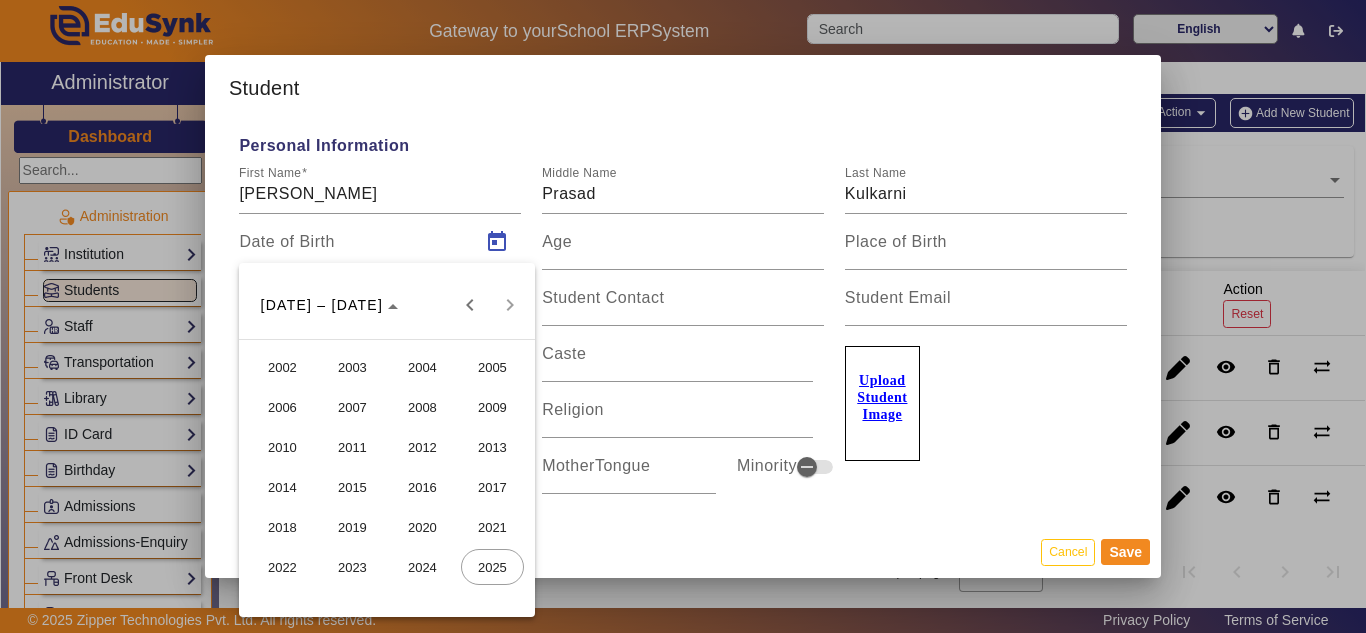click on "2009" at bounding box center (492, 407) 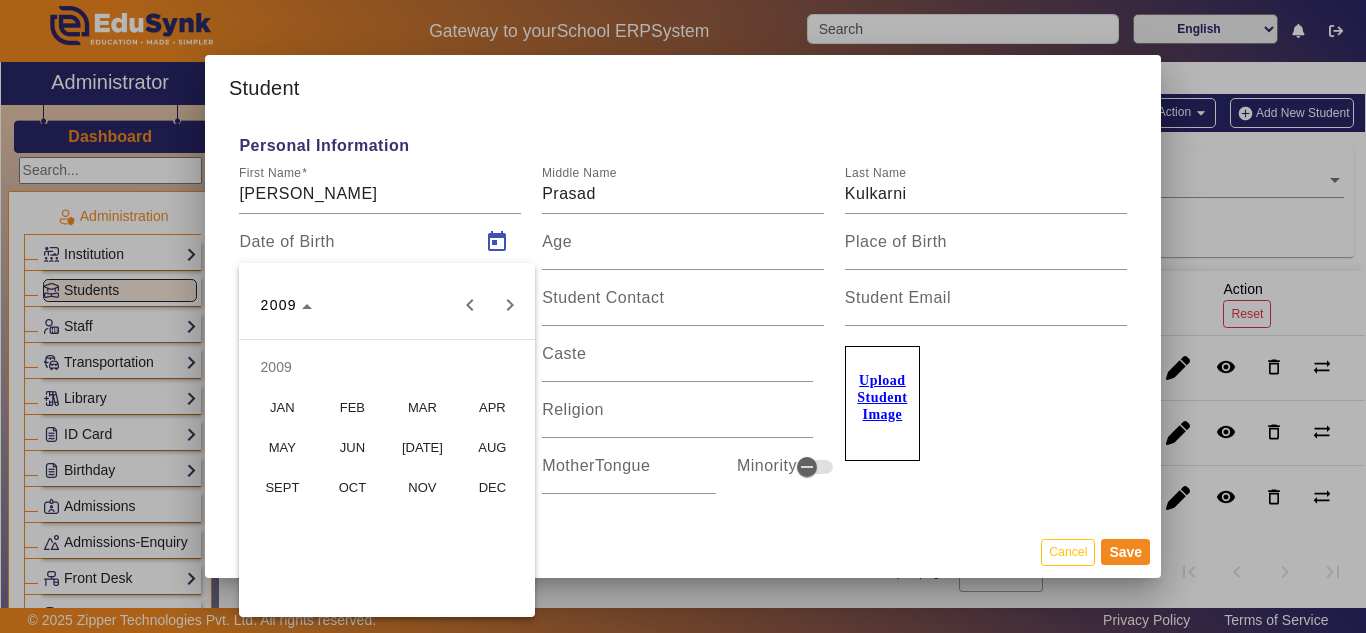 click on "OCT" at bounding box center [352, 487] 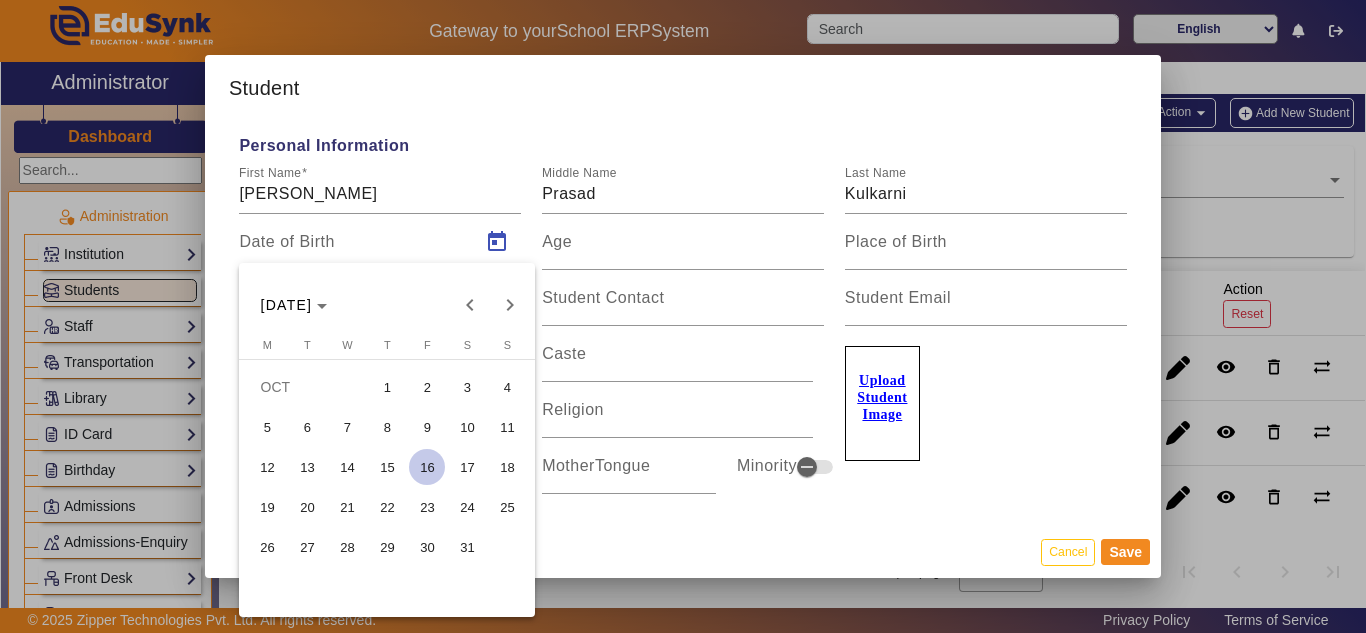 click on "30" at bounding box center (427, 547) 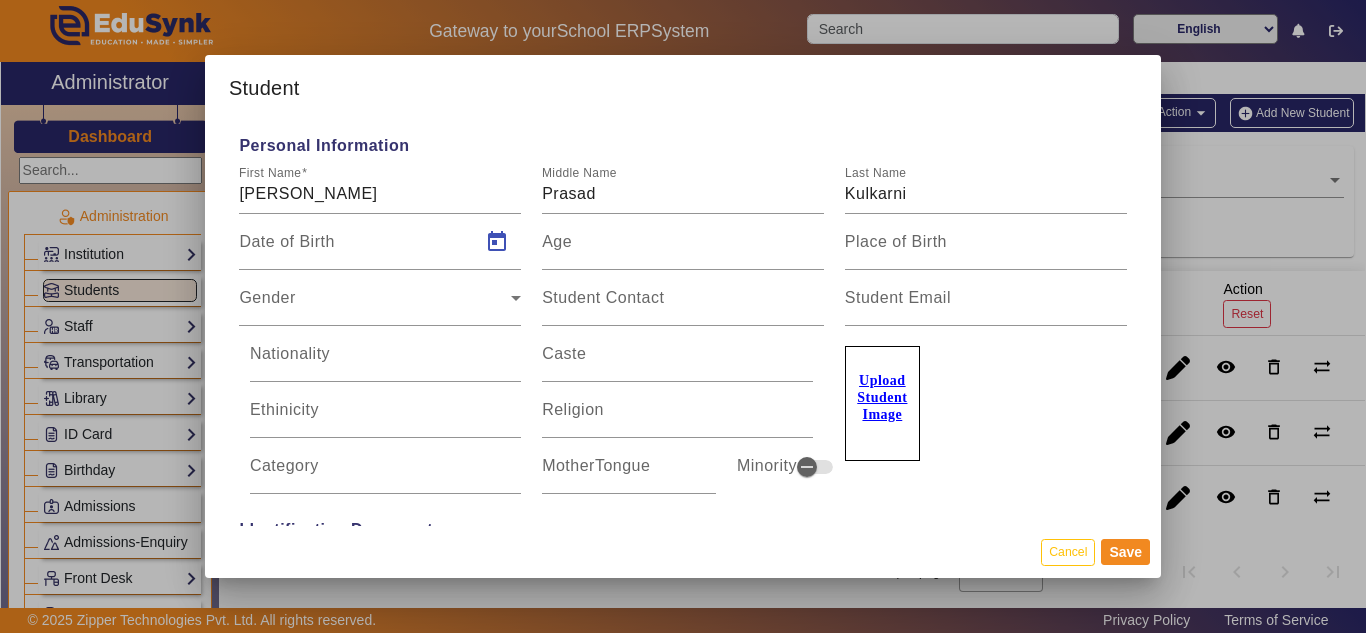 type on "[DATE]" 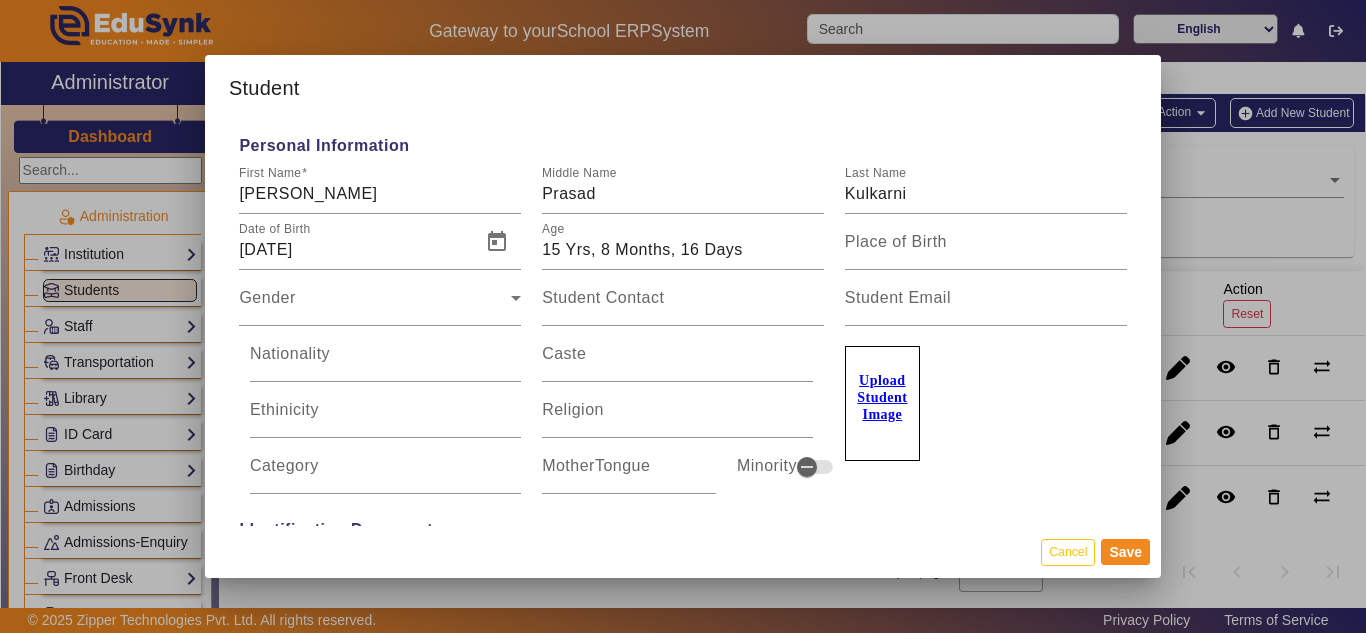 click on "Upload Student Image" at bounding box center [882, 403] 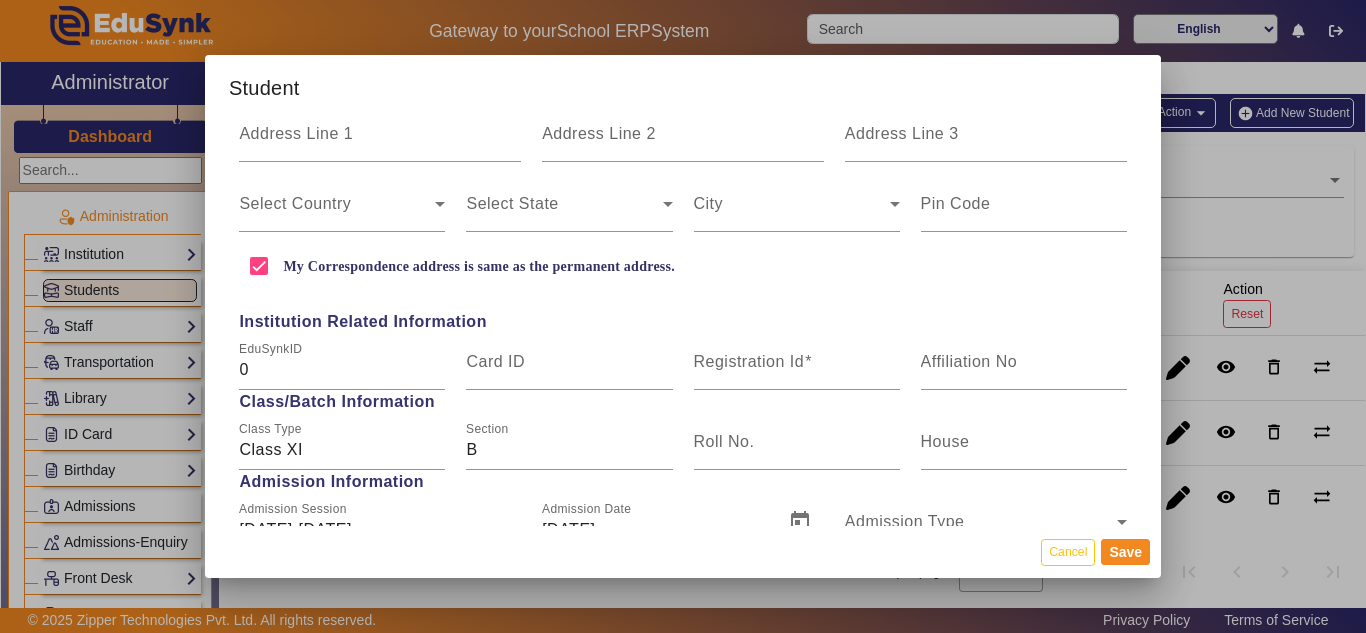 scroll, scrollTop: 700, scrollLeft: 0, axis: vertical 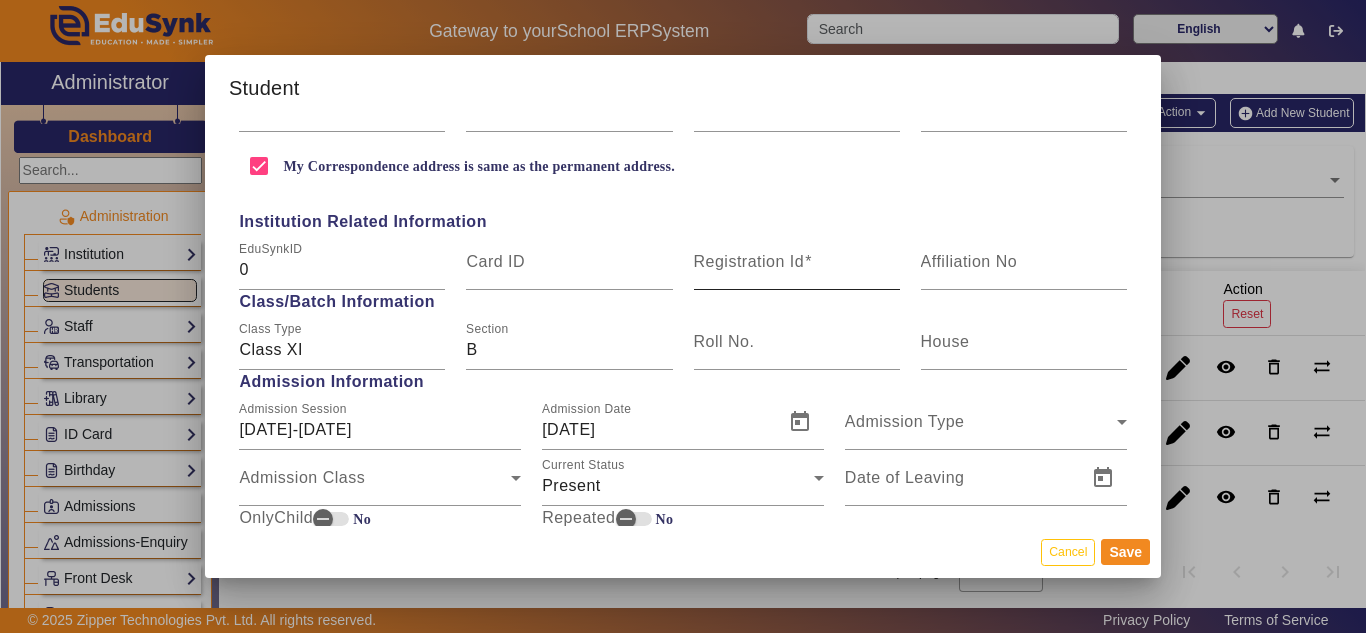 click on "Registration Id" at bounding box center [749, 261] 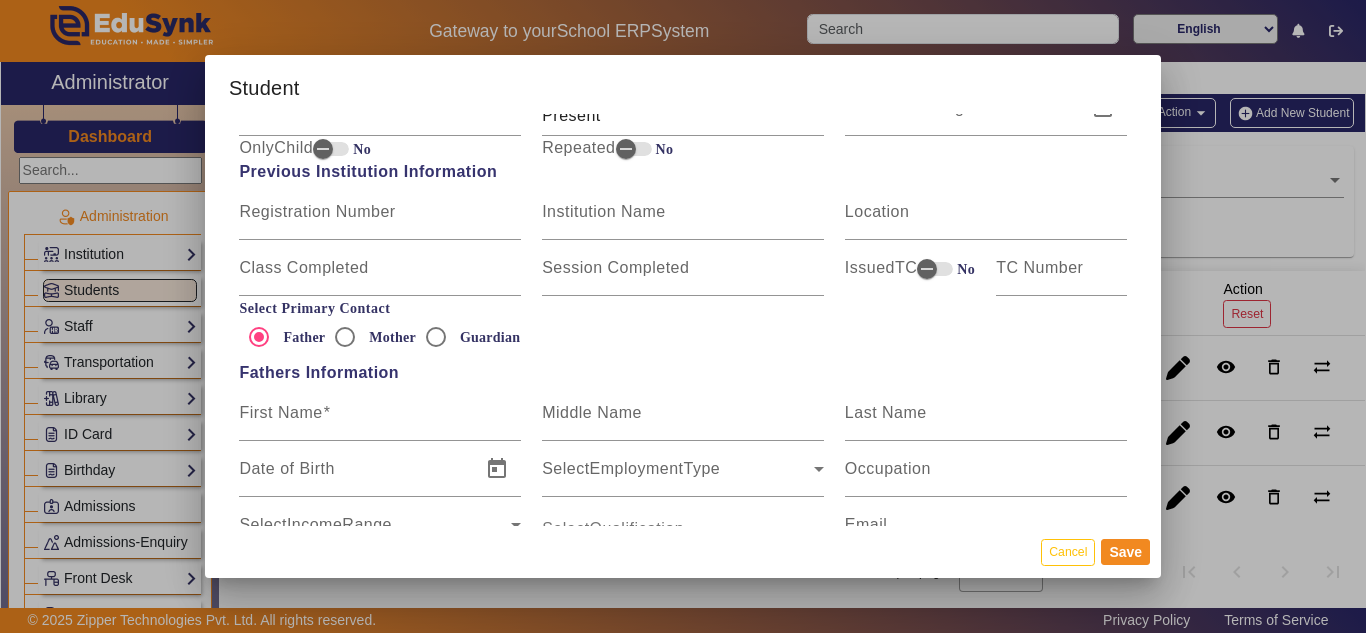 scroll, scrollTop: 1100, scrollLeft: 0, axis: vertical 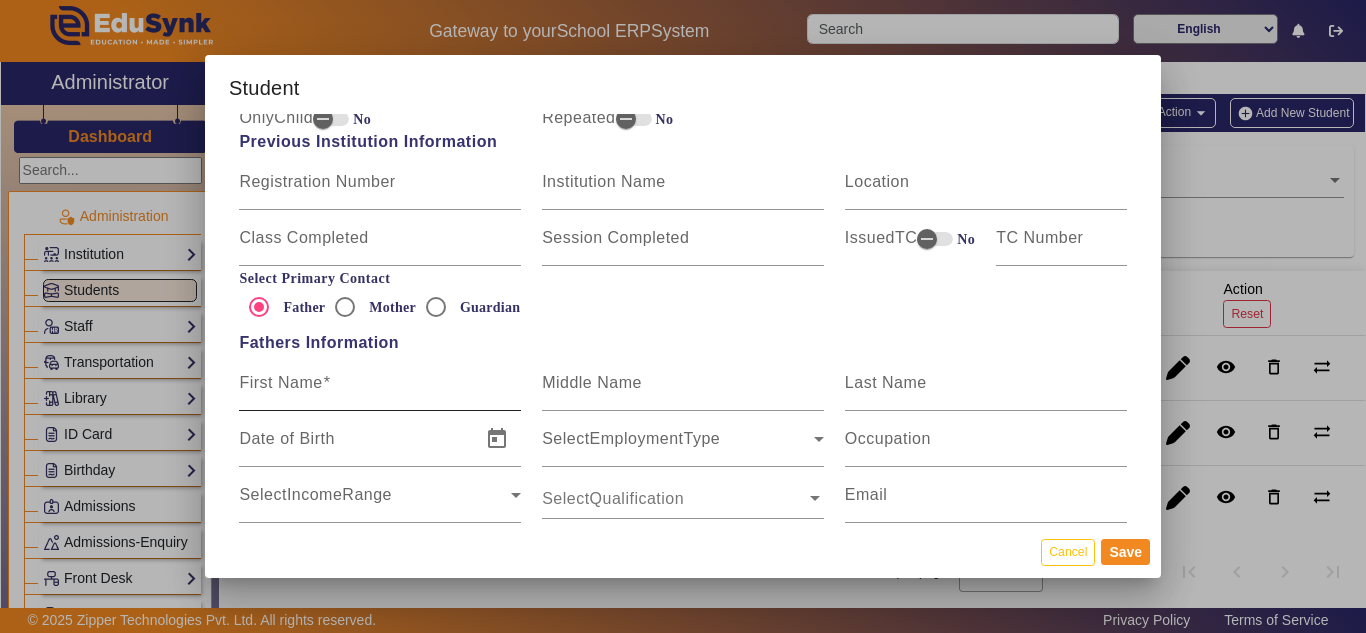 type on "AIE004" 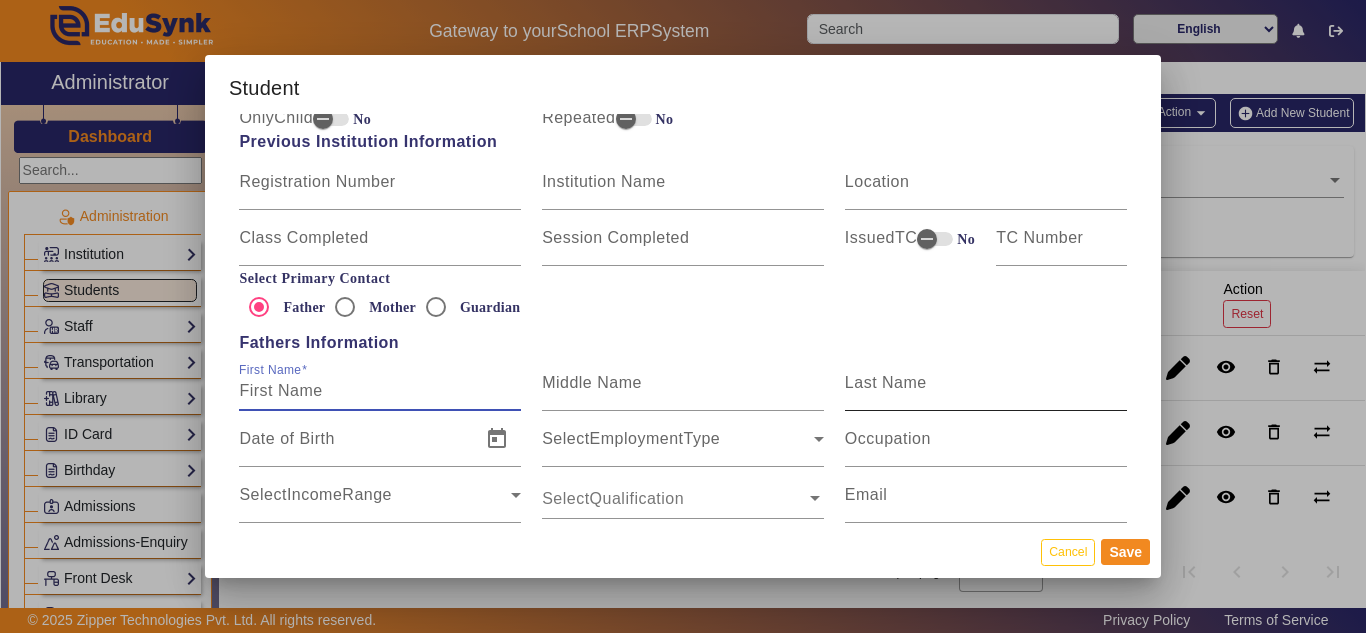 paste on "Prasad" 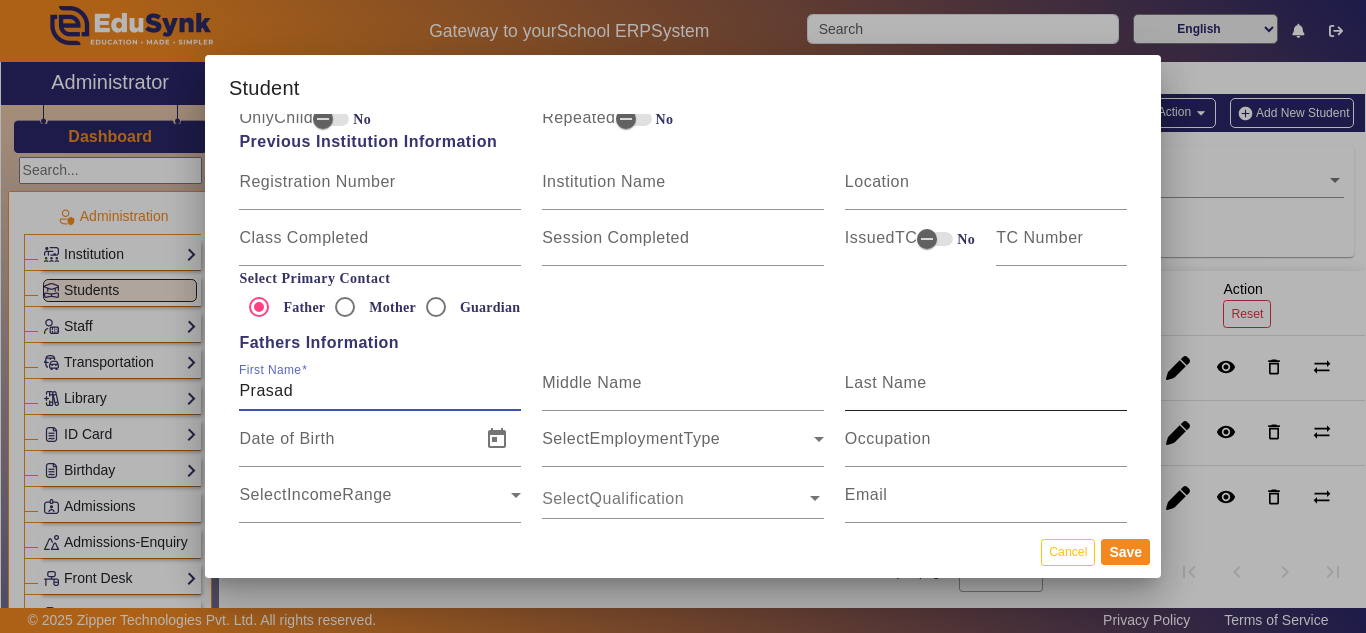 type on "Prasad" 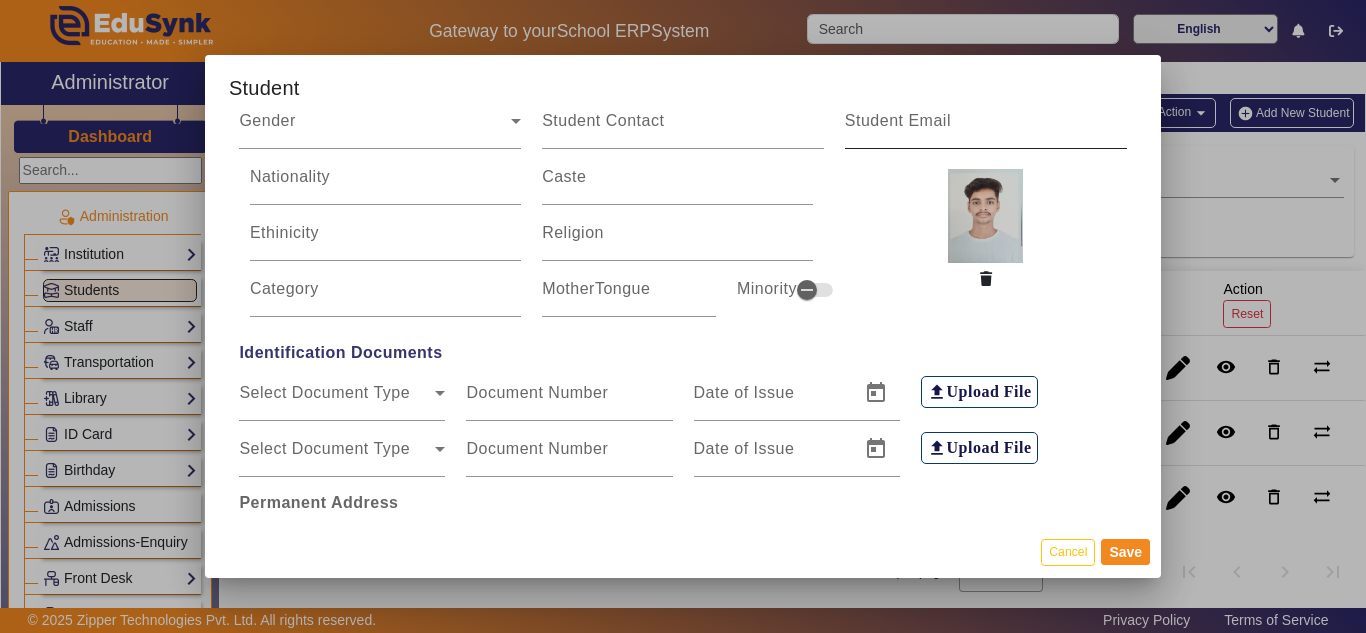 scroll, scrollTop: 0, scrollLeft: 0, axis: both 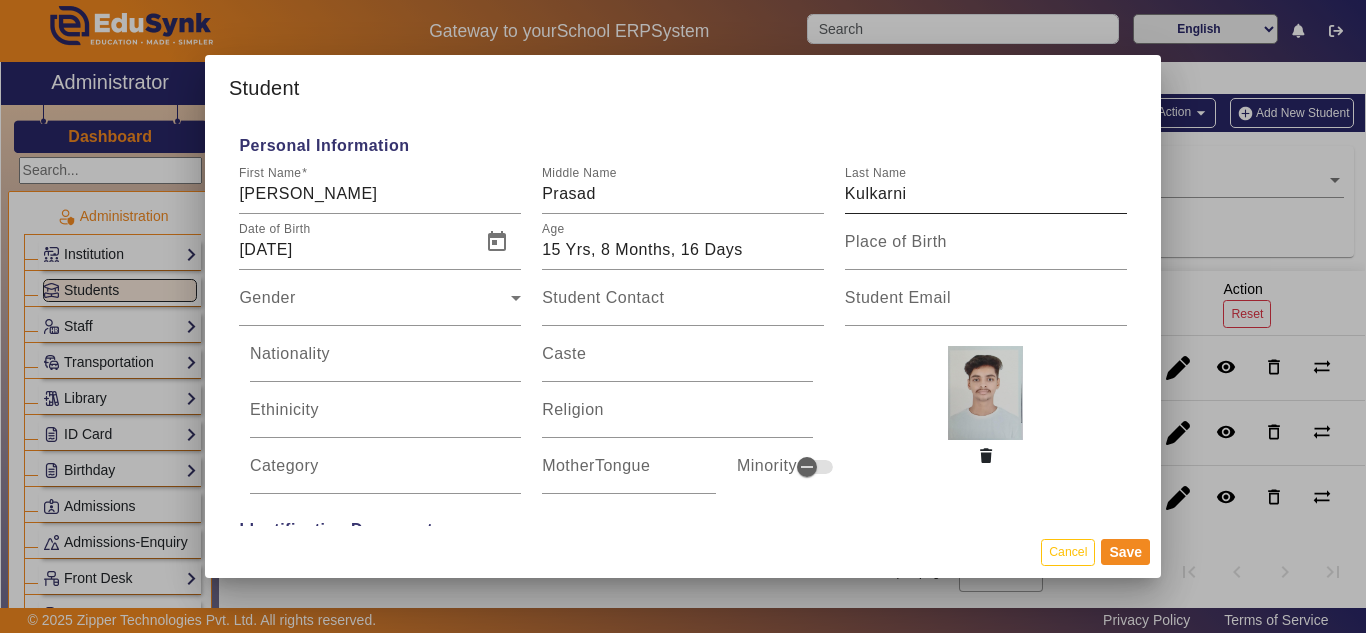 click on "Last Name" at bounding box center (875, 173) 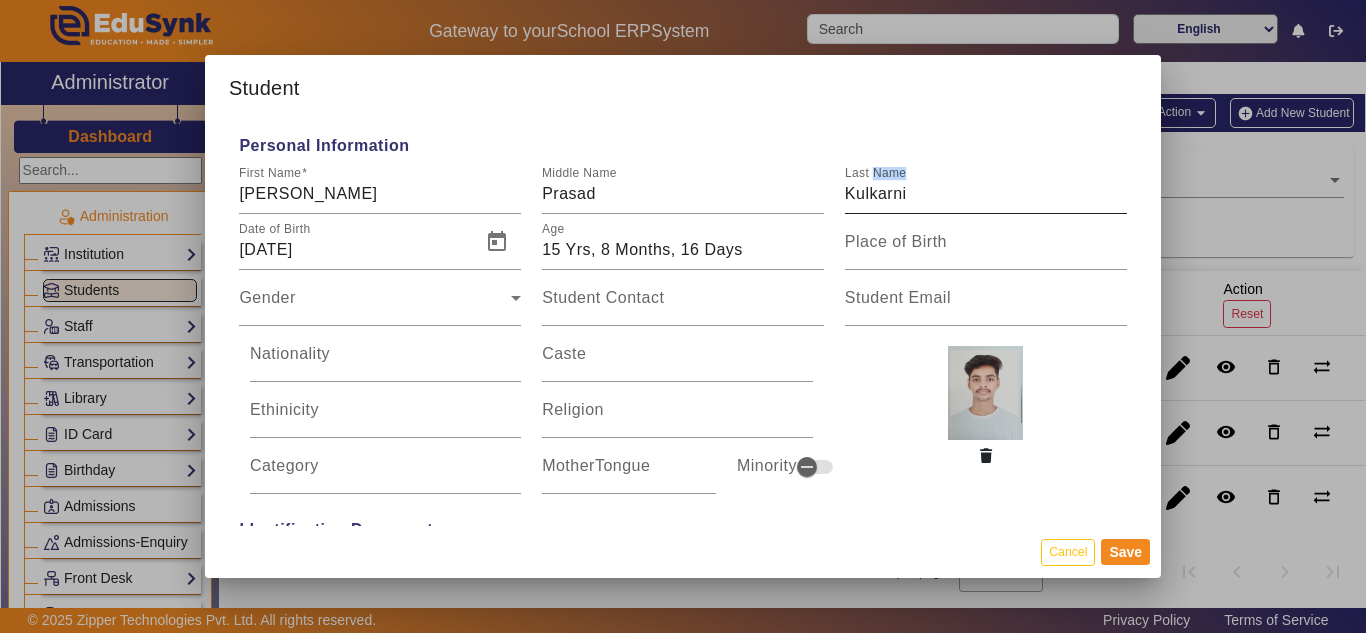 click on "Last Name" at bounding box center [875, 173] 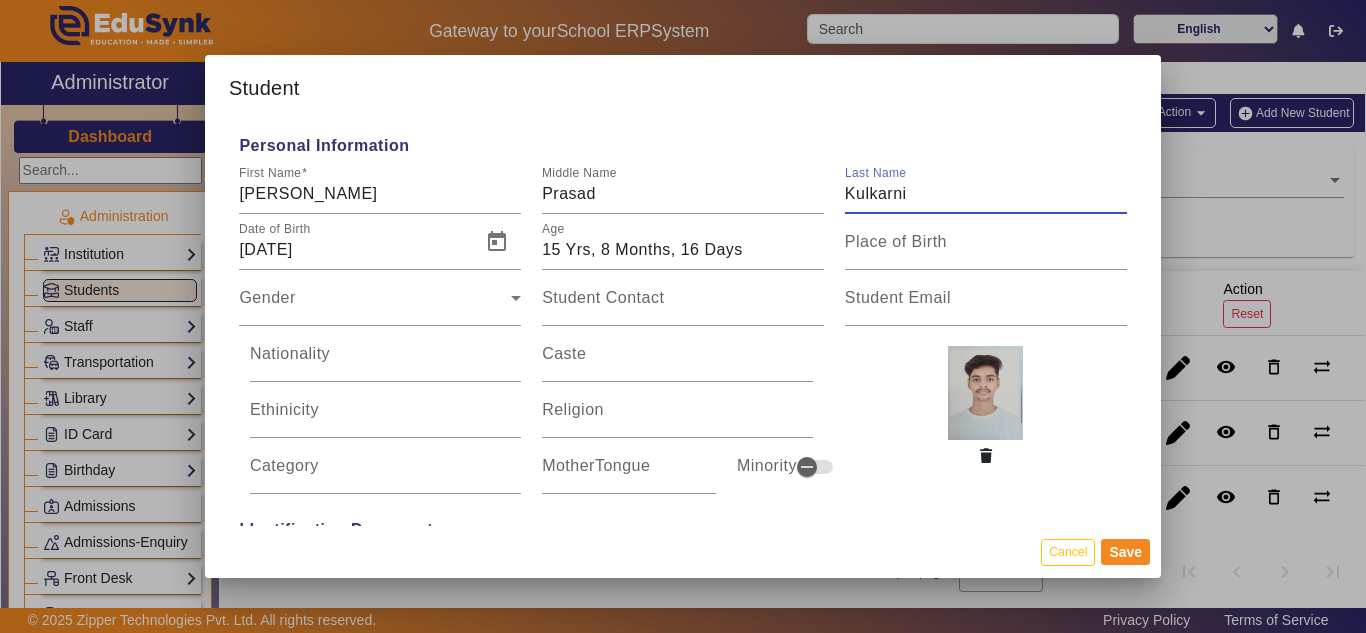 click on "Kulkarni" at bounding box center [986, 194] 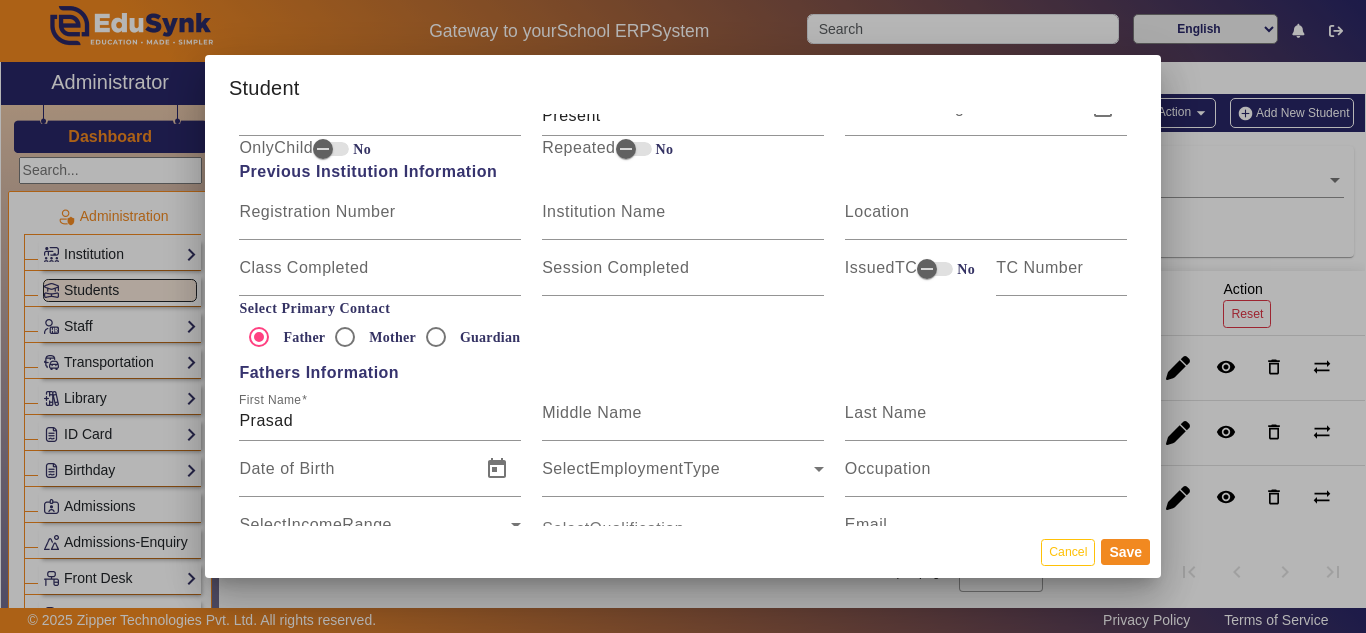 scroll, scrollTop: 1100, scrollLeft: 0, axis: vertical 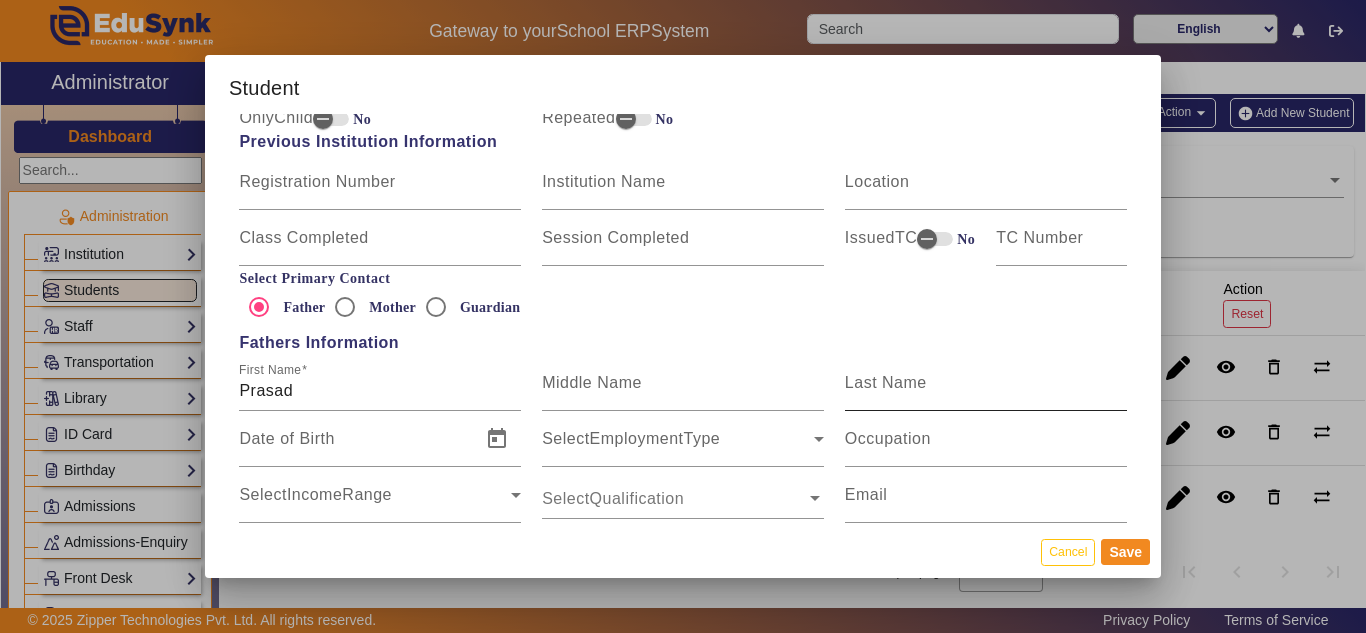 click on "Last Name" at bounding box center (986, 383) 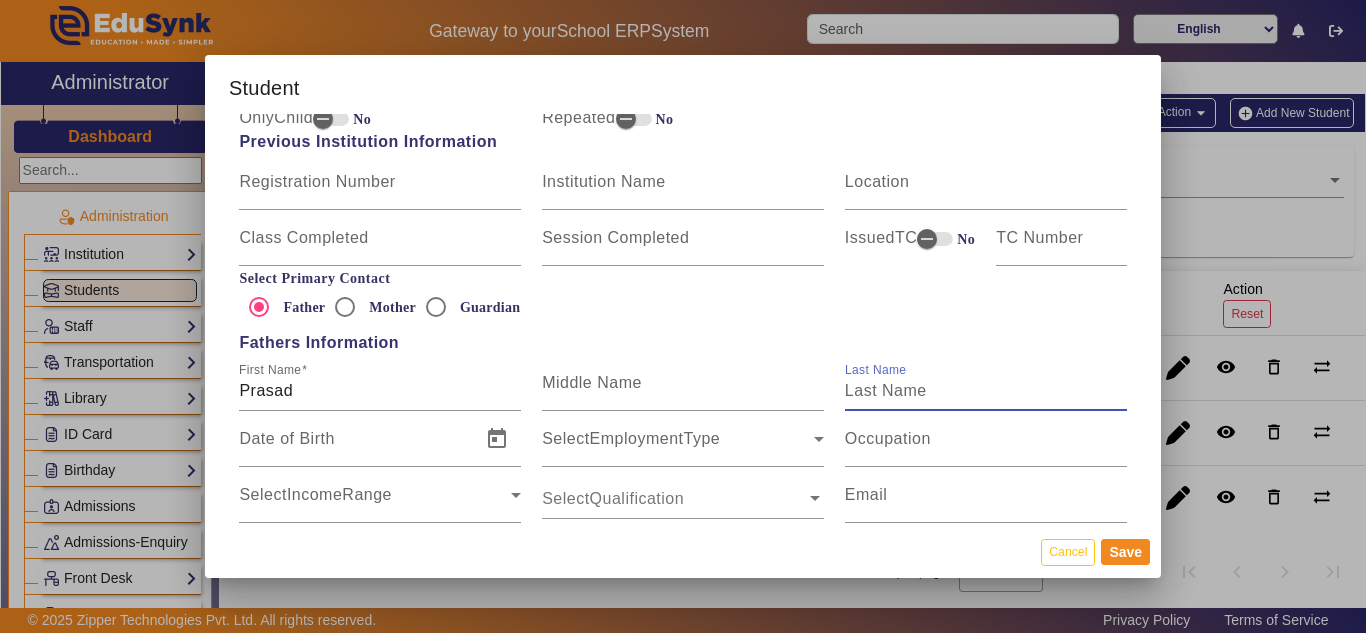 paste on "Kulkarni" 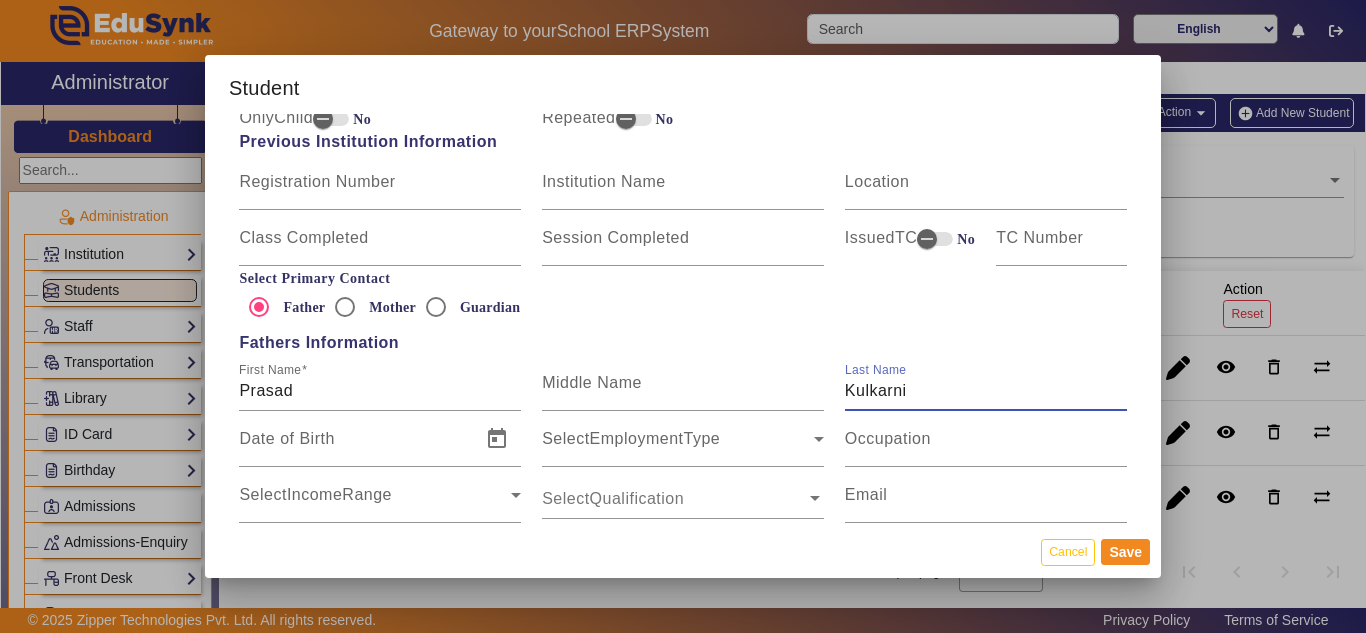 type on "Kulkarni" 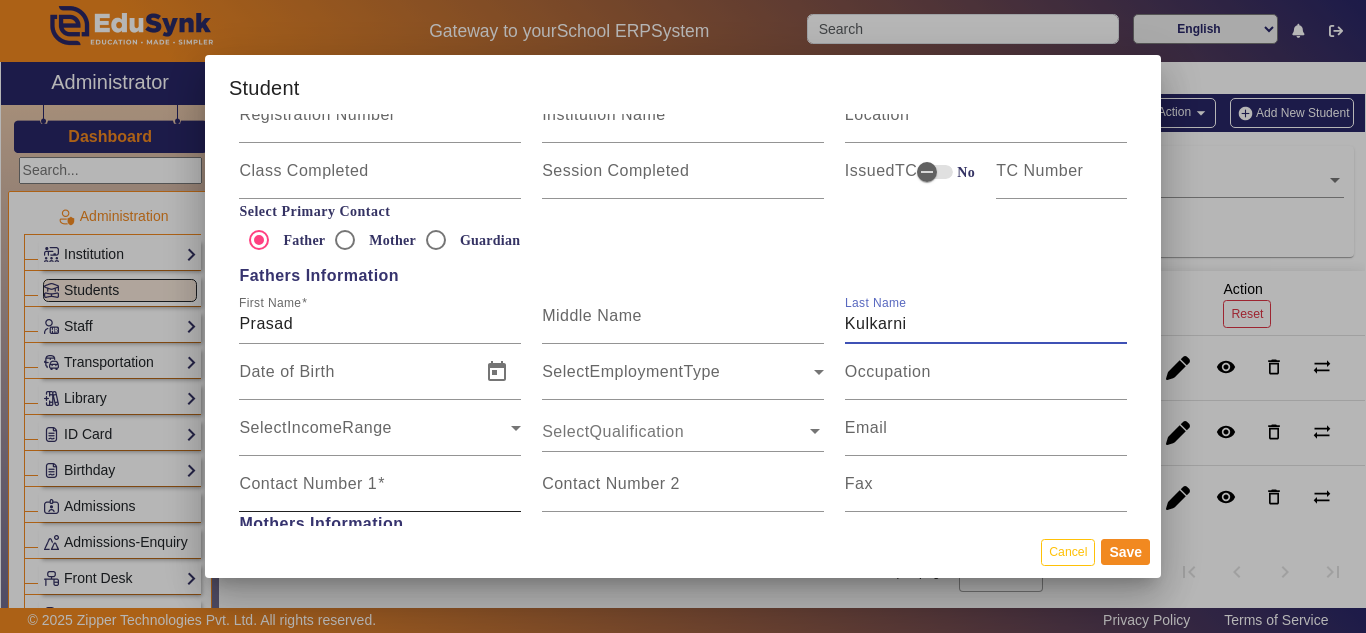 scroll, scrollTop: 1200, scrollLeft: 0, axis: vertical 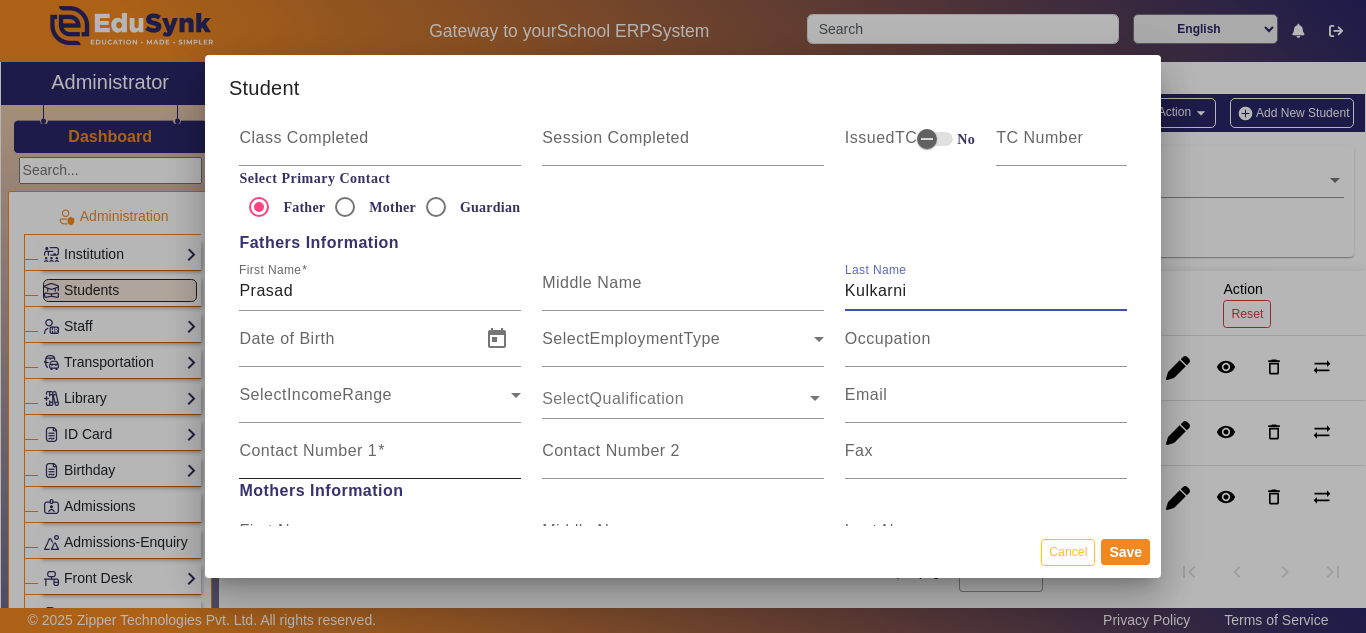 click at bounding box center (381, 450) 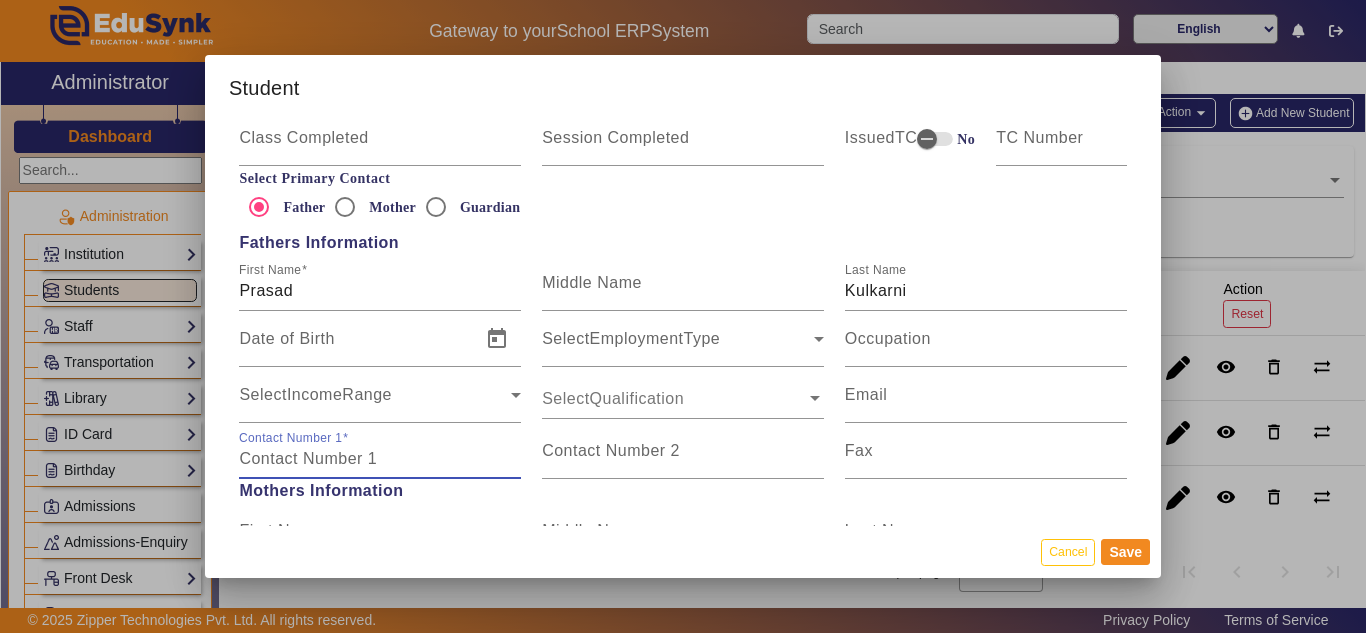 paste on "9405236121" 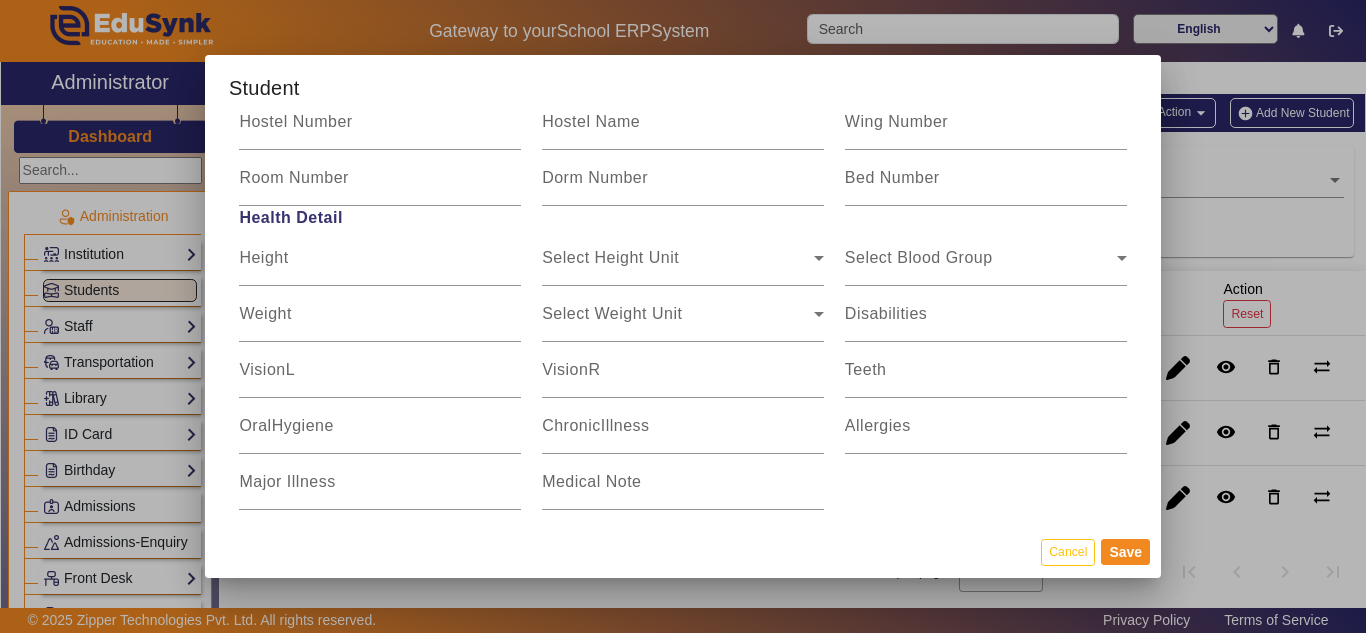 scroll, scrollTop: 2517, scrollLeft: 0, axis: vertical 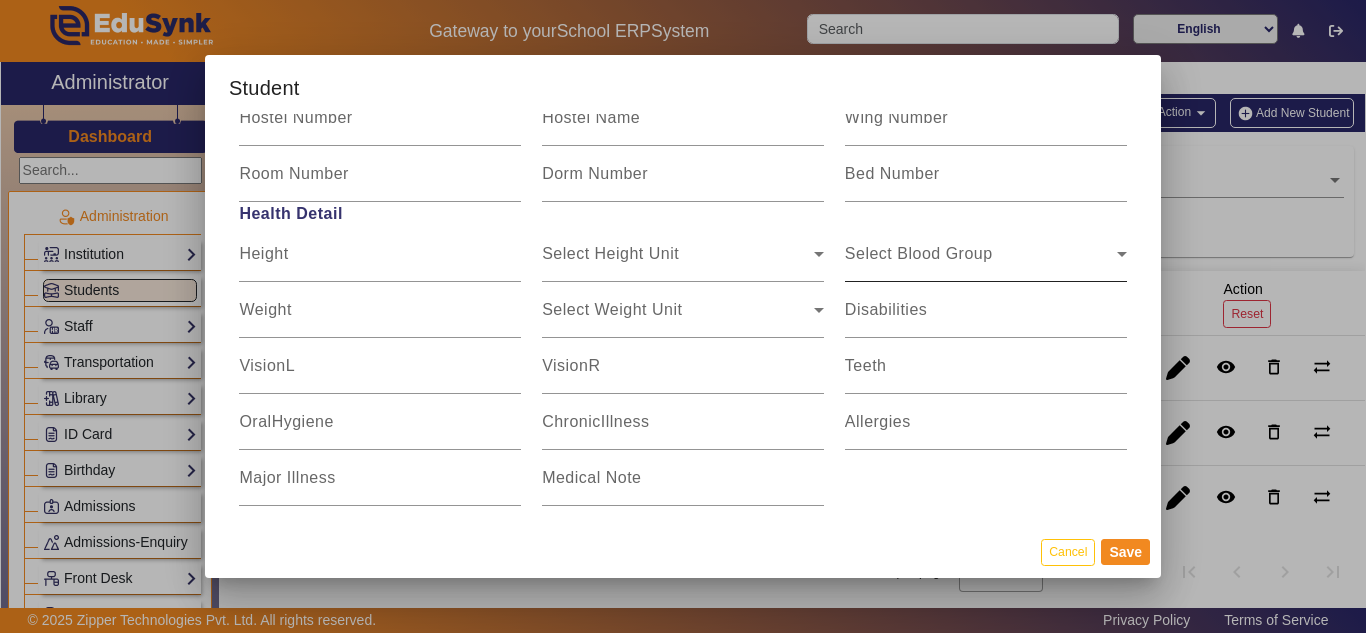 type on "9405236121" 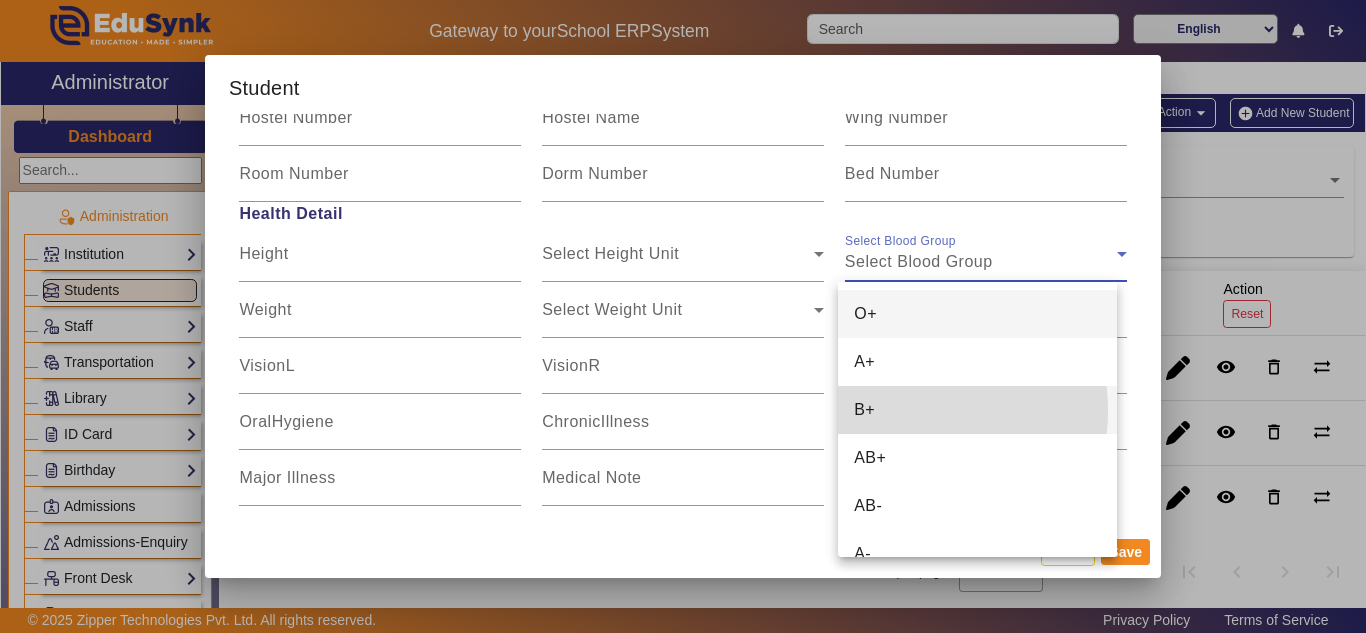 click on "B+" at bounding box center [977, 410] 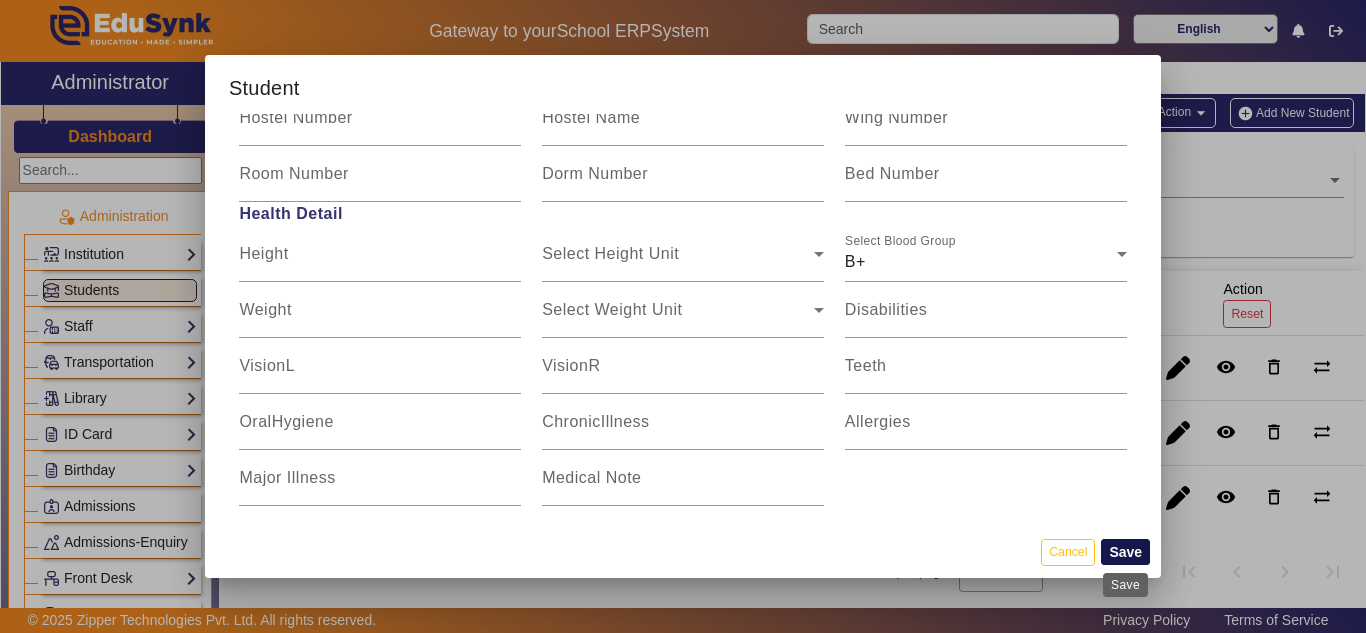 click on "Save" at bounding box center (1125, 552) 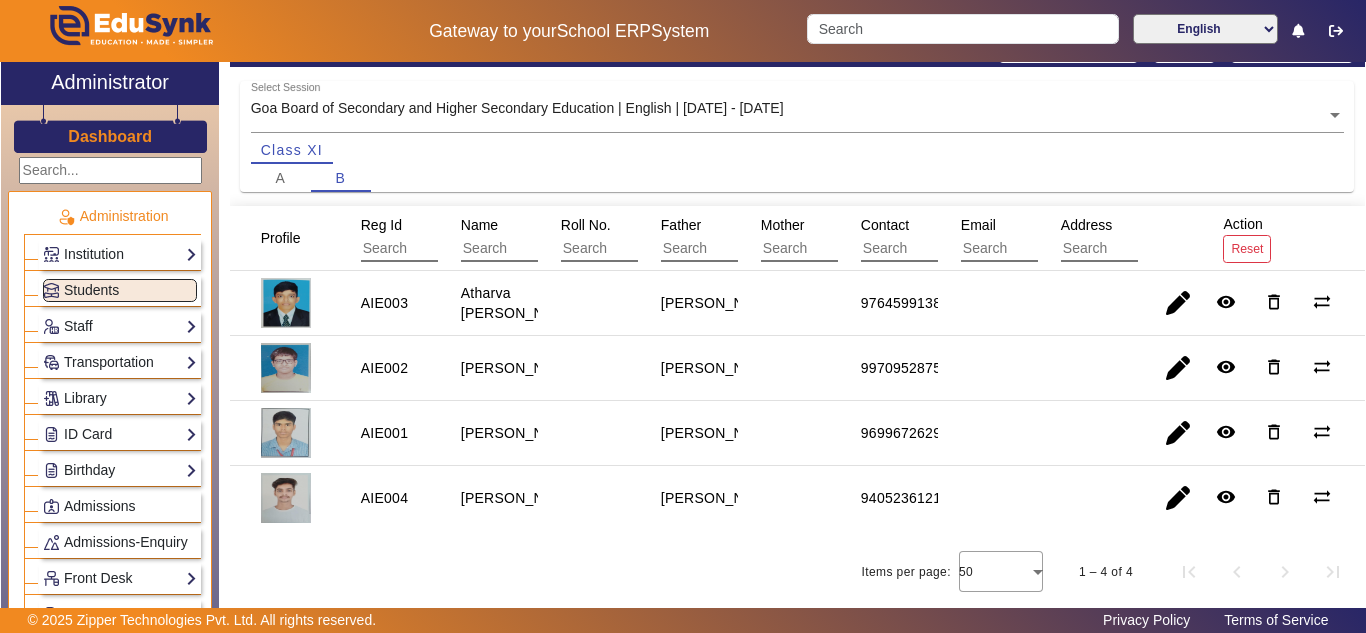 scroll, scrollTop: 0, scrollLeft: 0, axis: both 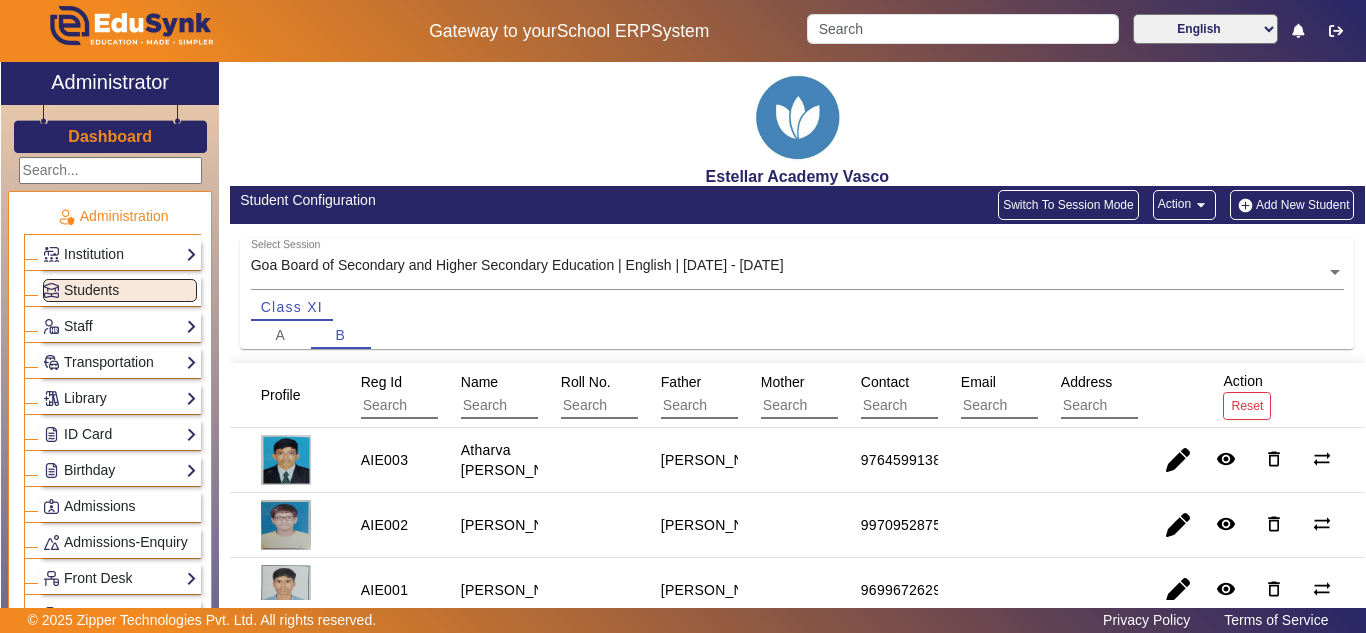 click on "Add New Student" 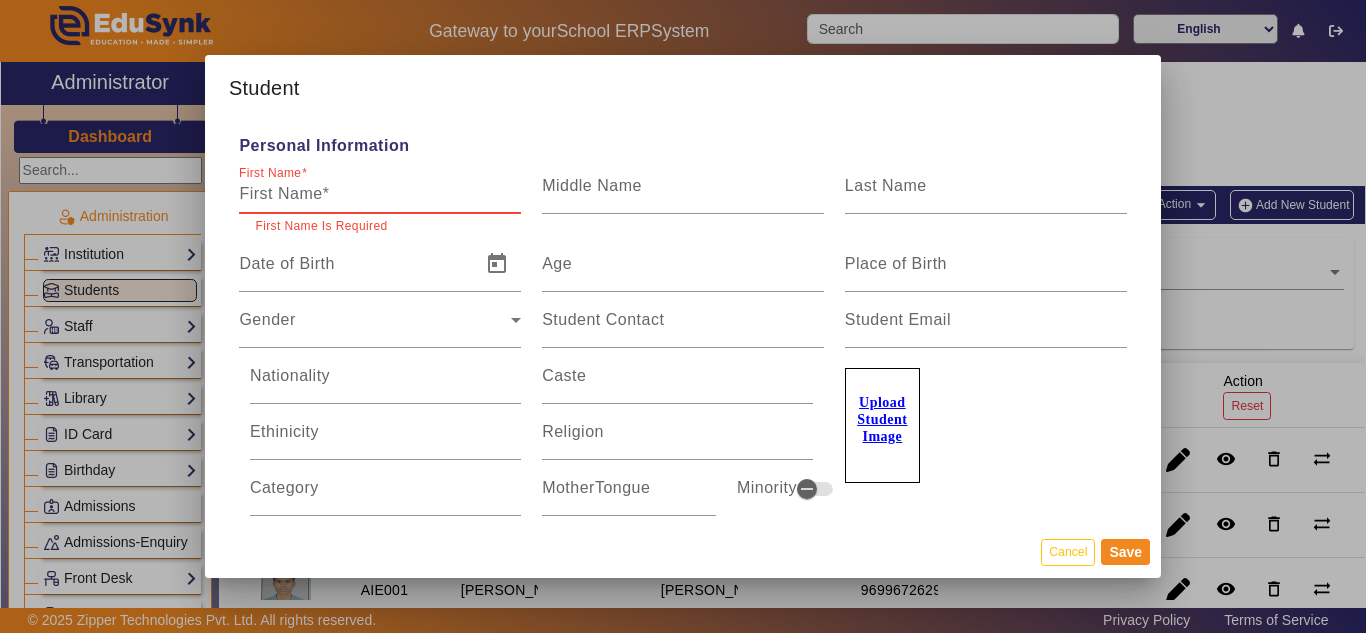 paste on "[PERSON_NAME] [PERSON_NAME]" 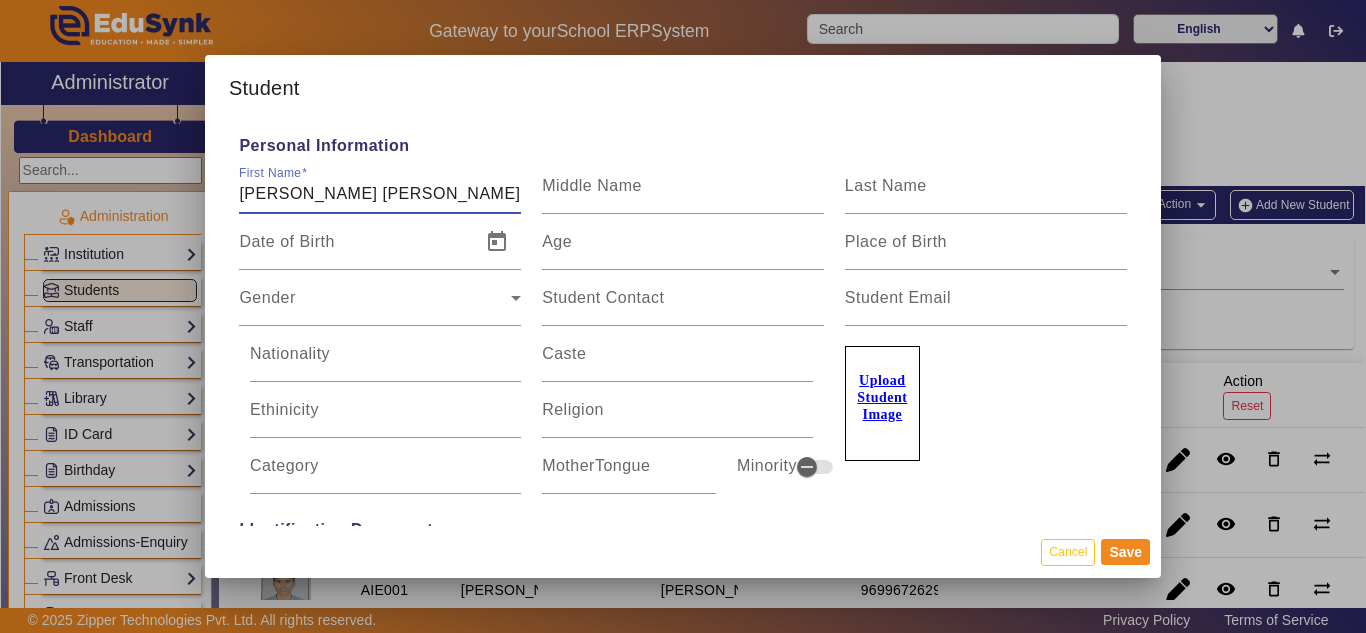 click on "[PERSON_NAME] [PERSON_NAME]" at bounding box center [380, 194] 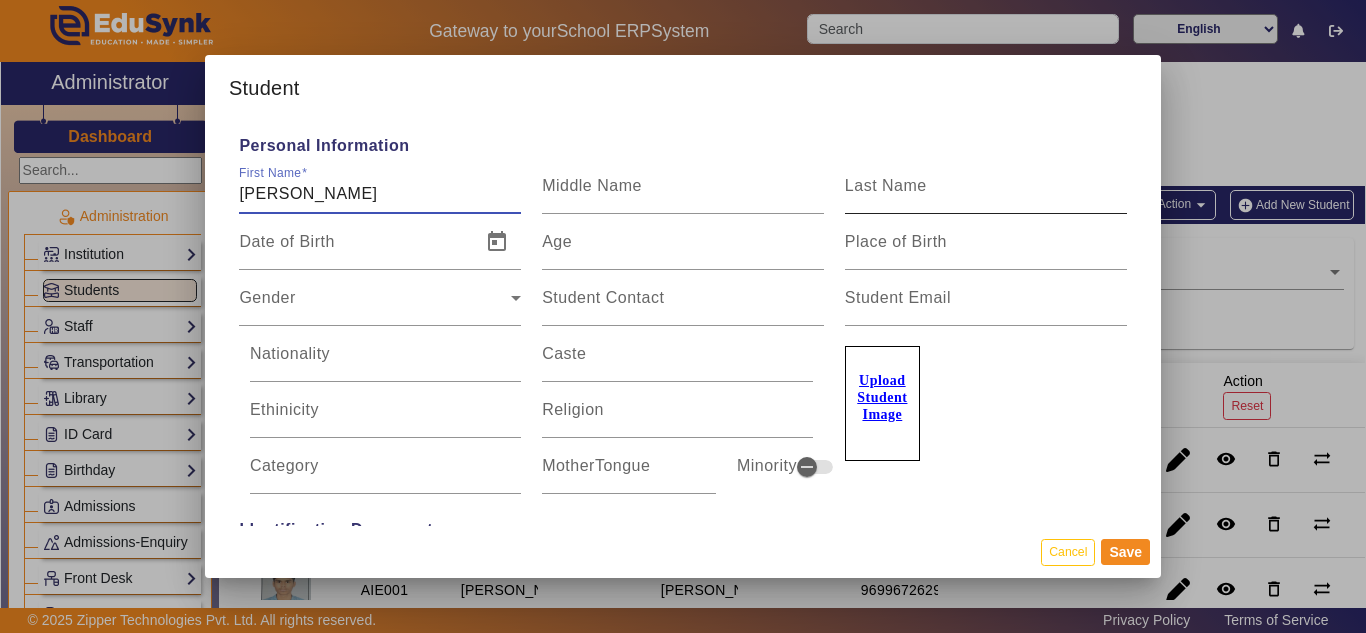 type on "[PERSON_NAME]" 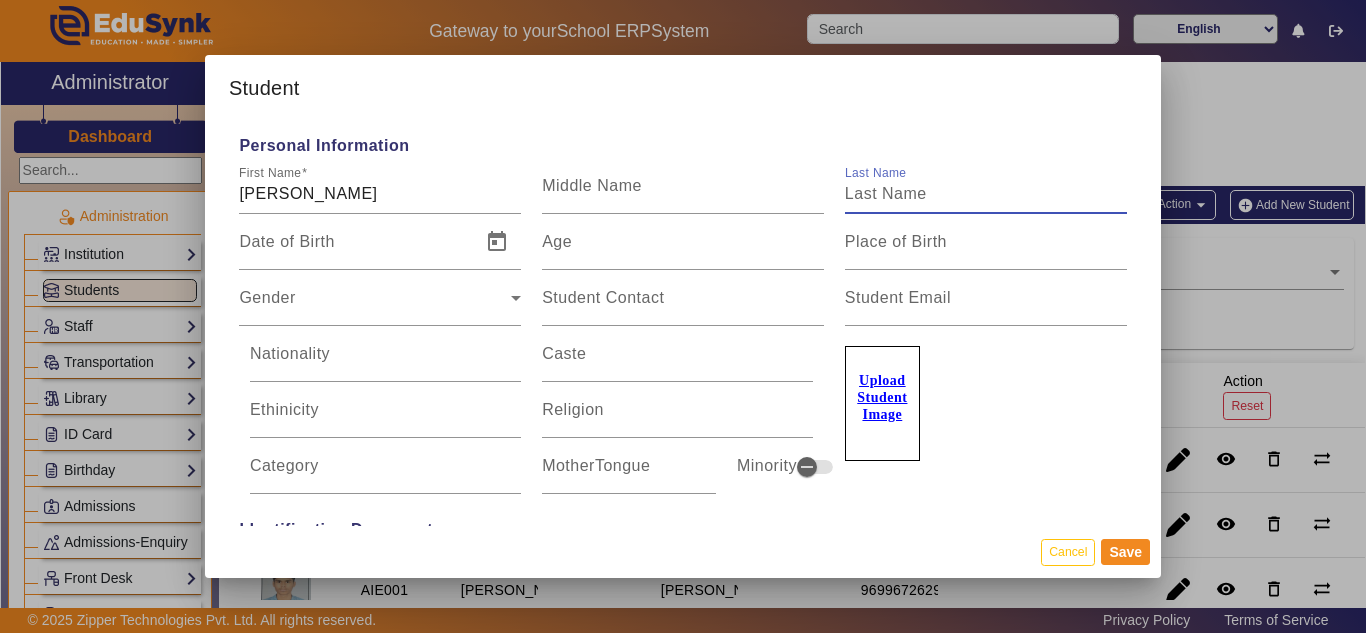 paste on "[PERSON_NAME]" 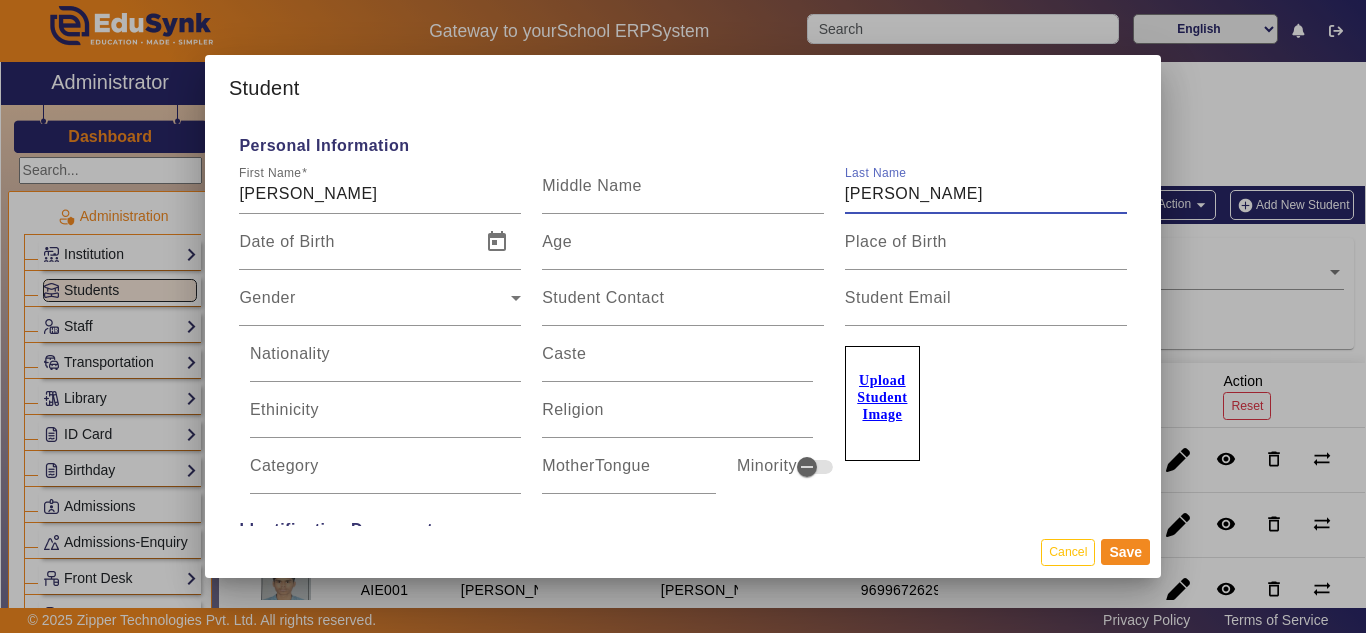 type on "[PERSON_NAME]" 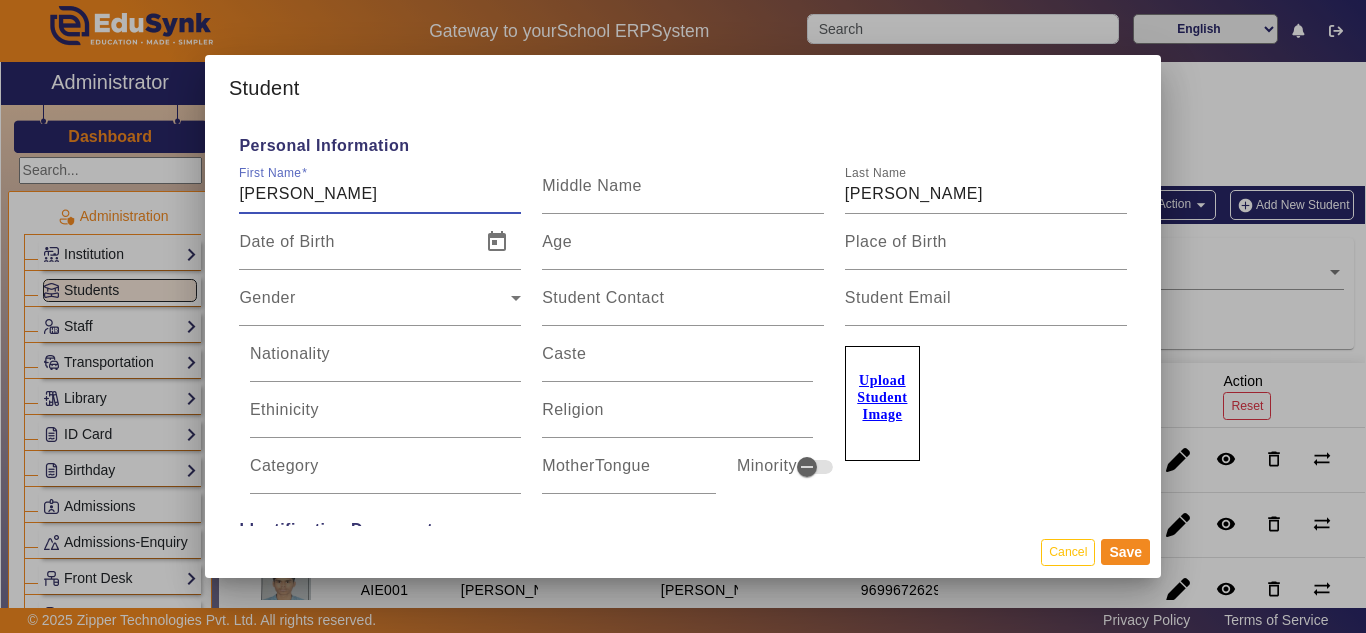 click on "[PERSON_NAME]" at bounding box center [380, 194] 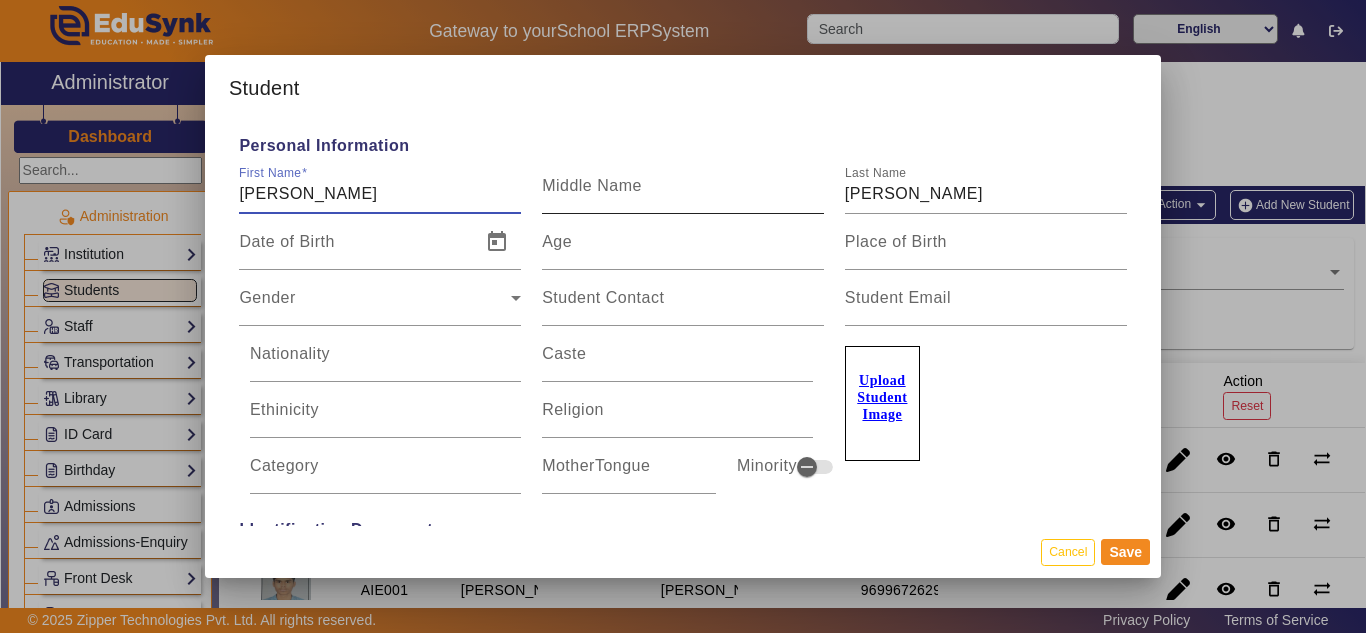 type on "[PERSON_NAME]" 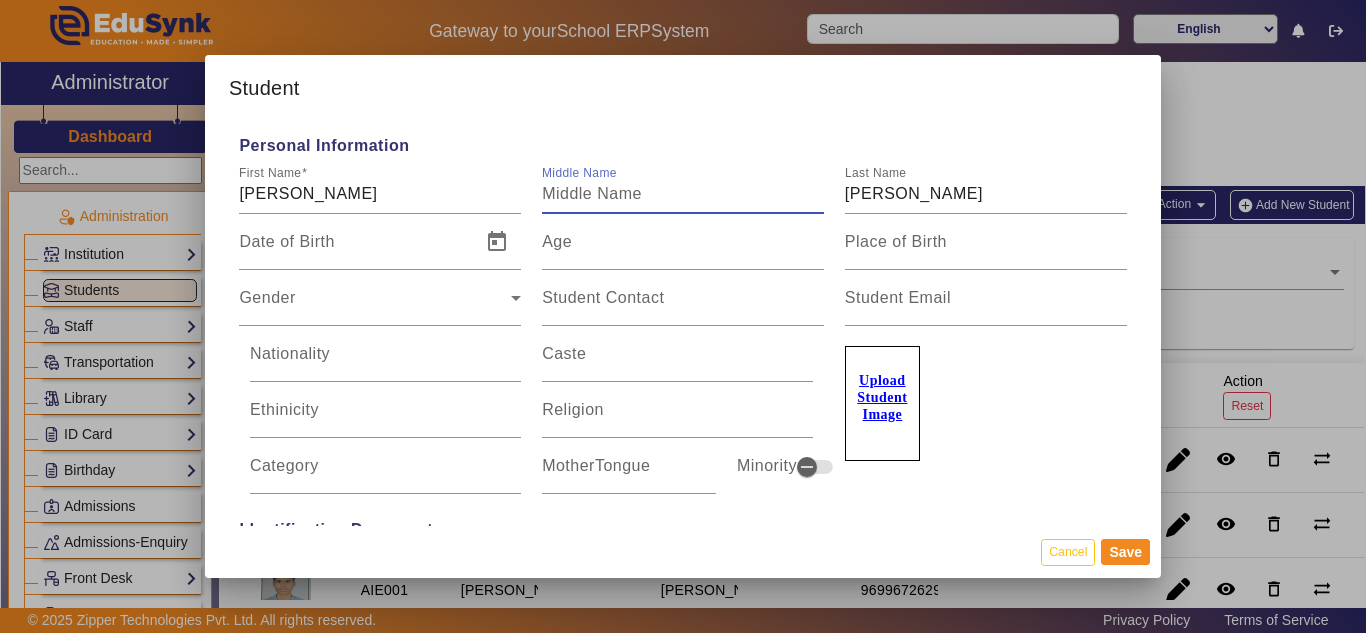 paste on "[PERSON_NAME]" 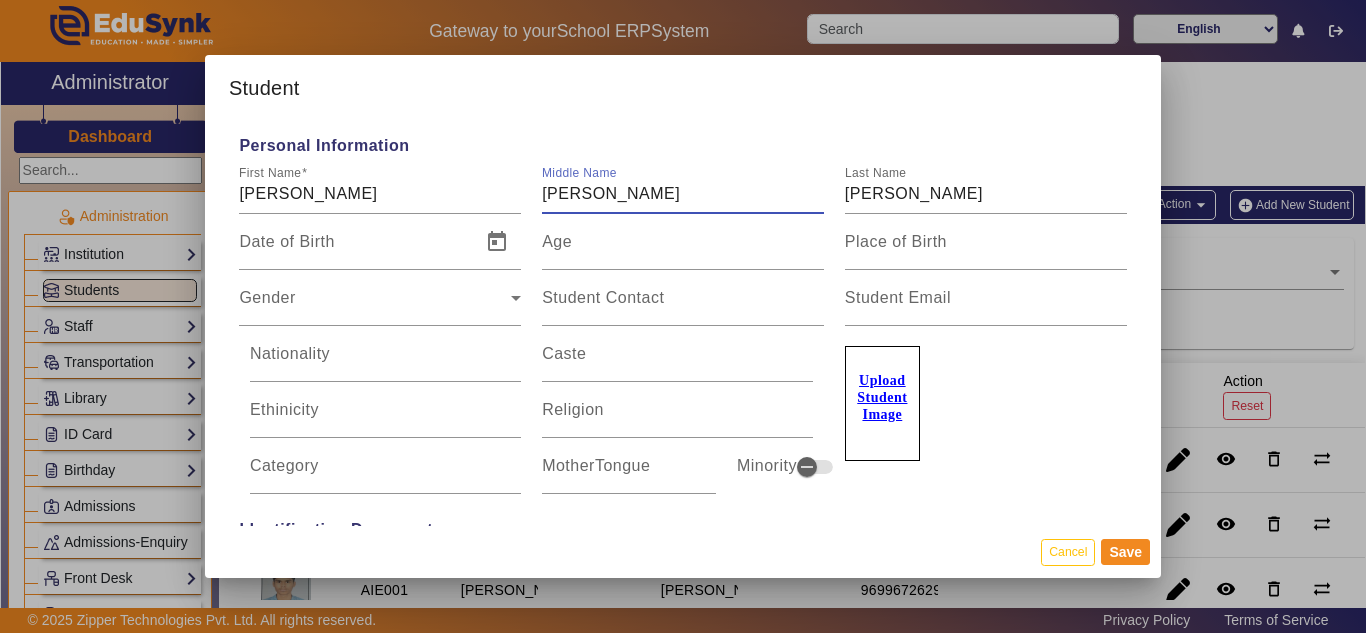 type on "[PERSON_NAME]" 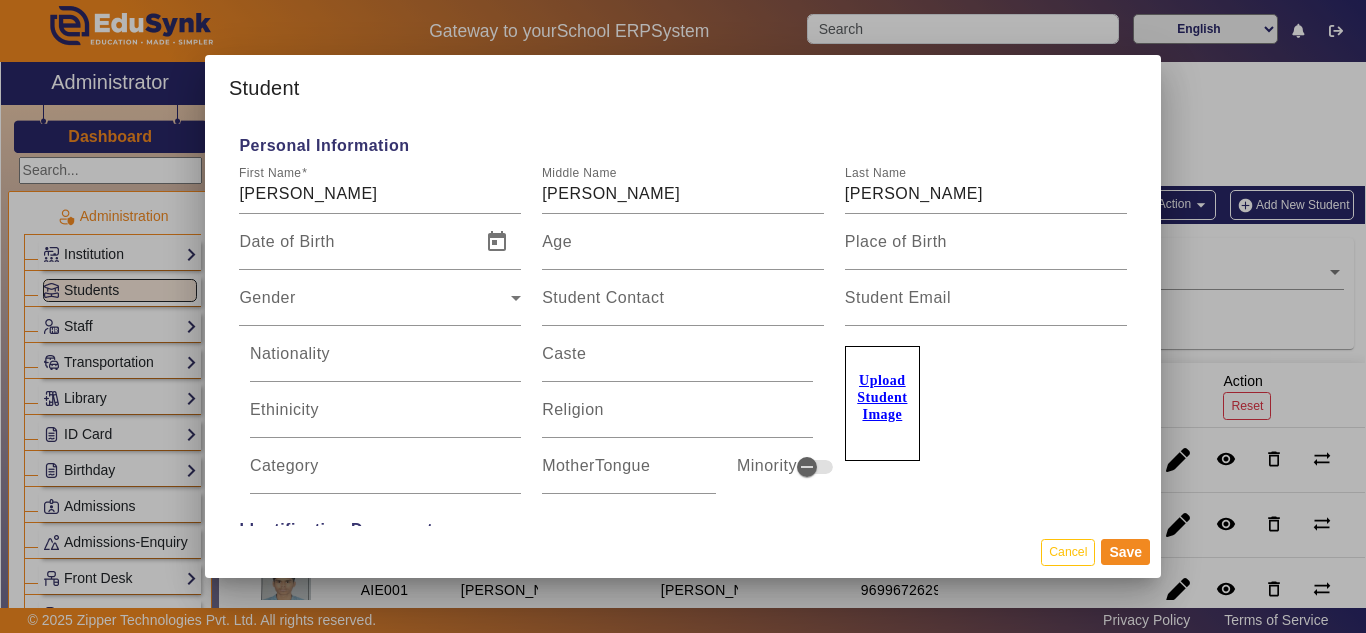 click on "Upload Student Image" at bounding box center [882, 397] 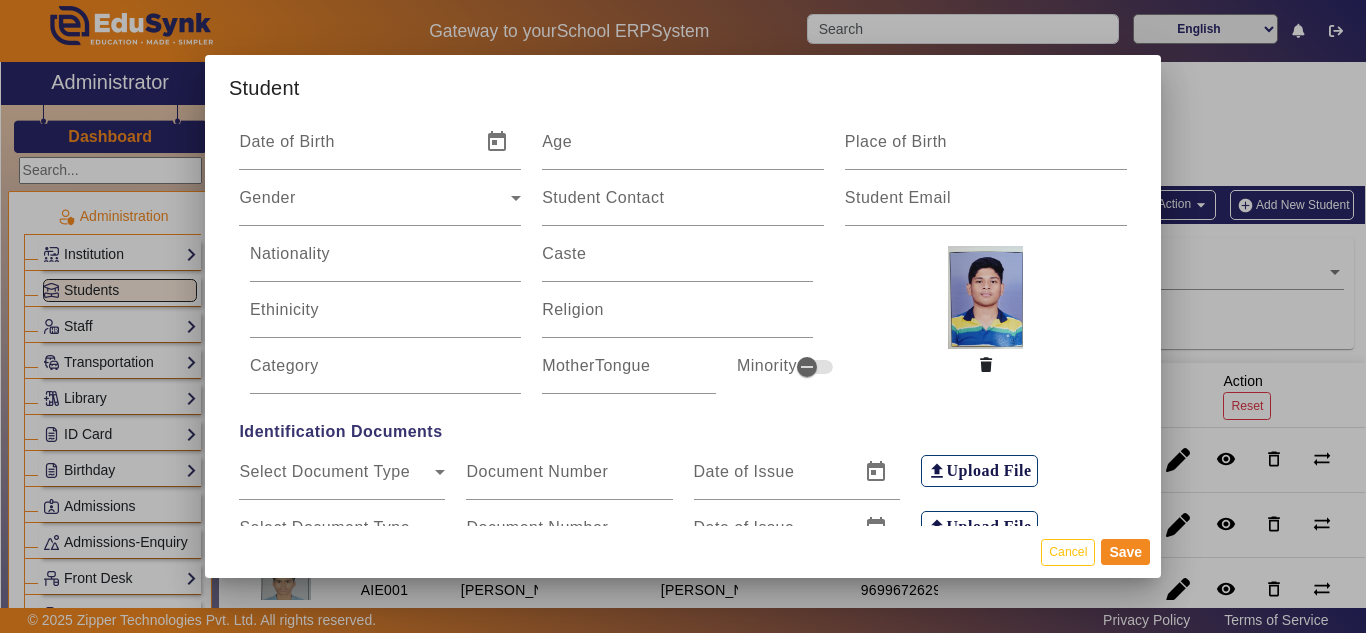 scroll, scrollTop: 0, scrollLeft: 0, axis: both 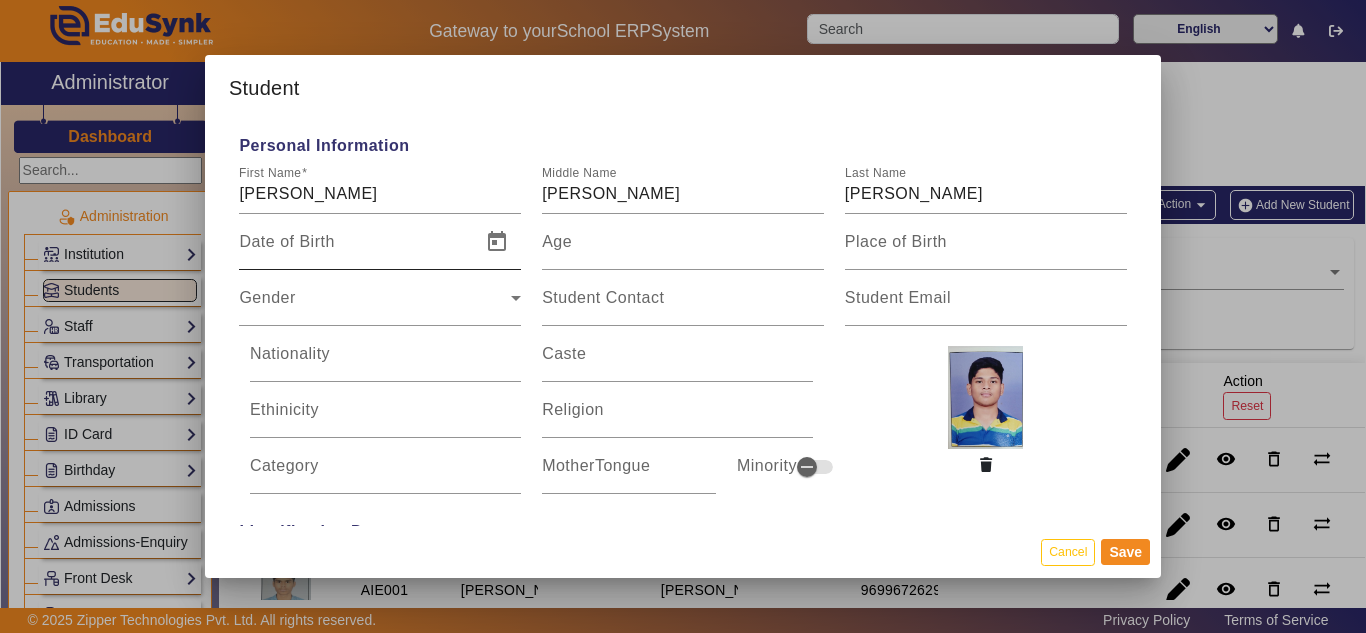 click on "Date of Birth" at bounding box center (354, 242) 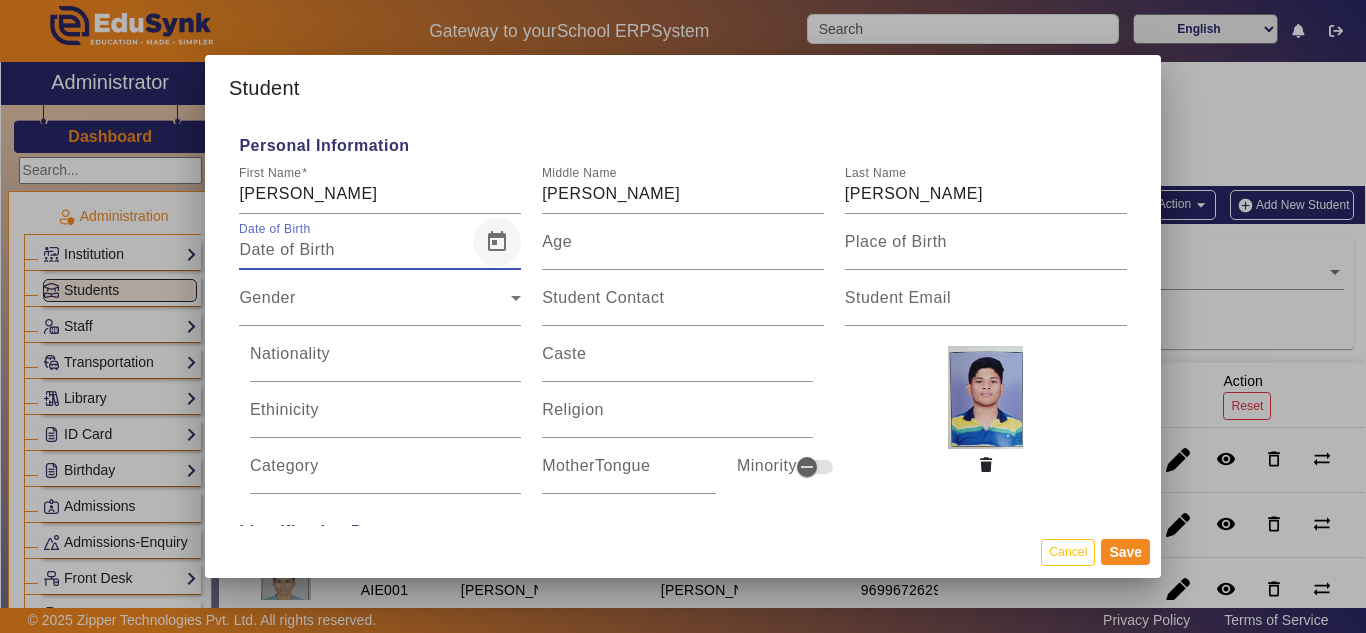 click at bounding box center (497, 242) 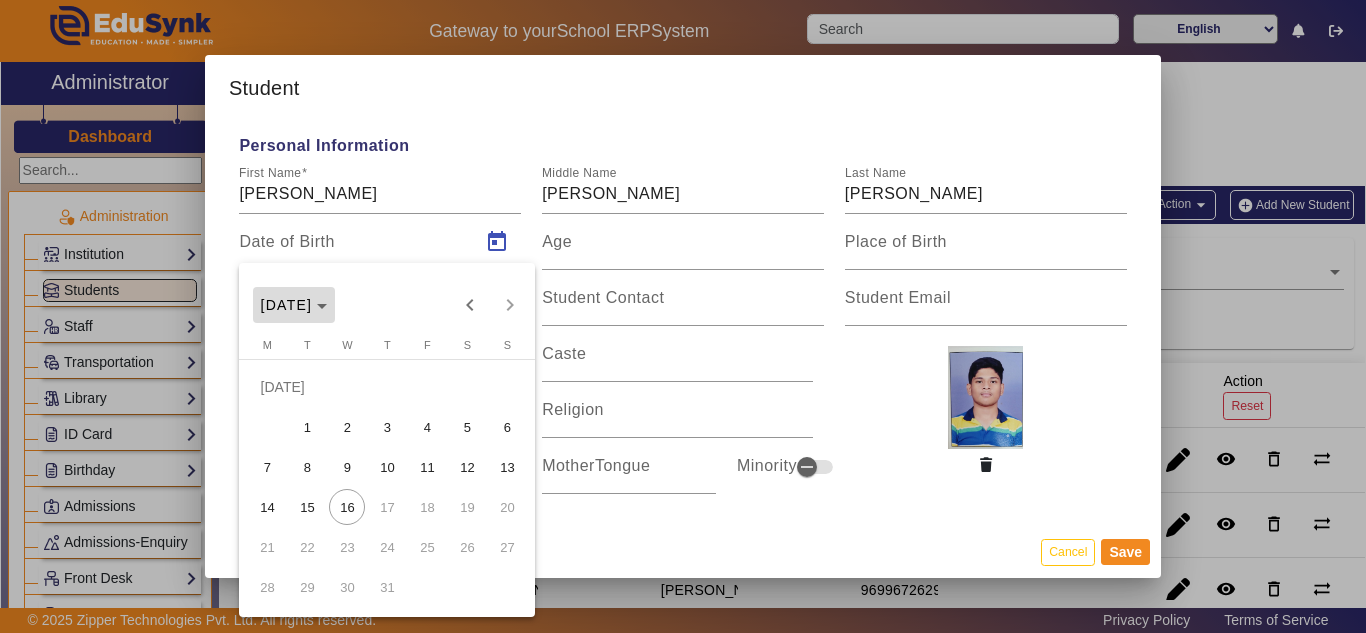 click on "[DATE]" at bounding box center (294, 305) 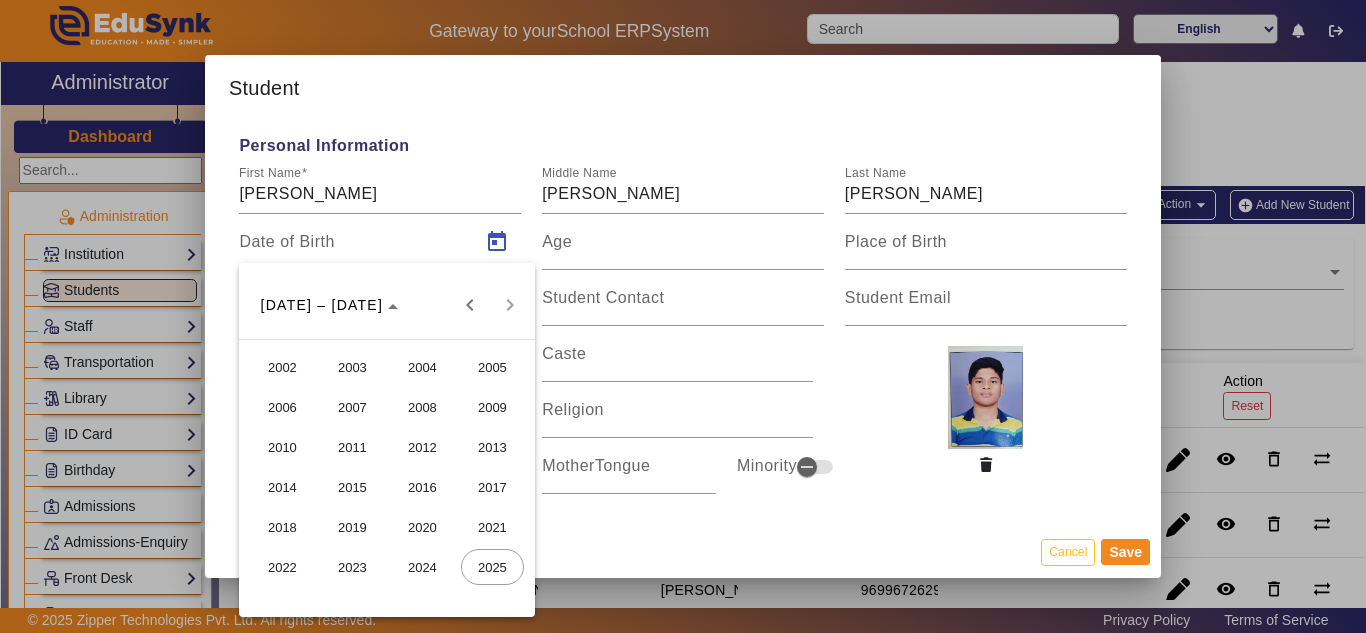 click on "2009" at bounding box center [492, 407] 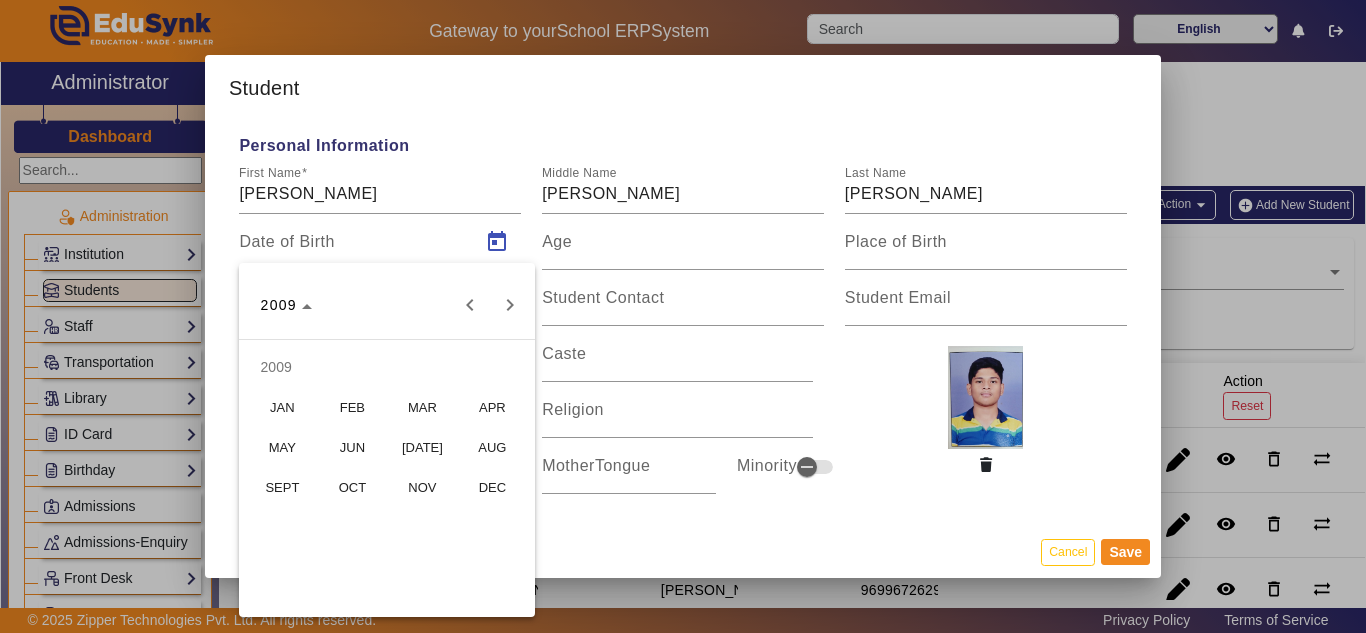 click on "SEPT" at bounding box center [282, 487] 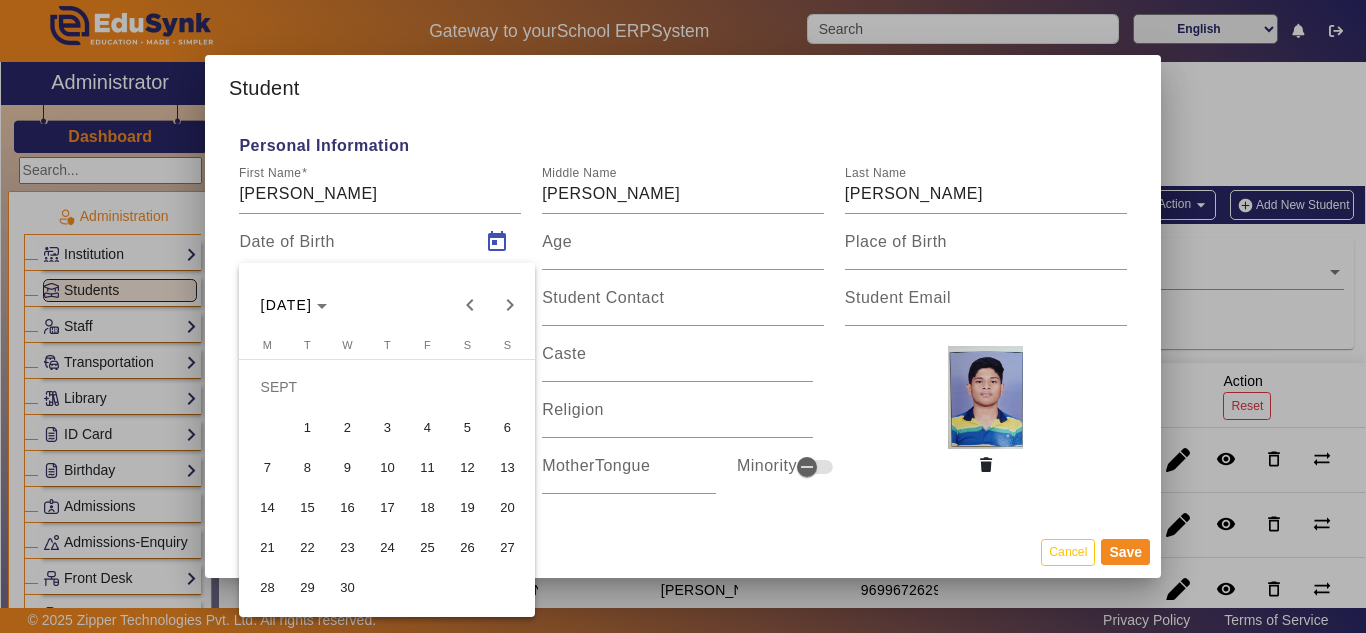 click on "19" at bounding box center (467, 507) 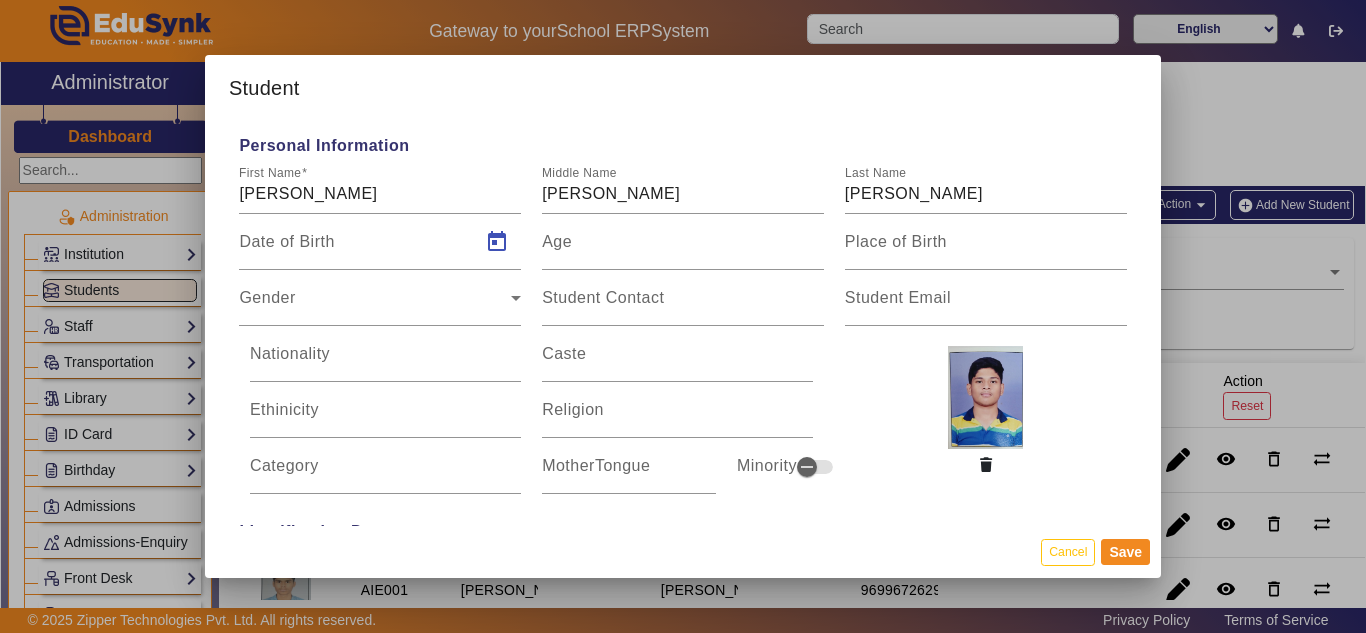 type on "[DATE]" 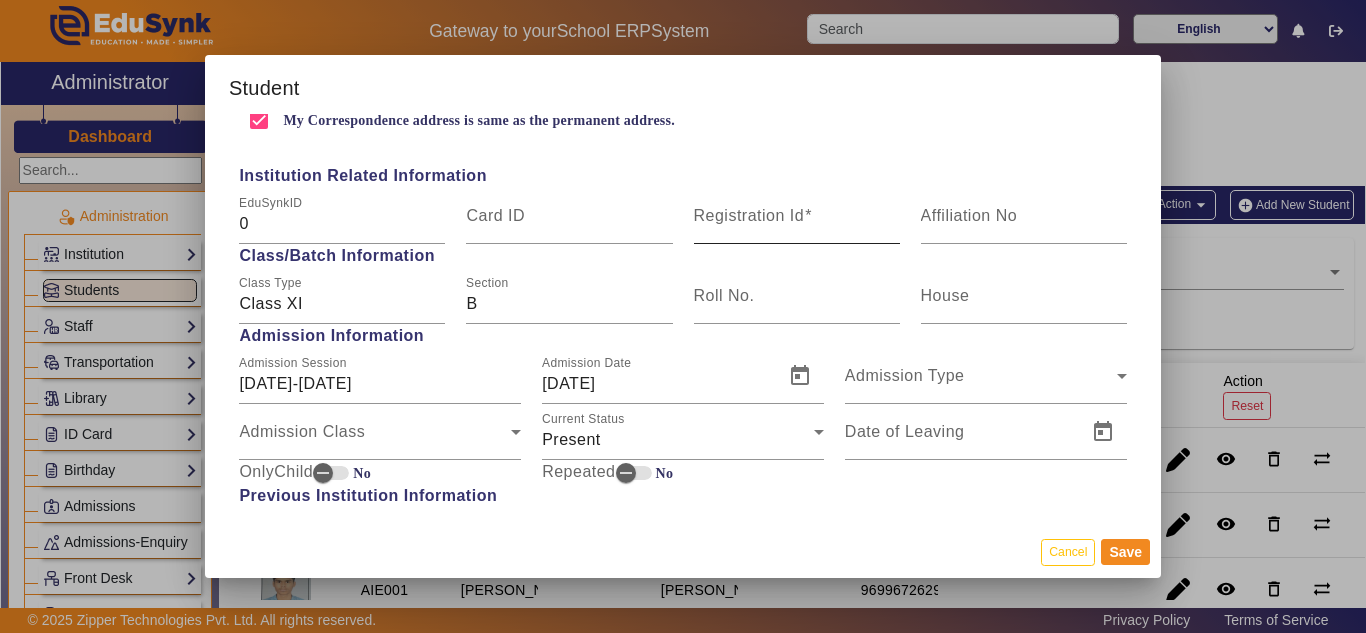 scroll, scrollTop: 700, scrollLeft: 0, axis: vertical 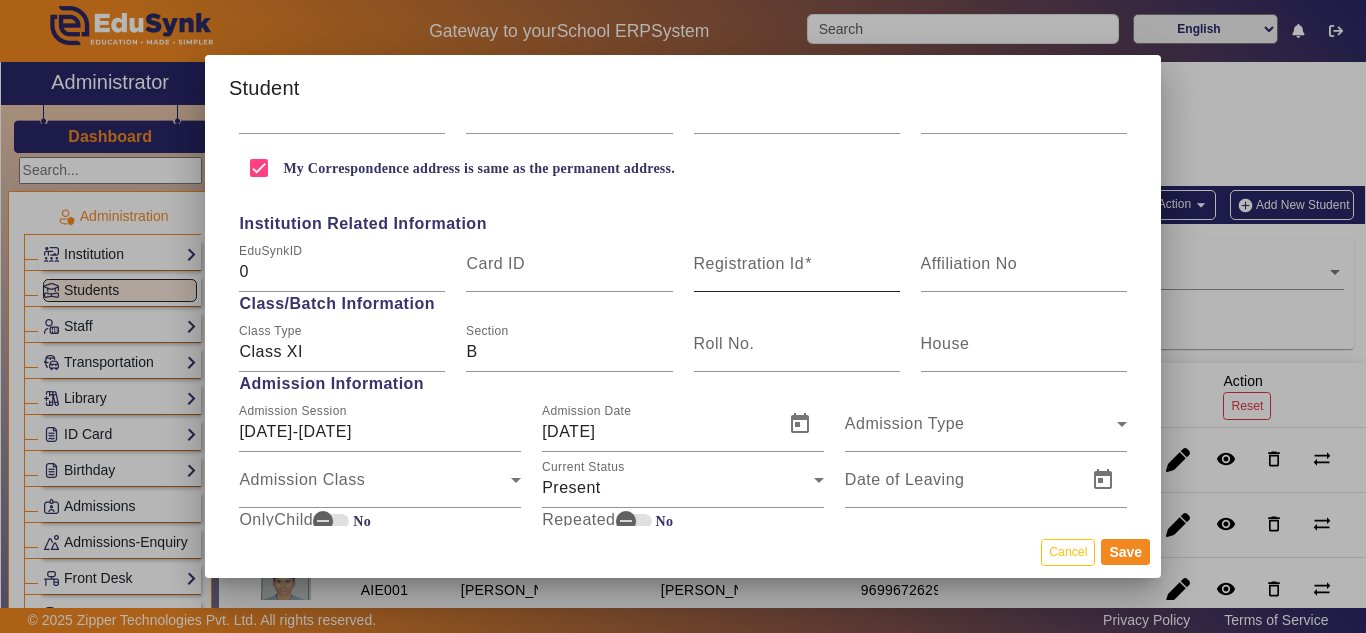 click on "Registration Id" at bounding box center (749, 263) 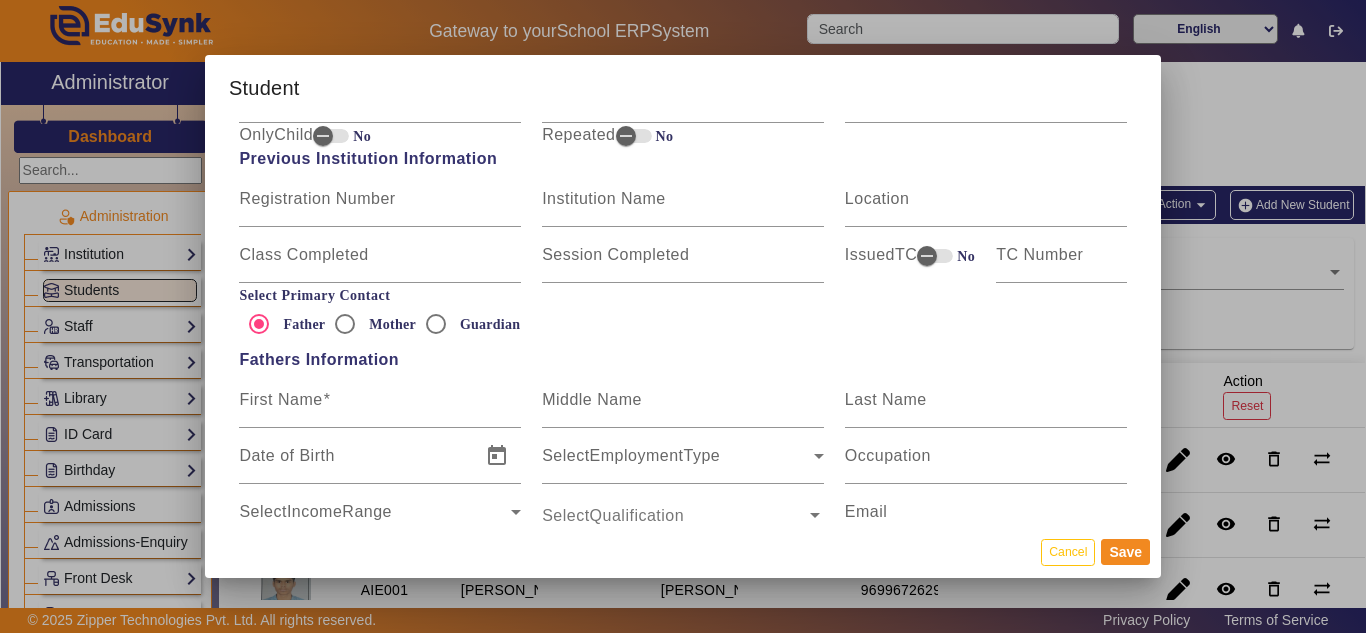 scroll, scrollTop: 1200, scrollLeft: 0, axis: vertical 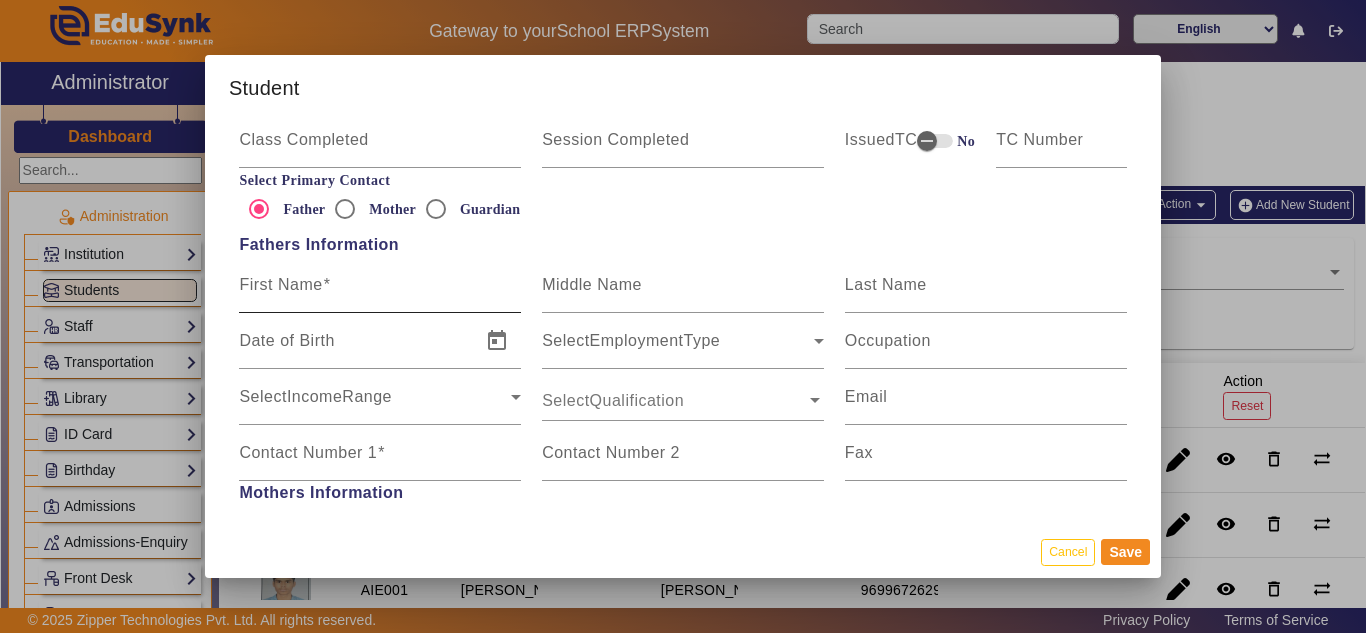 type on "AIE005" 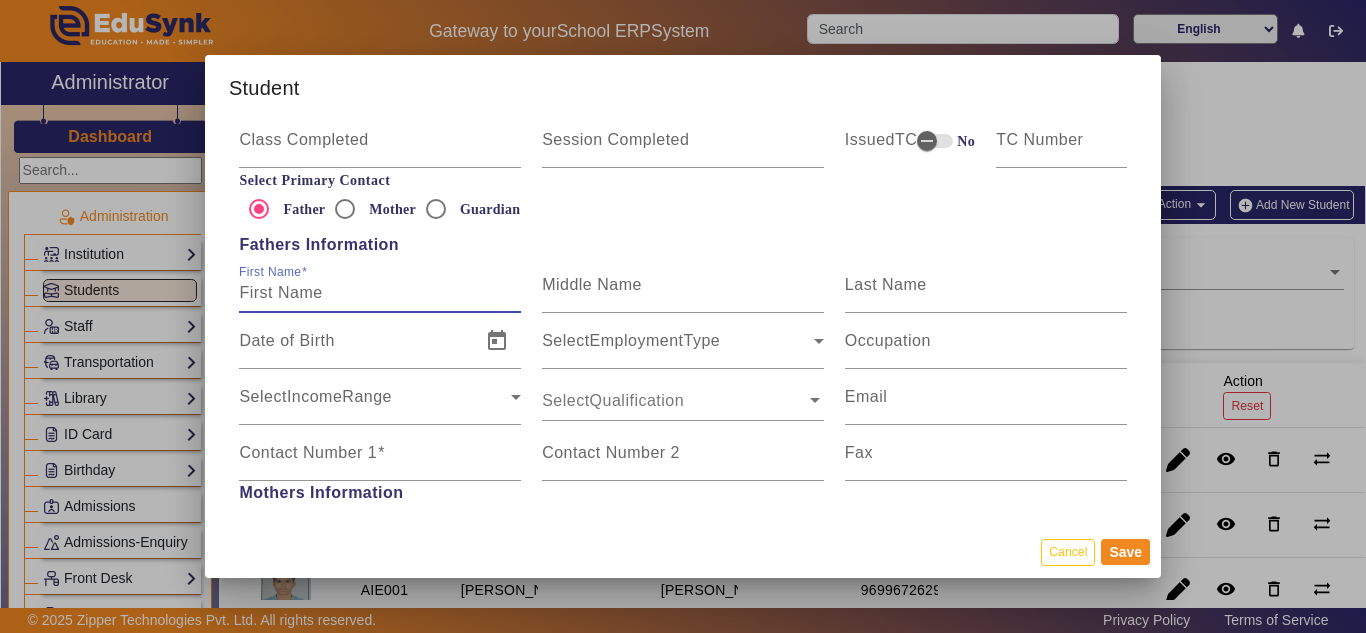 paste on "[PERSON_NAME]" 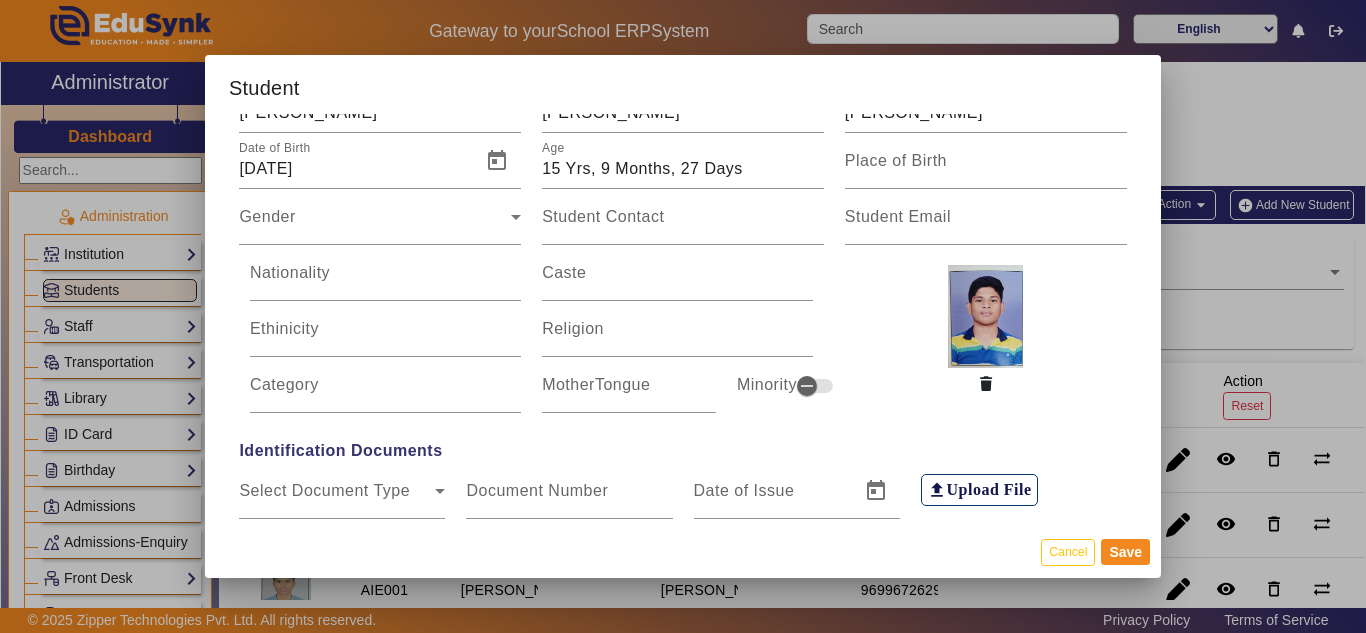scroll, scrollTop: 0, scrollLeft: 0, axis: both 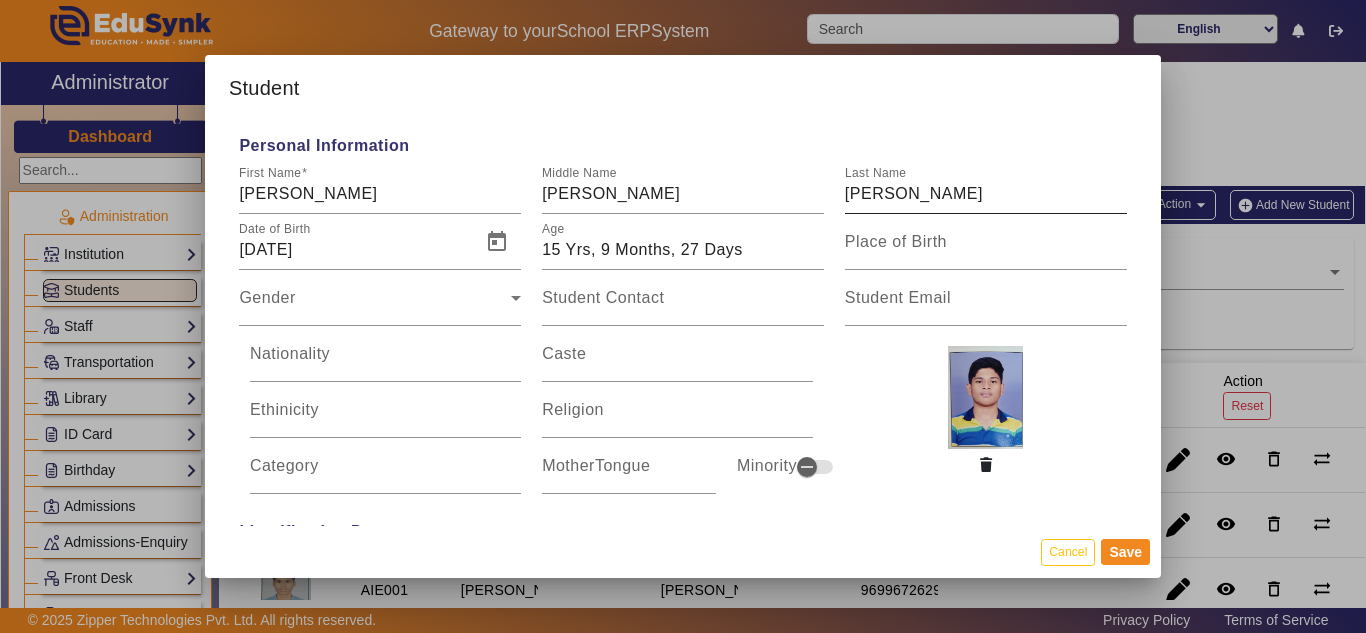 type on "[PERSON_NAME]" 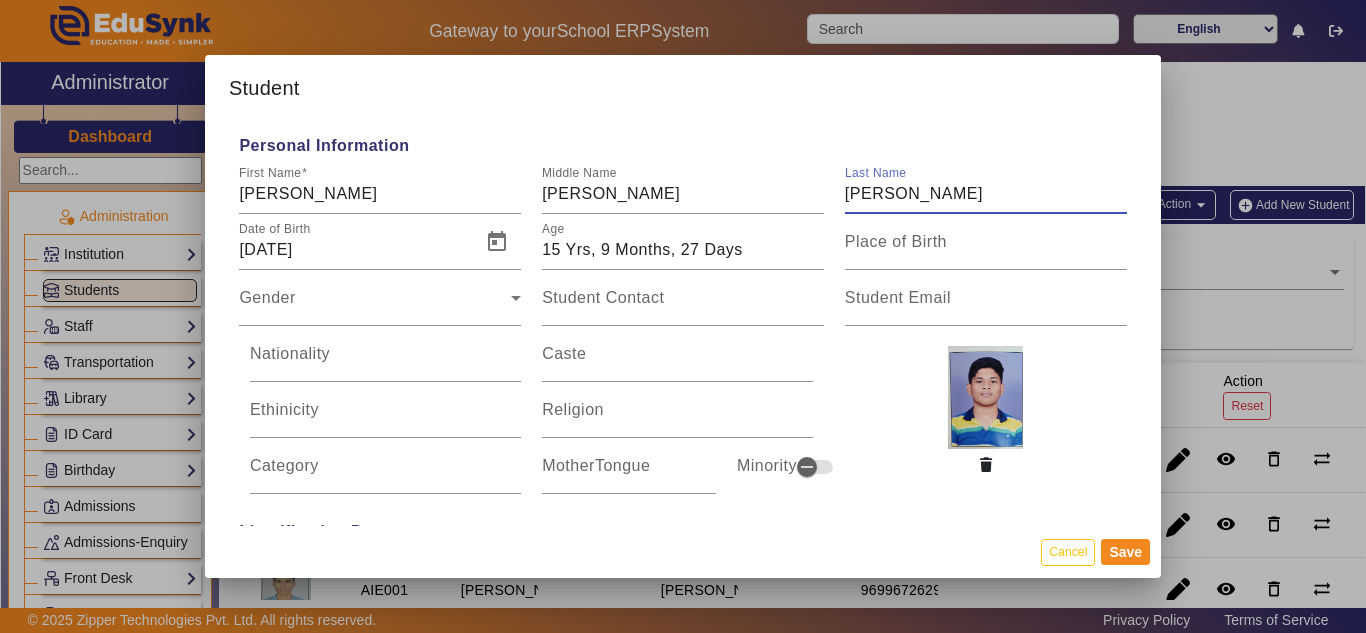 click on "[PERSON_NAME]" at bounding box center (986, 194) 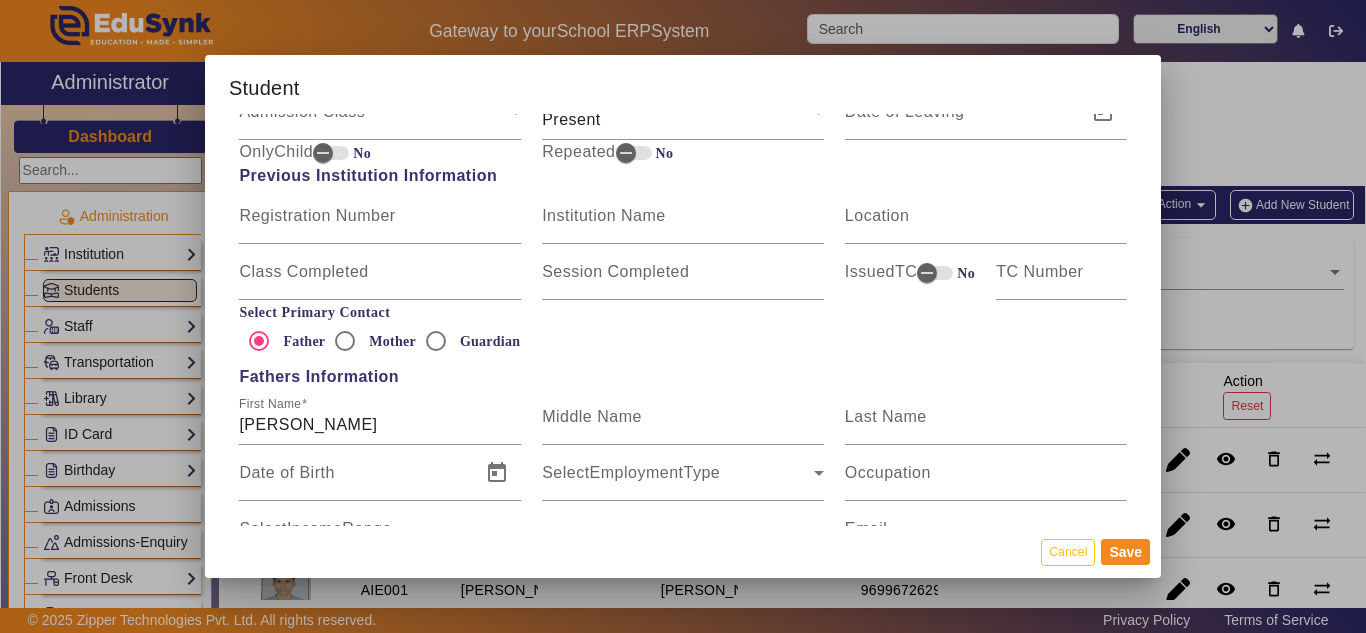 scroll, scrollTop: 1100, scrollLeft: 0, axis: vertical 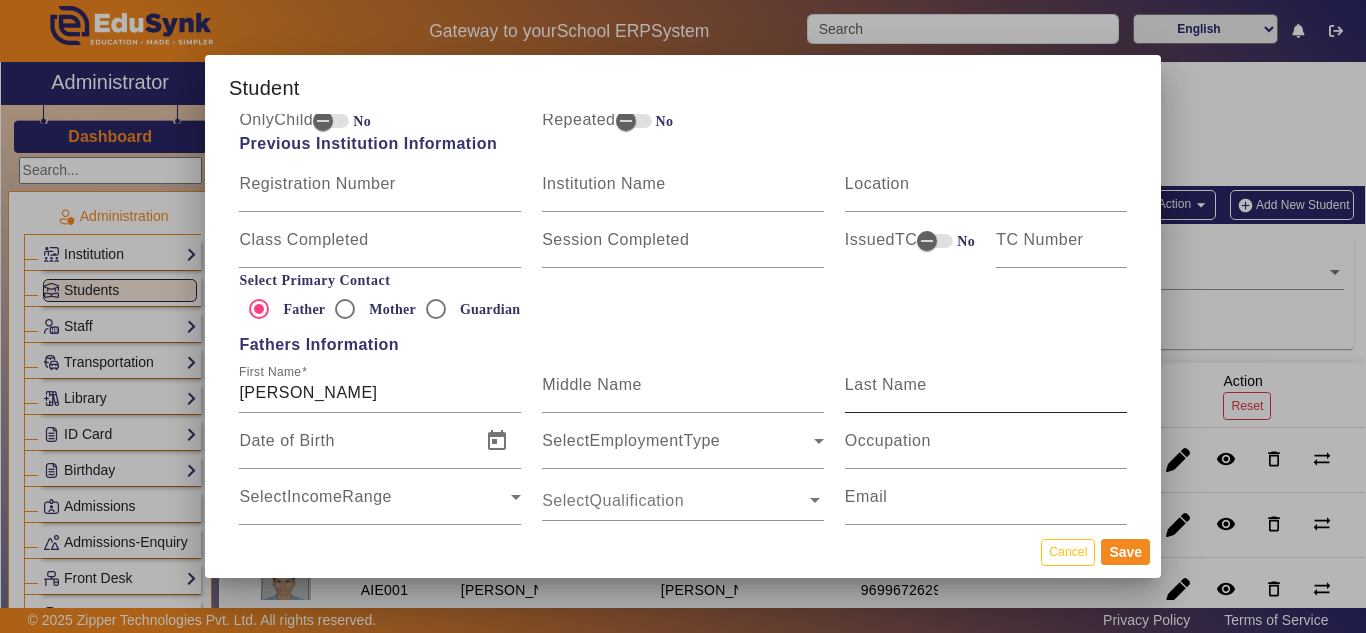 click on "Last Name" at bounding box center [886, 384] 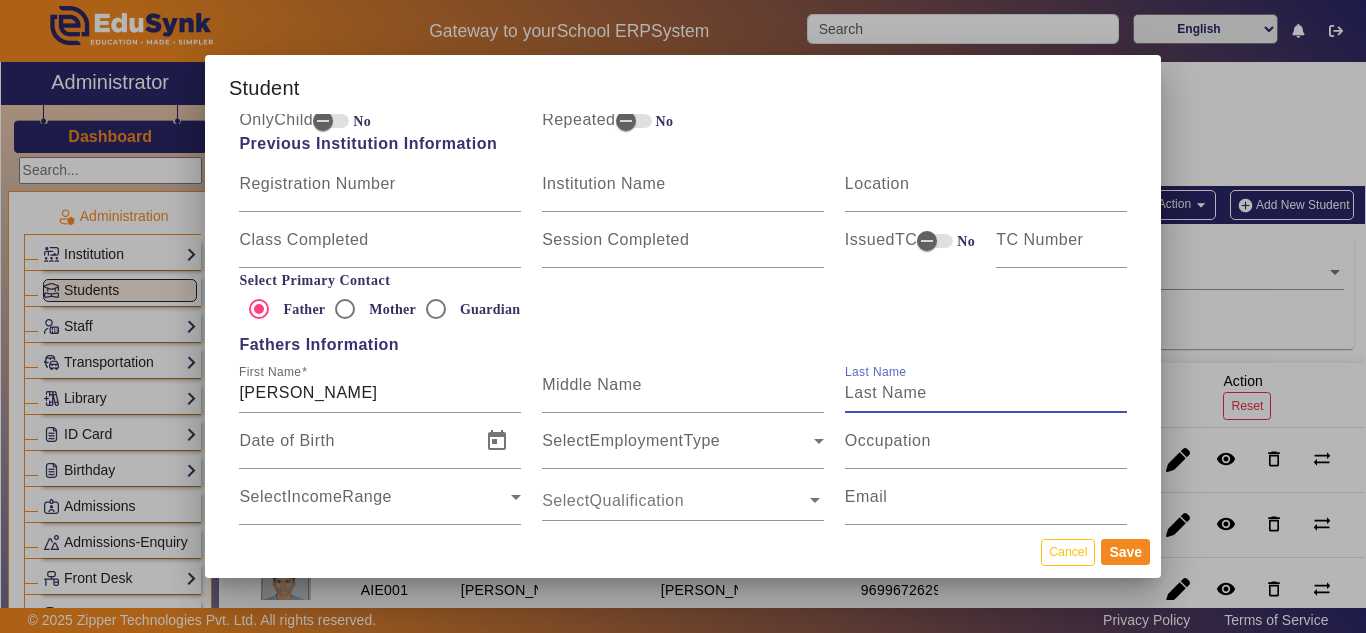 paste on "[PERSON_NAME]" 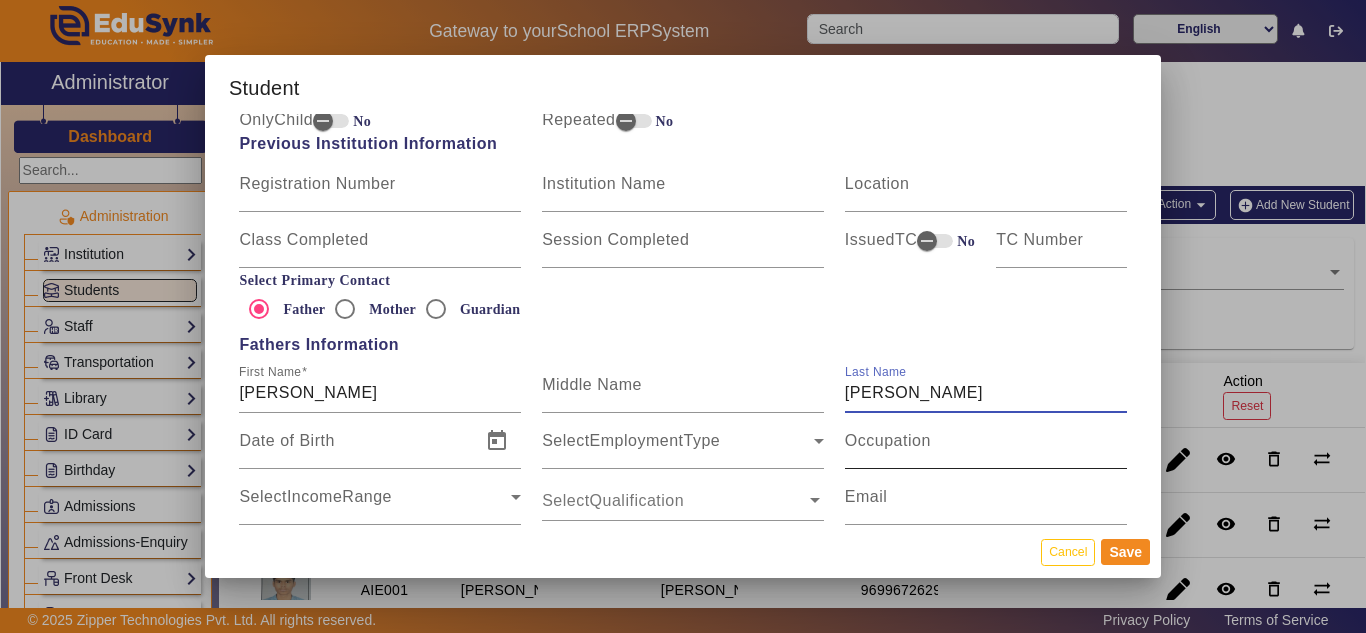 type on "[PERSON_NAME]" 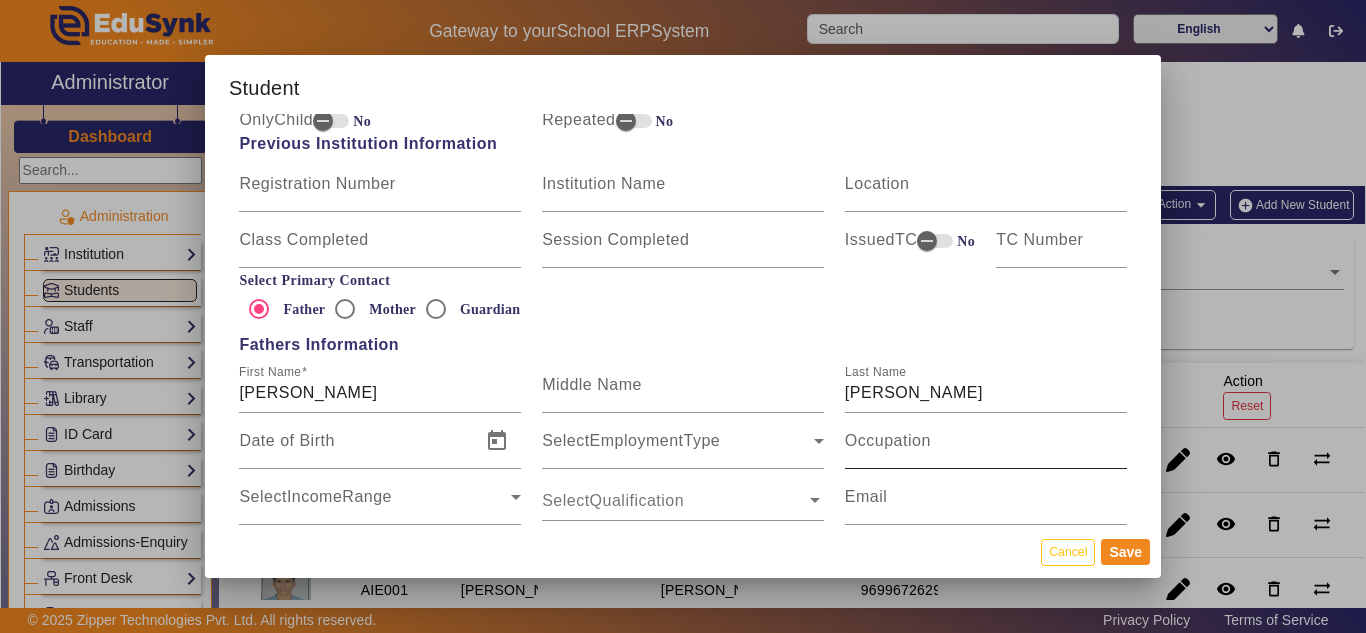 click on "Occupation" at bounding box center [888, 440] 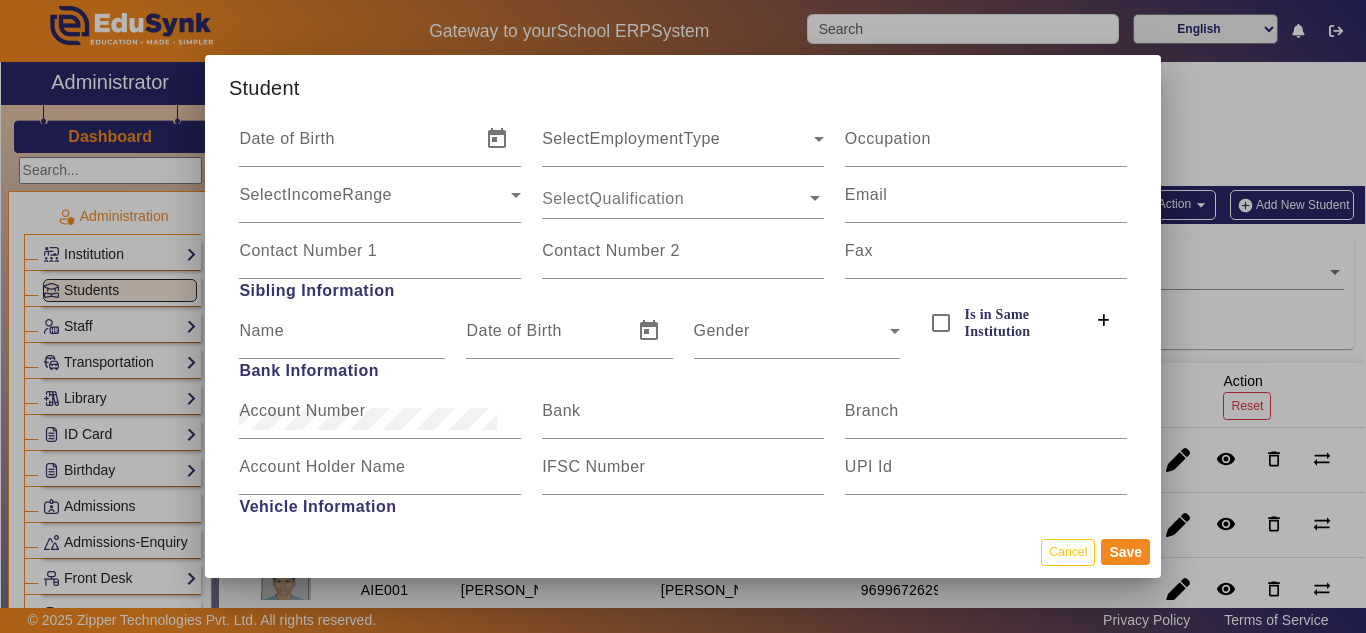 scroll, scrollTop: 1900, scrollLeft: 0, axis: vertical 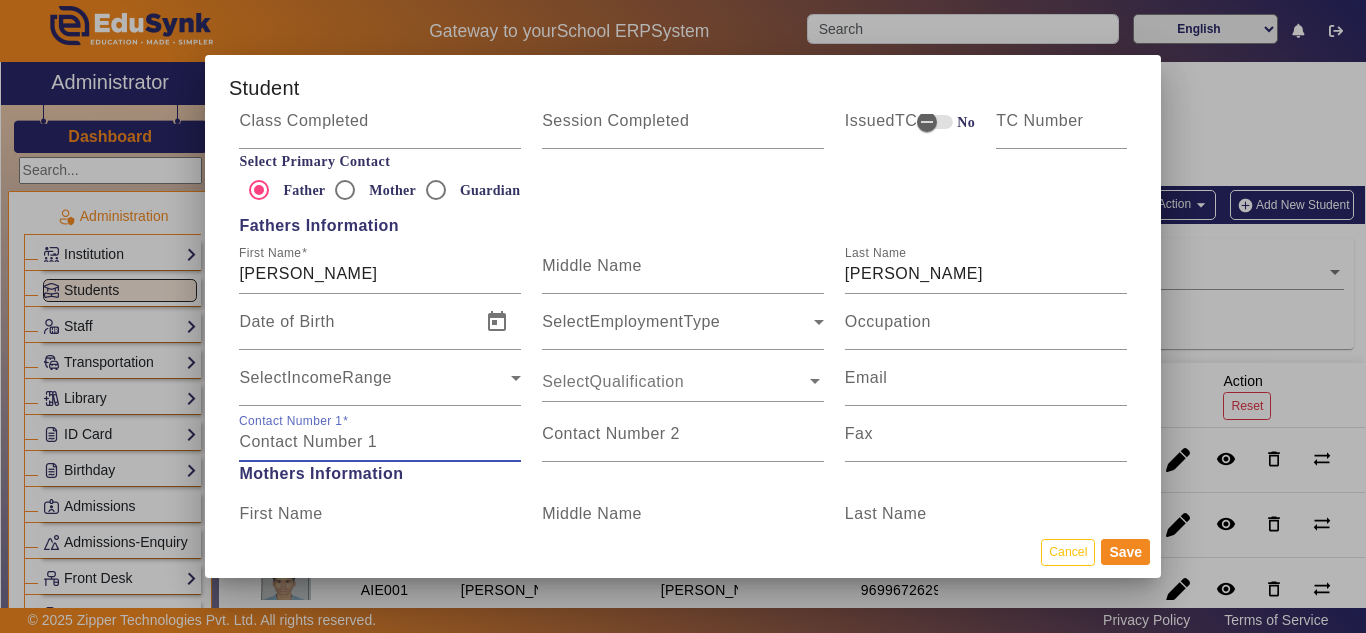 click on "Contact Number 1" at bounding box center (380, 442) 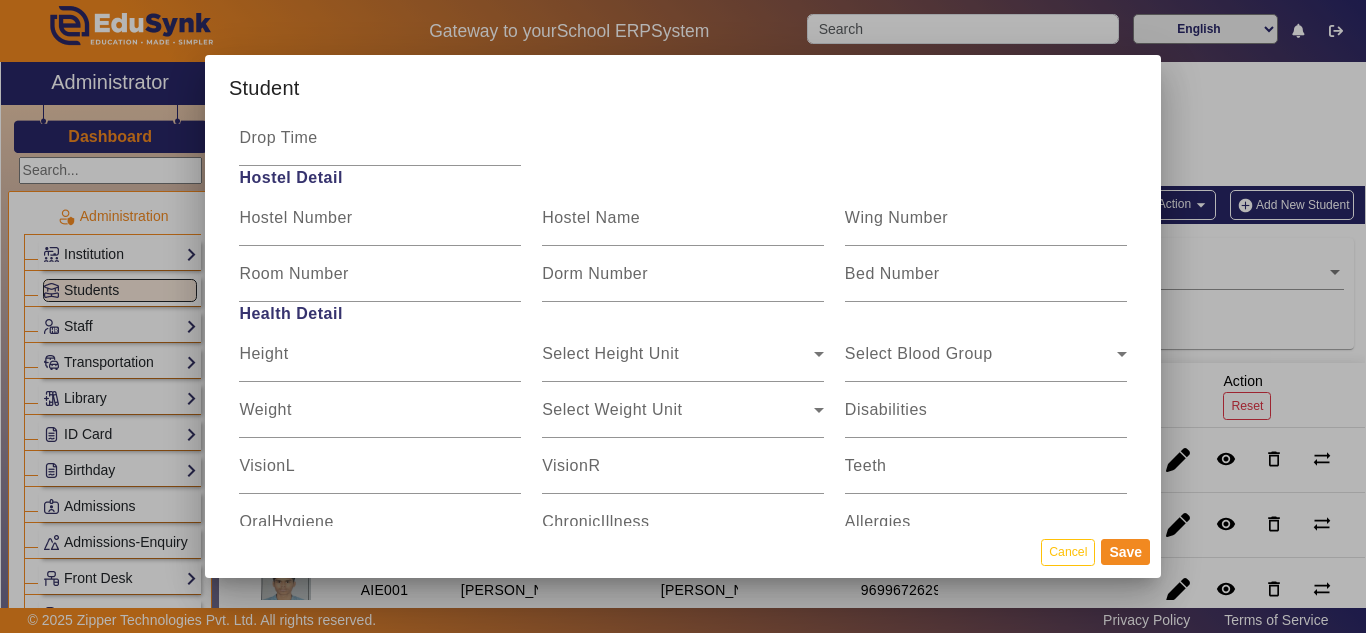 scroll, scrollTop: 2519, scrollLeft: 0, axis: vertical 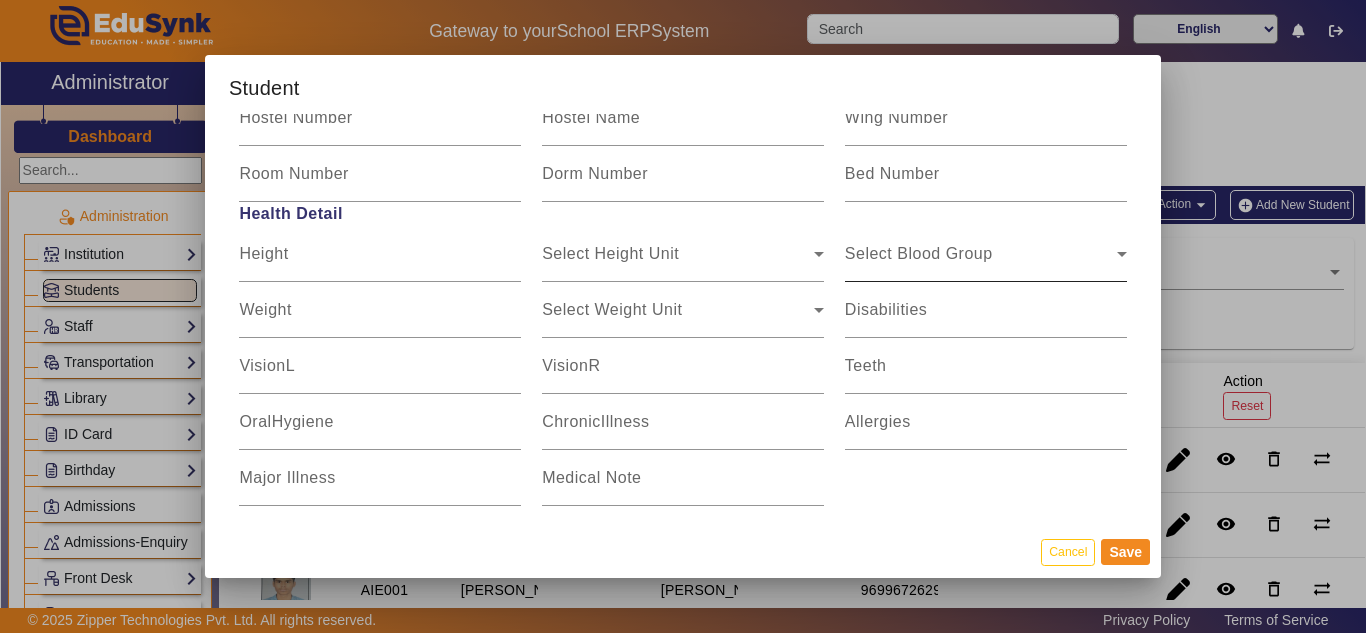 type on "9823356282" 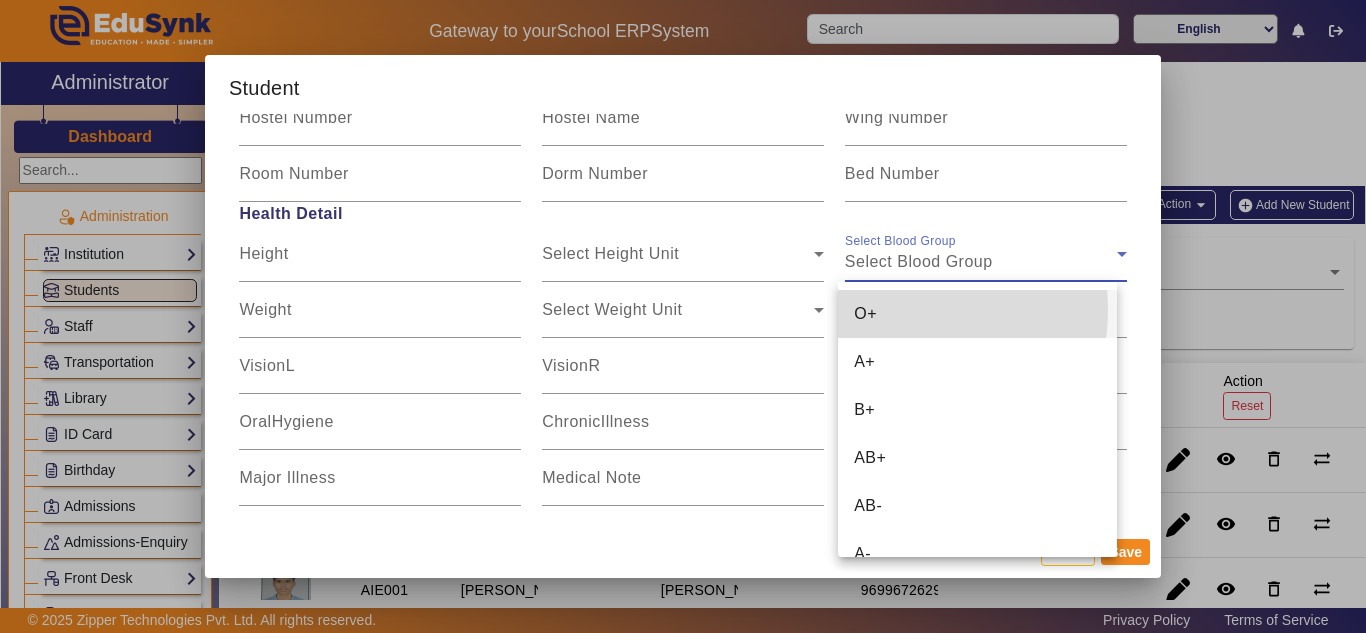 click on "O+" at bounding box center [977, 314] 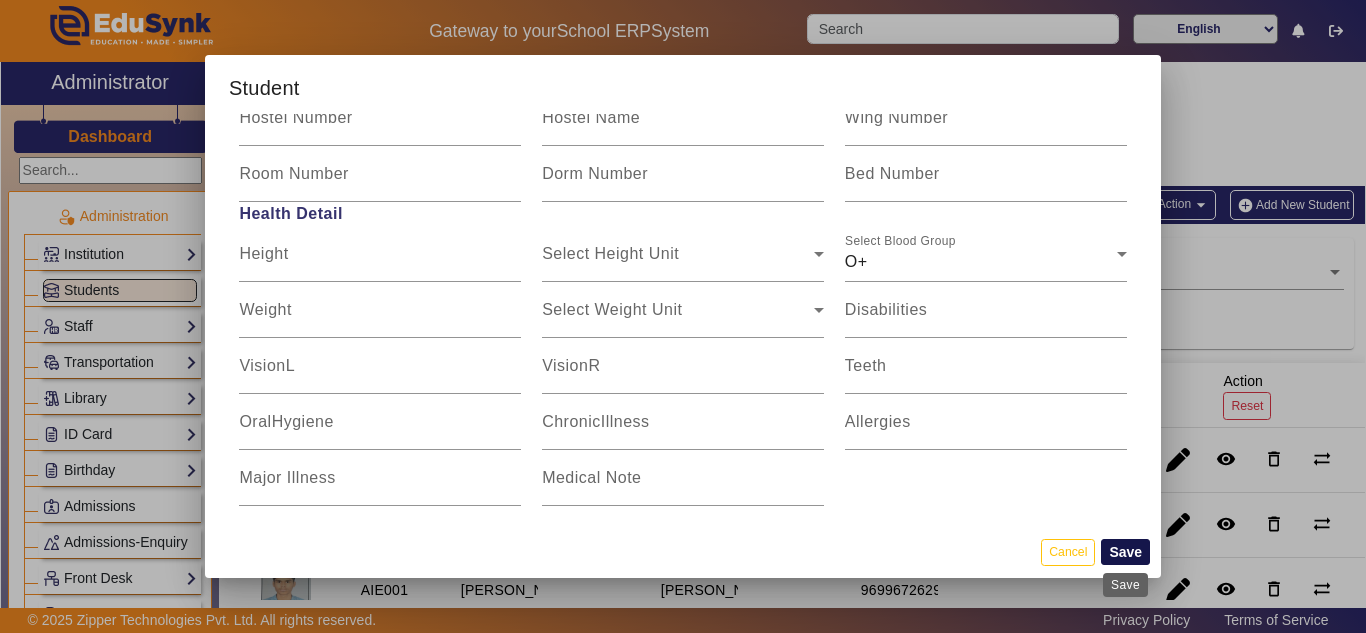 click on "Save" at bounding box center [1125, 552] 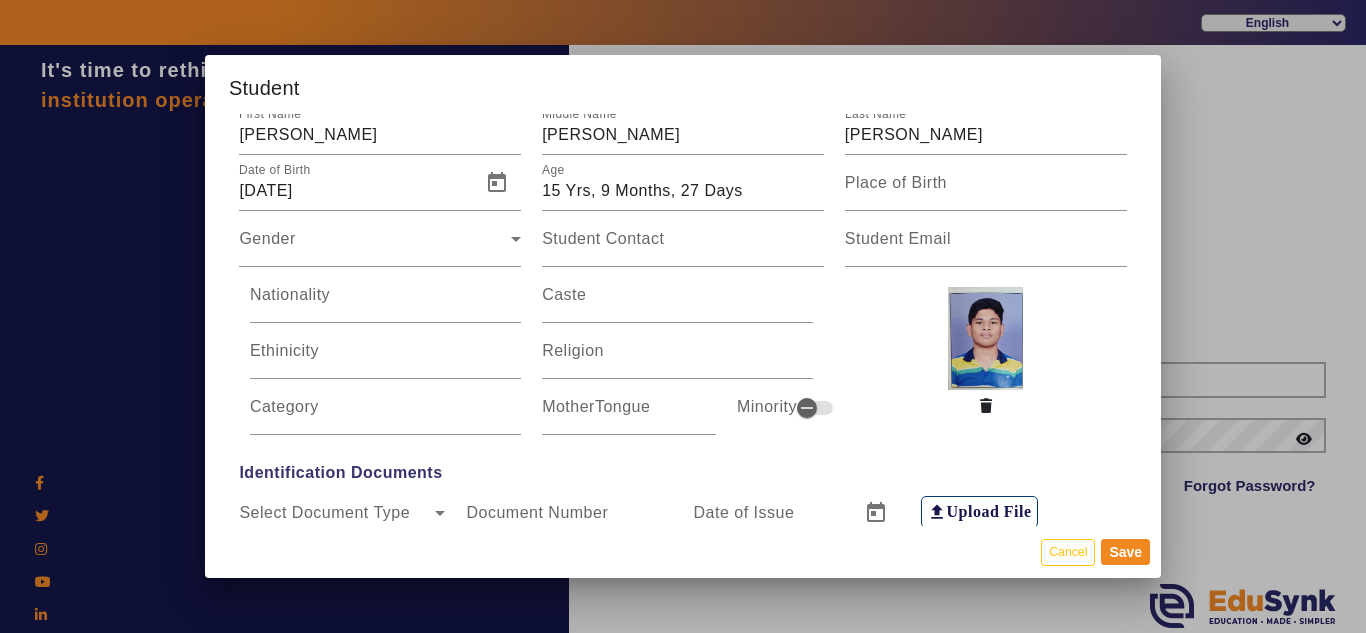 scroll, scrollTop: 0, scrollLeft: 0, axis: both 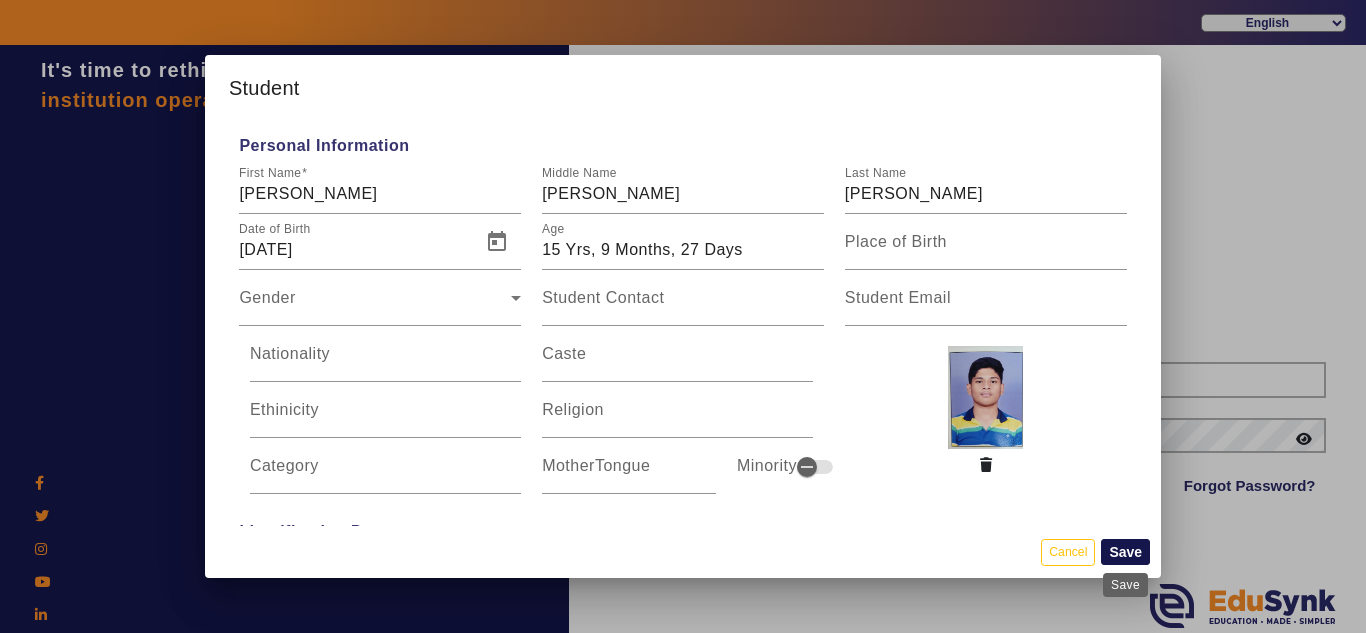 click on "Save" at bounding box center (1125, 552) 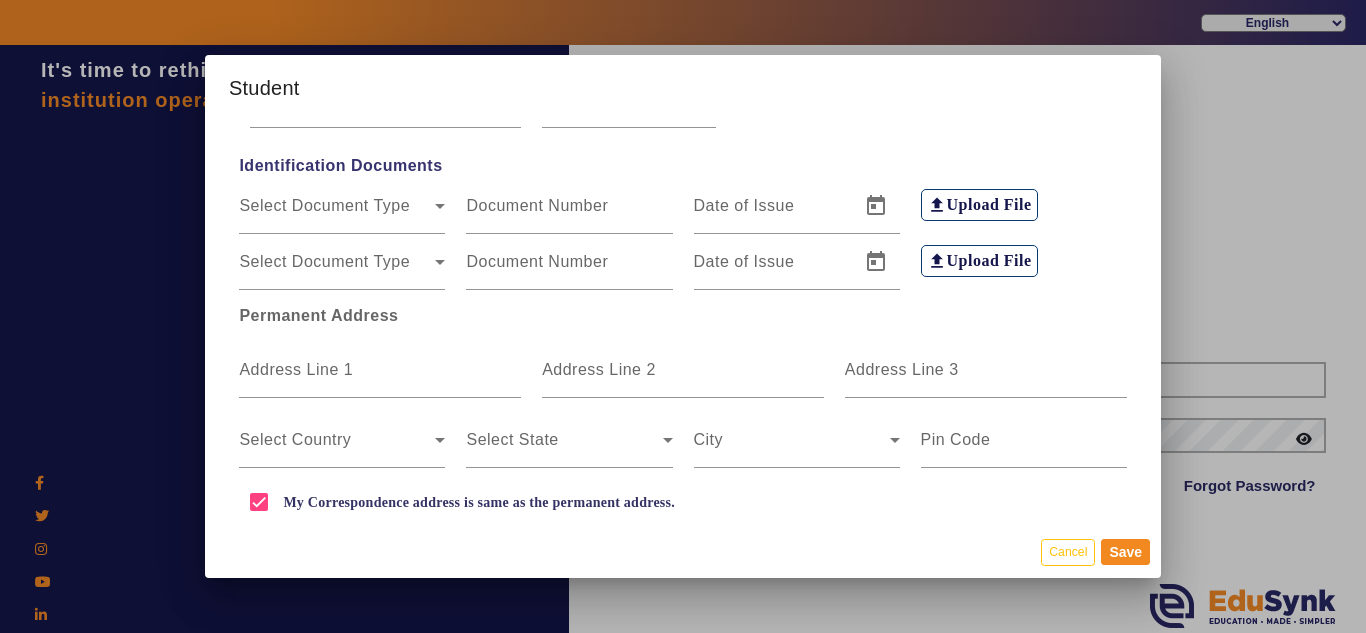 scroll, scrollTop: 119, scrollLeft: 0, axis: vertical 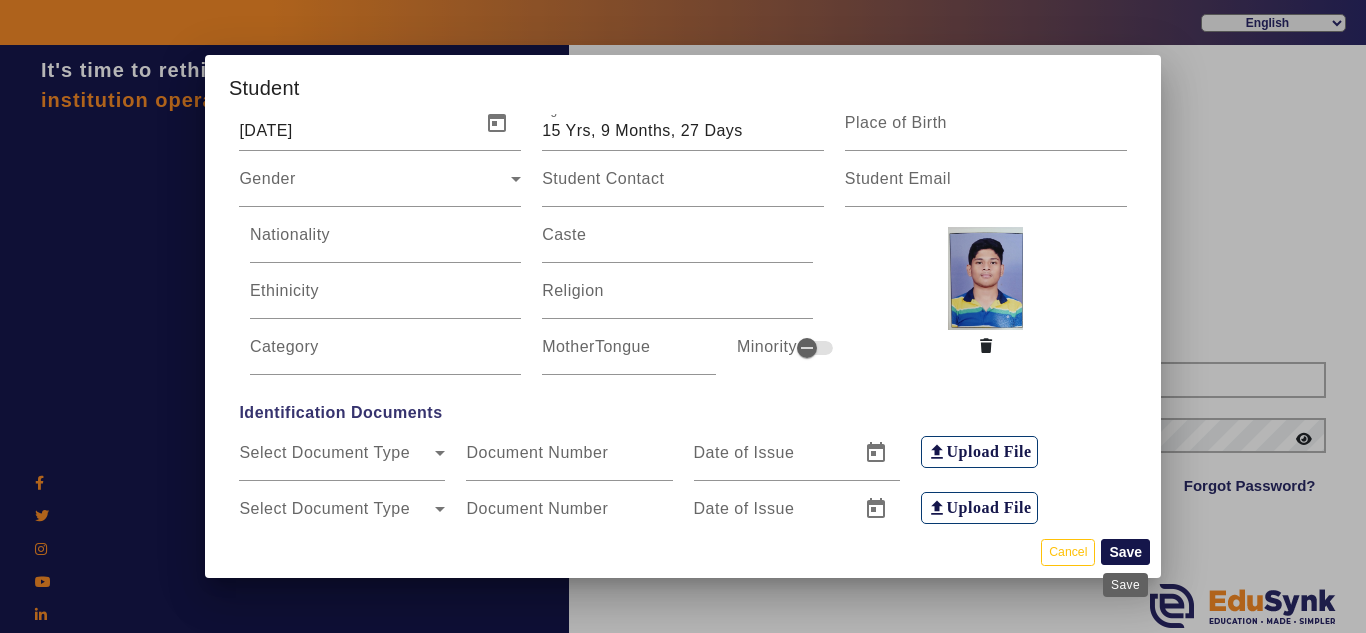 click on "Save" at bounding box center [1125, 552] 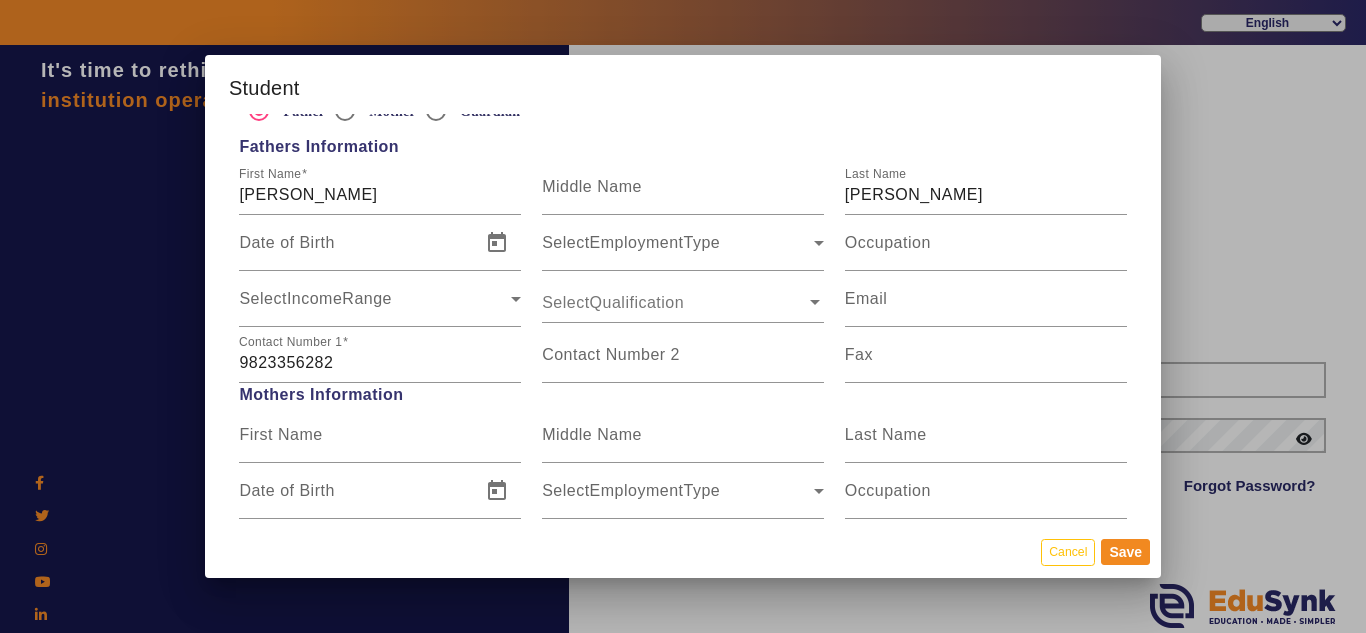 scroll, scrollTop: 1400, scrollLeft: 0, axis: vertical 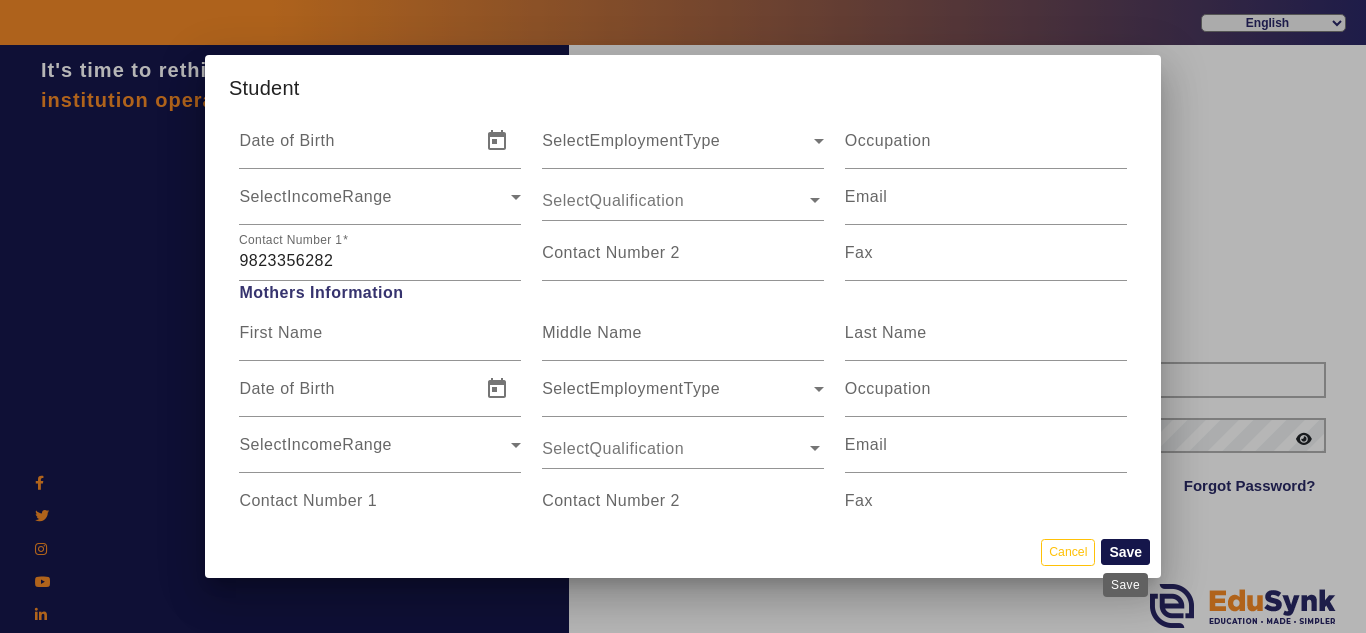 click on "Save" at bounding box center [1125, 552] 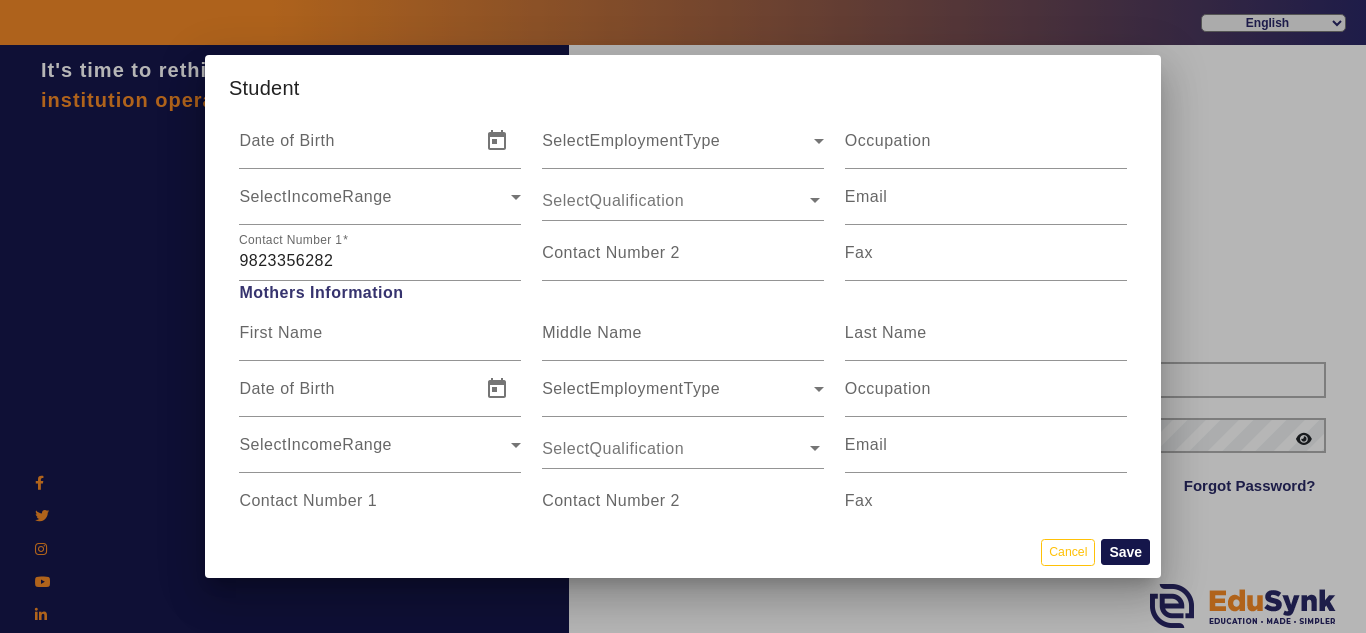 click on "Save" at bounding box center [1125, 552] 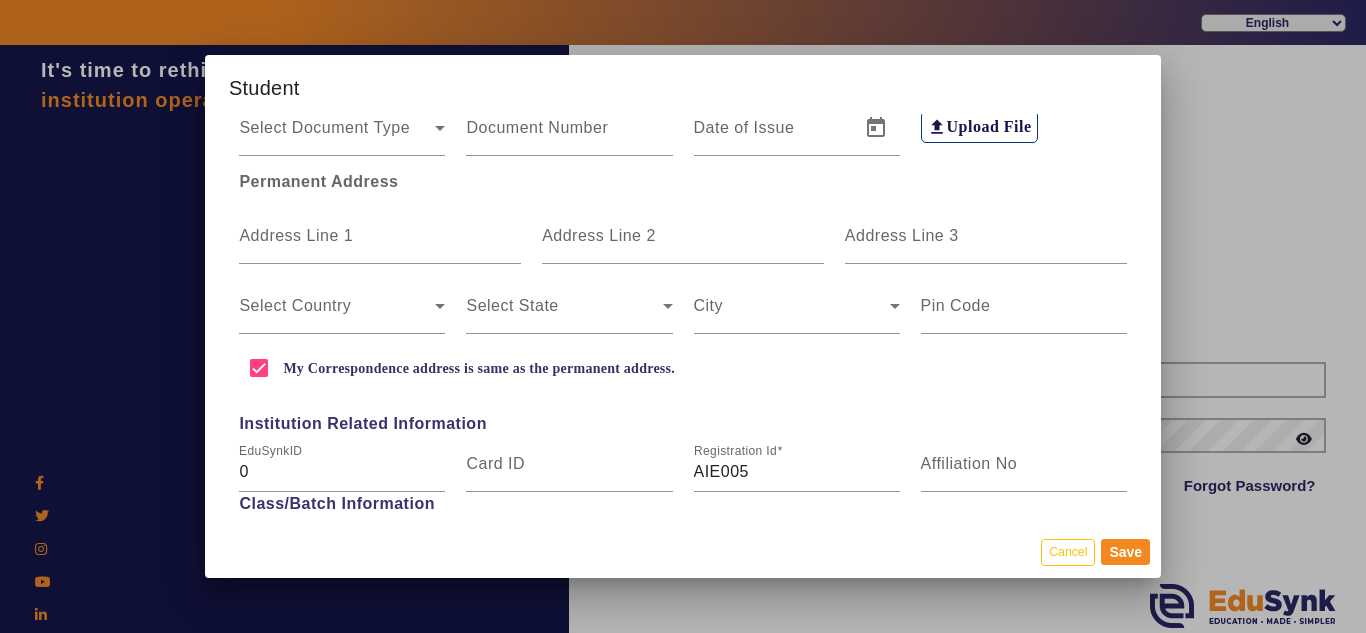 scroll, scrollTop: 0, scrollLeft: 0, axis: both 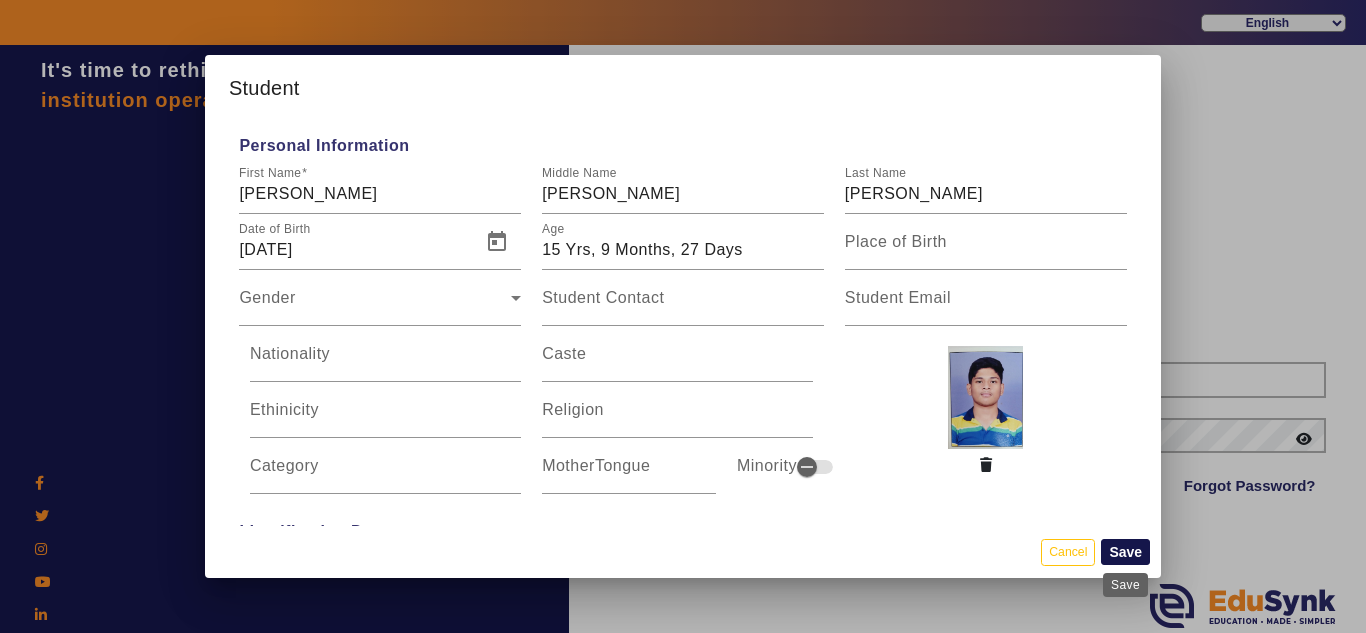 click on "Save" at bounding box center (1125, 552) 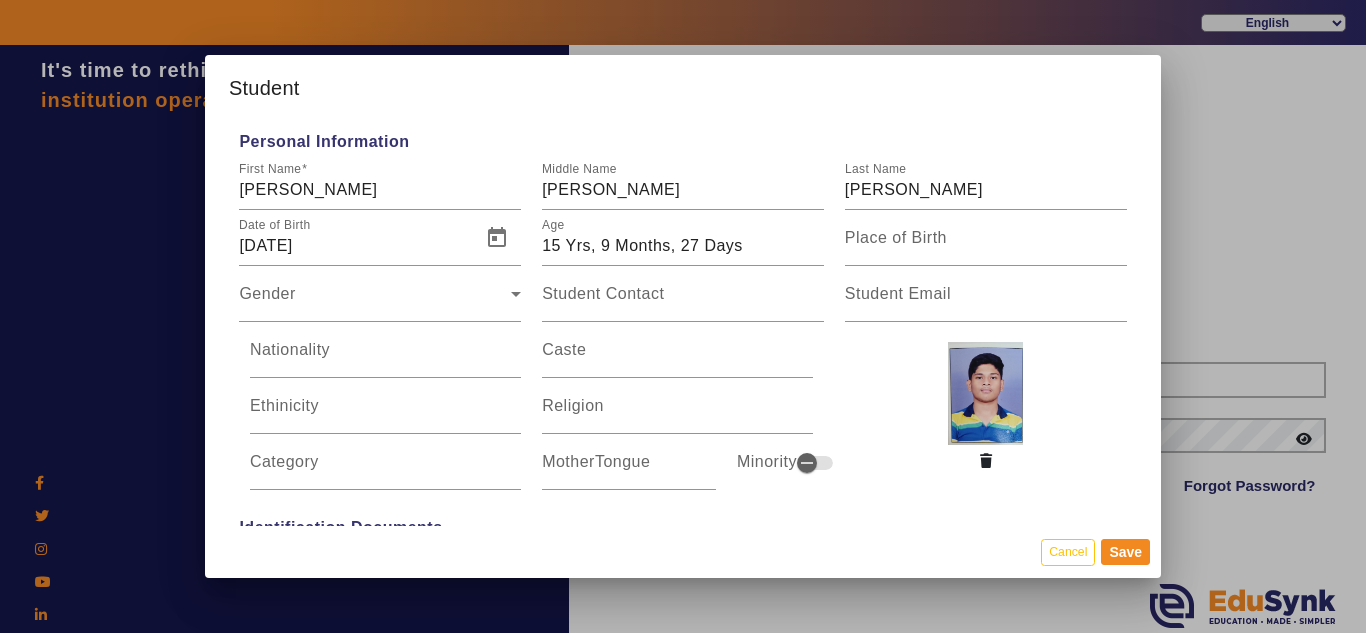 scroll, scrollTop: 0, scrollLeft: 0, axis: both 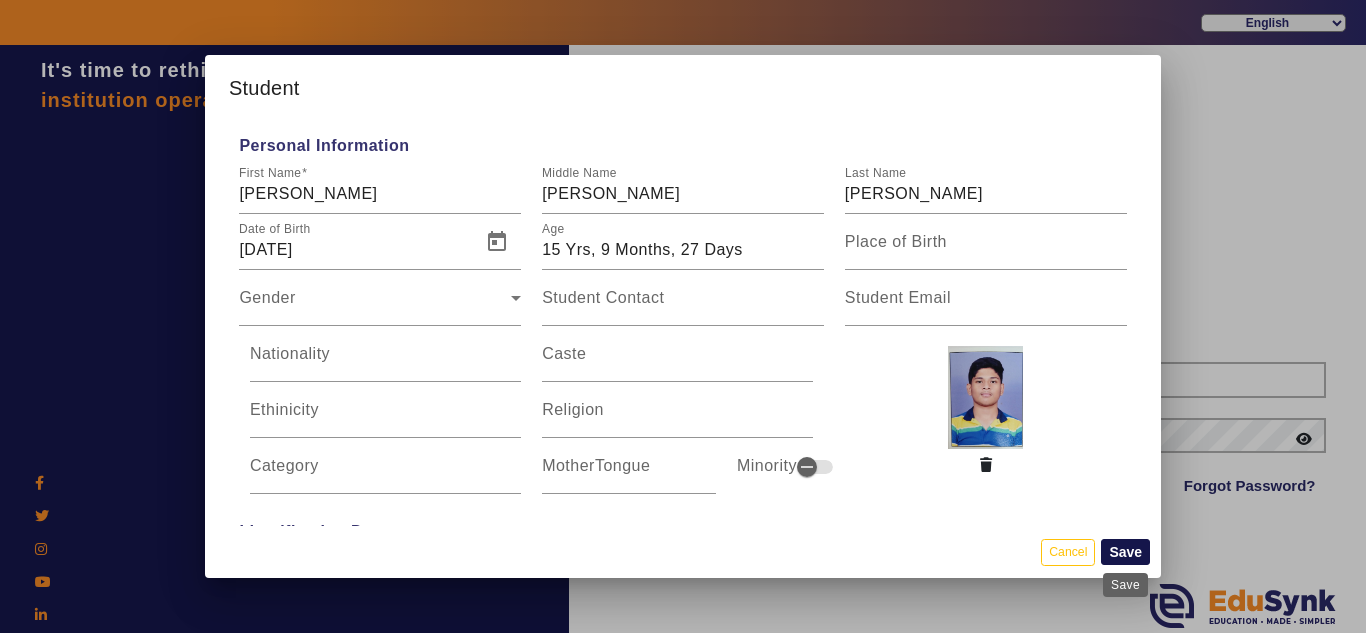 click on "Save" at bounding box center (1125, 552) 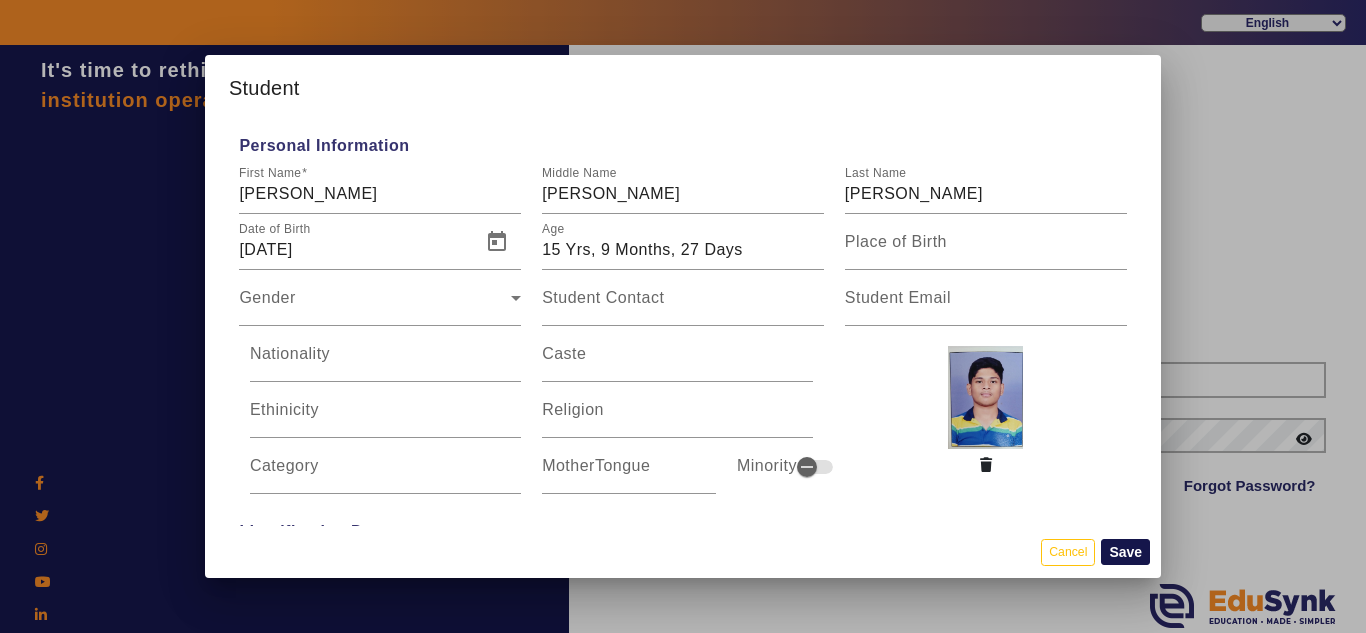 click on "Save" at bounding box center [1125, 552] 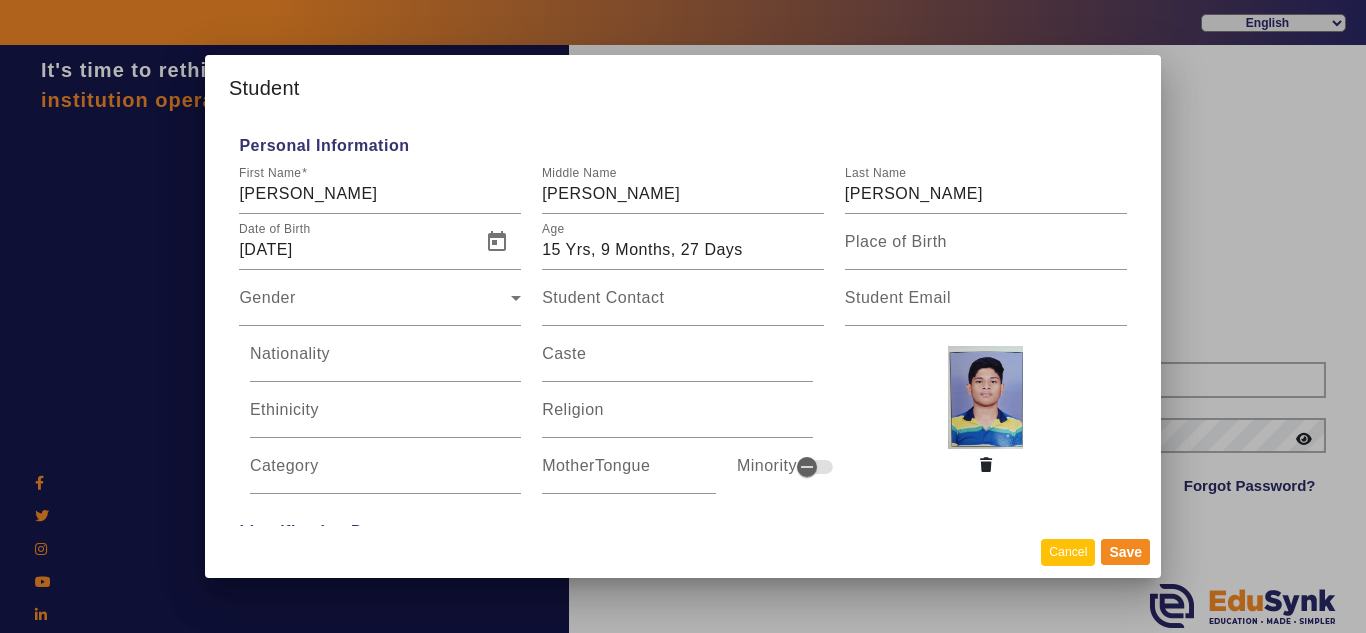 click on "Cancel" at bounding box center (1068, 552) 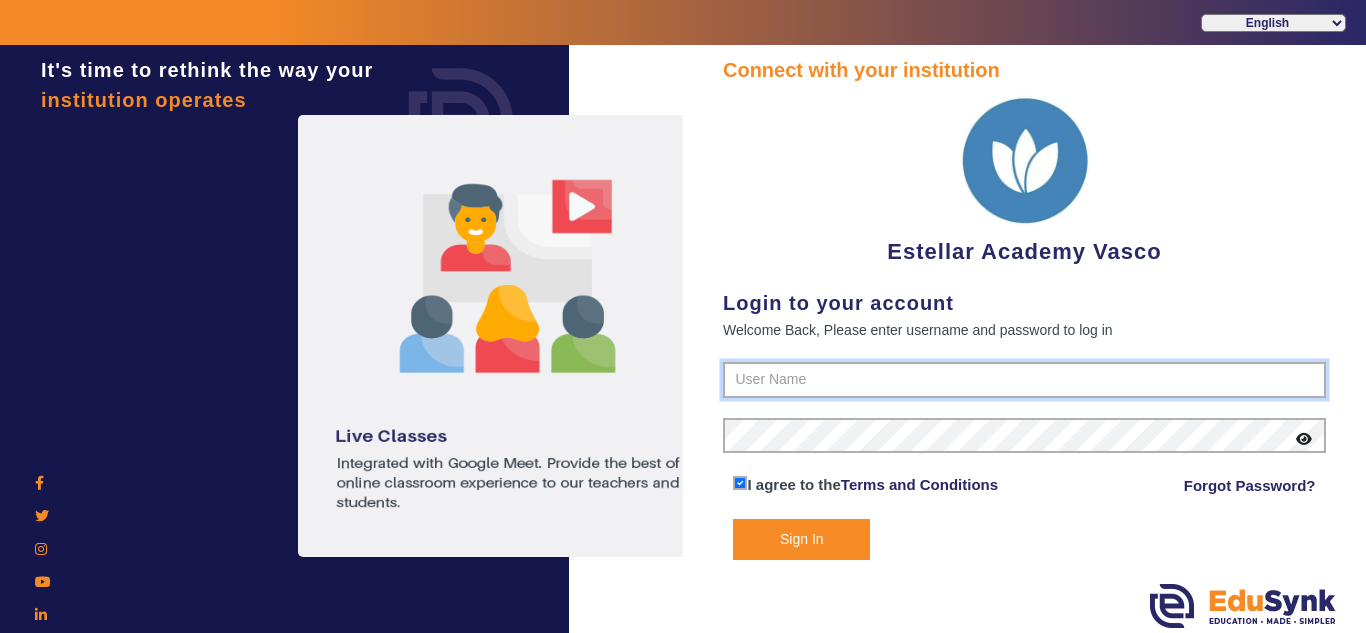 click at bounding box center (1024, 380) 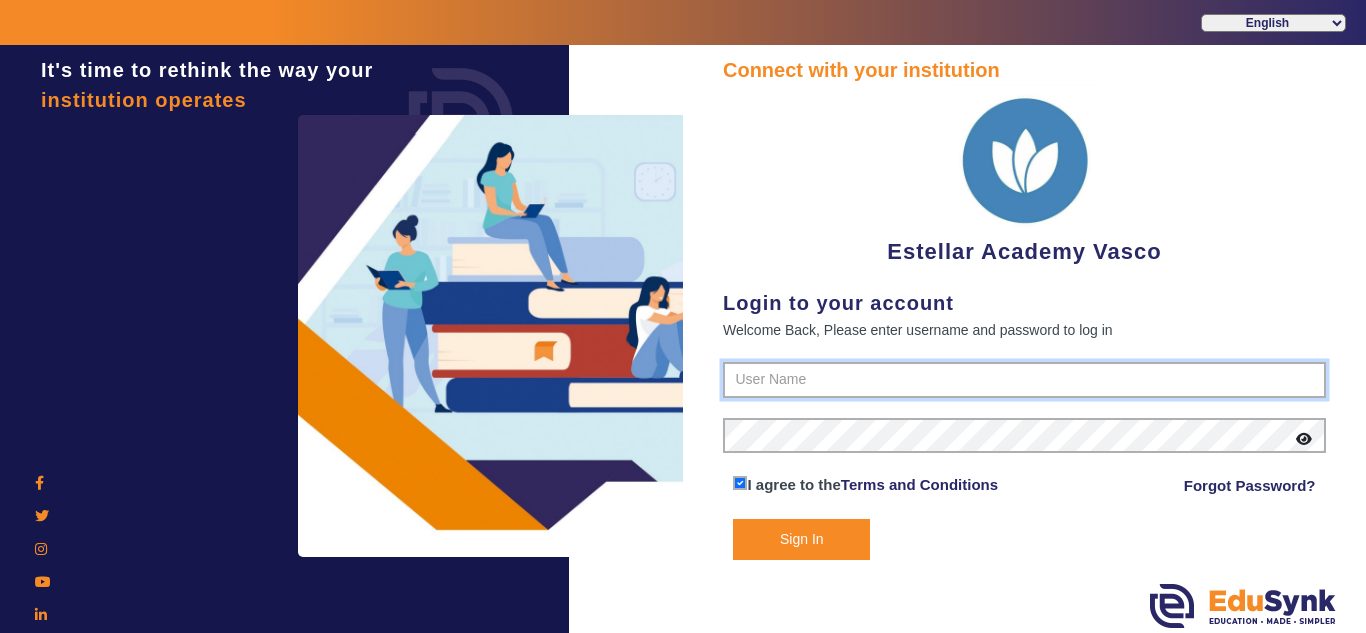 type on "7796657163" 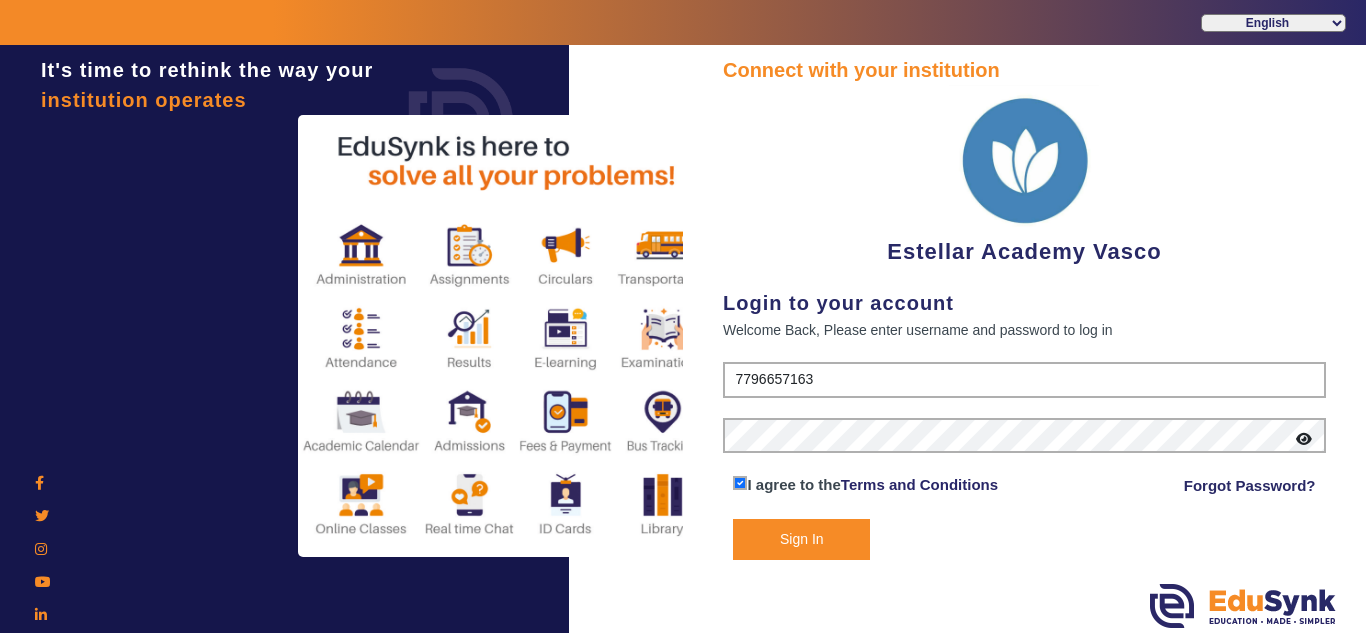 click on "Sign In" 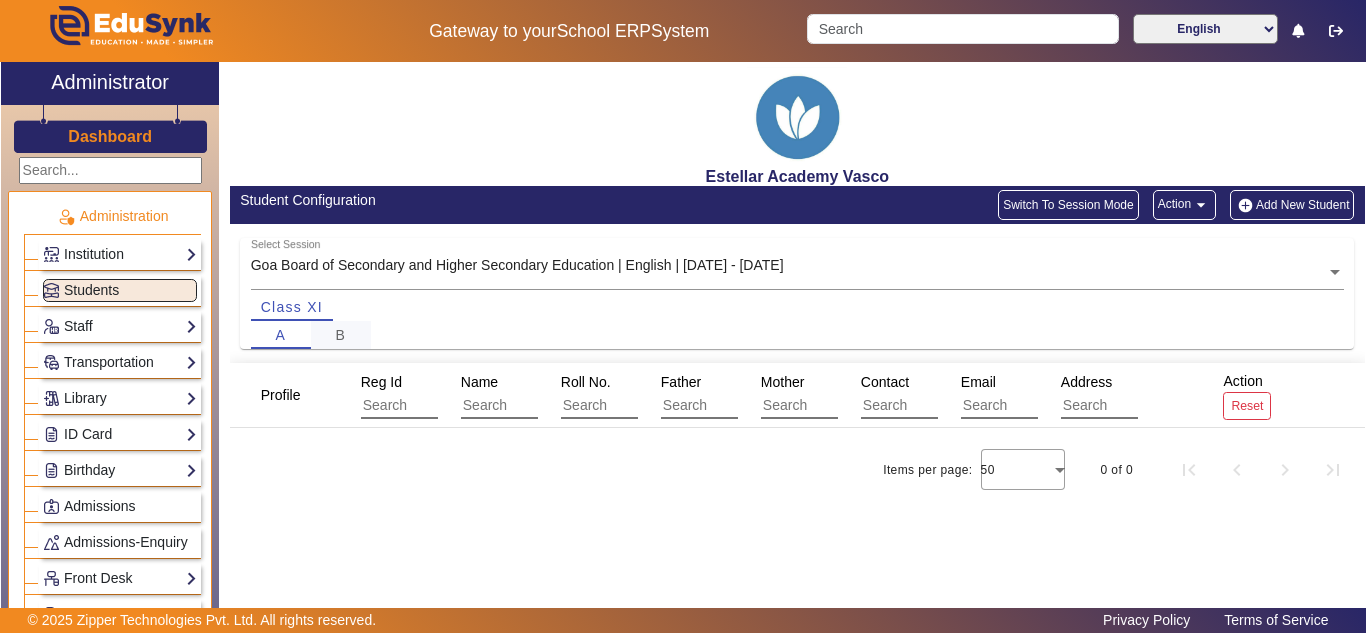 click on "B" at bounding box center [340, 335] 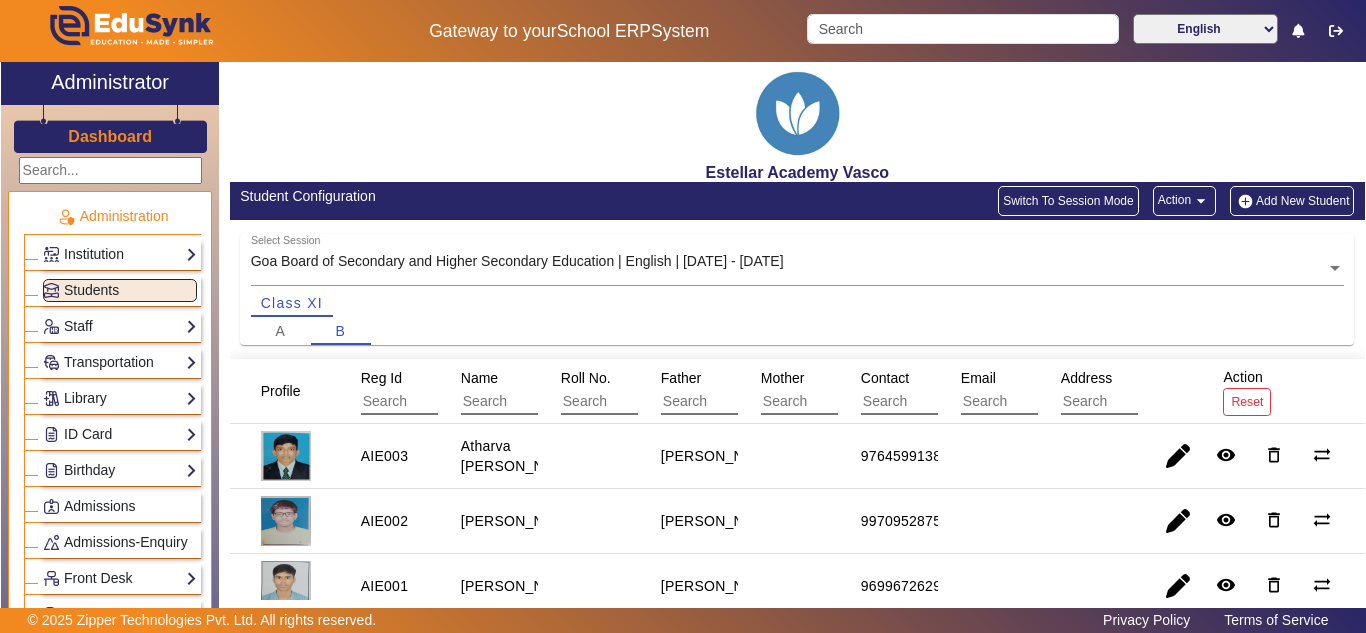 scroll, scrollTop: 0, scrollLeft: 0, axis: both 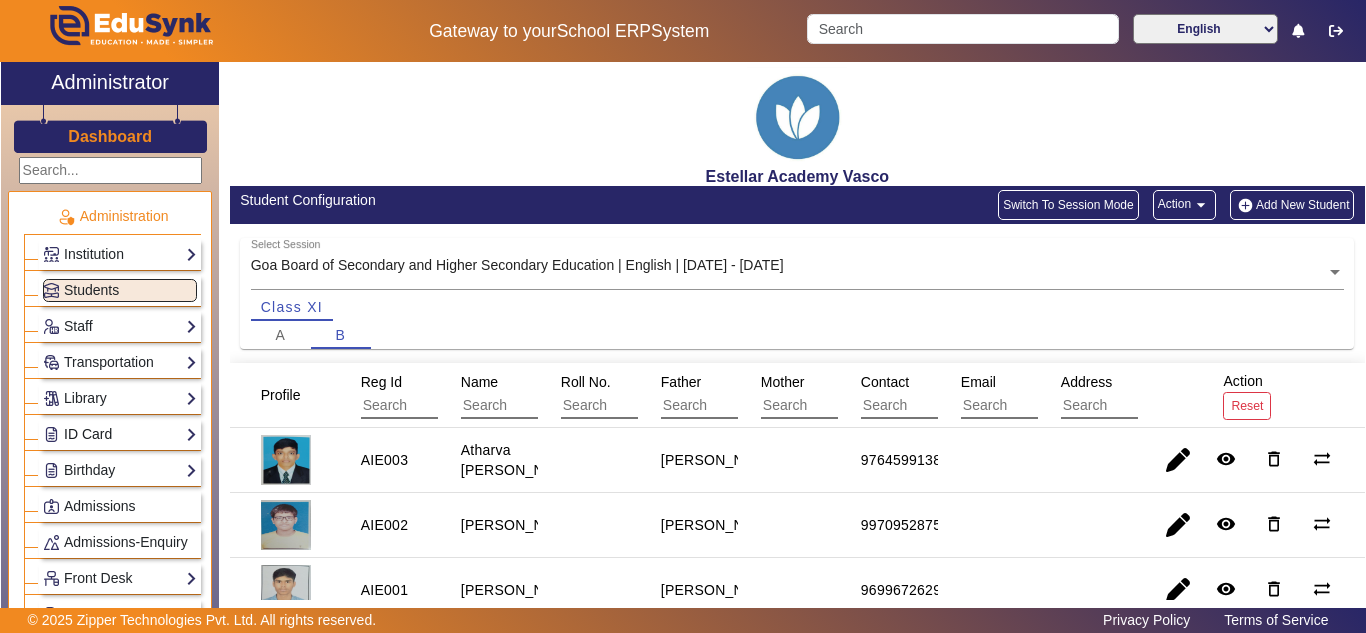 click on "ID Card" 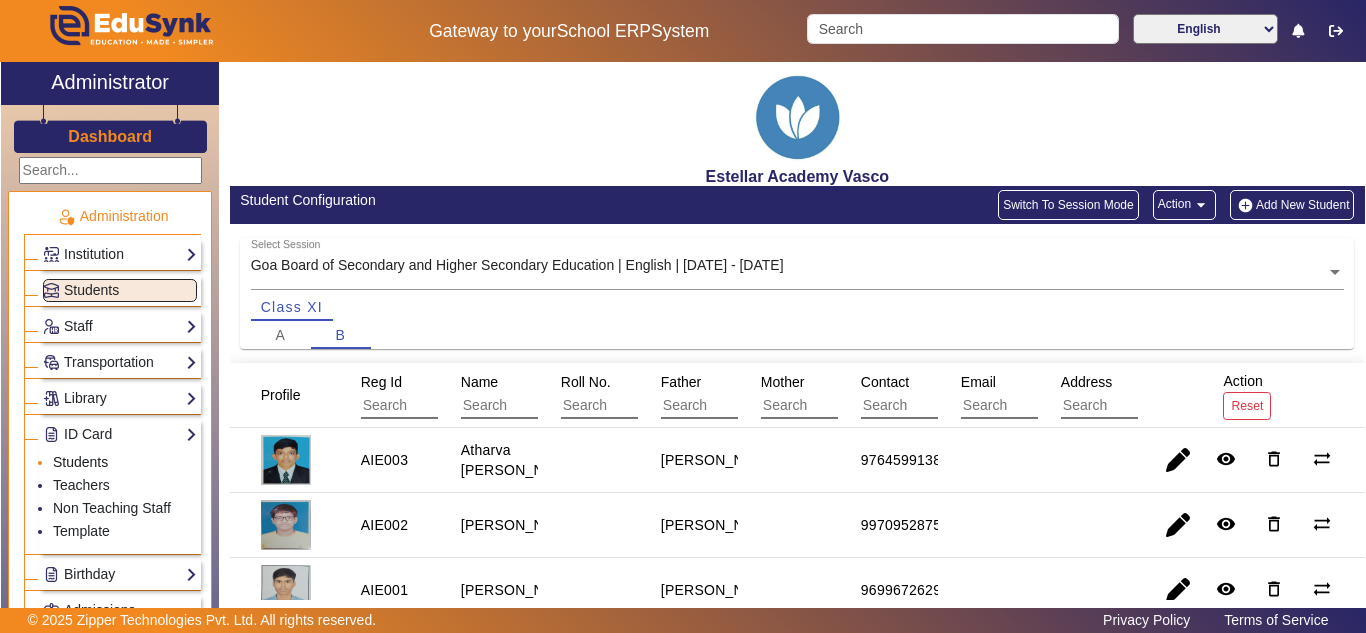 click on "Students" 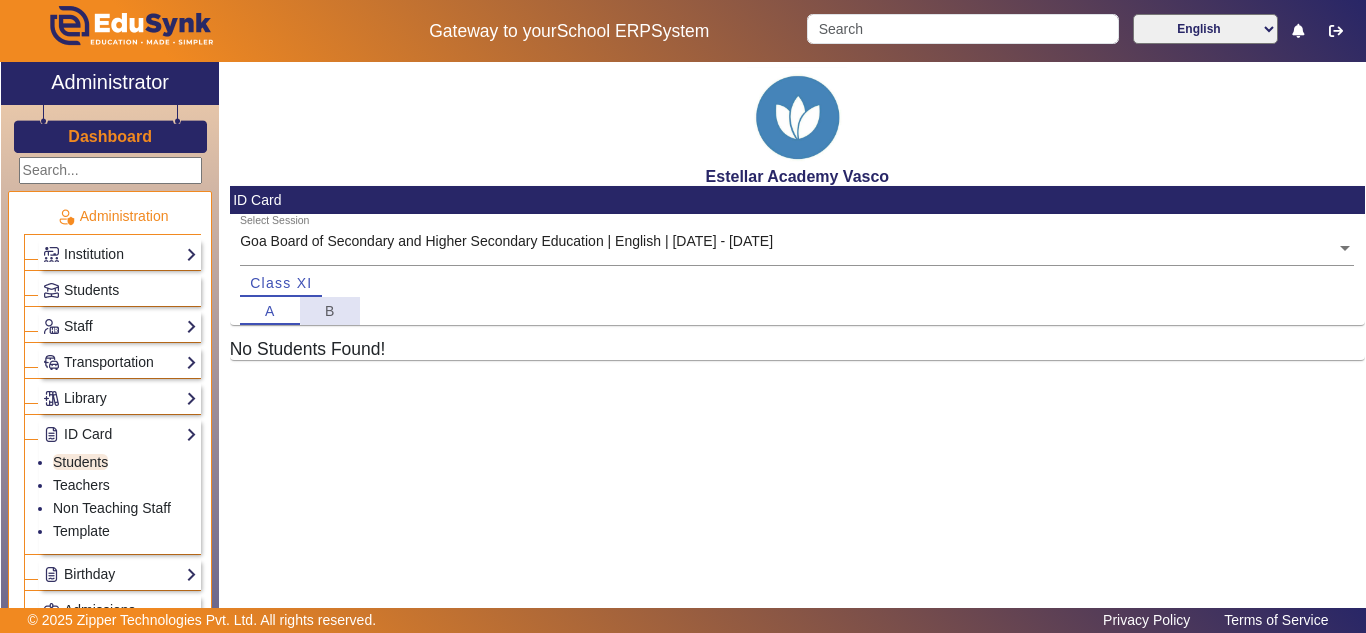 click on "B" at bounding box center (330, 311) 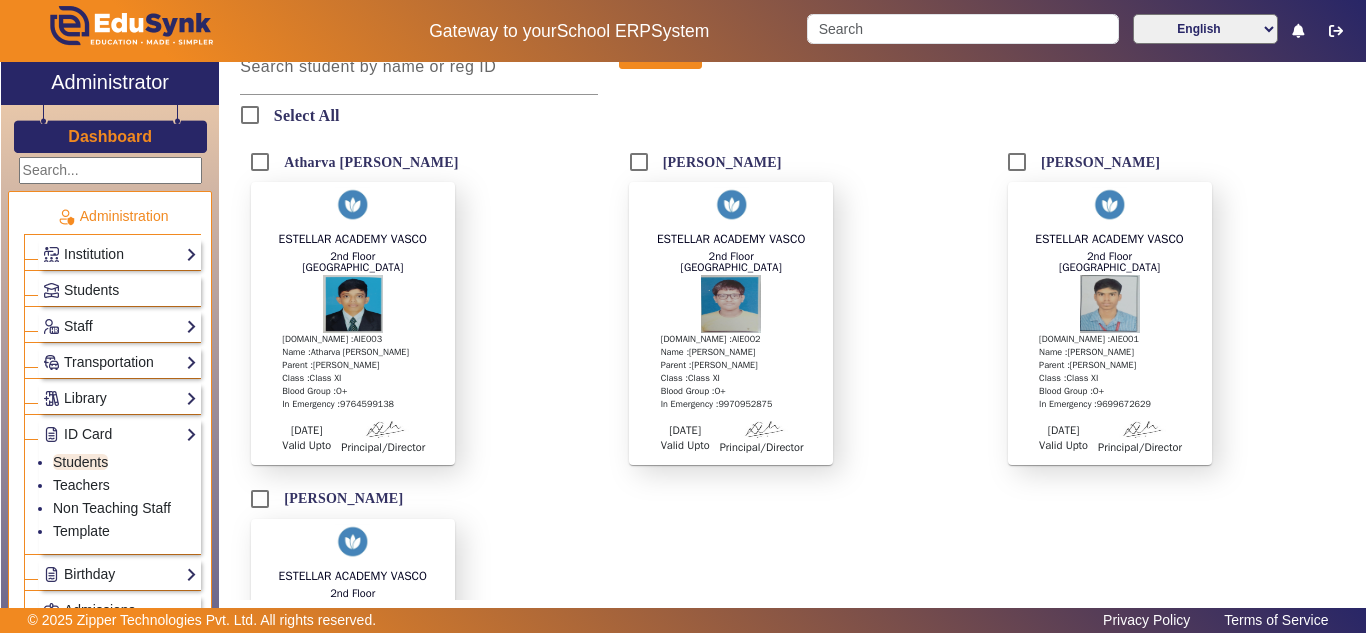 scroll, scrollTop: 0, scrollLeft: 0, axis: both 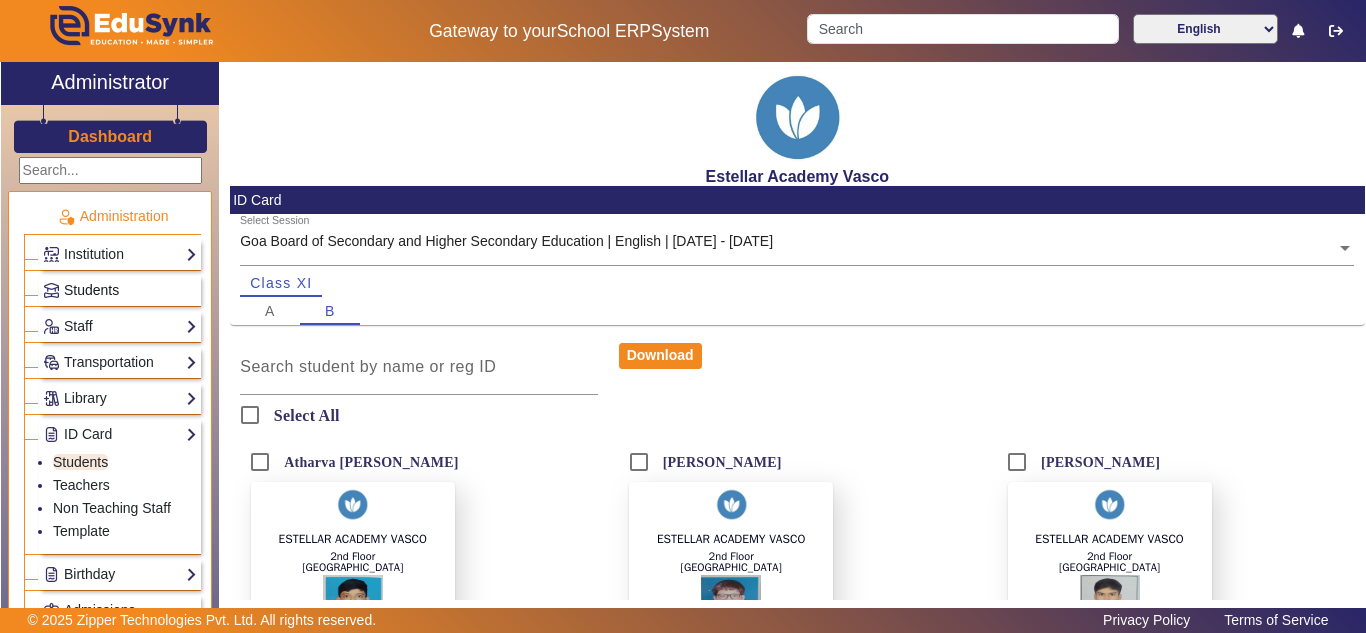 click on "Students" 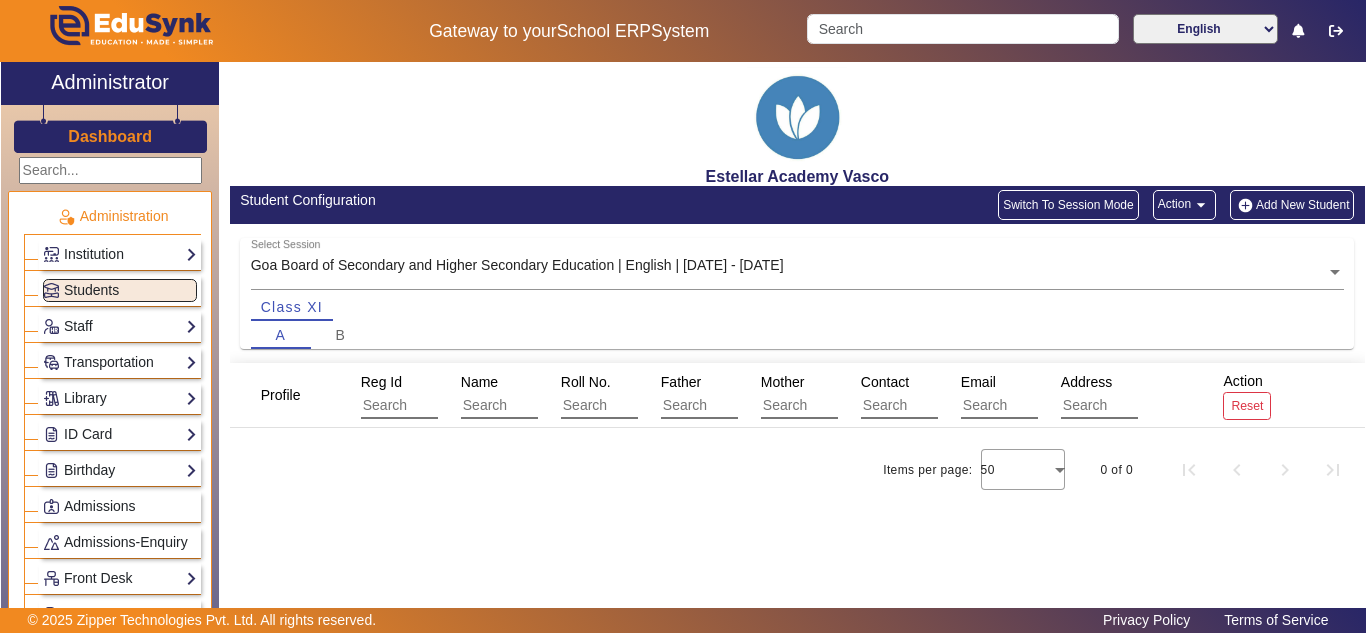 click 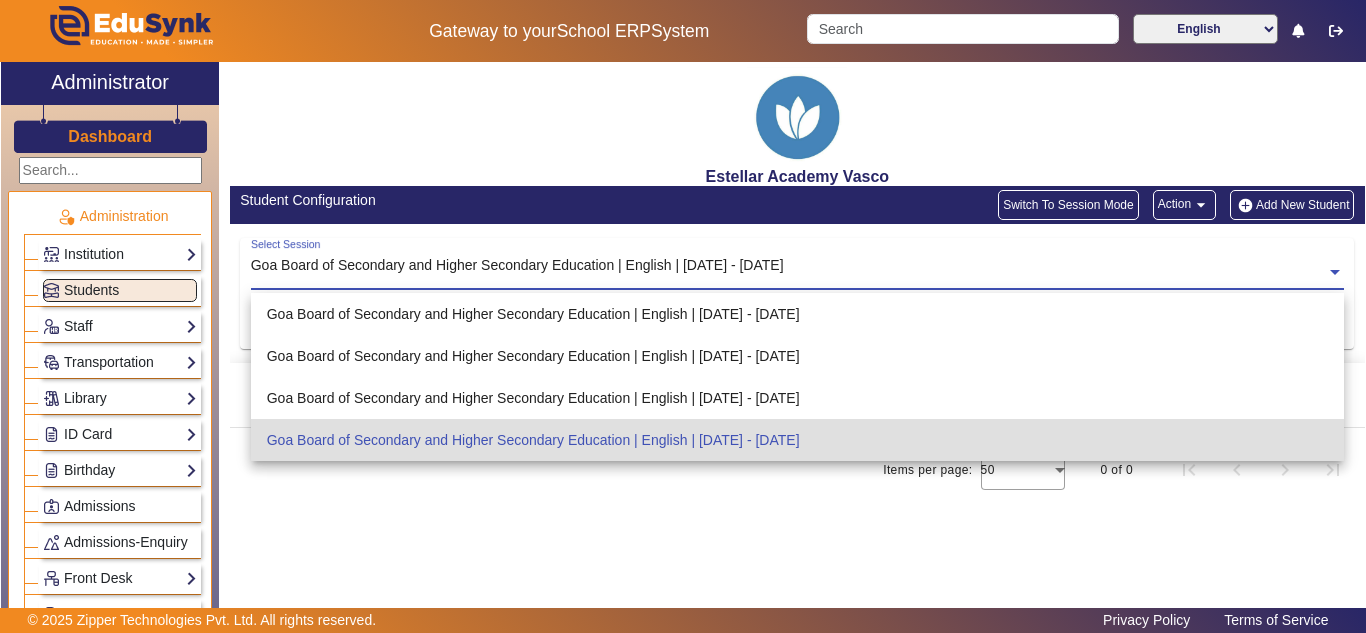 click on "Profile  Reg Id  Name  Roll No.  Father  Mother  Contact  Email  Address Action Reset  Items per page:  50  0 of 0" 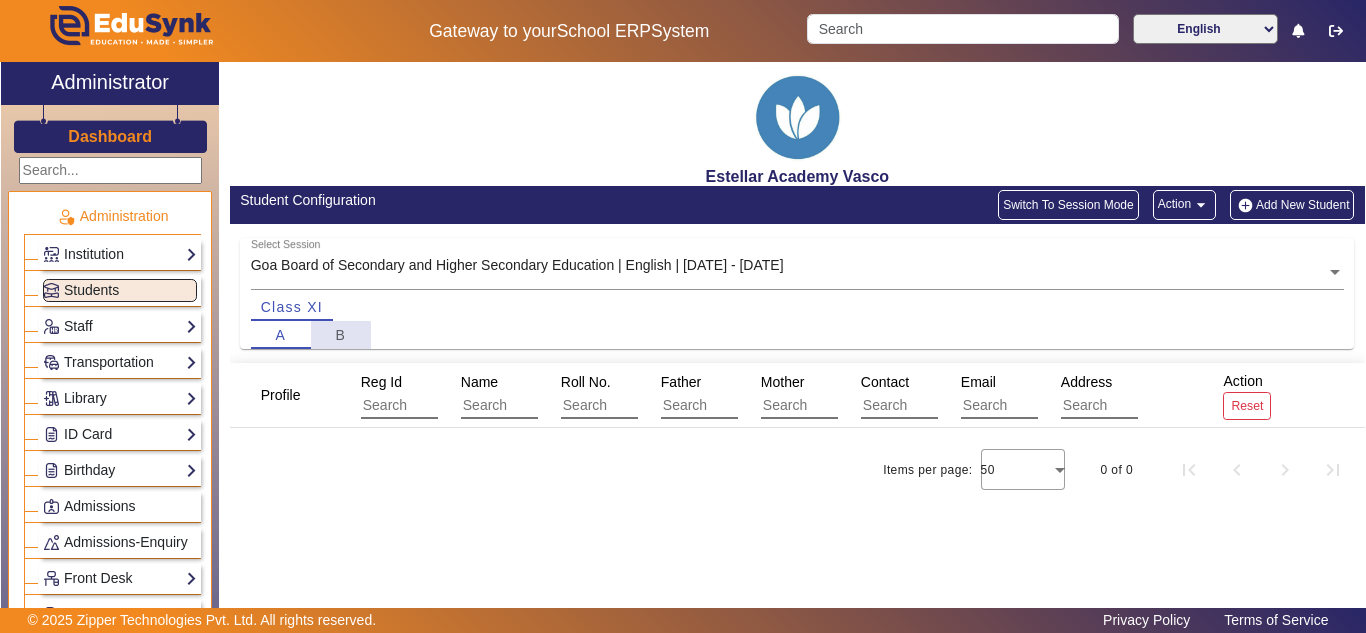 click on "B" at bounding box center [341, 335] 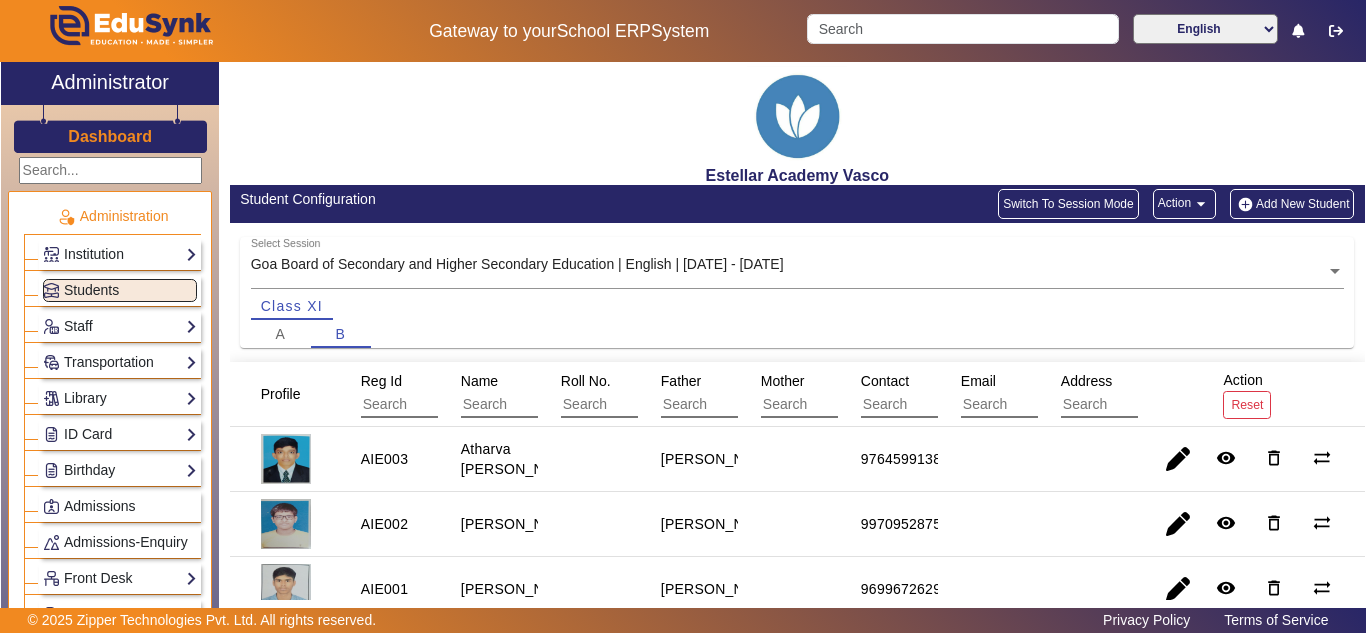 scroll, scrollTop: 0, scrollLeft: 0, axis: both 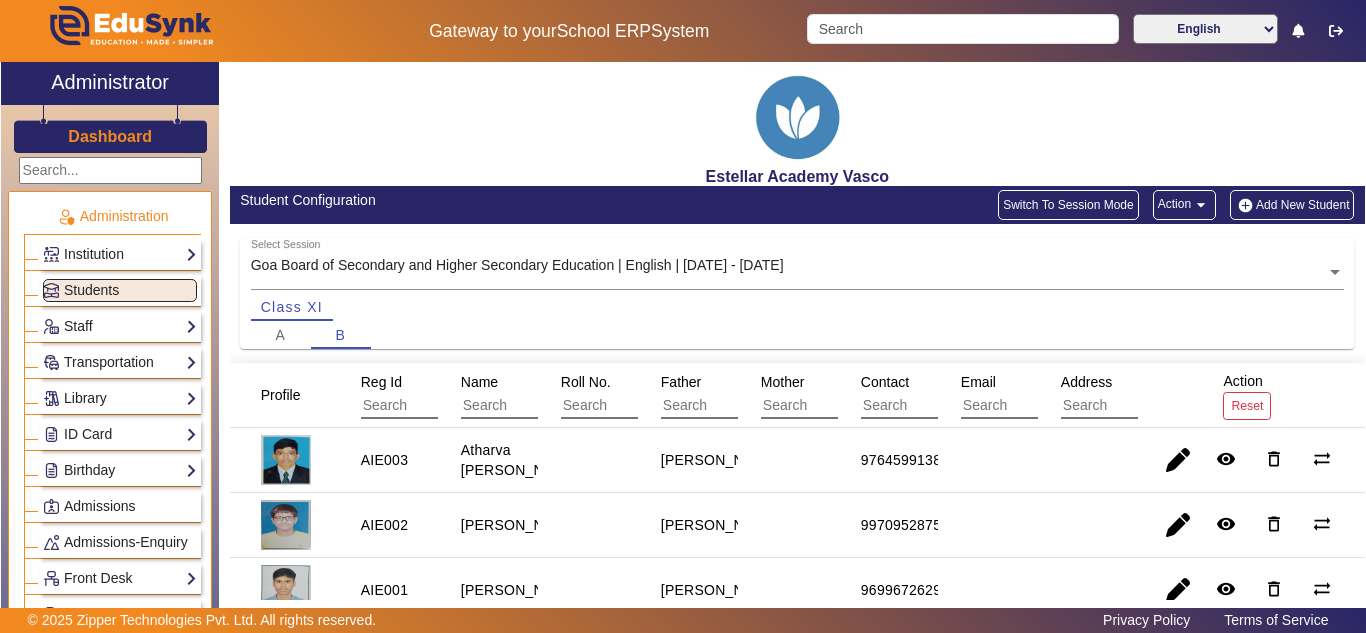 click on "Add New Student" 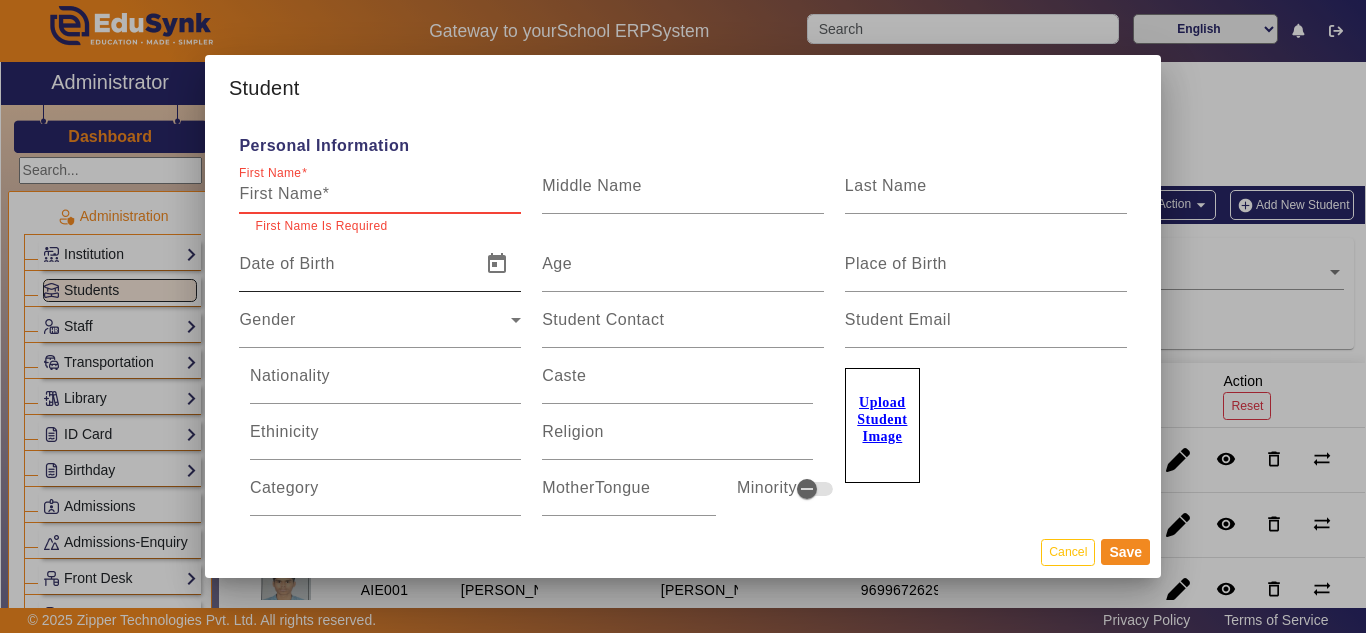 paste on "[PERSON_NAME] [PERSON_NAME]" 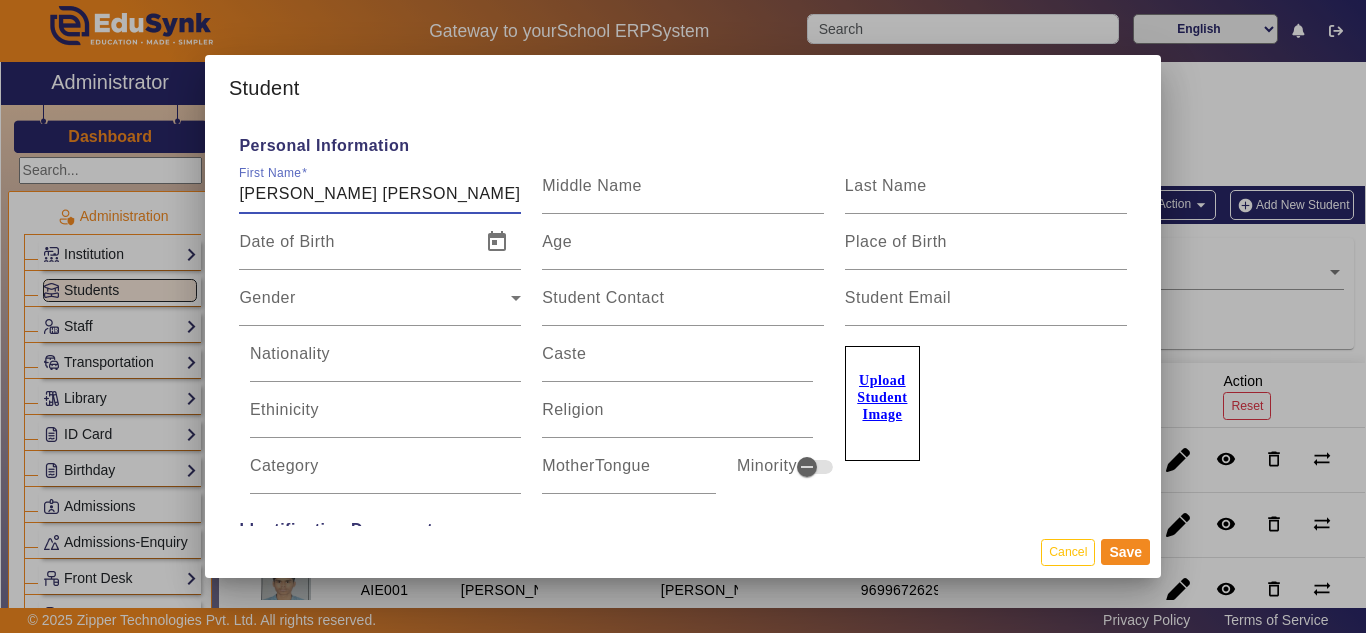 click on "[PERSON_NAME] [PERSON_NAME]" at bounding box center (380, 194) 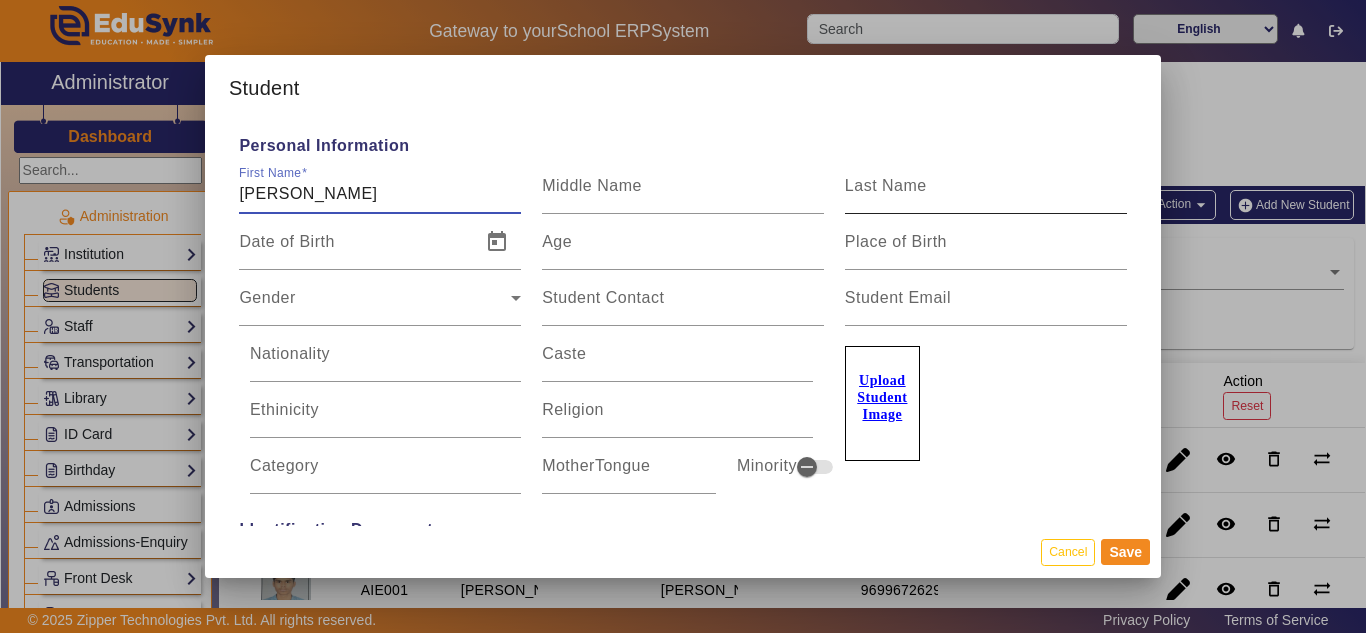 type on "[PERSON_NAME]" 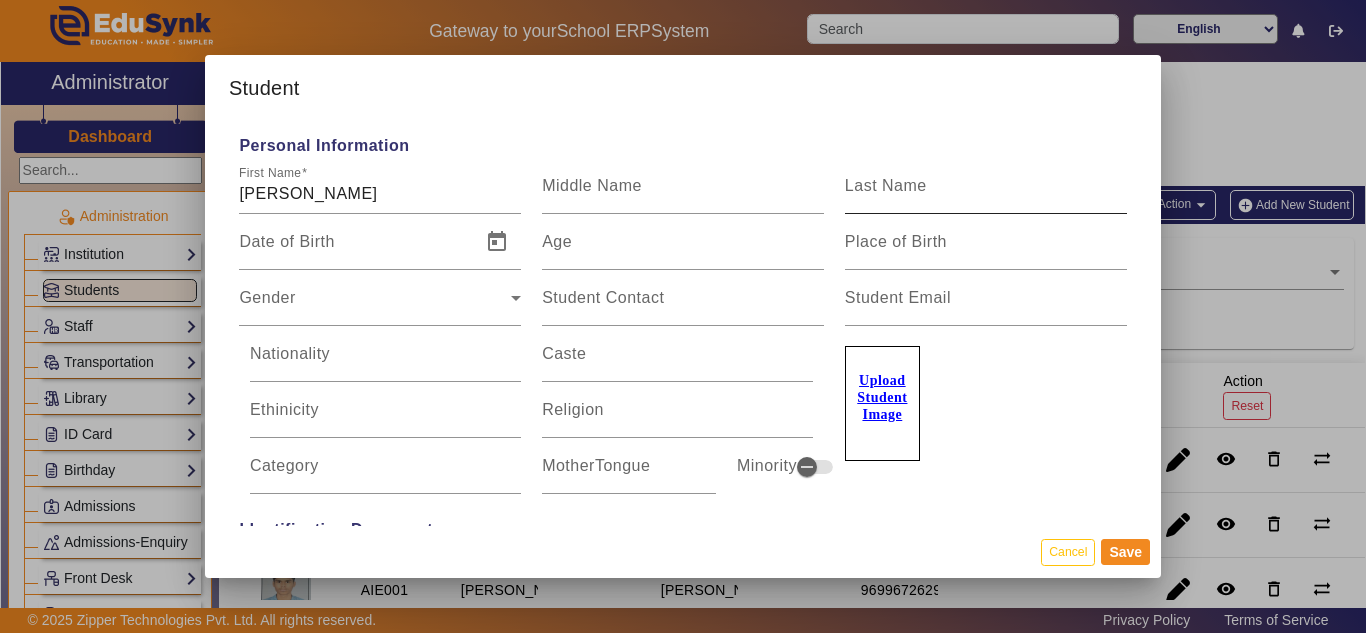 click on "Last Name" at bounding box center [986, 186] 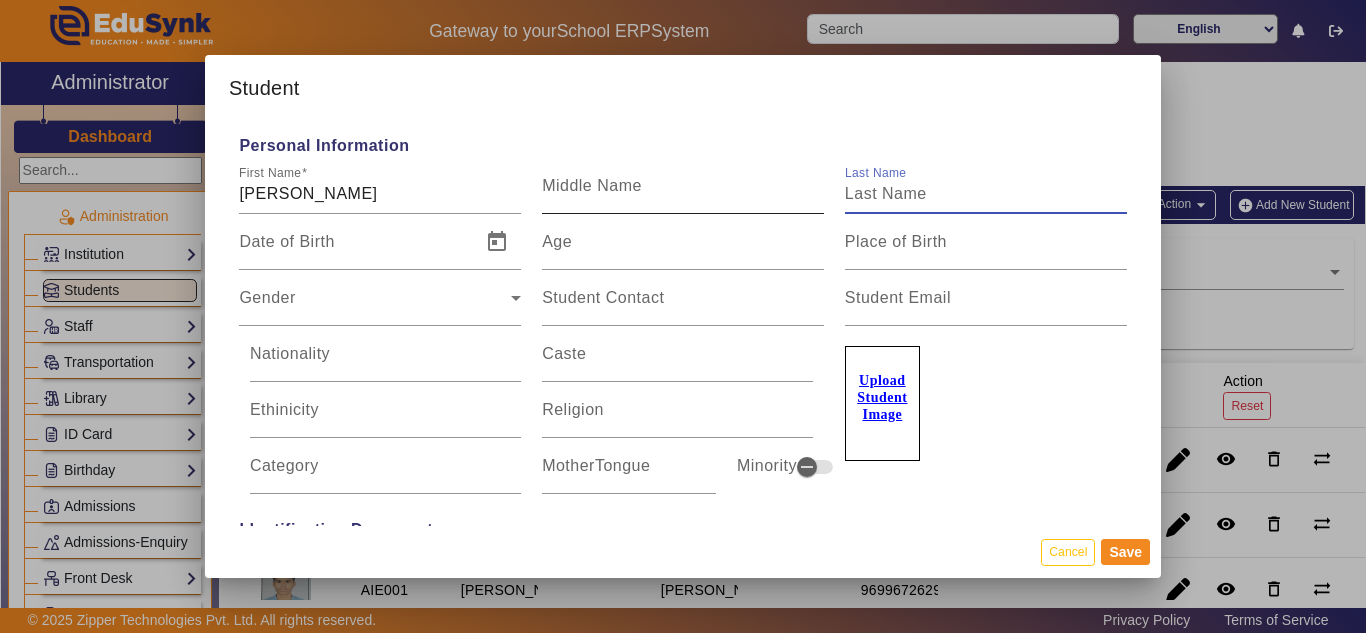 paste on "[PERSON_NAME]" 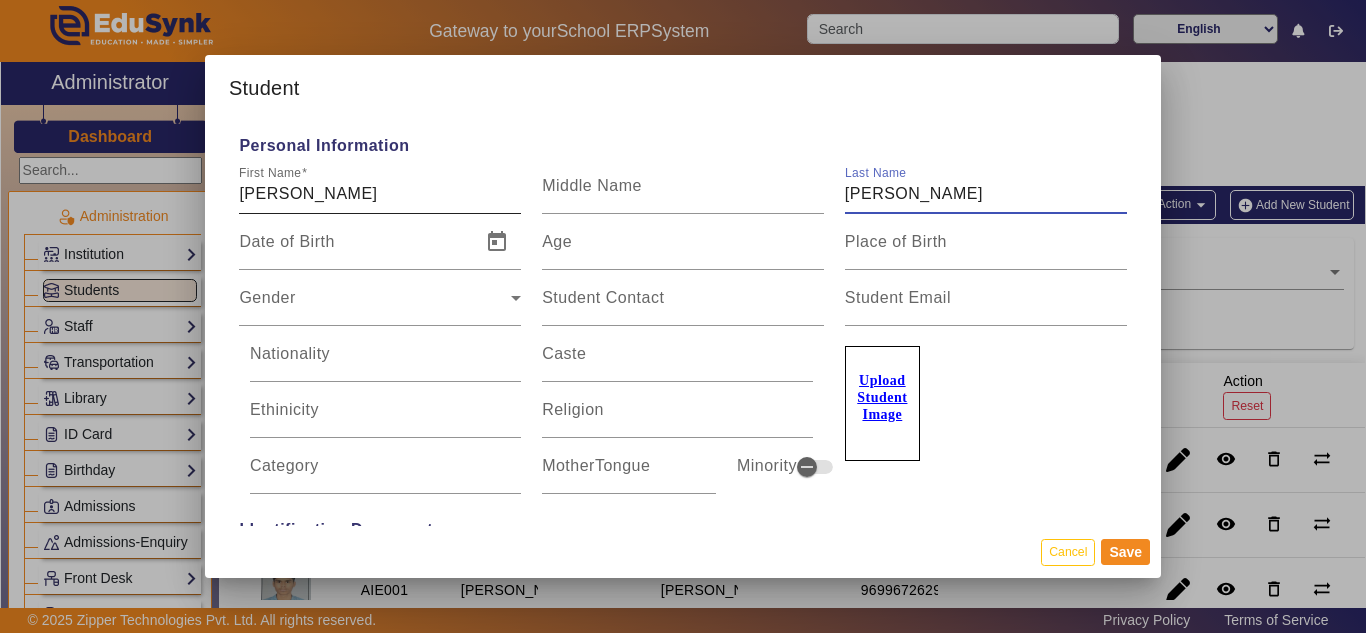 type on "[PERSON_NAME]" 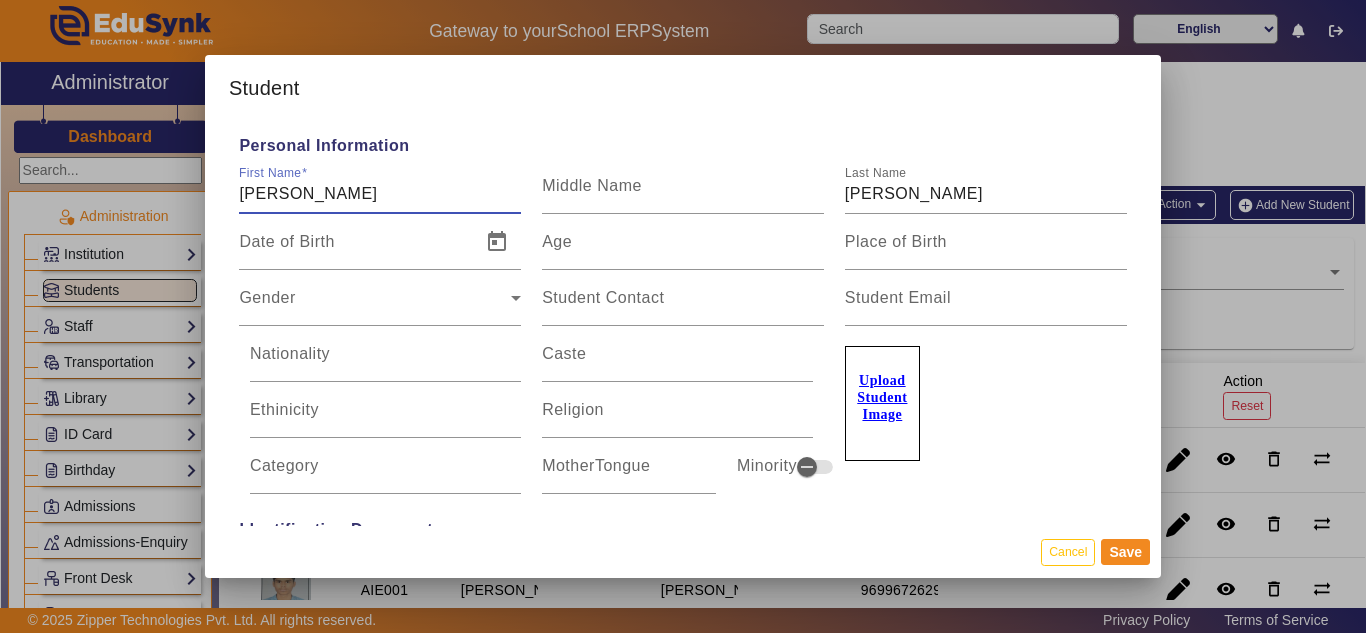 click on "[PERSON_NAME]" at bounding box center [380, 194] 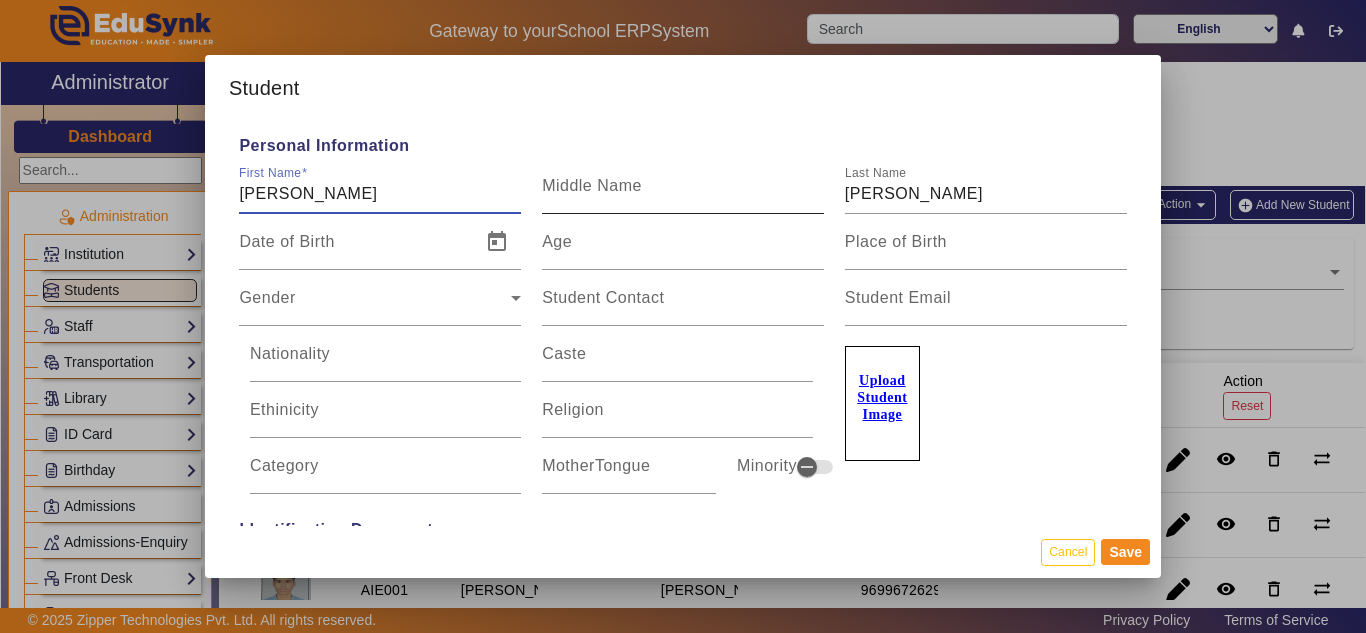 type on "[PERSON_NAME]" 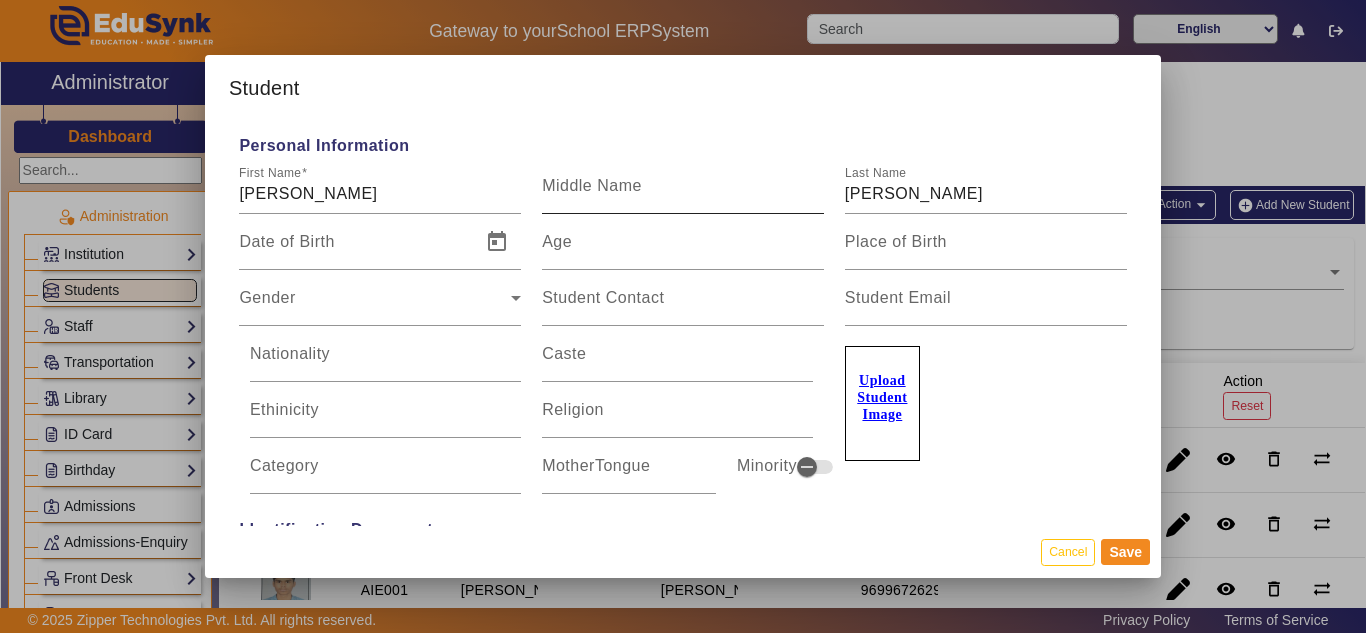 click on "Middle Name" at bounding box center (592, 185) 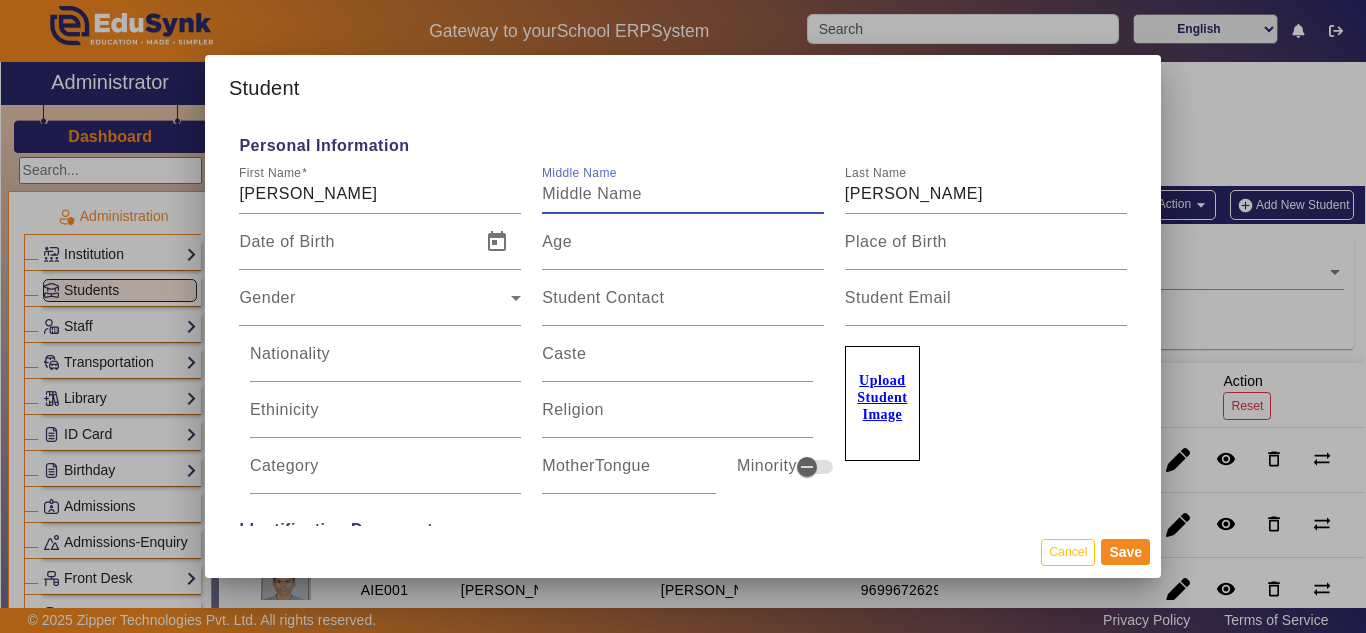 paste on "[PERSON_NAME]" 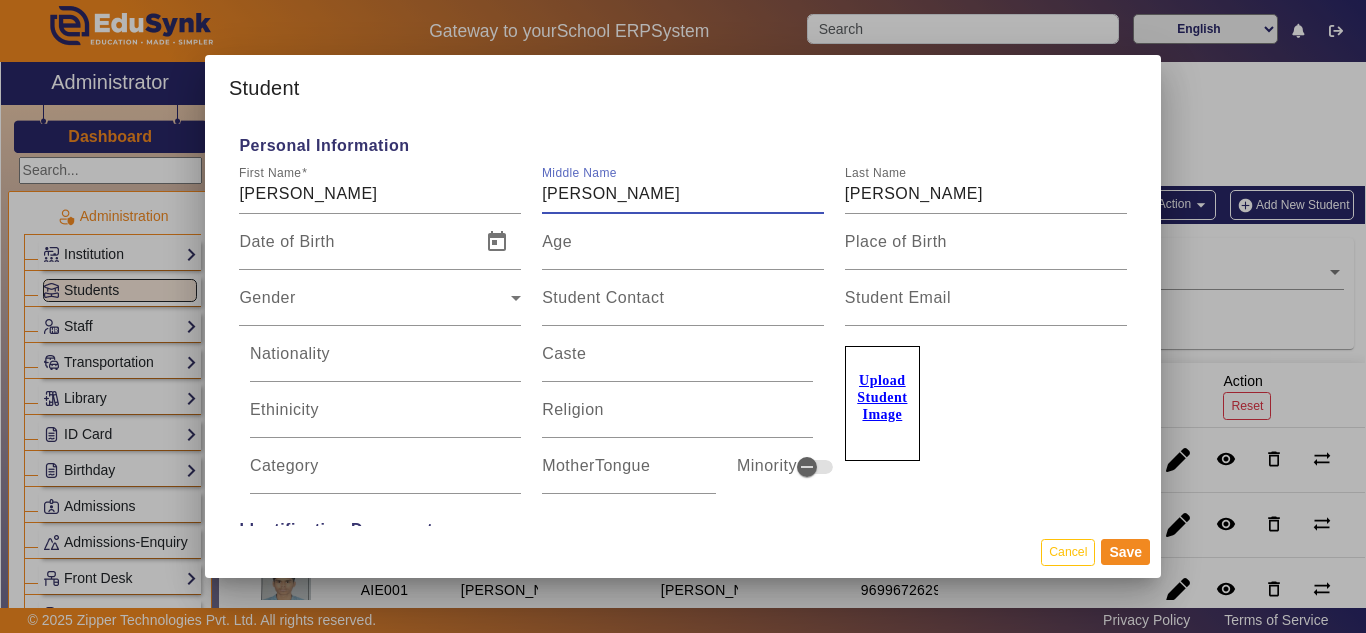 type on "[PERSON_NAME]" 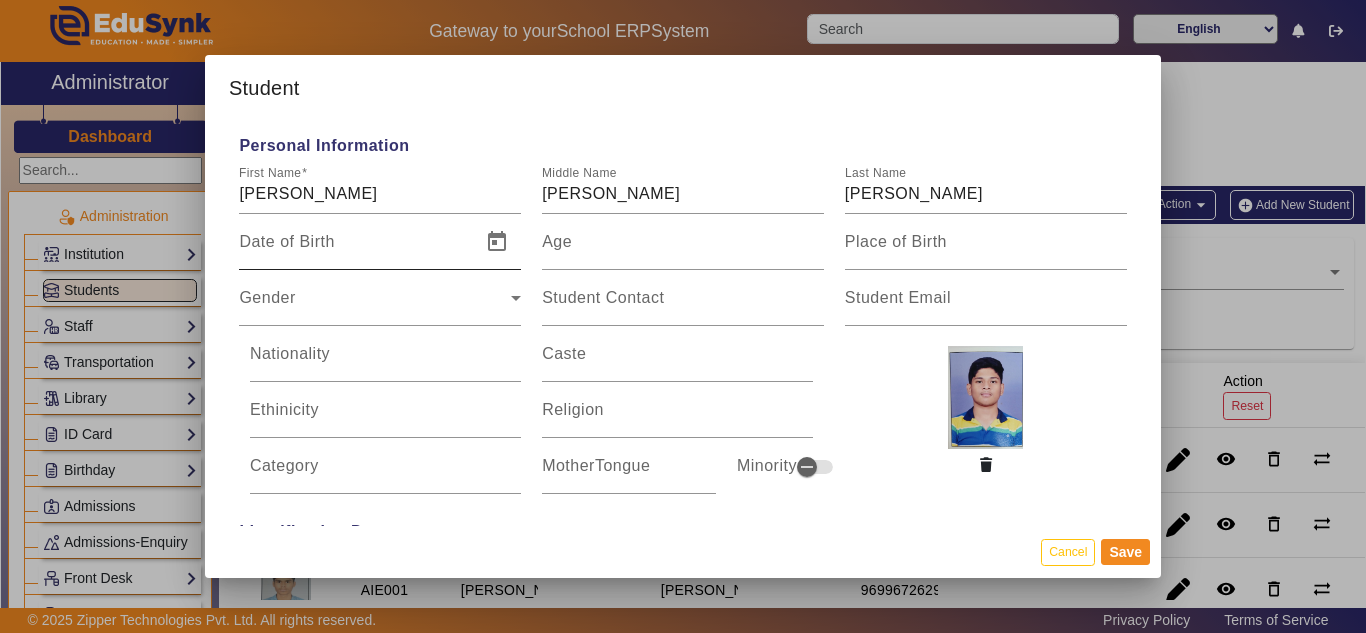 click on "Date of Birth" at bounding box center [286, 242] 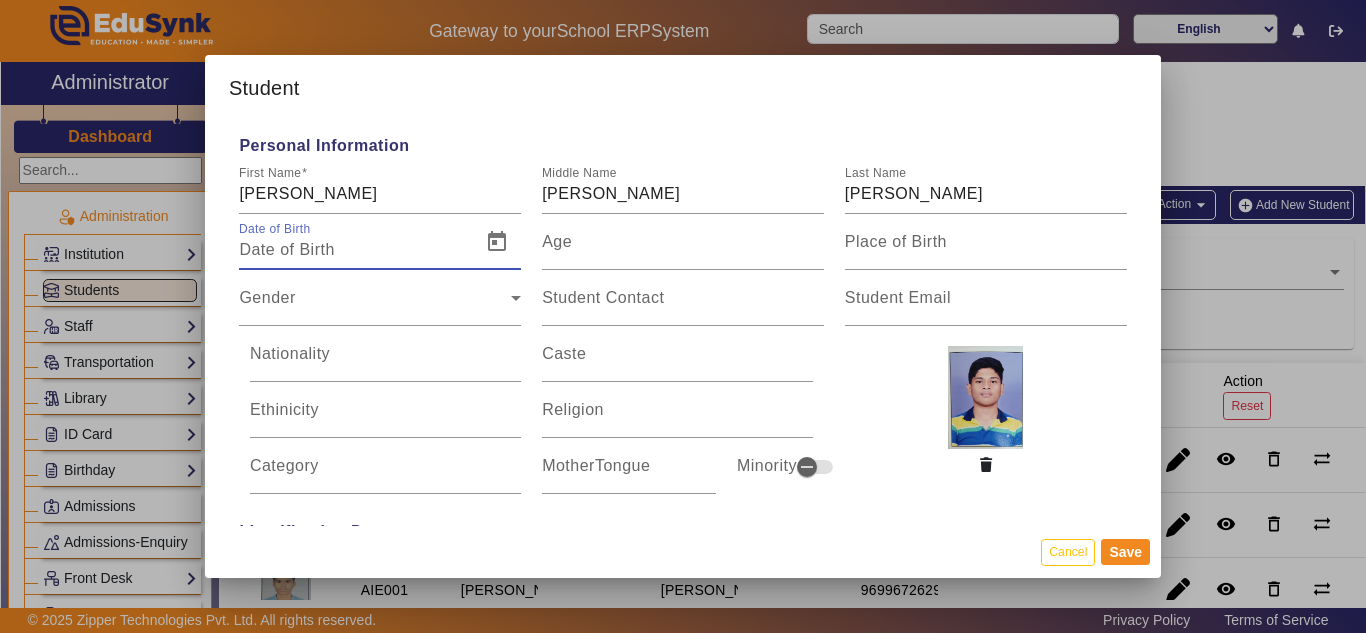 click on "Date of Birth" at bounding box center (354, 250) 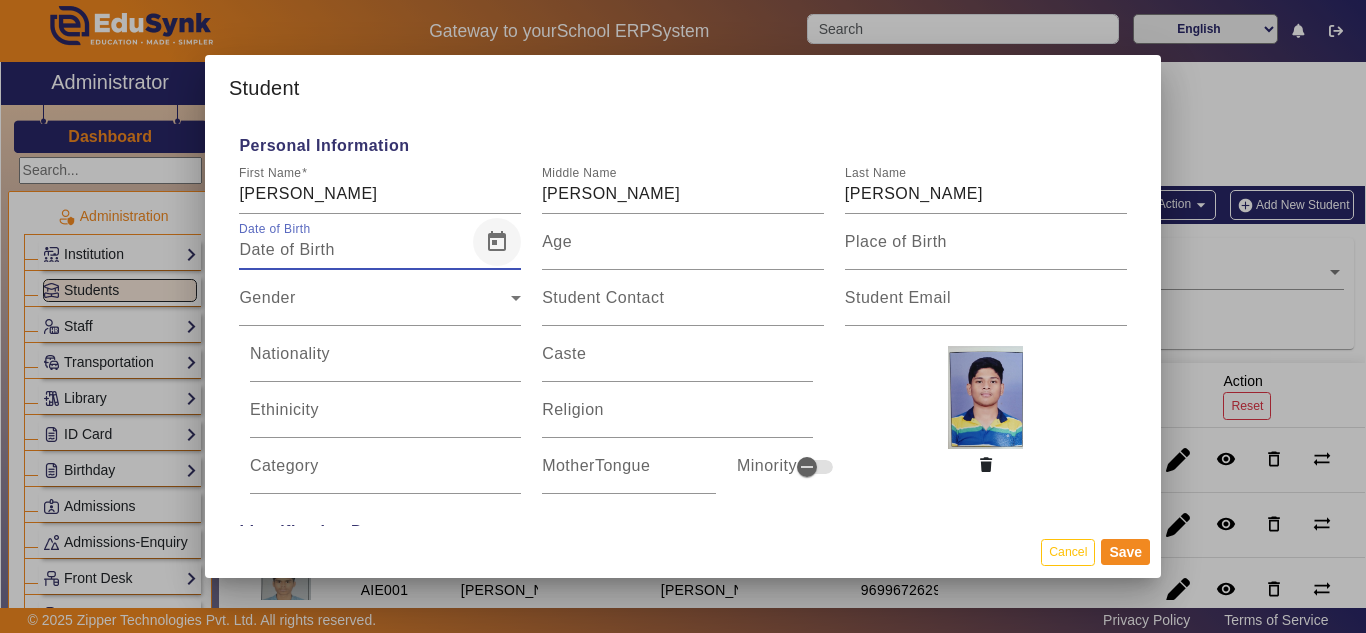 click at bounding box center (497, 242) 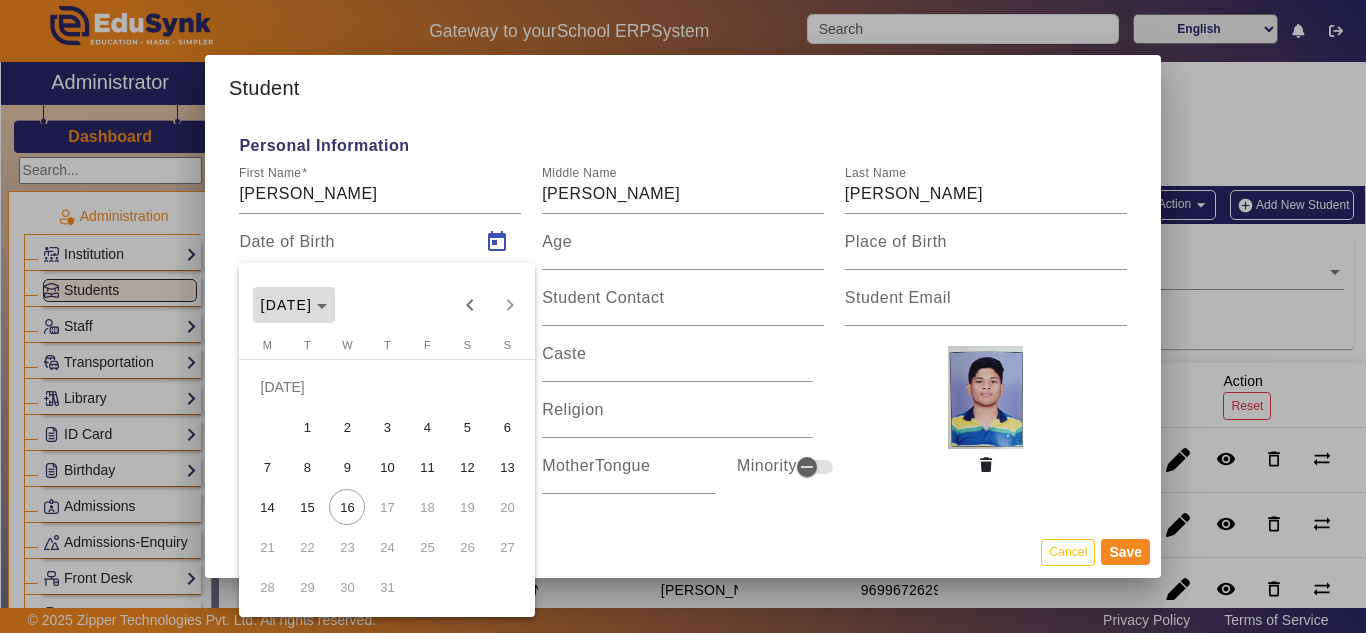 click 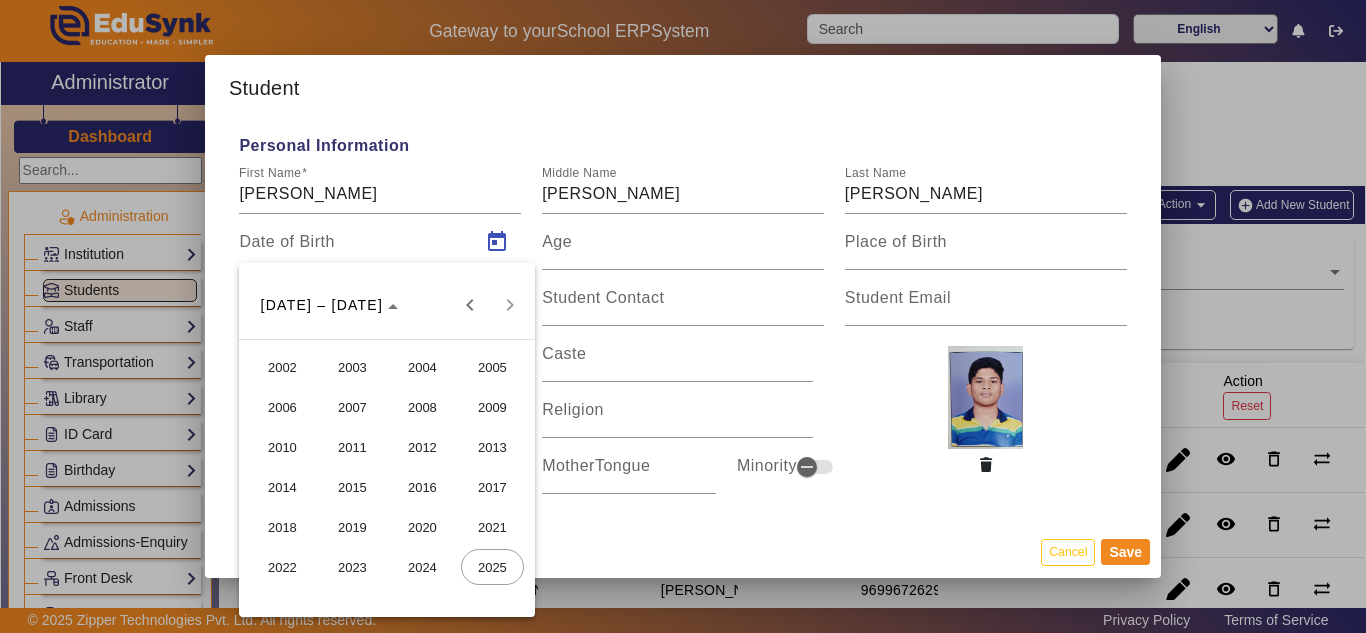 click on "2009" at bounding box center [492, 407] 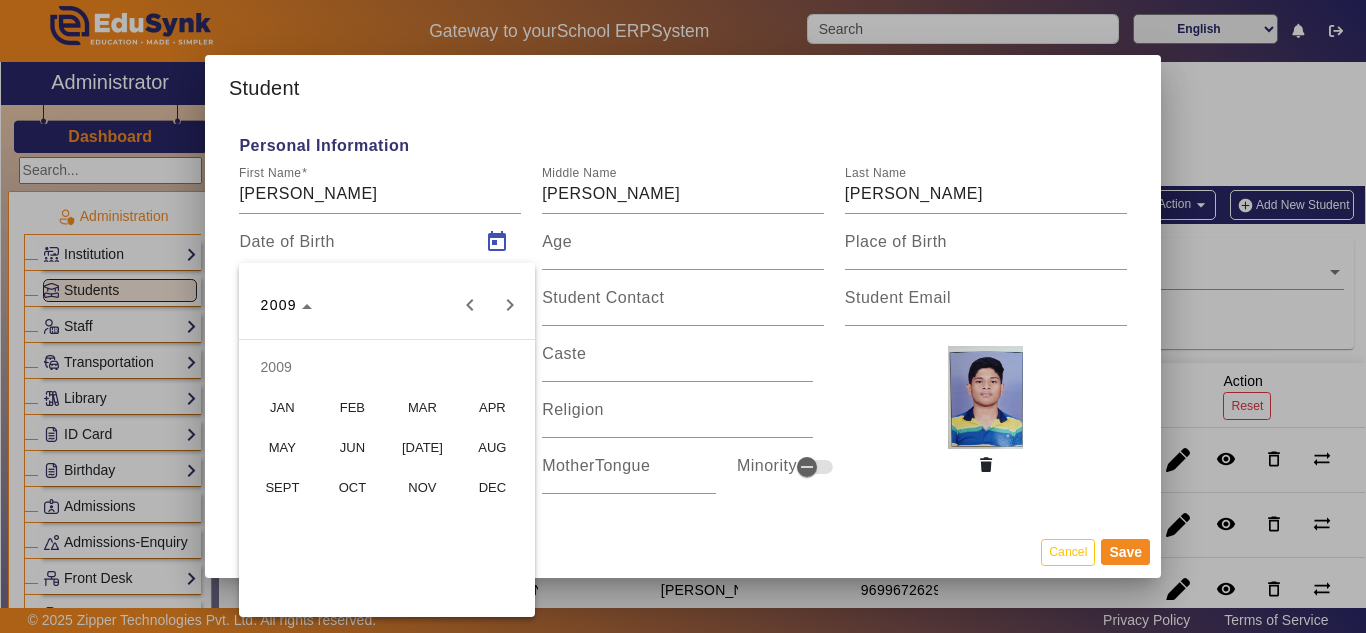 click on "SEPT" at bounding box center (282, 487) 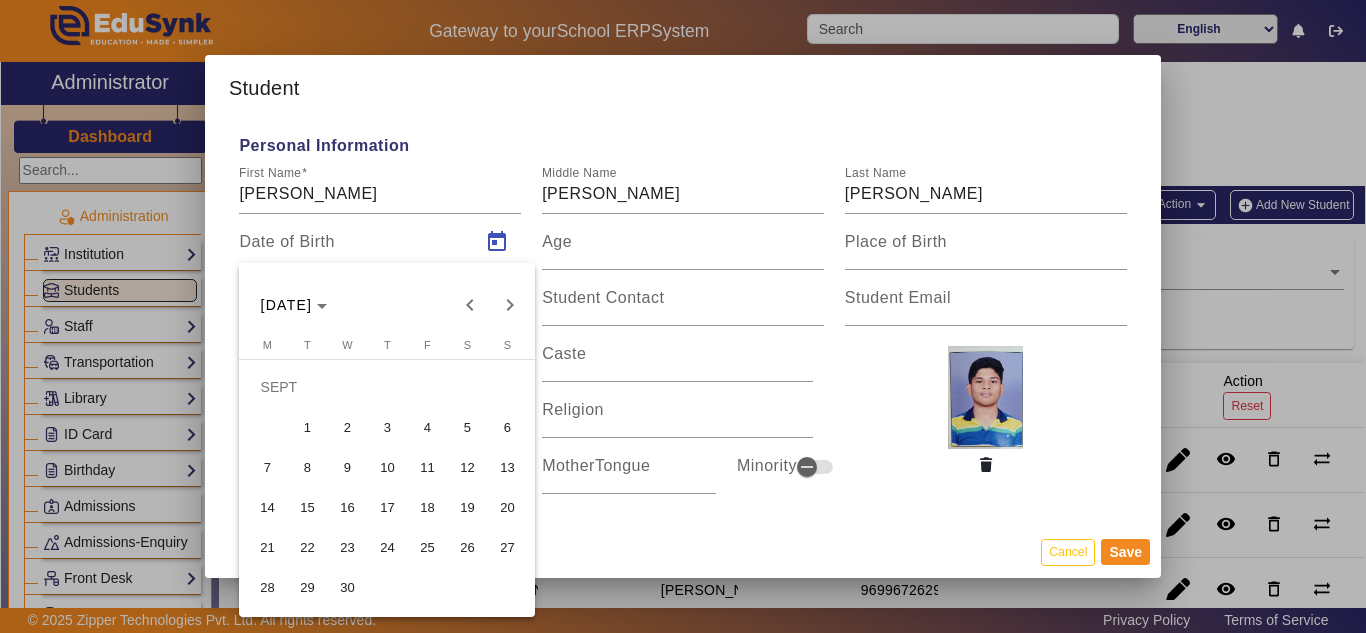 click on "19" at bounding box center (467, 507) 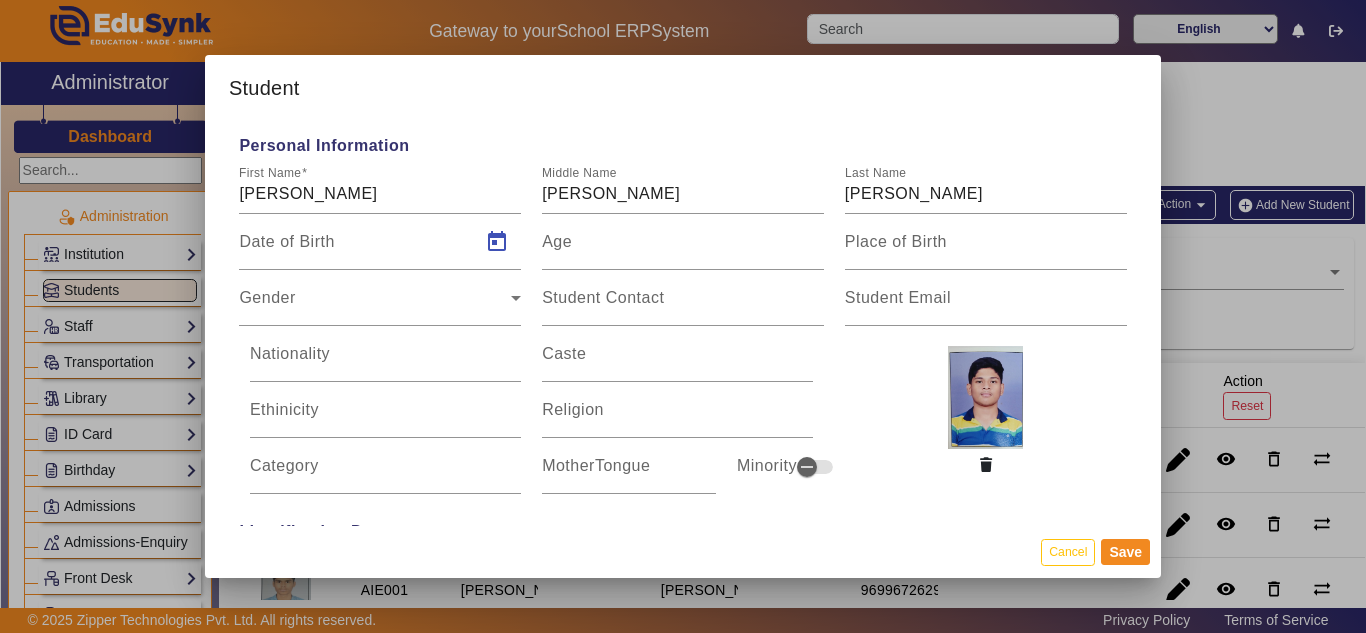 type on "[DATE]" 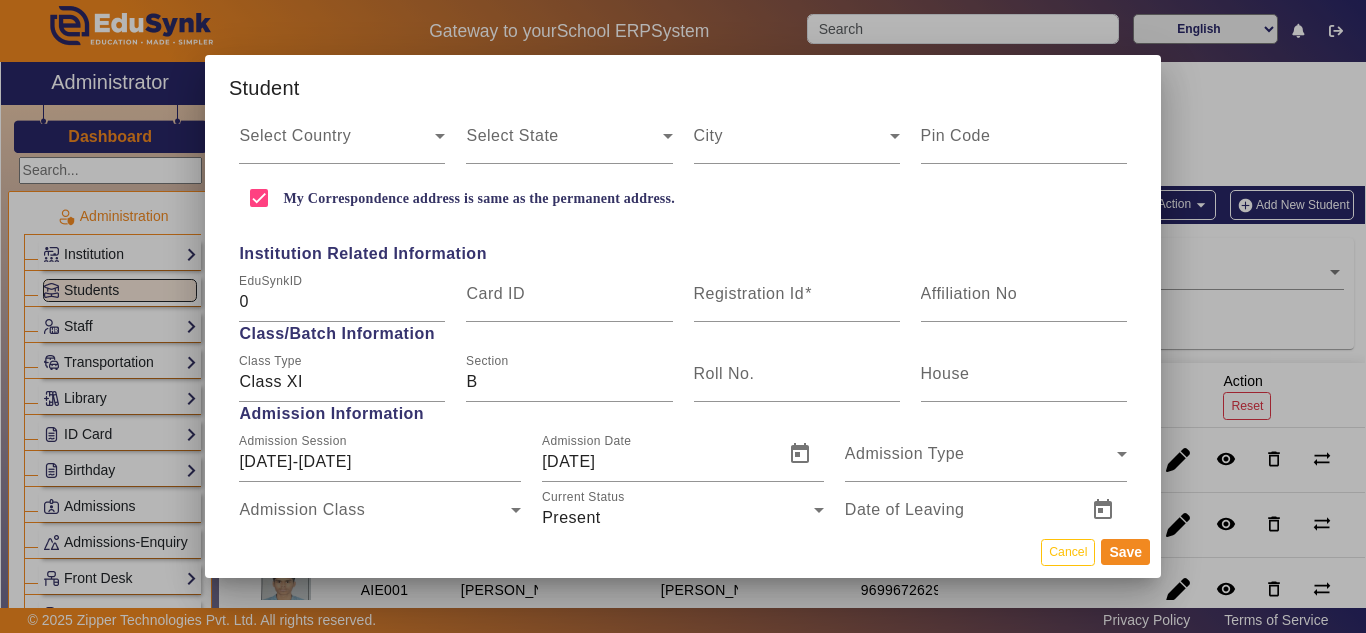 scroll, scrollTop: 800, scrollLeft: 0, axis: vertical 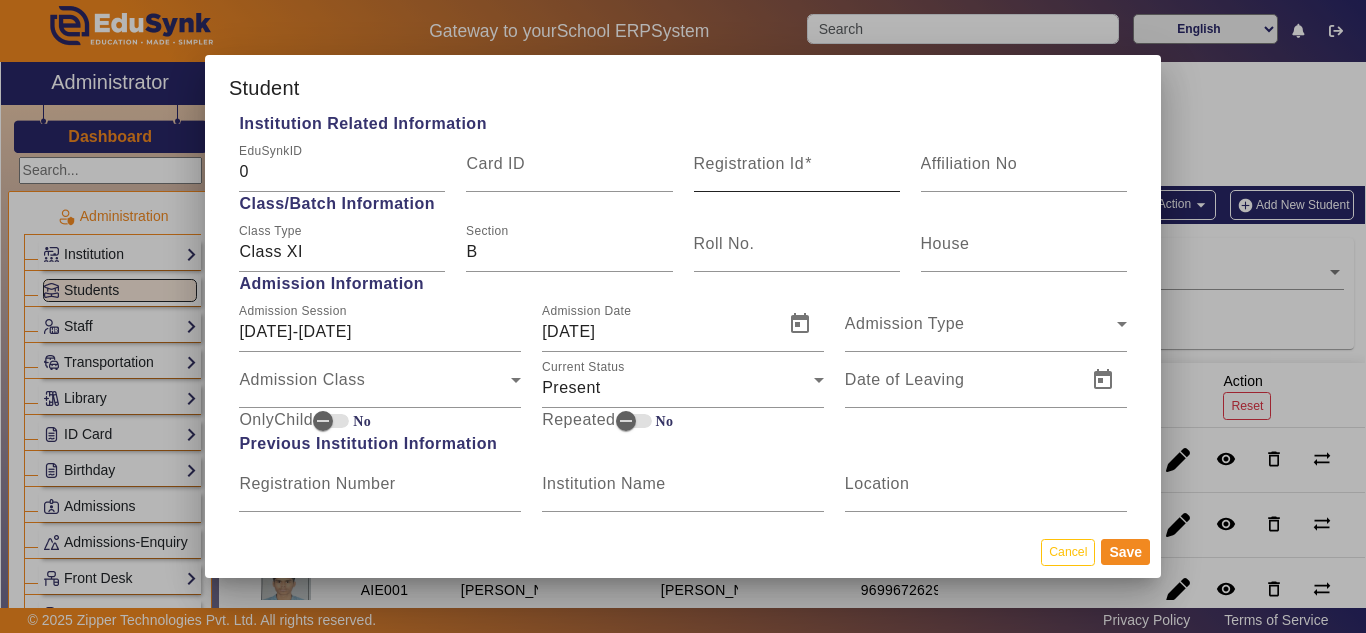 click on "Registration Id" at bounding box center [749, 163] 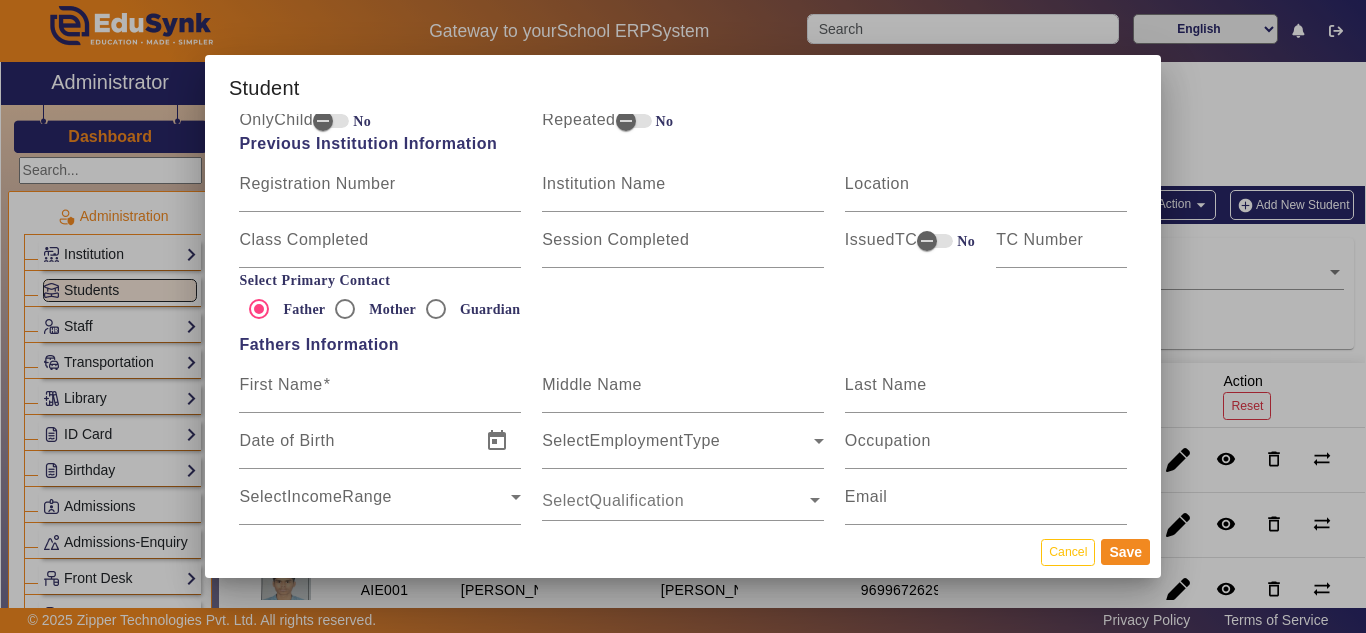 scroll, scrollTop: 1200, scrollLeft: 0, axis: vertical 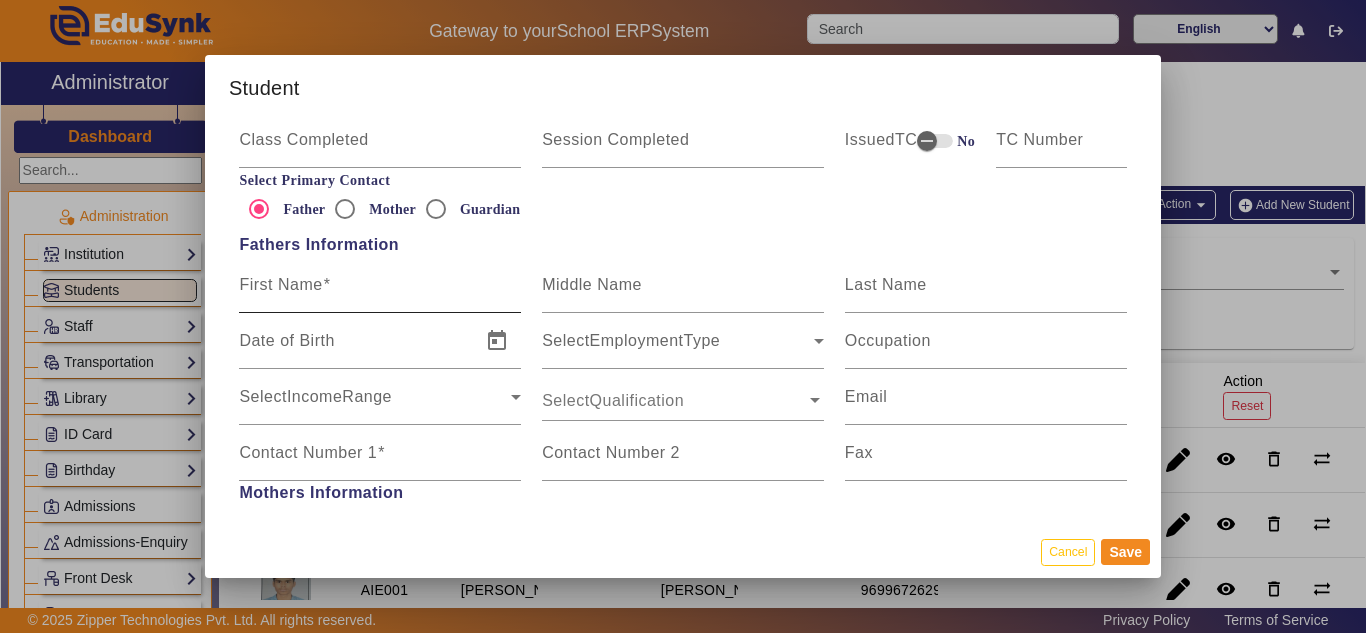 type on "AIE005" 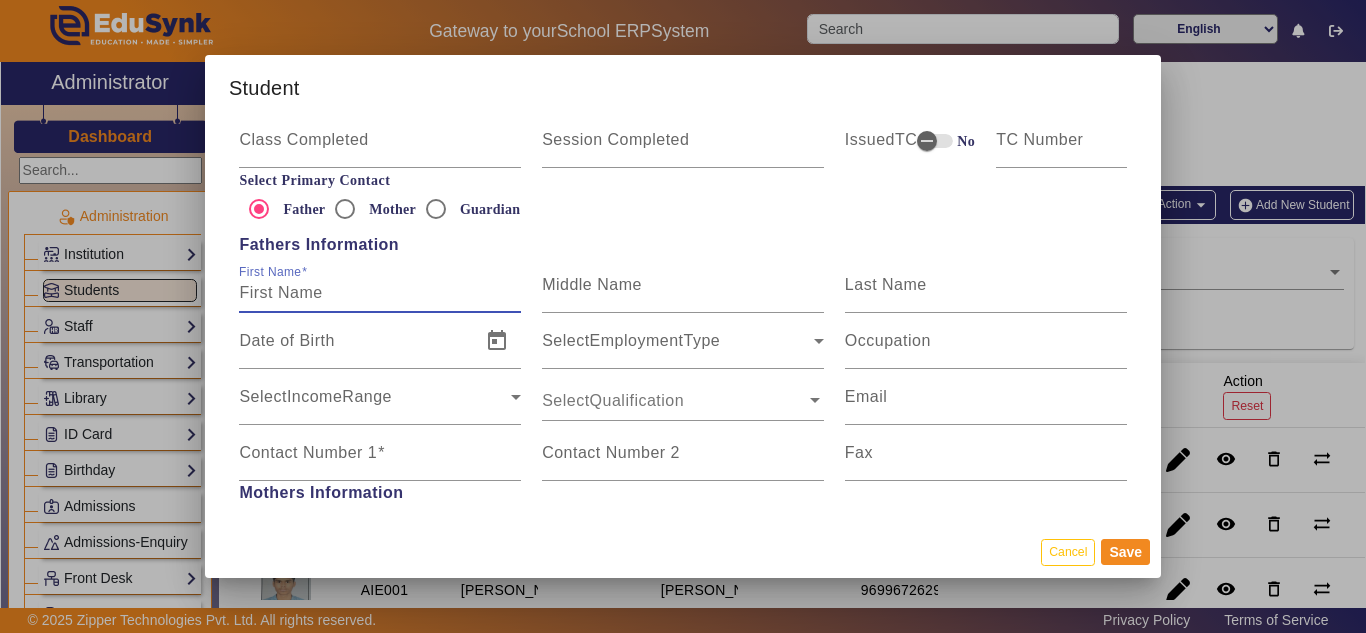 paste on "[PERSON_NAME]" 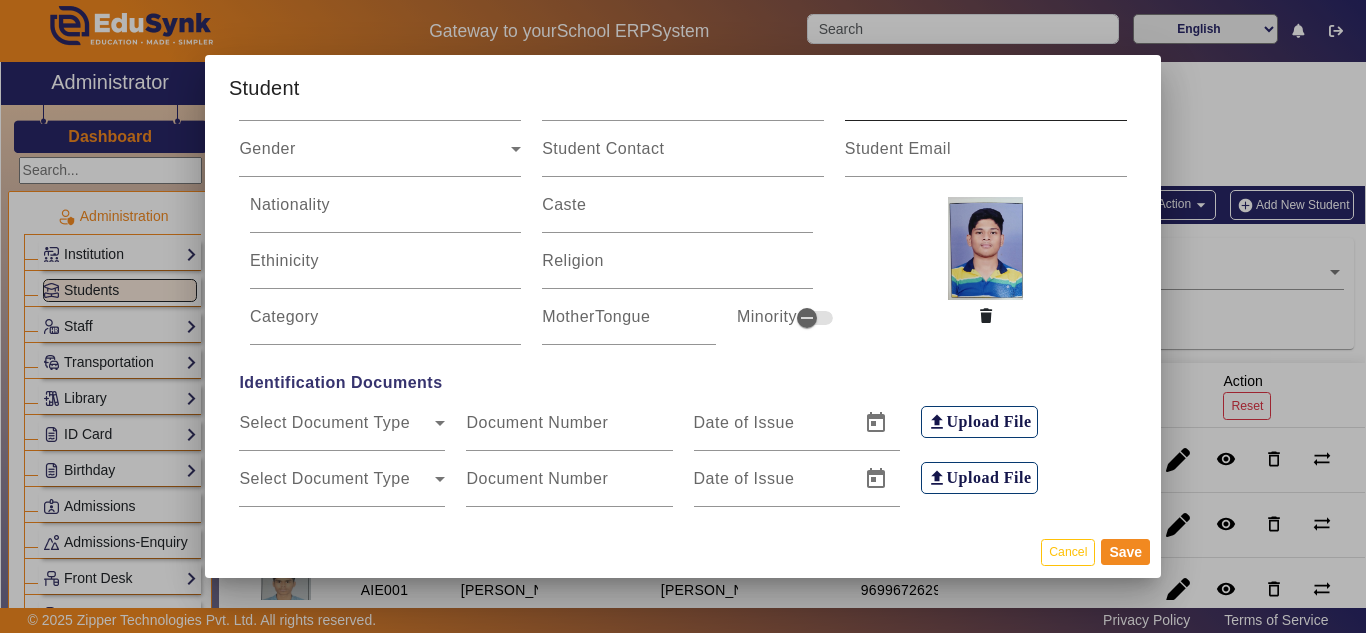 scroll, scrollTop: 0, scrollLeft: 0, axis: both 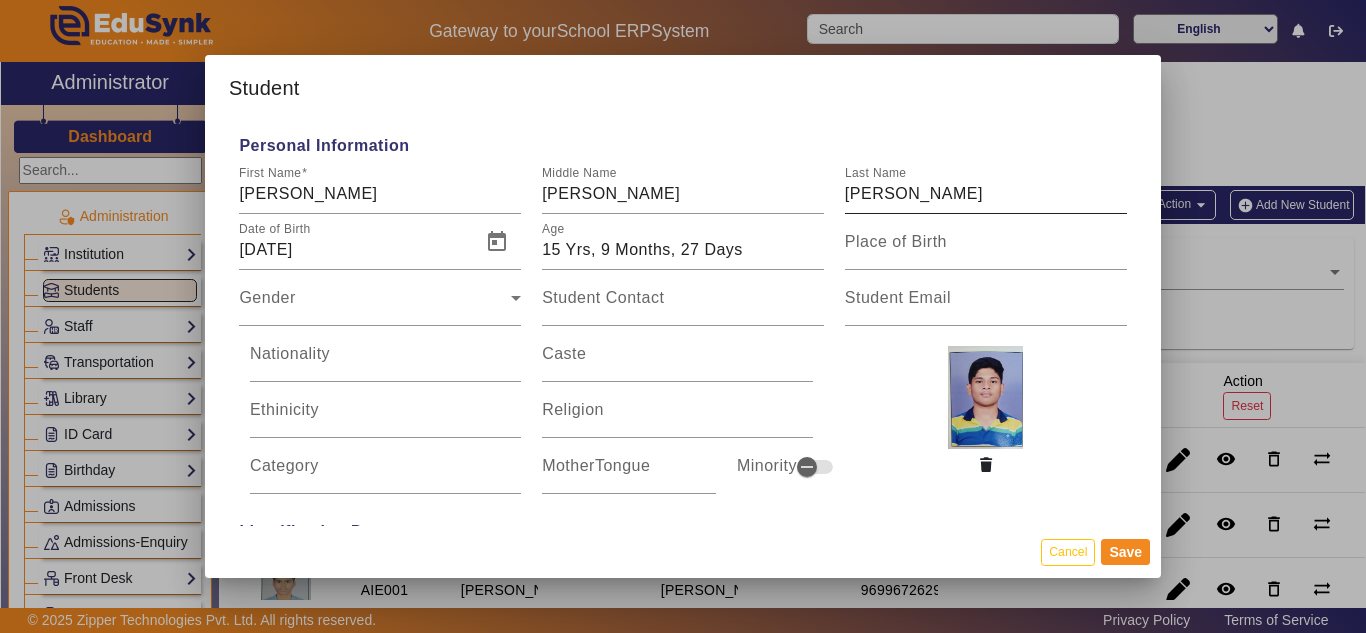 type on "[PERSON_NAME]" 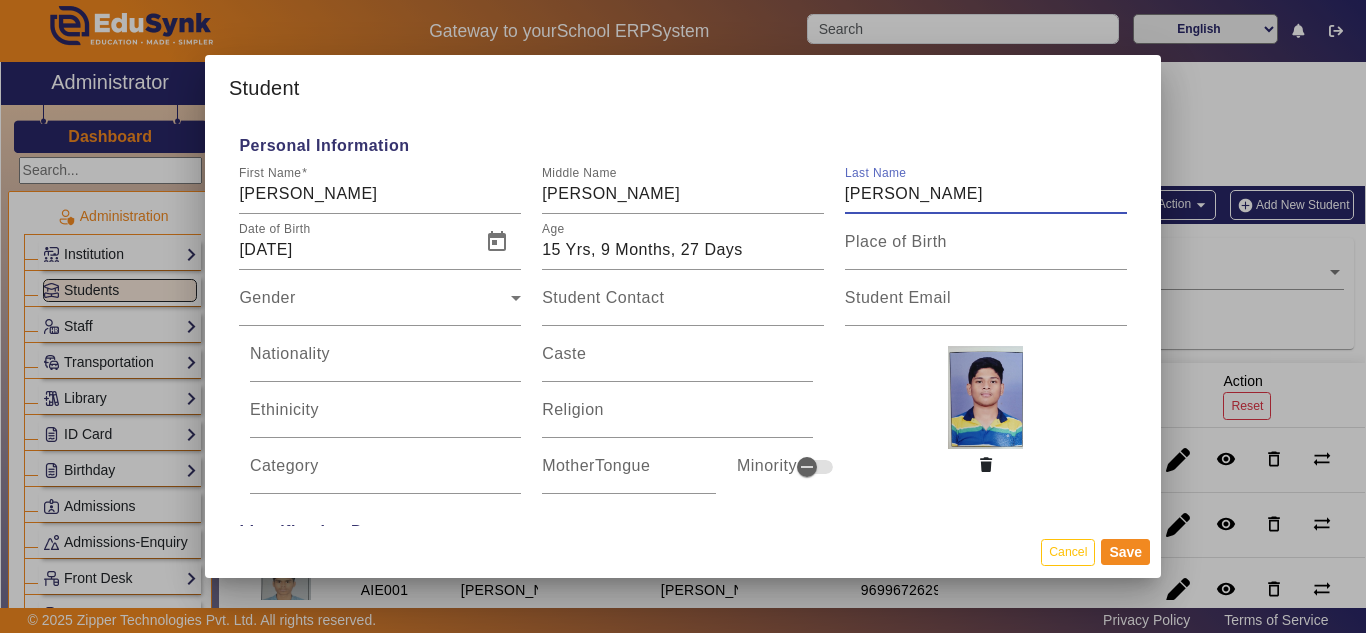 click on "[PERSON_NAME]" at bounding box center [986, 194] 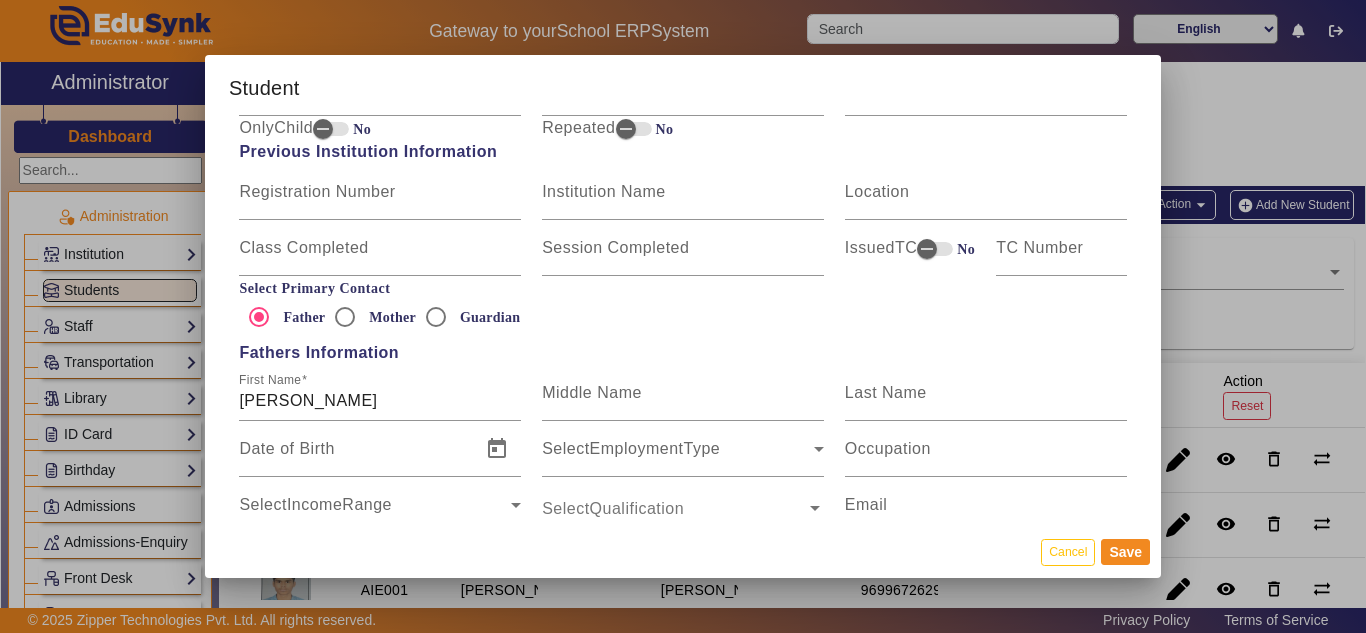 scroll, scrollTop: 1200, scrollLeft: 0, axis: vertical 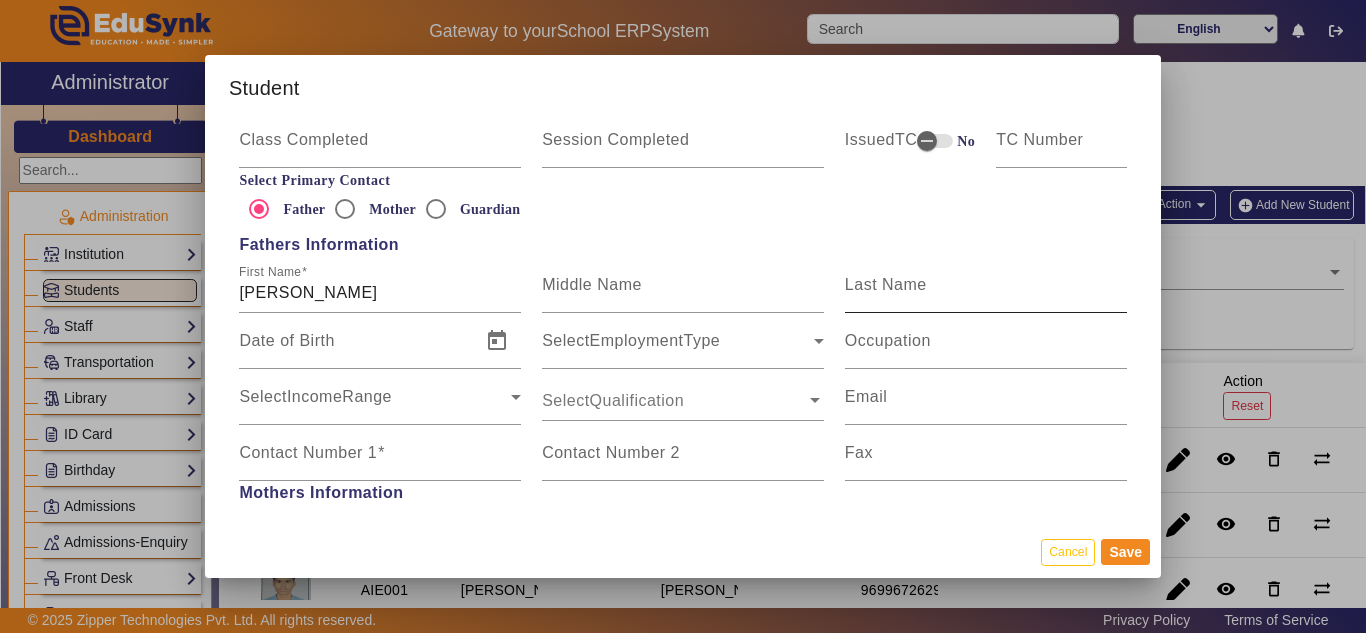 type on "[PERSON_NAME]" 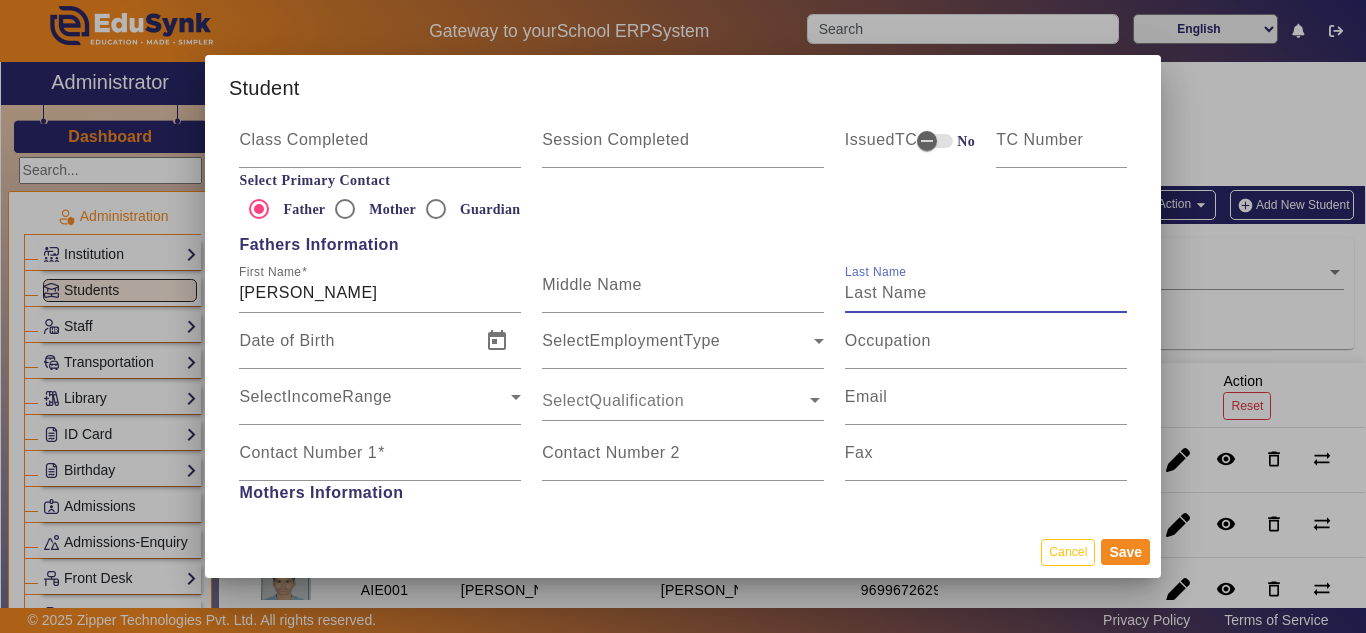paste on "[PERSON_NAME]" 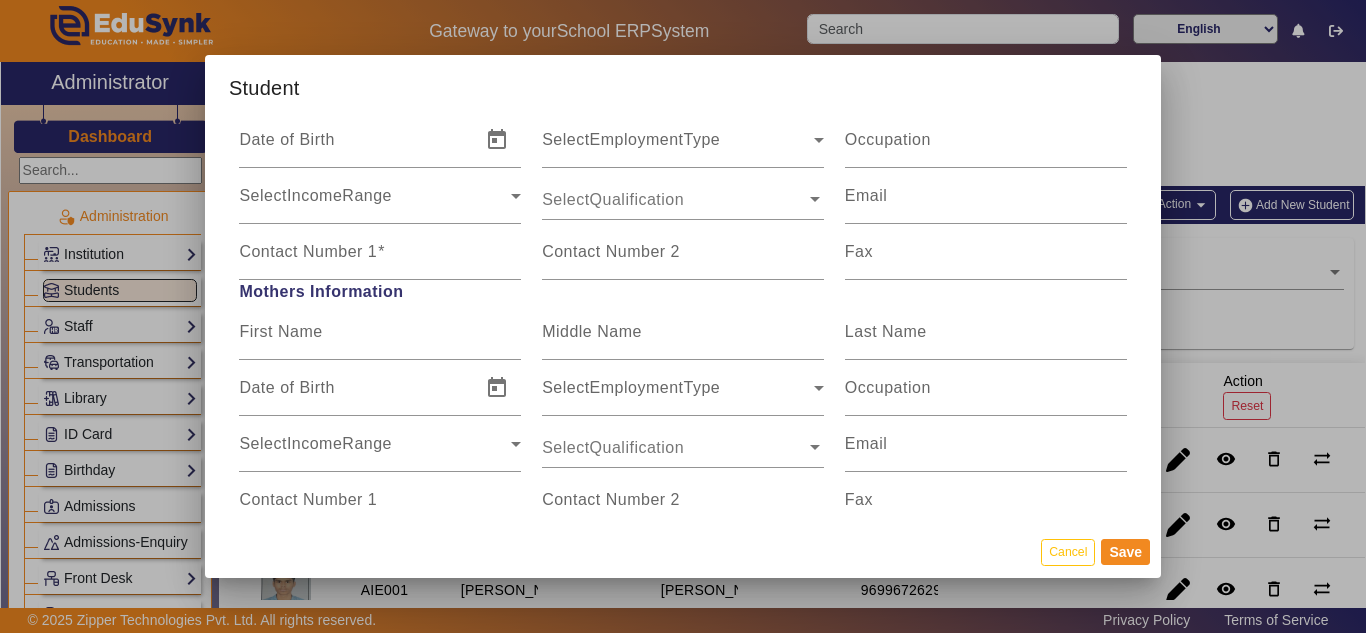 scroll, scrollTop: 1400, scrollLeft: 0, axis: vertical 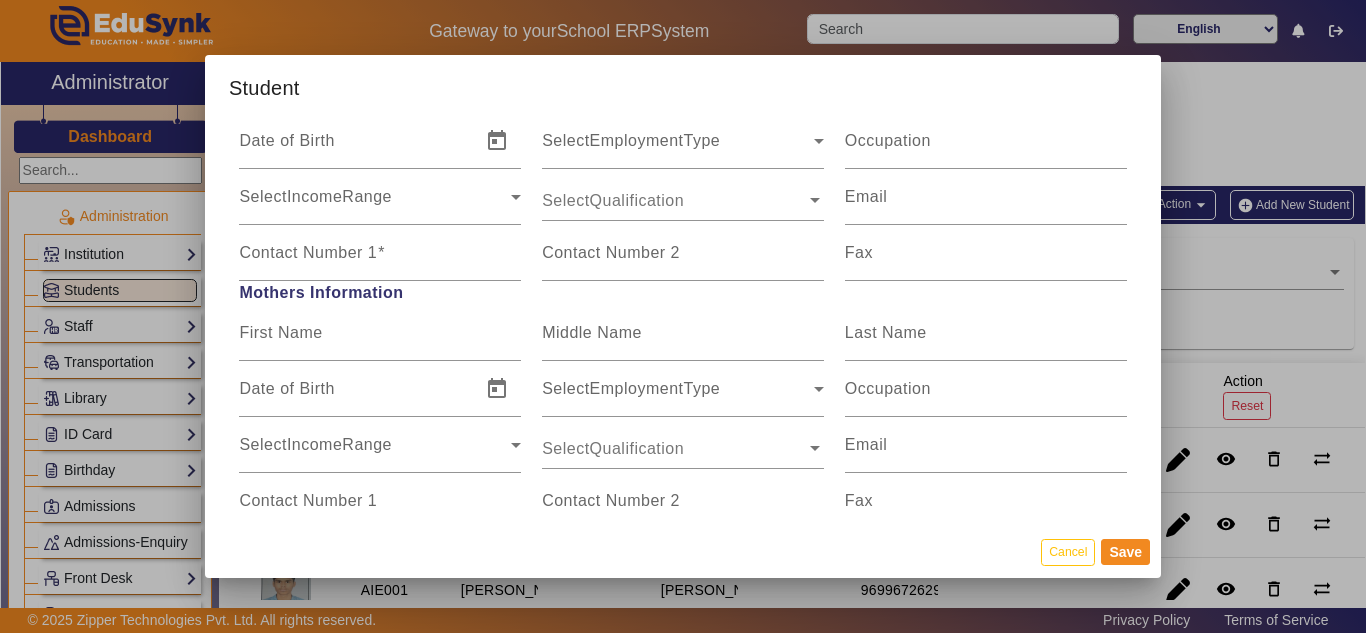 type on "[PERSON_NAME]" 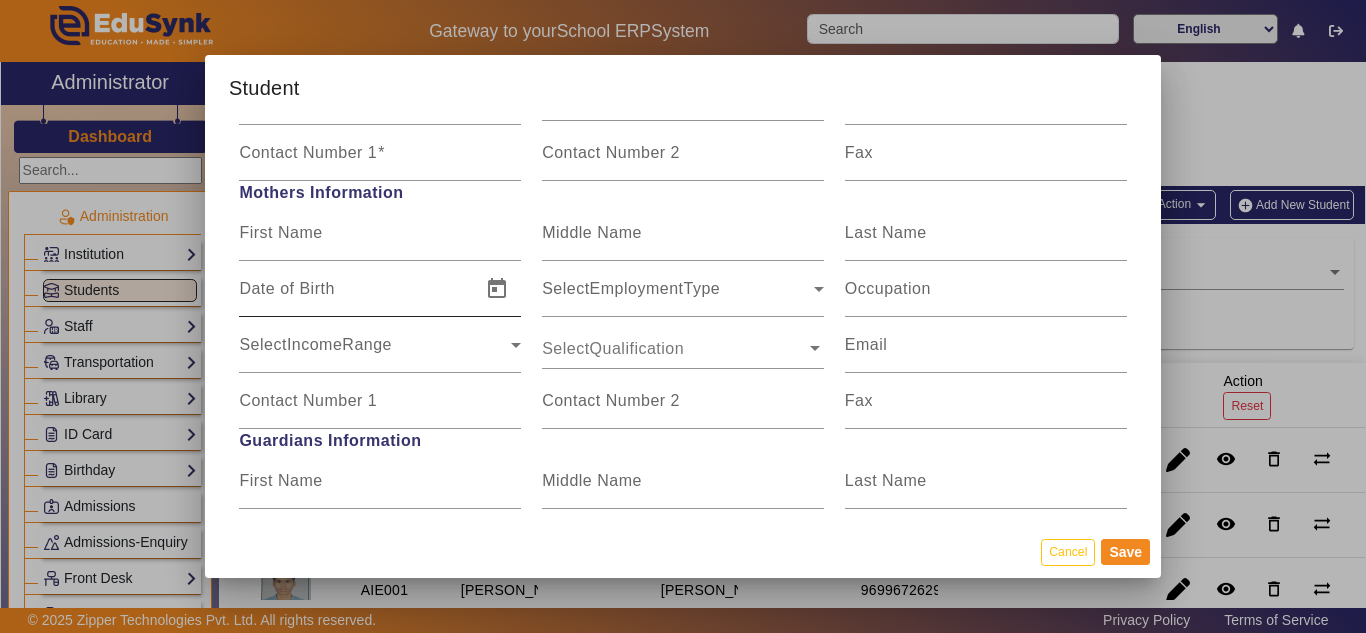 scroll, scrollTop: 1400, scrollLeft: 0, axis: vertical 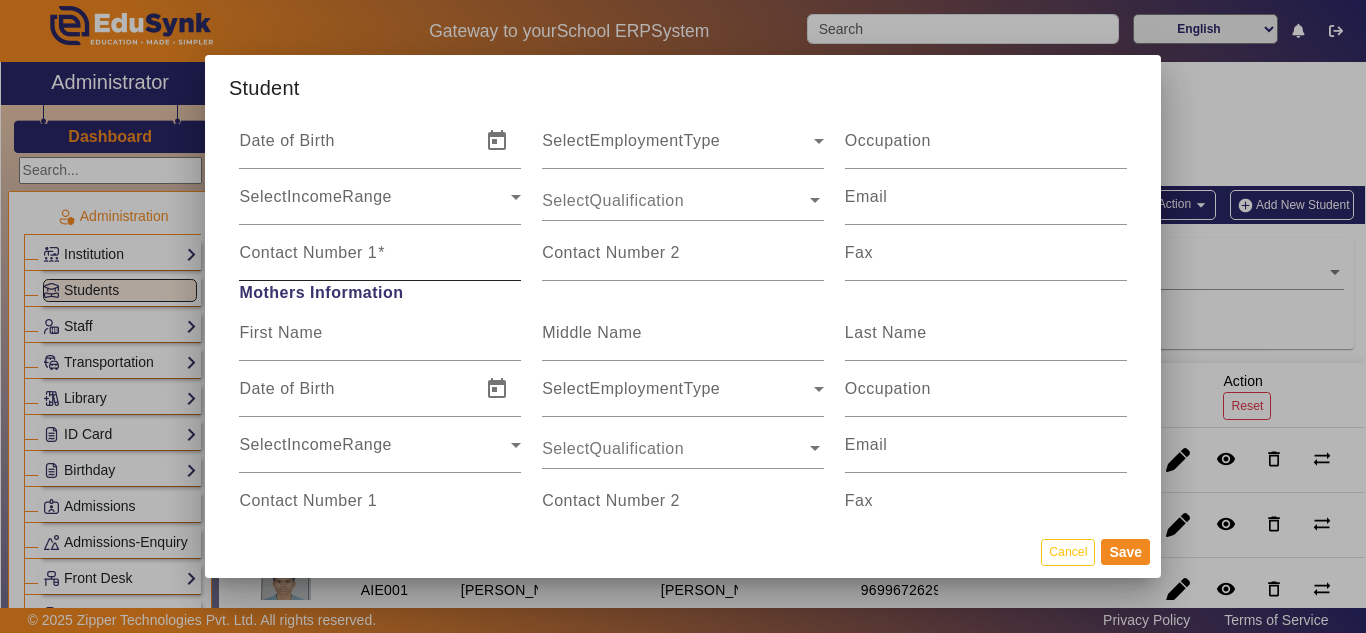 click on "Contact Number 1" at bounding box center [308, 252] 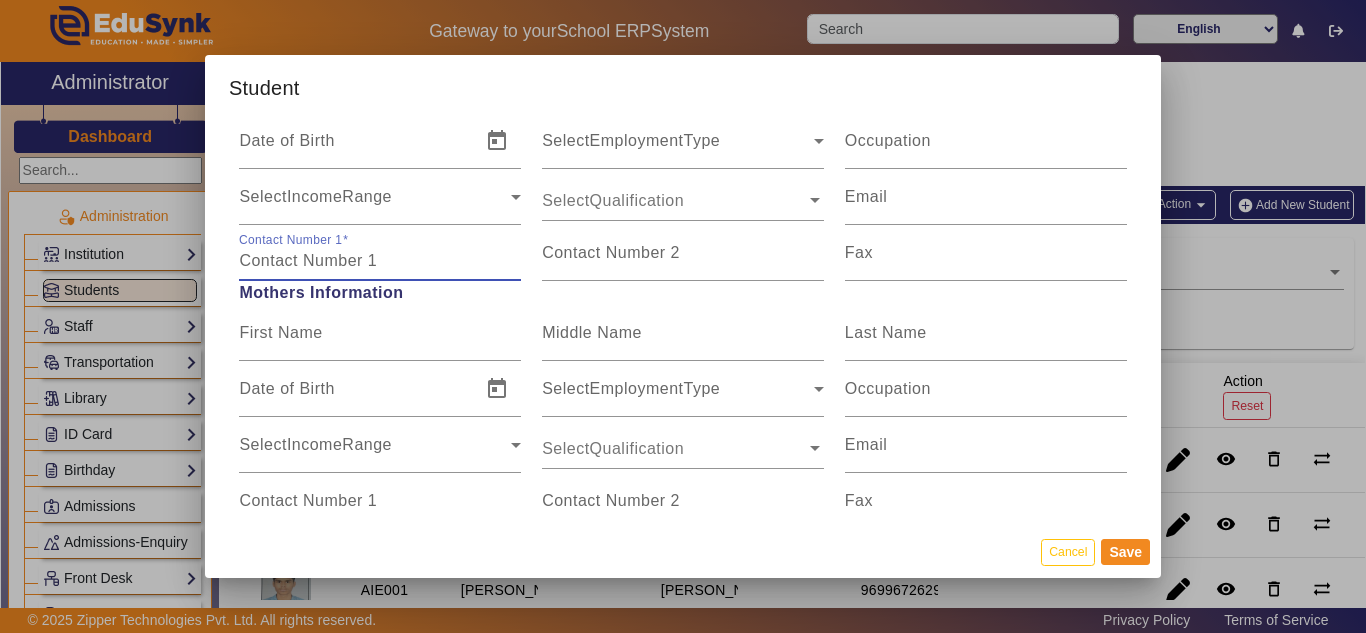 paste on "9823356282" 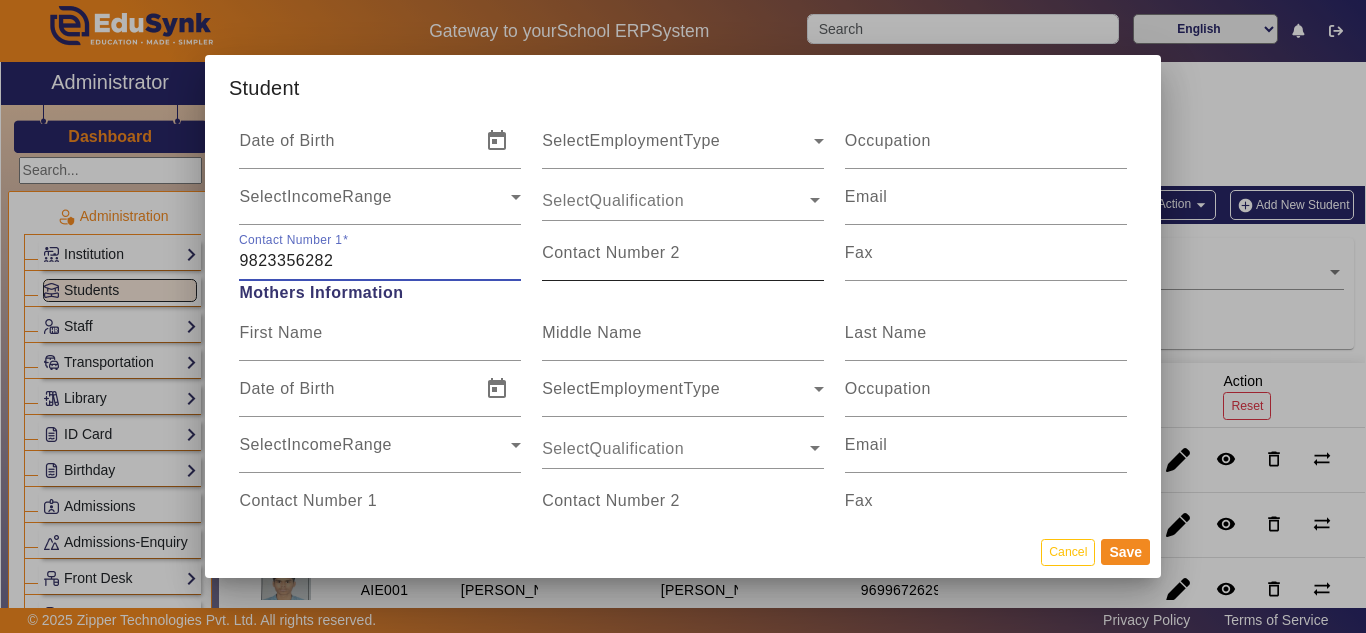 type on "9823356282" 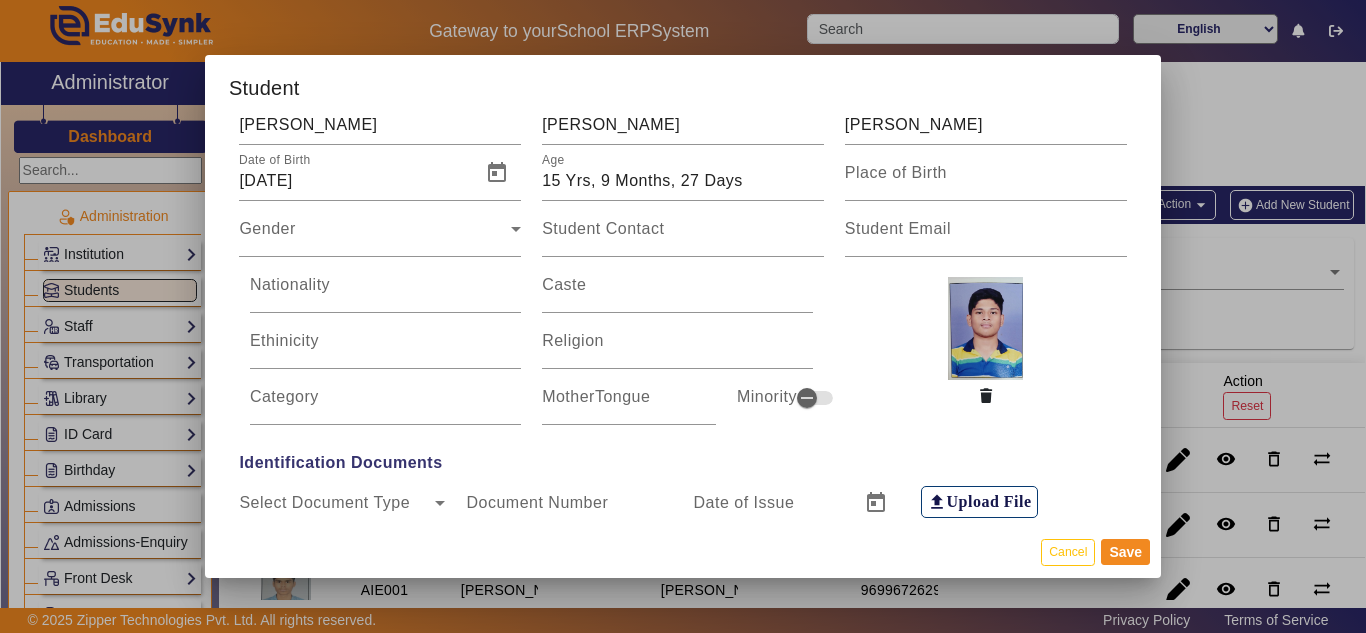 scroll, scrollTop: 0, scrollLeft: 0, axis: both 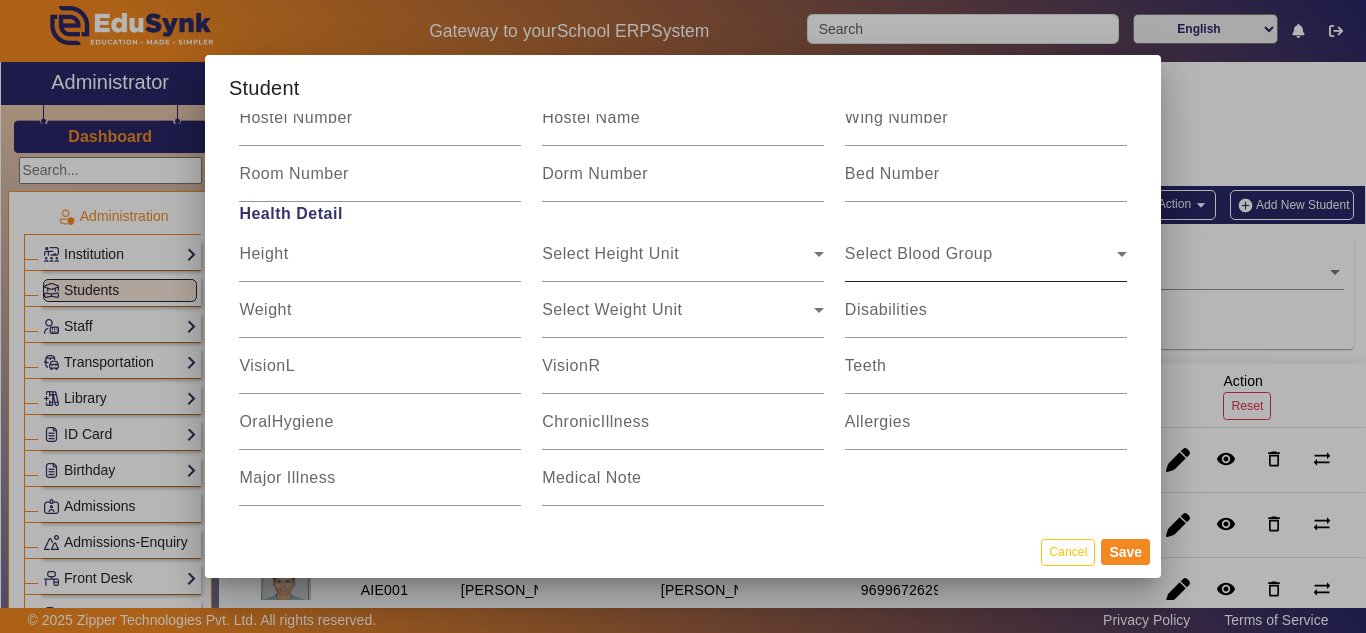 type on "7796657172" 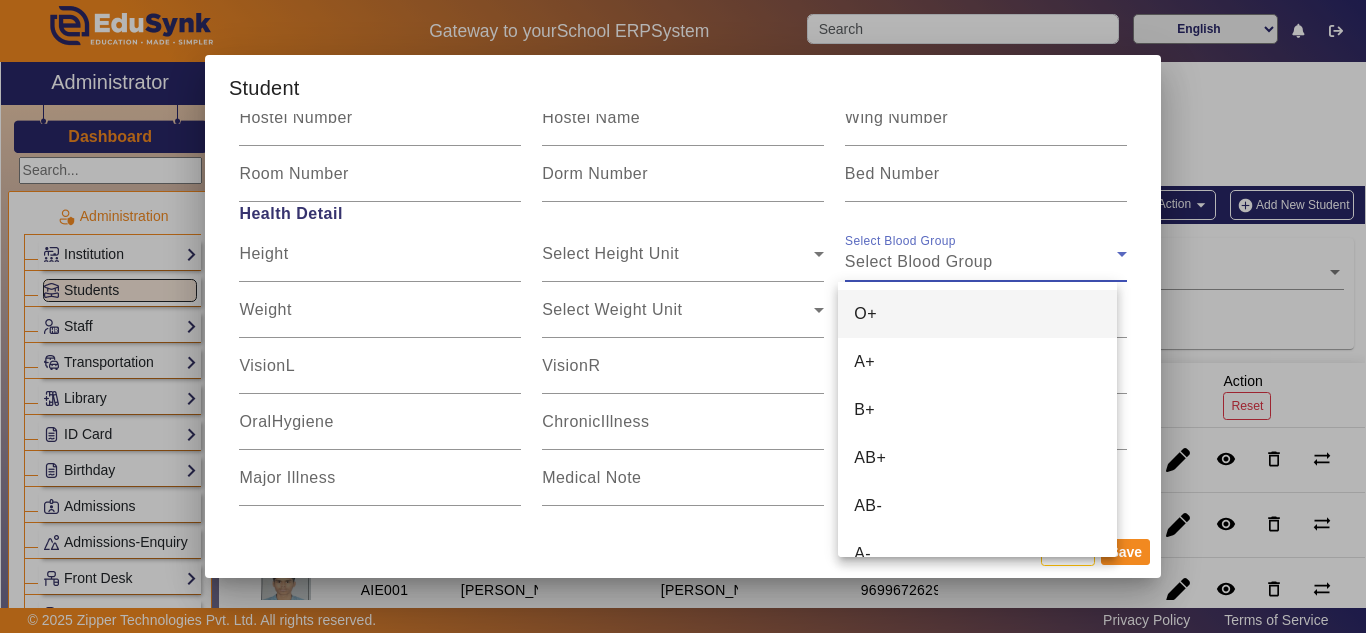 click on "O+" at bounding box center [977, 314] 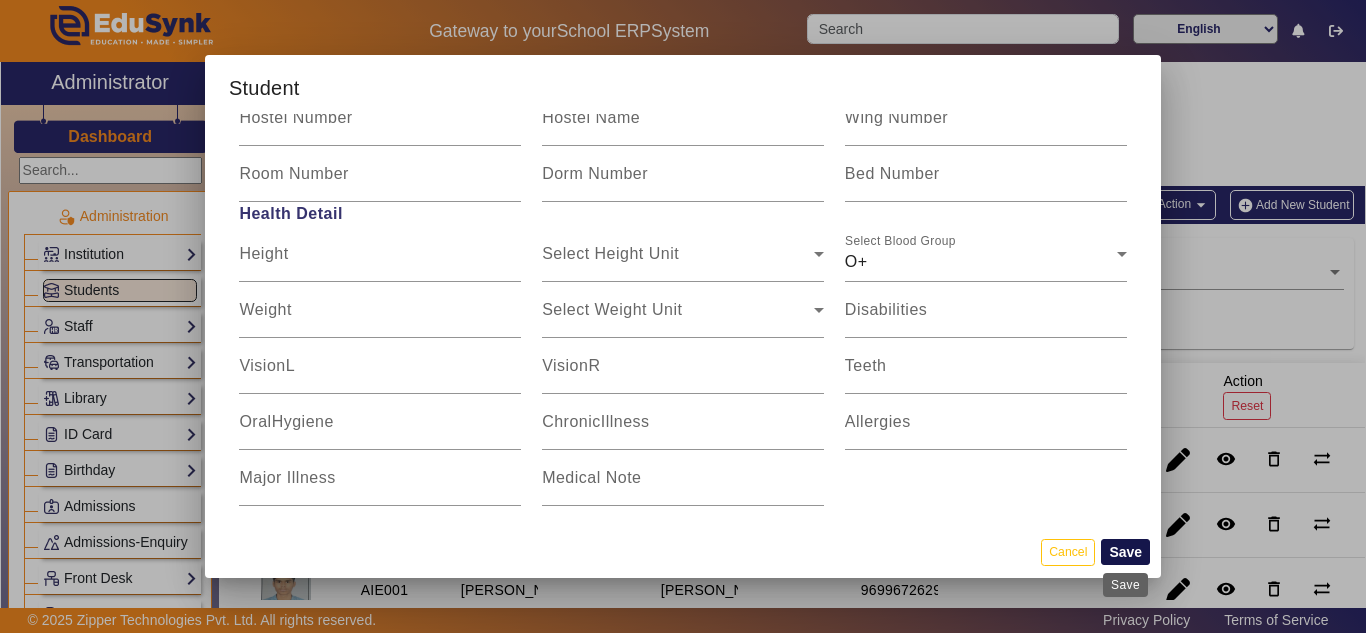 click on "Save" at bounding box center [1125, 552] 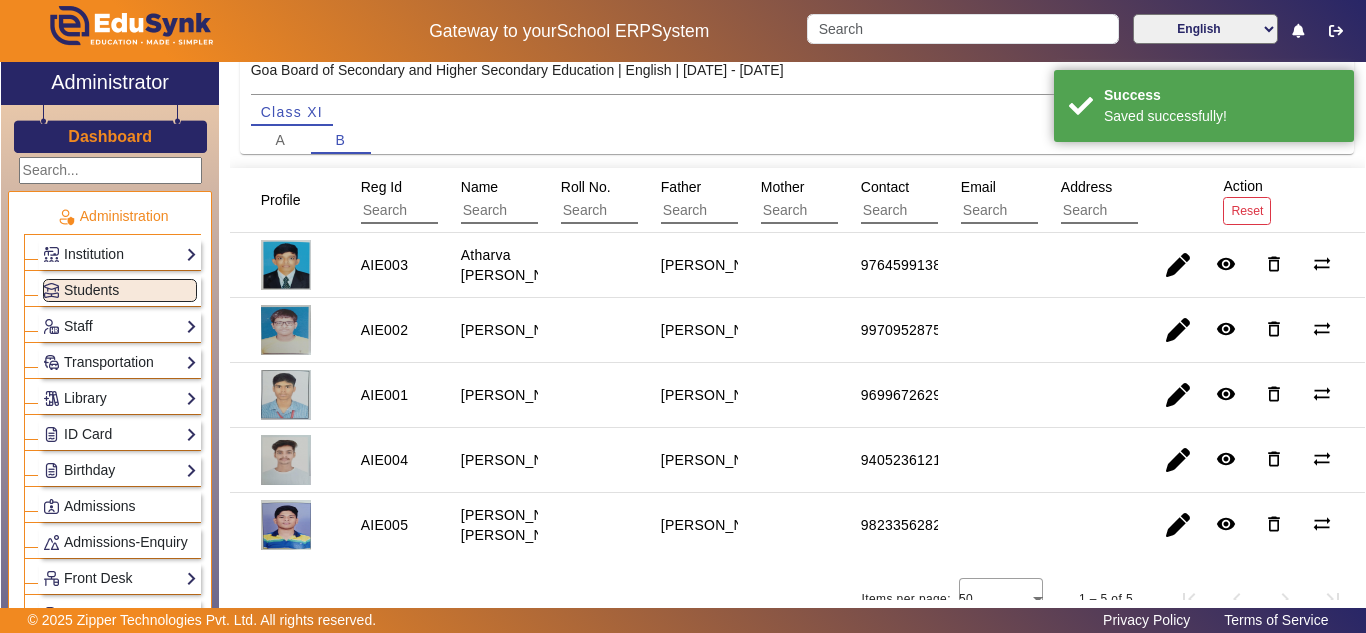 scroll, scrollTop: 200, scrollLeft: 0, axis: vertical 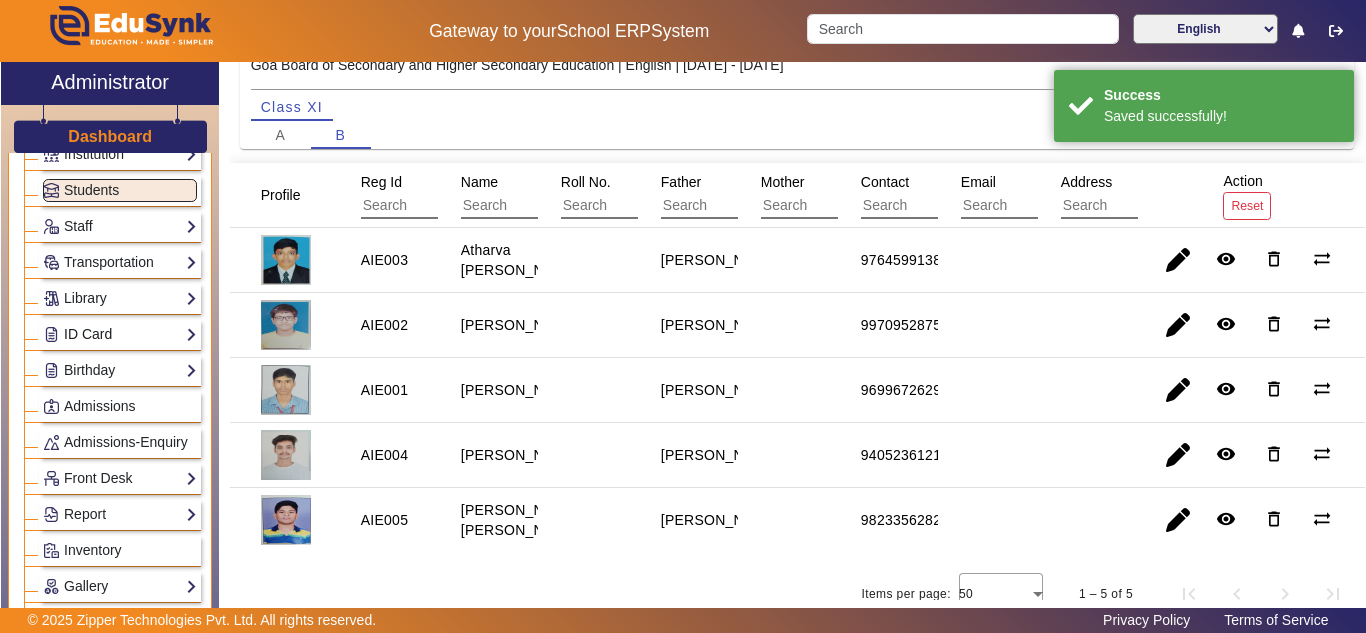 click on "ID Card" 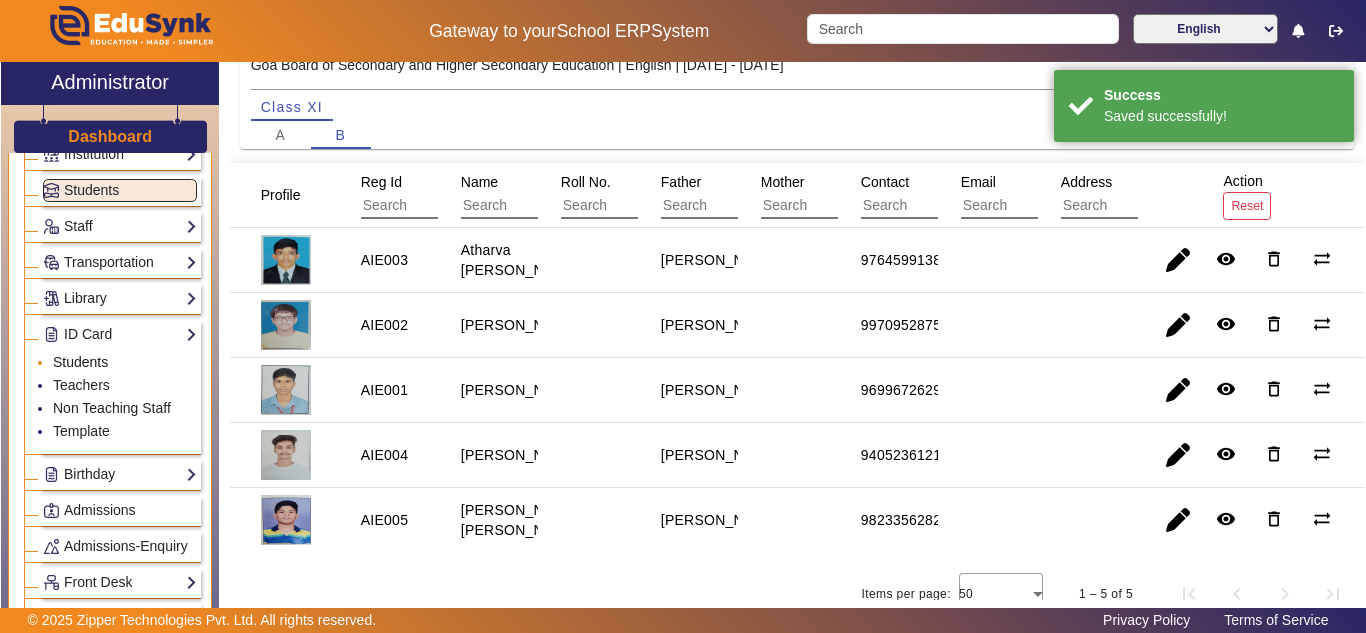 click on "Students" 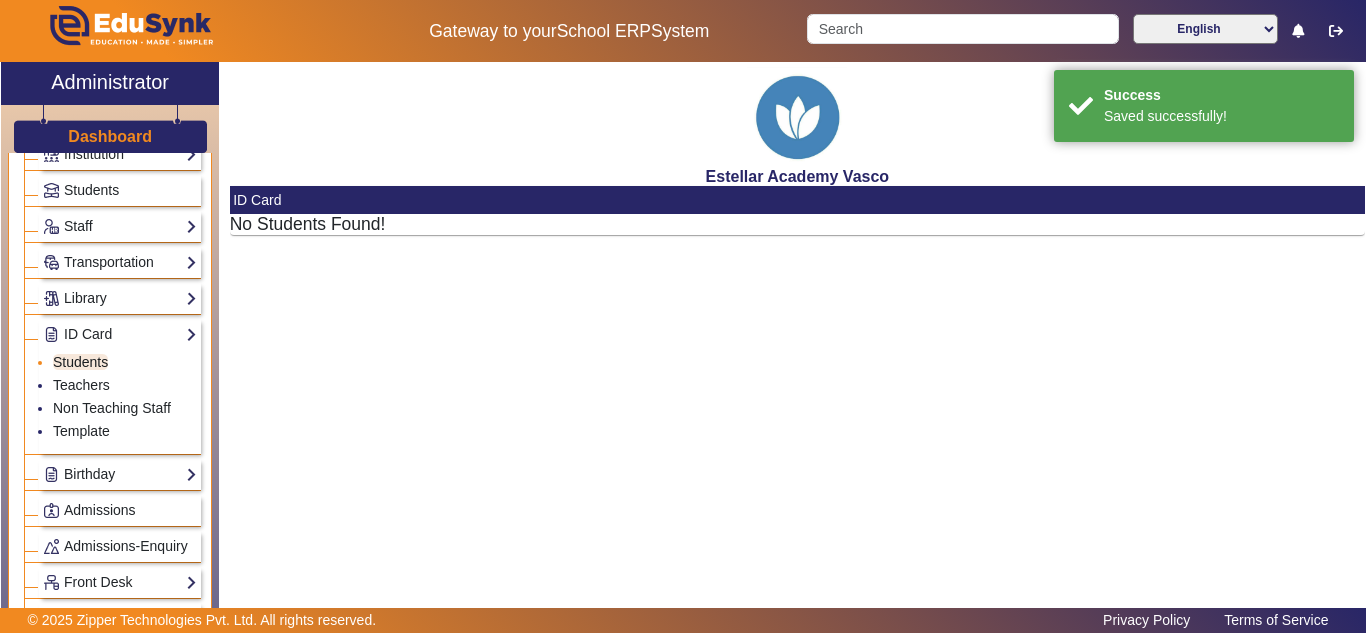 scroll, scrollTop: 0, scrollLeft: 0, axis: both 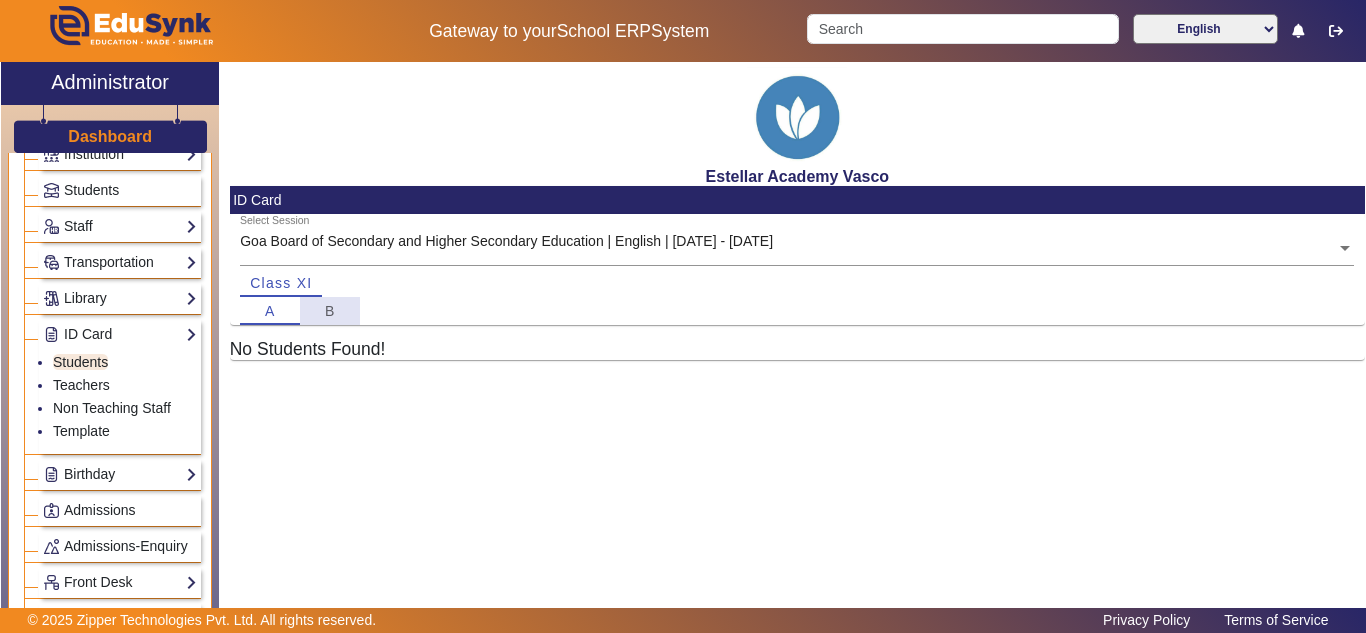 click on "B" at bounding box center [330, 311] 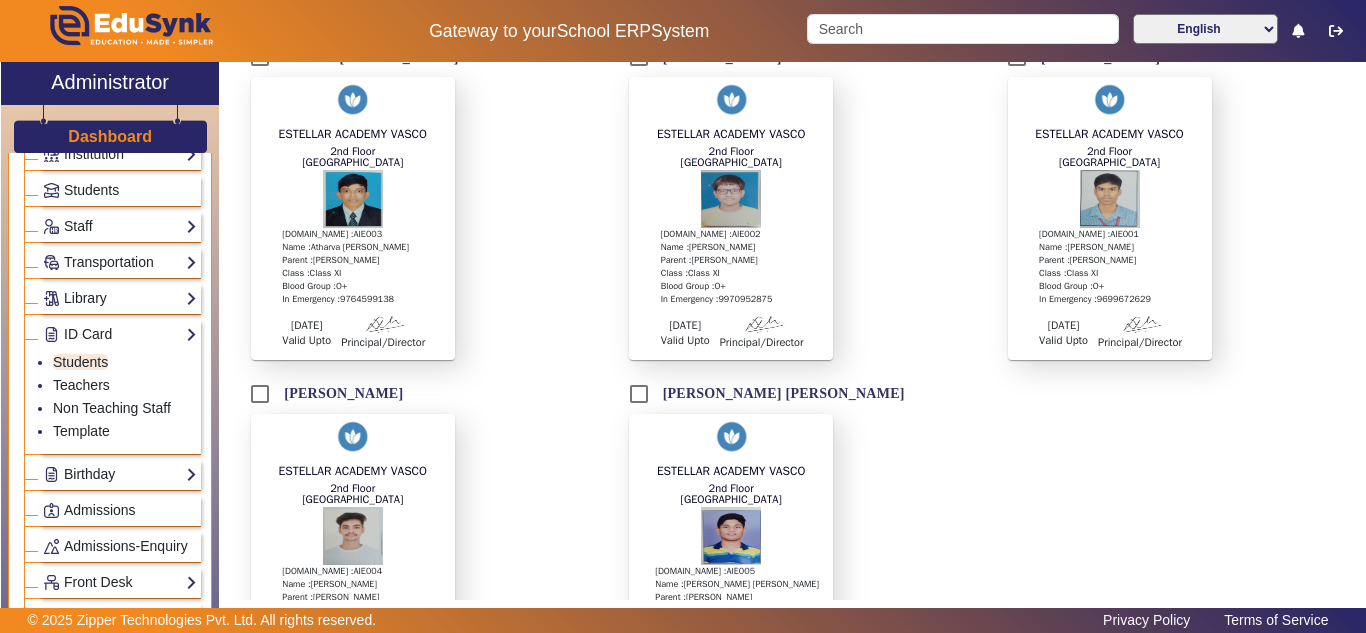 scroll, scrollTop: 318, scrollLeft: 0, axis: vertical 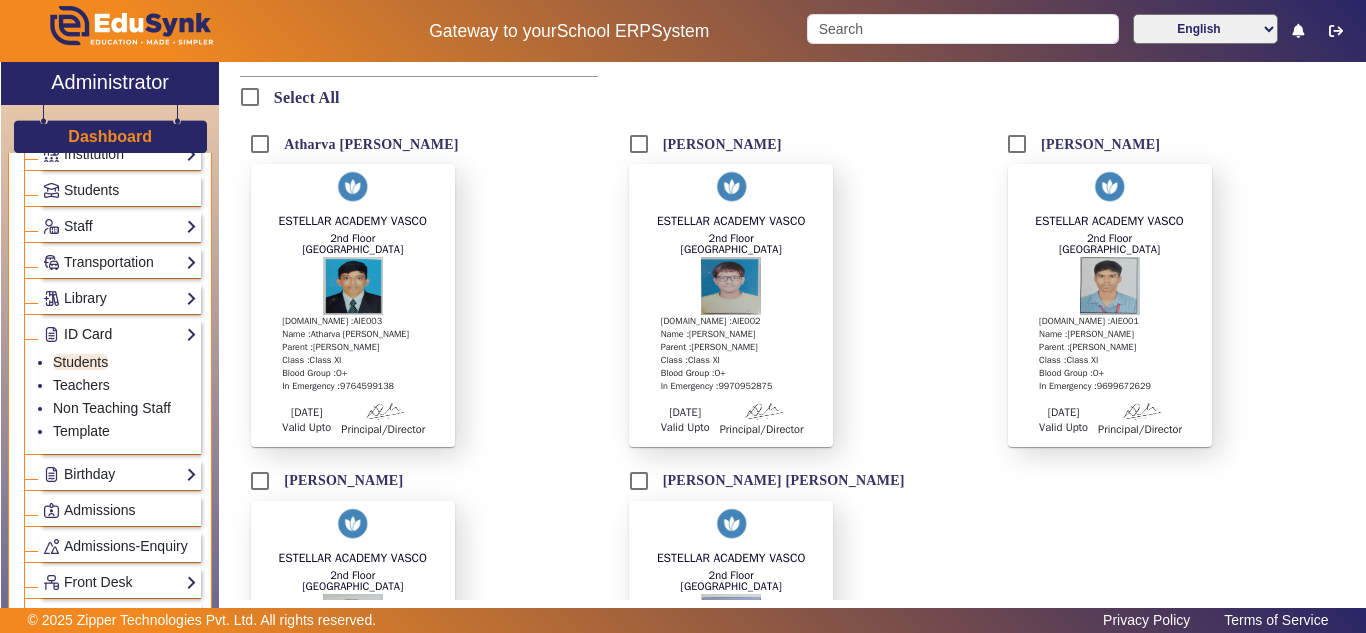 click on "ID Card" 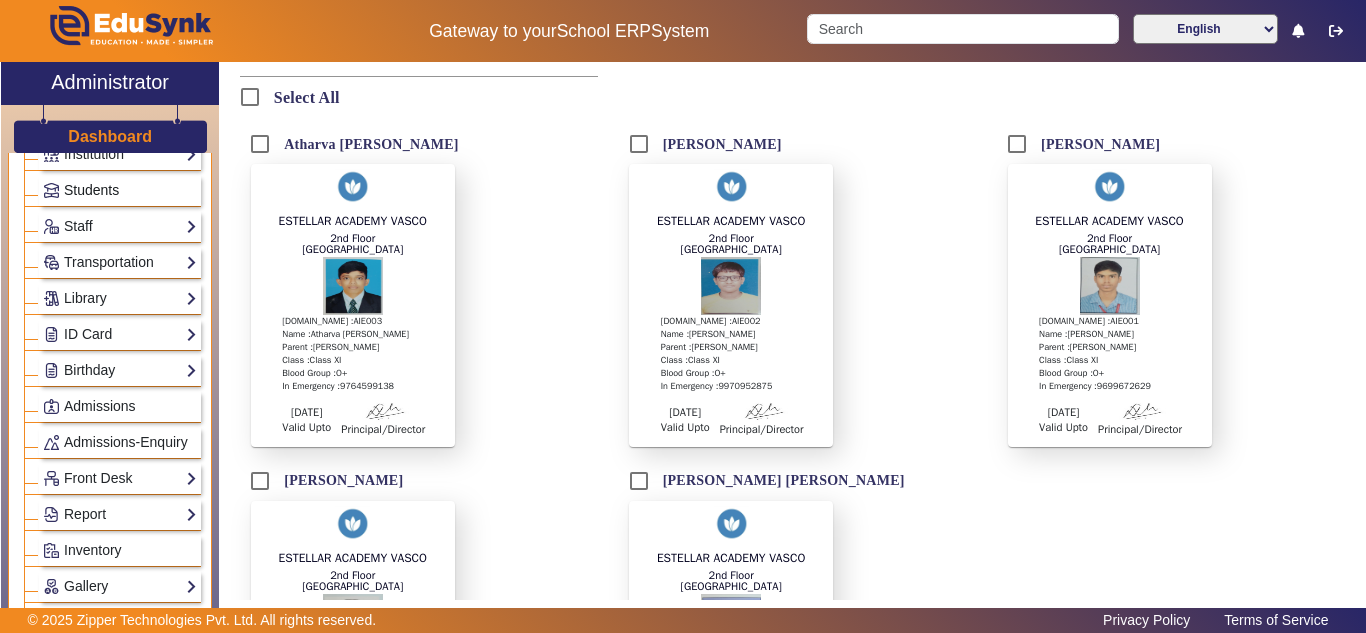 click on "Students" 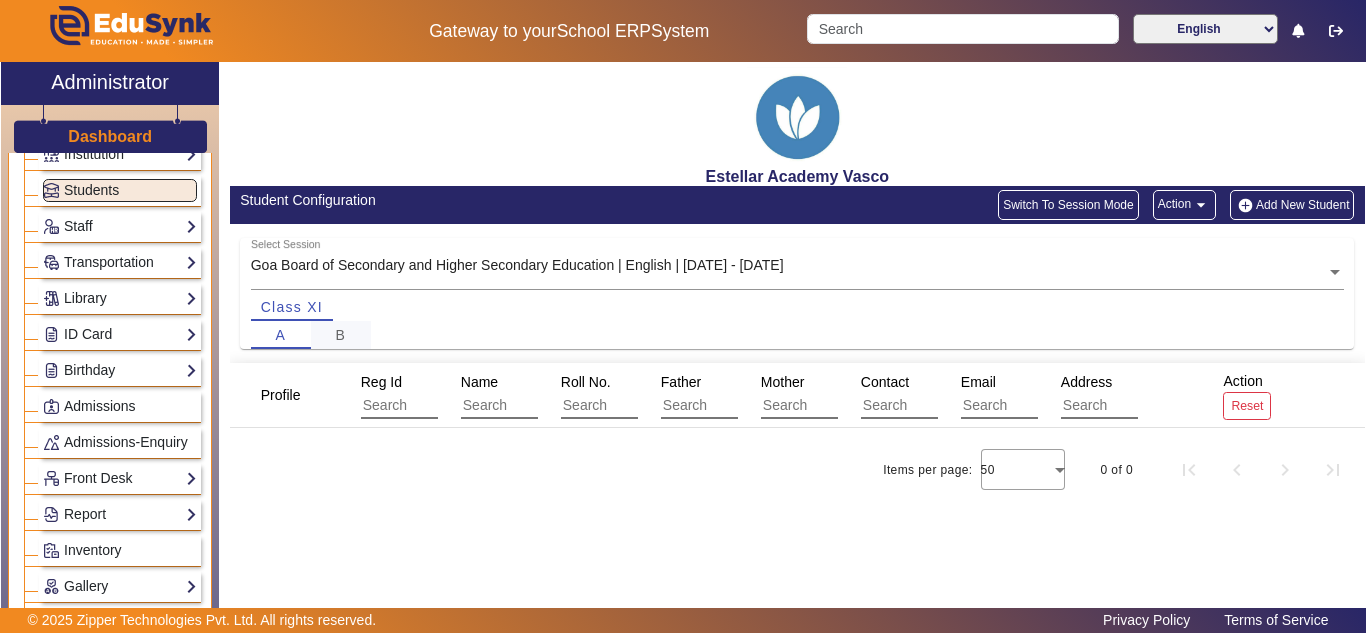 click on "B" at bounding box center (340, 335) 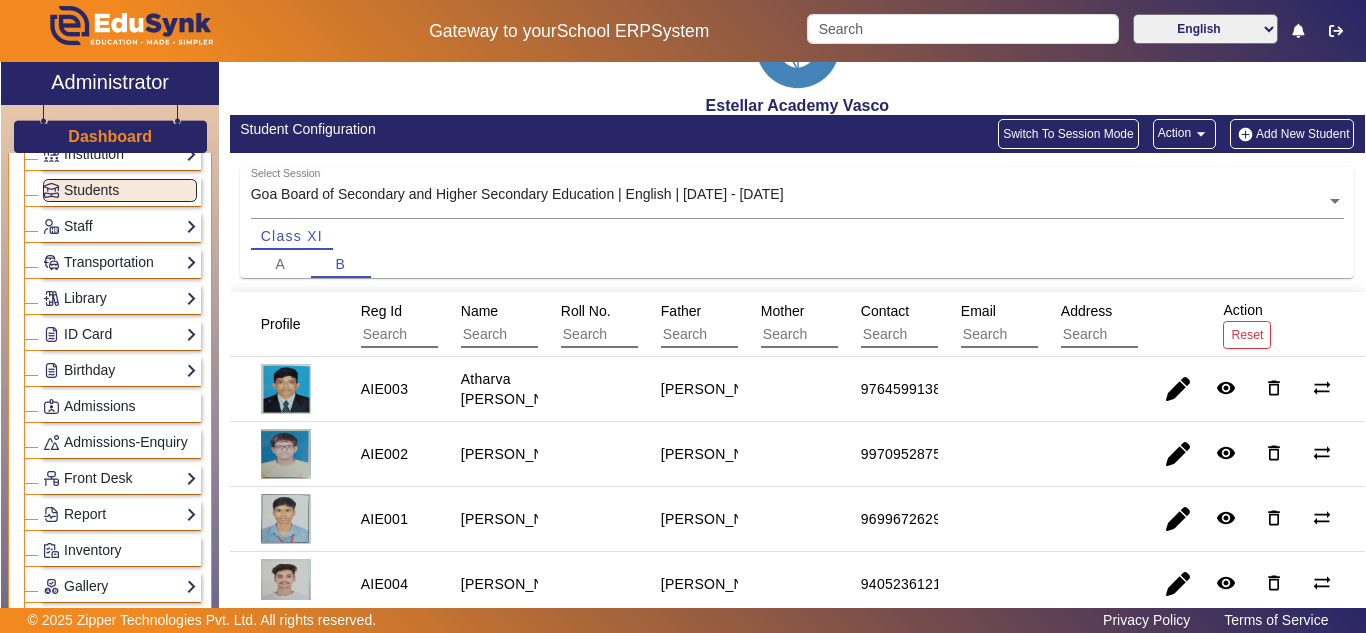 scroll, scrollTop: 0, scrollLeft: 0, axis: both 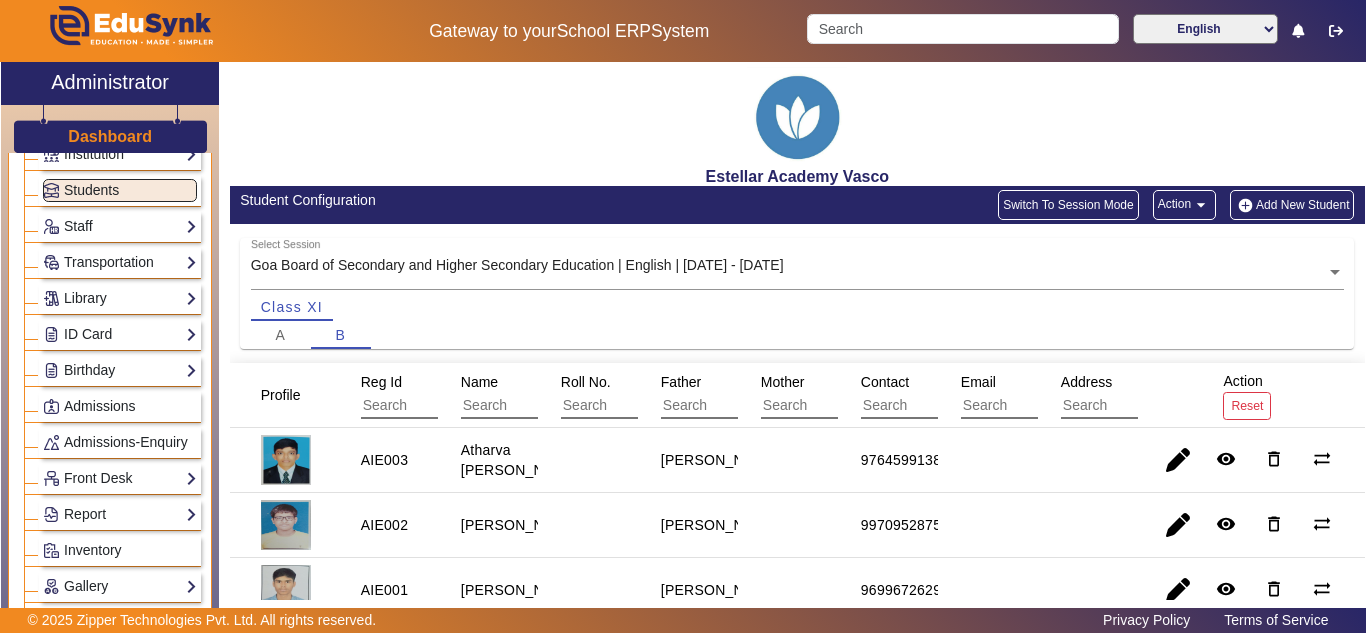 click on "Add New Student" 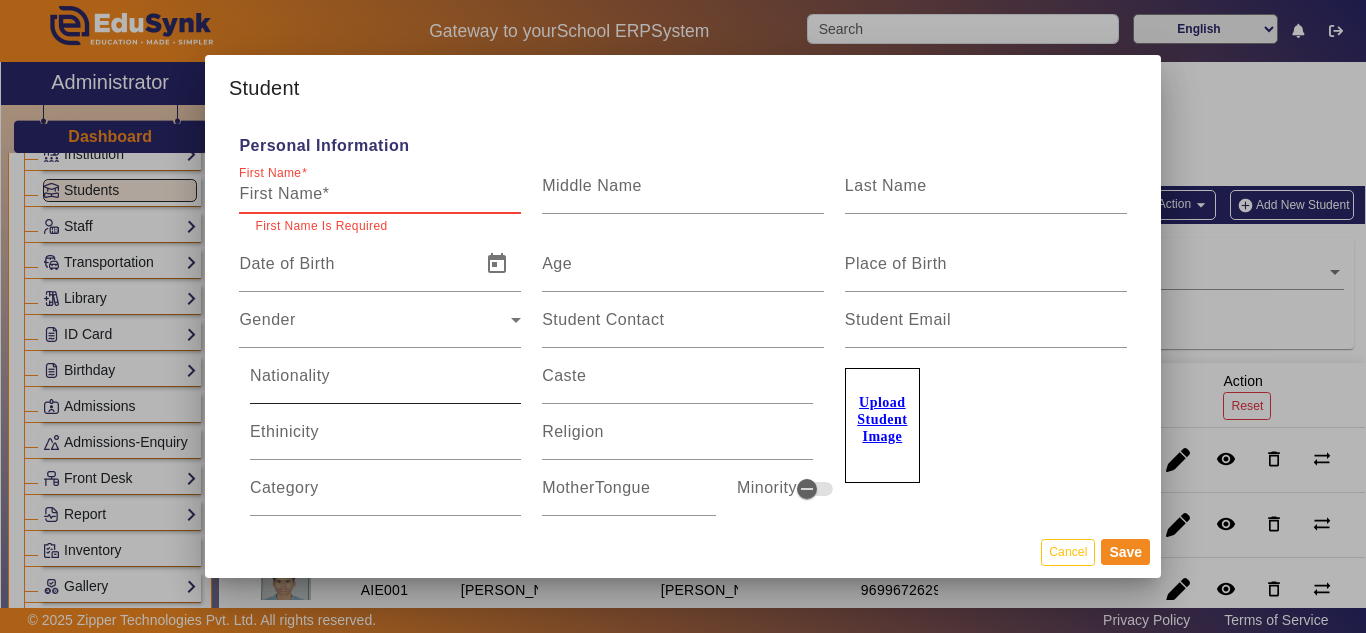 paste on "[PERSON_NAME] [PERSON_NAME]" 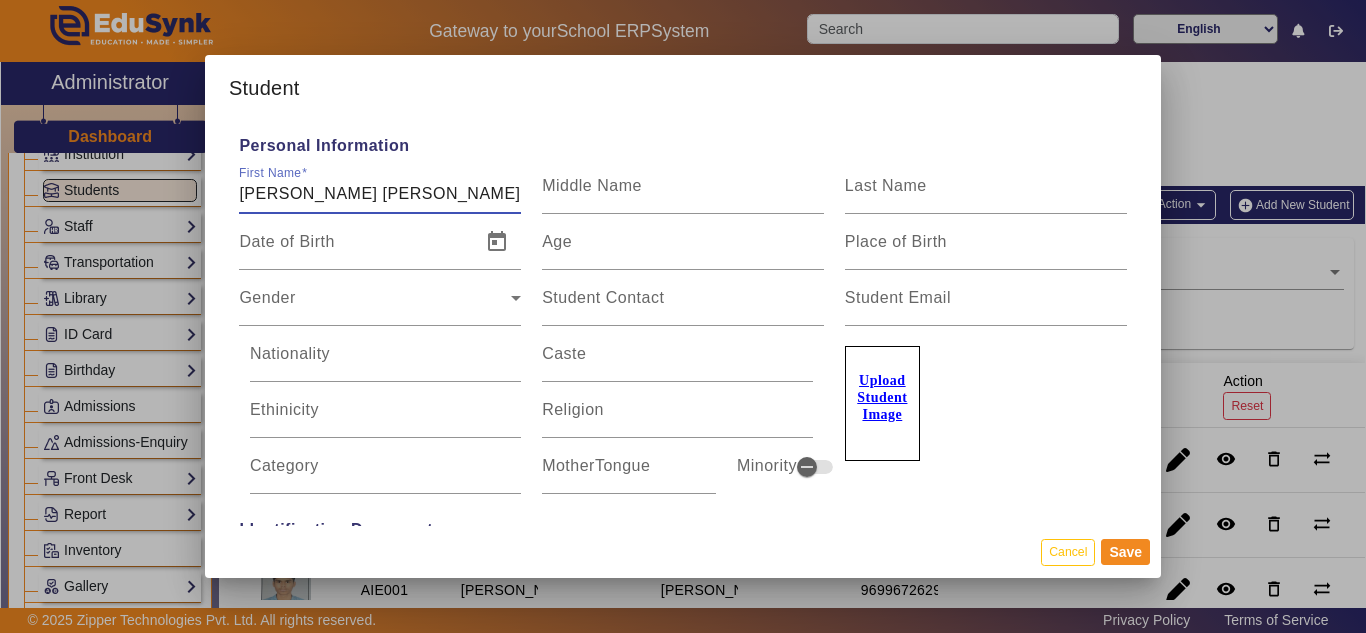 click on "[PERSON_NAME] [PERSON_NAME]" at bounding box center (380, 194) 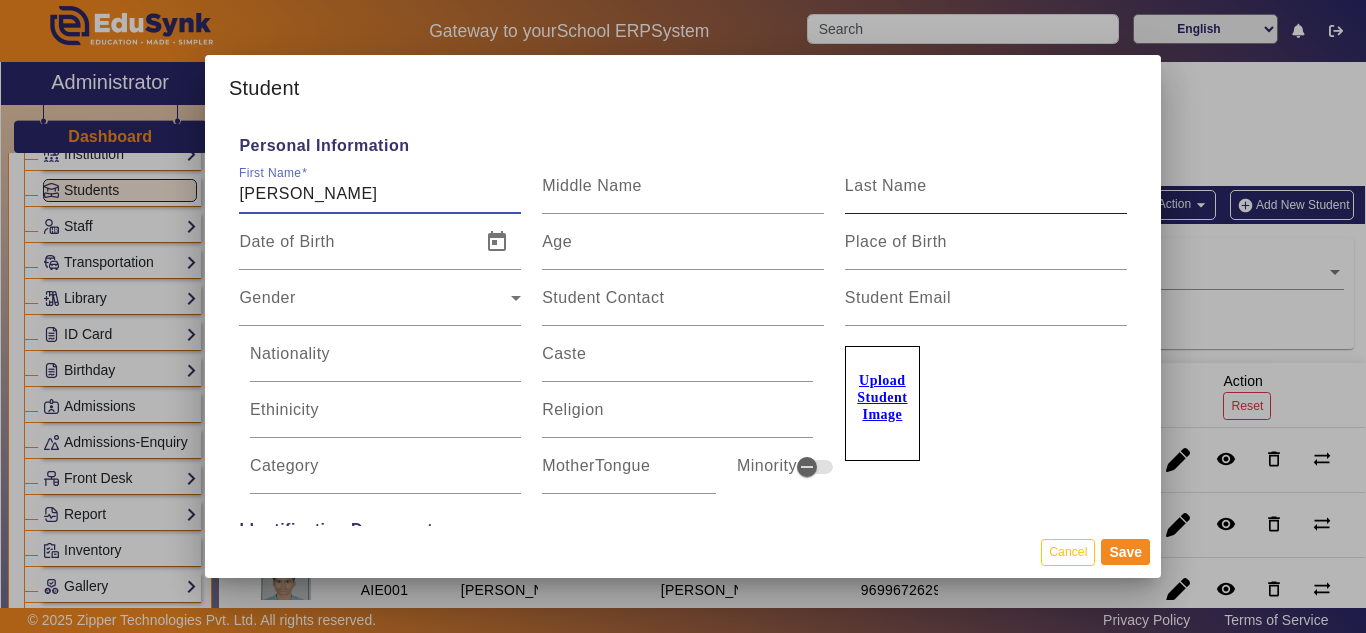 type on "[PERSON_NAME]" 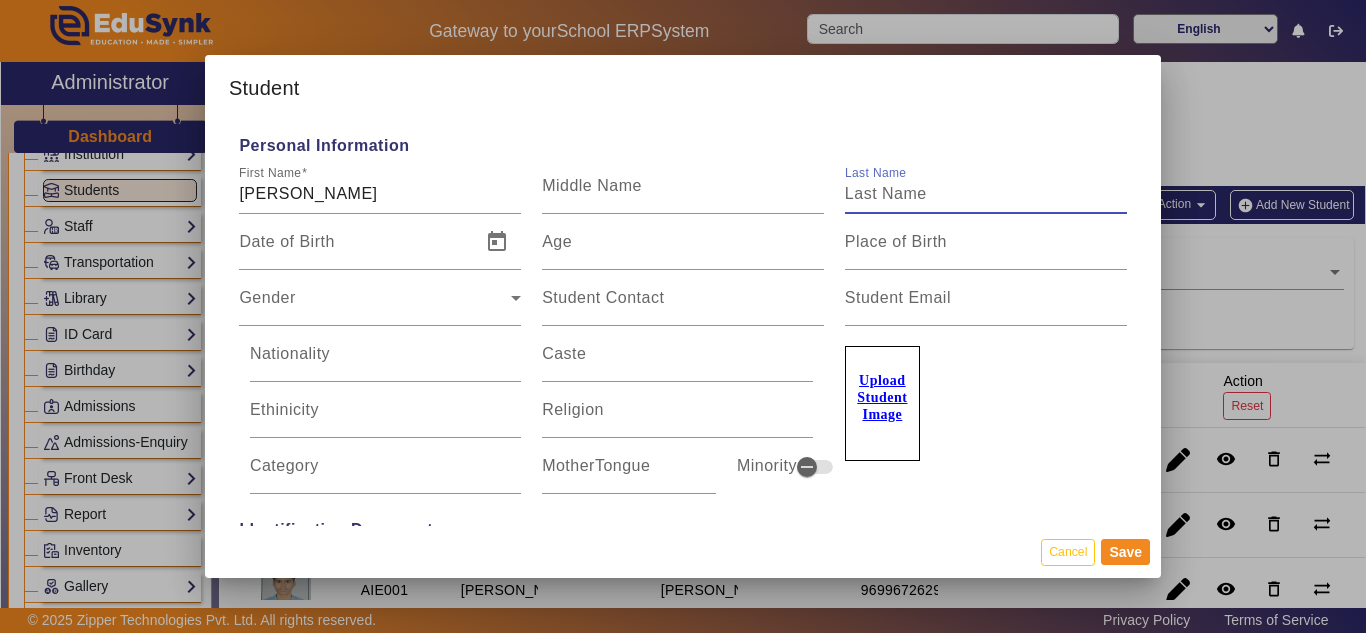 click on "Last Name" at bounding box center (986, 194) 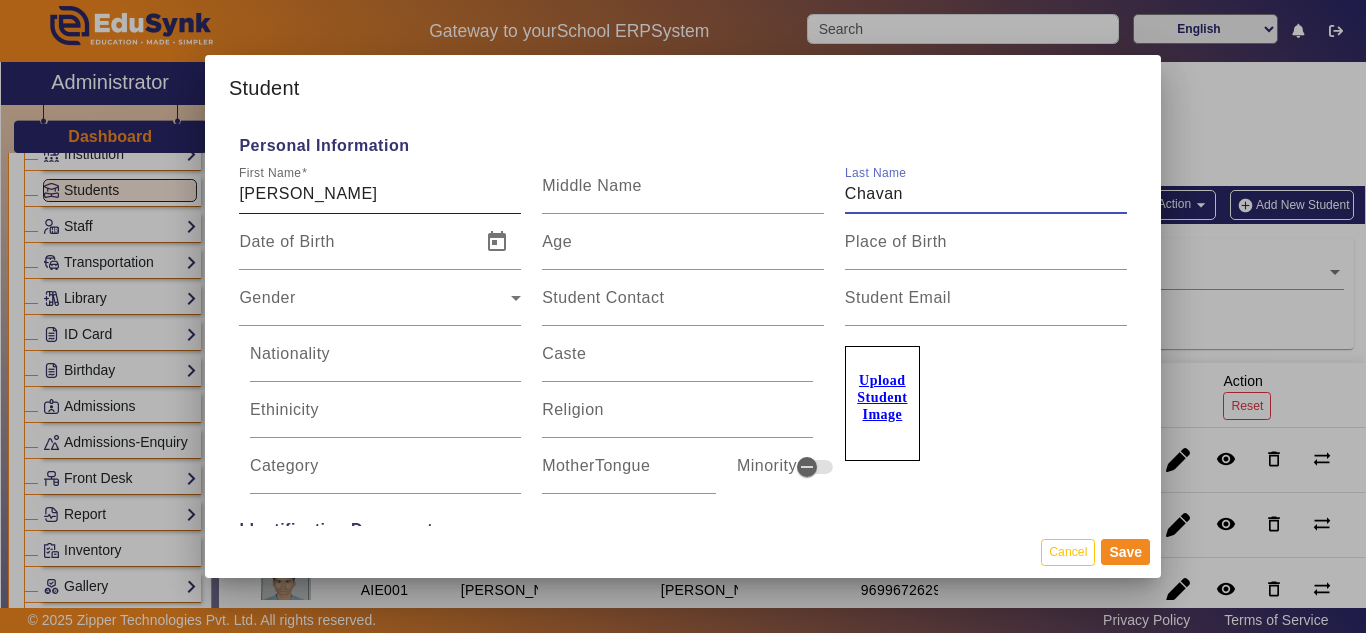 type on "Chavan" 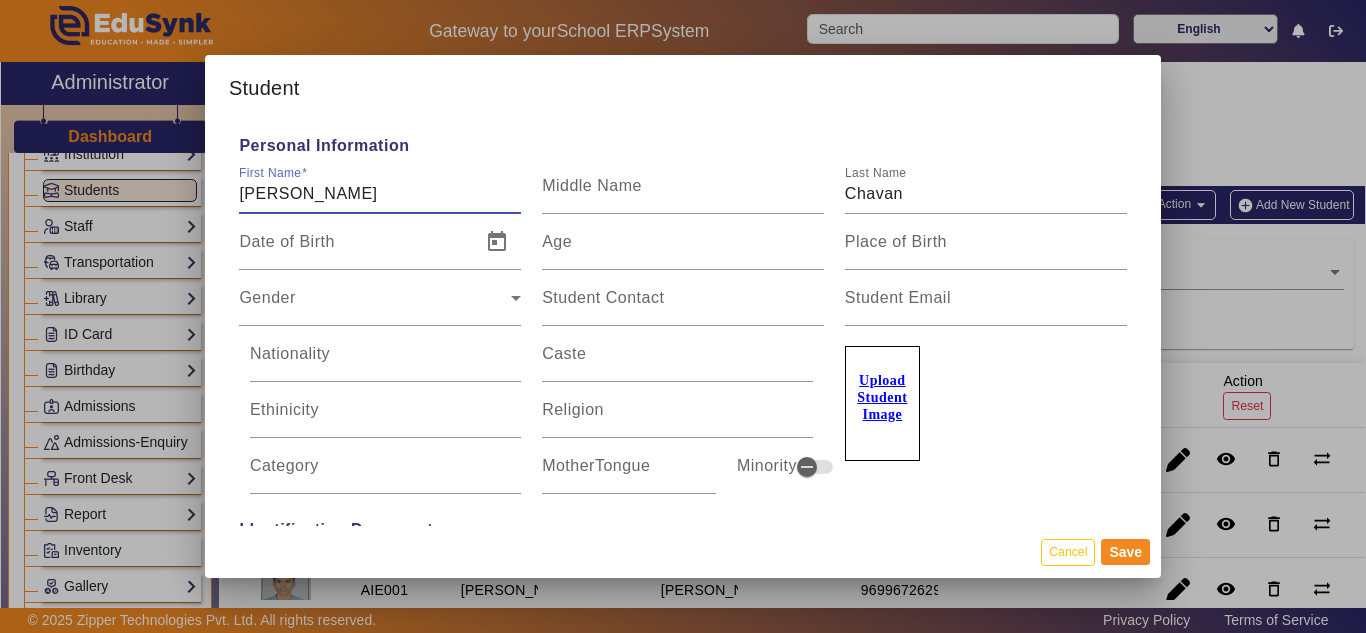 click on "[PERSON_NAME]" at bounding box center [380, 194] 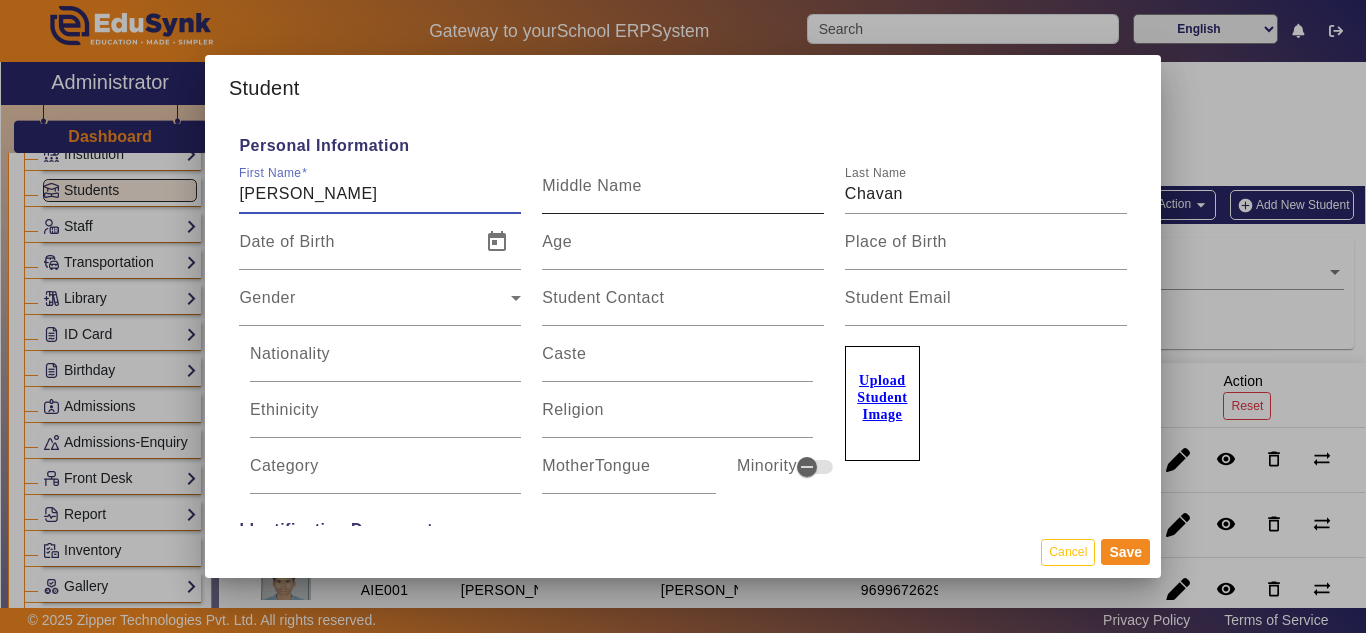type on "[PERSON_NAME]" 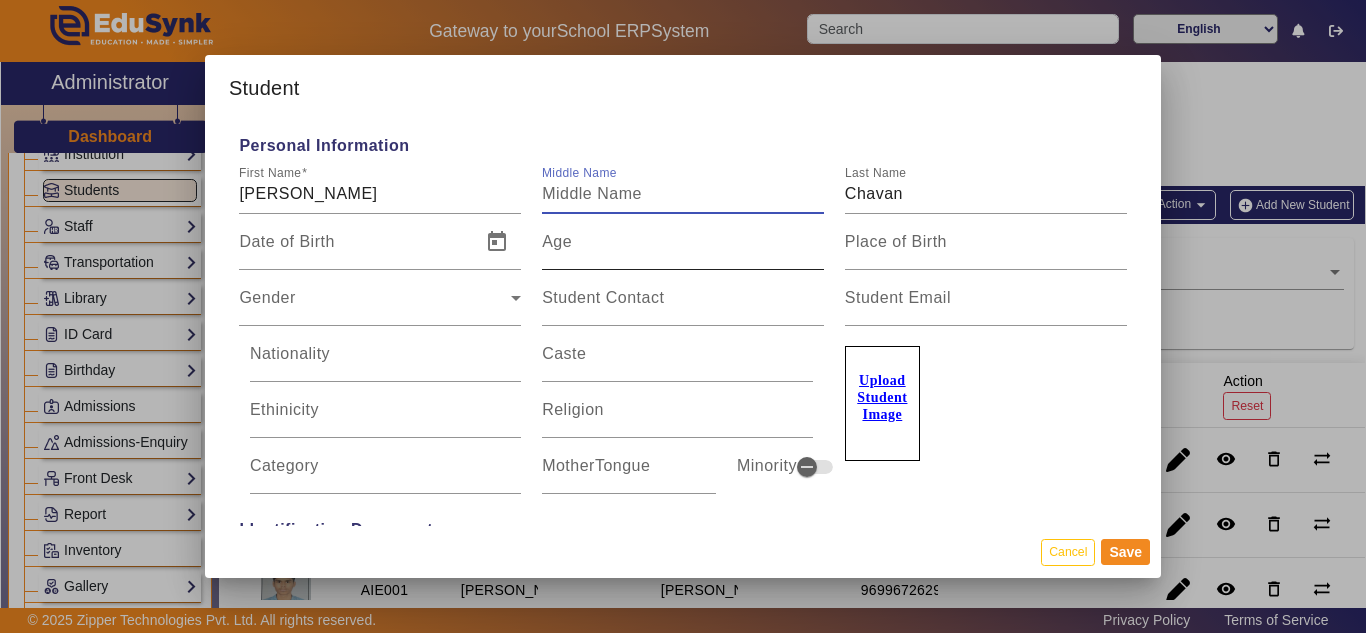paste on "Sachin" 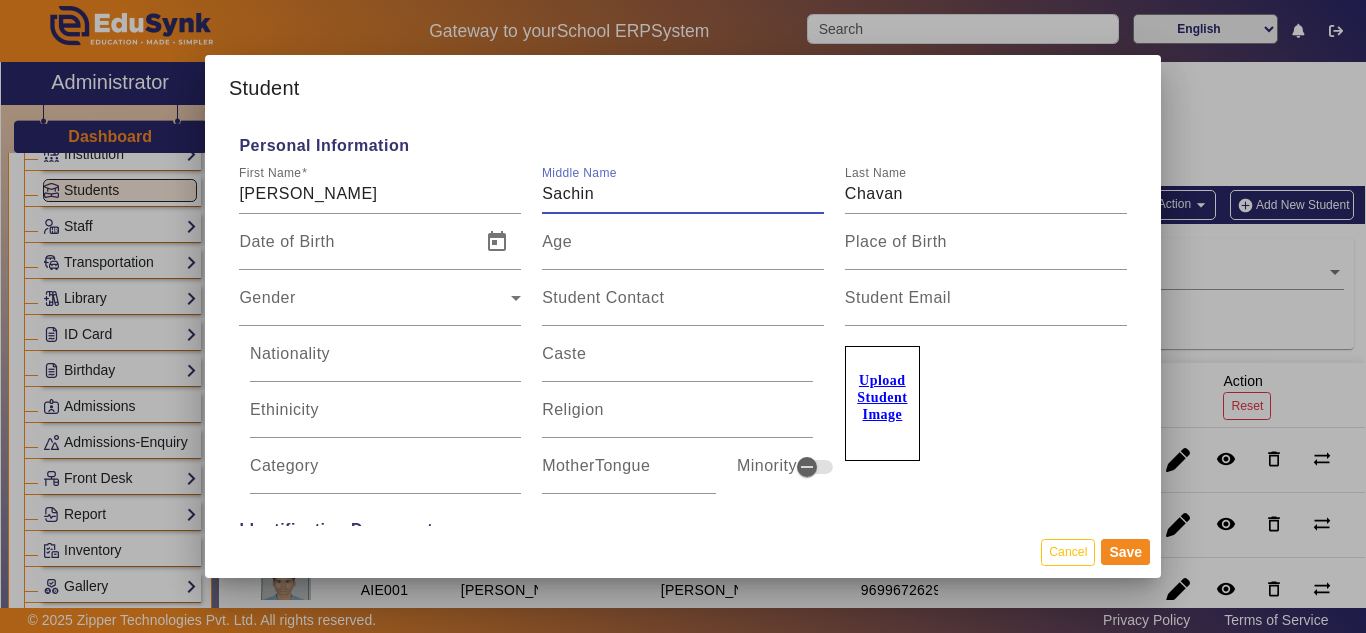 type on "Sachin" 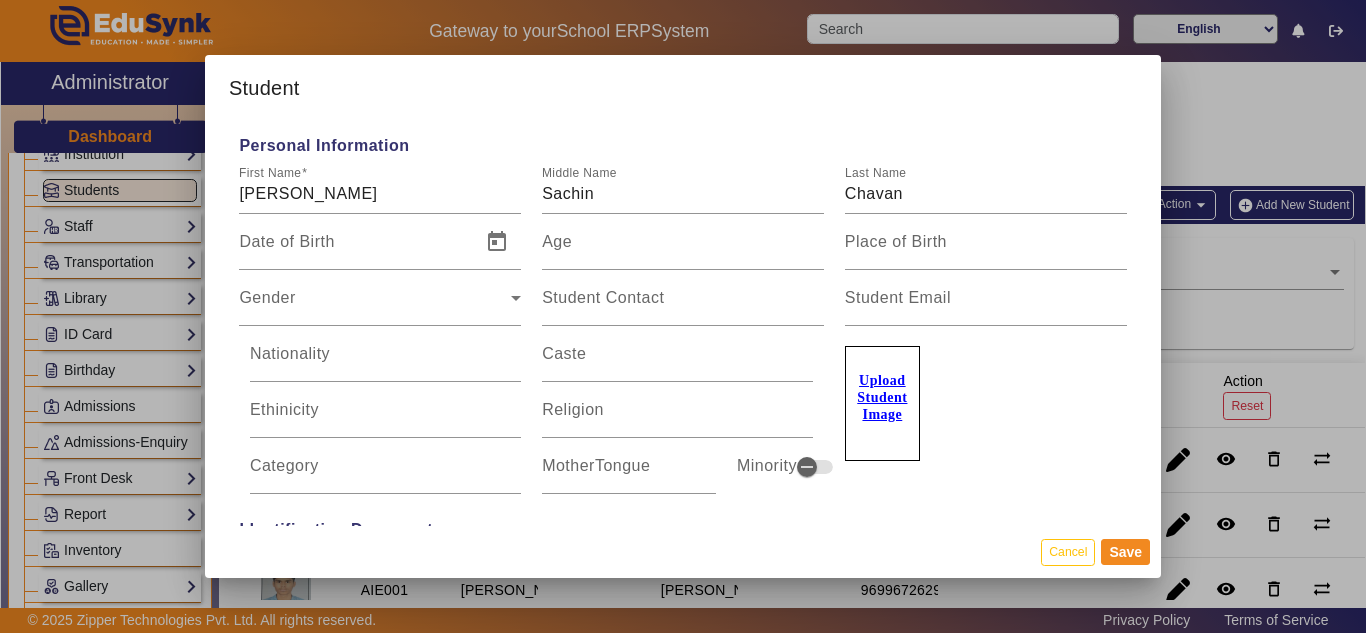 click on "Upload Student Image" at bounding box center (882, 397) 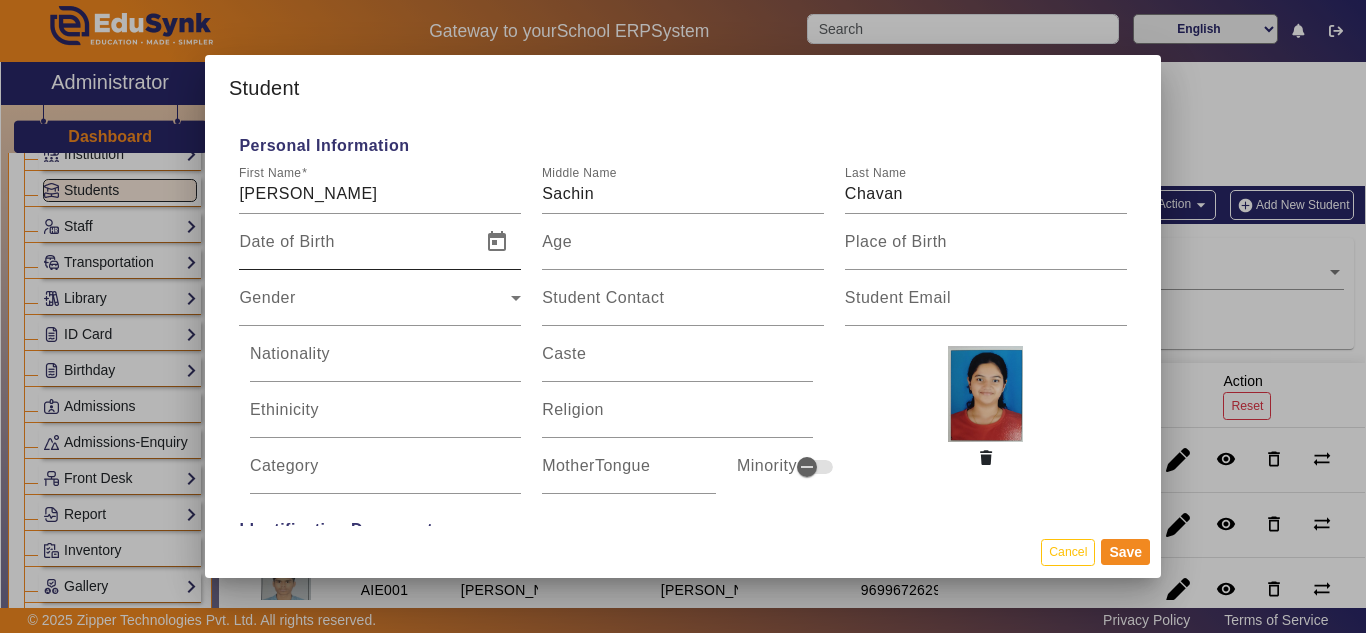 click on "Date of Birth" at bounding box center [354, 250] 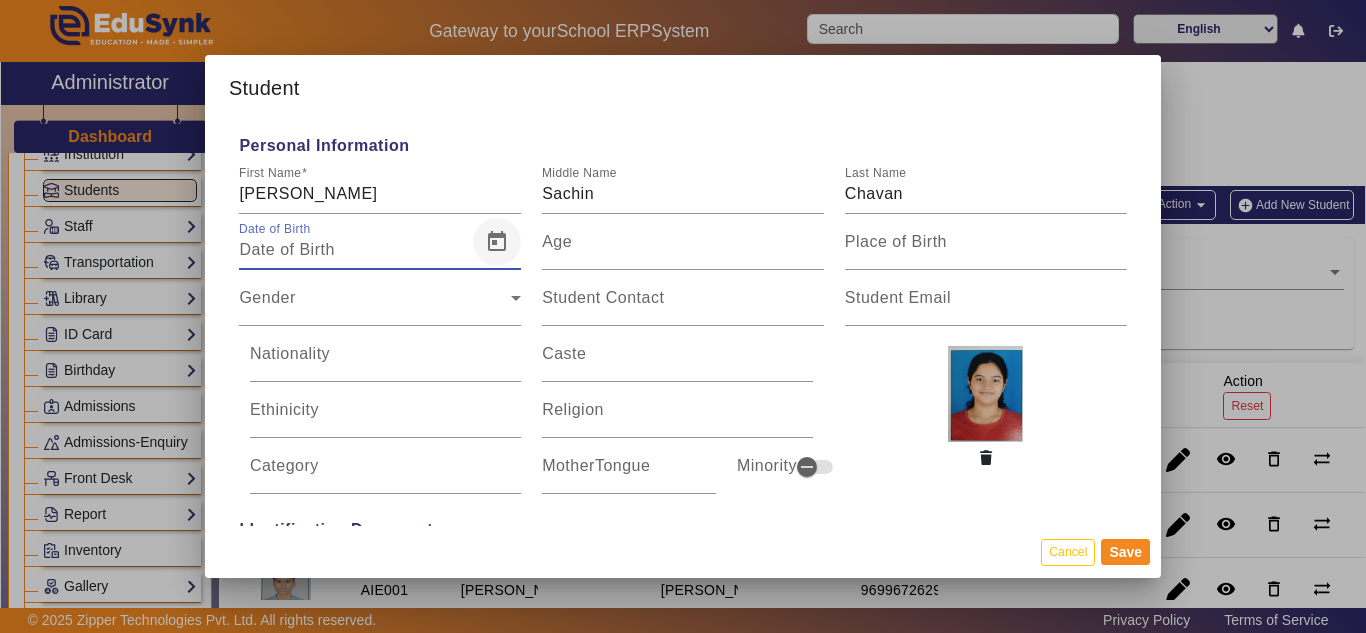 click at bounding box center (497, 242) 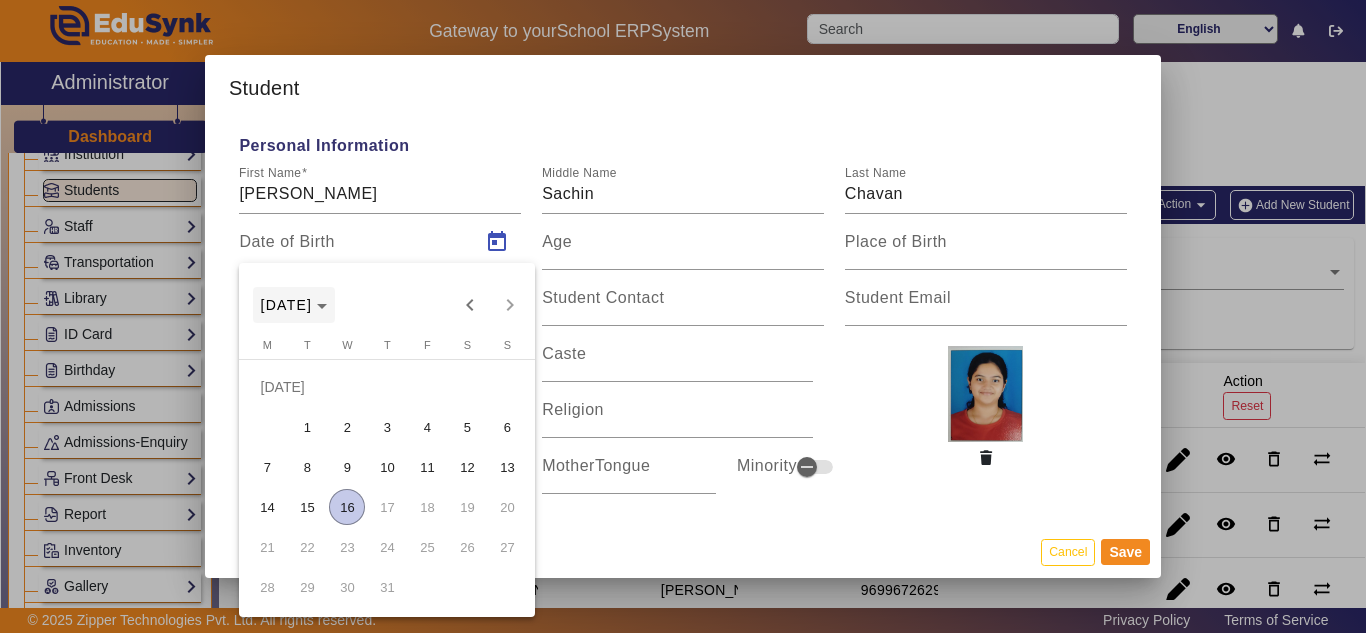 click at bounding box center (294, 305) 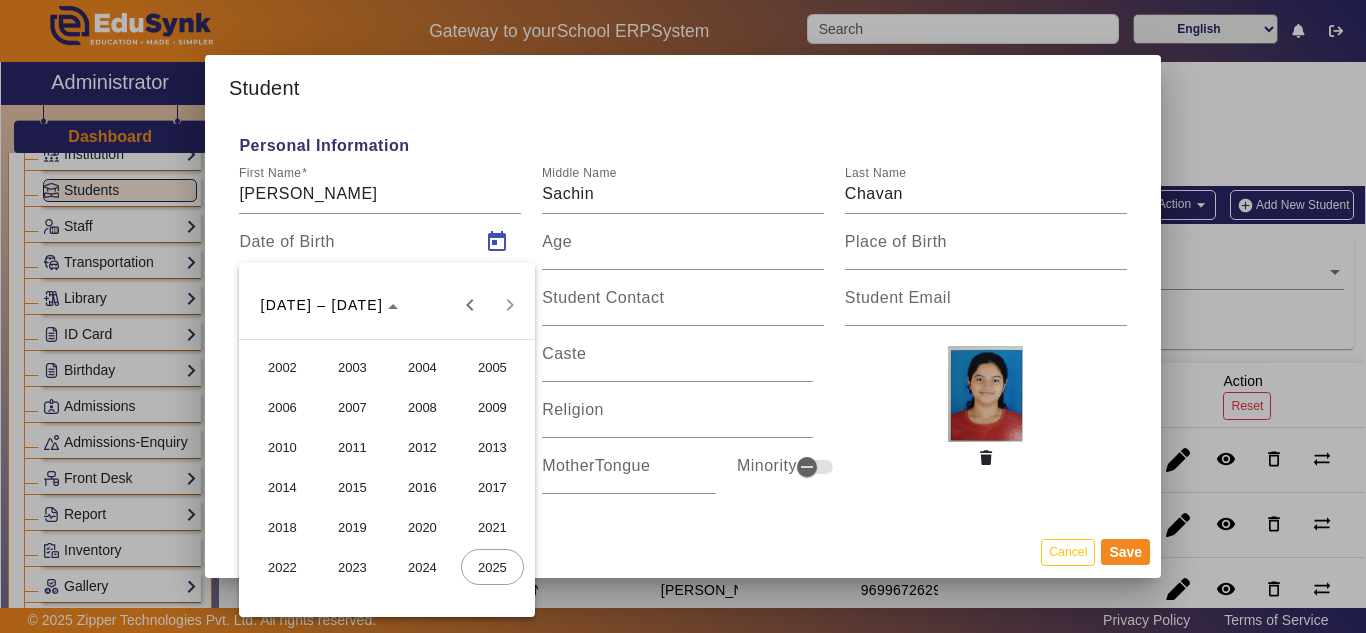click on "2009" at bounding box center [492, 407] 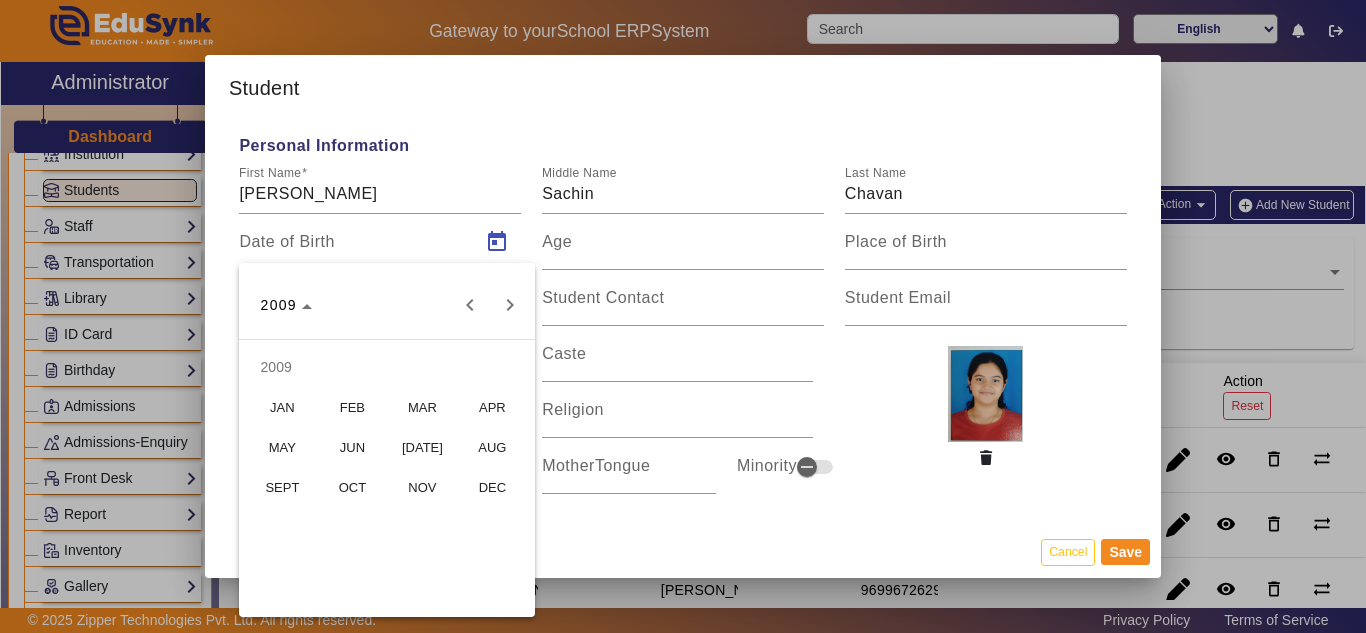 click on "APR" at bounding box center (492, 407) 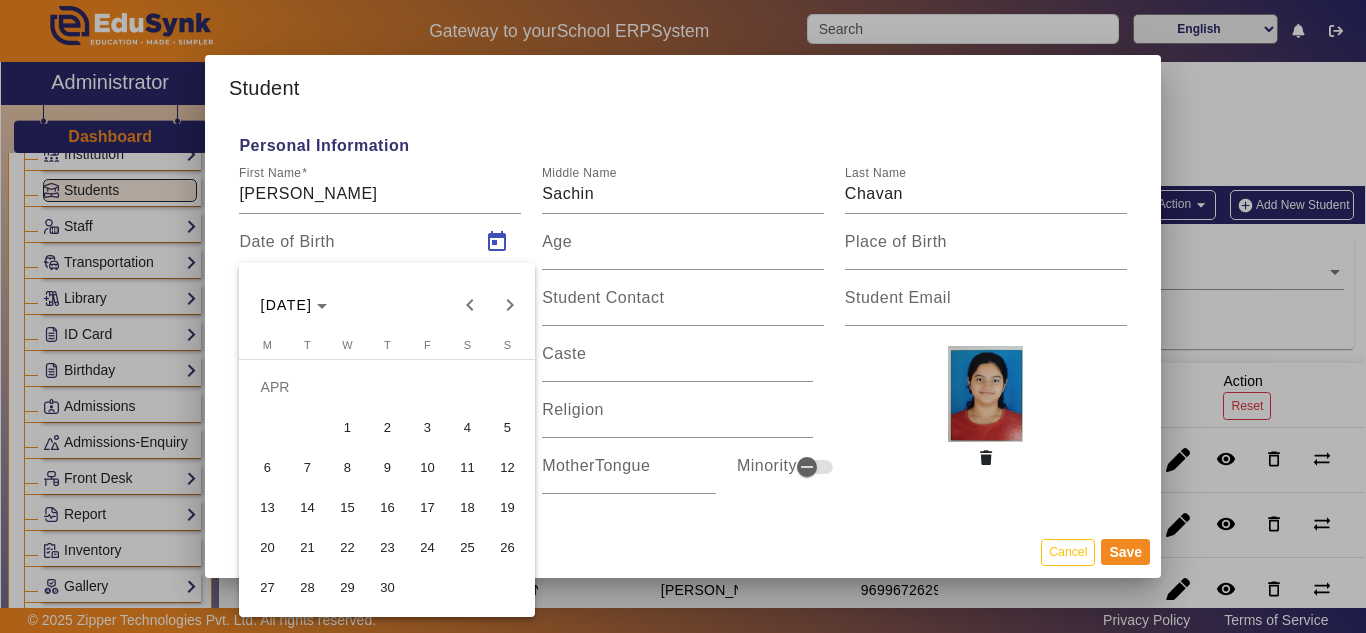 click on "14" at bounding box center (307, 507) 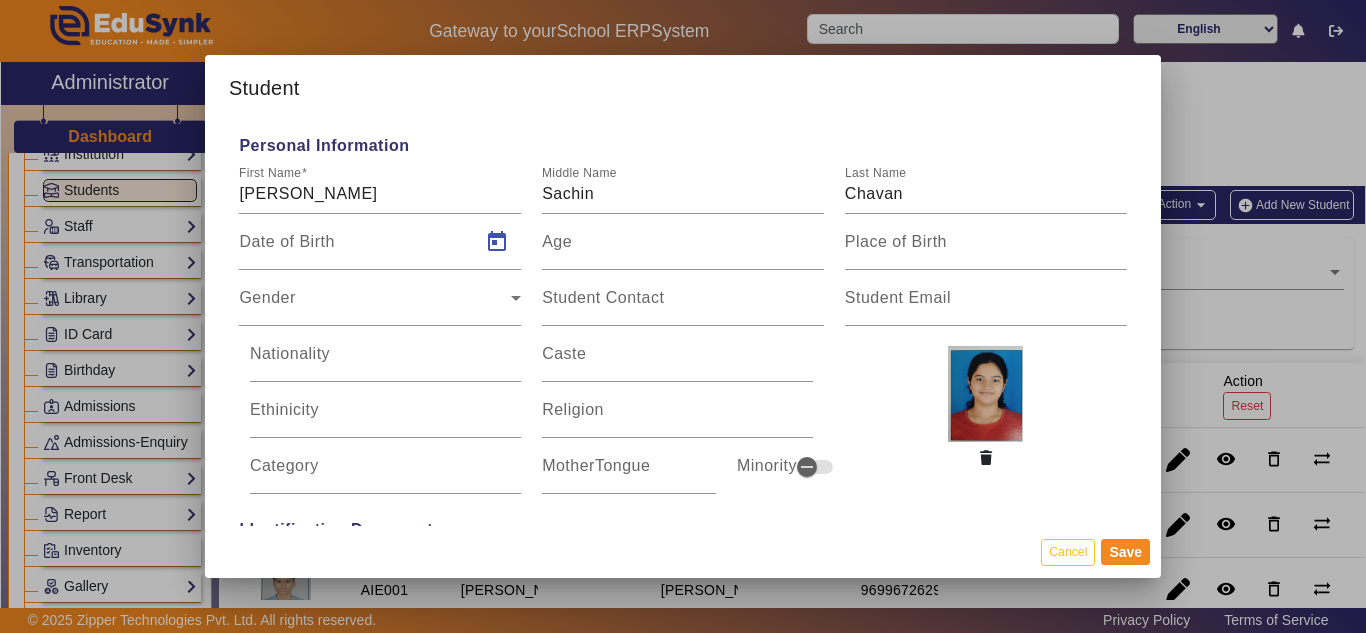 type on "[DATE]" 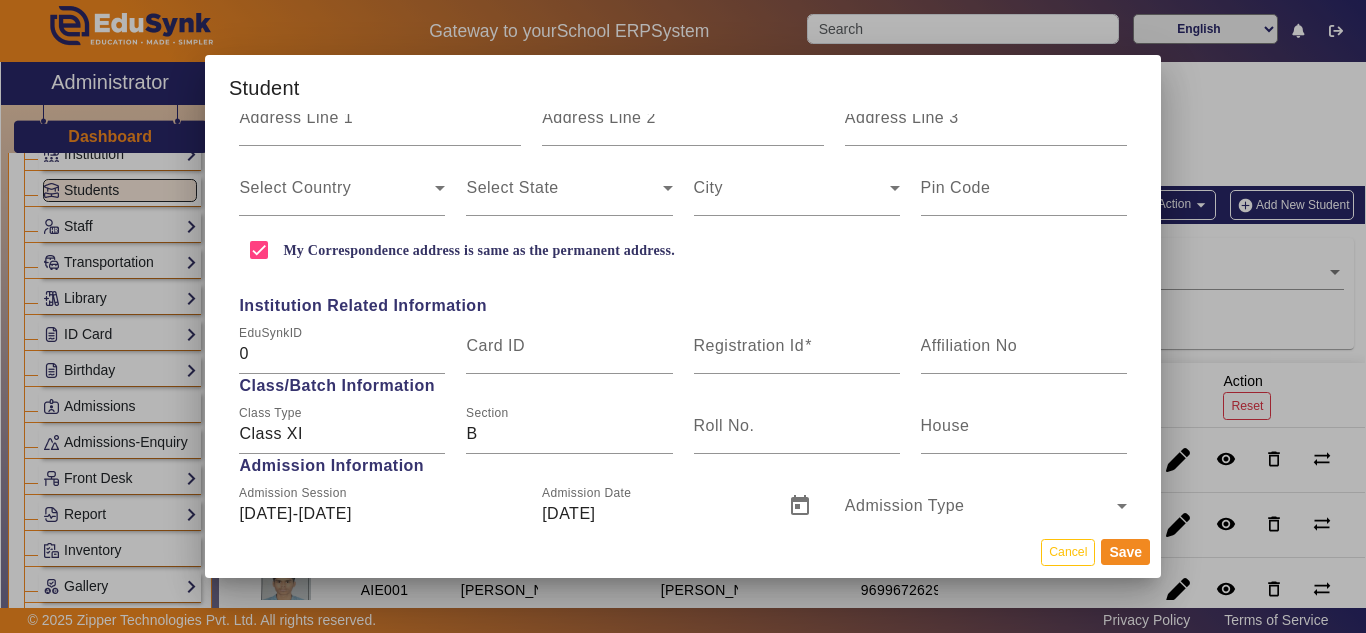scroll, scrollTop: 700, scrollLeft: 0, axis: vertical 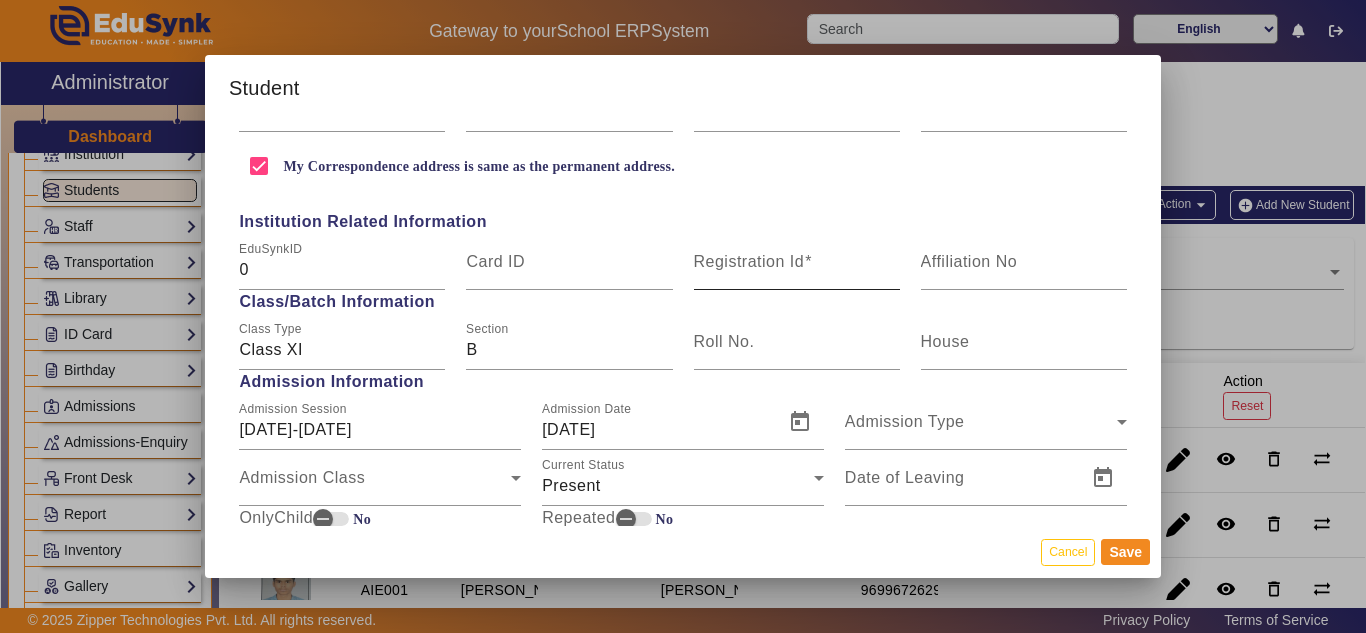 click on "Registration Id" at bounding box center [749, 261] 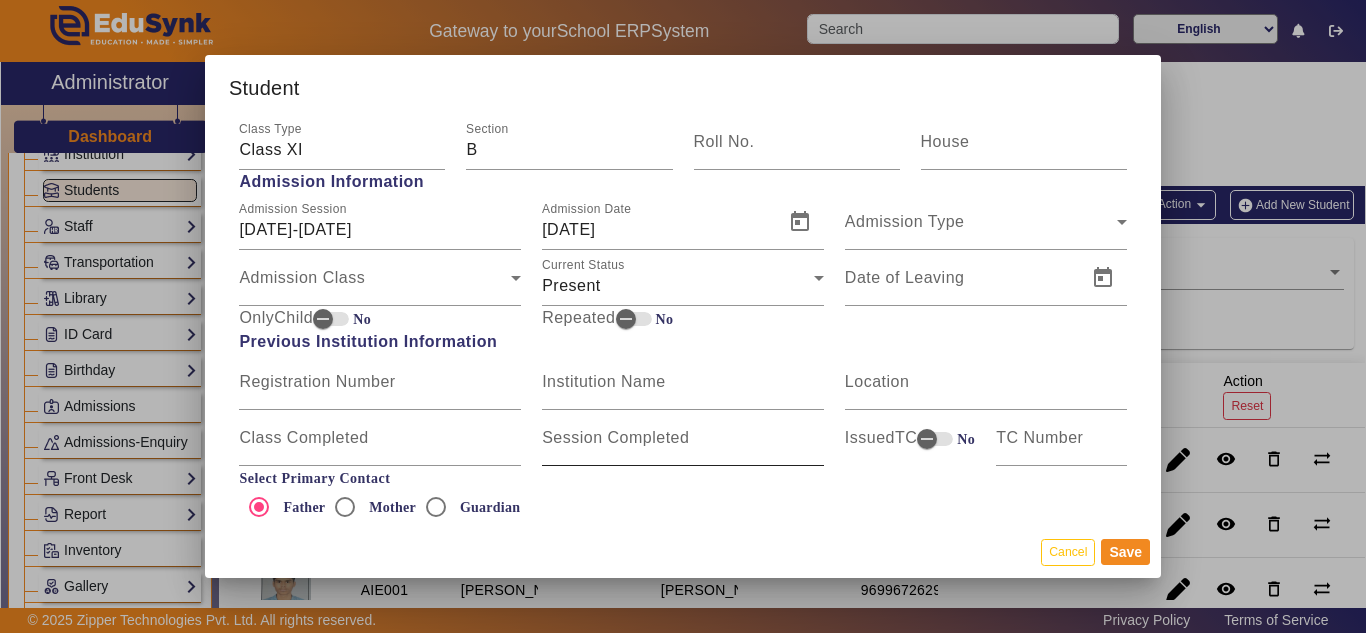 scroll, scrollTop: 1100, scrollLeft: 0, axis: vertical 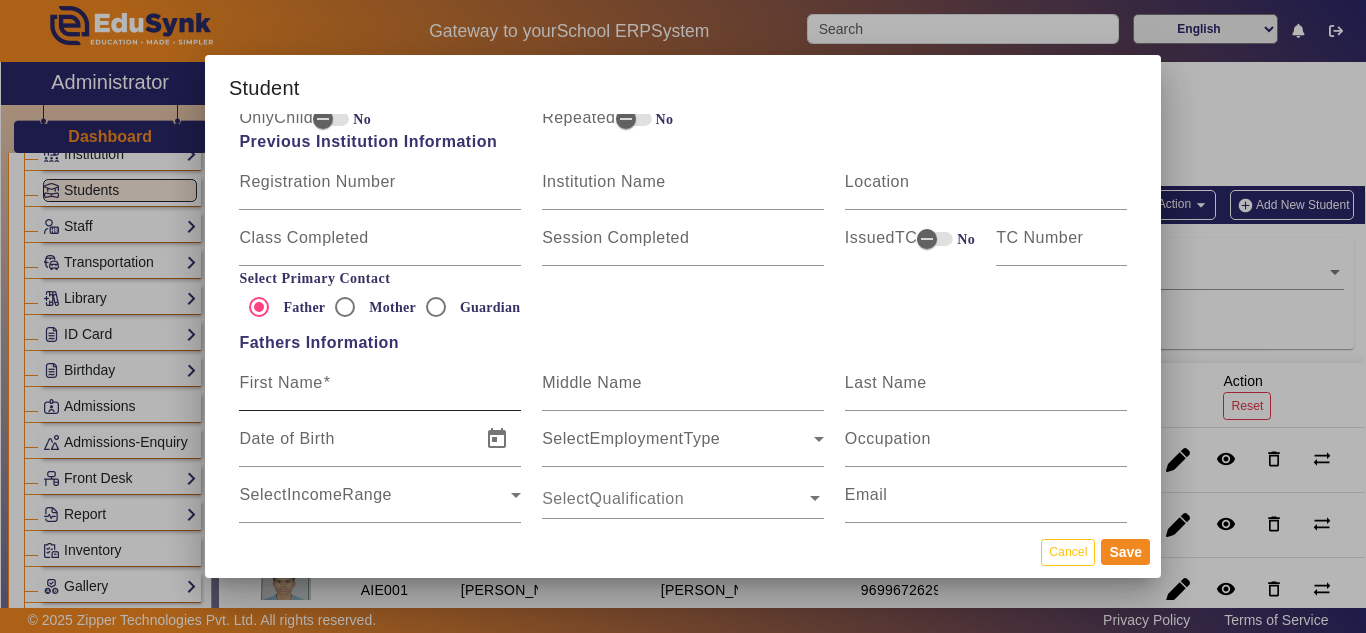 type on "AIE006" 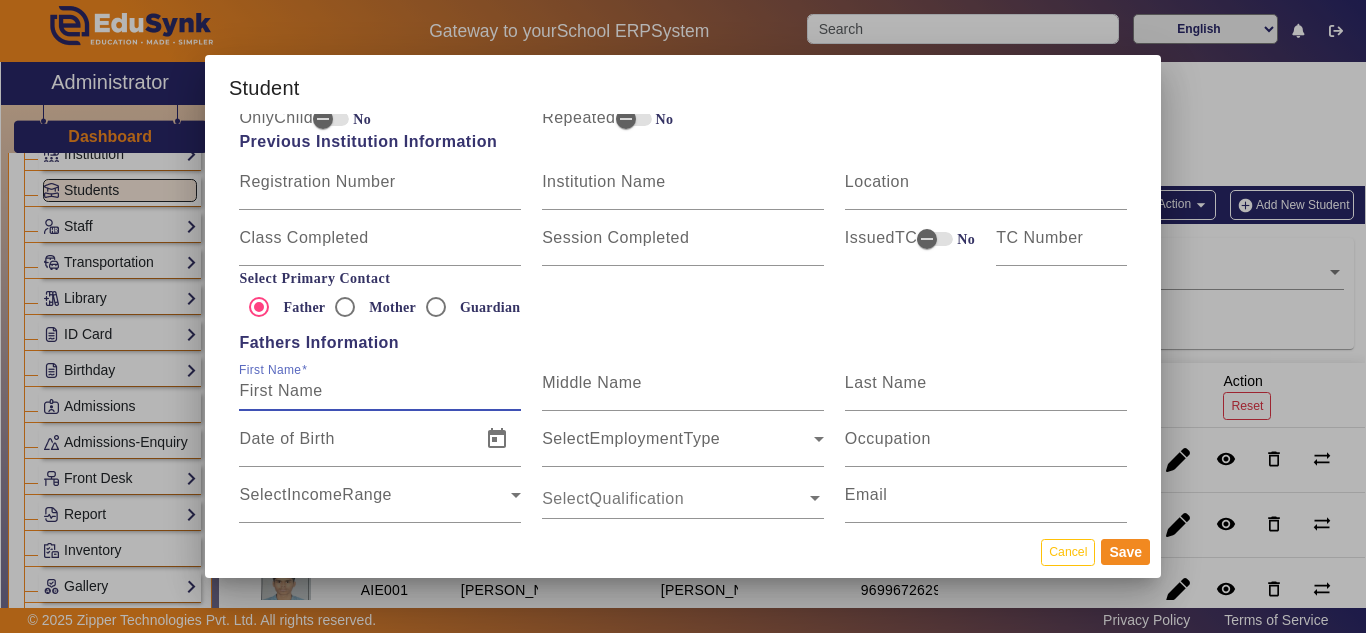 paste on "Sachin" 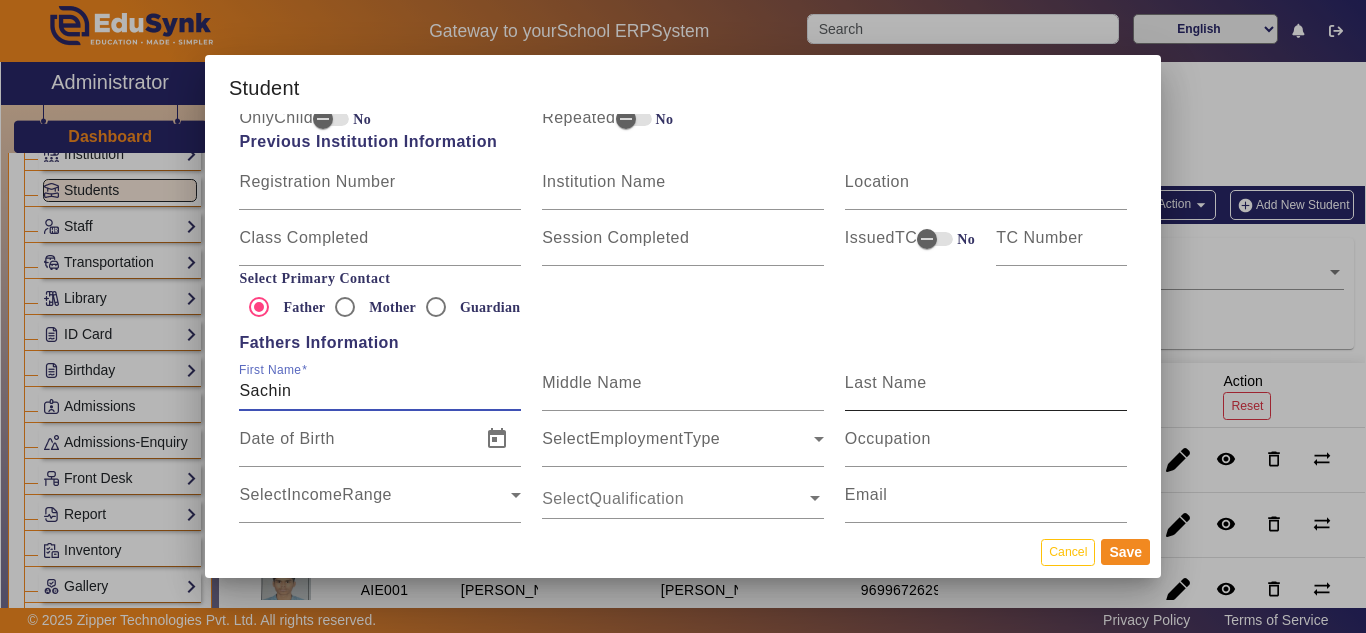 type on "Sachin" 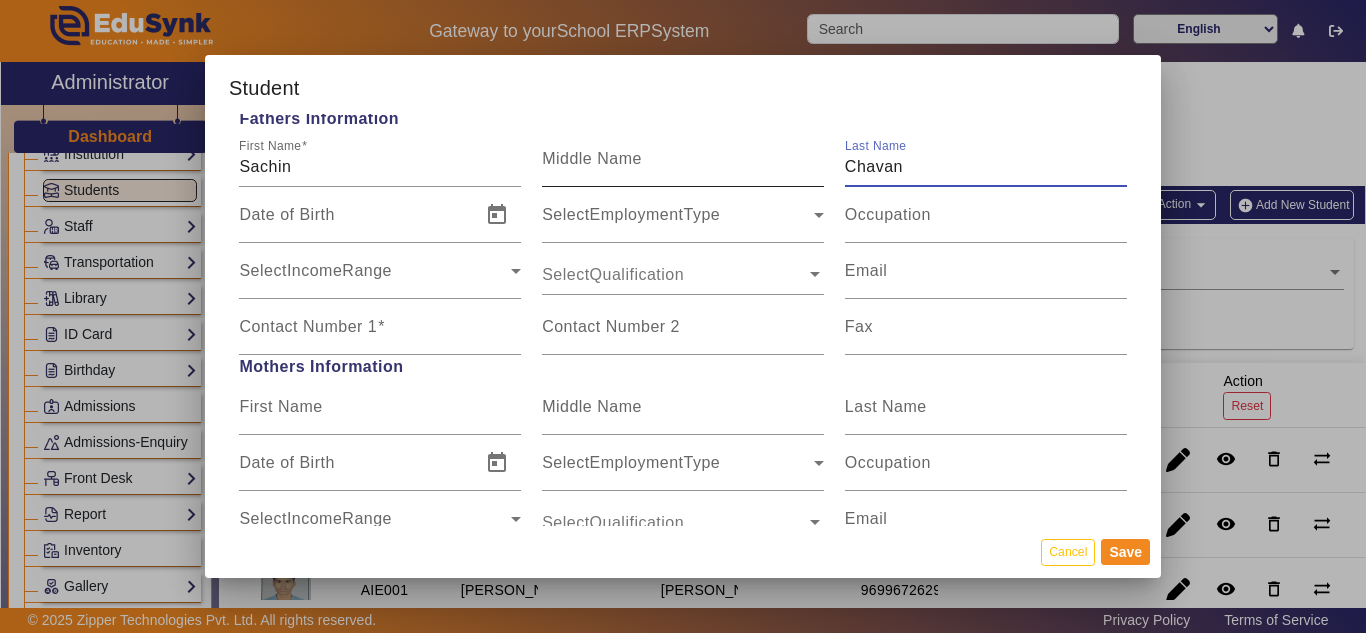 scroll, scrollTop: 1400, scrollLeft: 0, axis: vertical 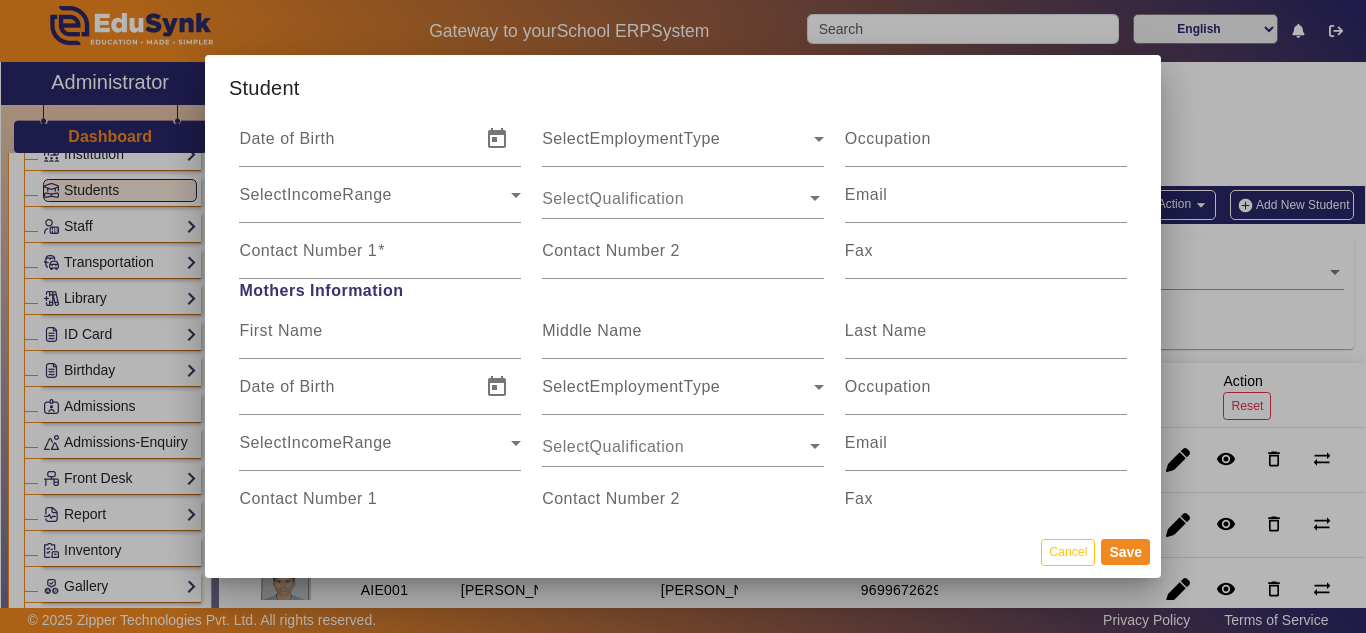 type on "Chavan" 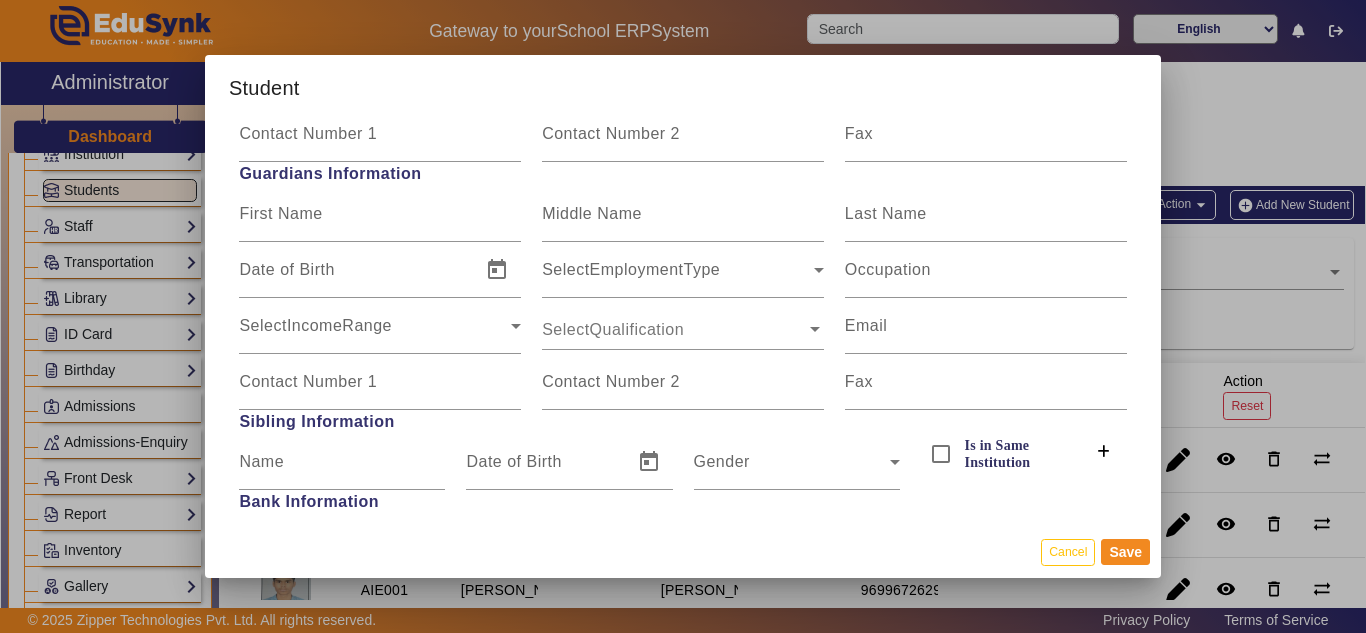 scroll, scrollTop: 1800, scrollLeft: 0, axis: vertical 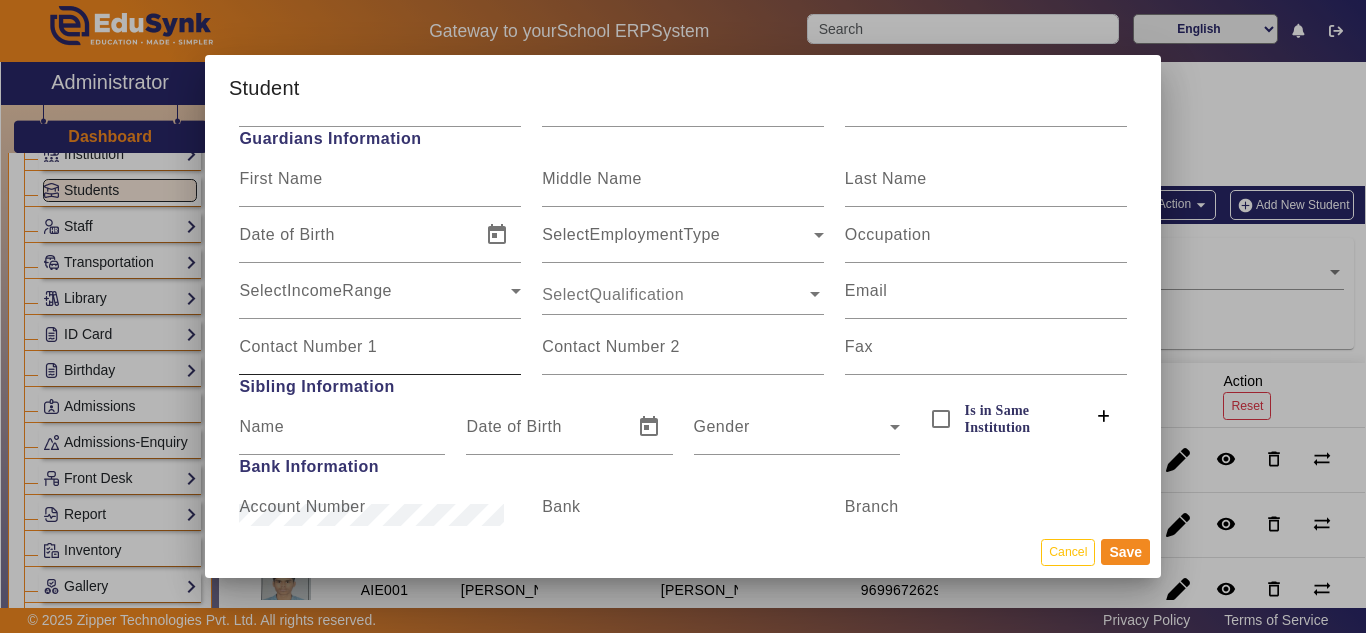 click on "Contact Number 1" at bounding box center (308, 347) 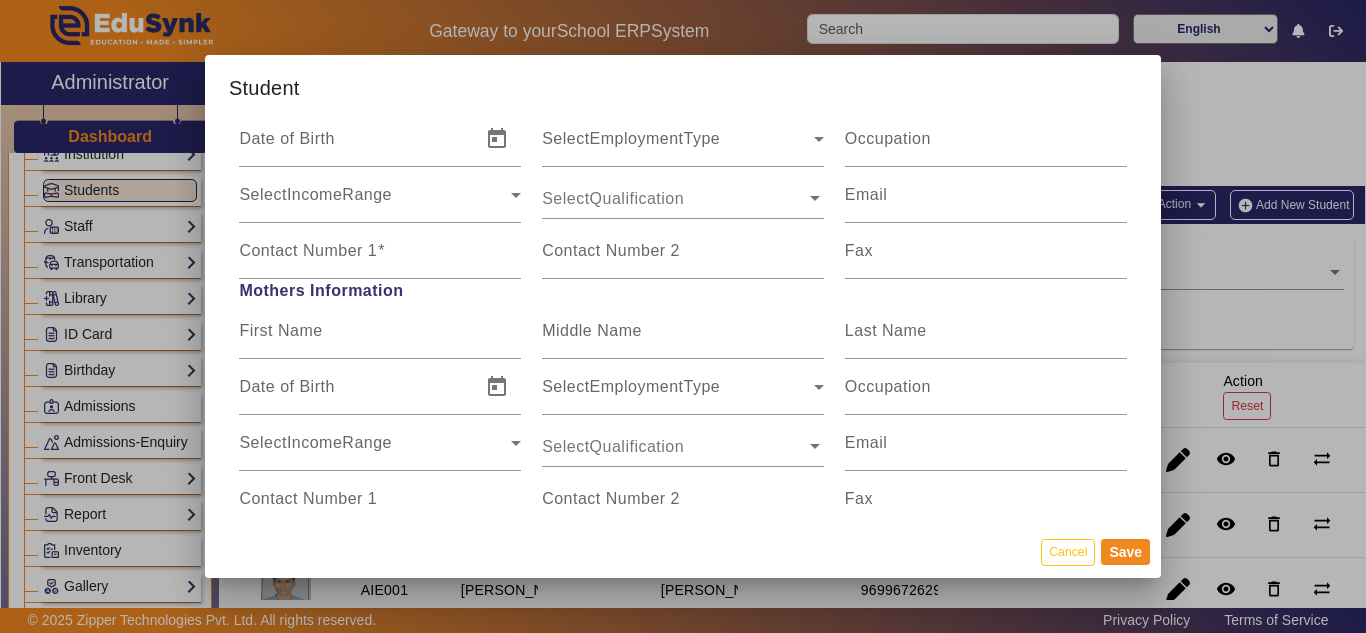 scroll, scrollTop: 1300, scrollLeft: 0, axis: vertical 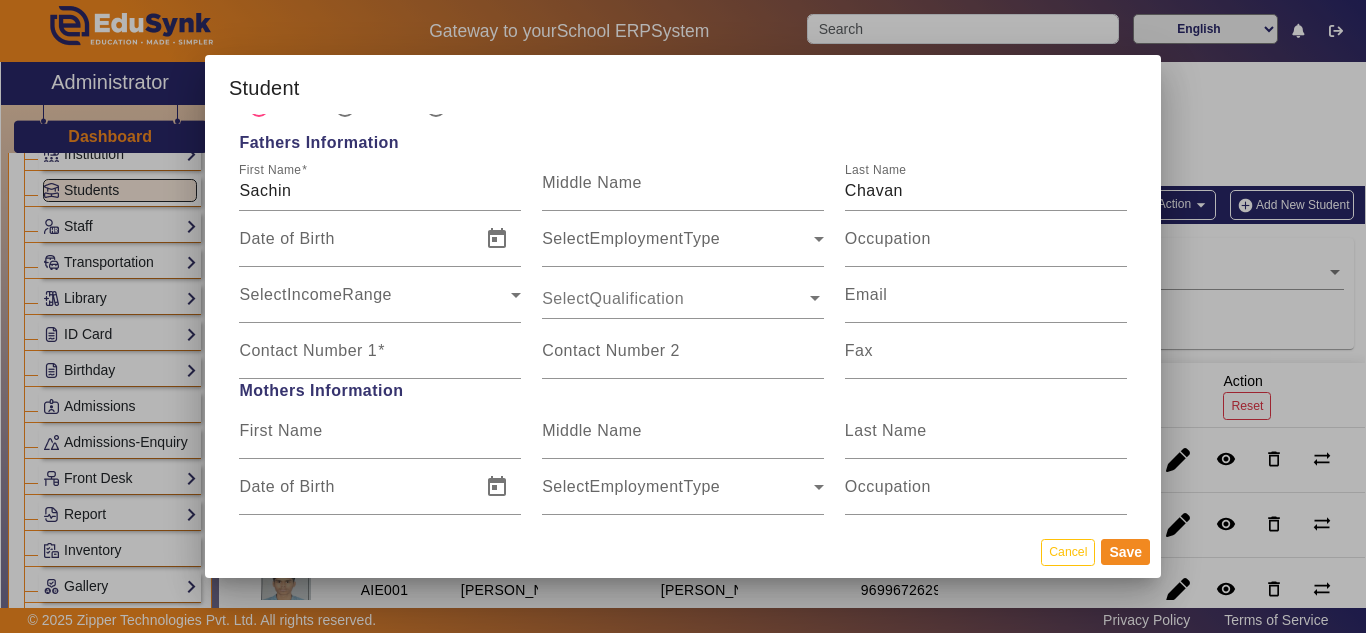 click on "Contact Number 1" at bounding box center [308, 350] 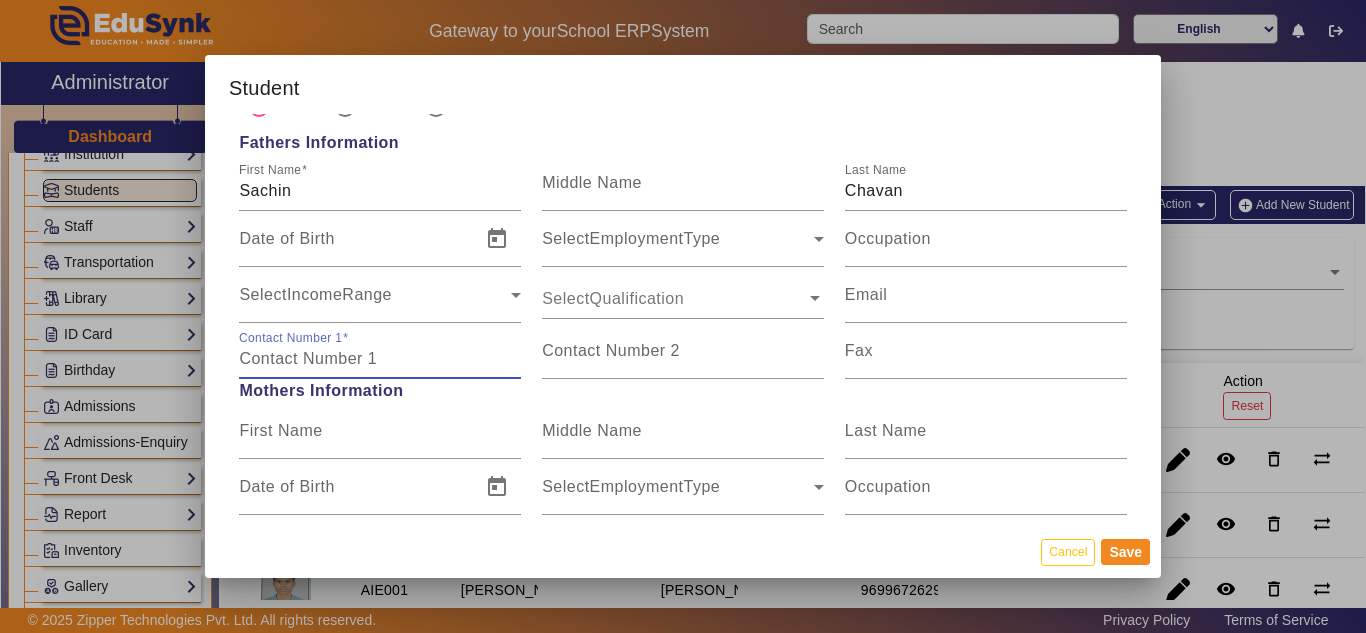 paste on "9172810209" 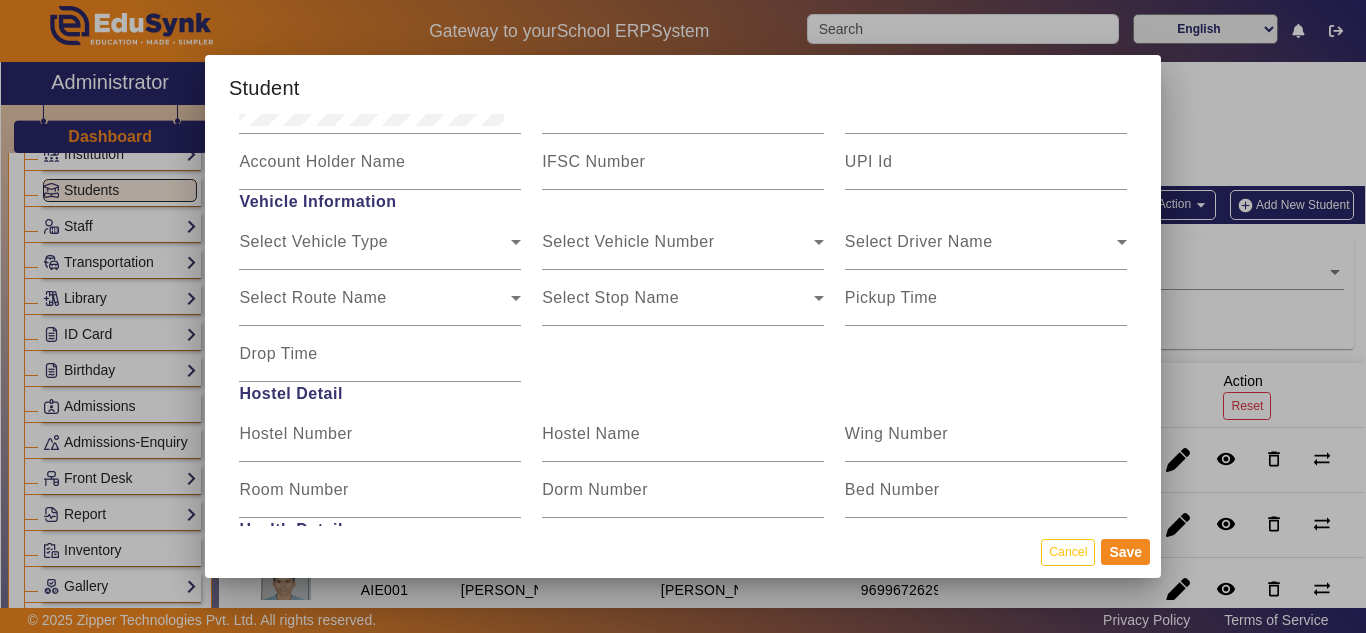 scroll, scrollTop: 2400, scrollLeft: 0, axis: vertical 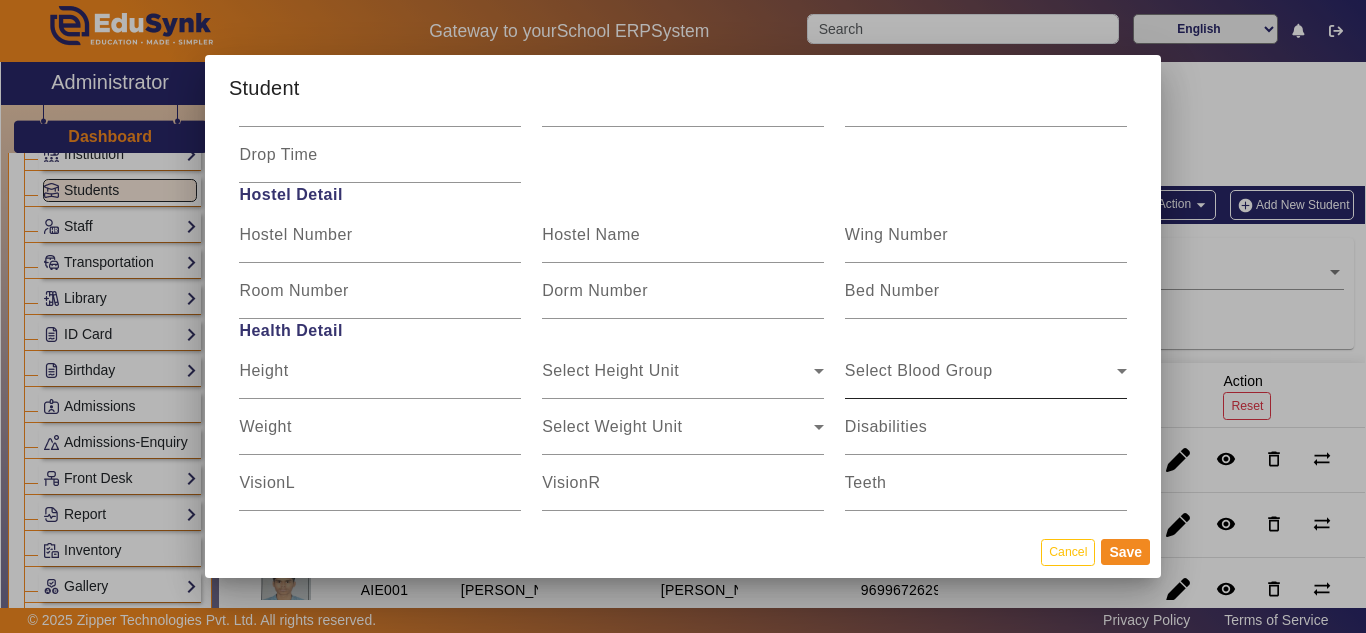 type on "9172810209" 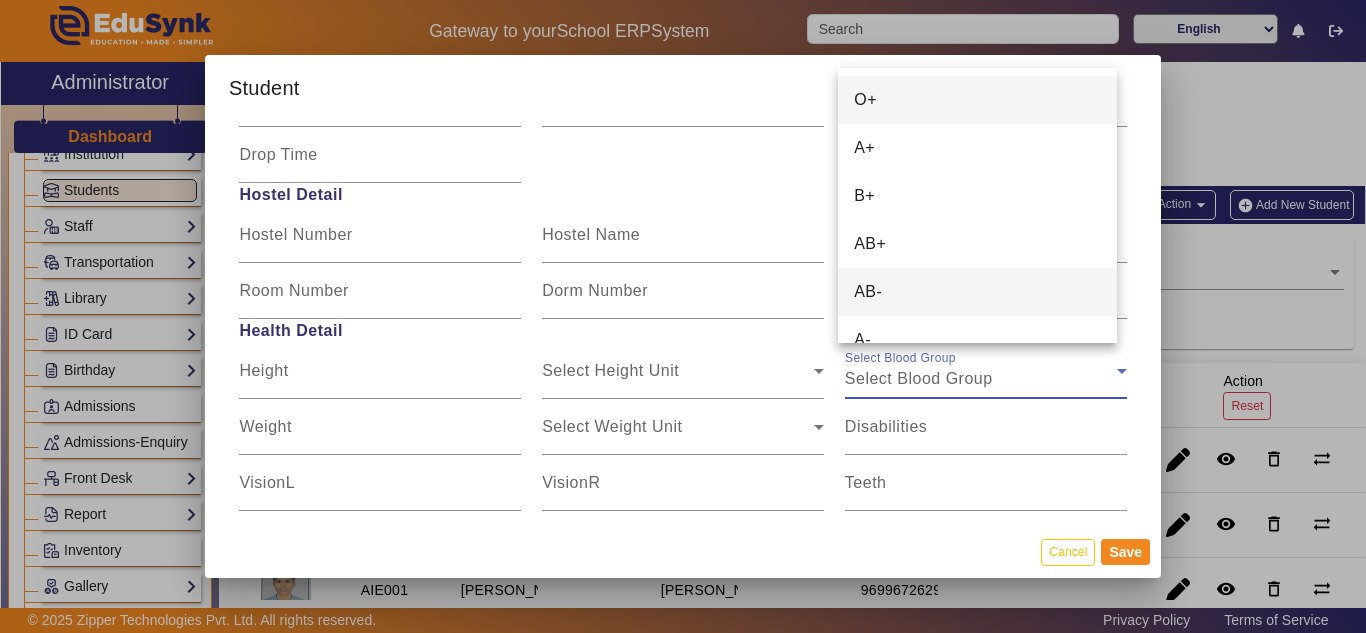 scroll, scrollTop: 125, scrollLeft: 0, axis: vertical 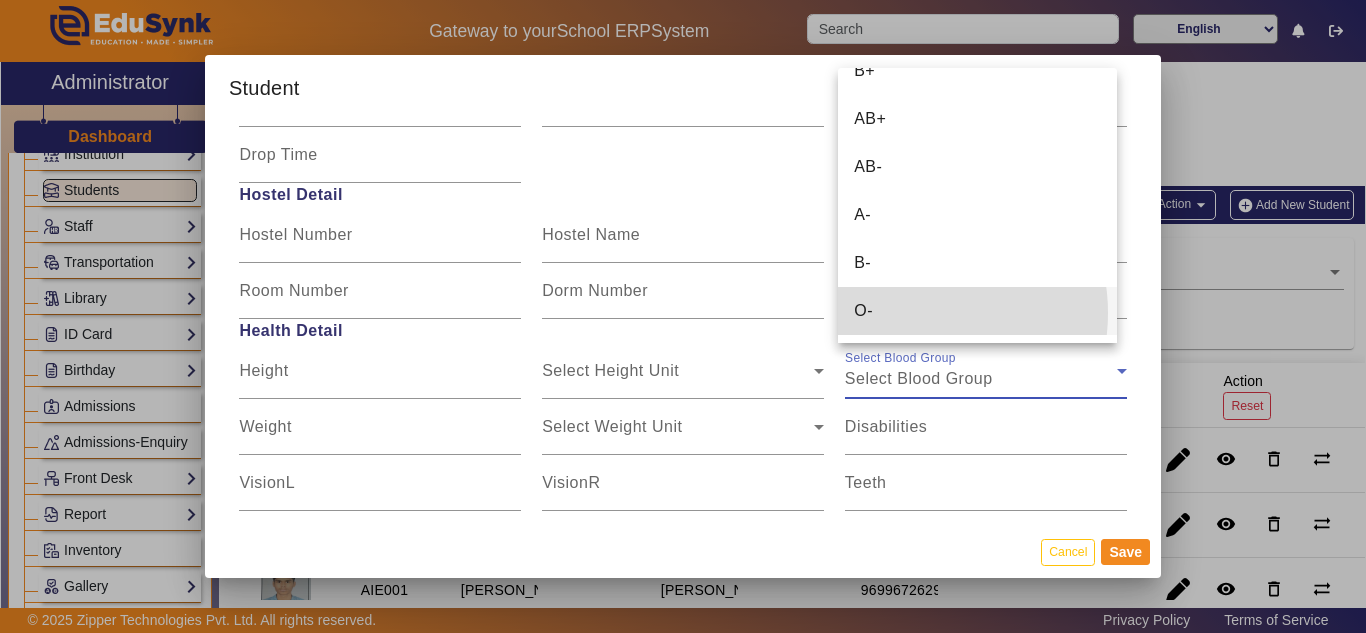 click on "O-" at bounding box center (977, 311) 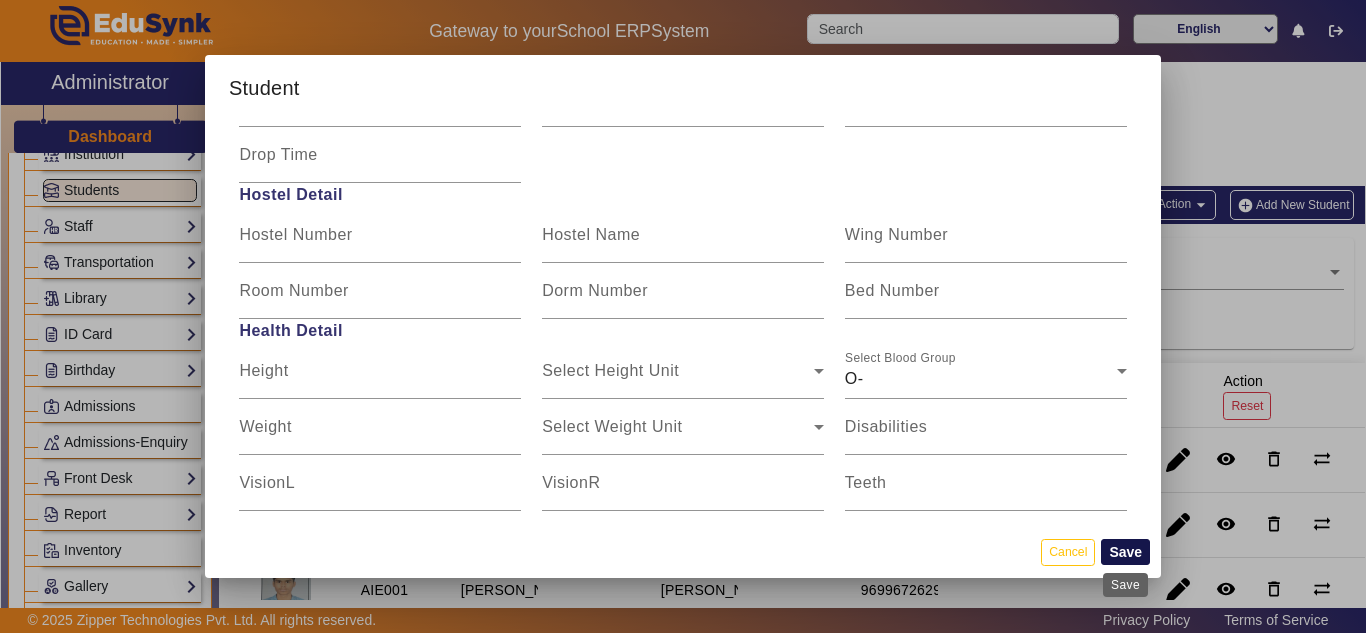 click on "Save" at bounding box center [1125, 552] 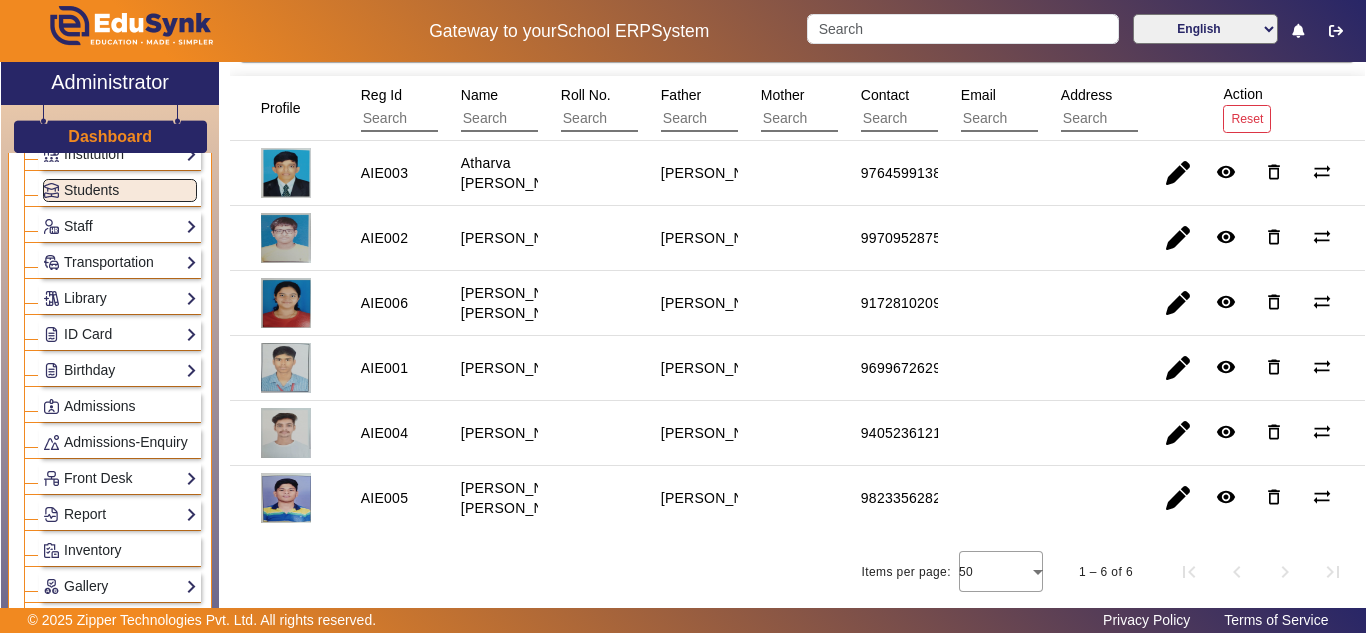scroll, scrollTop: 0, scrollLeft: 0, axis: both 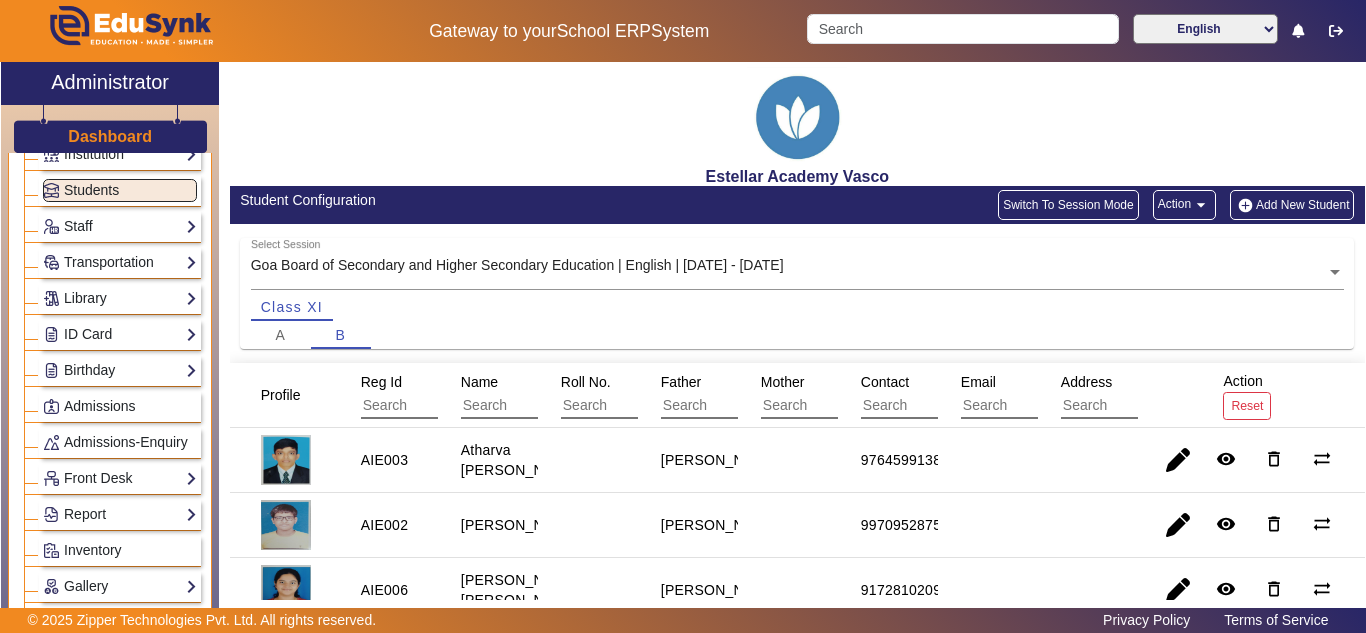 click on "Add New Student" 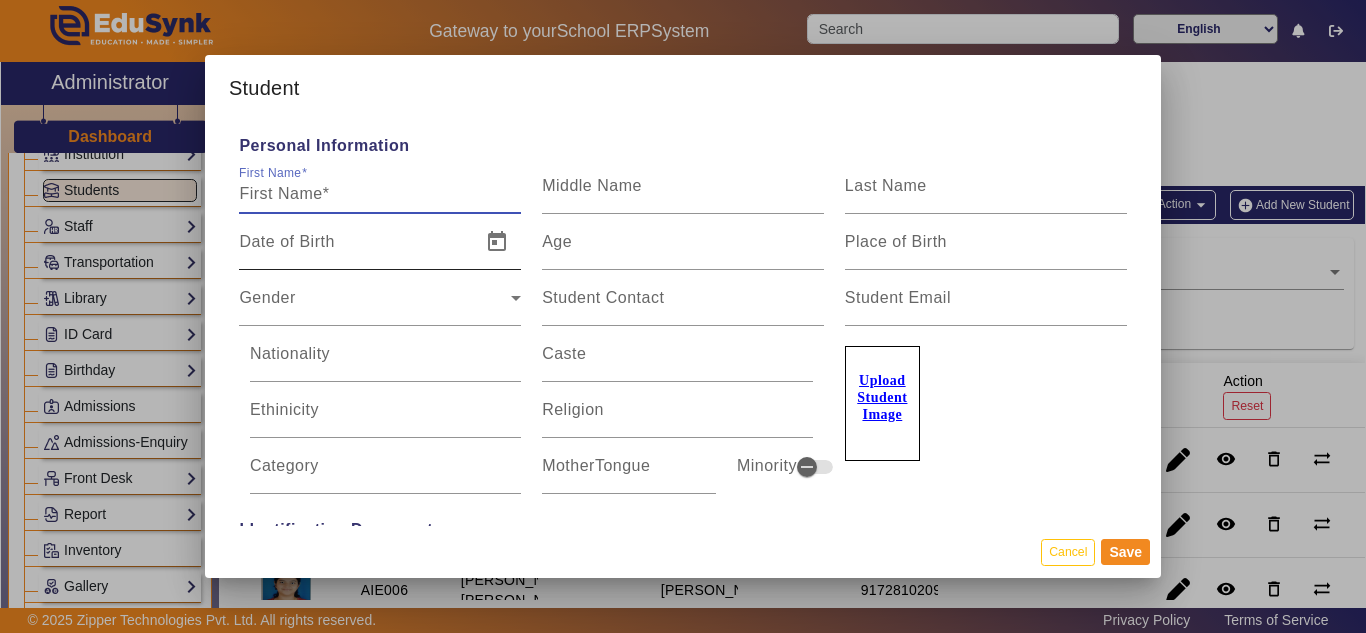 paste on "[PERSON_NAME] [PERSON_NAME]" 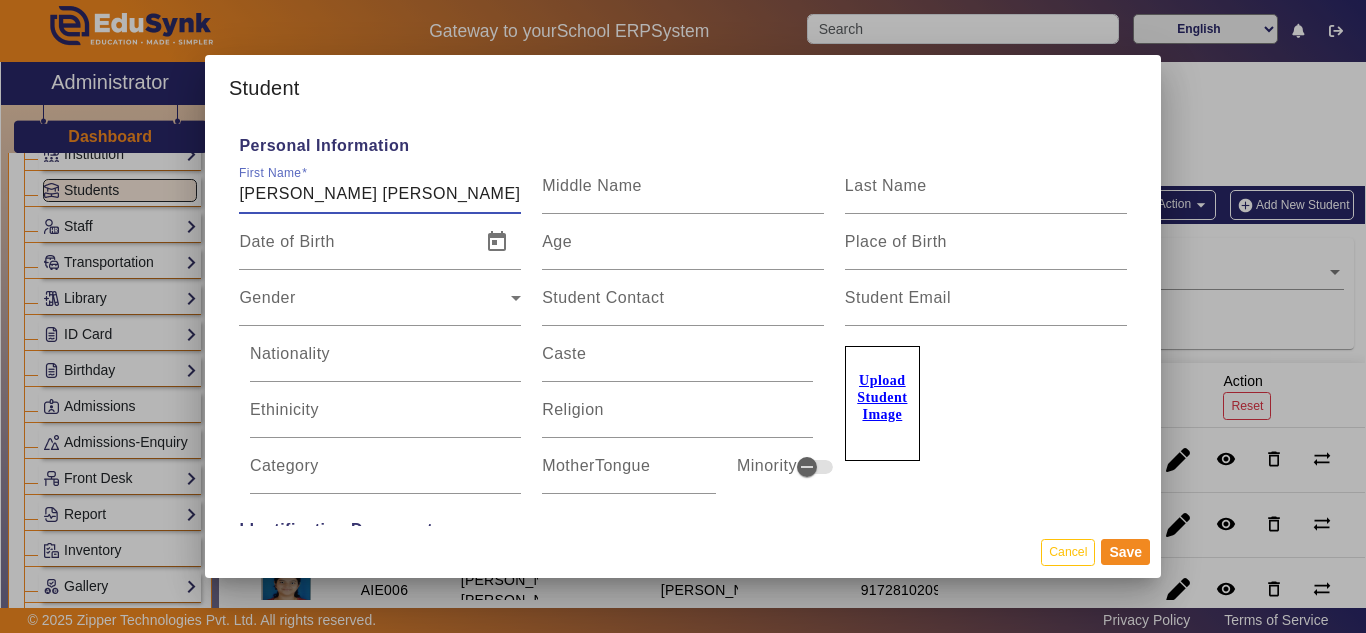 click on "[PERSON_NAME] [PERSON_NAME]" at bounding box center (380, 194) 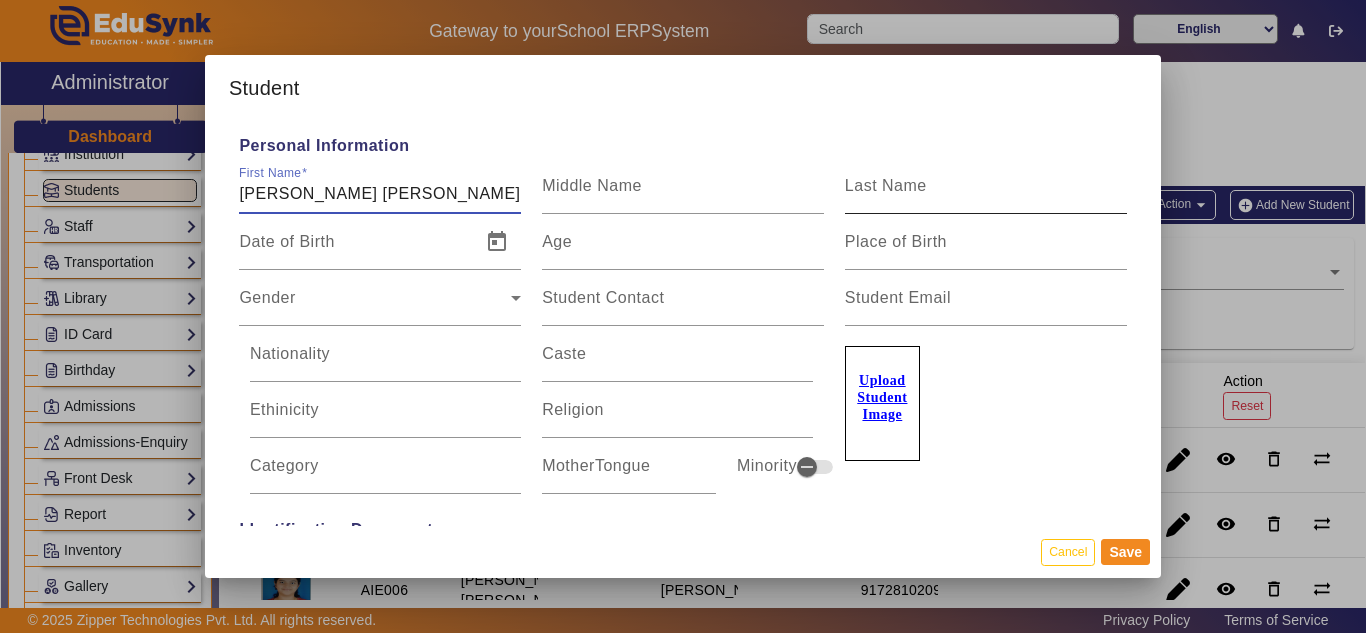 type on "[PERSON_NAME] [PERSON_NAME]" 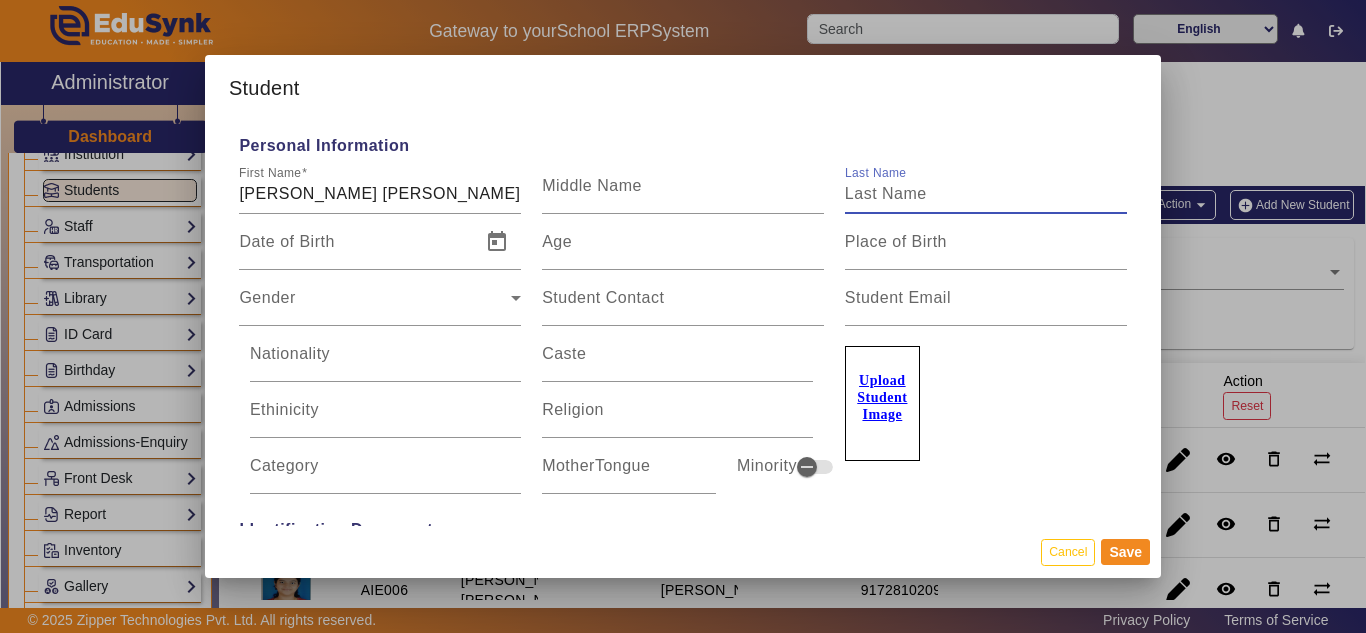 click on "Last Name" at bounding box center [986, 194] 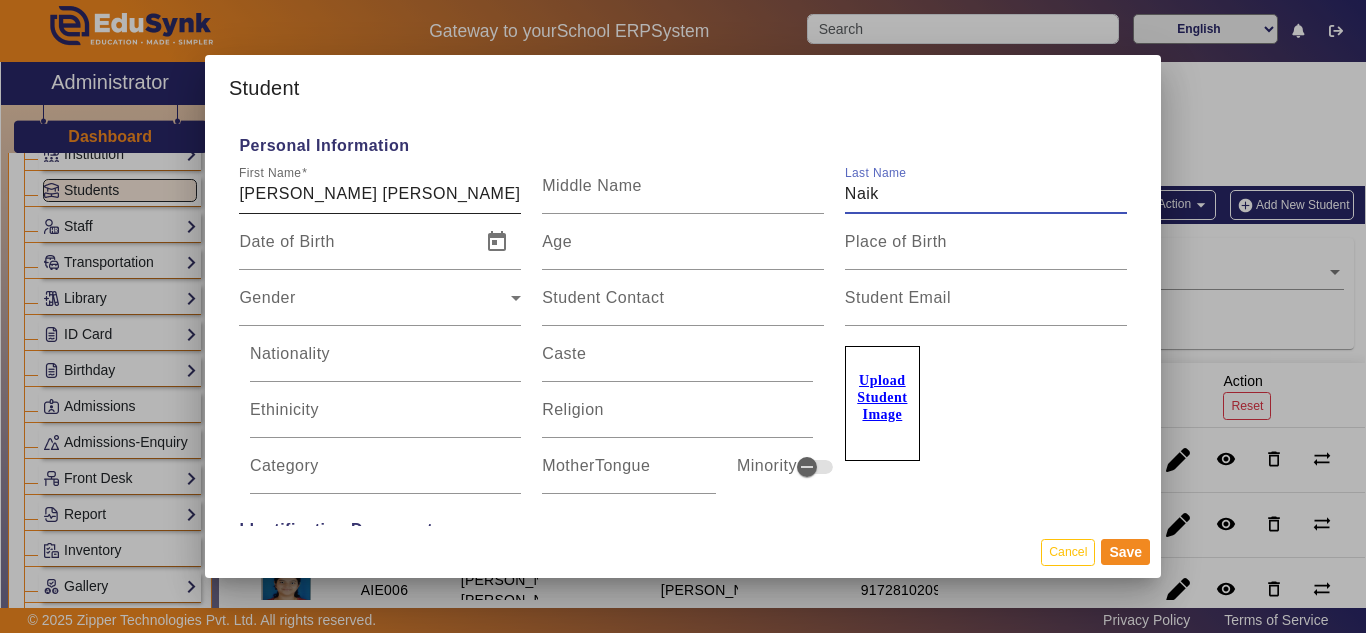 type on "Naik" 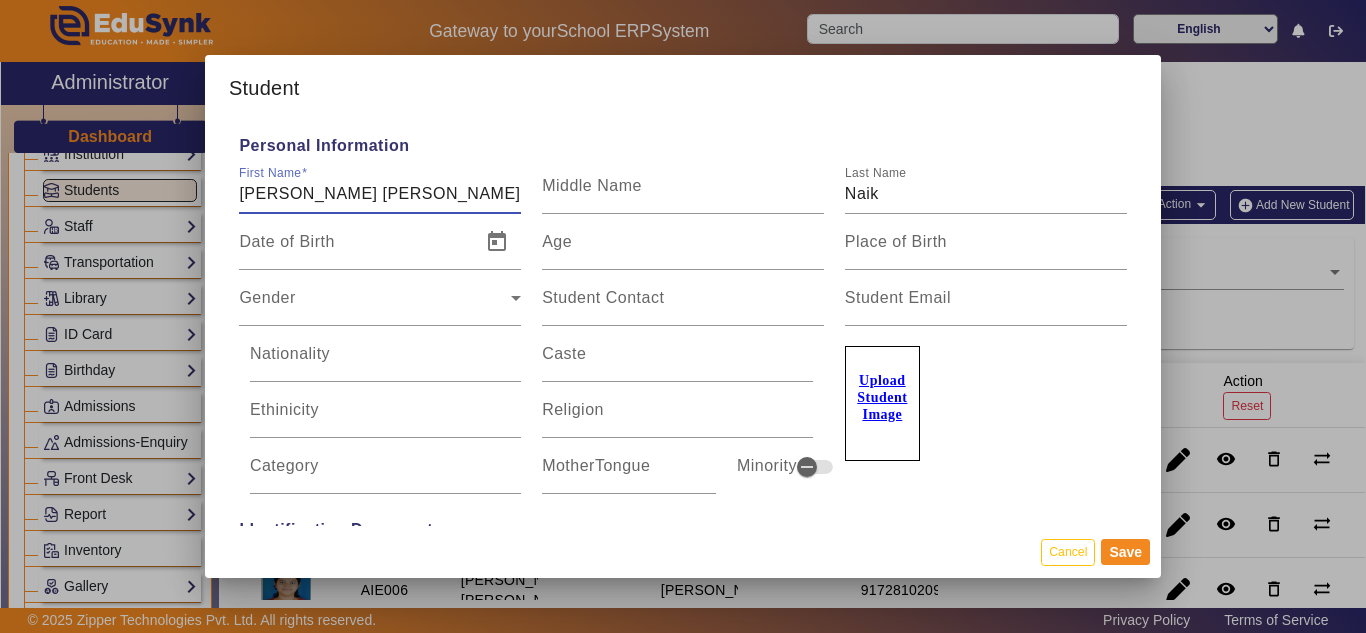 click on "[PERSON_NAME] [PERSON_NAME]" at bounding box center [380, 194] 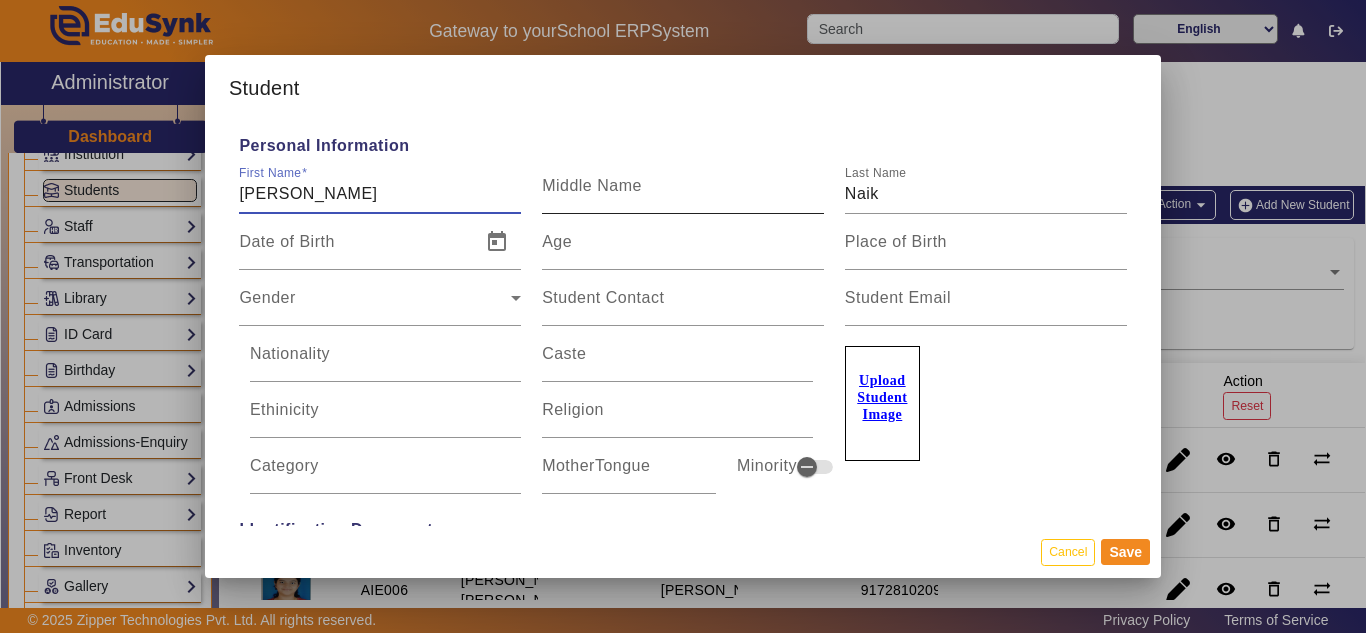 type on "[PERSON_NAME]" 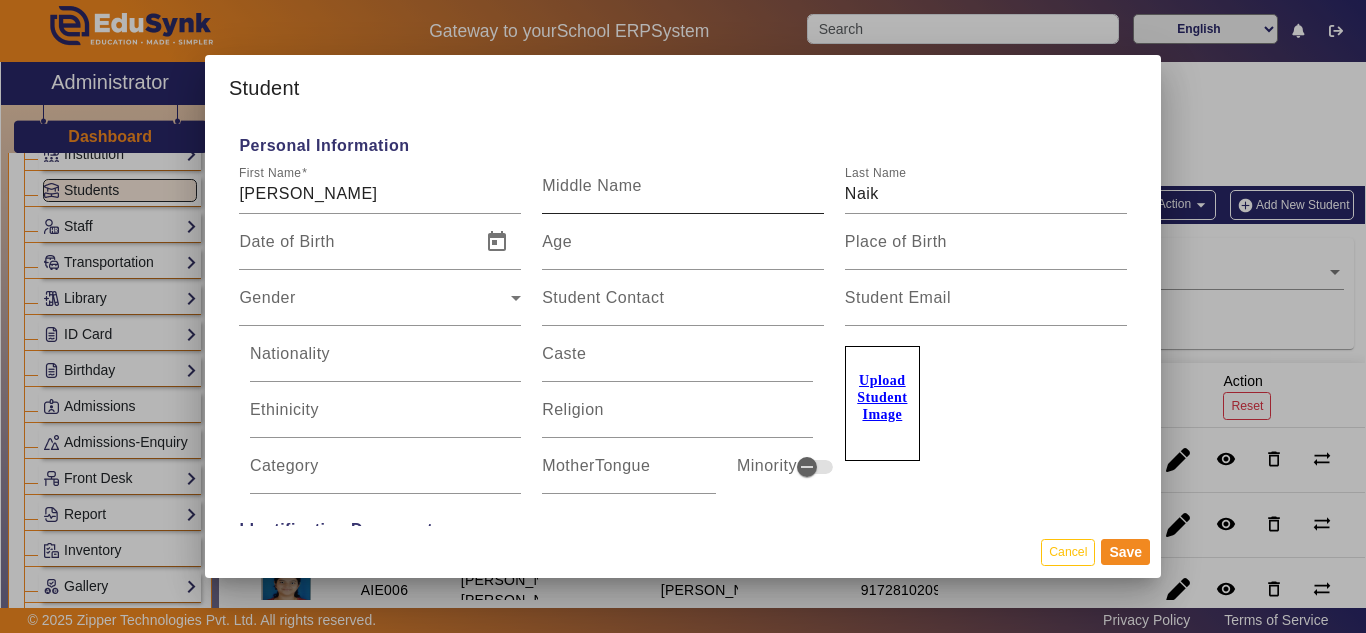 click on "Middle Name" at bounding box center [683, 186] 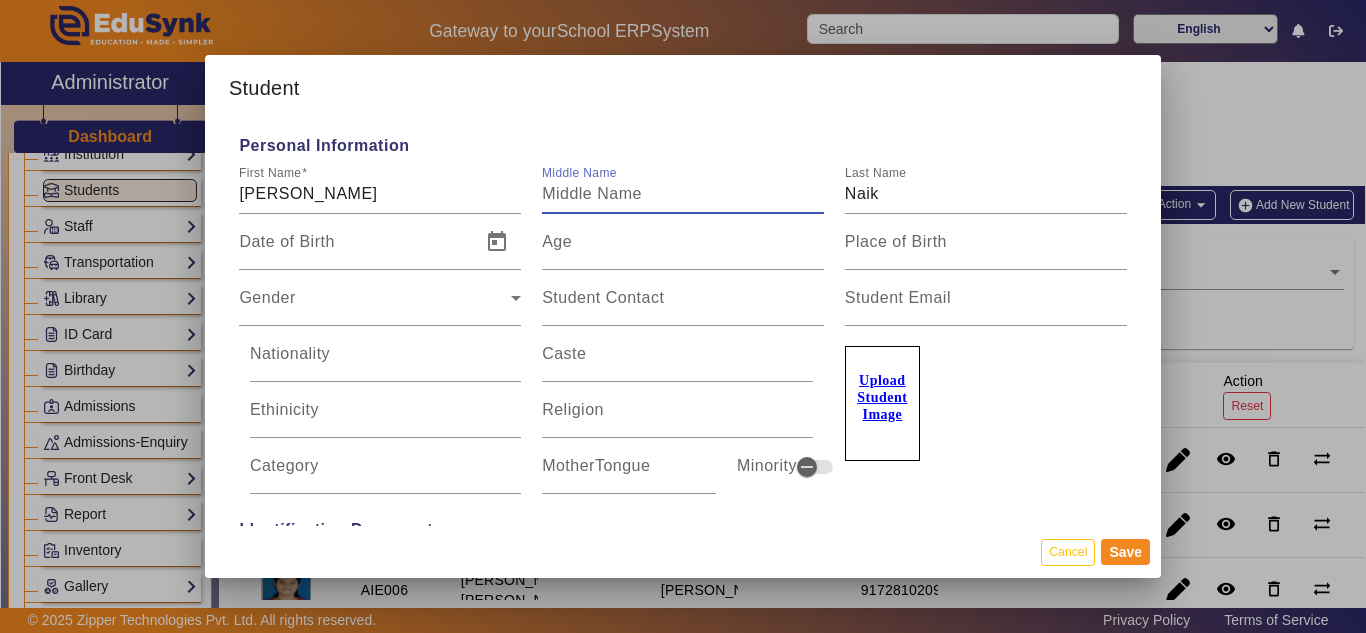 paste on "[PERSON_NAME]" 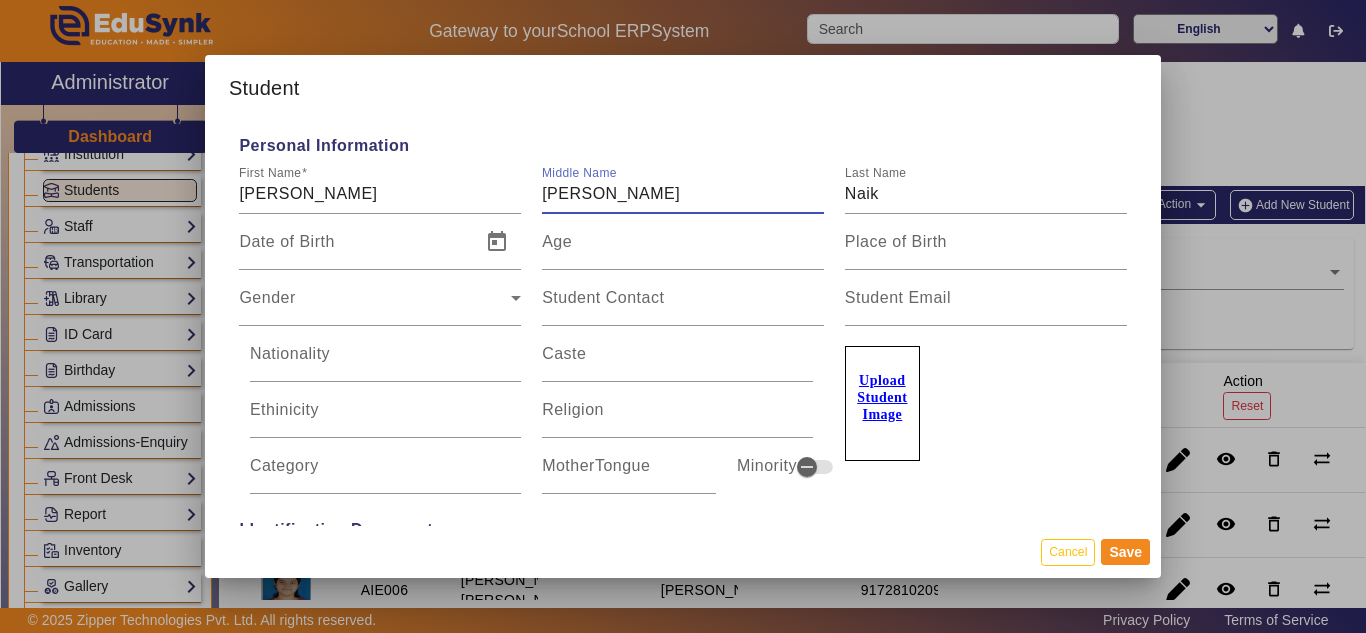 type on "[PERSON_NAME]" 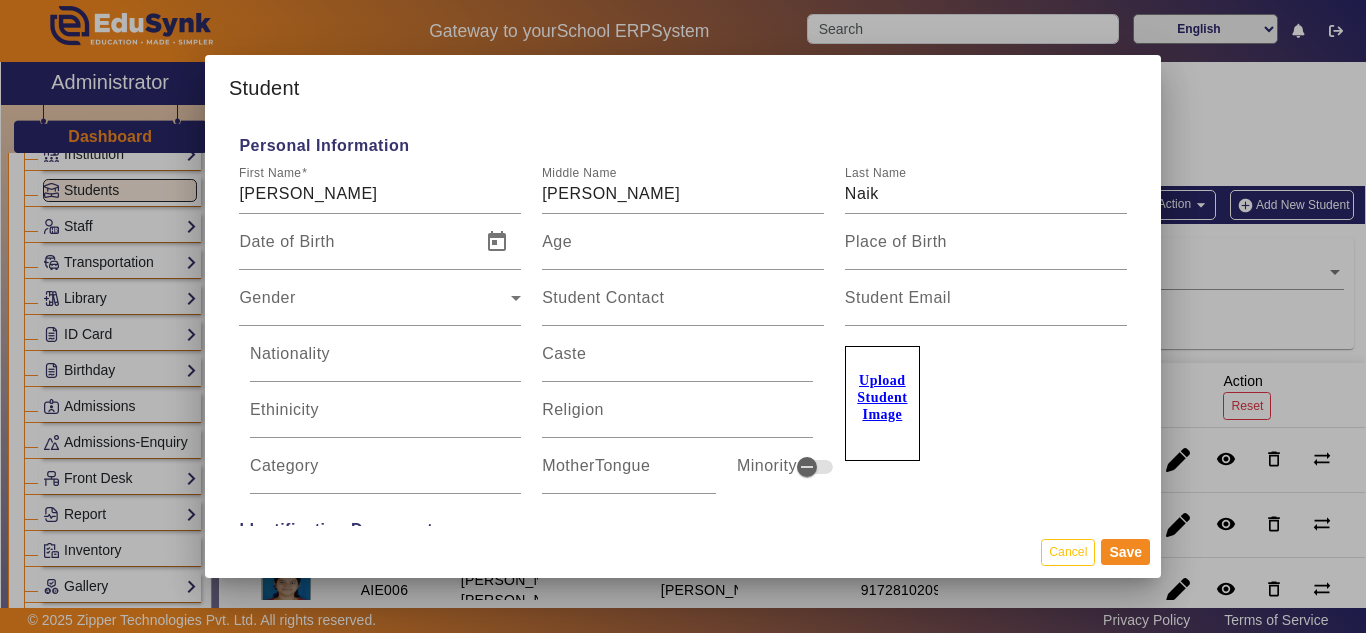click on "Upload Student Image" at bounding box center (882, 397) 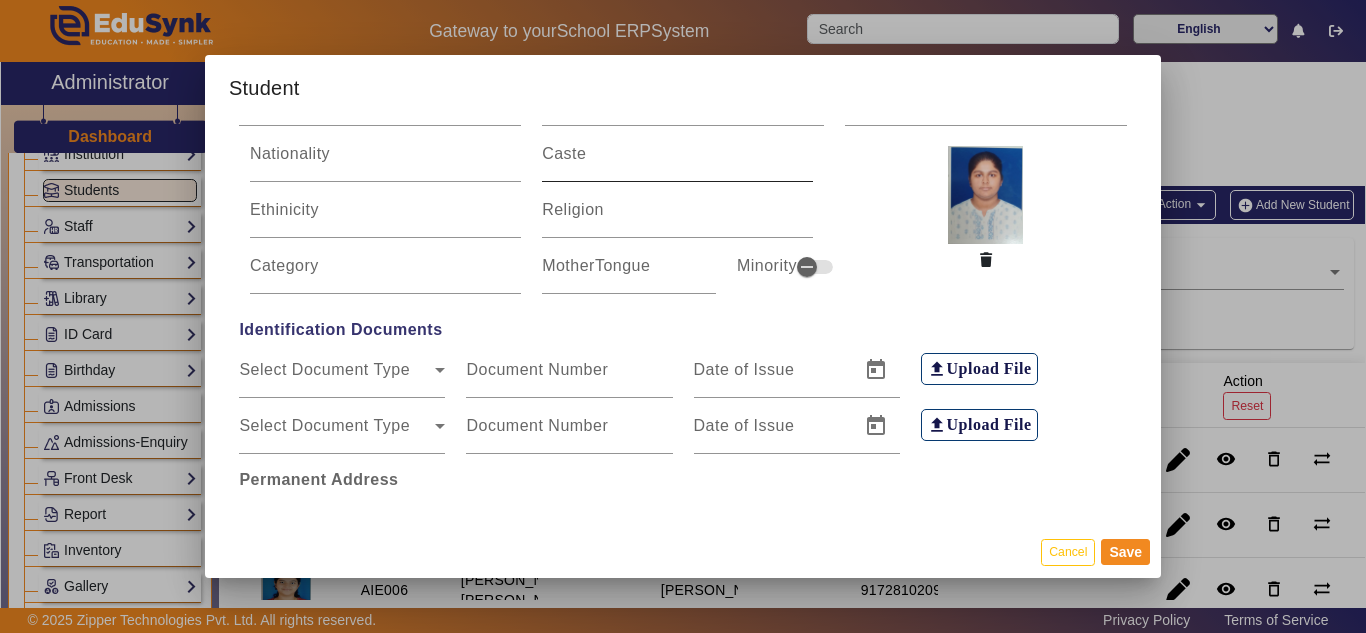 scroll, scrollTop: 0, scrollLeft: 0, axis: both 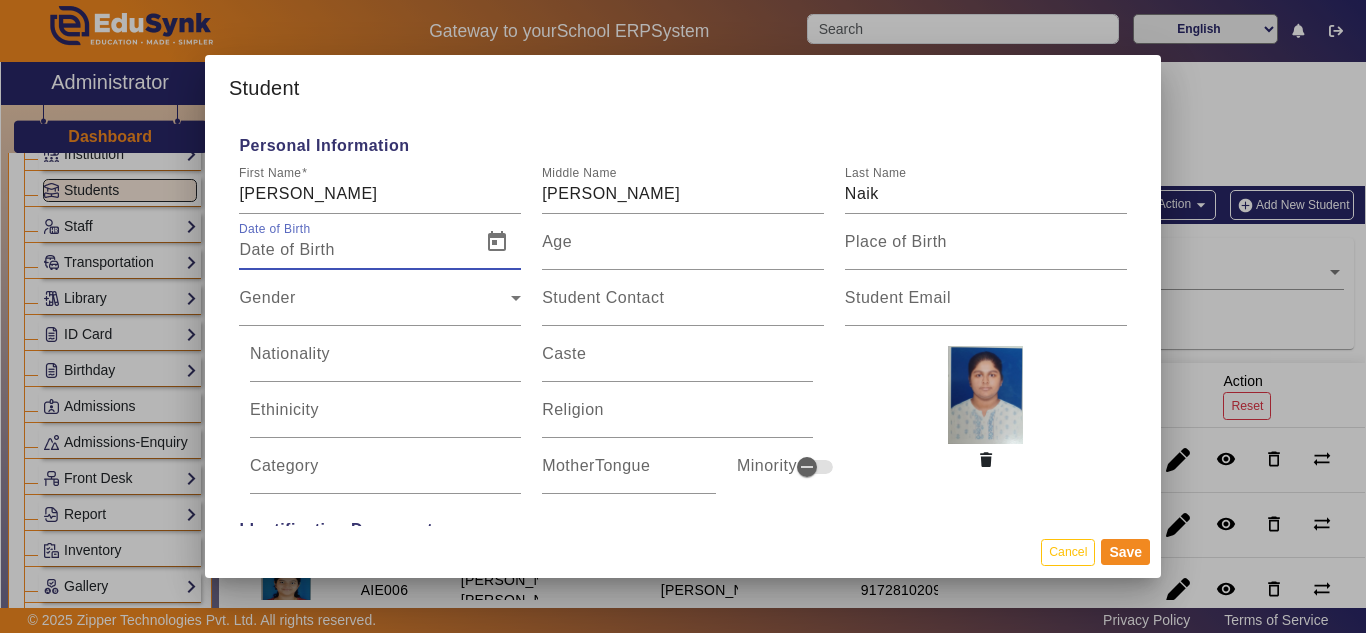 click on "Date of Birth" at bounding box center (354, 250) 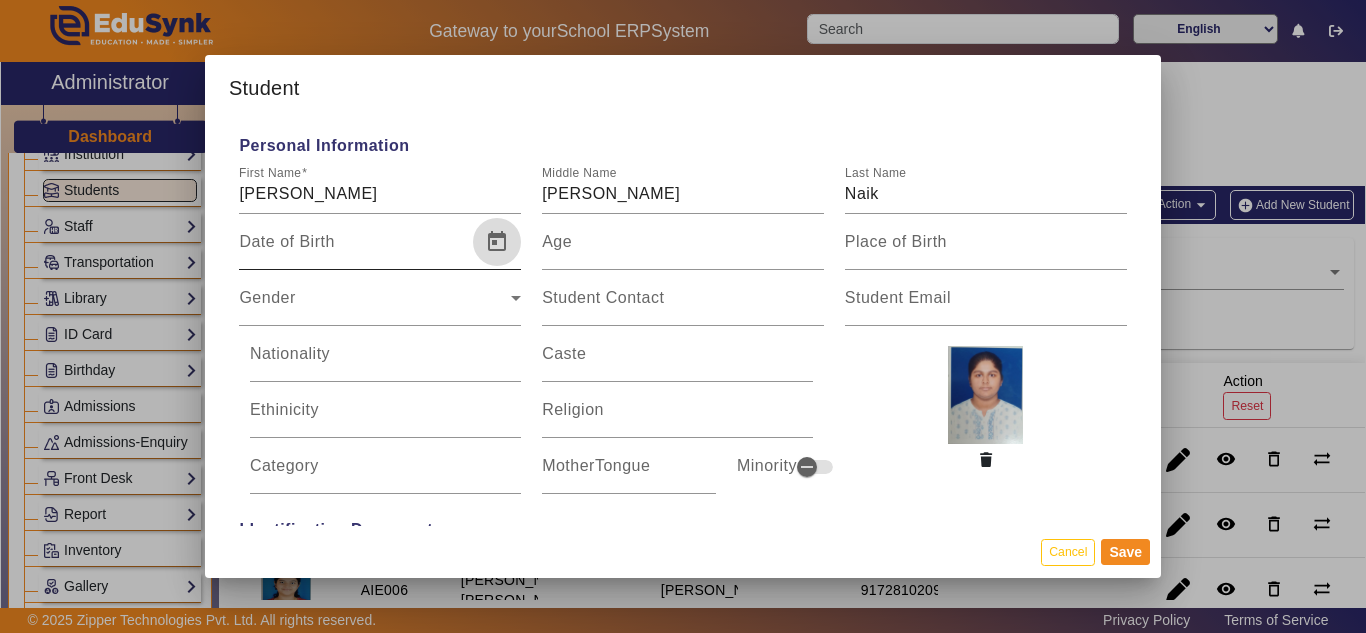 drag, startPoint x: 511, startPoint y: 250, endPoint x: 490, endPoint y: 246, distance: 21.377558 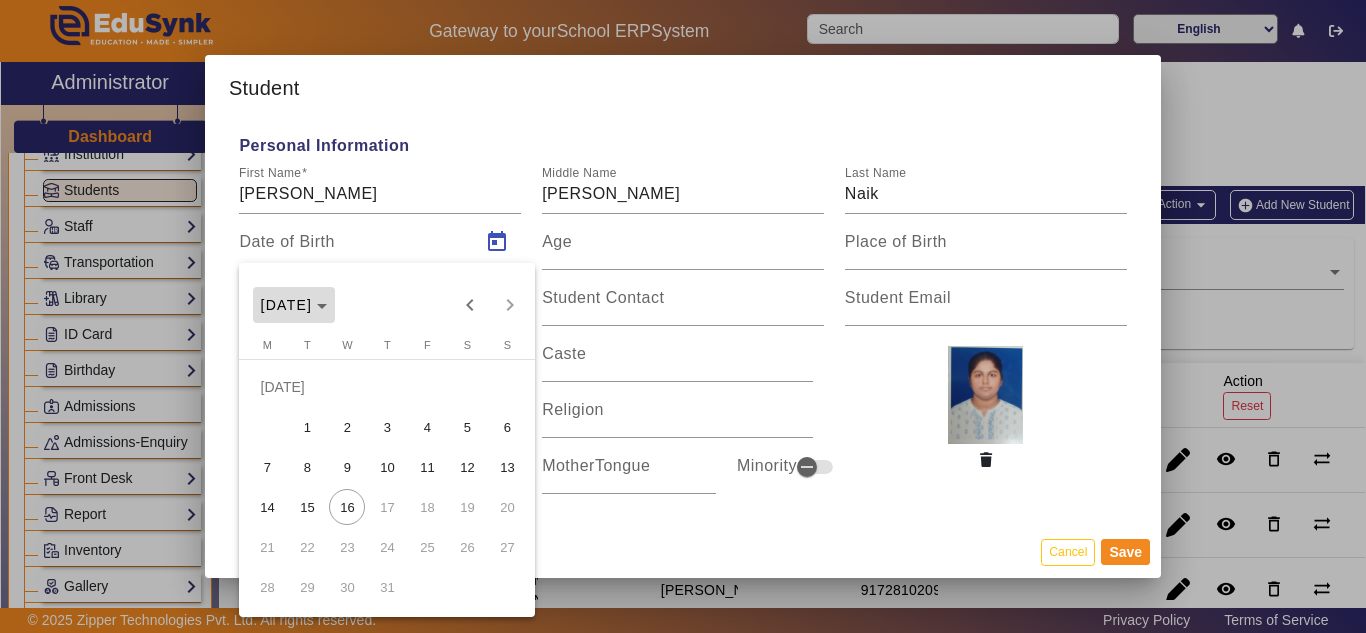 click 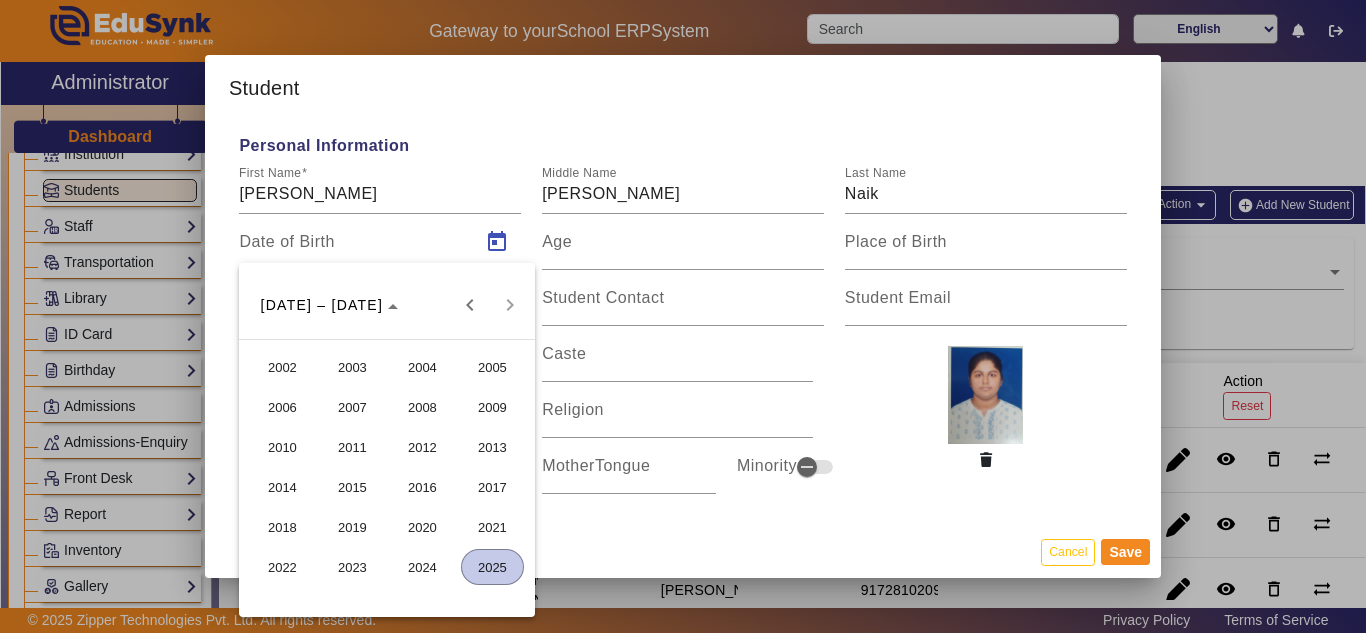 click on "2009" at bounding box center [492, 407] 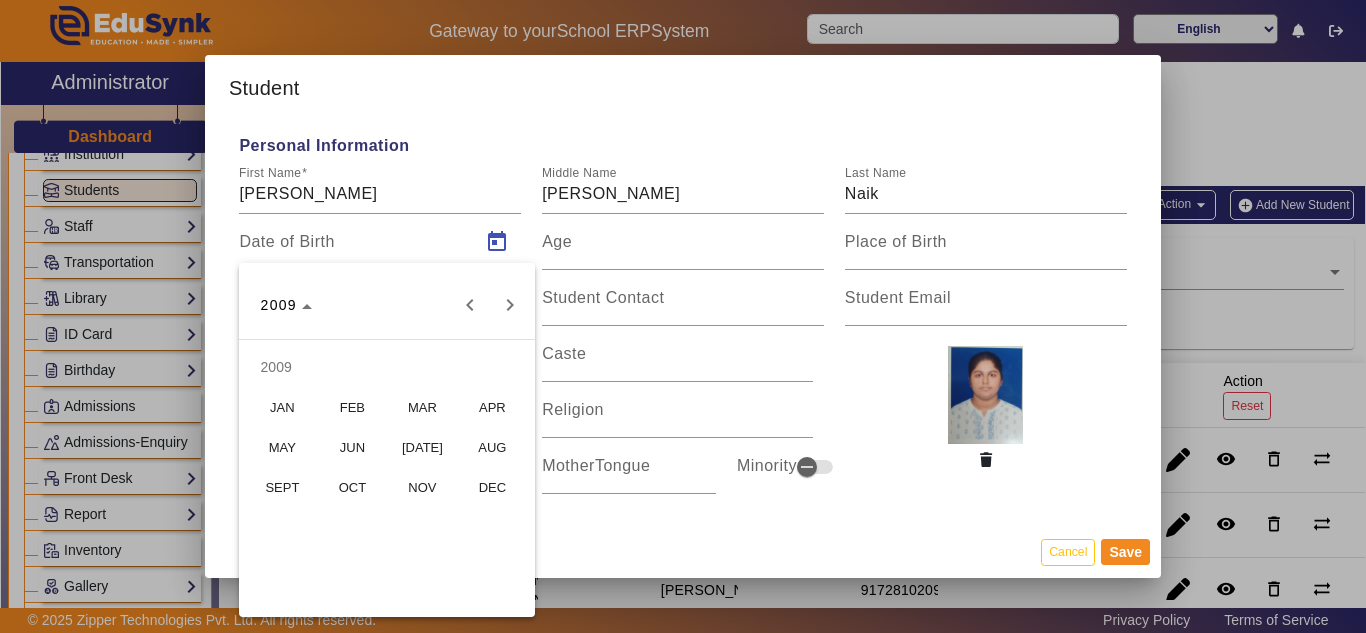 click on "NOV" at bounding box center (422, 487) 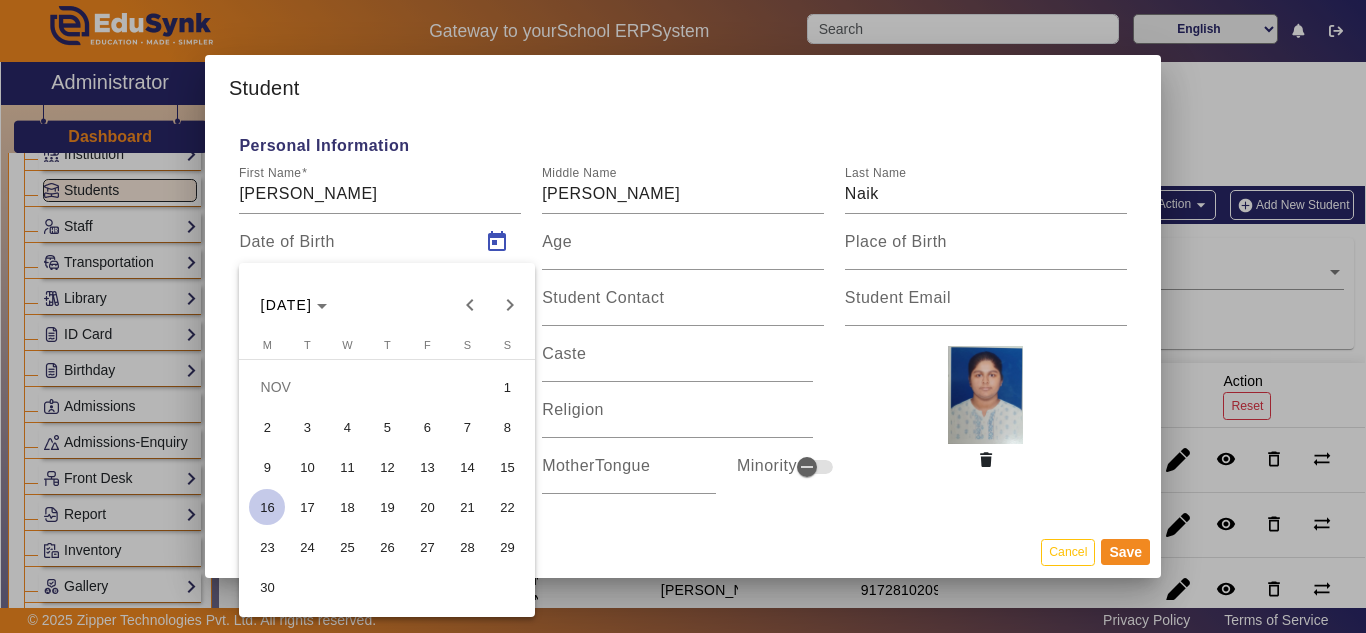 click on "1" at bounding box center (507, 387) 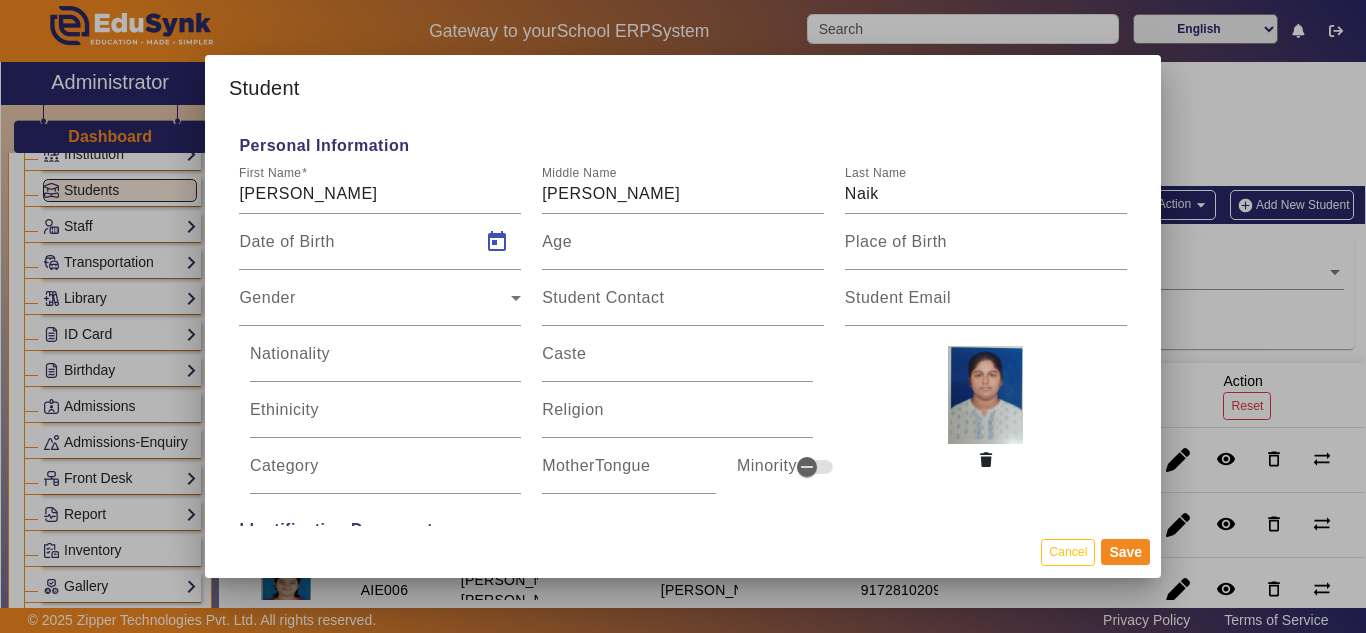 type on "[DATE]" 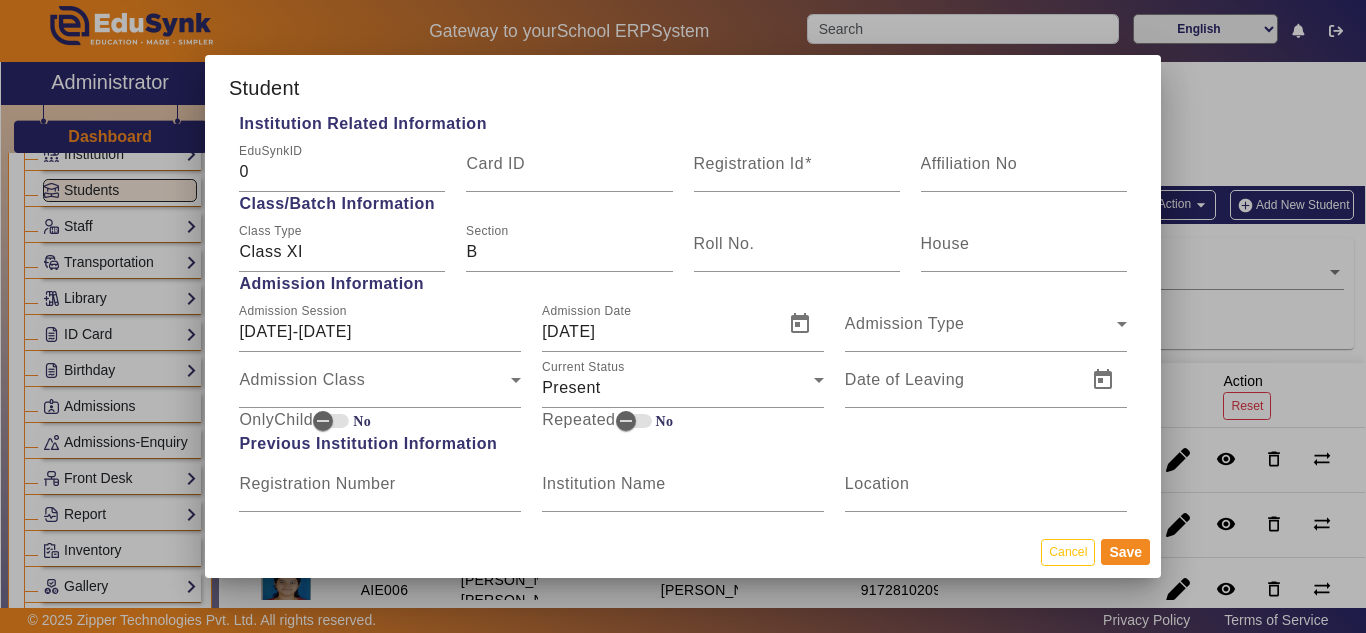 scroll, scrollTop: 800, scrollLeft: 0, axis: vertical 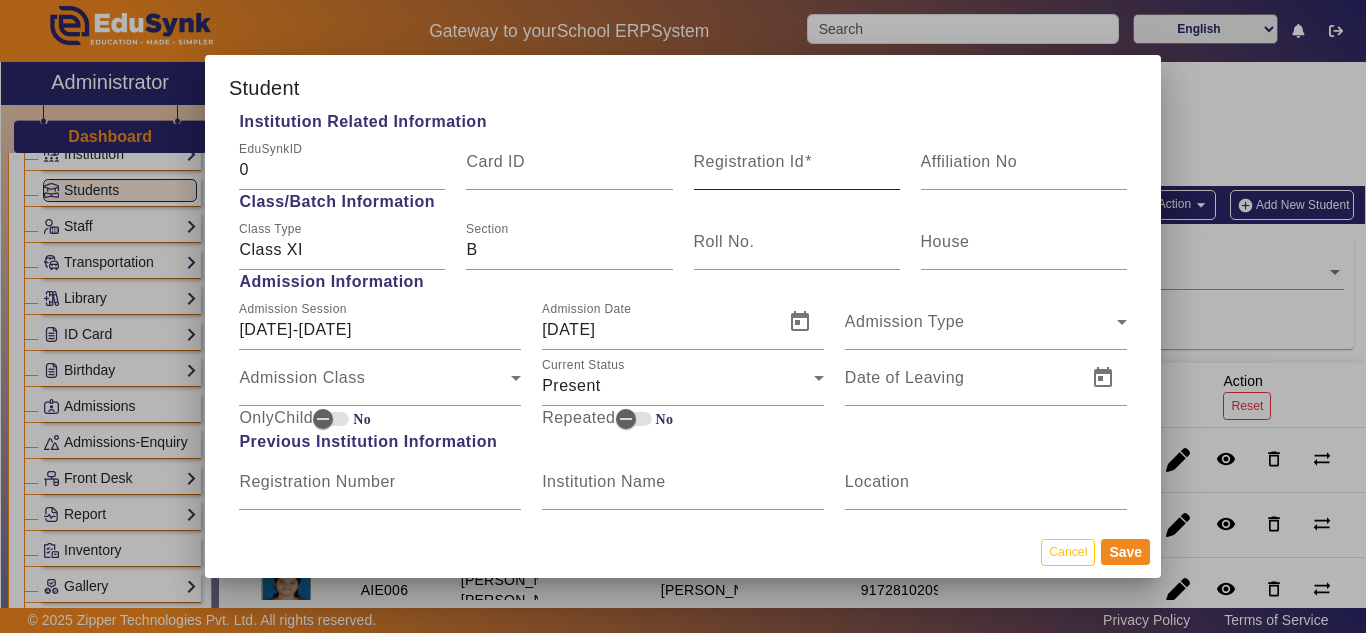 click on "Registration Id" at bounding box center (749, 161) 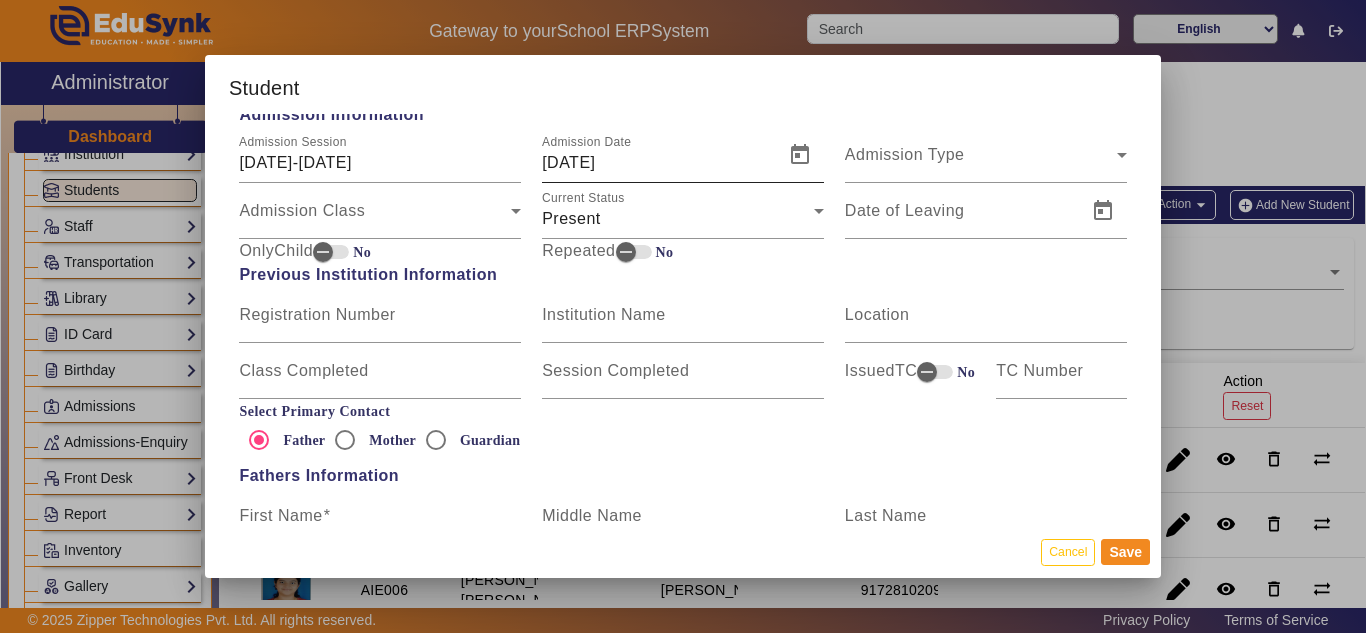 scroll, scrollTop: 1000, scrollLeft: 0, axis: vertical 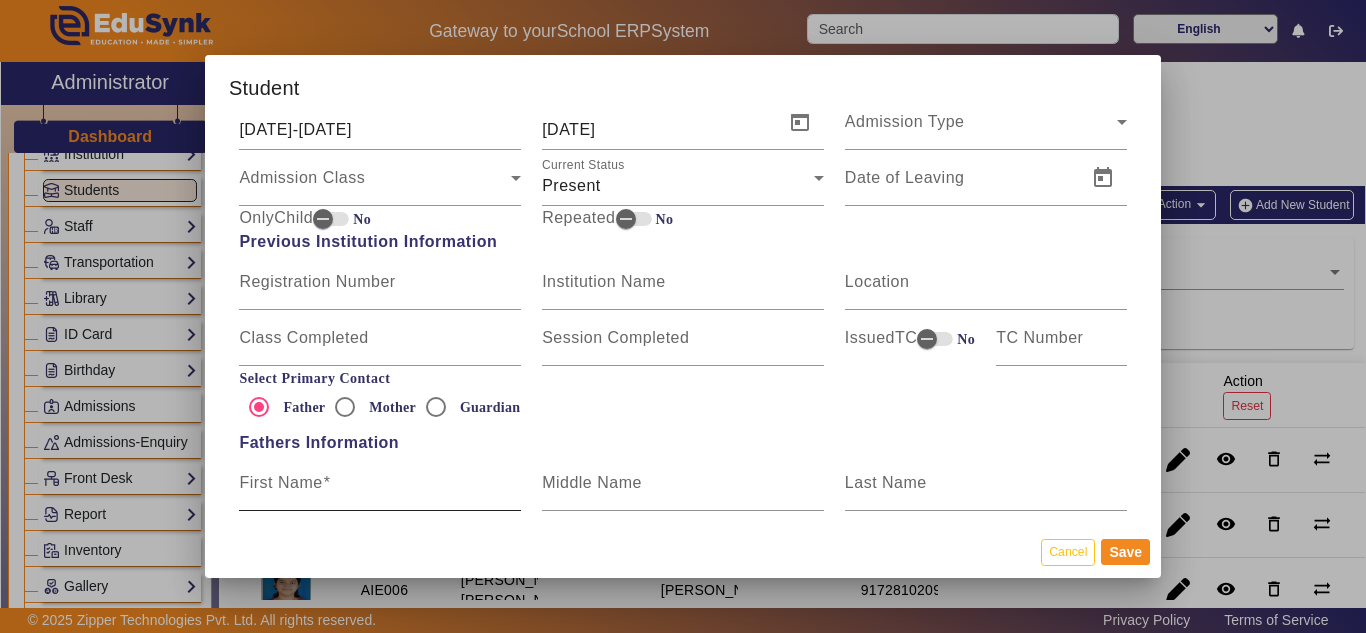 type on "AIE007" 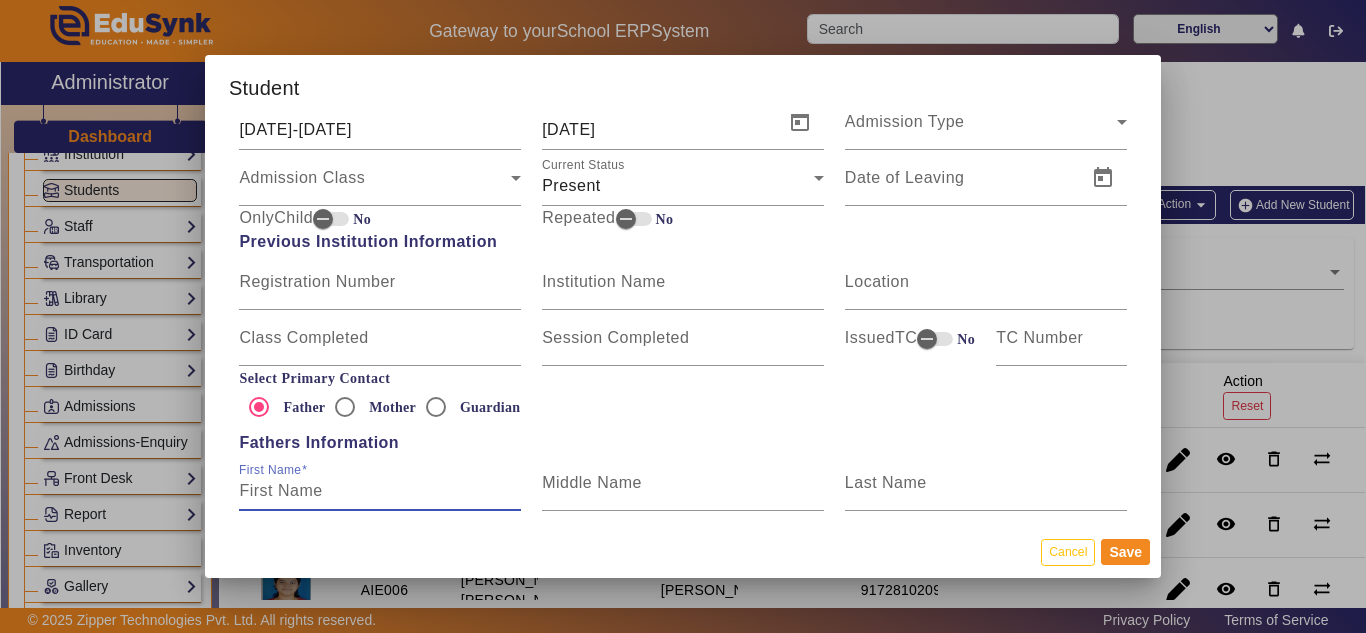 paste on "[PERSON_NAME]" 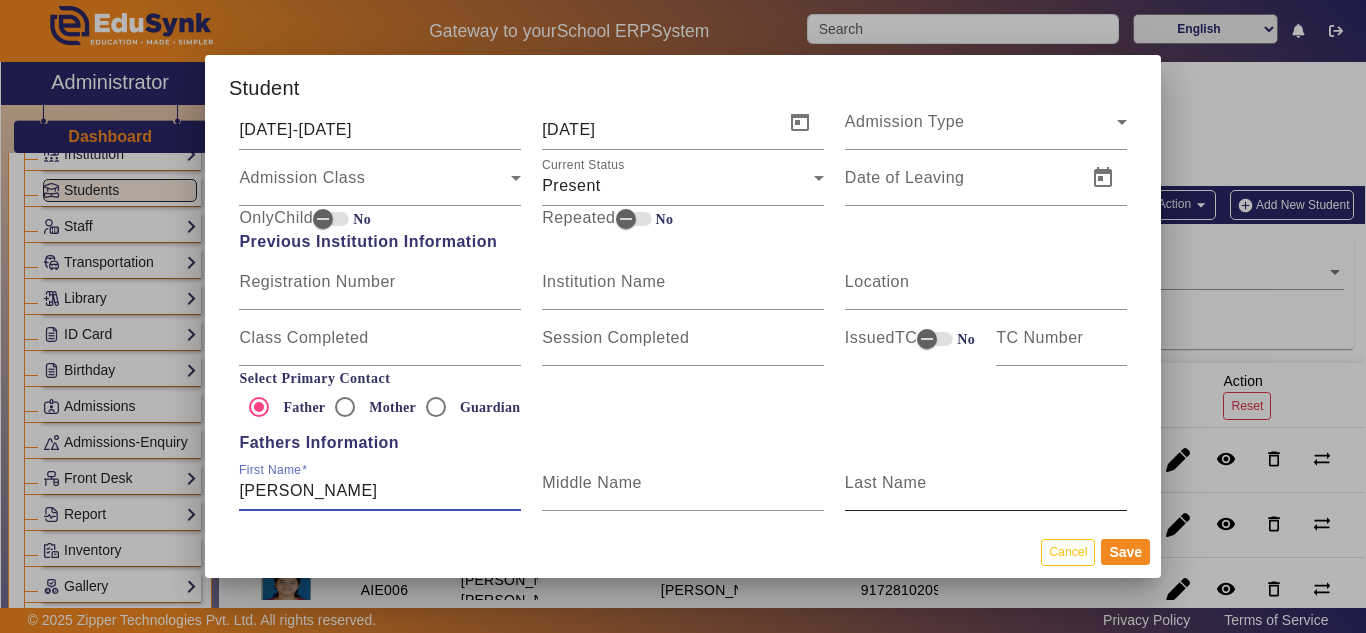 type on "[PERSON_NAME]" 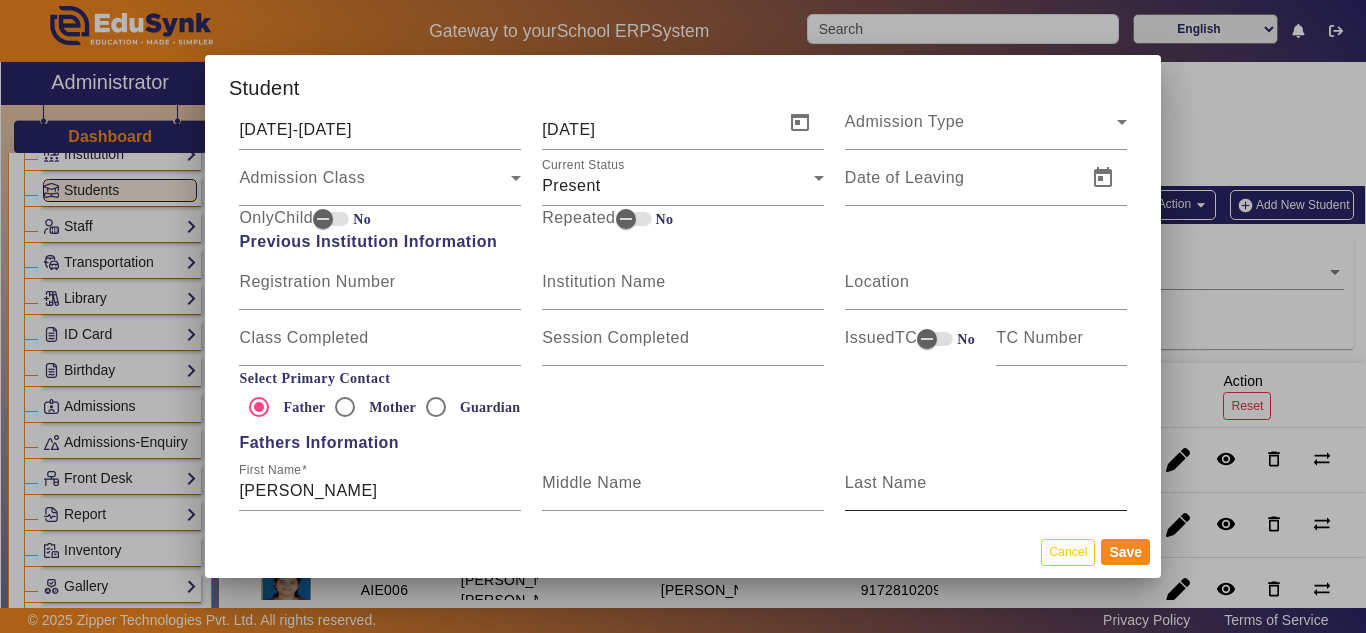 click on "Last Name" at bounding box center [886, 482] 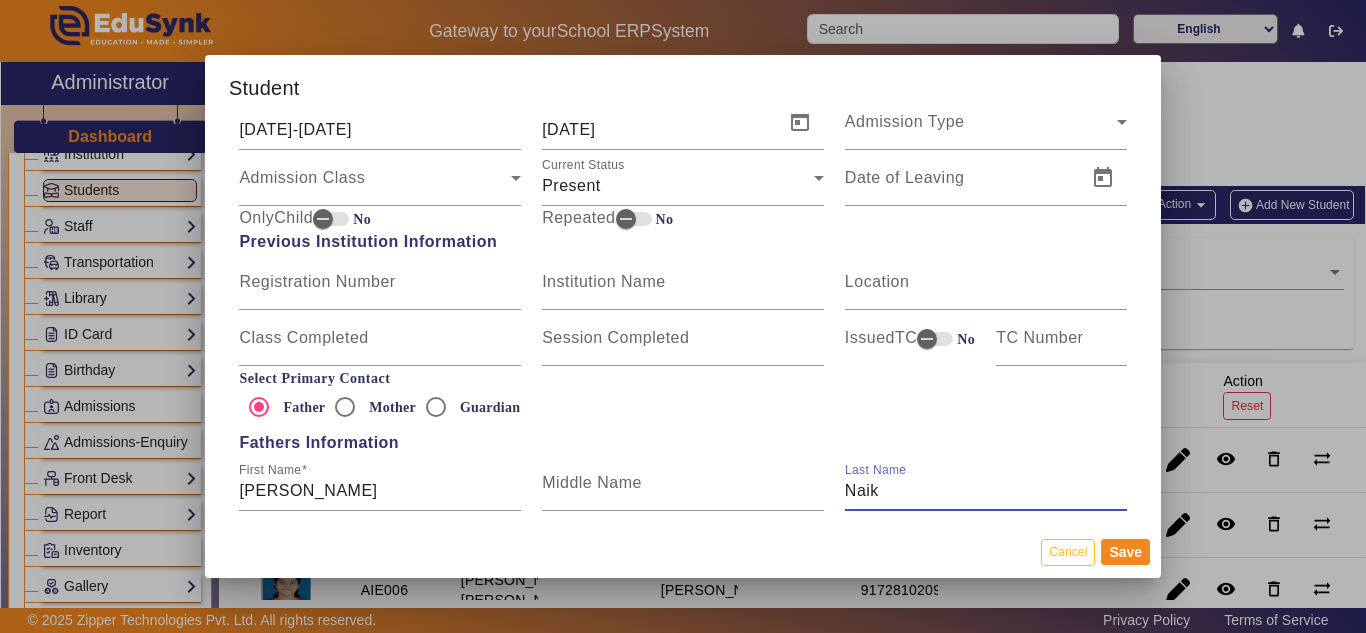 type on "Naik" 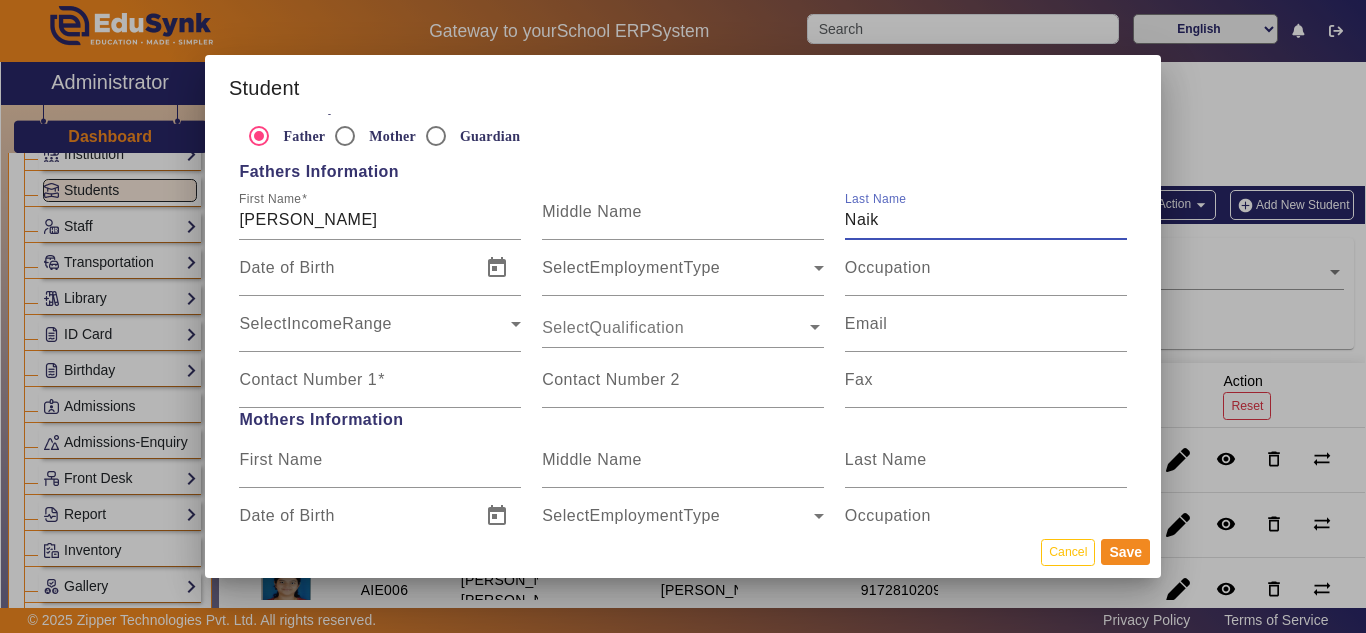 scroll, scrollTop: 1300, scrollLeft: 0, axis: vertical 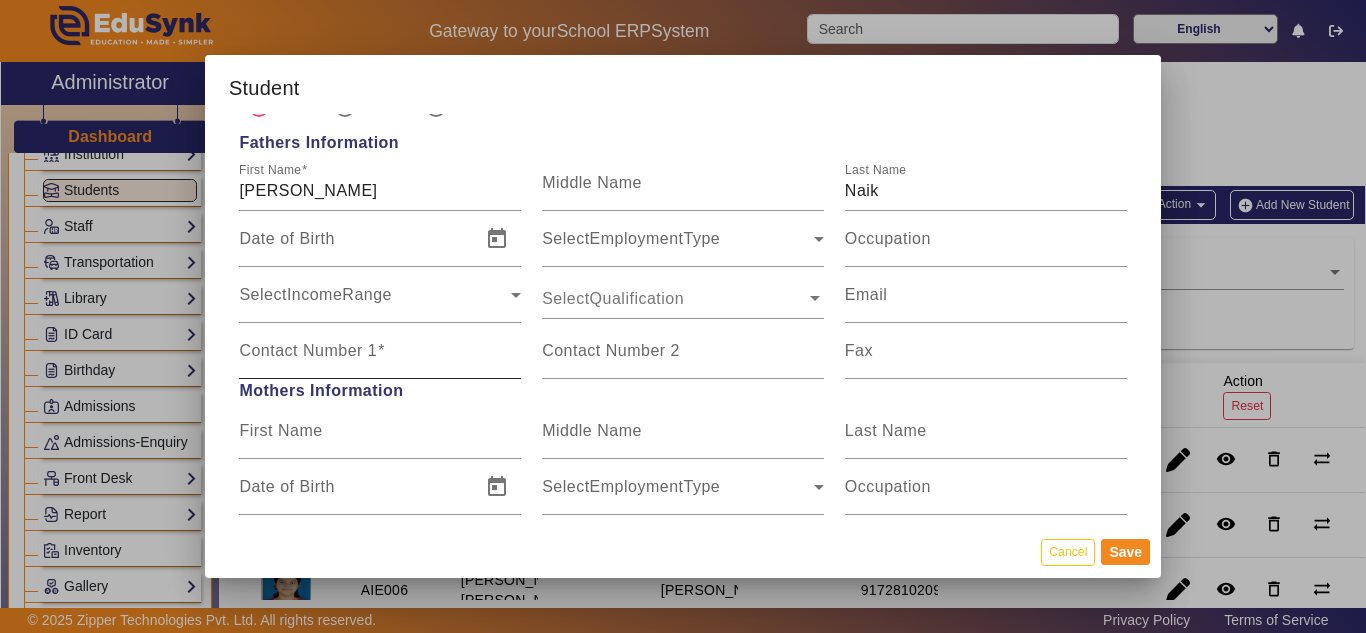 click on "Contact Number 1" at bounding box center (308, 350) 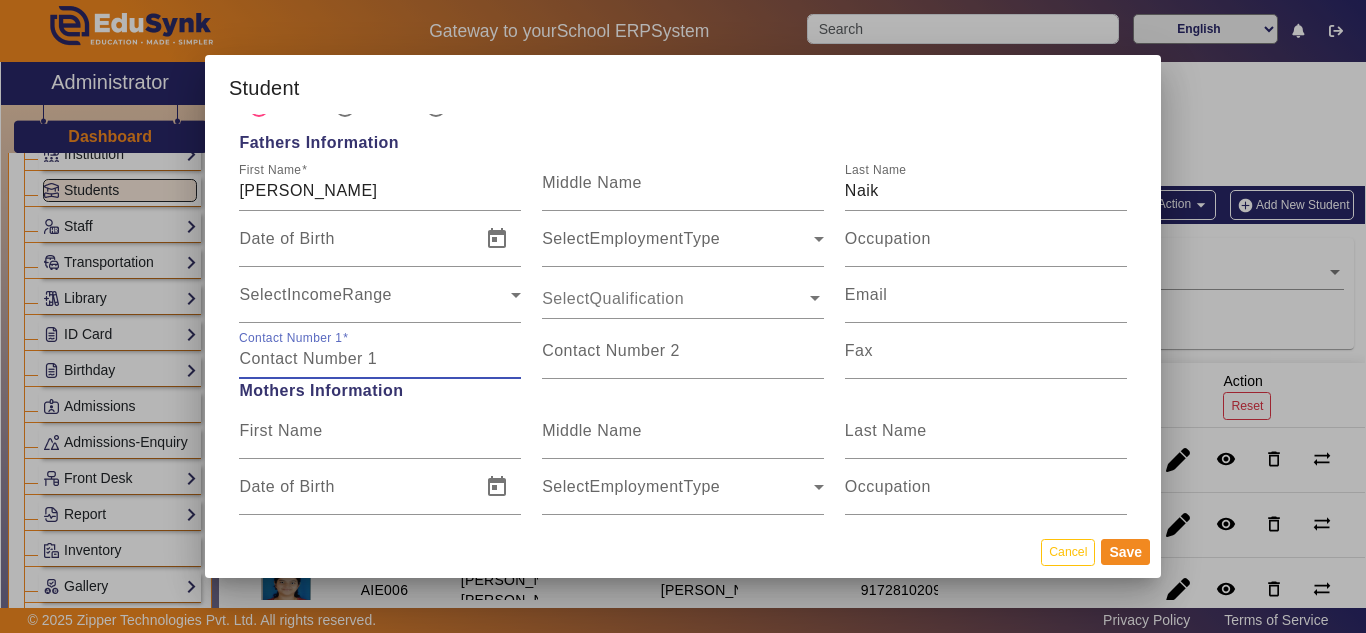 paste on "8550930704" 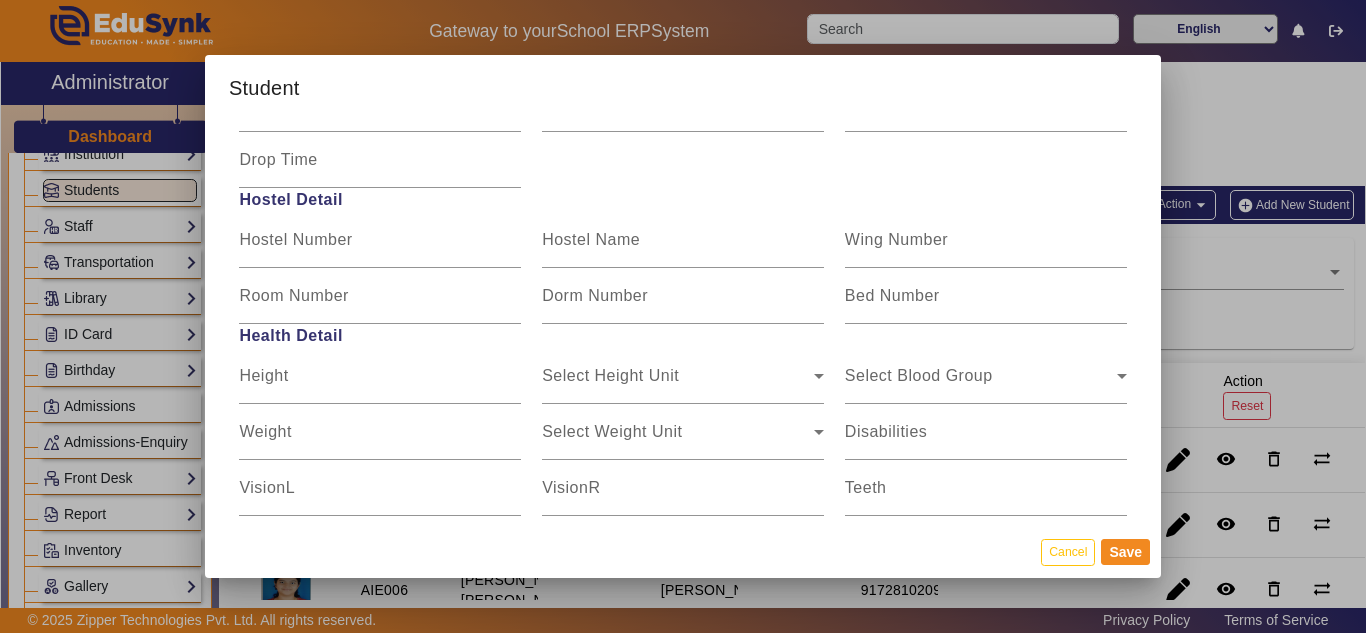 scroll, scrollTop: 2400, scrollLeft: 0, axis: vertical 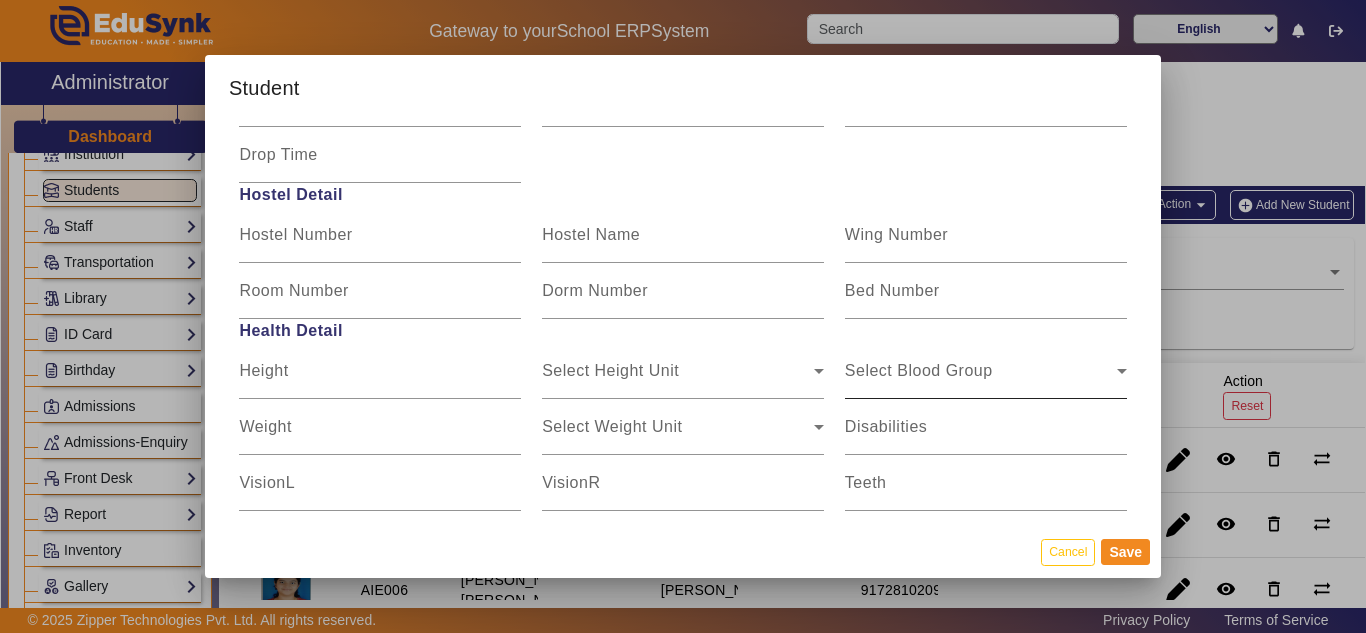 type on "8550930704" 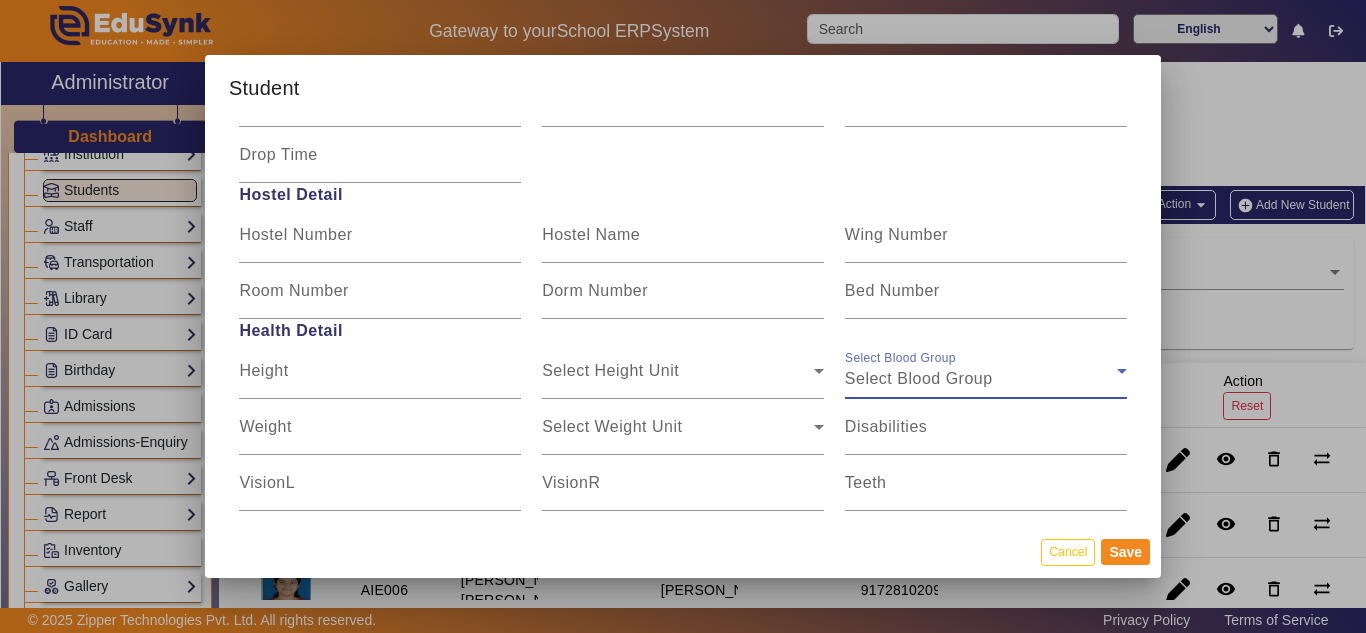 click on "Select Blood Group" at bounding box center [919, 378] 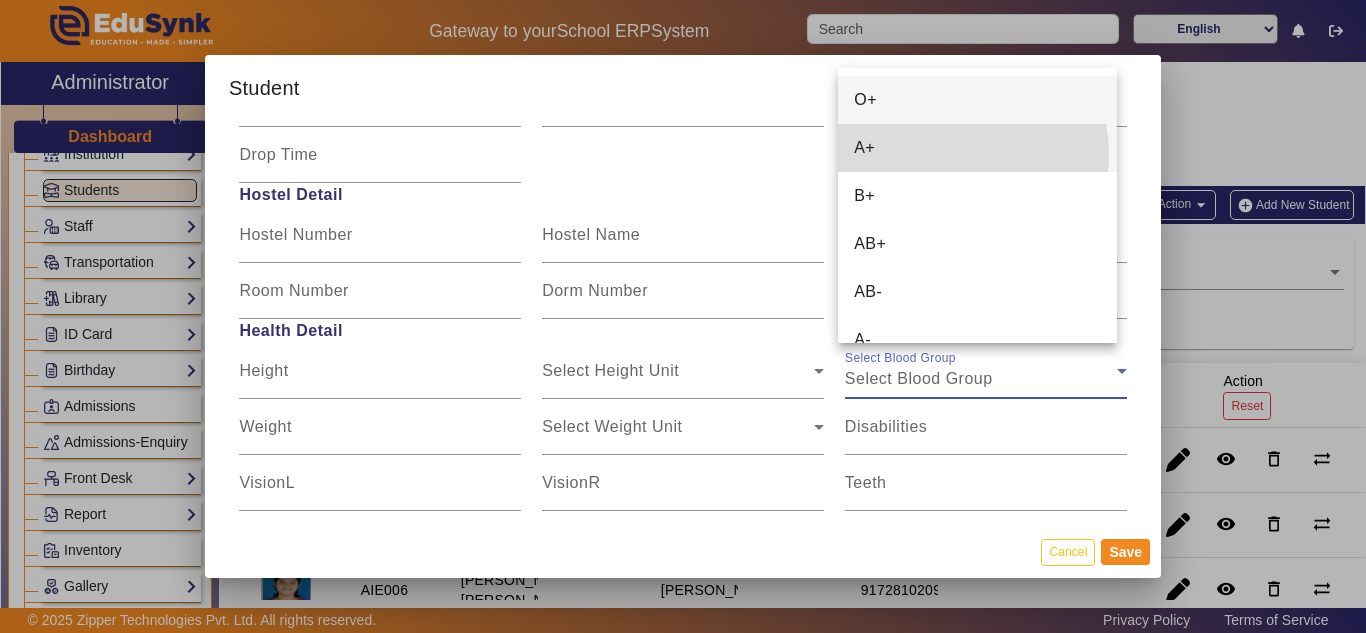 click on "A+" at bounding box center [977, 148] 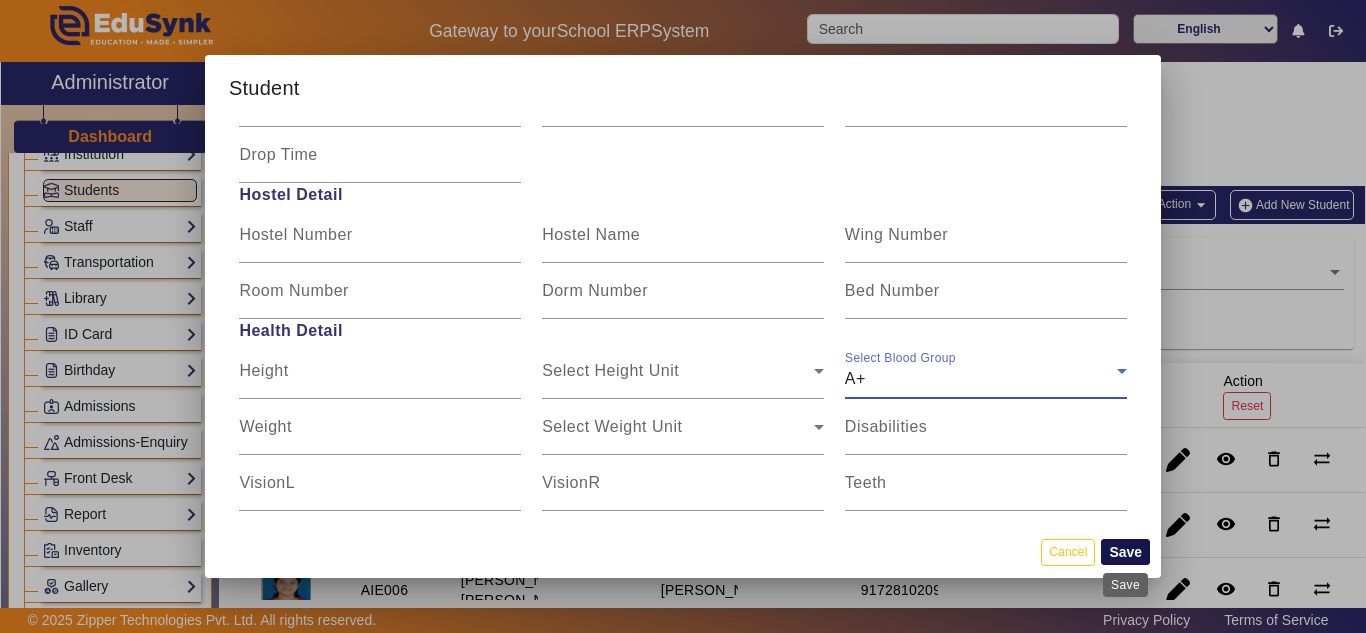 click on "Save" at bounding box center (1125, 552) 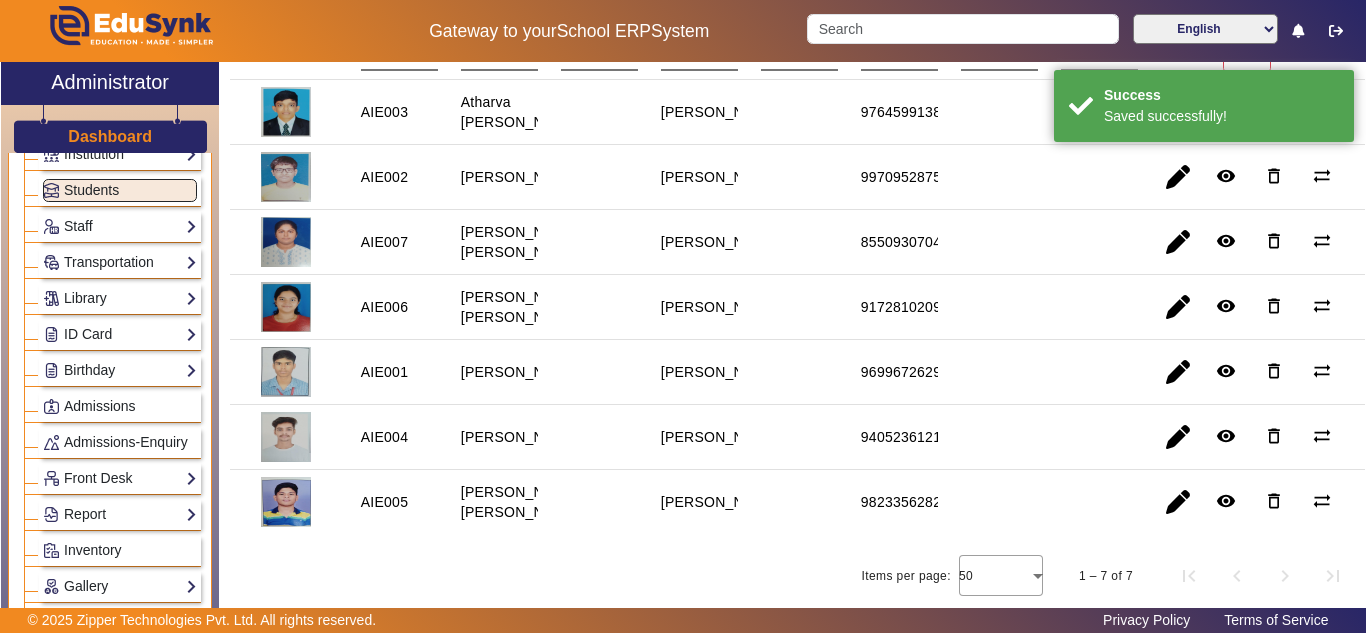 scroll, scrollTop: 422, scrollLeft: 0, axis: vertical 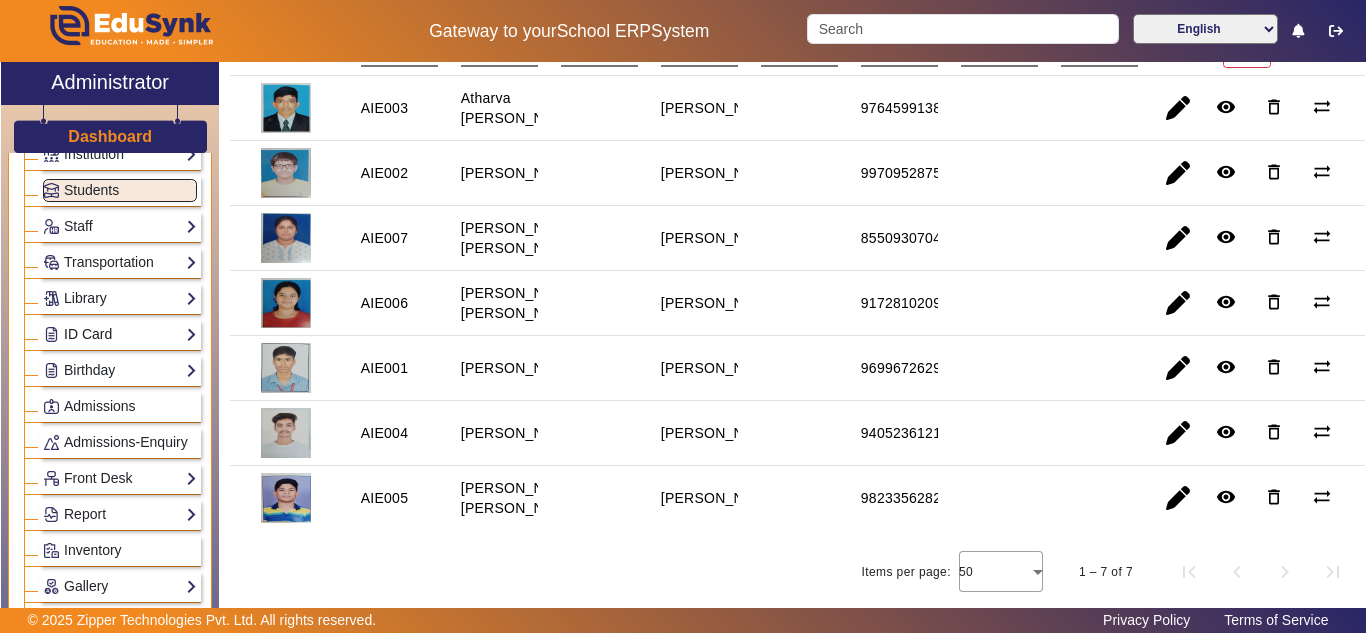 click on "ID Card" 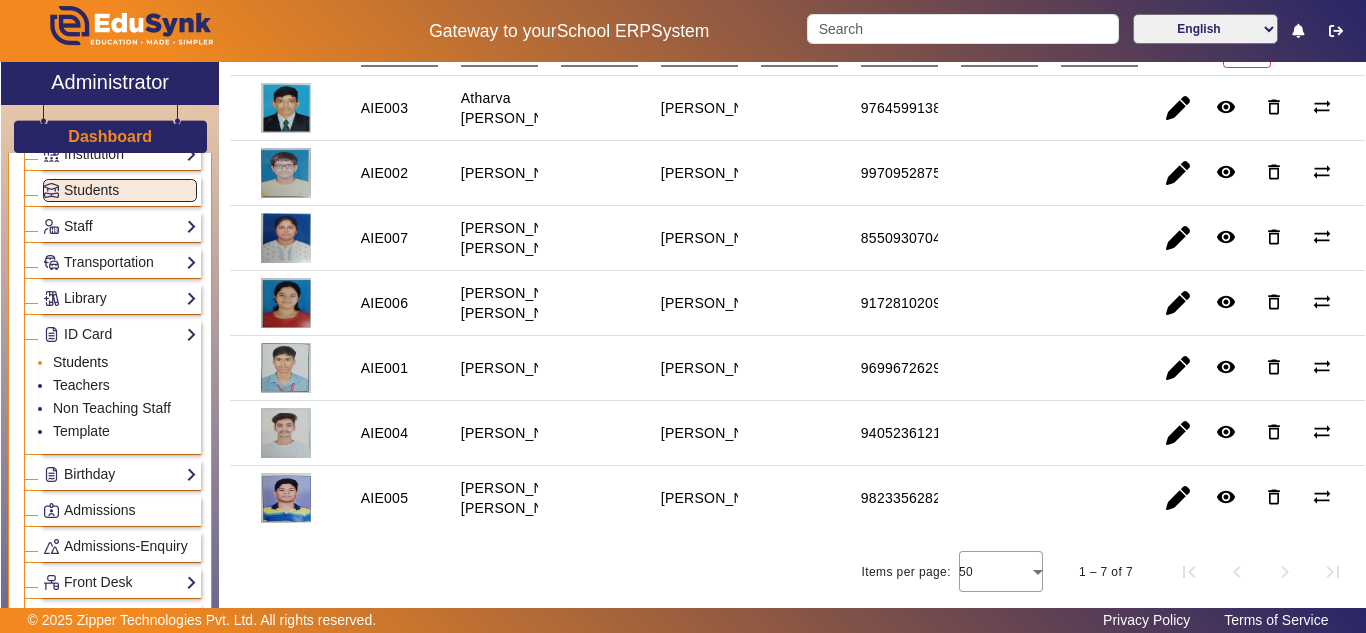 click on "Students" 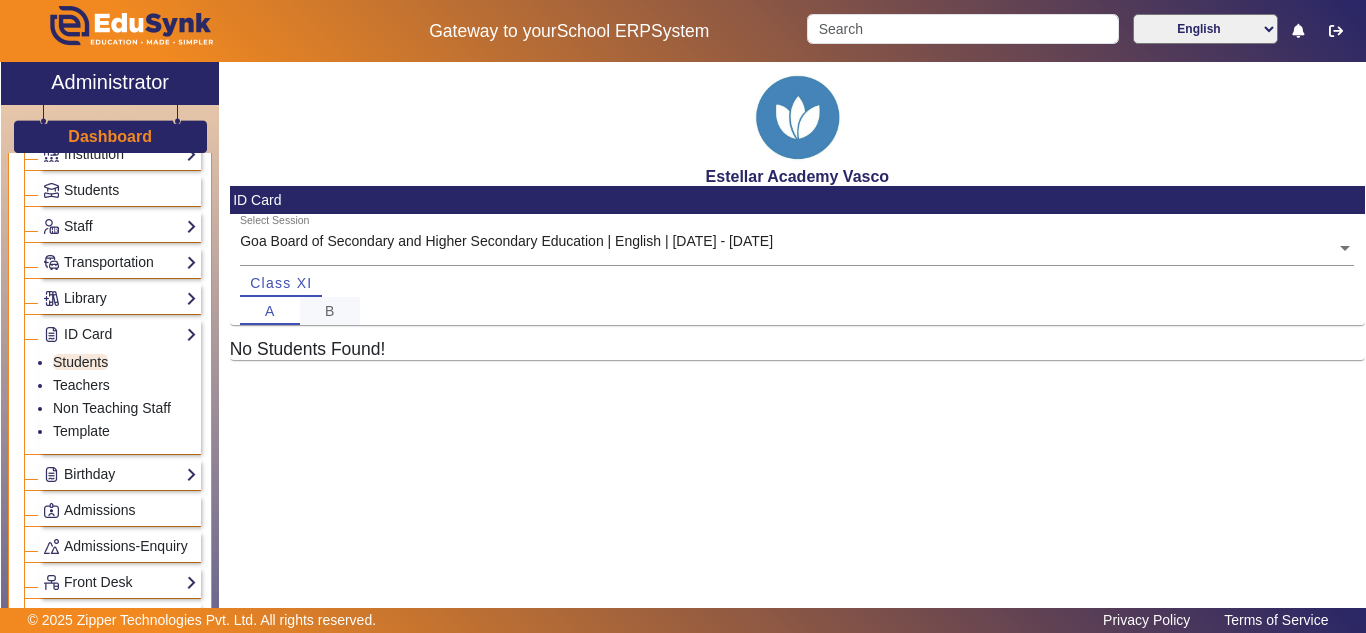 click on "B" at bounding box center (330, 311) 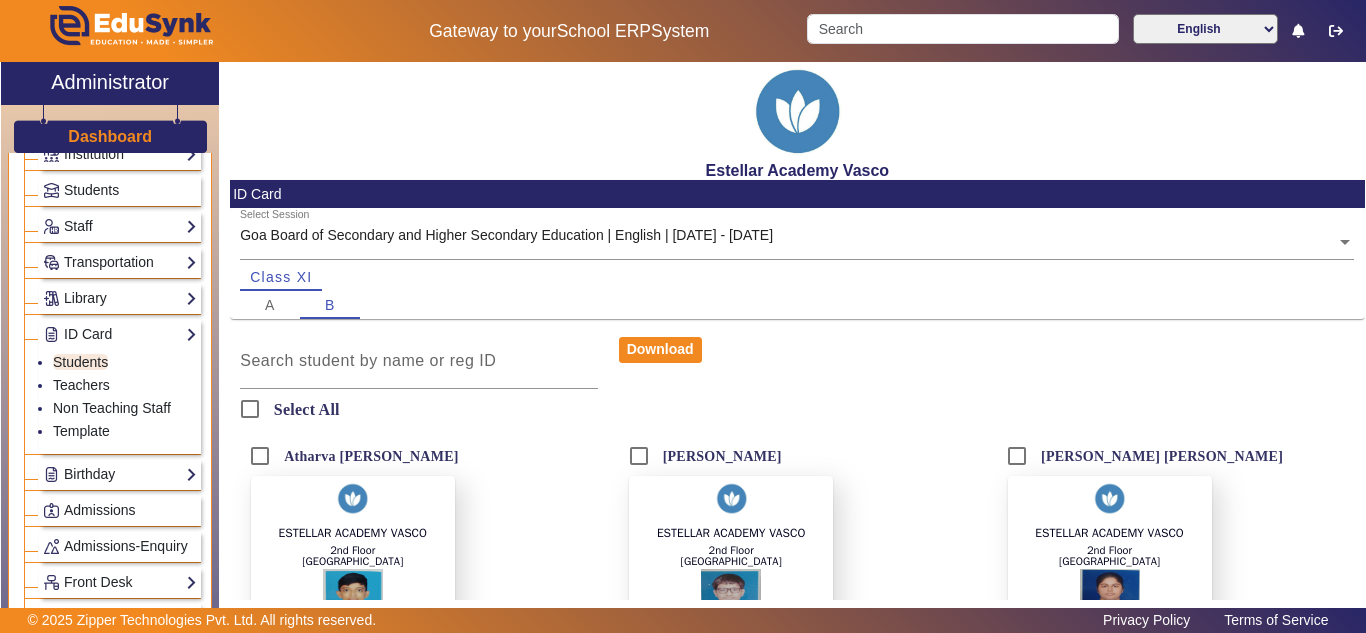 scroll, scrollTop: 0, scrollLeft: 0, axis: both 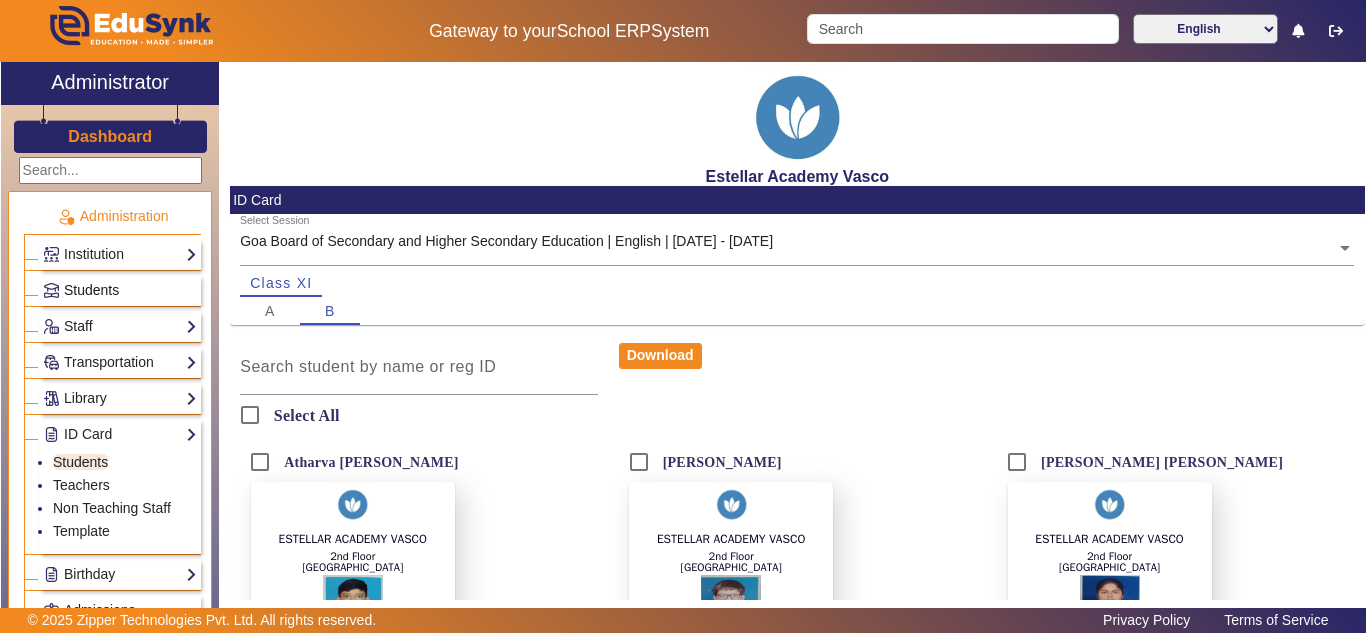 click on "Students" 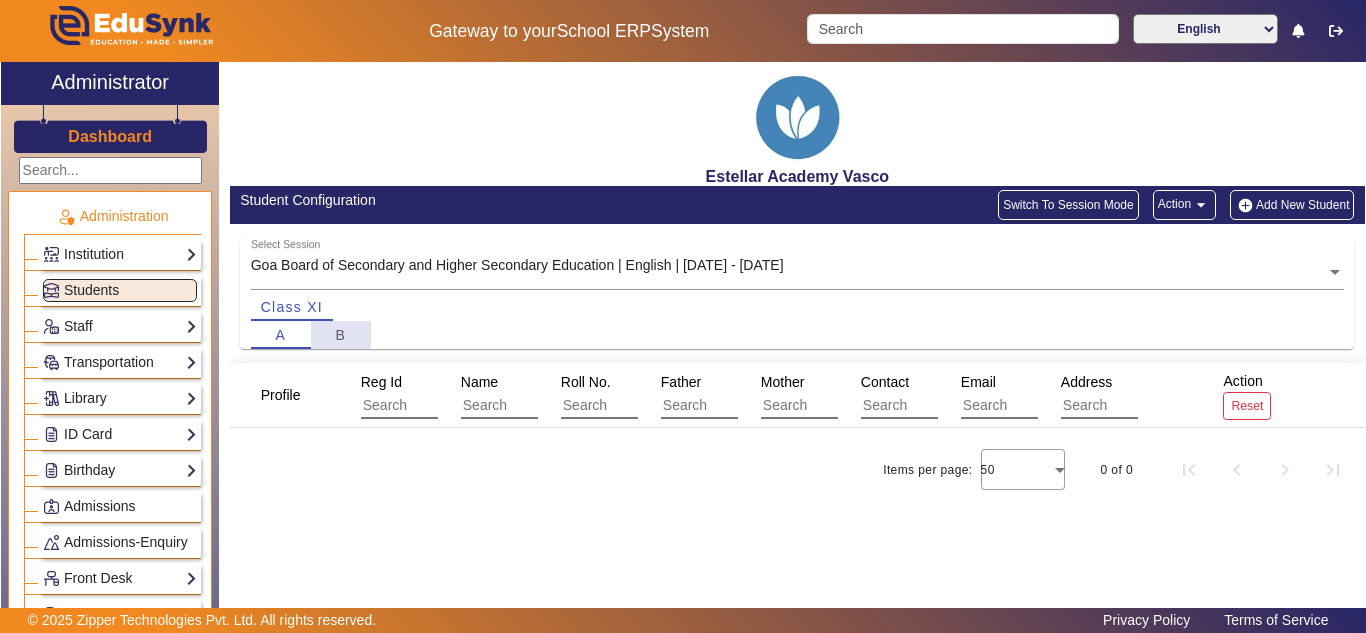 click on "B" at bounding box center [341, 335] 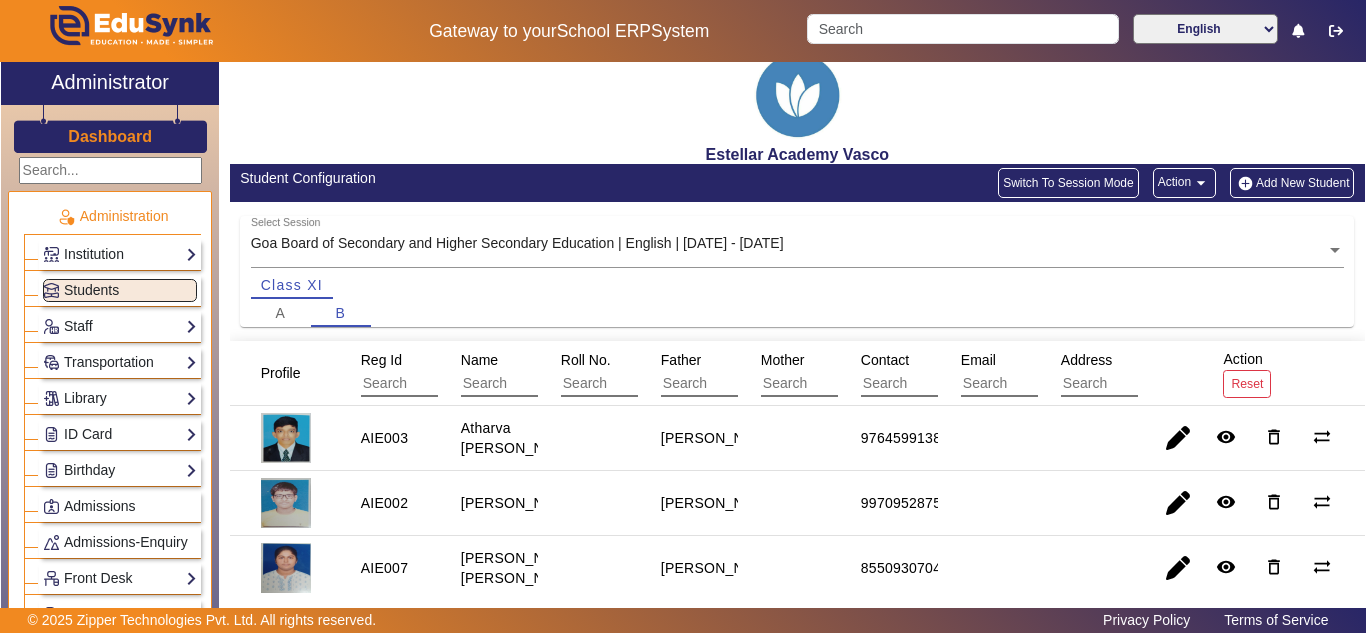 scroll, scrollTop: 0, scrollLeft: 0, axis: both 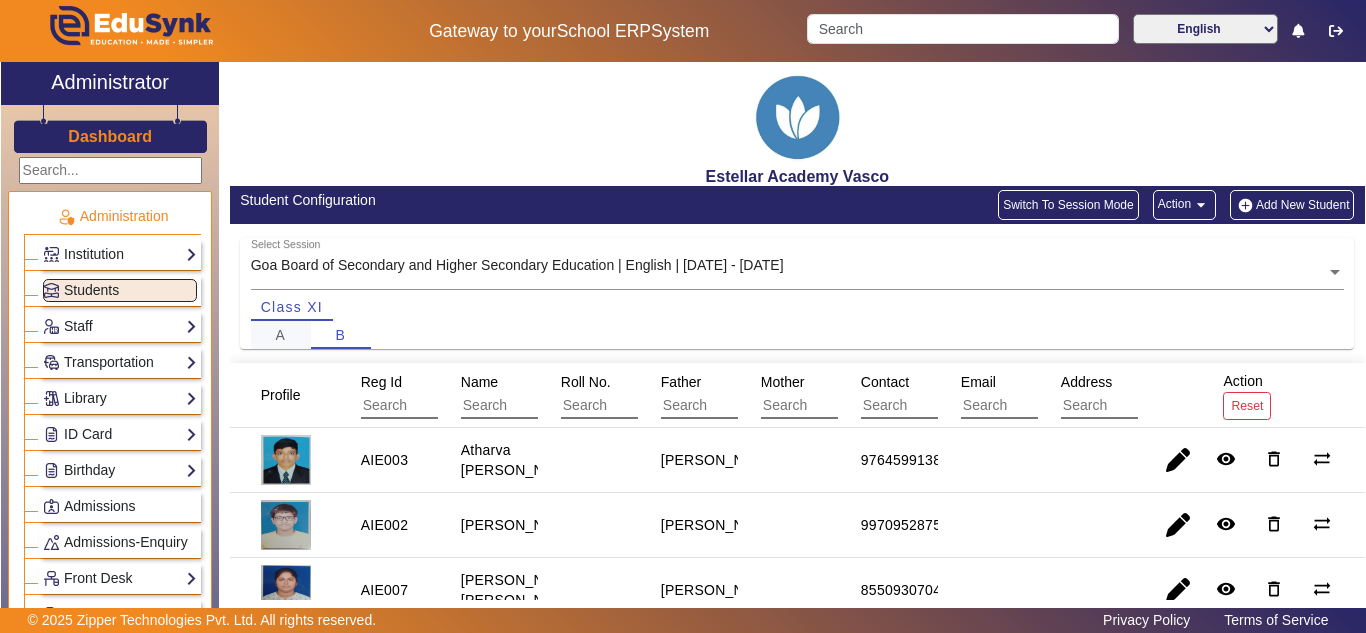 click on "A" at bounding box center [281, 335] 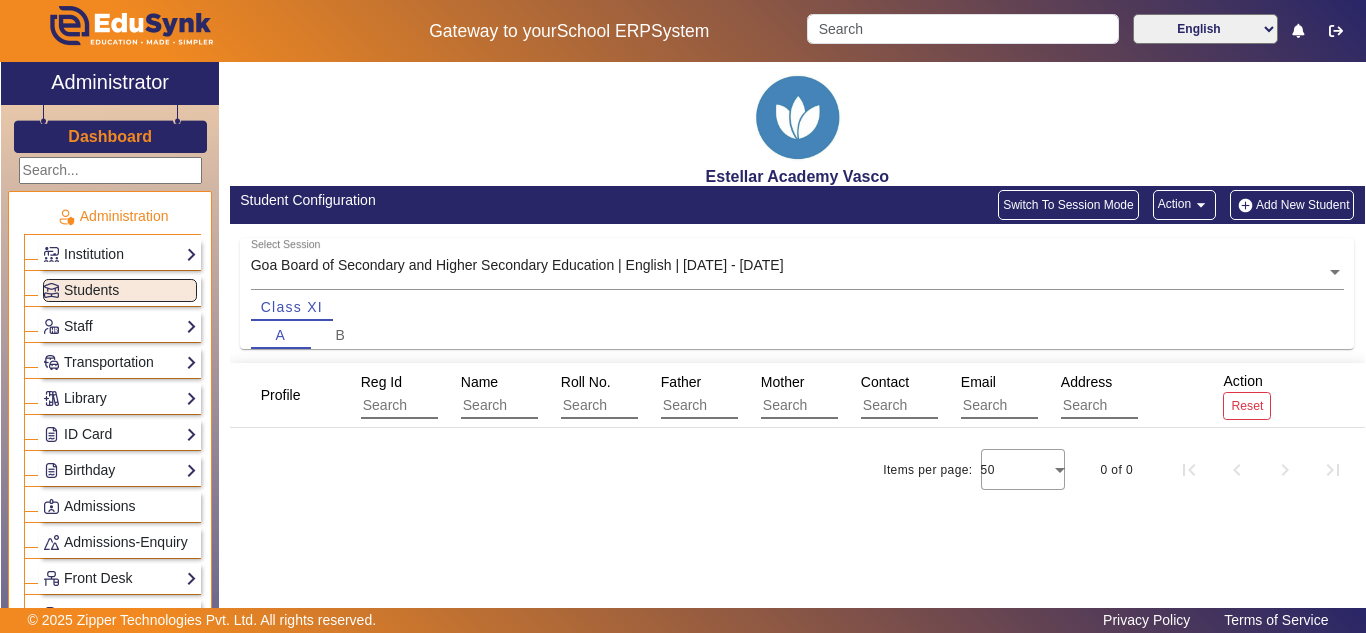 click on "Add New Student" 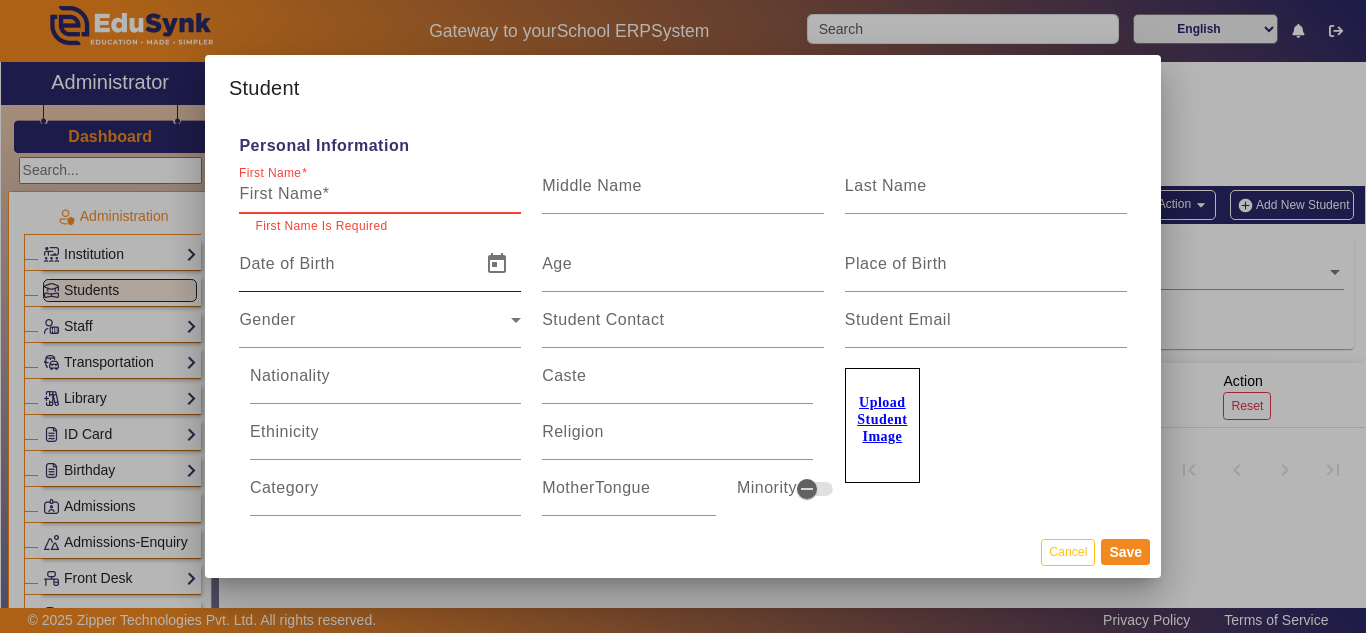 paste on "[PERSON_NAME]" 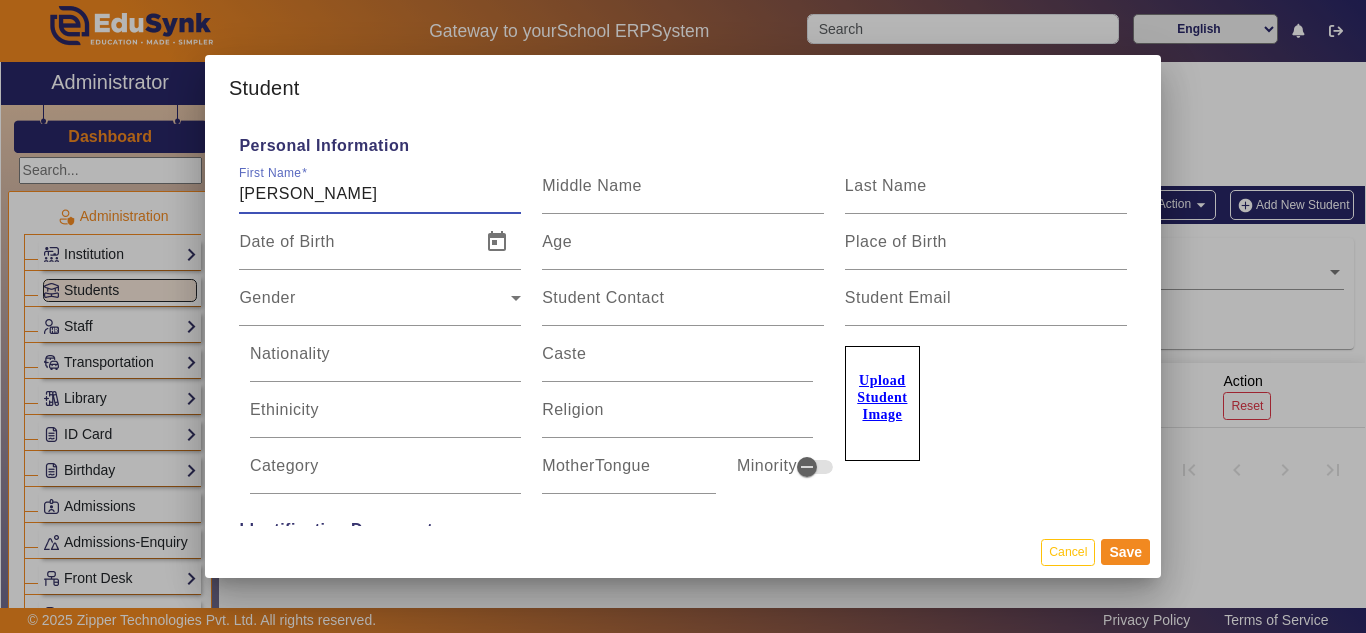 click on "[PERSON_NAME]" at bounding box center [380, 194] 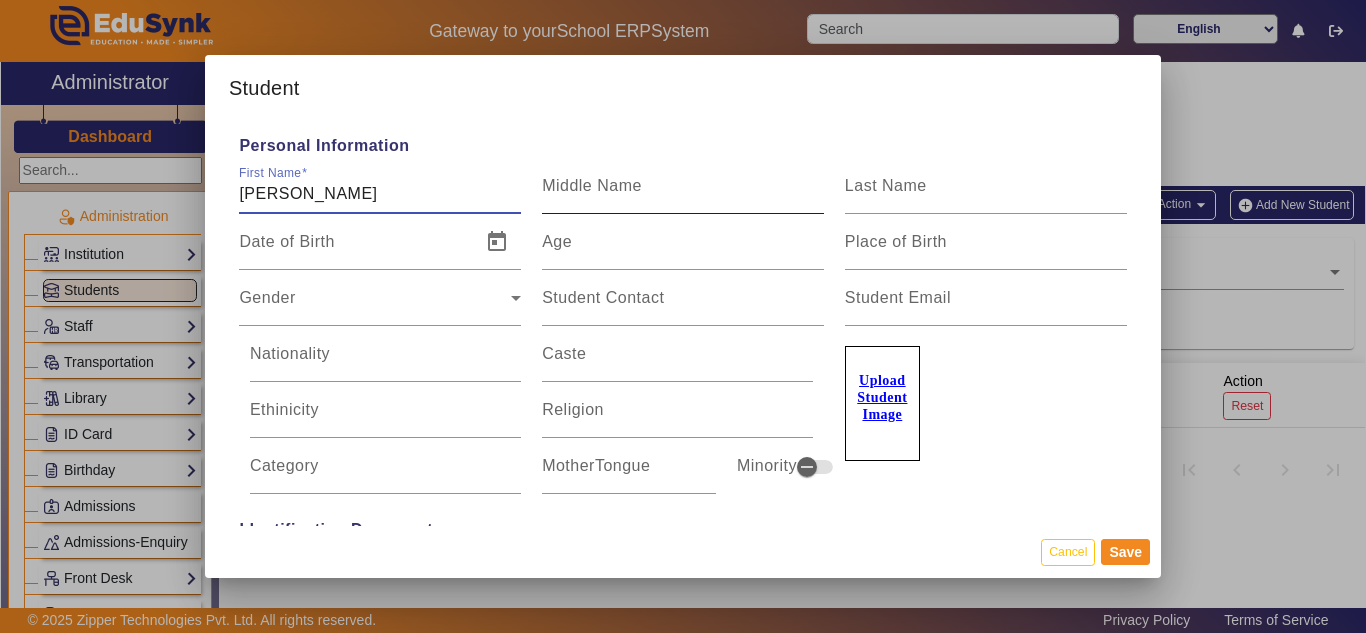 type on "[PERSON_NAME]" 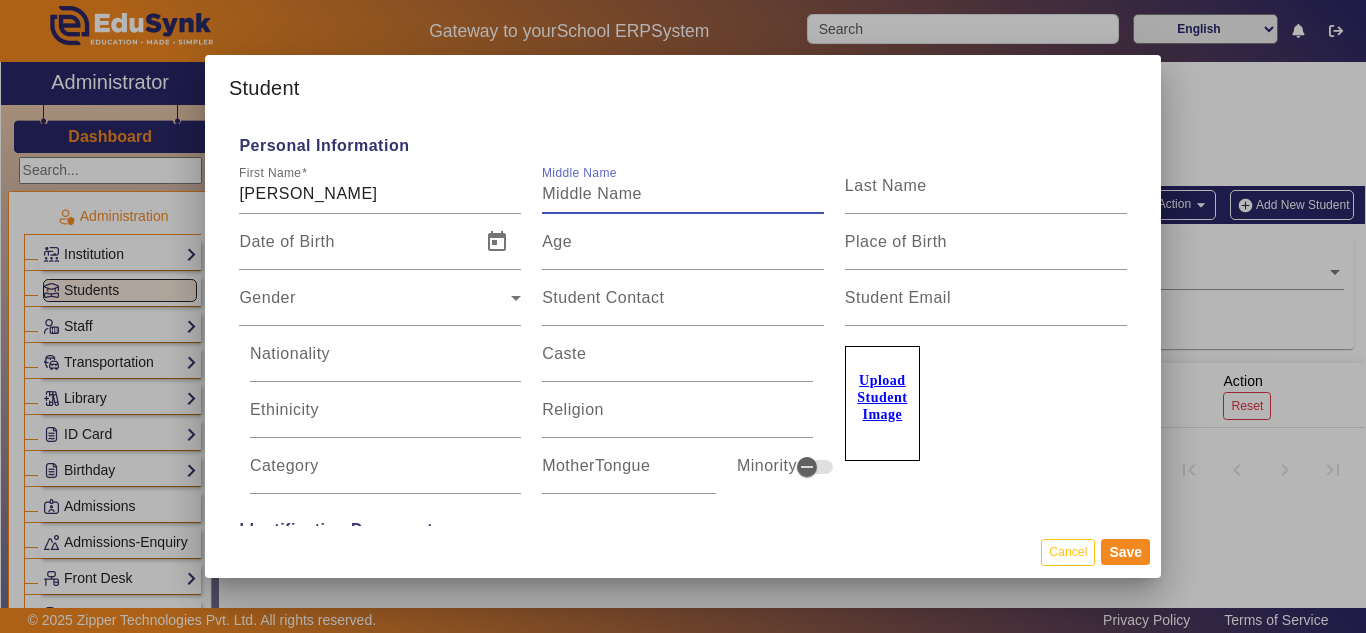 click on "Middle Name" at bounding box center [683, 194] 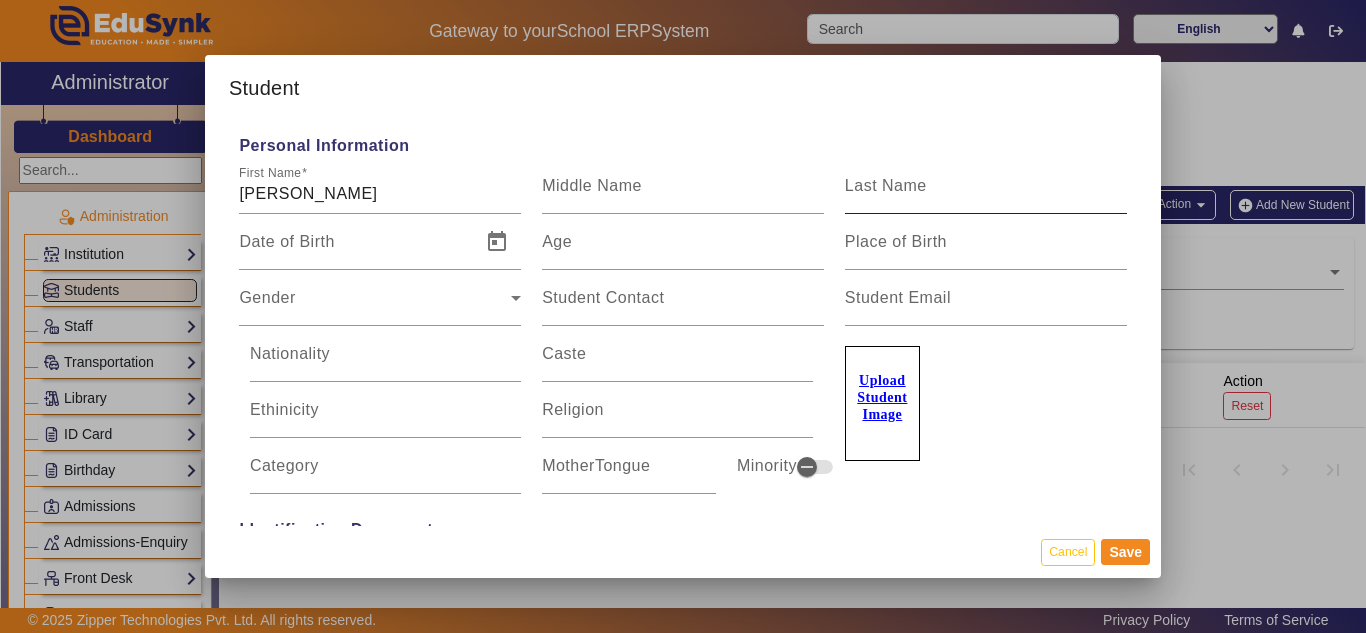 click on "Last Name" at bounding box center (886, 185) 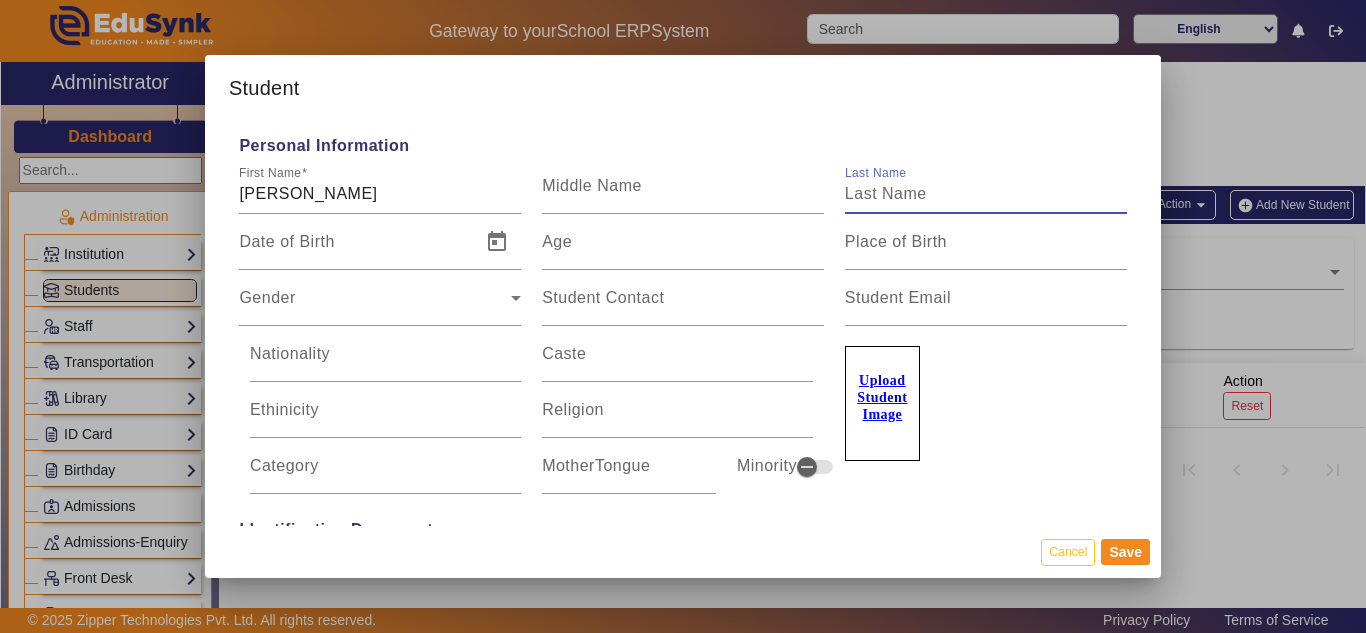 paste on "Kamurlekar" 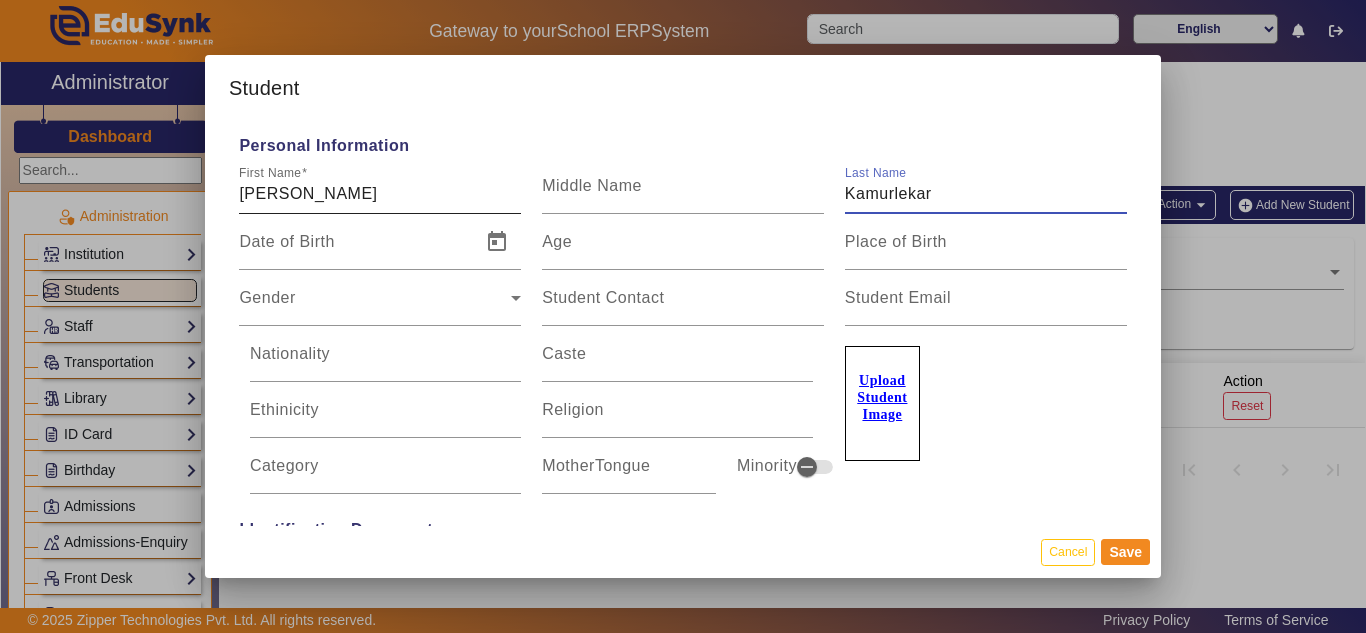 type on "Kamurlekar" 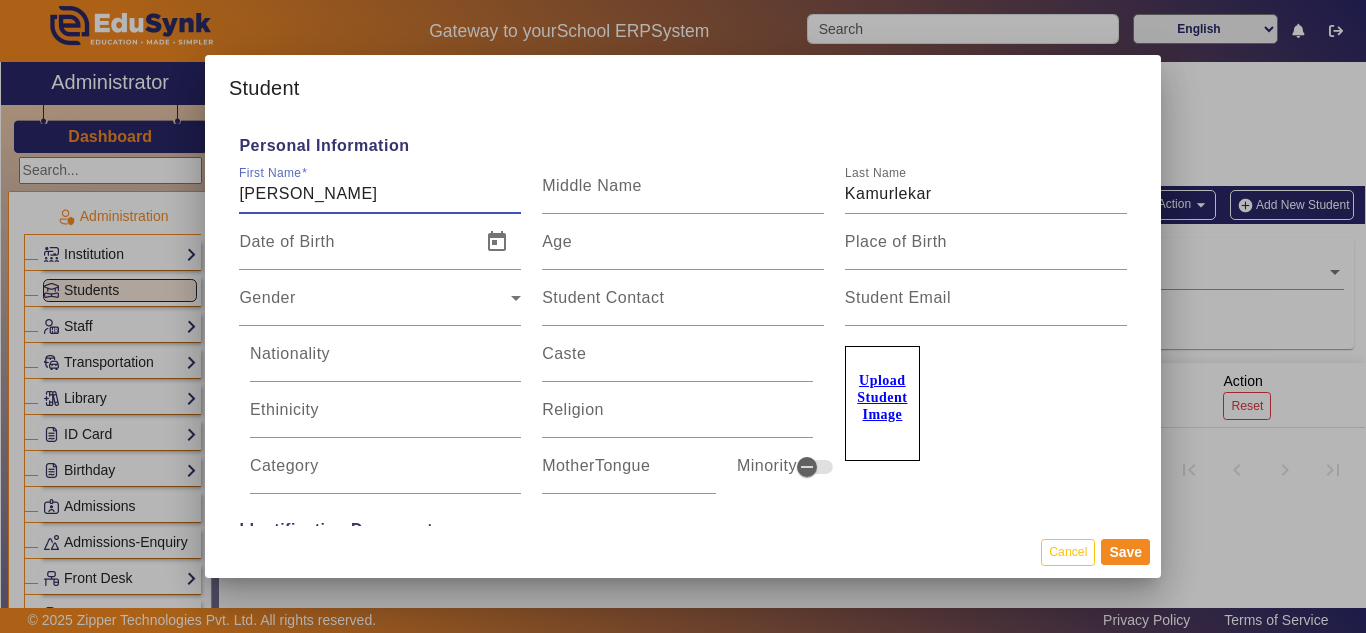 click on "[PERSON_NAME]" at bounding box center (380, 194) 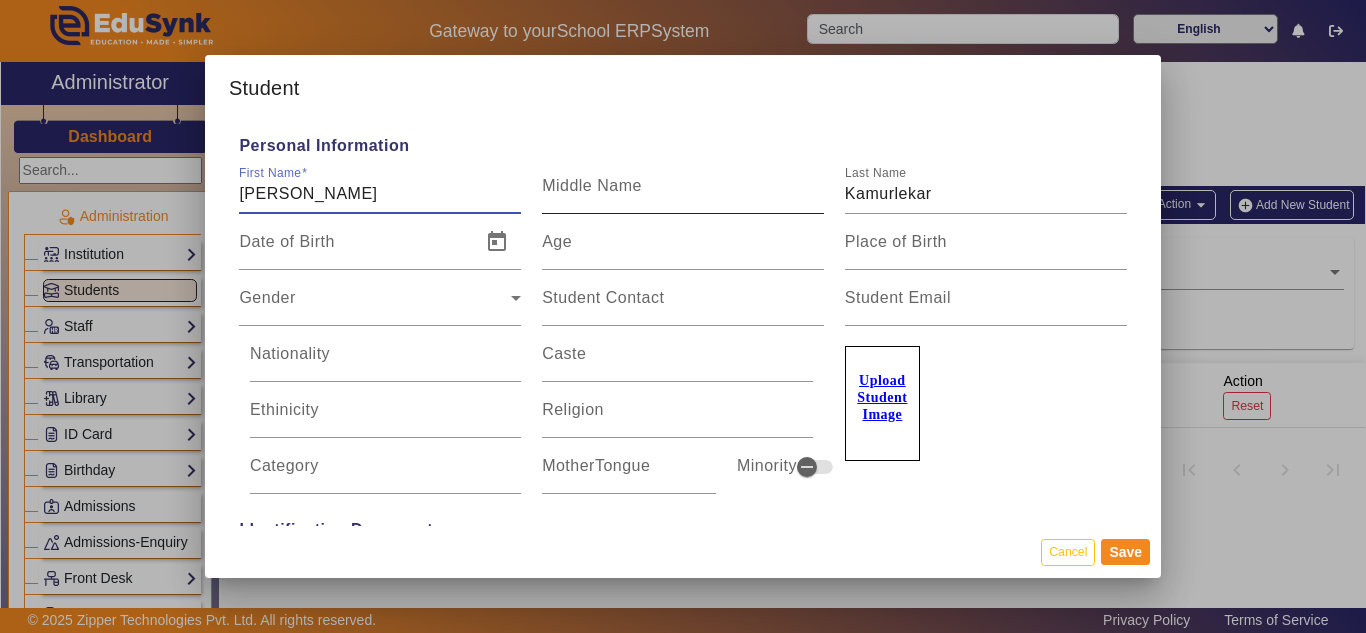 type on "[PERSON_NAME]" 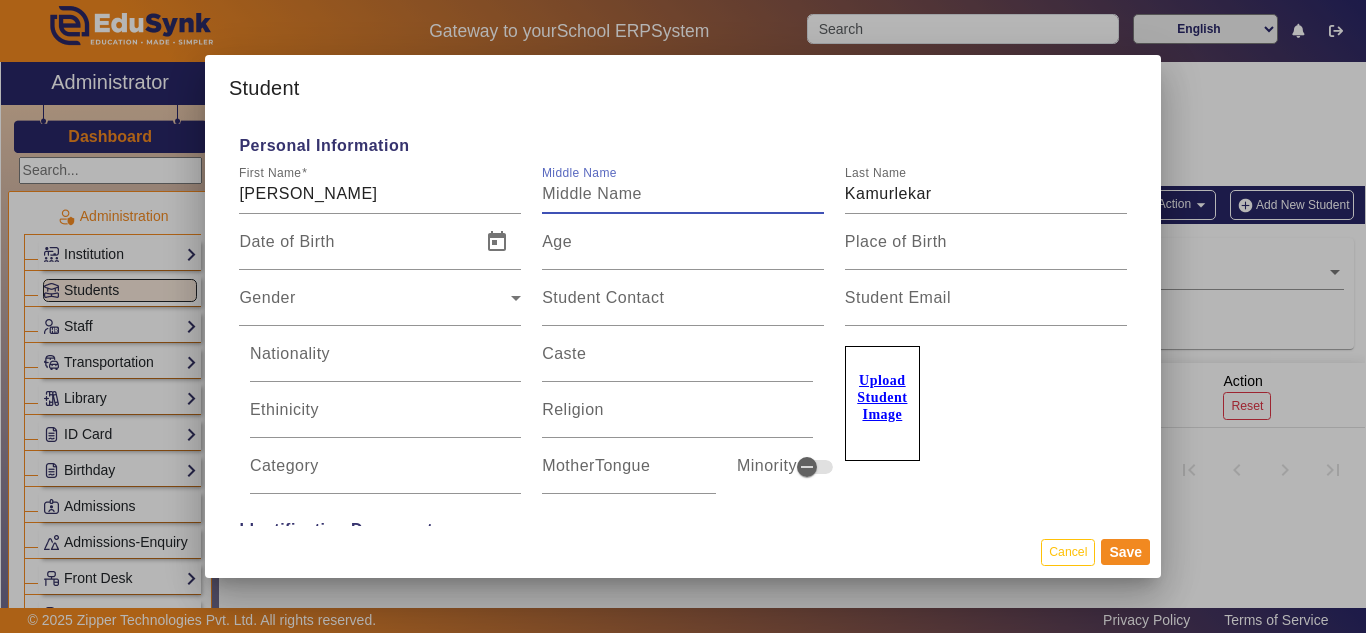 paste on "Nitin" 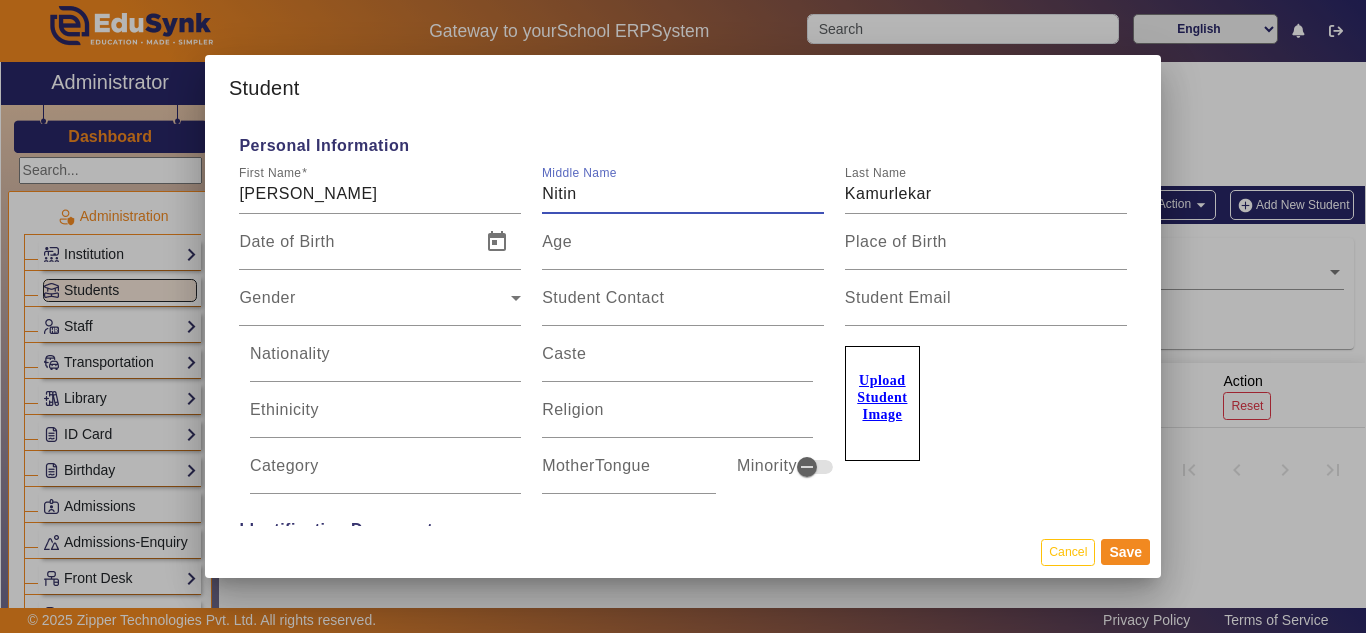 type on "Nitin" 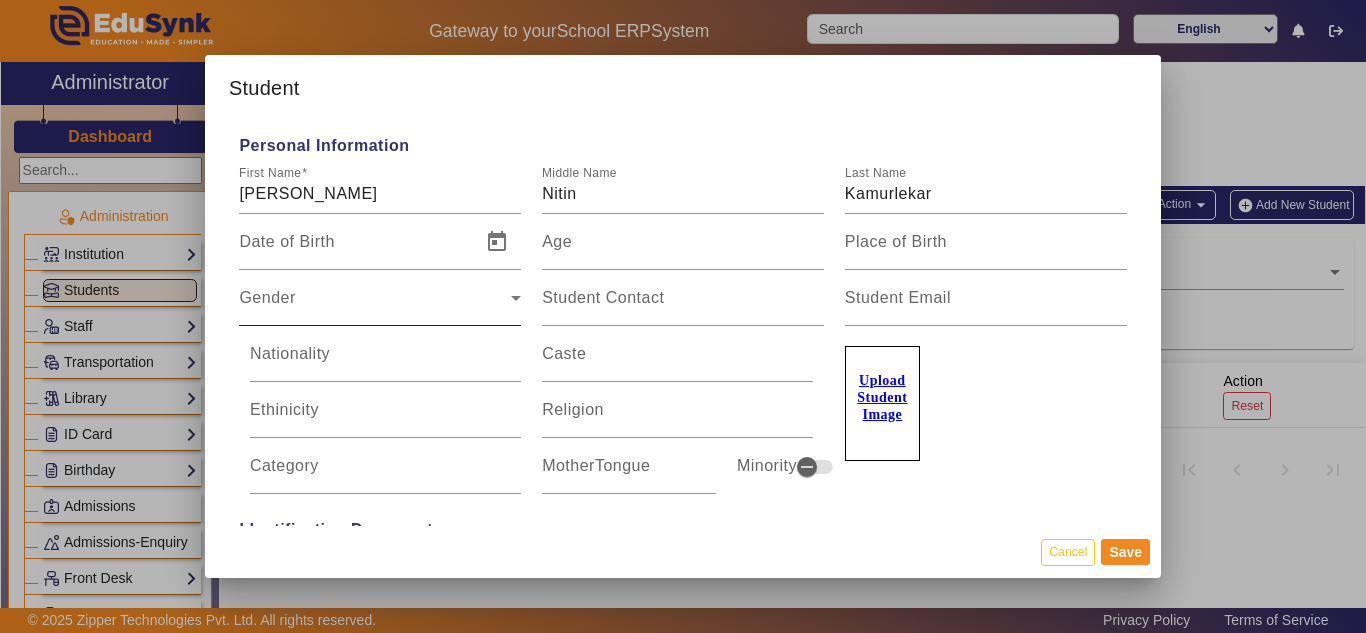 click on "Gender" at bounding box center (375, 306) 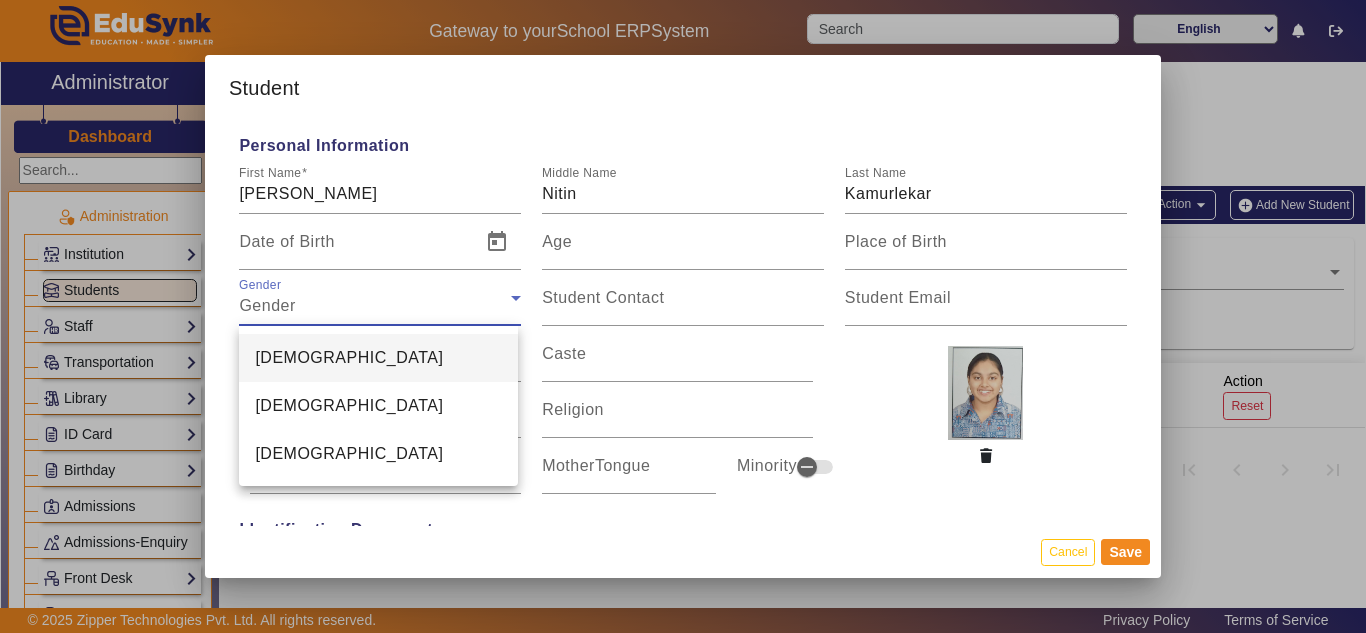click at bounding box center (683, 316) 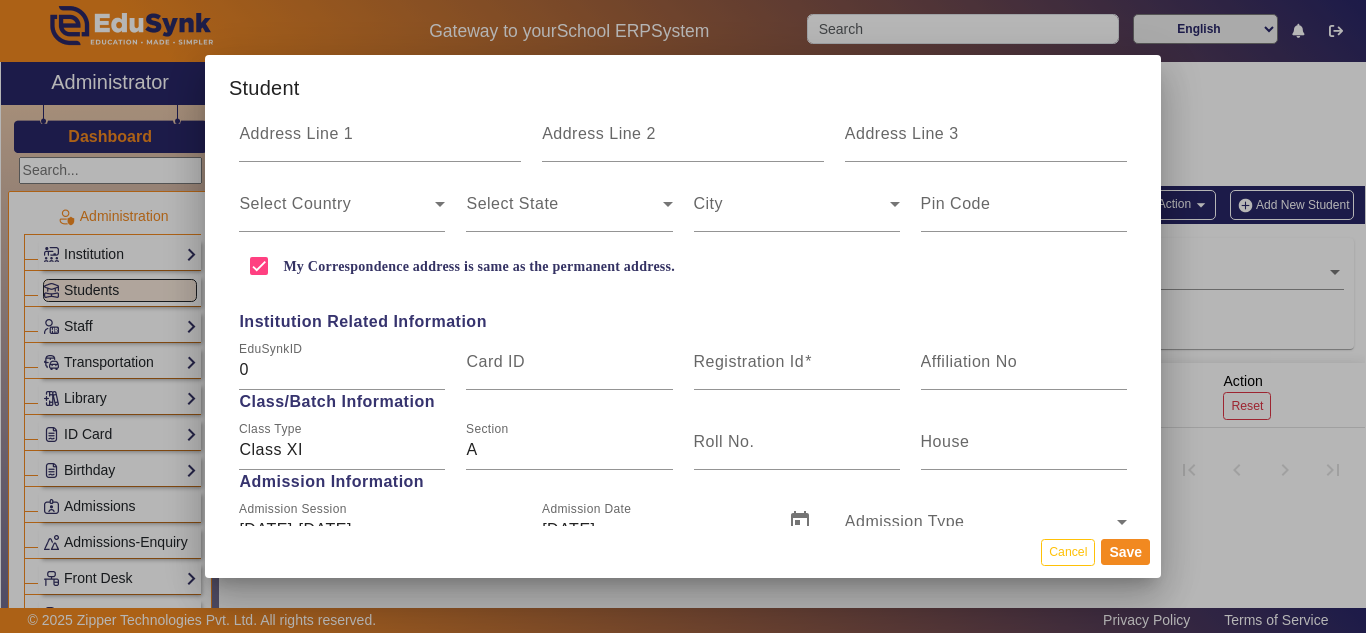 scroll, scrollTop: 800, scrollLeft: 0, axis: vertical 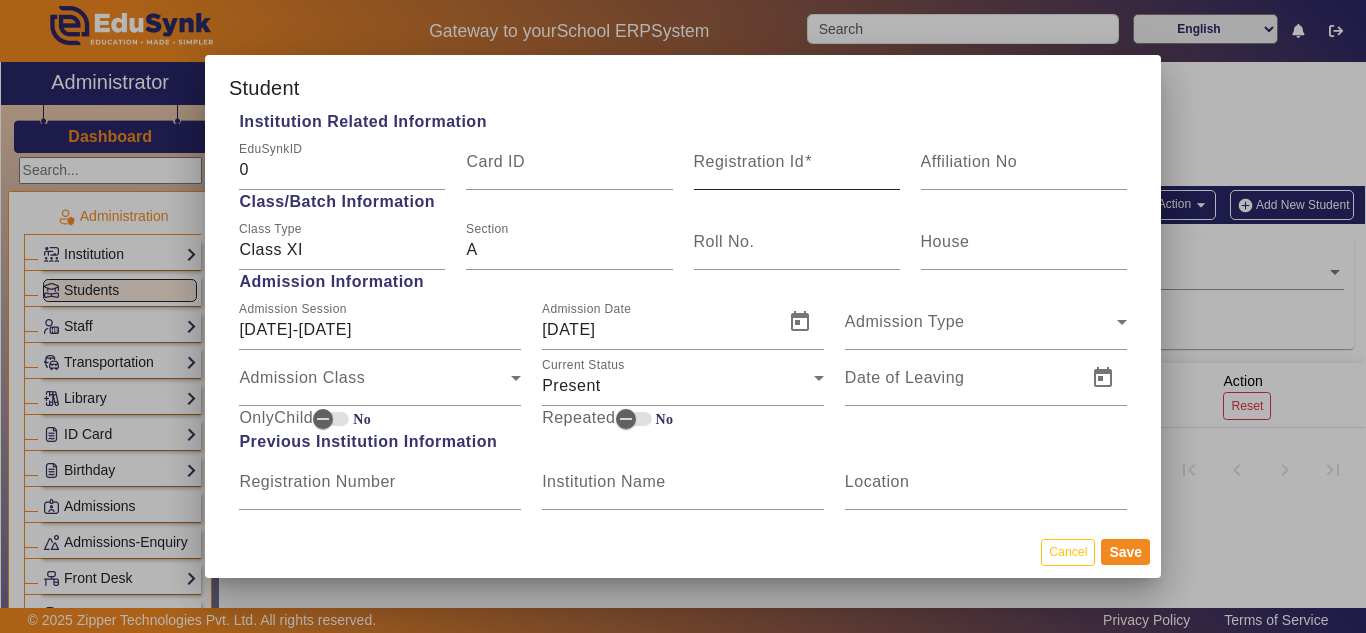click on "Registration Id" at bounding box center (749, 161) 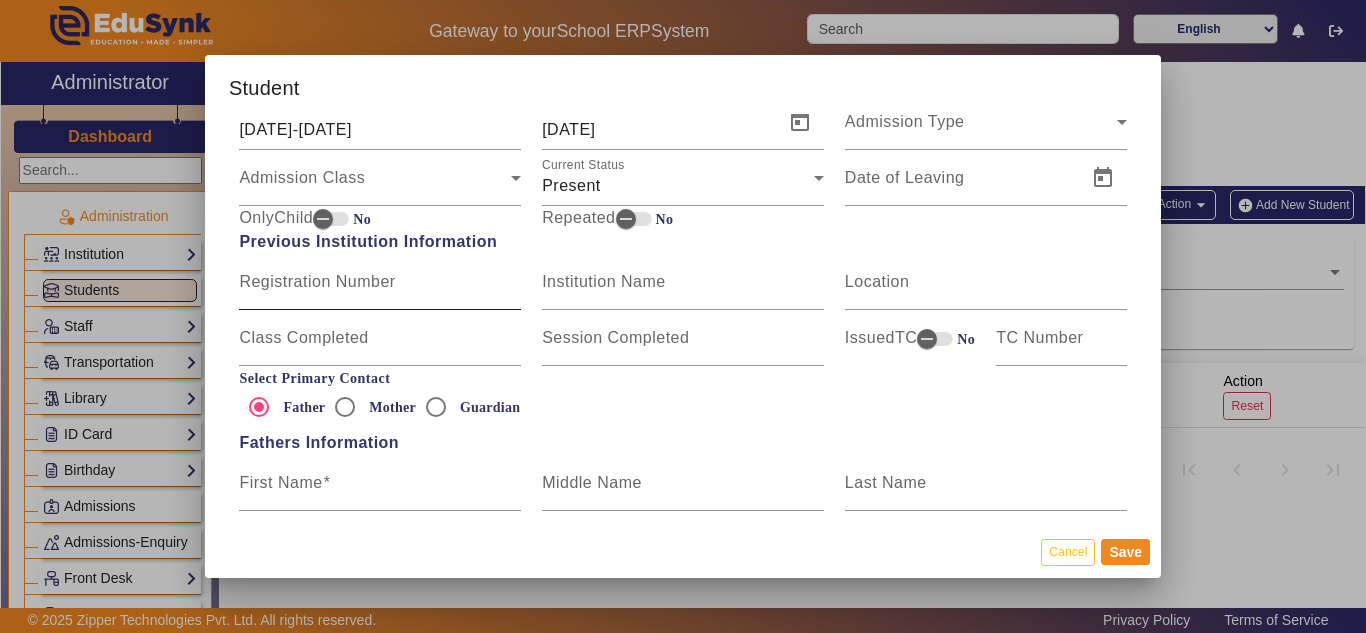 scroll, scrollTop: 1100, scrollLeft: 0, axis: vertical 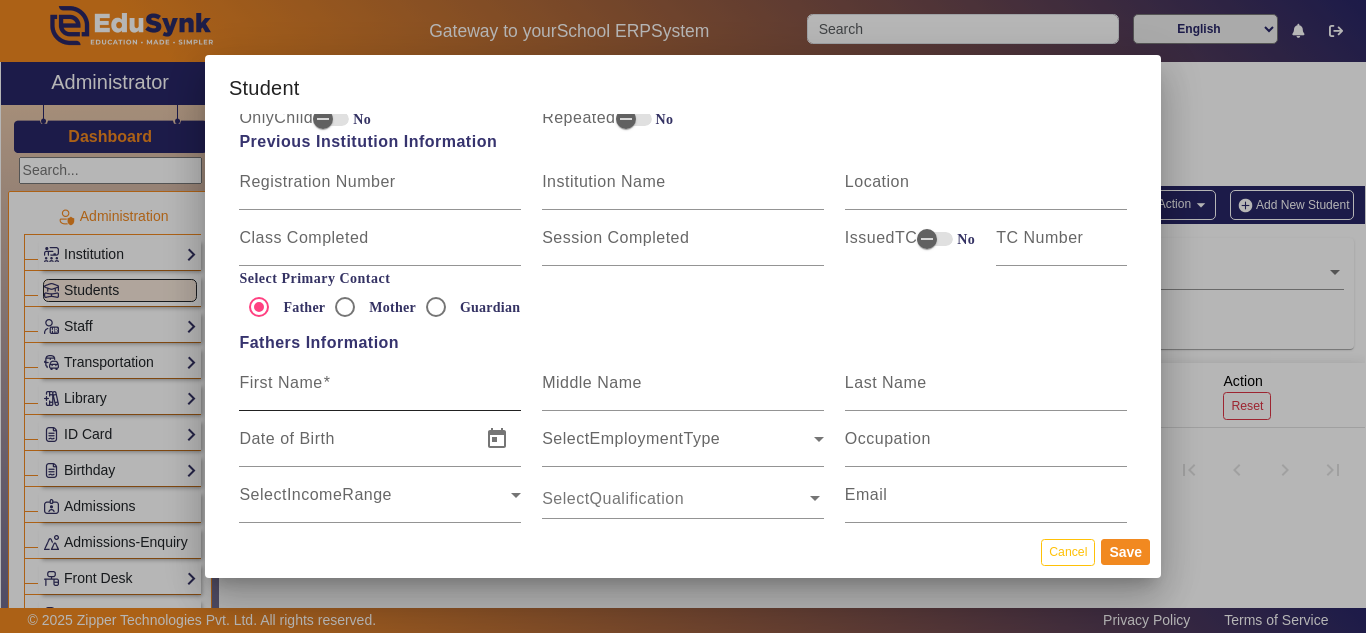 type on "AIM001" 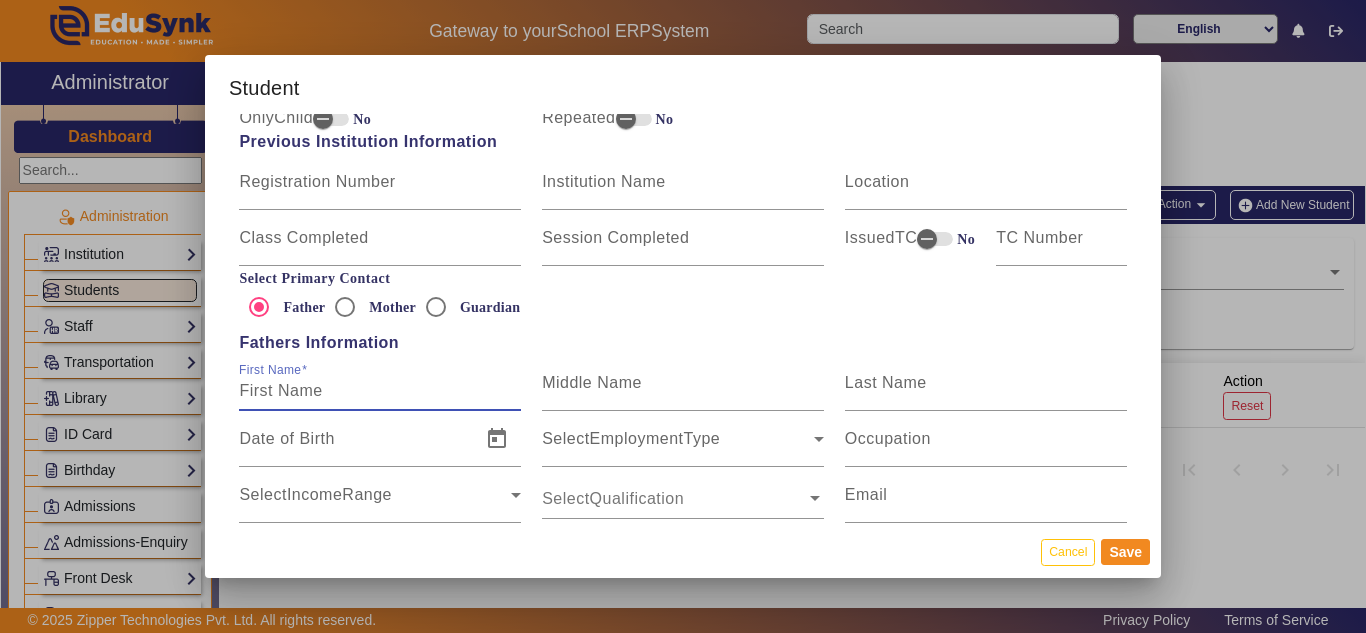 paste on "Nitin" 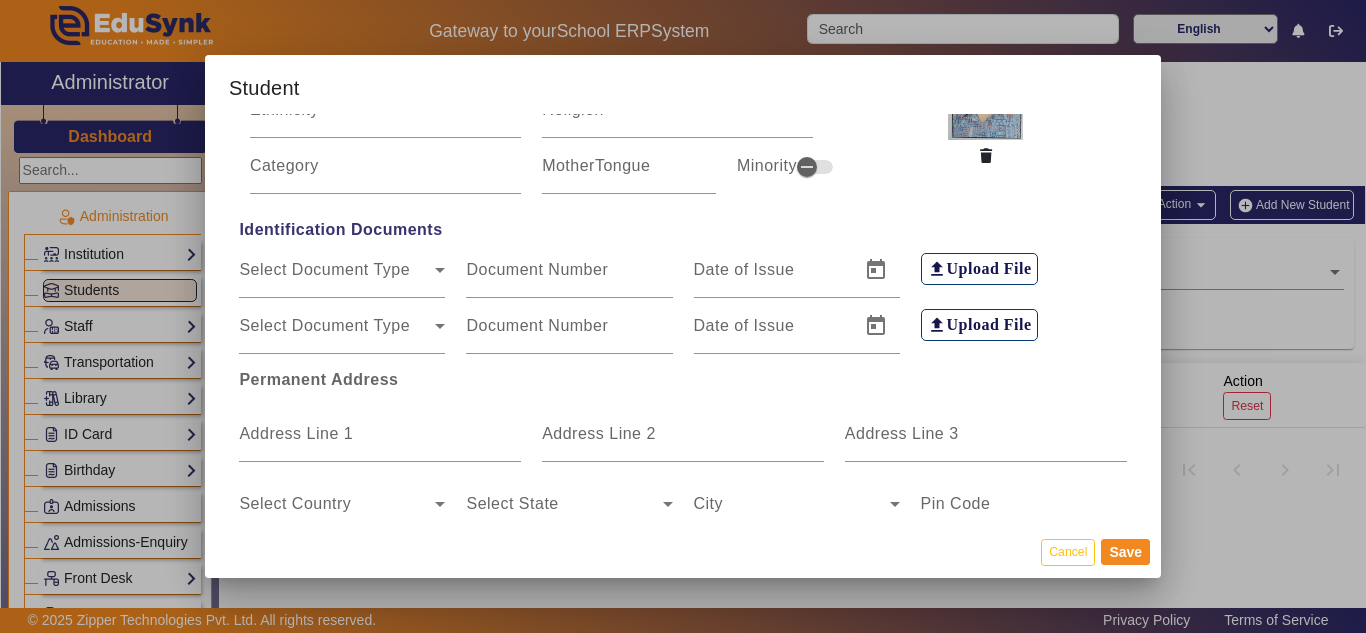 scroll, scrollTop: 0, scrollLeft: 0, axis: both 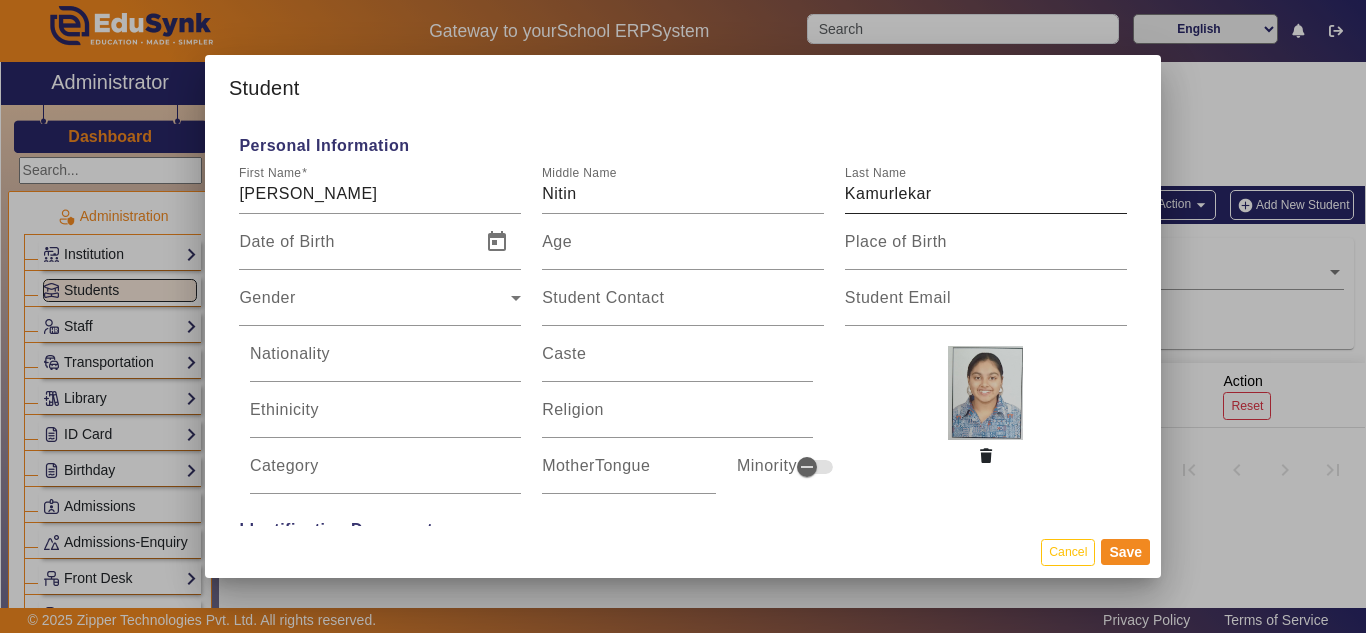 type on "Nitin" 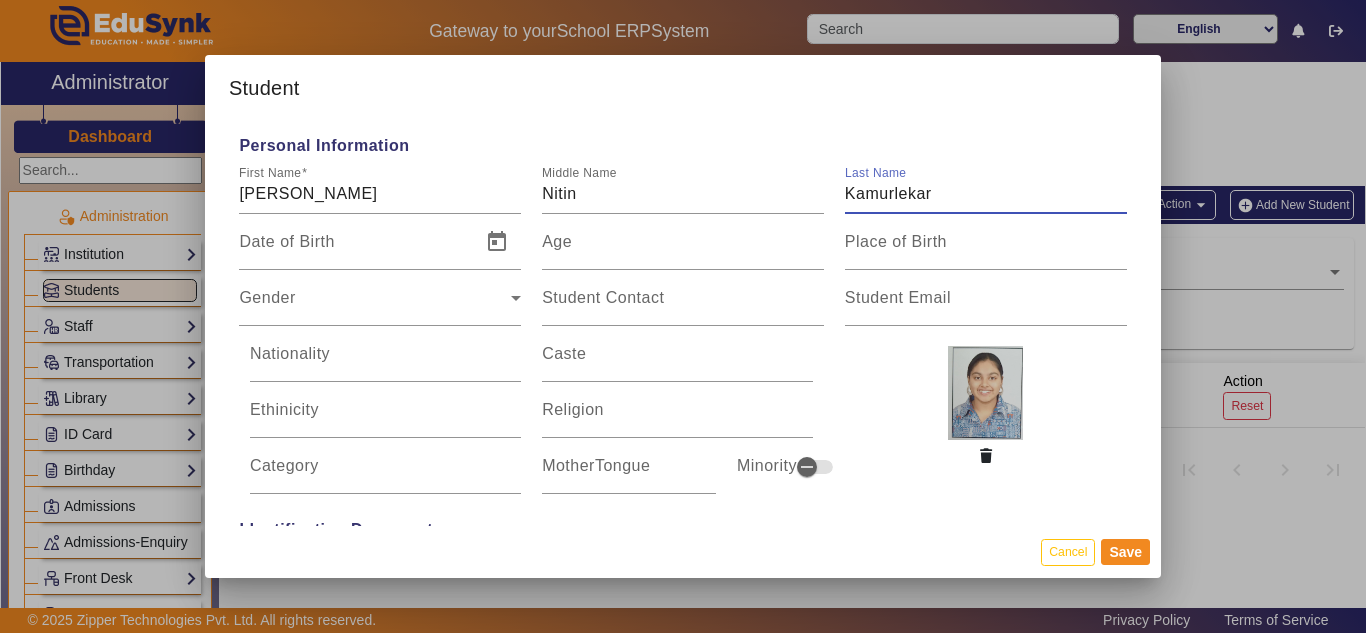 click on "Kamurlekar" at bounding box center (986, 194) 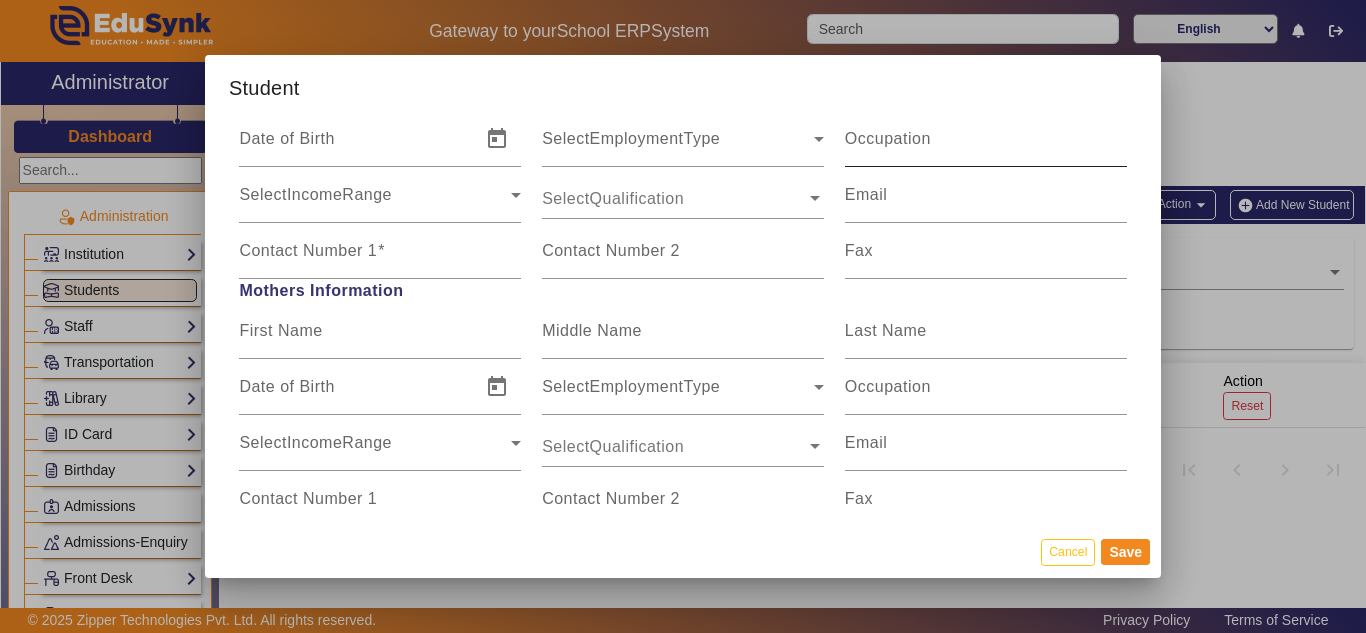 click on "Occupation" at bounding box center [888, 138] 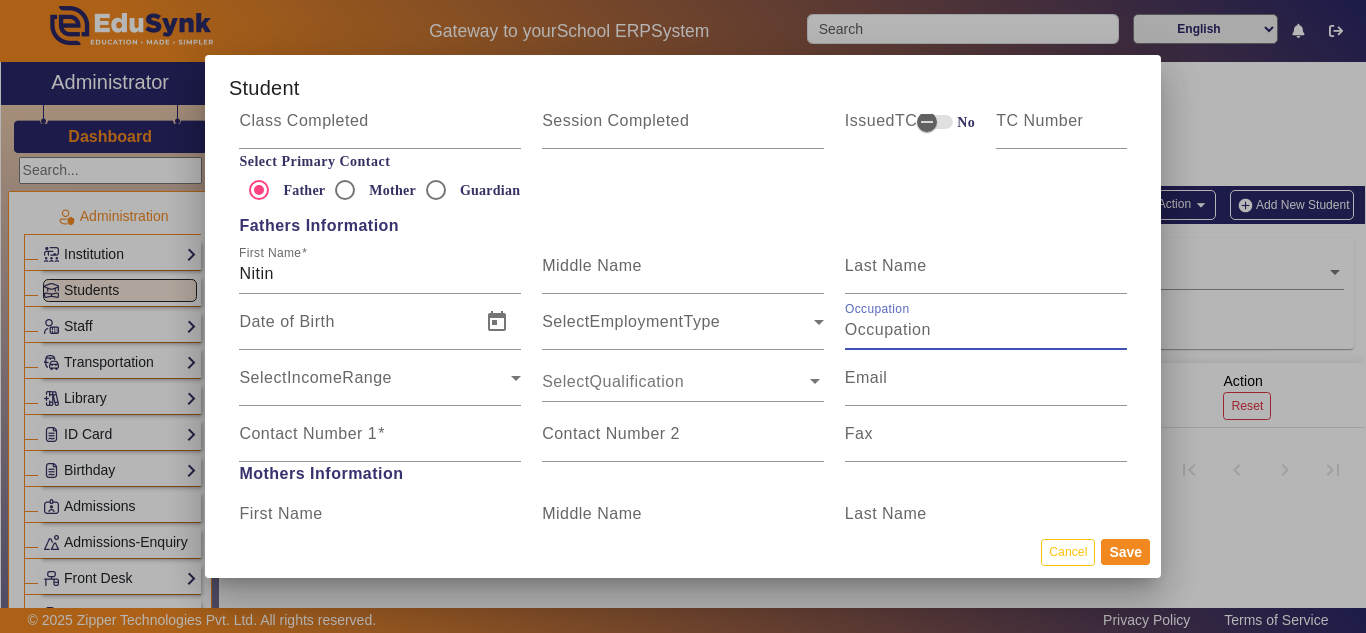 scroll, scrollTop: 1200, scrollLeft: 0, axis: vertical 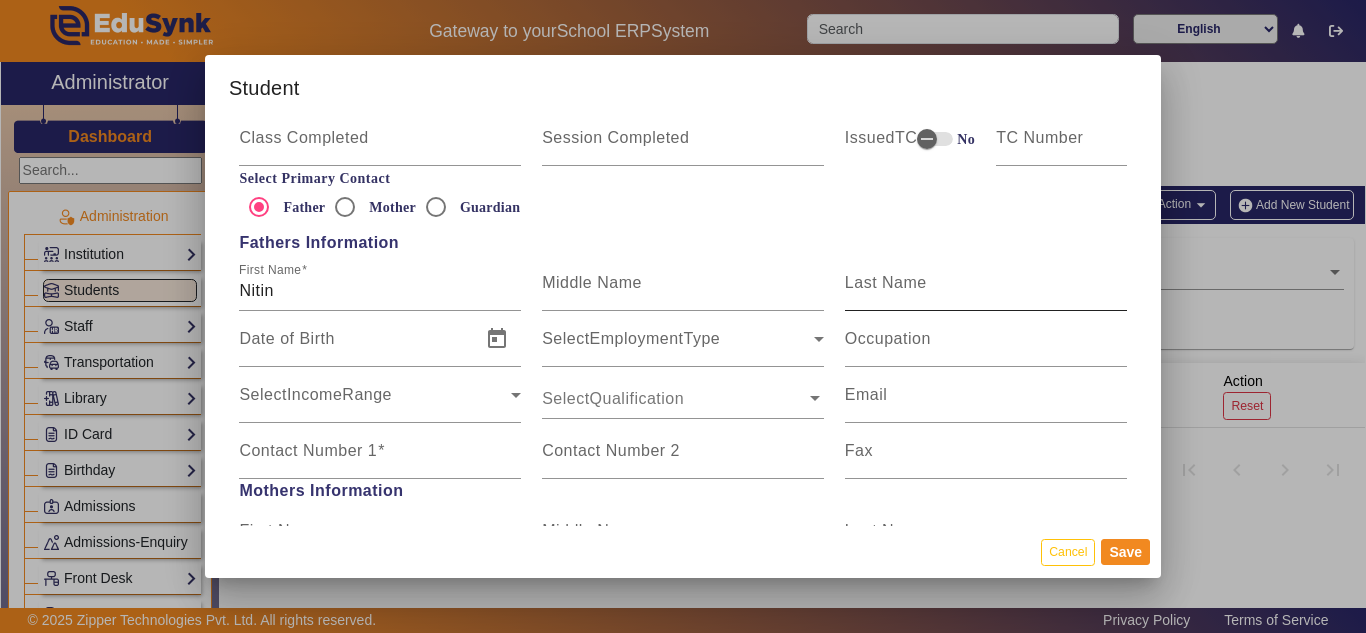 click on "Last Name" at bounding box center (886, 282) 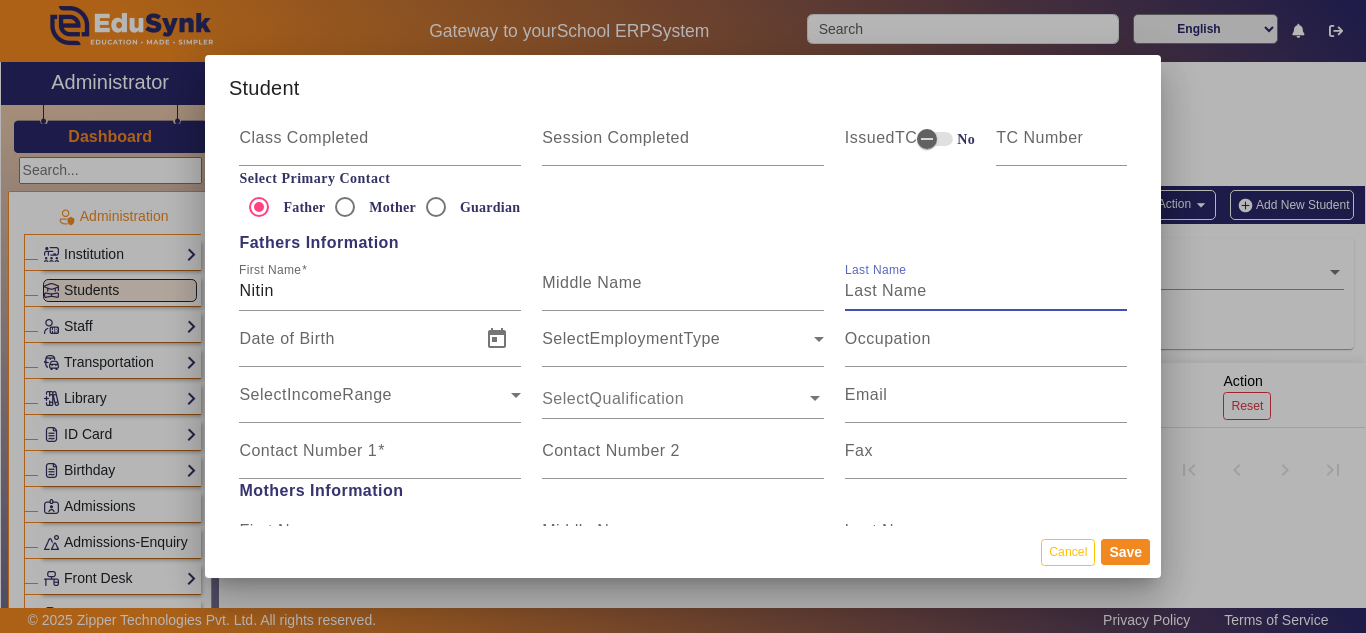 paste on "Kamurlekar" 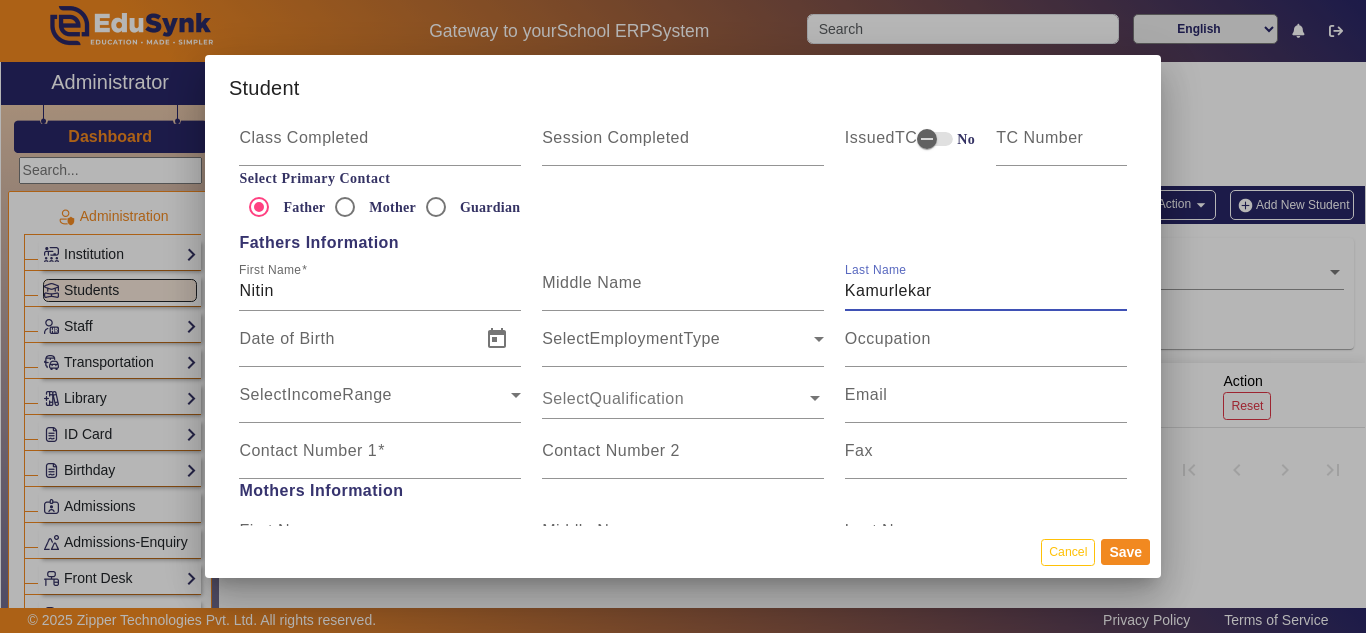 type on "Kamurlekar" 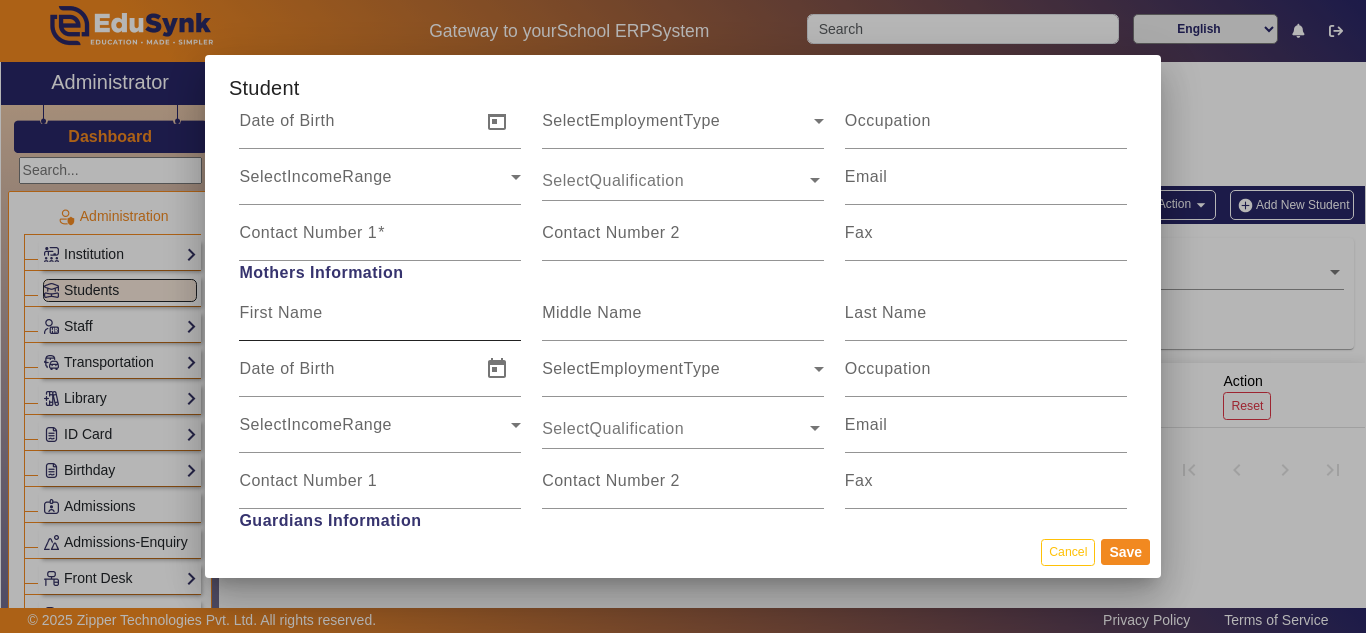 scroll, scrollTop: 1400, scrollLeft: 0, axis: vertical 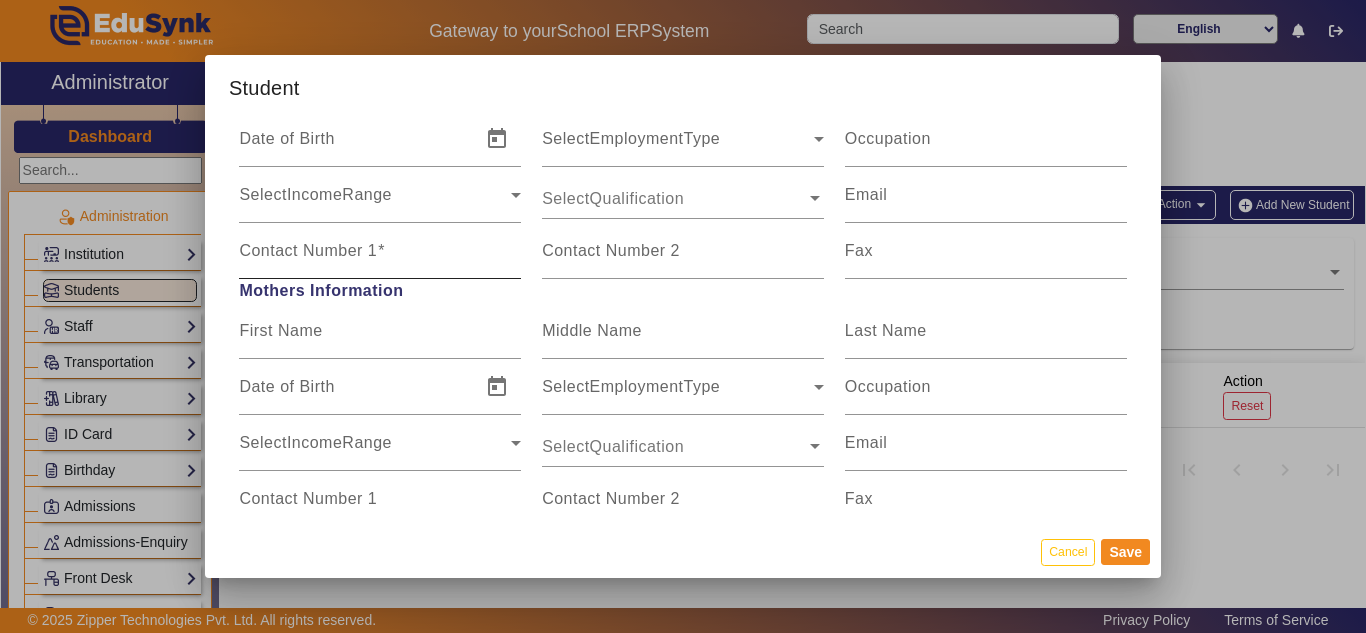 click on "Contact Number 1" at bounding box center [308, 250] 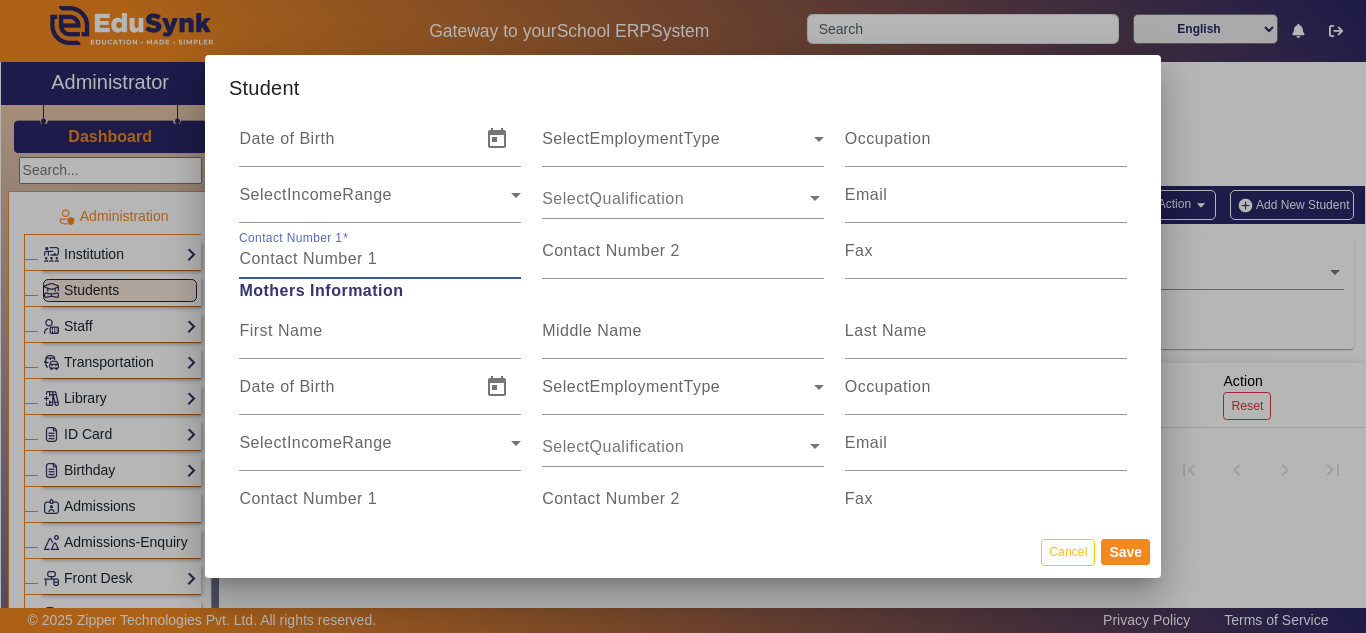 paste on "9886653189" 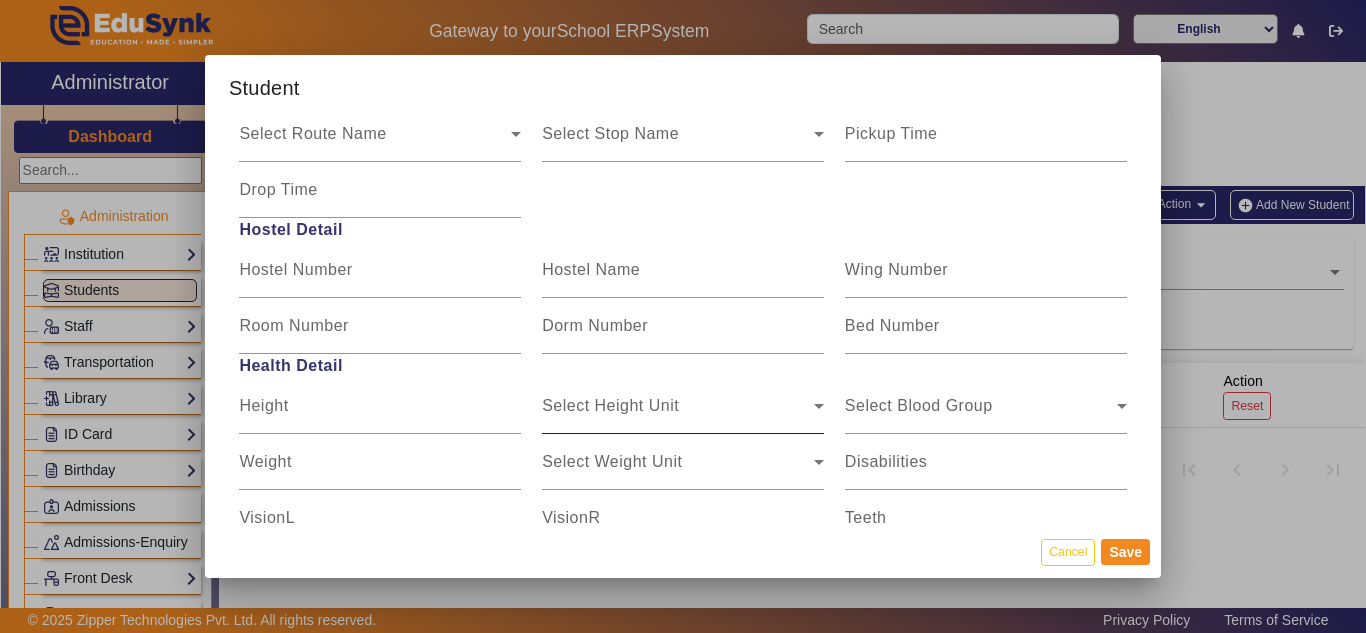 scroll, scrollTop: 2400, scrollLeft: 0, axis: vertical 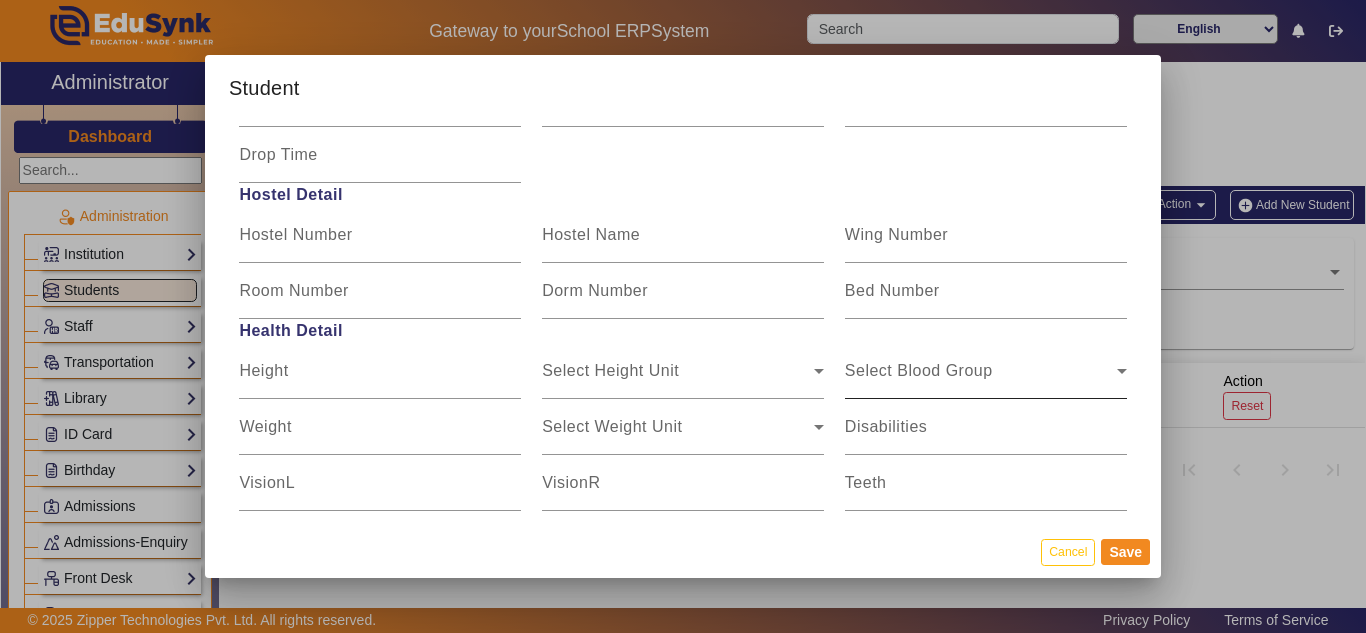 type on "9886653189" 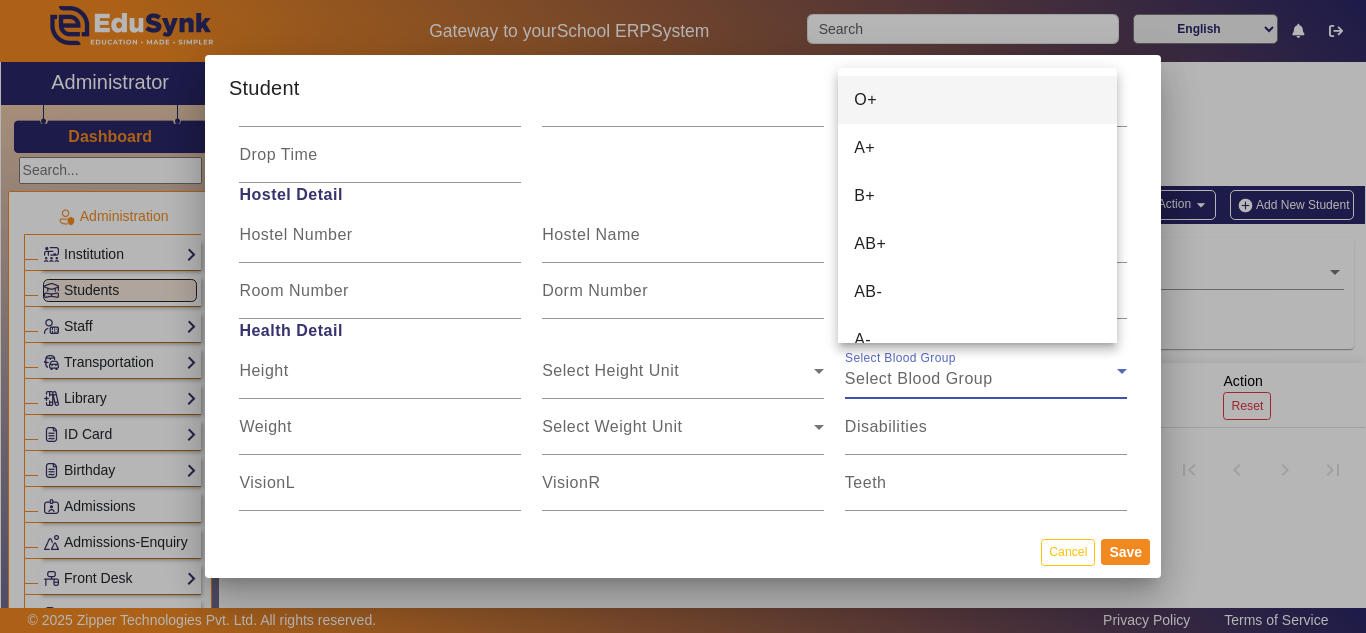 click on "O+" at bounding box center [977, 100] 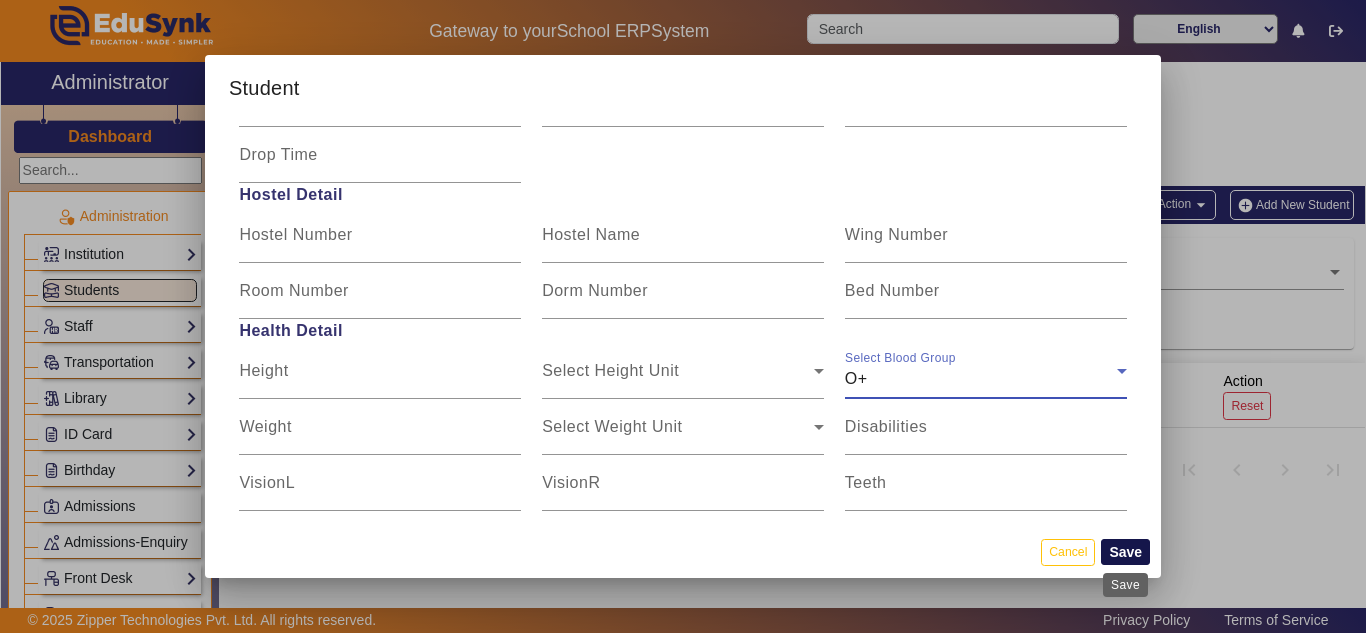click on "Save" at bounding box center (1125, 552) 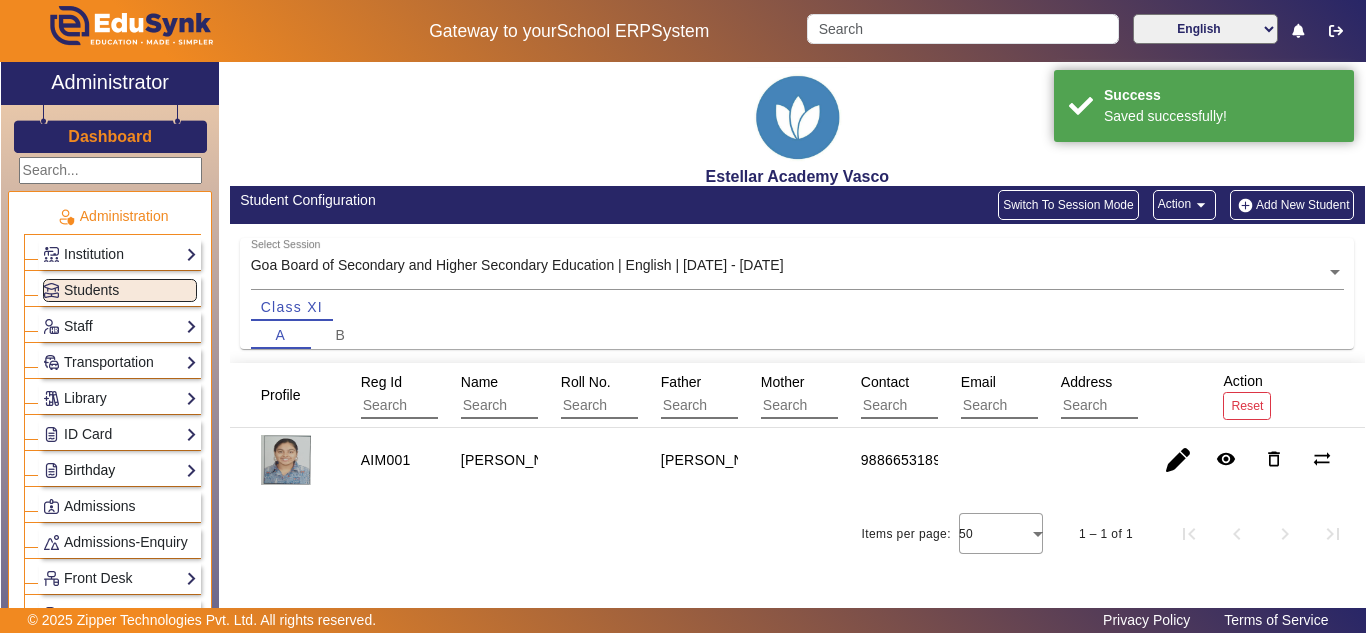 scroll, scrollTop: 100, scrollLeft: 0, axis: vertical 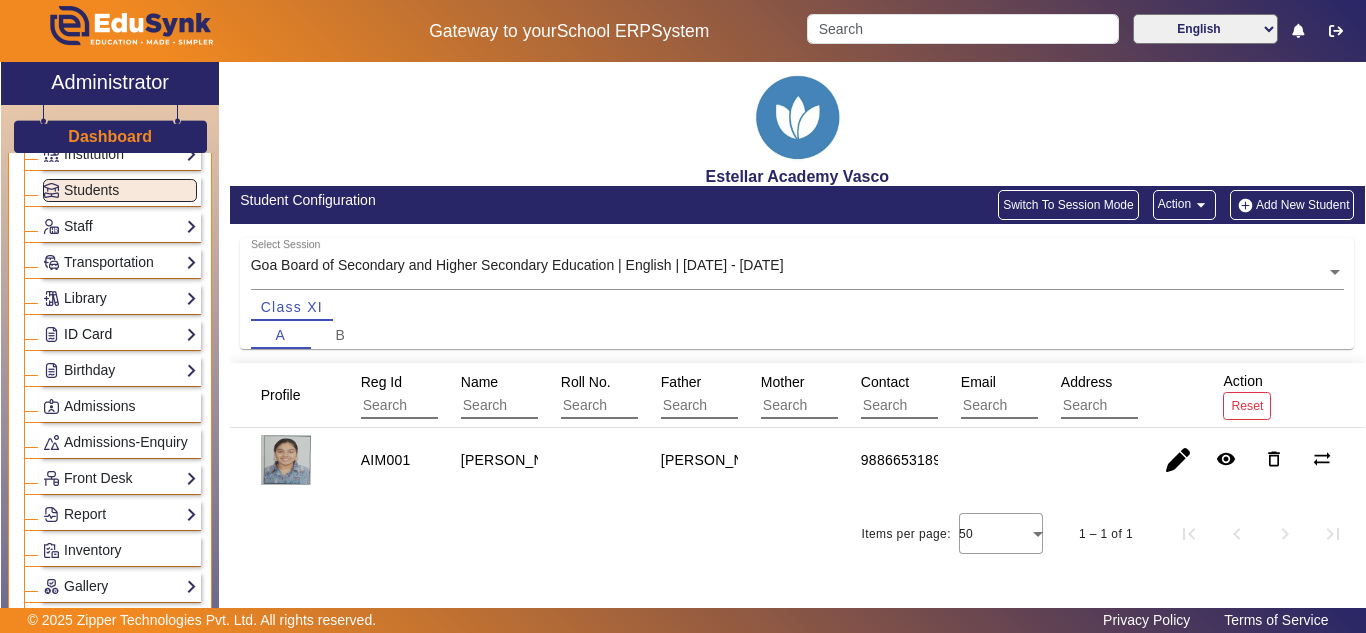 click on "ID Card" 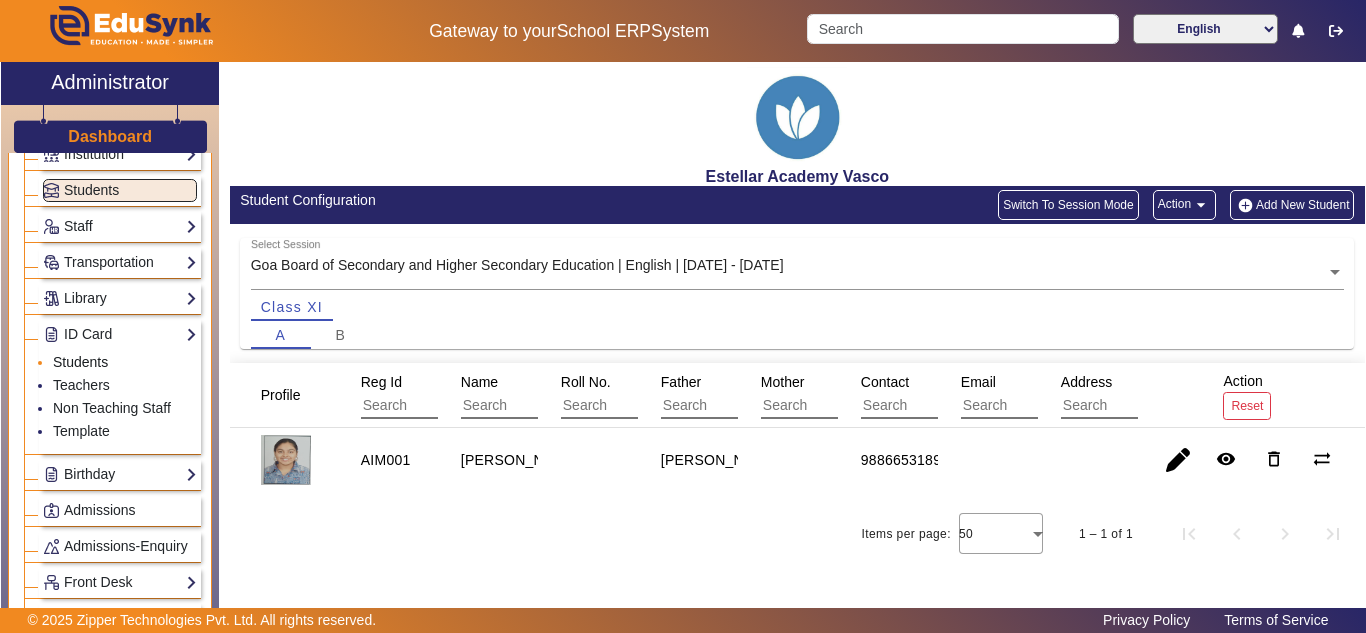 click on "Students" 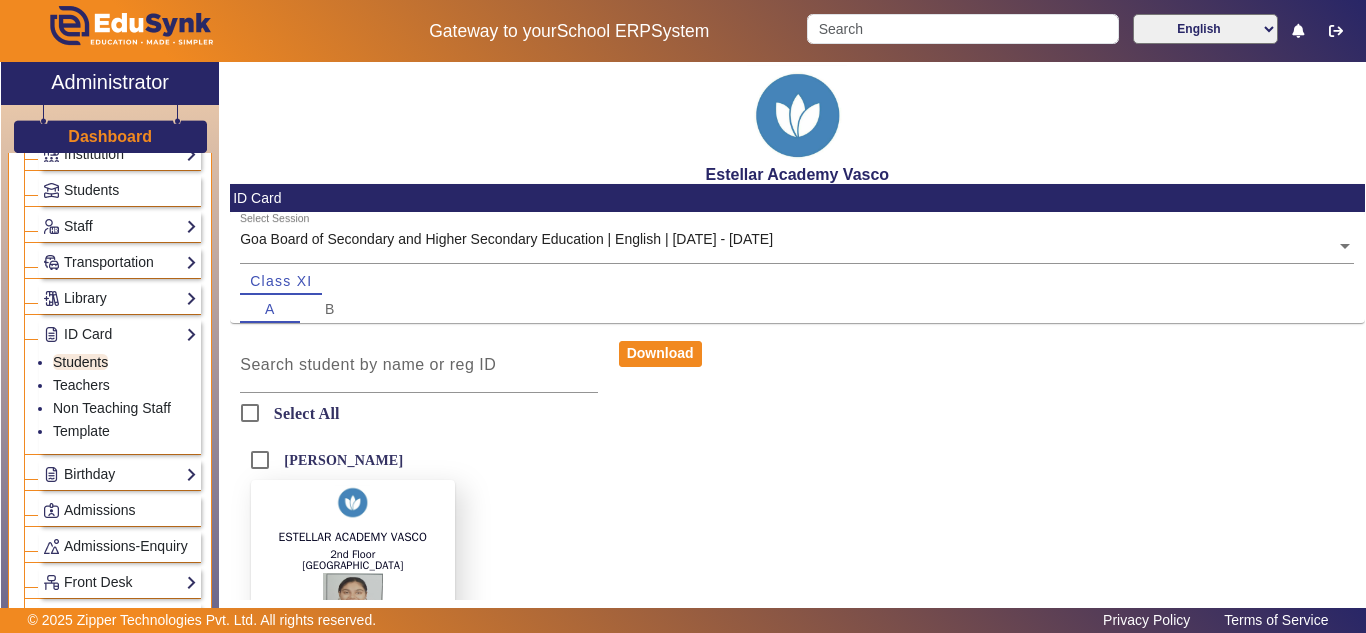scroll, scrollTop: 0, scrollLeft: 0, axis: both 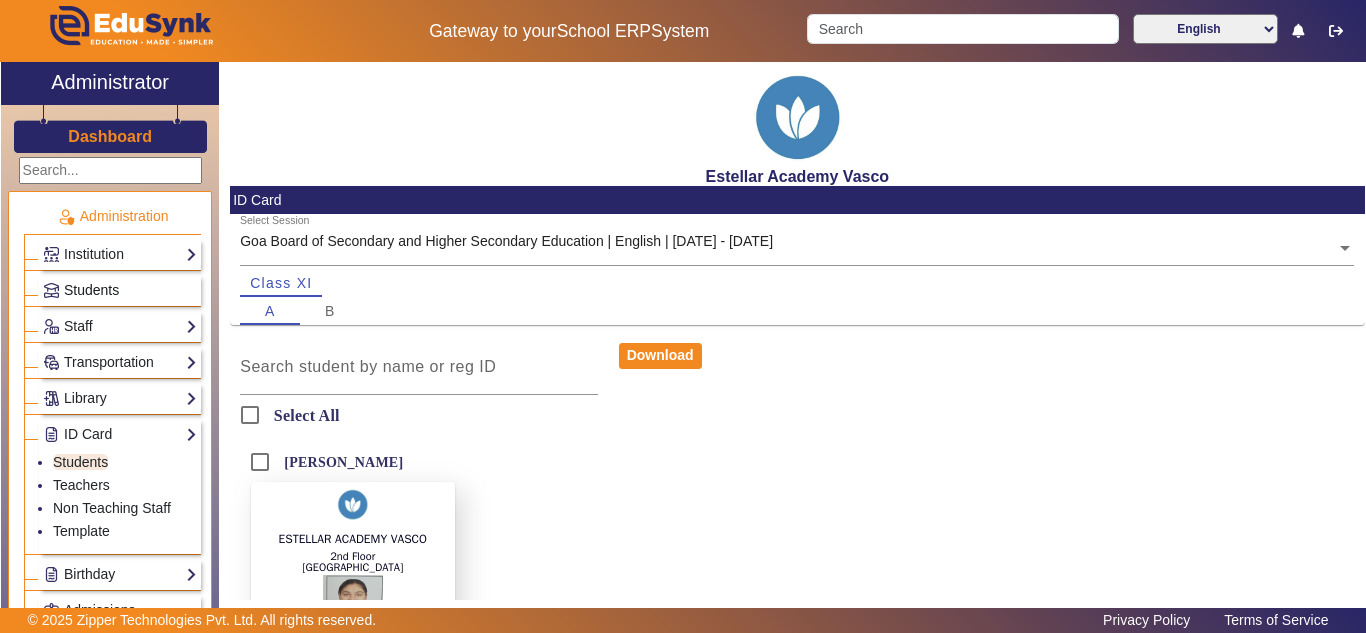 click on "Students" 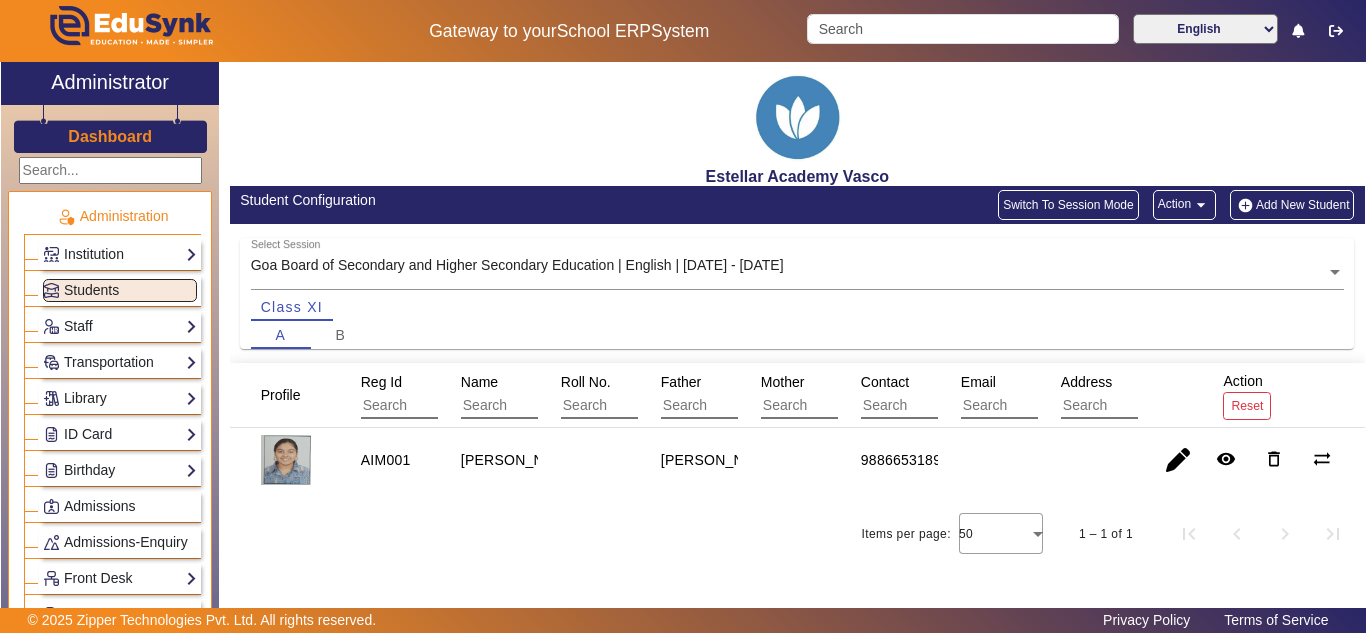 click on "Add New Student" 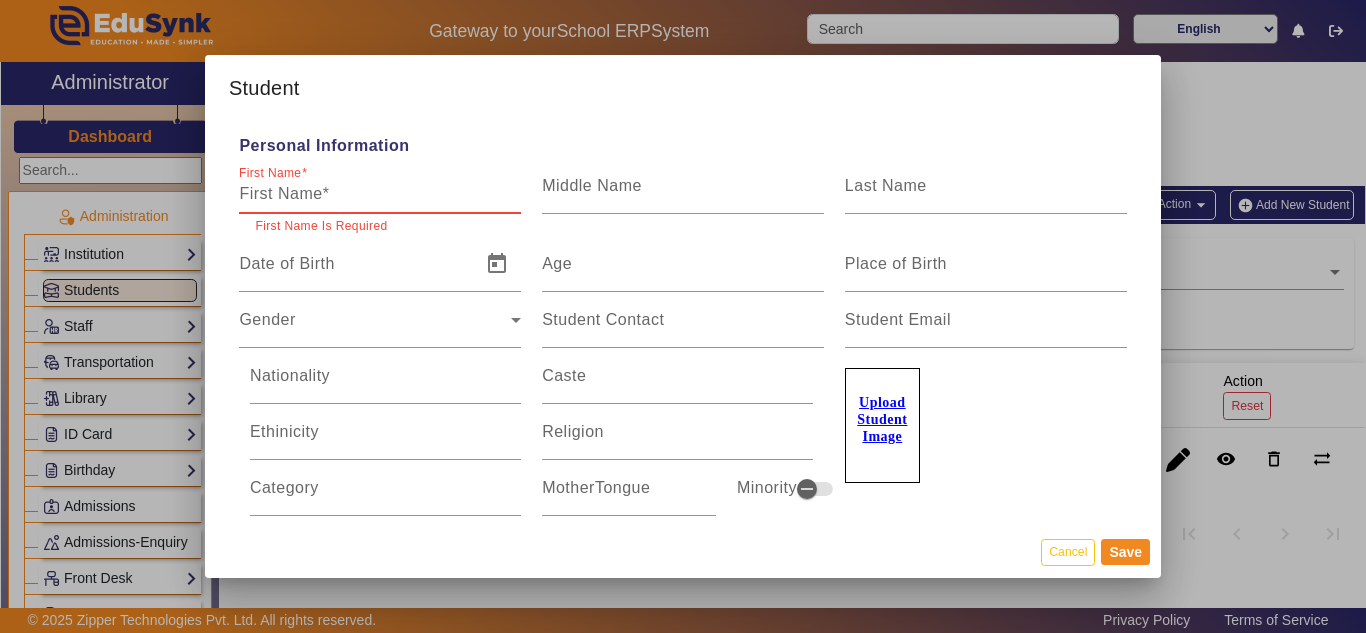 paste on "[PERSON_NAME]" 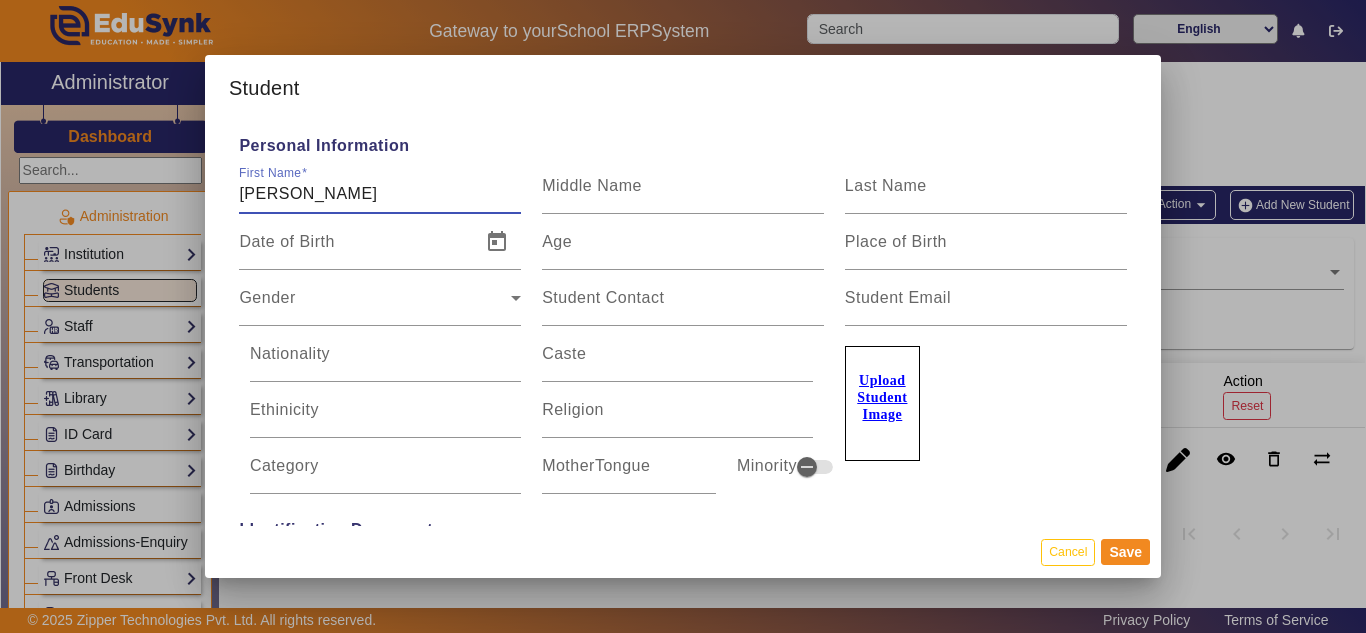 click on "[PERSON_NAME]" at bounding box center (380, 194) 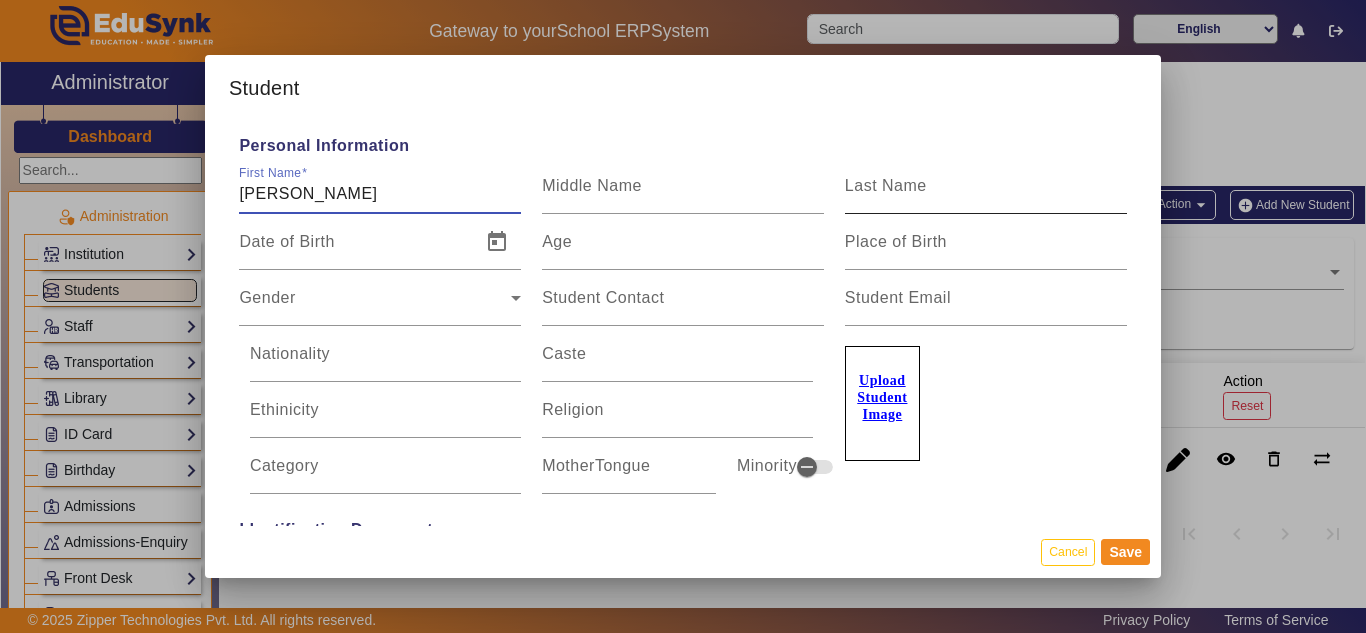 type on "[PERSON_NAME]" 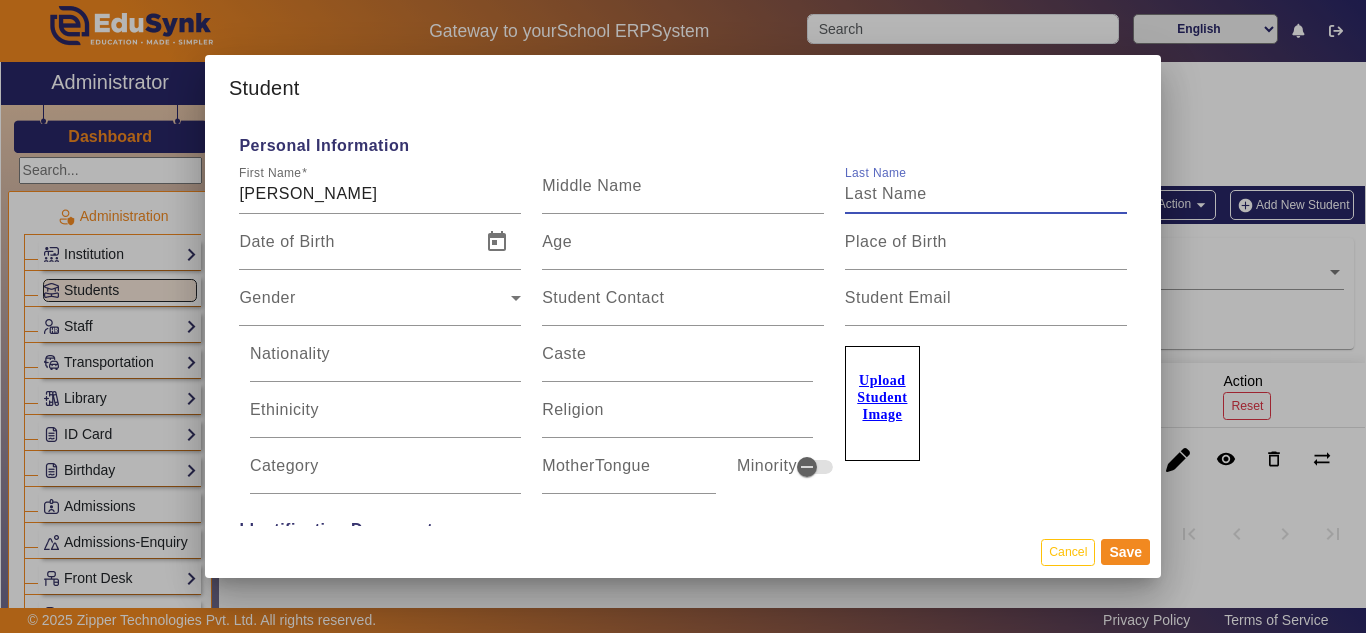 click on "Last Name" at bounding box center [986, 194] 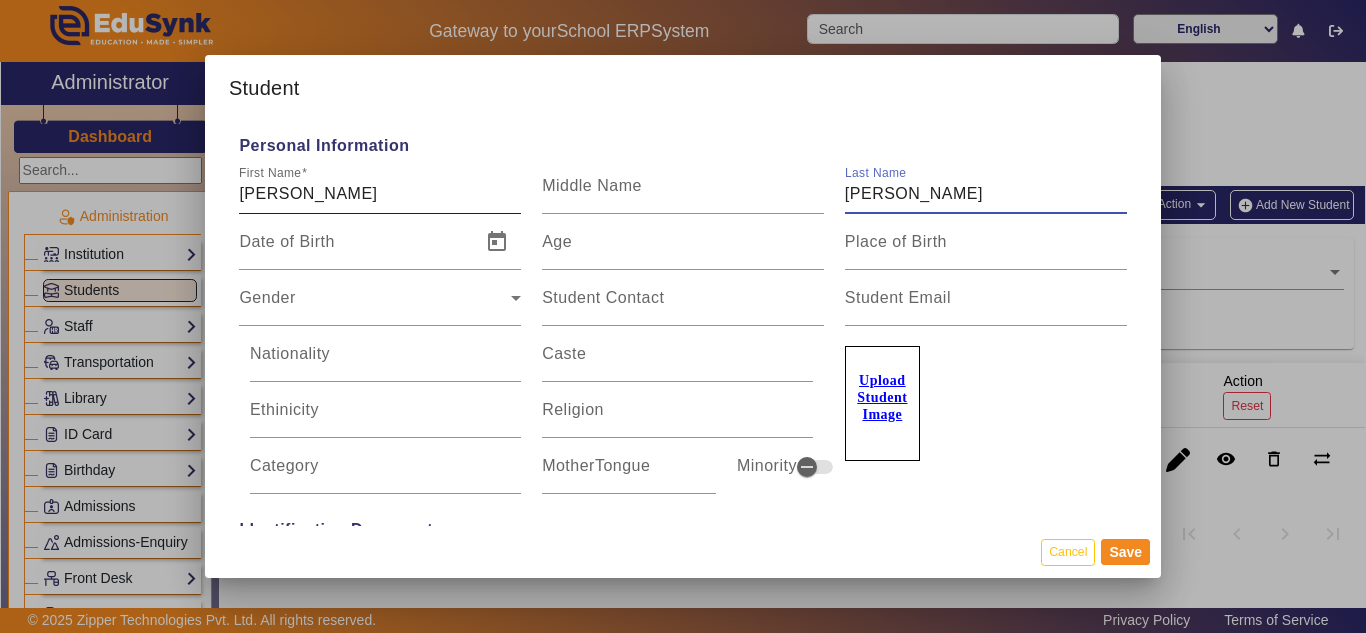 type on "[PERSON_NAME]" 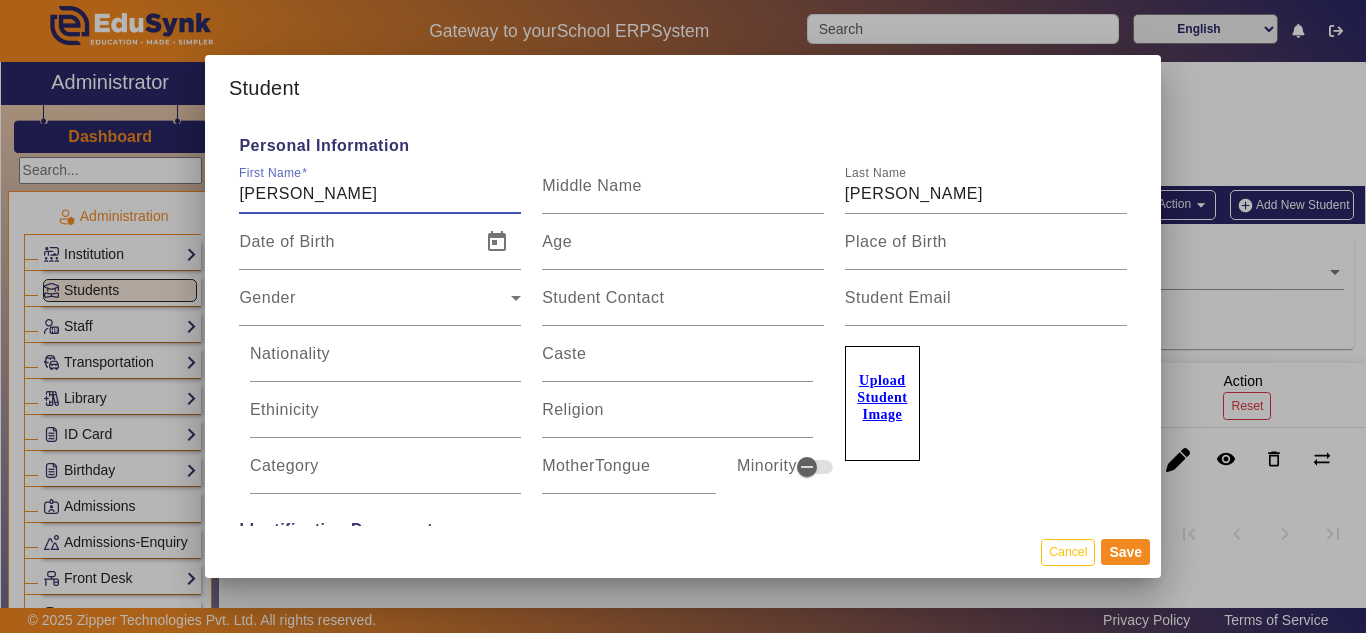 click on "[PERSON_NAME]" at bounding box center (380, 194) 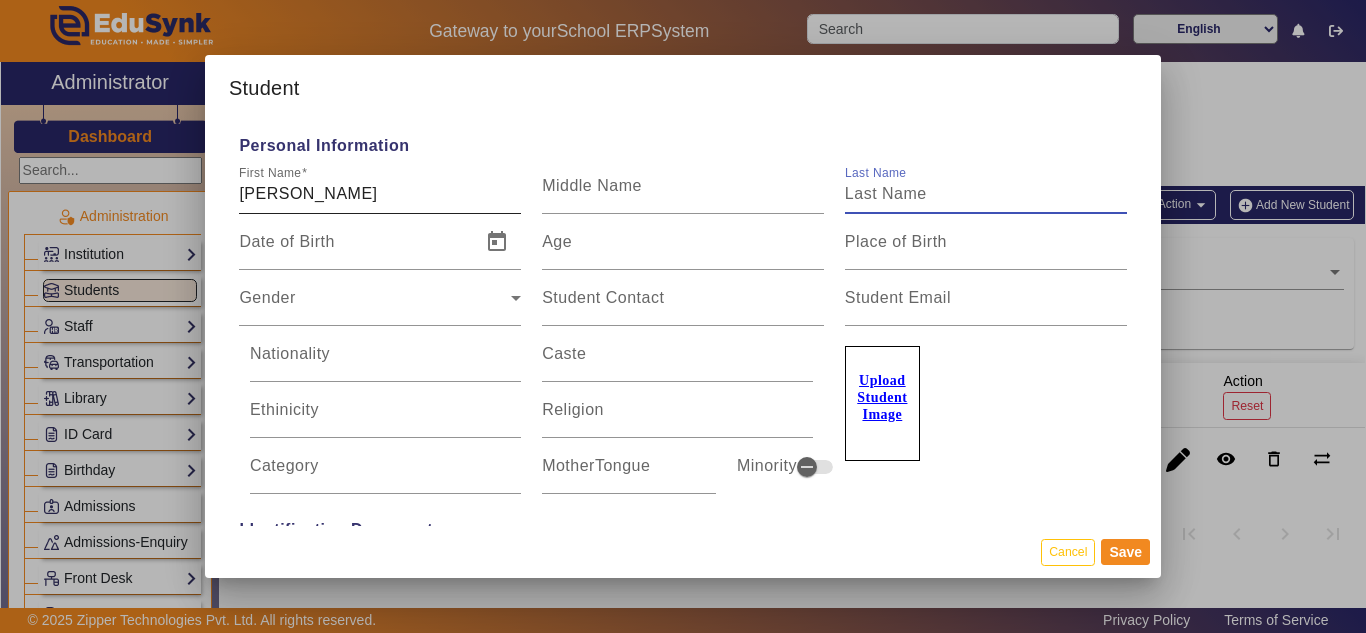 type 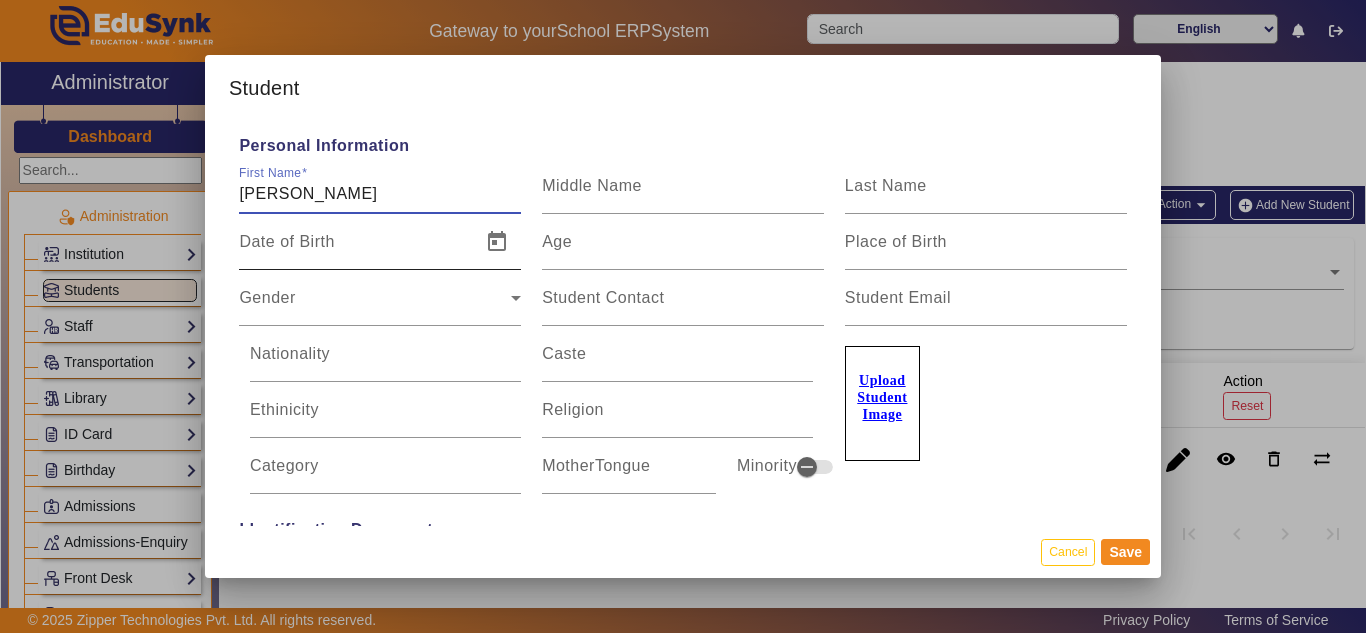 type on "[PERSON_NAME]" 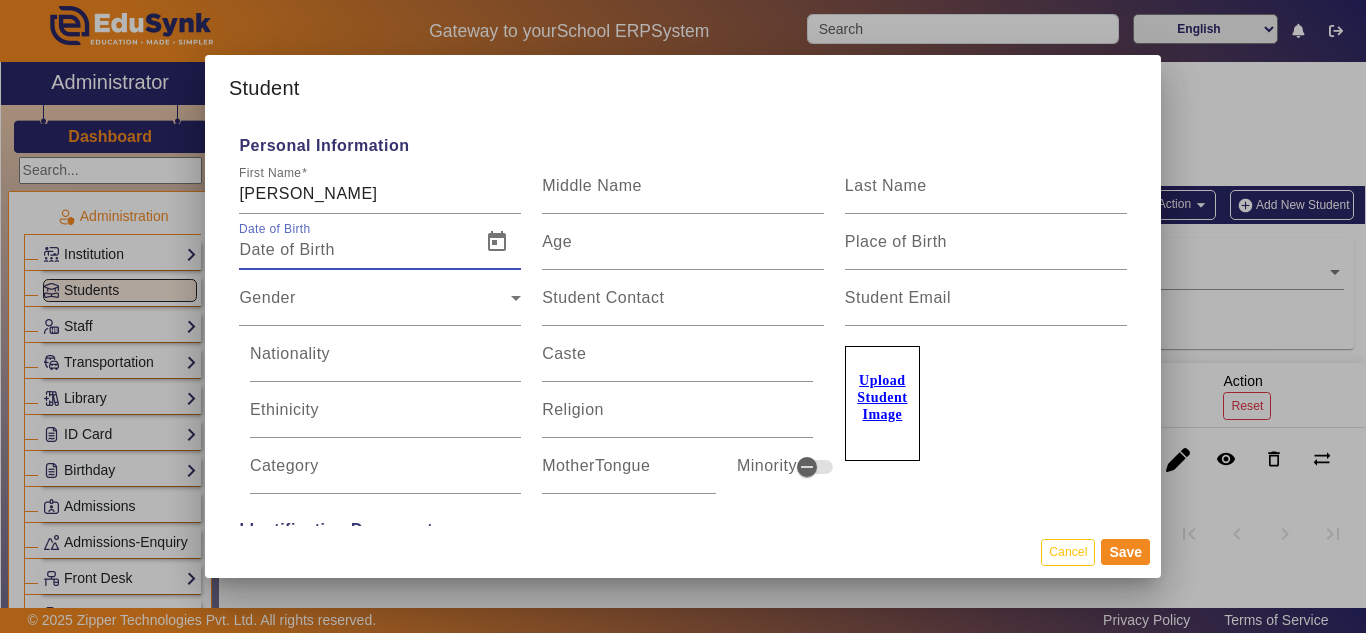 click on "Upload Student Image" at bounding box center (882, 397) 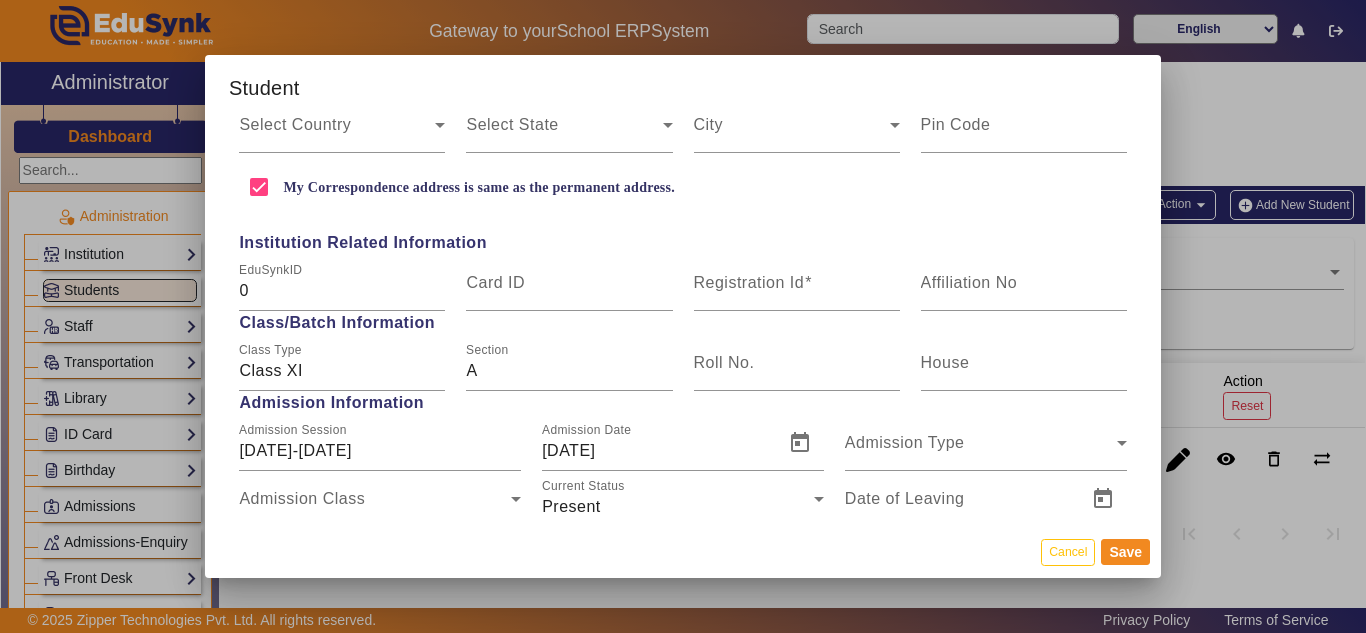 scroll, scrollTop: 800, scrollLeft: 0, axis: vertical 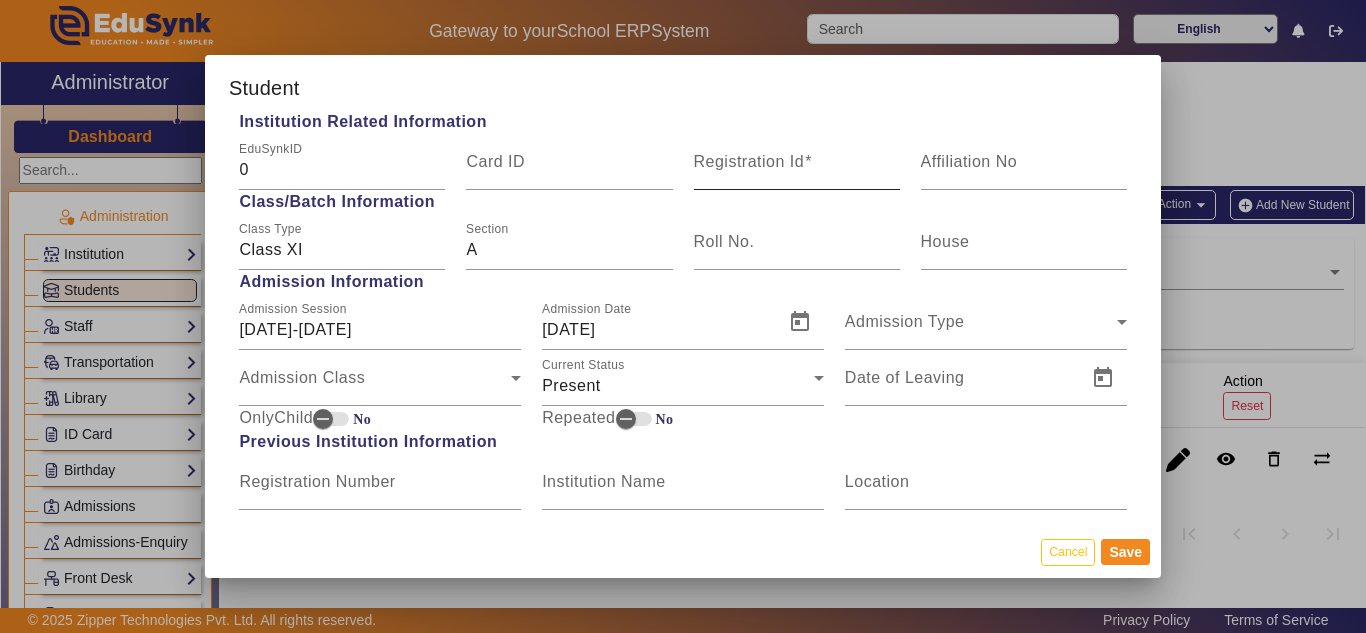 click on "Registration Id" at bounding box center [749, 161] 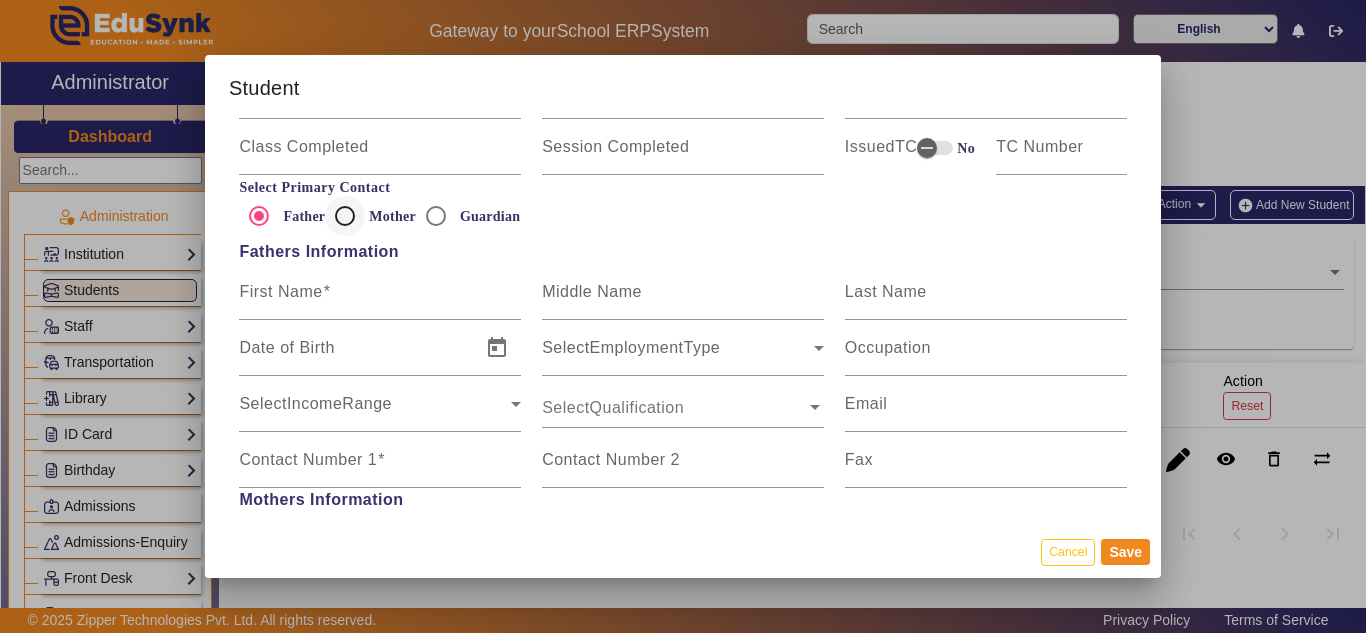 scroll, scrollTop: 1200, scrollLeft: 0, axis: vertical 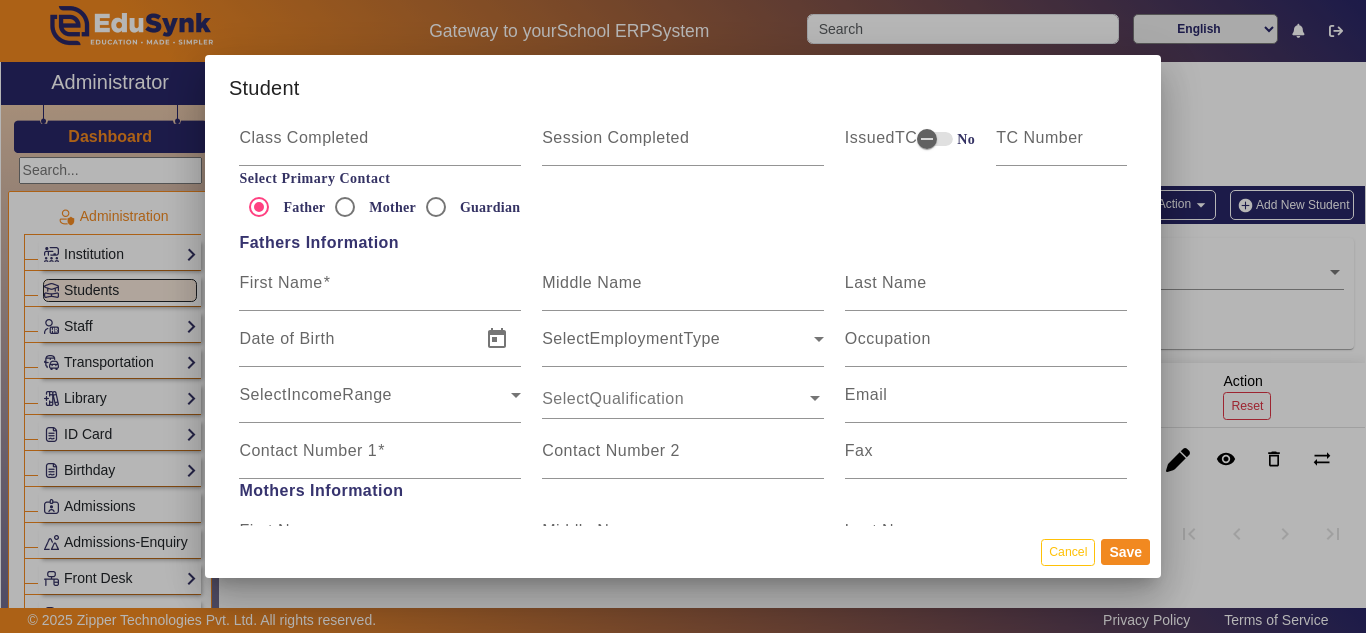 type on "AIM002" 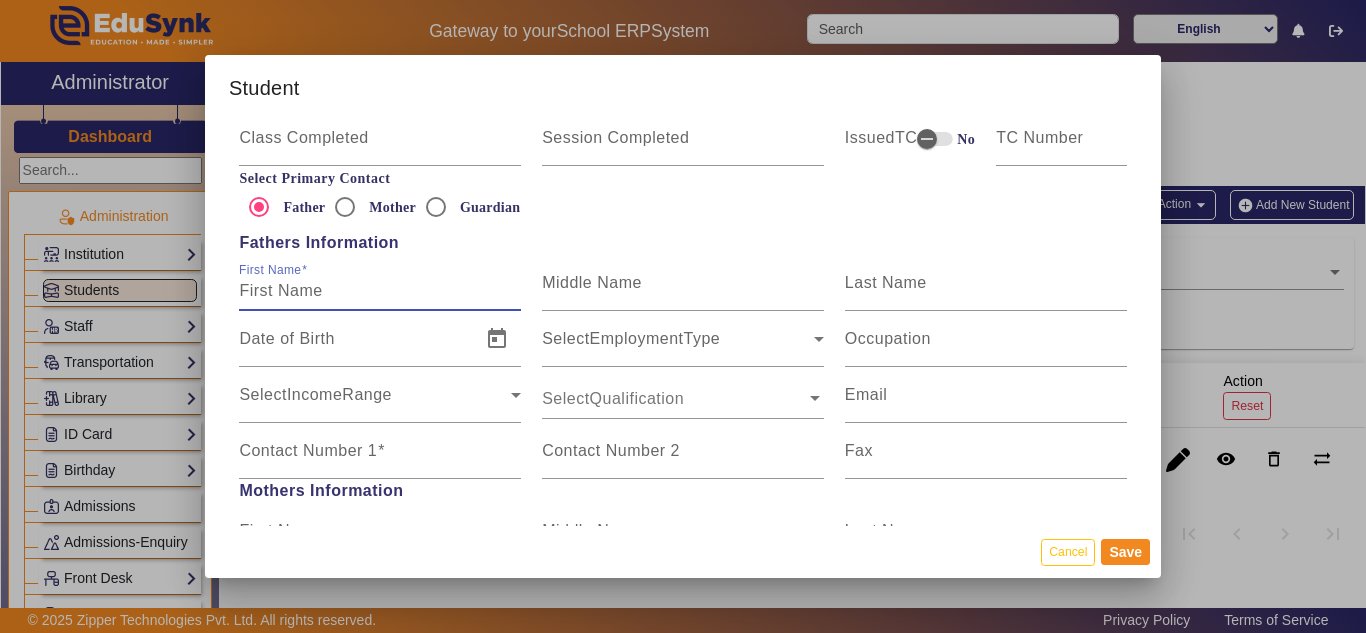 click on "First Name" at bounding box center [380, 291] 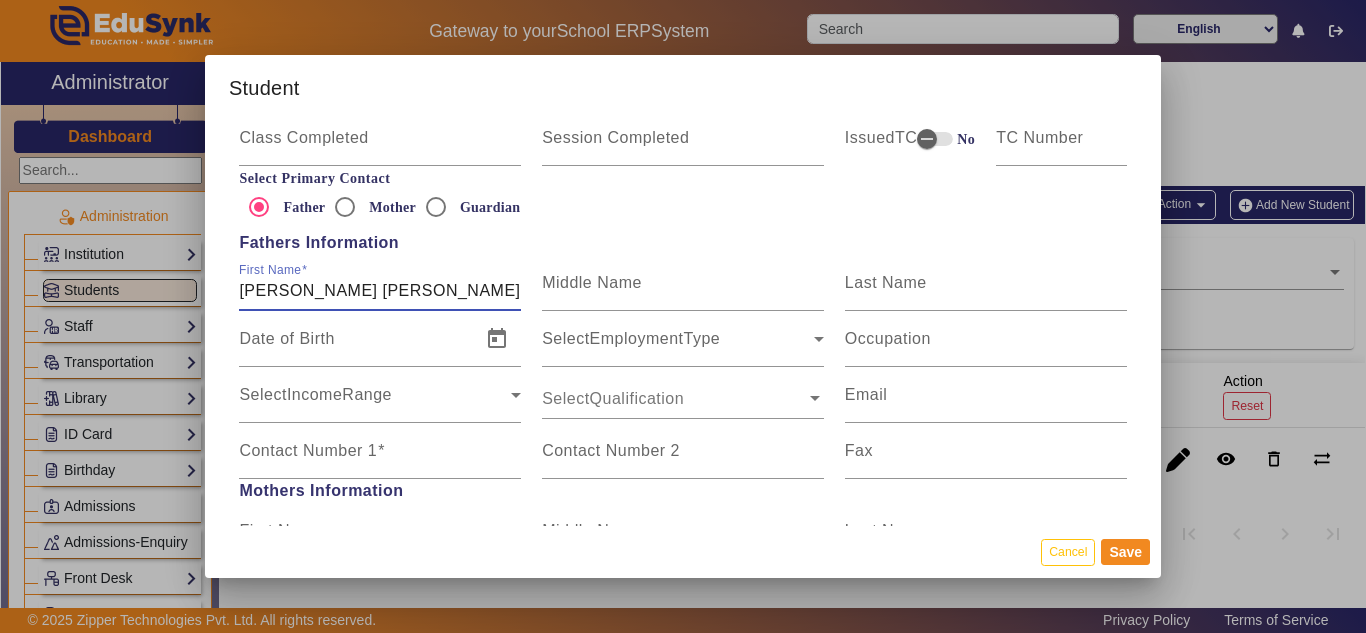 type on "[PERSON_NAME] [PERSON_NAME]" 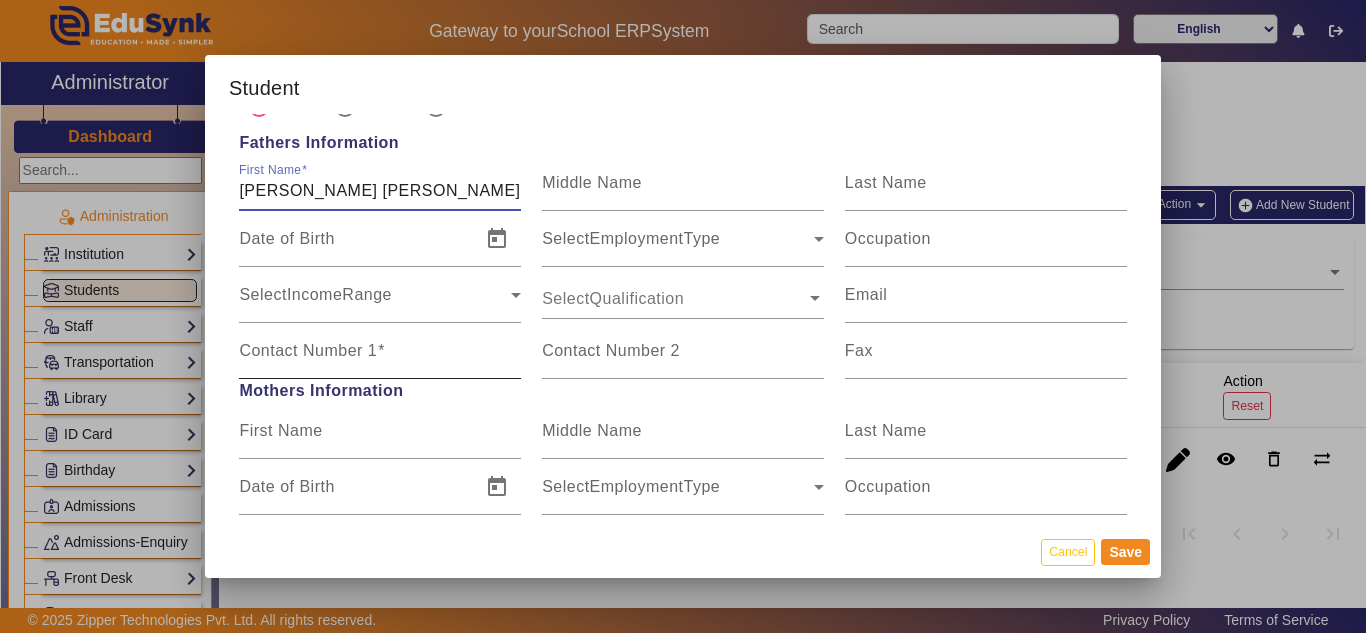 click on "Contact Number 1" at bounding box center (380, 359) 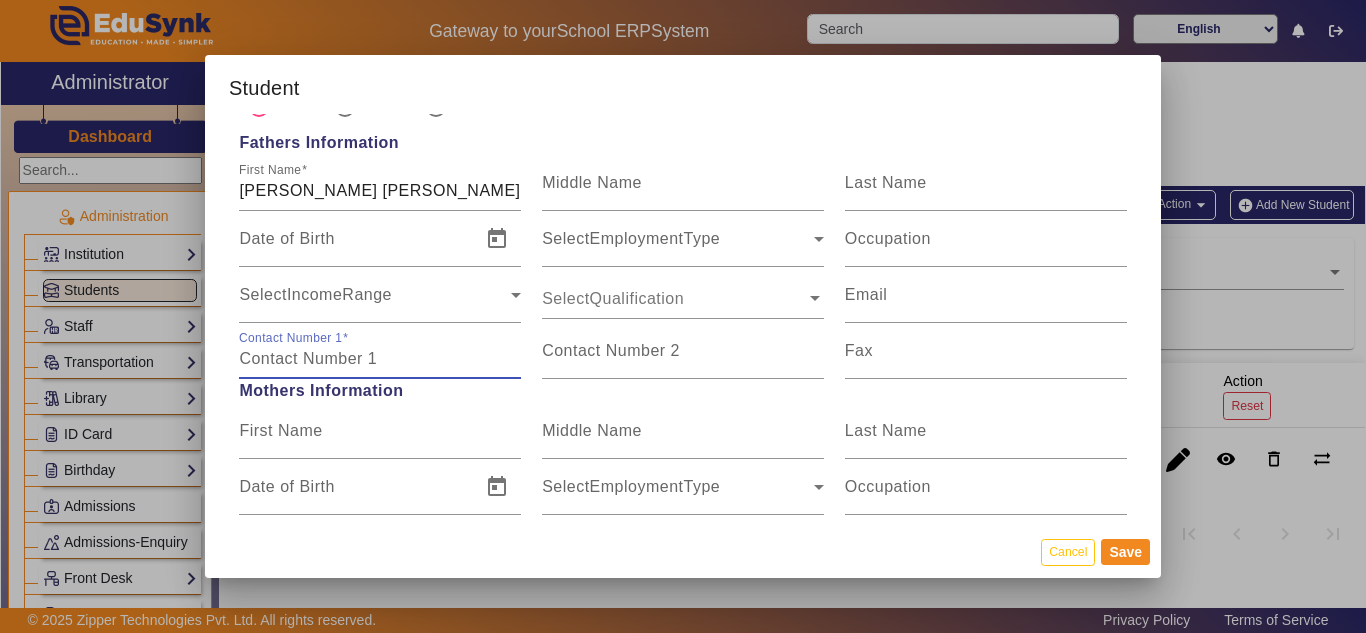 paste on "9423055619" 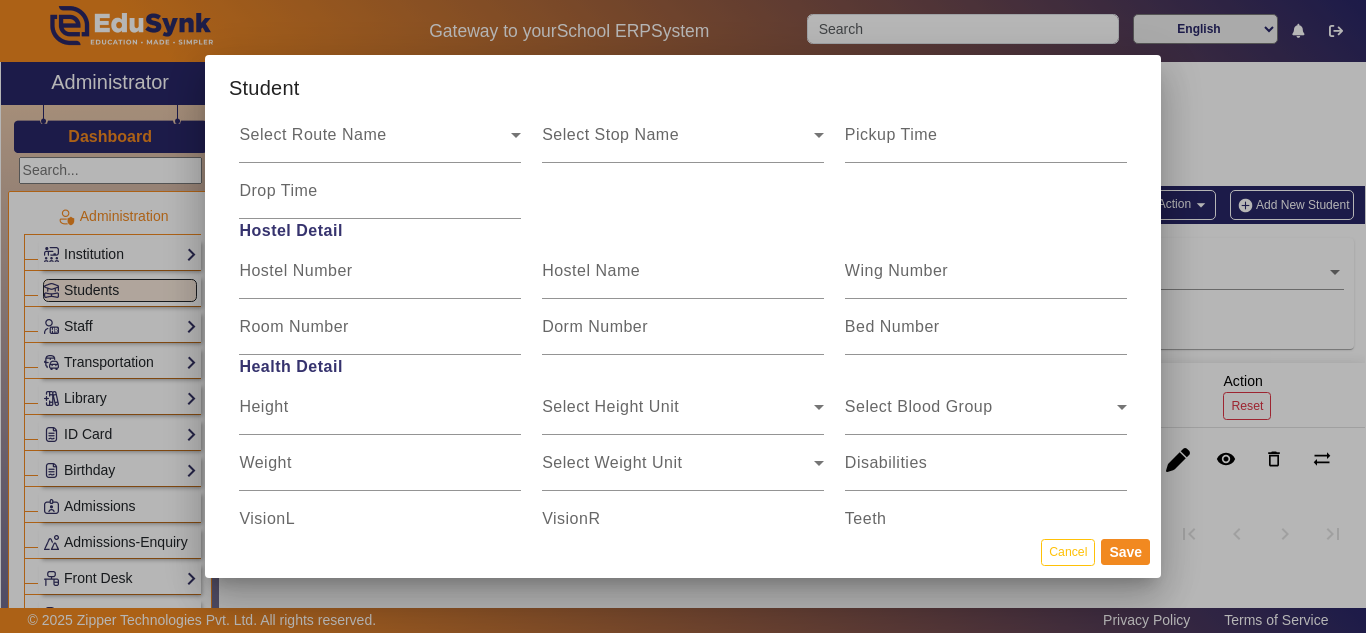 scroll, scrollTop: 2400, scrollLeft: 0, axis: vertical 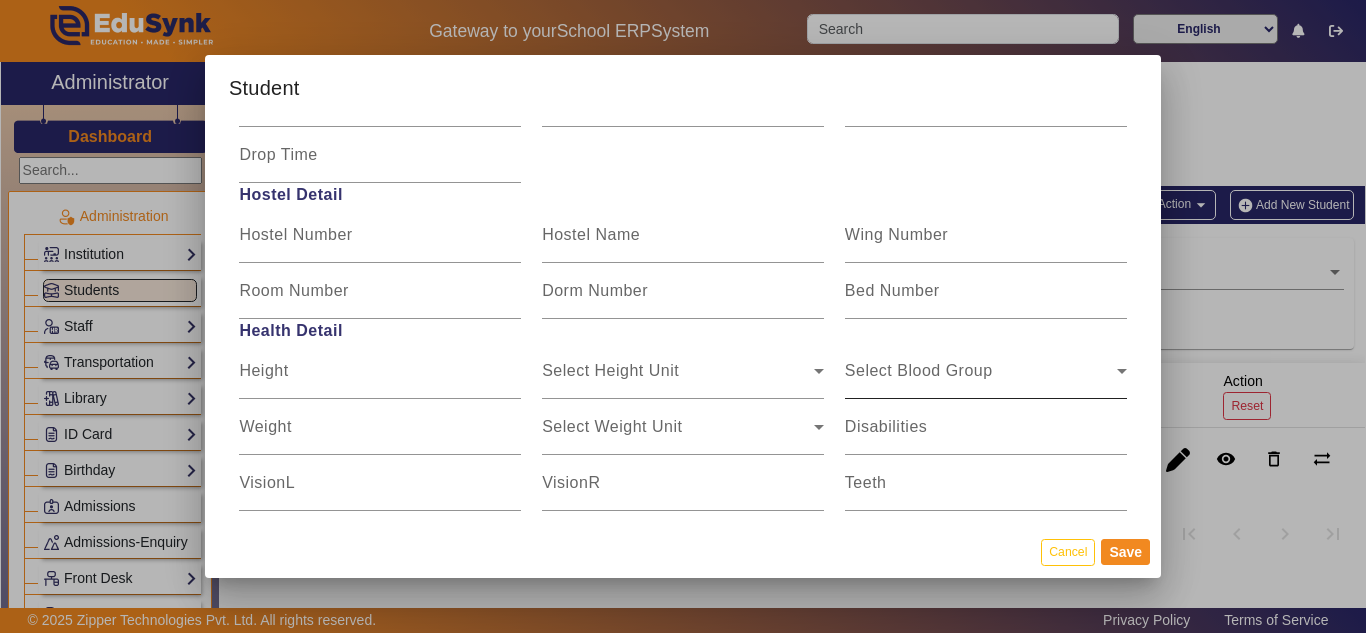type on "9423055619" 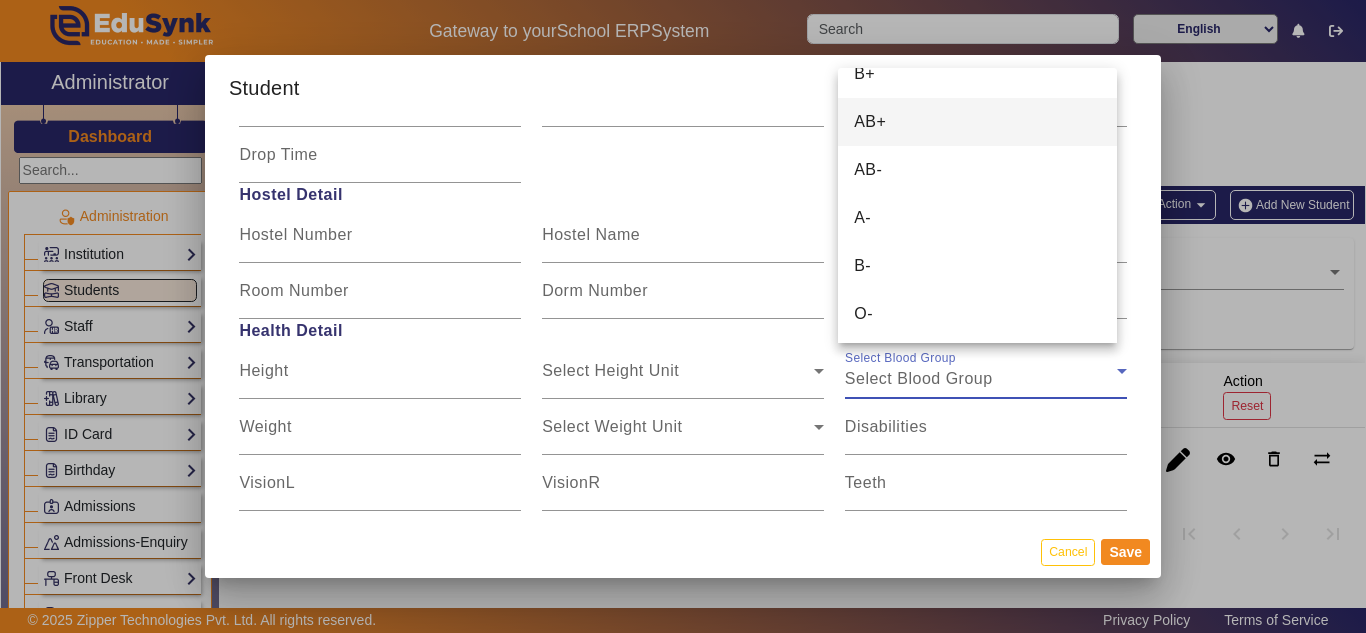 scroll, scrollTop: 125, scrollLeft: 0, axis: vertical 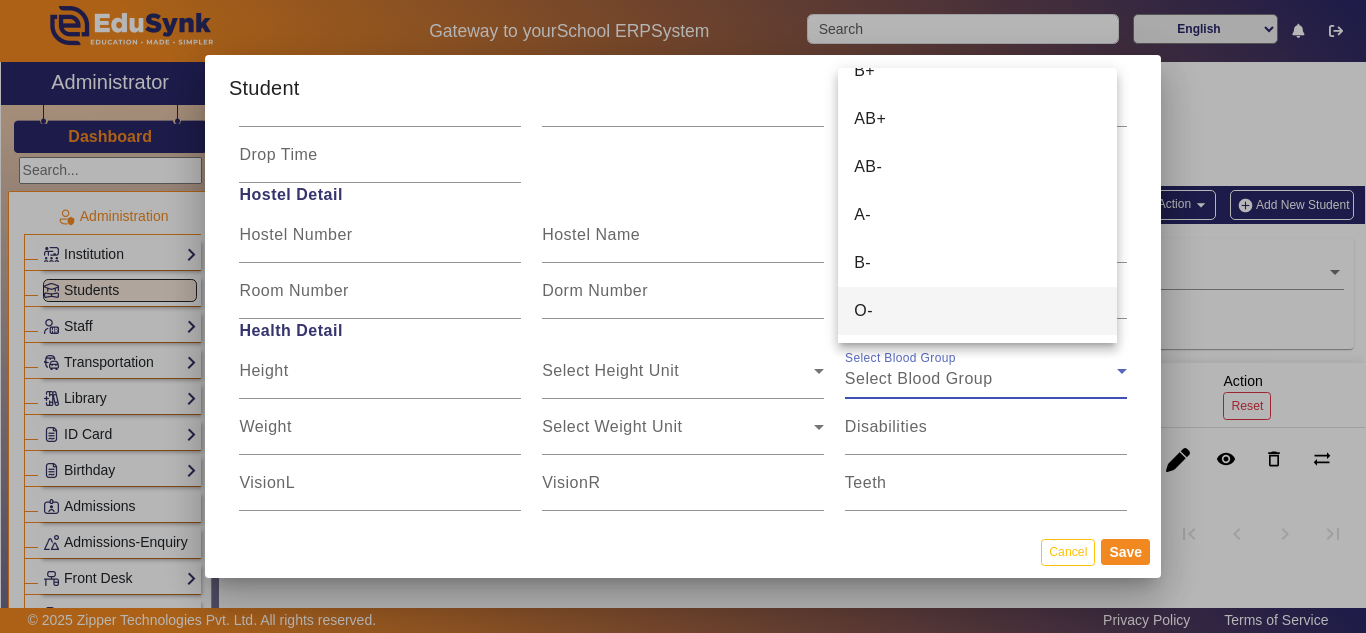 click on "O-" at bounding box center (977, 311) 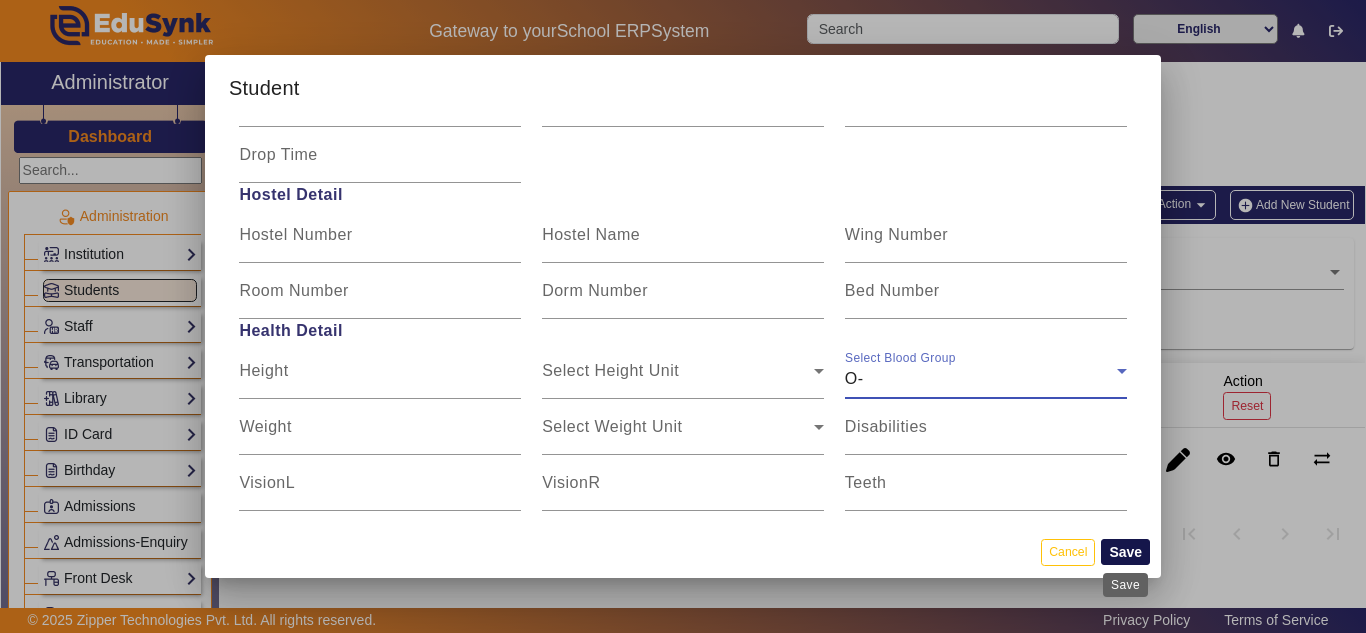 click on "Save" at bounding box center [1125, 552] 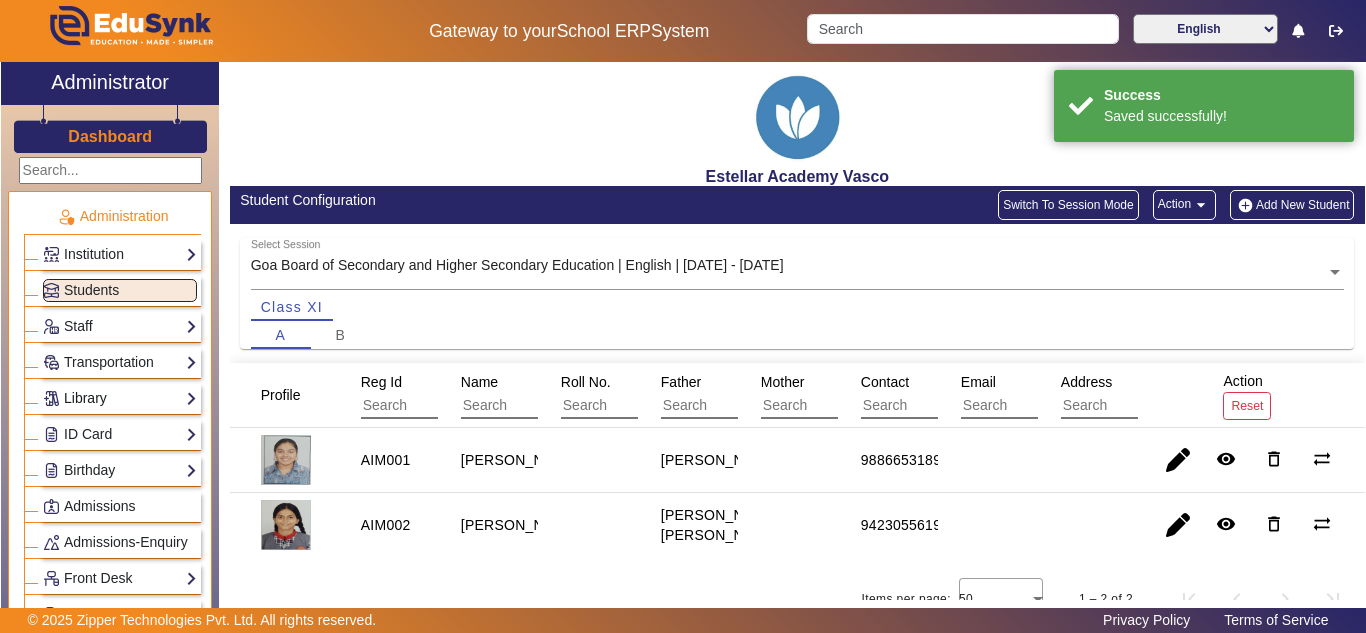 scroll, scrollTop: 100, scrollLeft: 0, axis: vertical 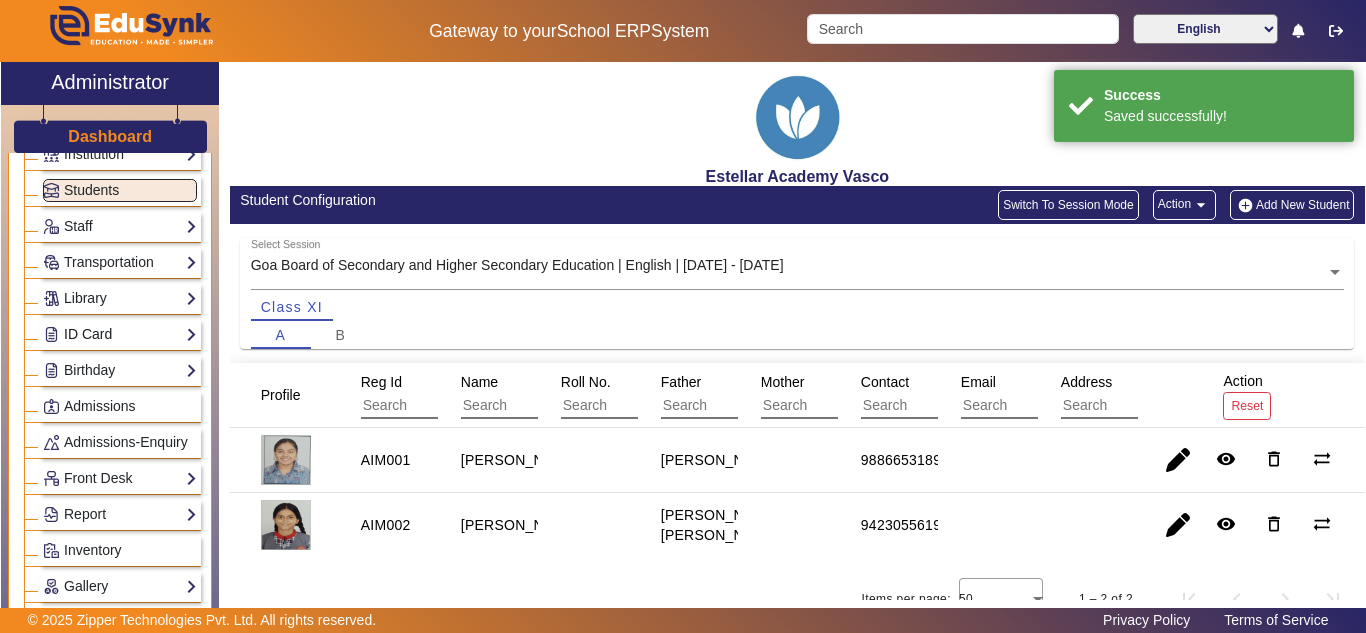 click on "ID Card" 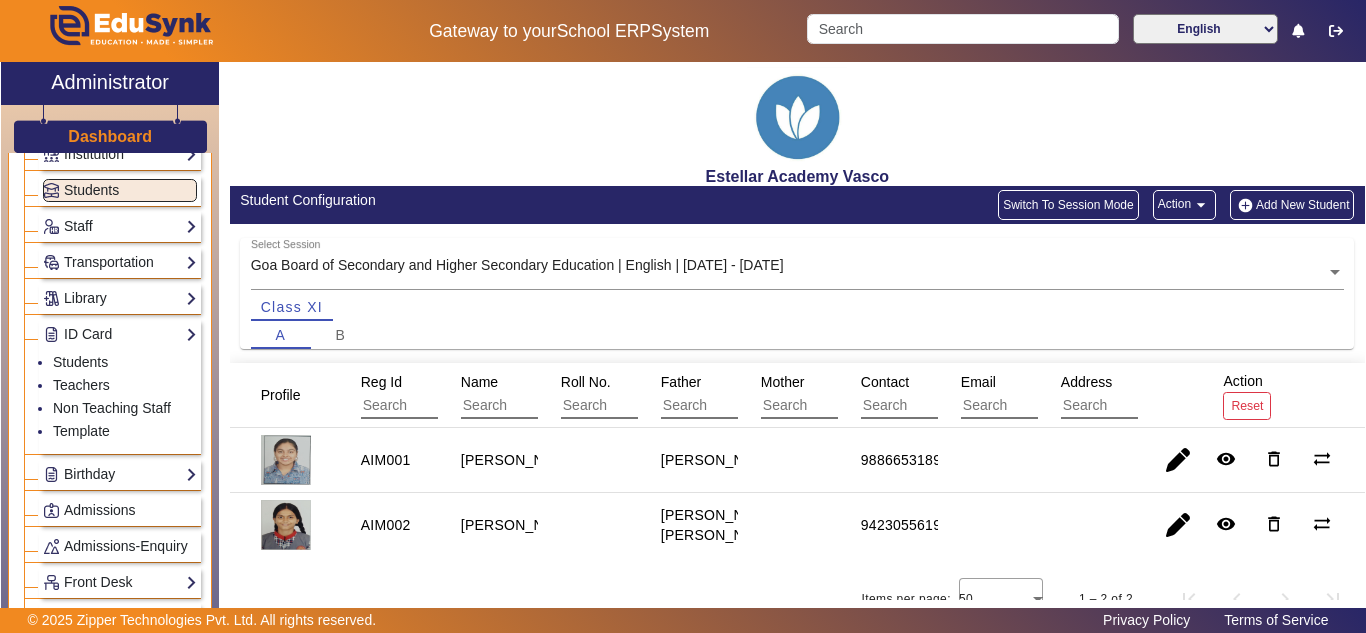 click on "Students   Teachers   Non Teaching Staff   Template" 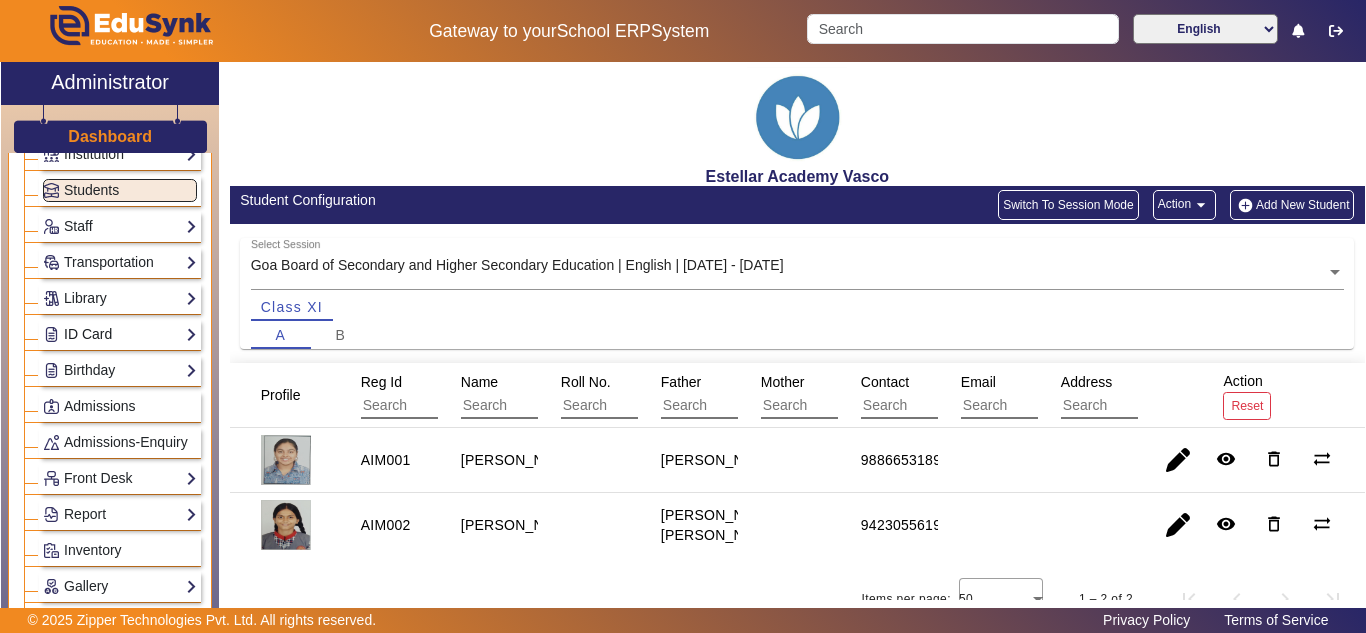 click on "ID Card" 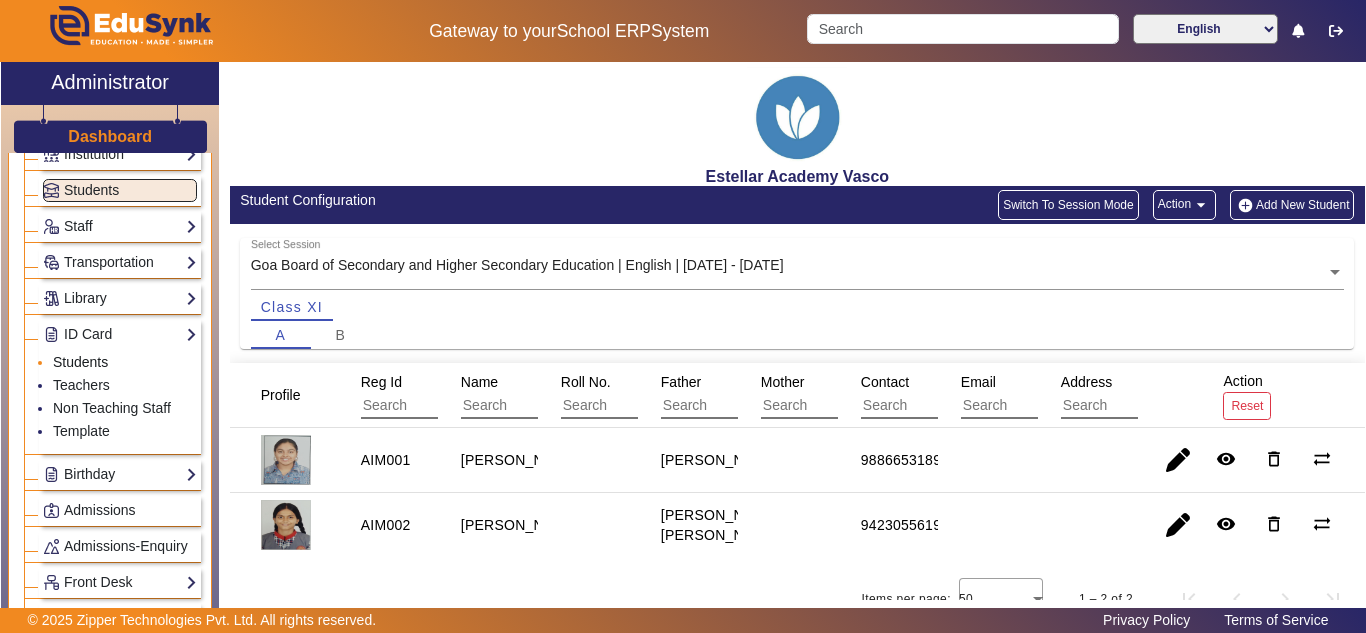 click on "Students" 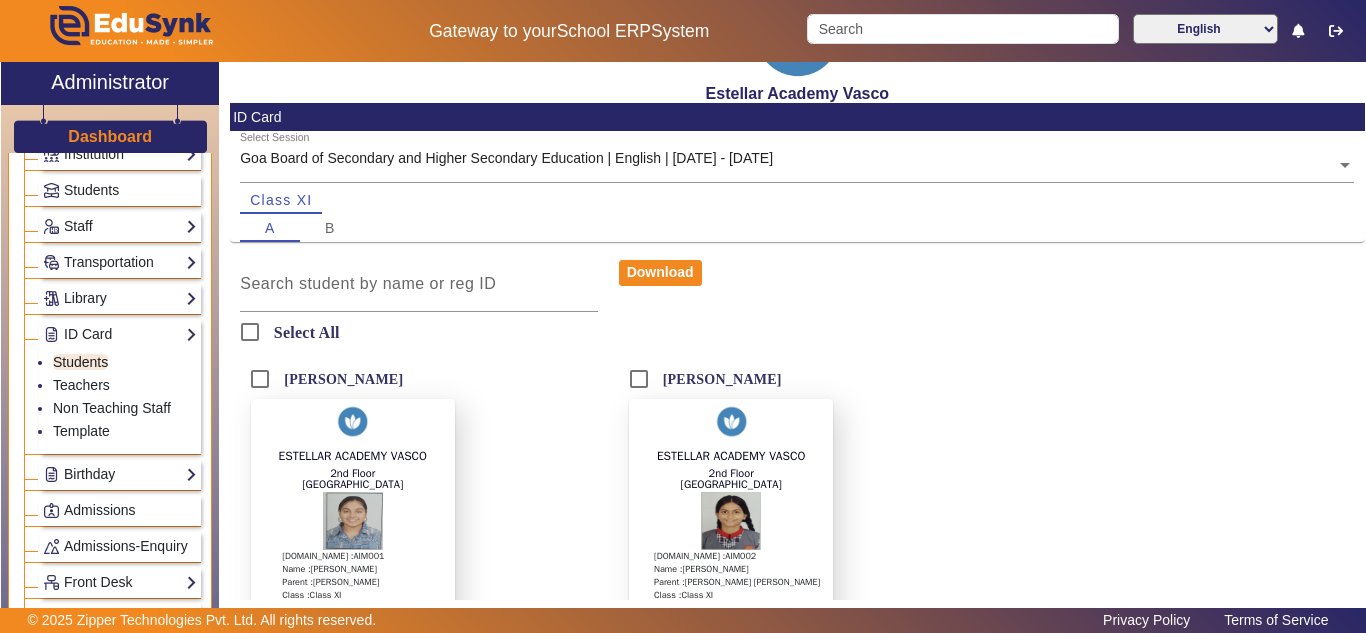 scroll, scrollTop: 188, scrollLeft: 0, axis: vertical 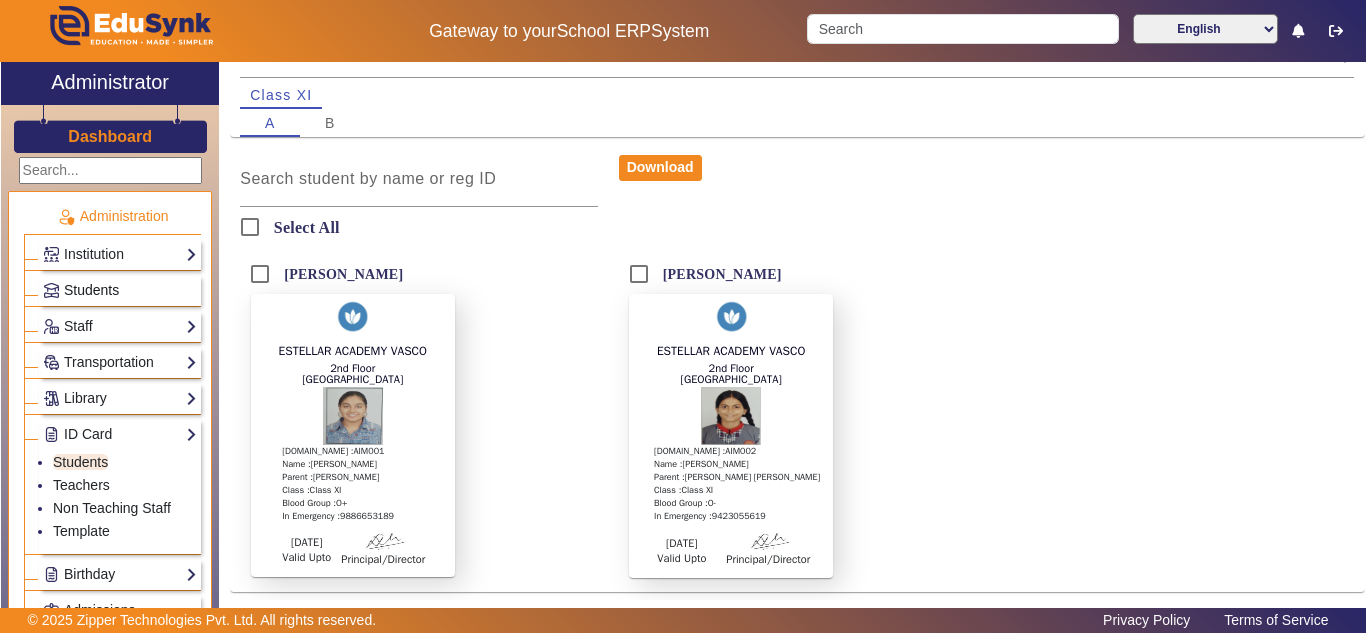 click on "Students" 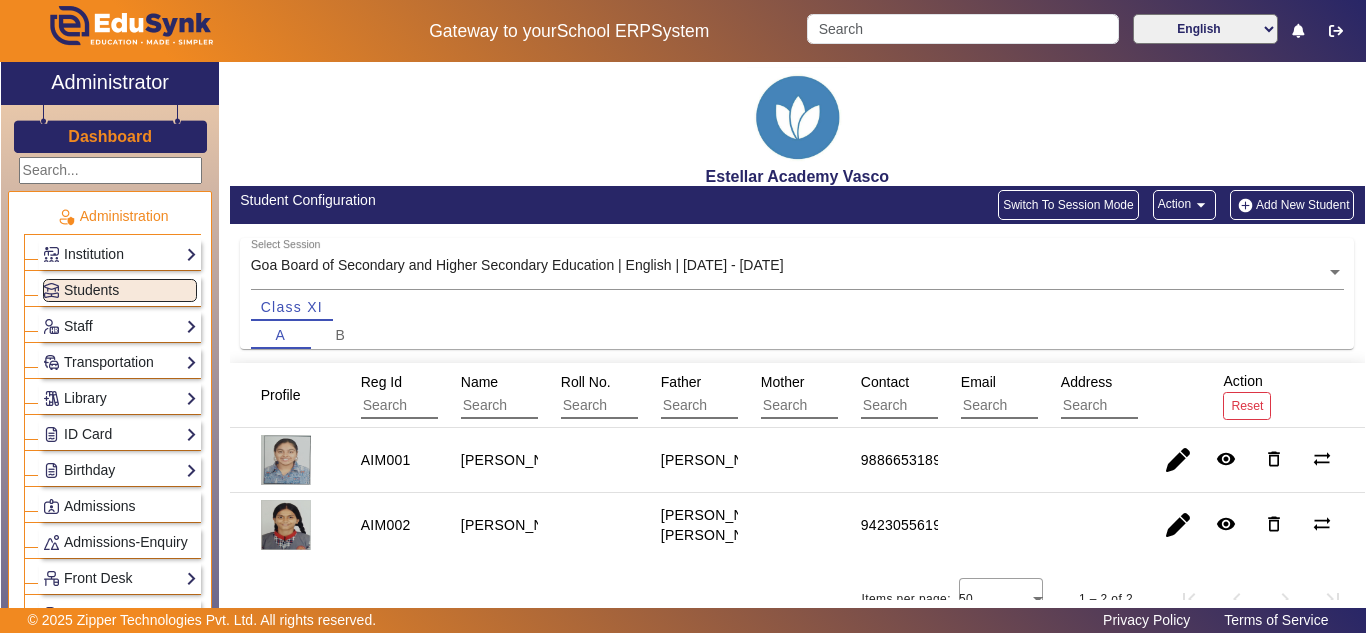 click on "Add New Student" 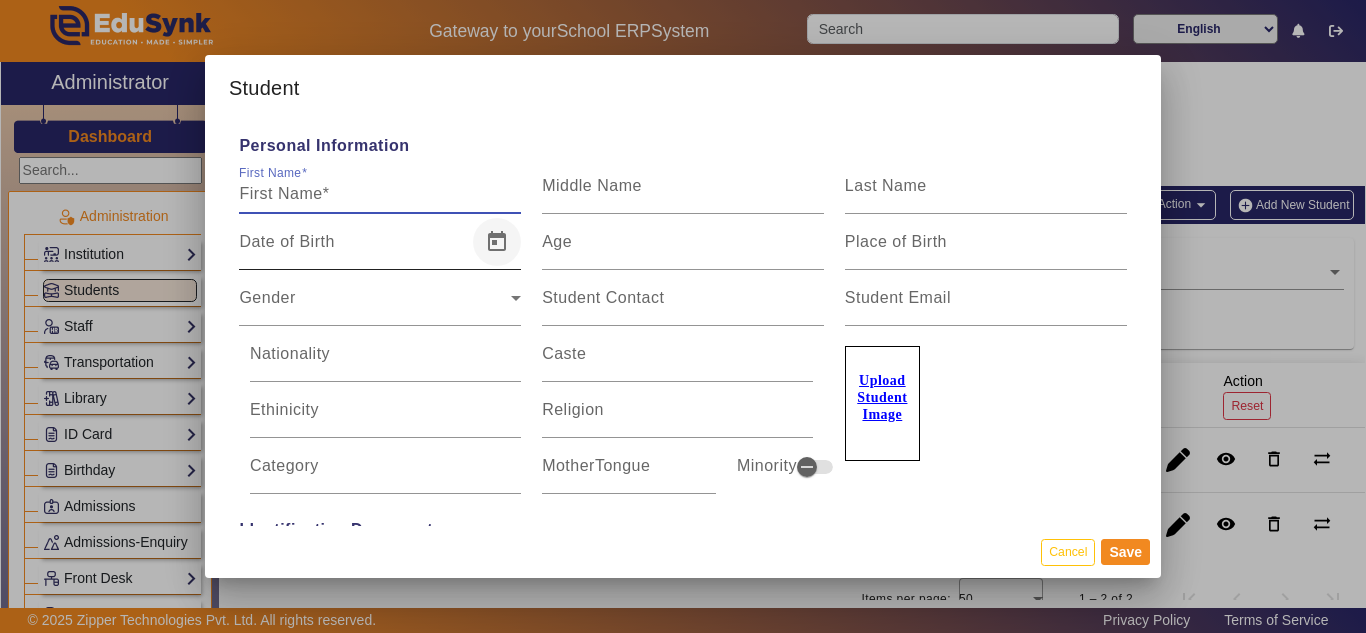 paste on "[PERSON_NAME] [PERSON_NAME]" 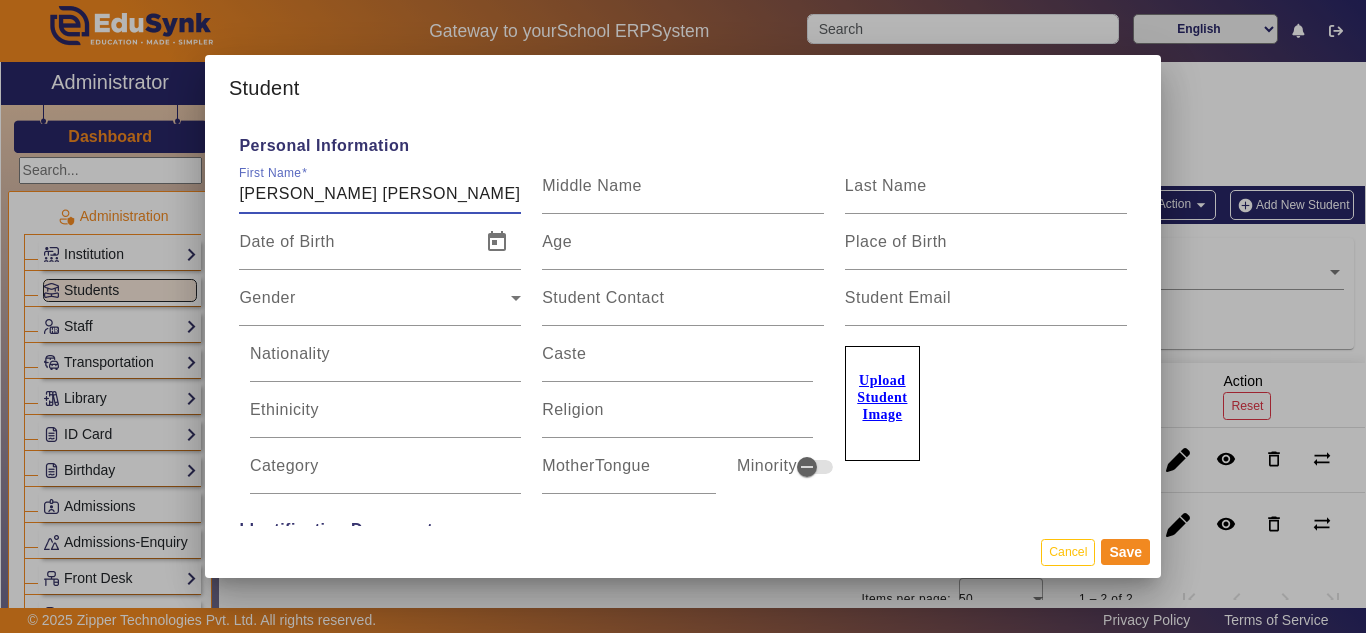 type on "[PERSON_NAME] [PERSON_NAME]" 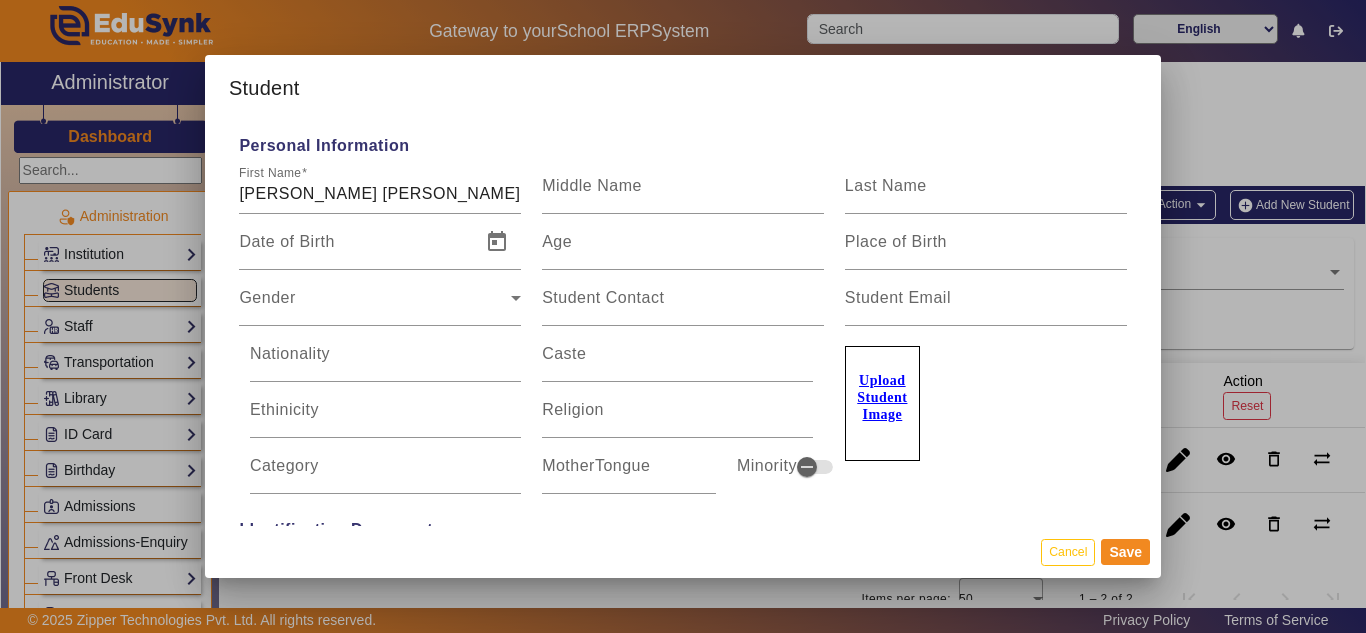 click on "Upload Student Image" at bounding box center (882, 397) 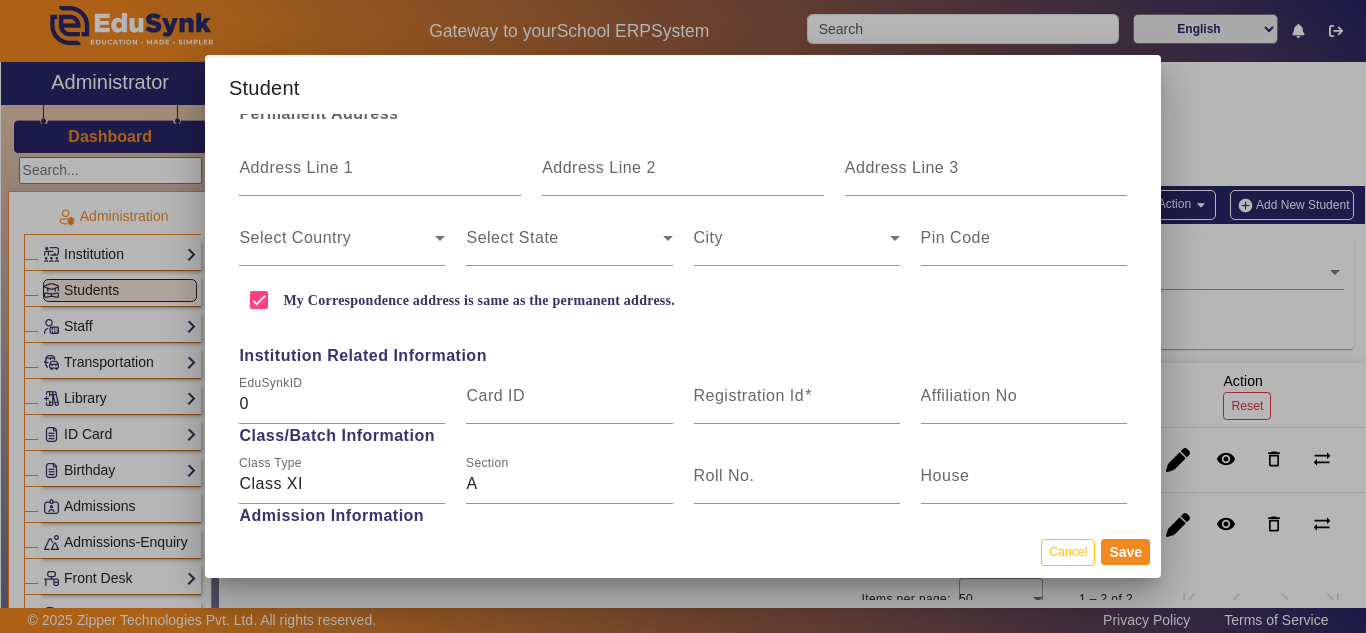 scroll, scrollTop: 600, scrollLeft: 0, axis: vertical 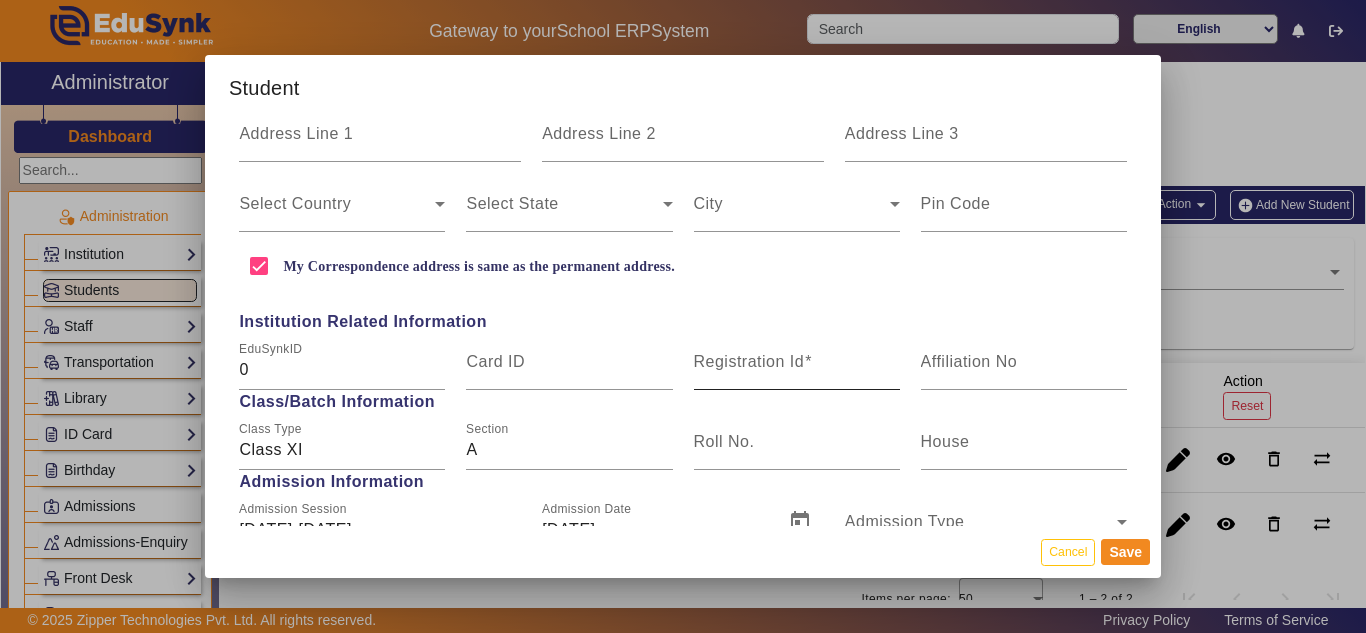 click on "Registration Id" at bounding box center [749, 361] 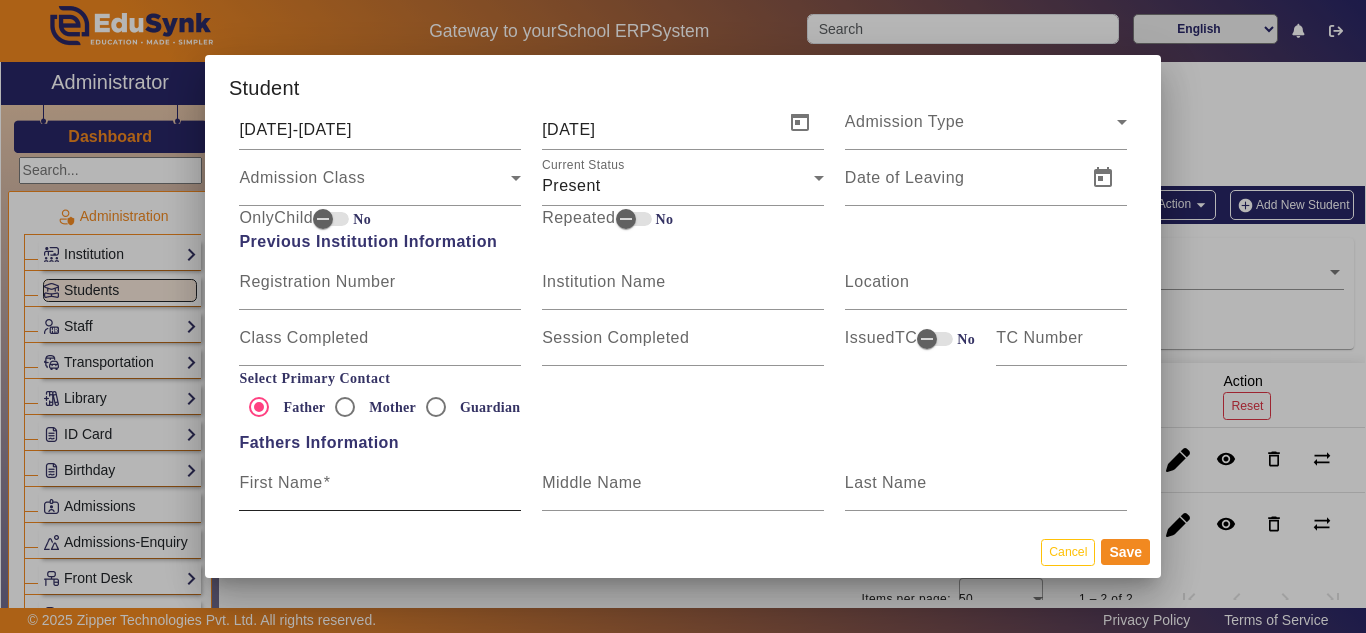 scroll, scrollTop: 1100, scrollLeft: 0, axis: vertical 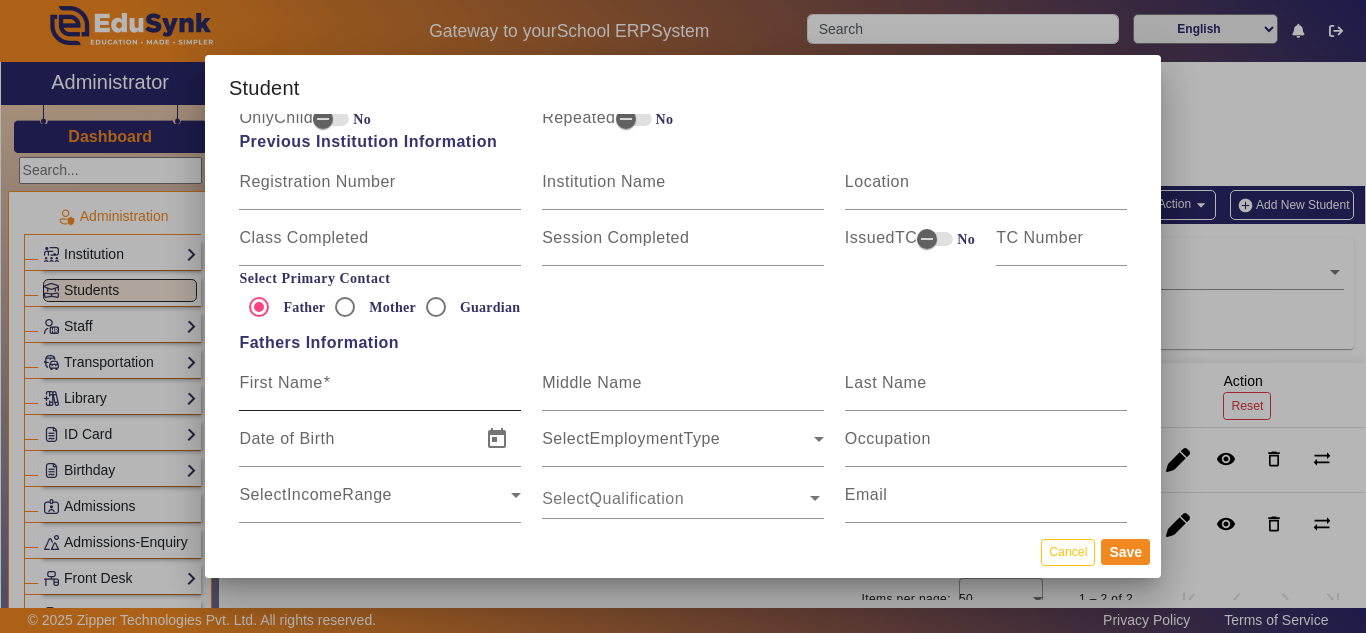 type on "AIM003" 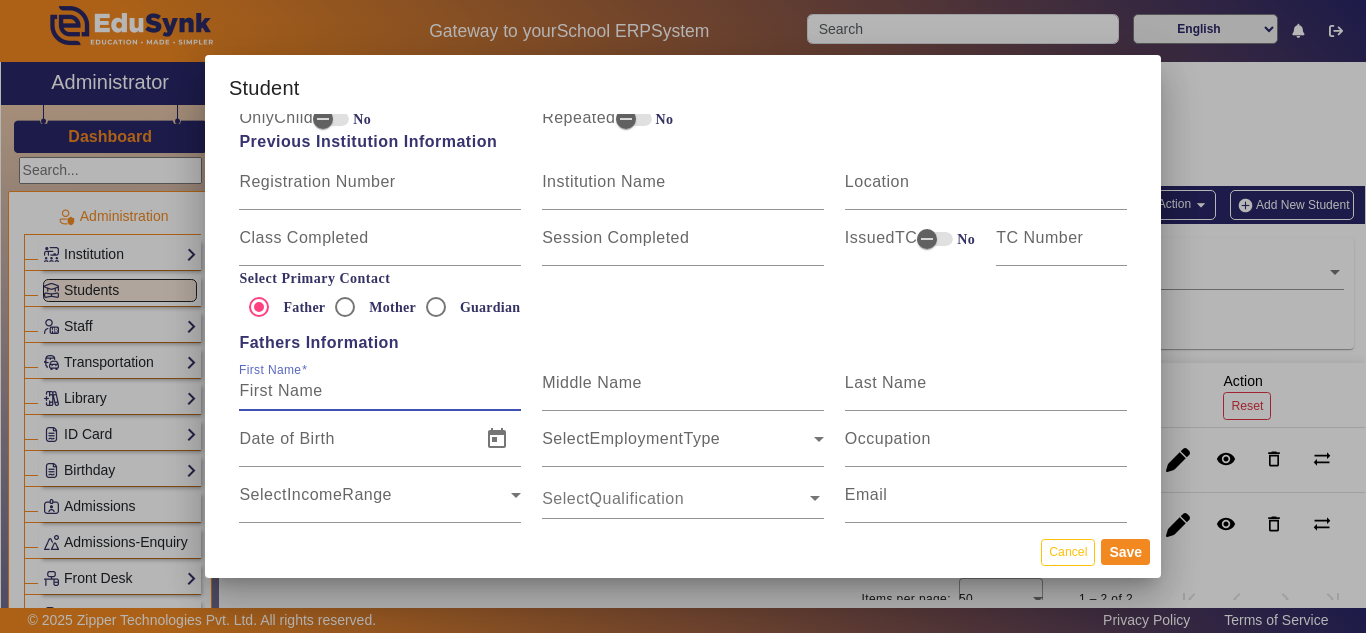 paste on "[PERSON_NAME] [PERSON_NAME]" 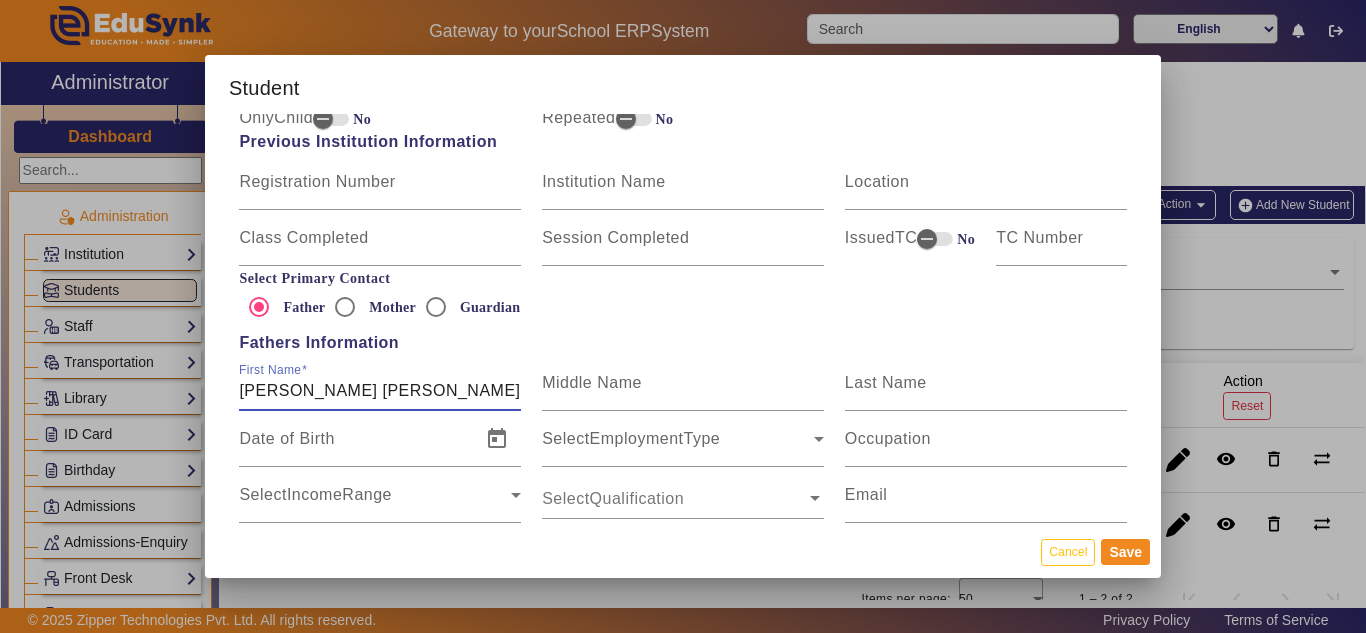 click on "[PERSON_NAME] [PERSON_NAME]" at bounding box center (380, 391) 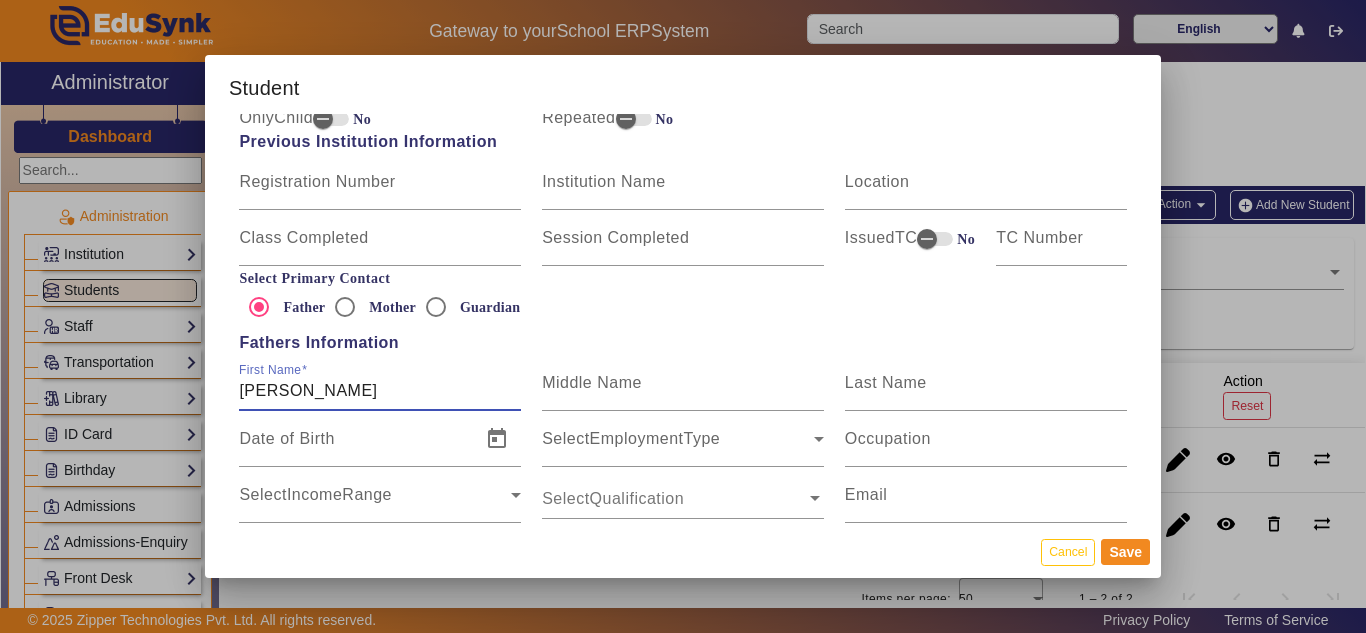 type on "[PERSON_NAME]" 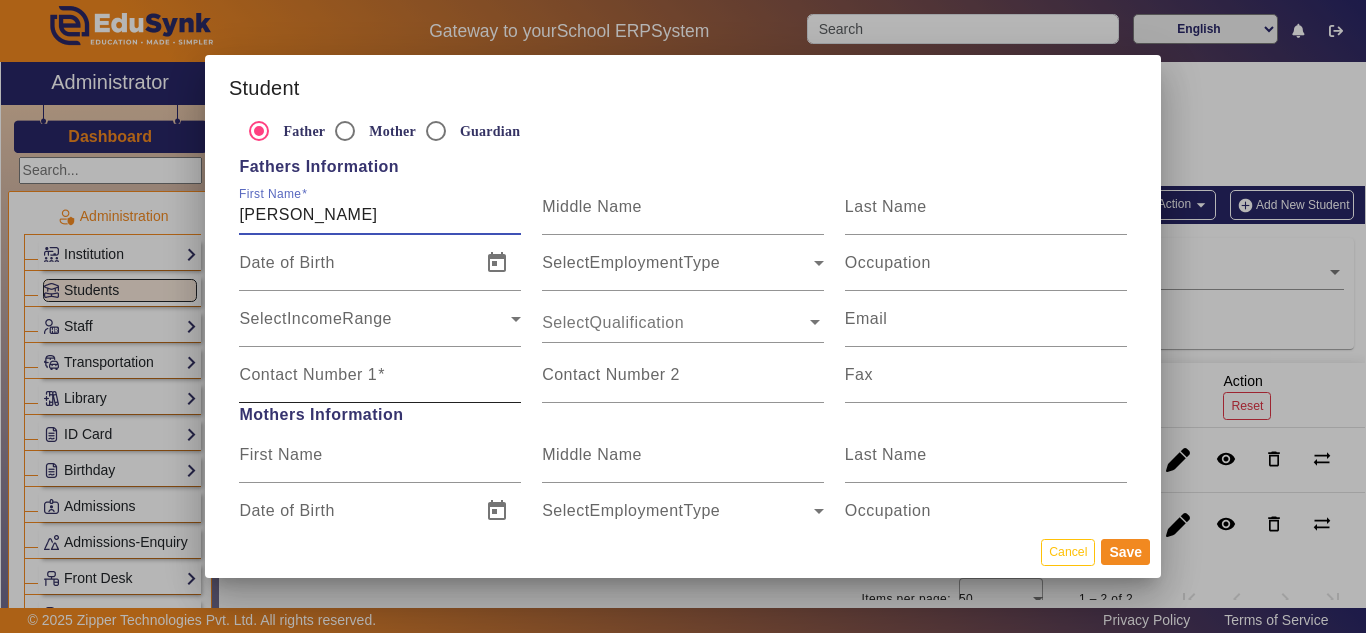 scroll, scrollTop: 1300, scrollLeft: 0, axis: vertical 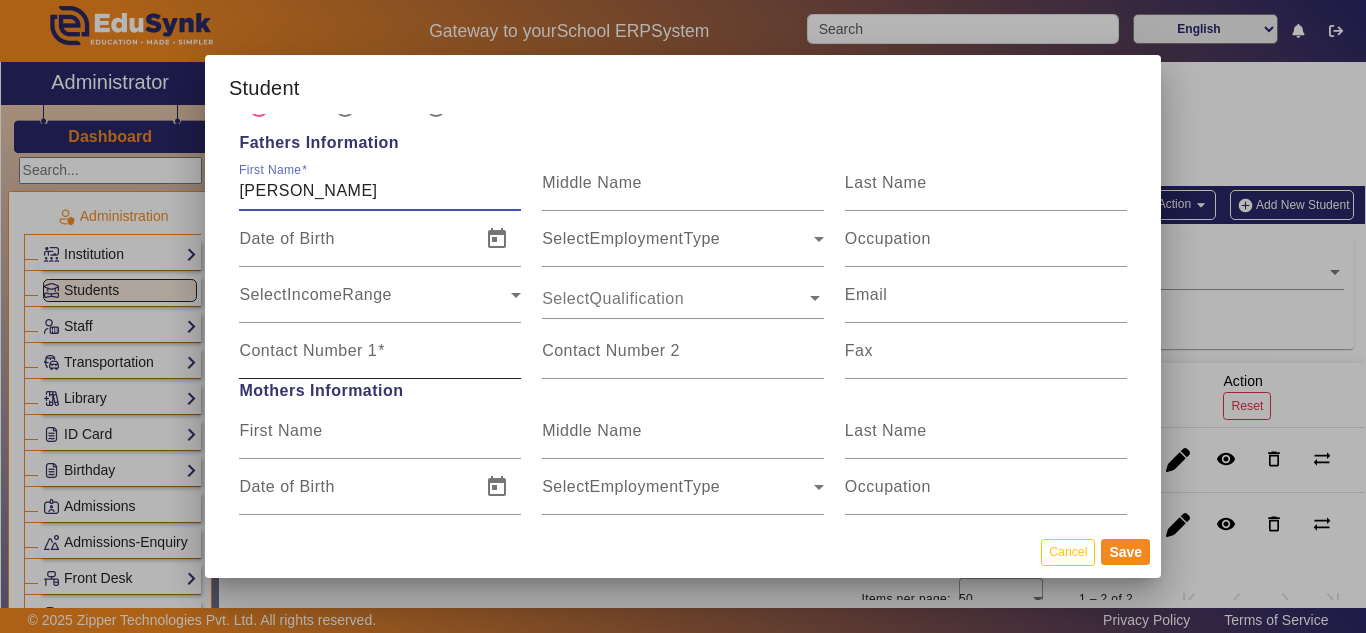 click on "Contact Number 1" at bounding box center (380, 351) 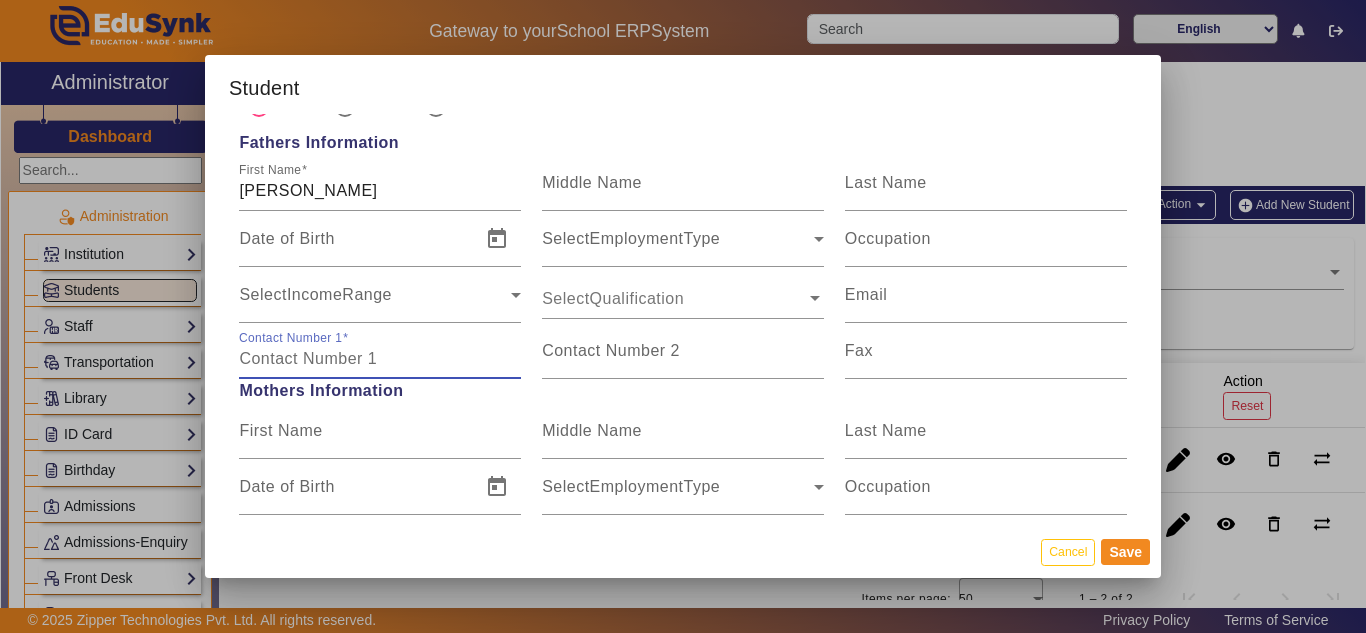 paste on "9822170455" 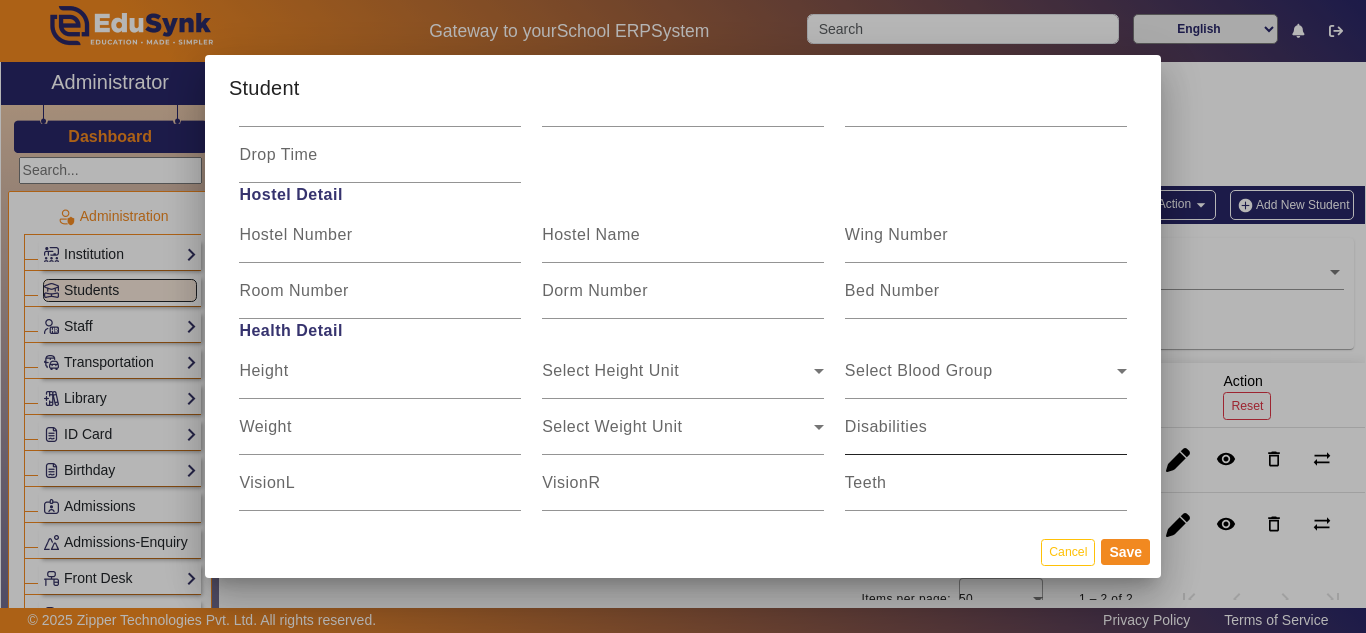 scroll, scrollTop: 2517, scrollLeft: 0, axis: vertical 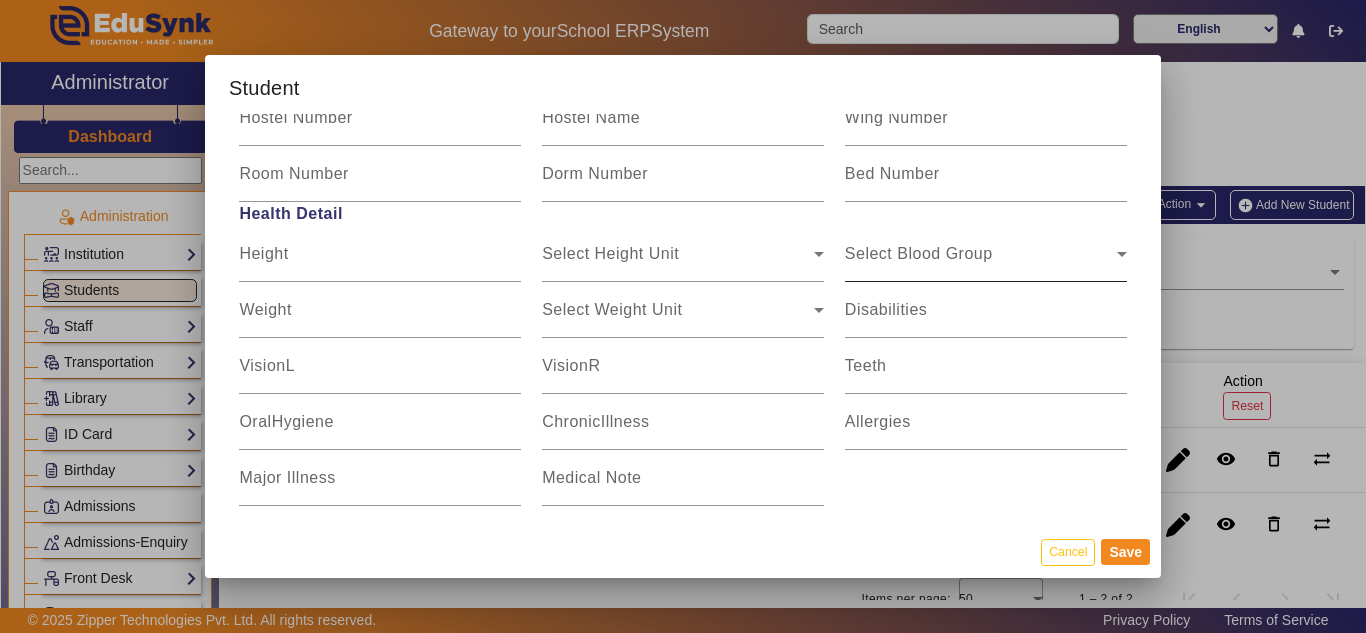 type on "9822170455" 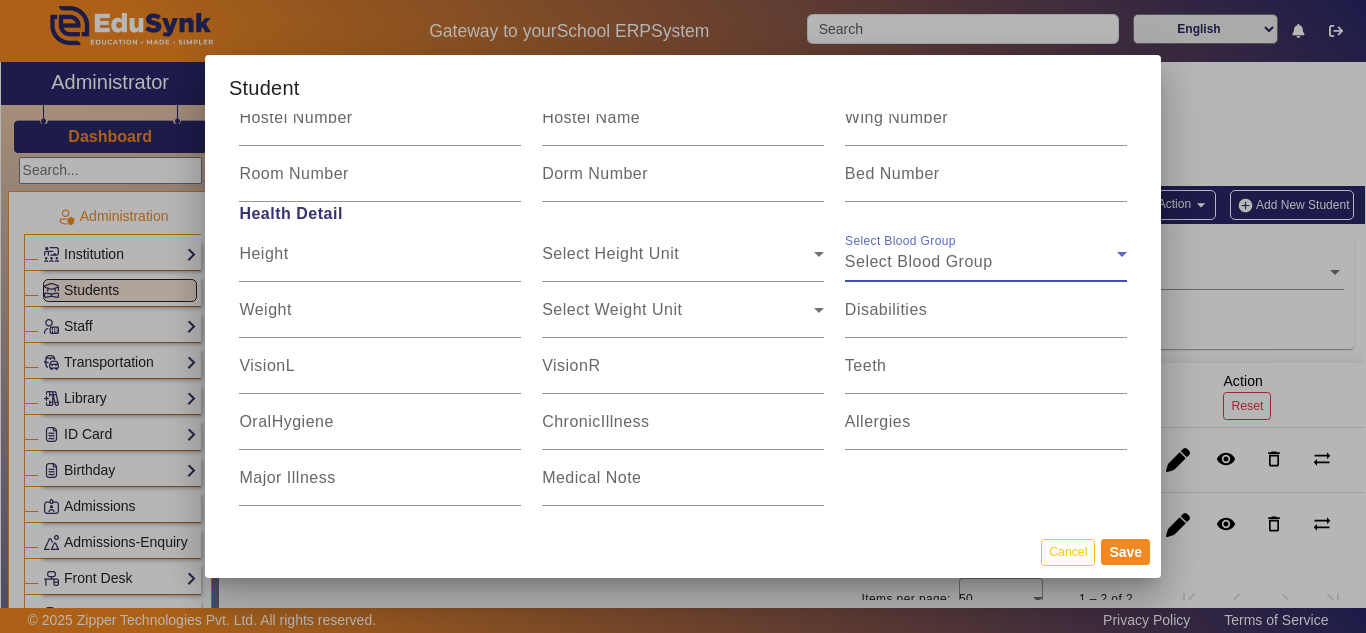 click on "Select Blood Group" at bounding box center [919, 261] 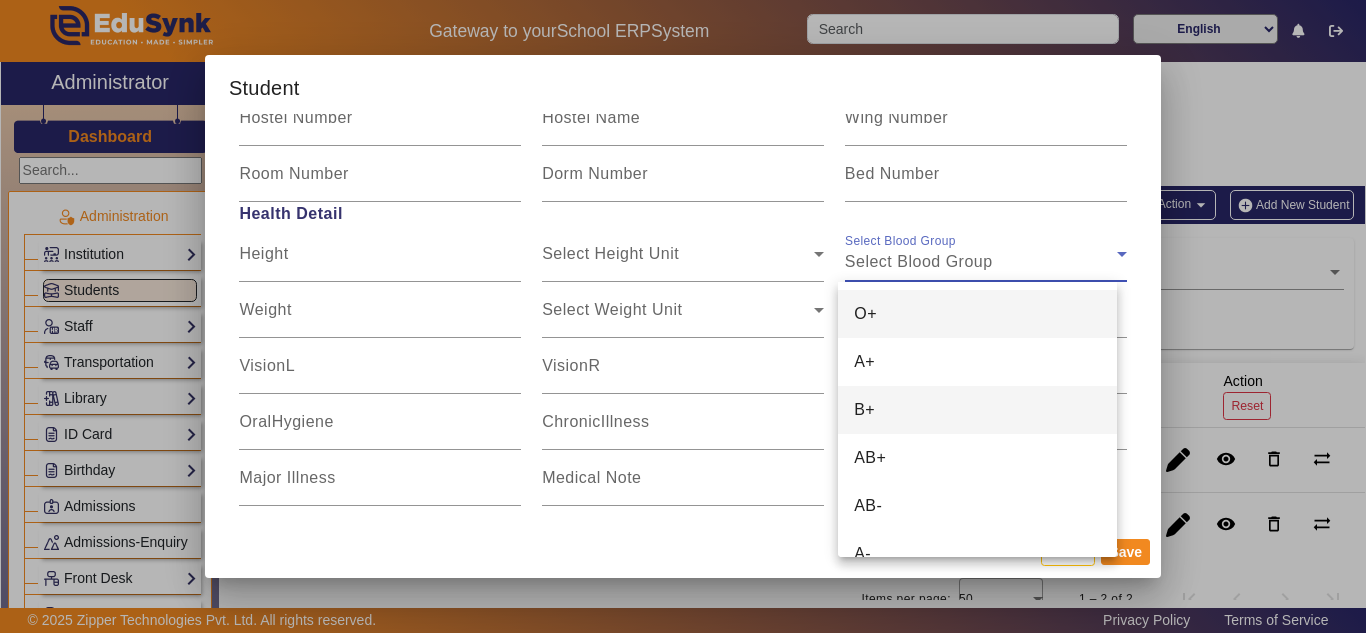 click on "B+" at bounding box center (977, 410) 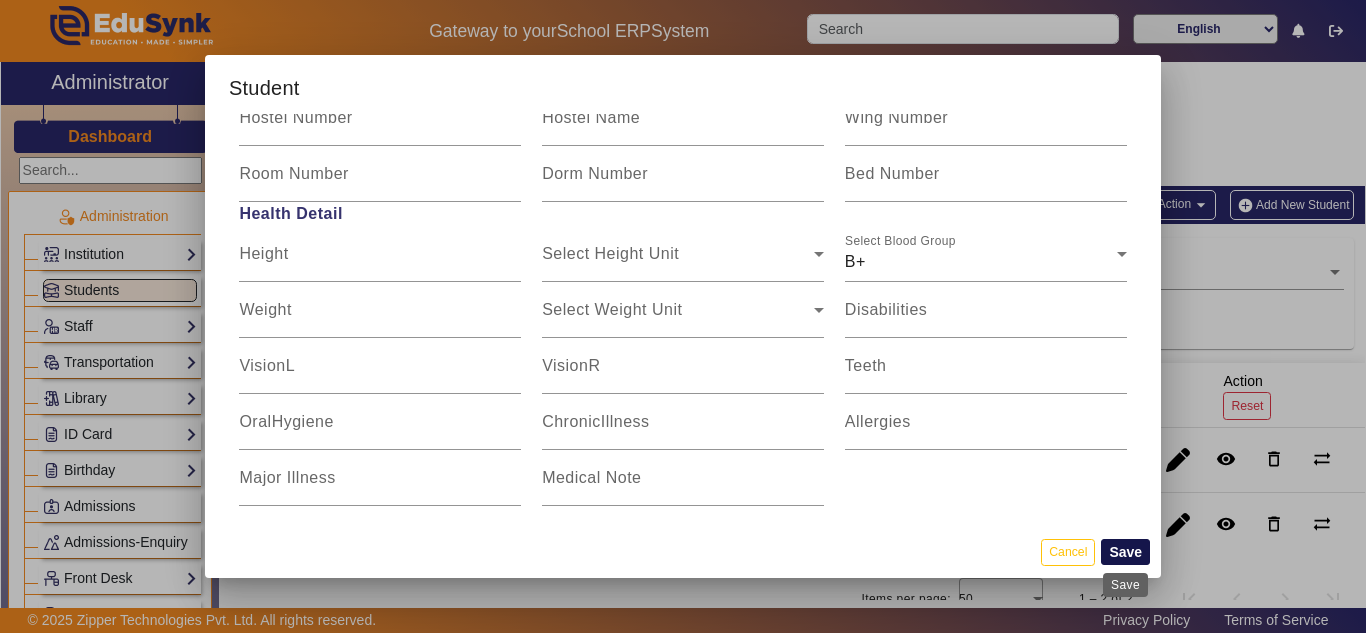 click on "Save" at bounding box center (1125, 552) 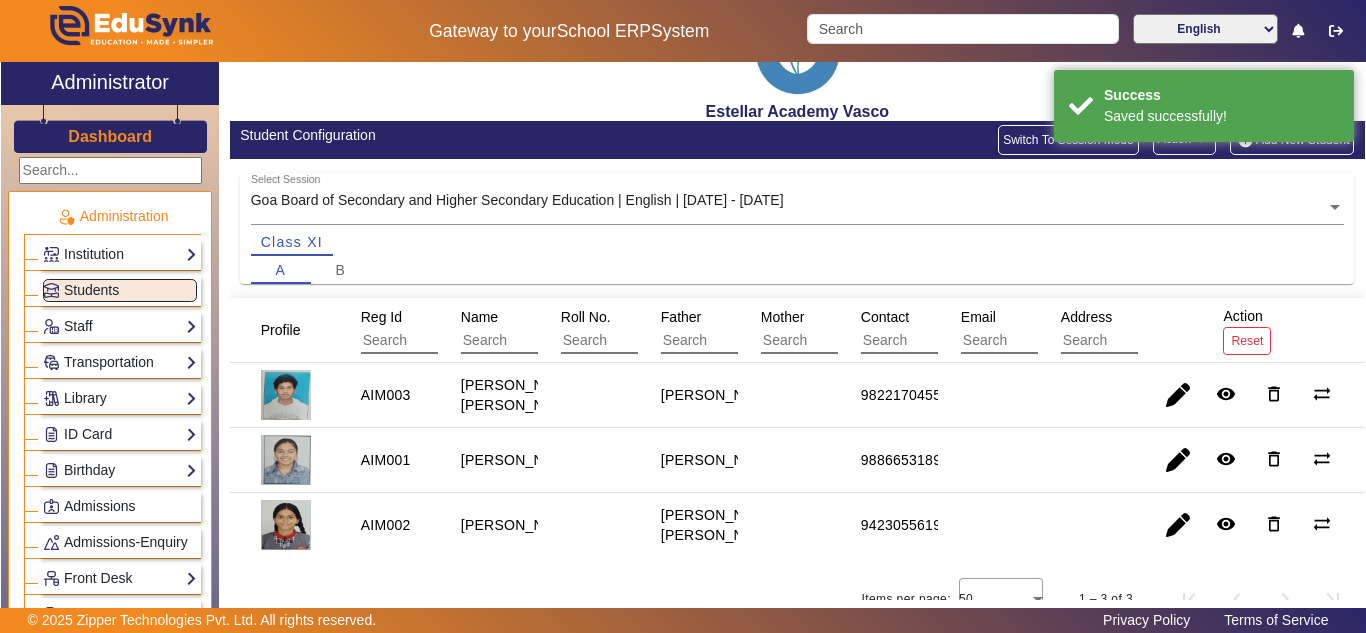 scroll, scrollTop: 100, scrollLeft: 0, axis: vertical 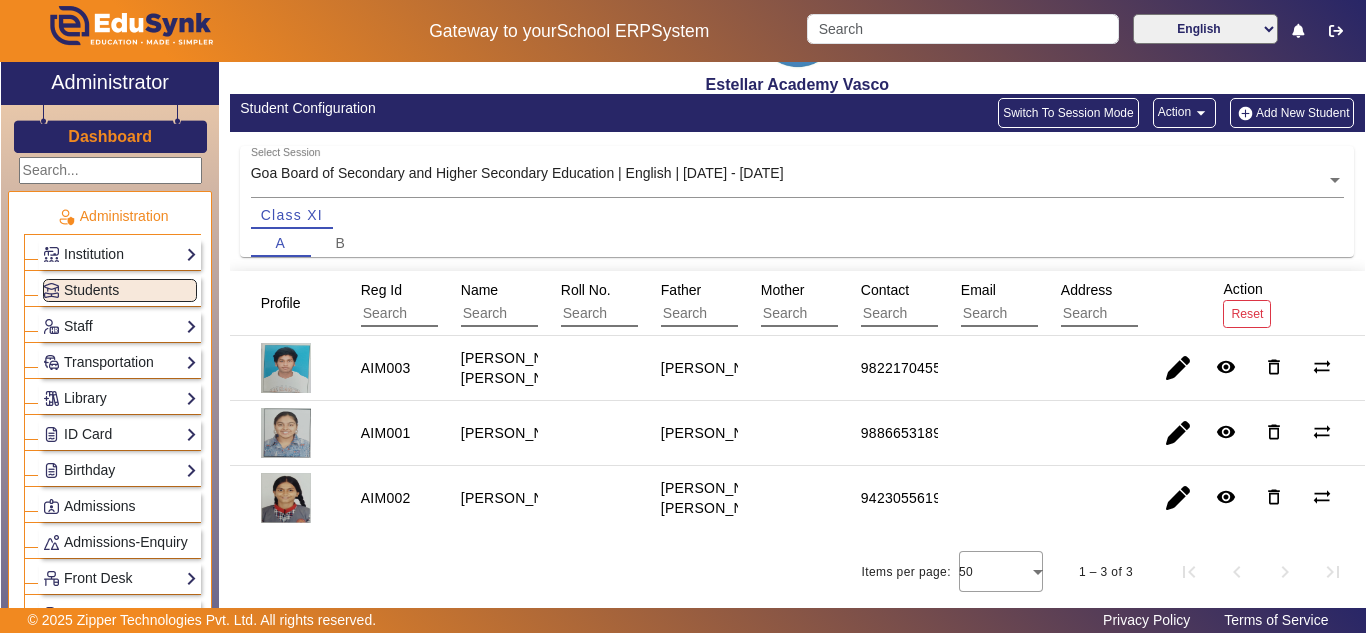 click on "Add New Student" 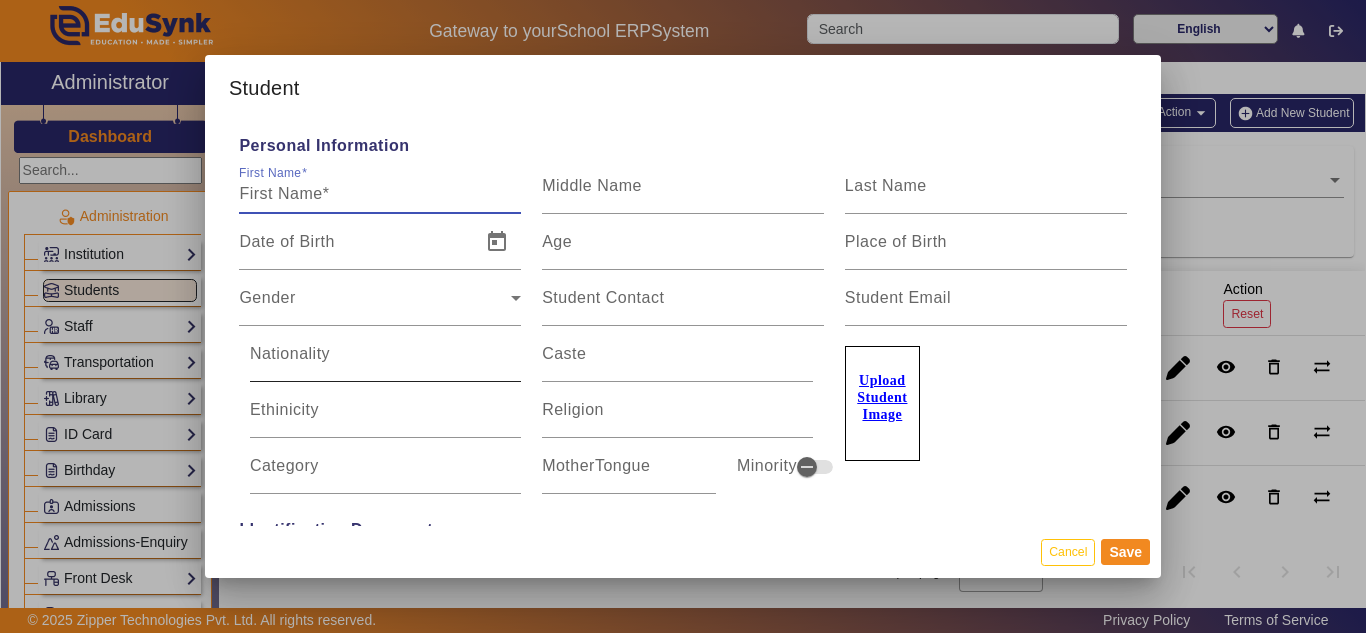 paste on "[PERSON_NAME]" 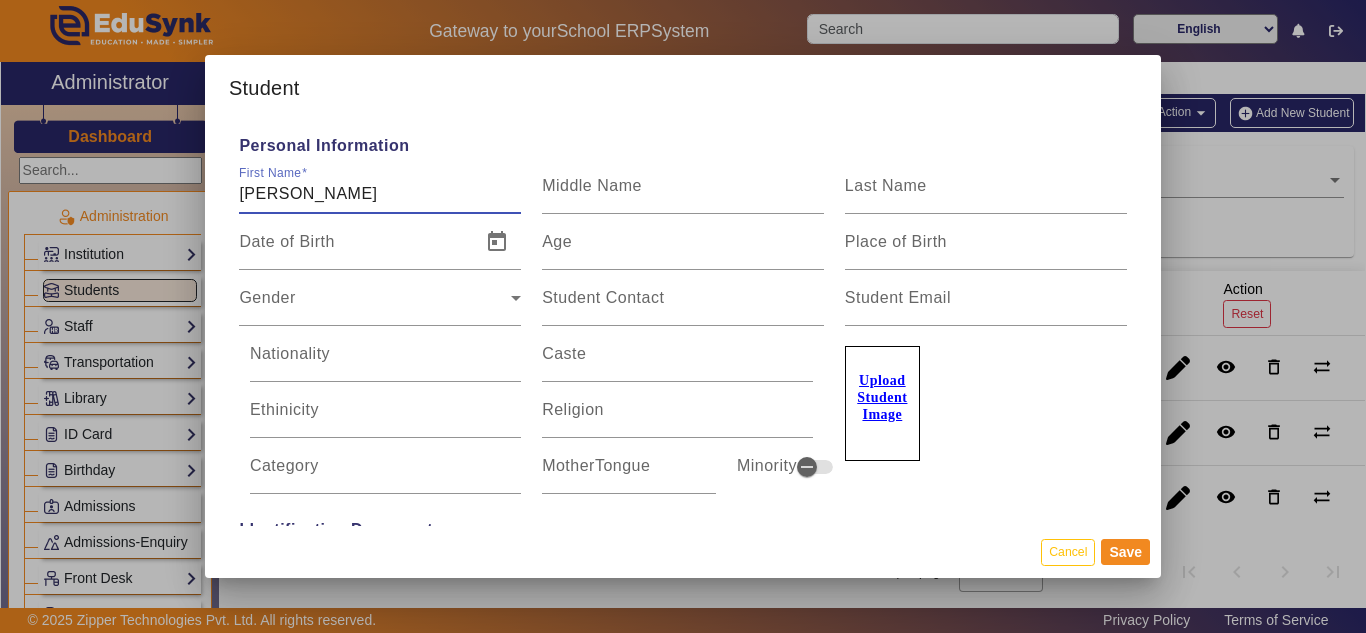 type on "[PERSON_NAME]" 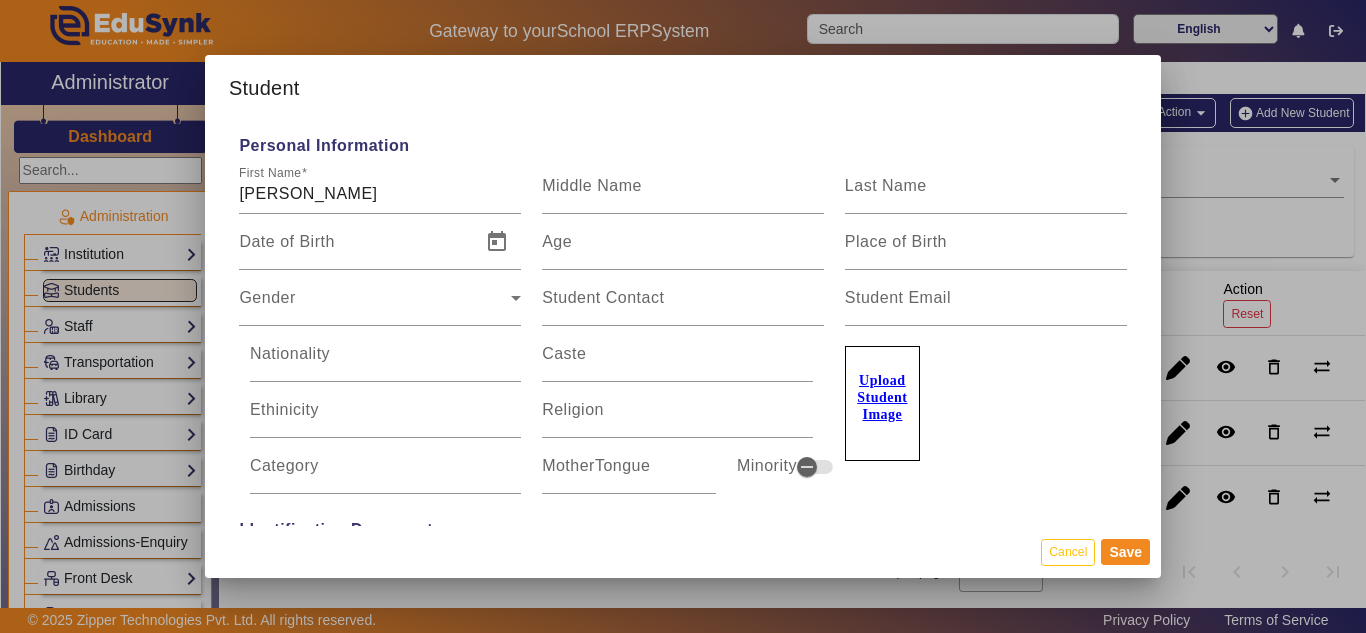 click on "Upload Student Image" at bounding box center [882, 397] 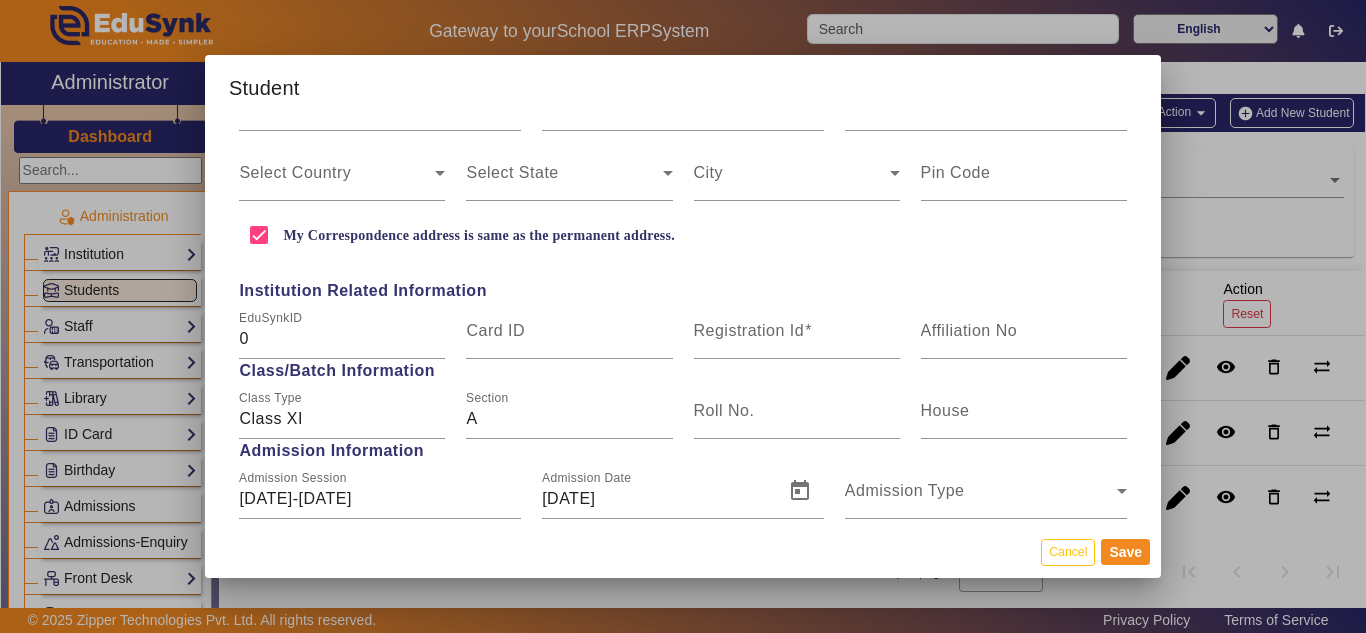 scroll, scrollTop: 600, scrollLeft: 0, axis: vertical 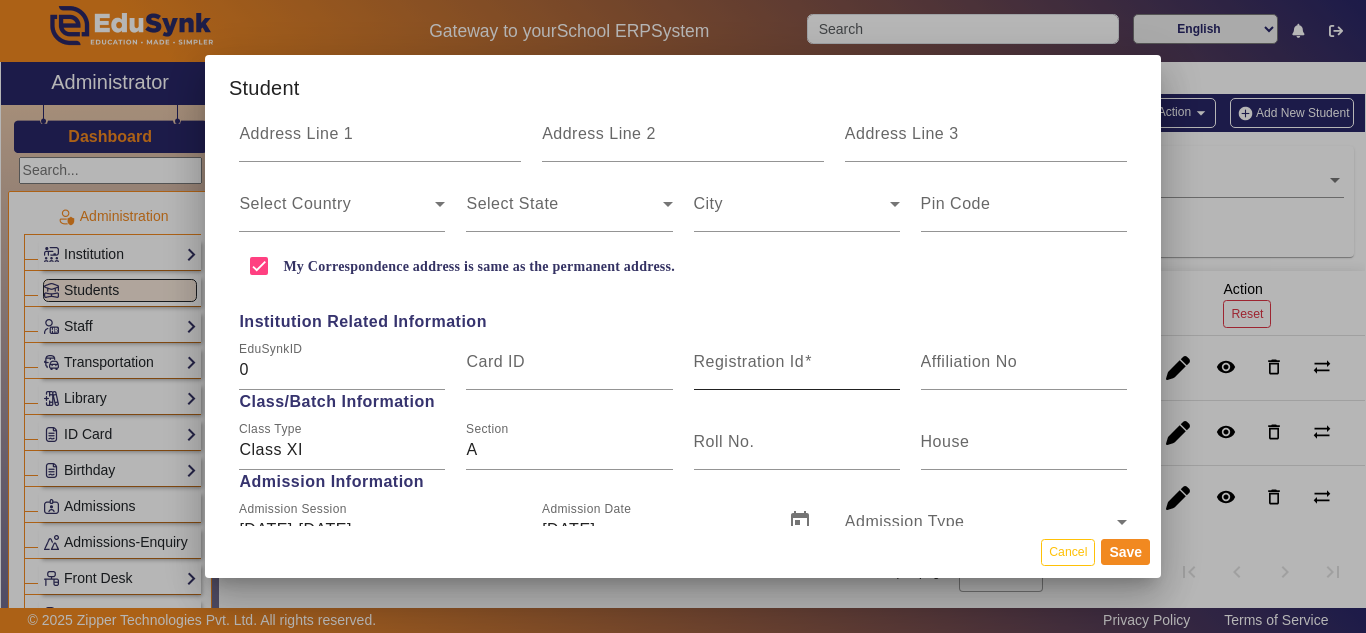 click on "Registration Id" at bounding box center (749, 361) 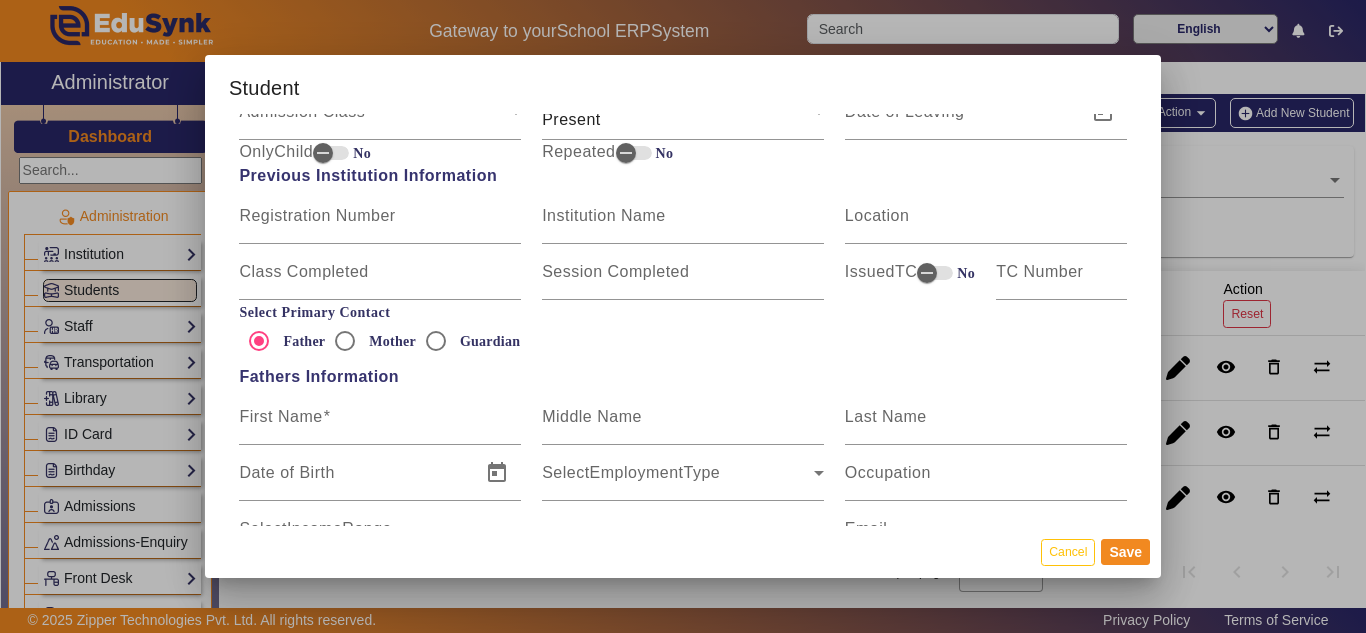 scroll, scrollTop: 1100, scrollLeft: 0, axis: vertical 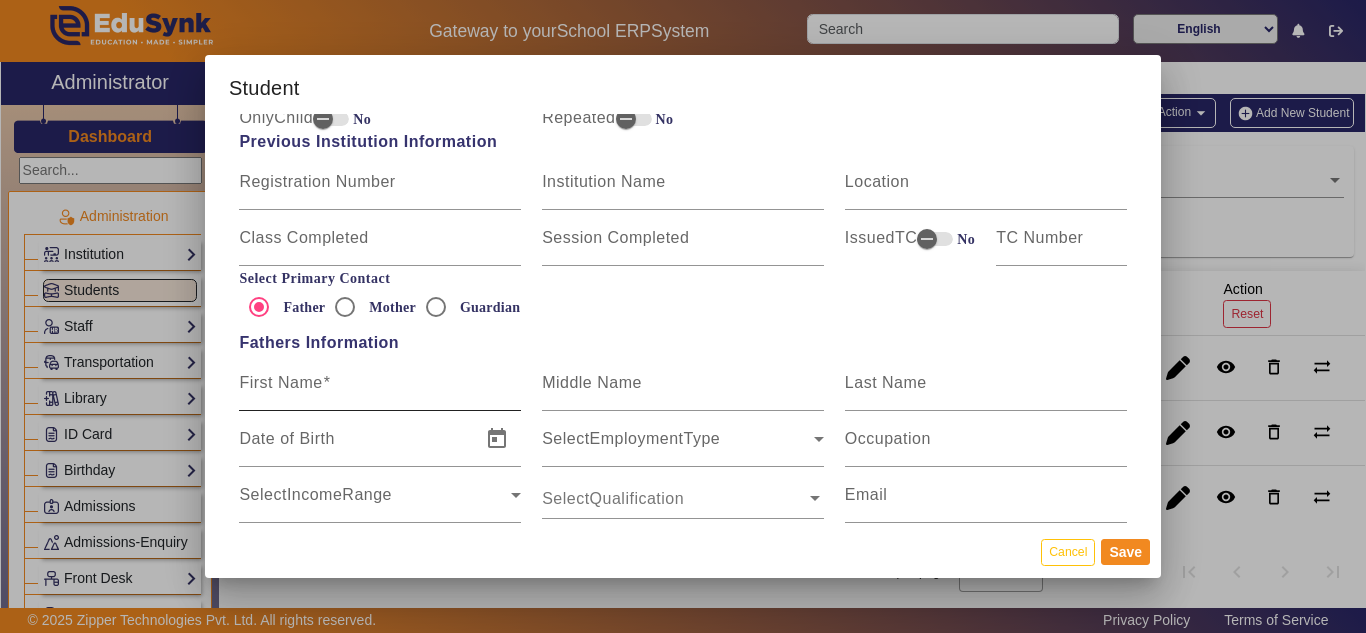 type on "AIM004" 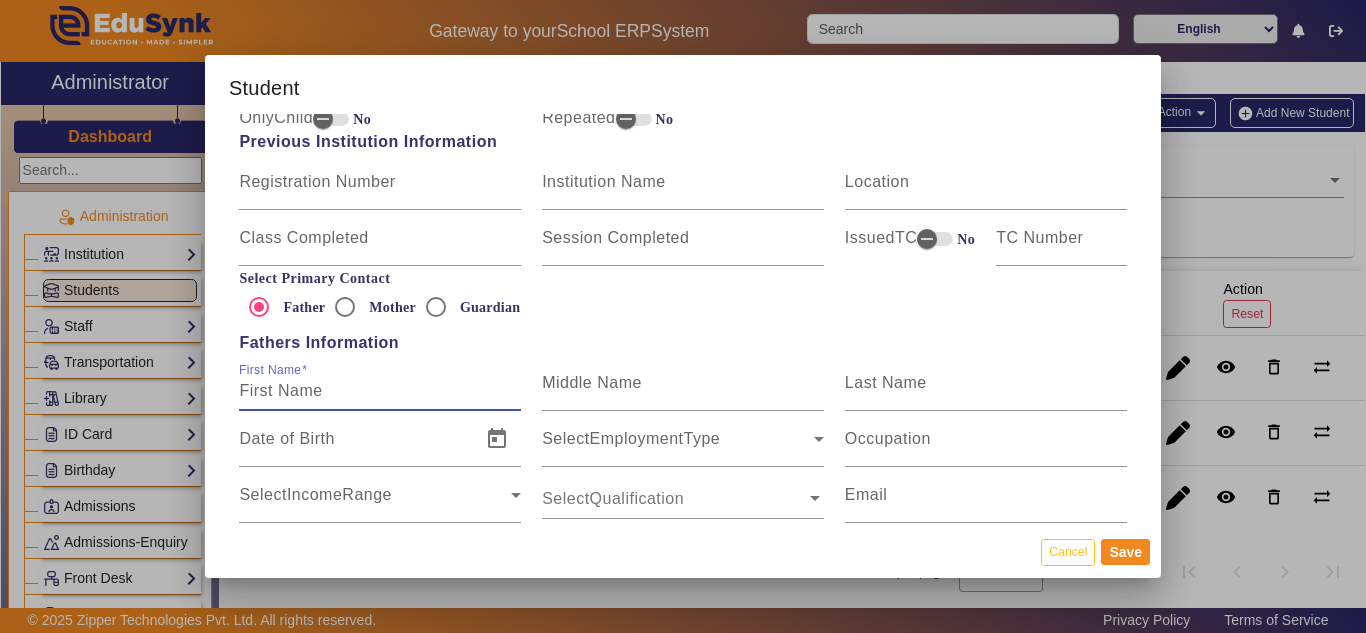 paste on "[PERSON_NAME]" 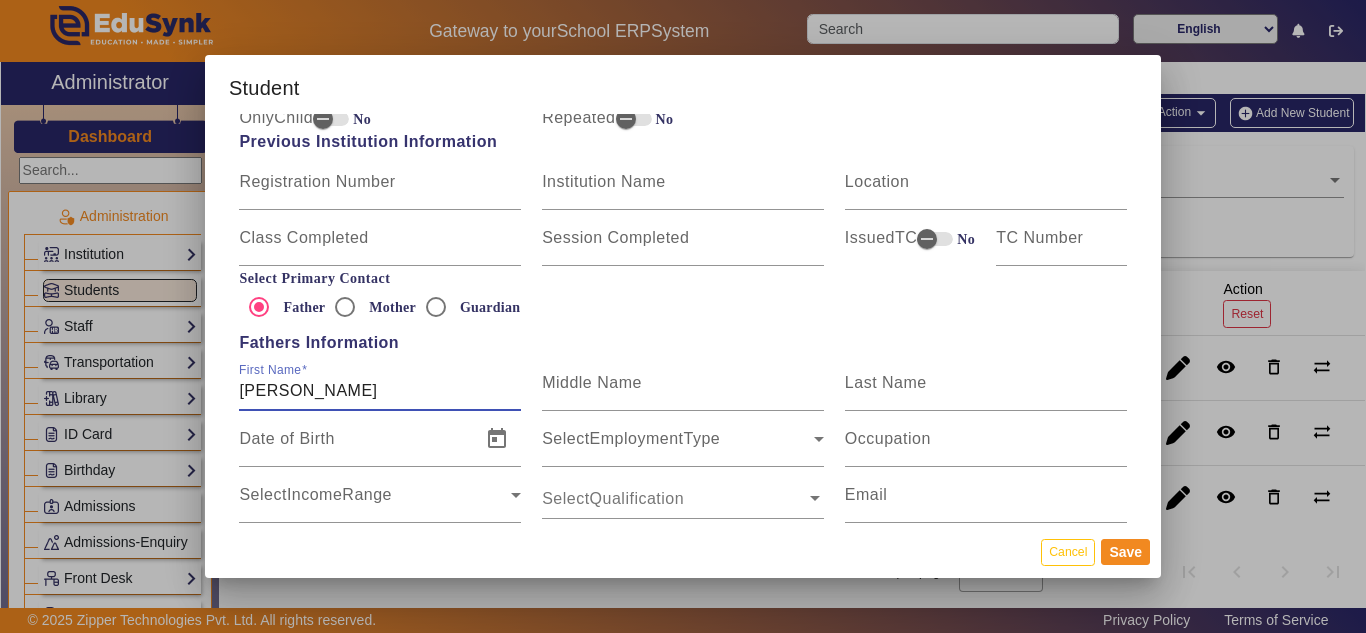 click on "[PERSON_NAME]" at bounding box center [380, 391] 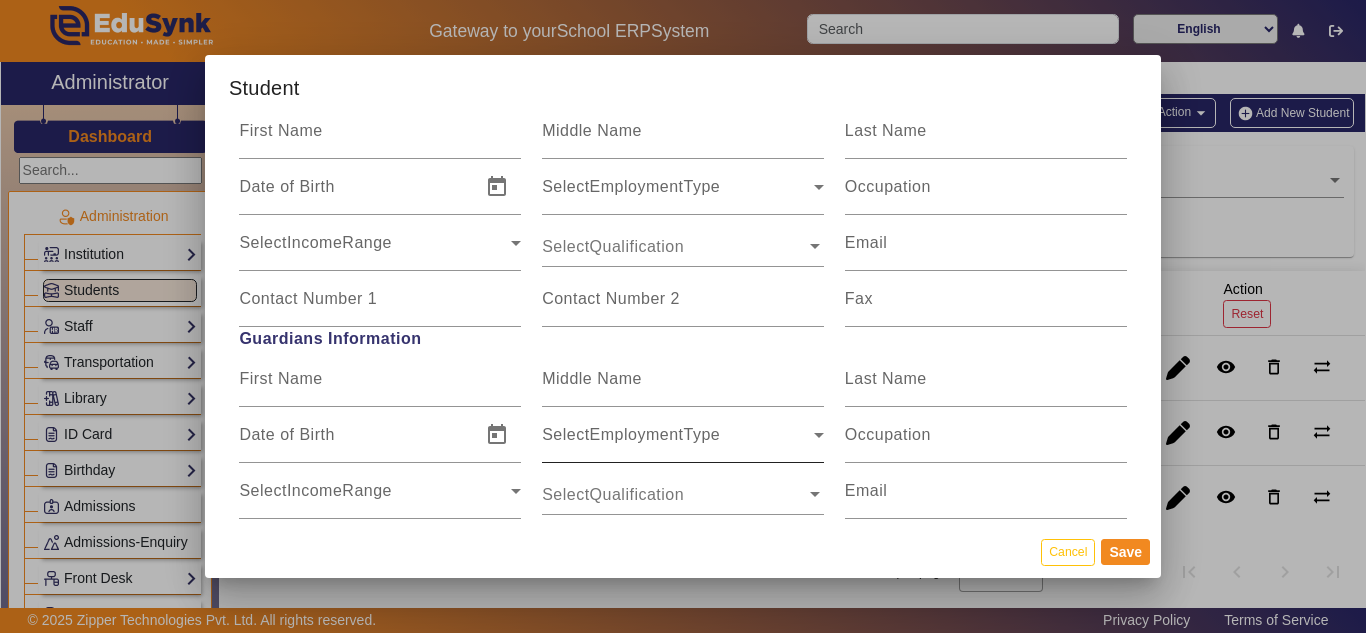 scroll, scrollTop: 1400, scrollLeft: 0, axis: vertical 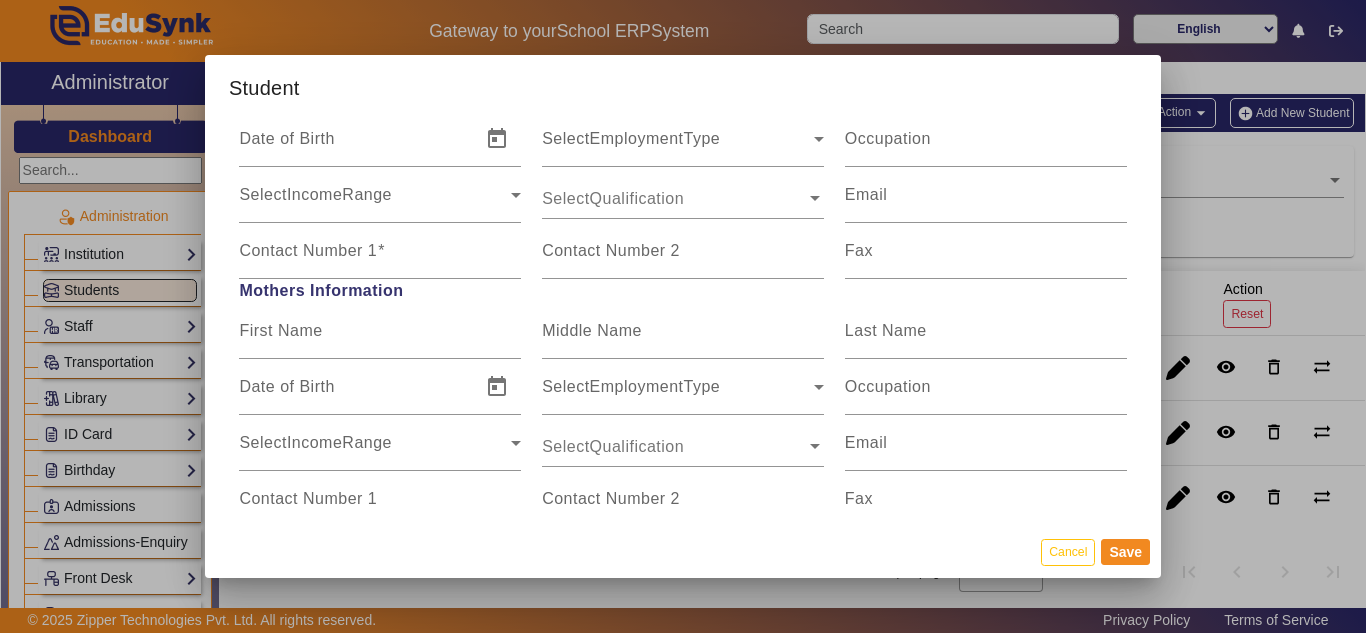type on "[PERSON_NAME]" 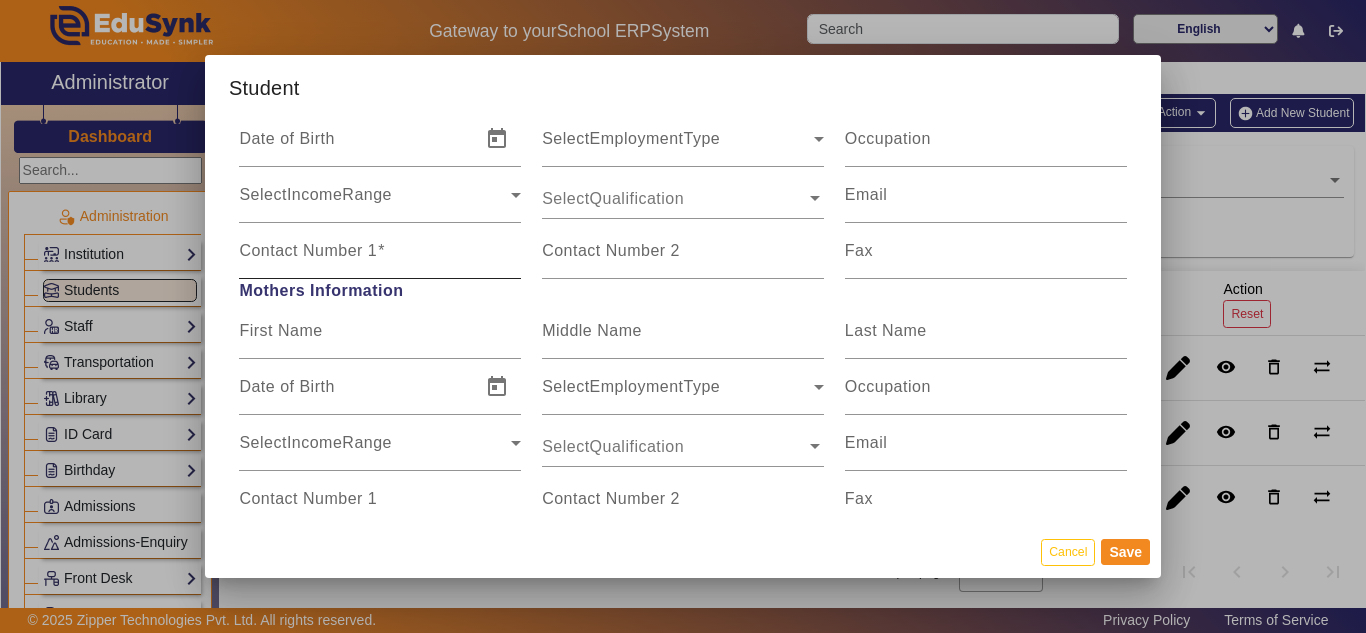 click on "Contact Number 1" at bounding box center (380, 251) 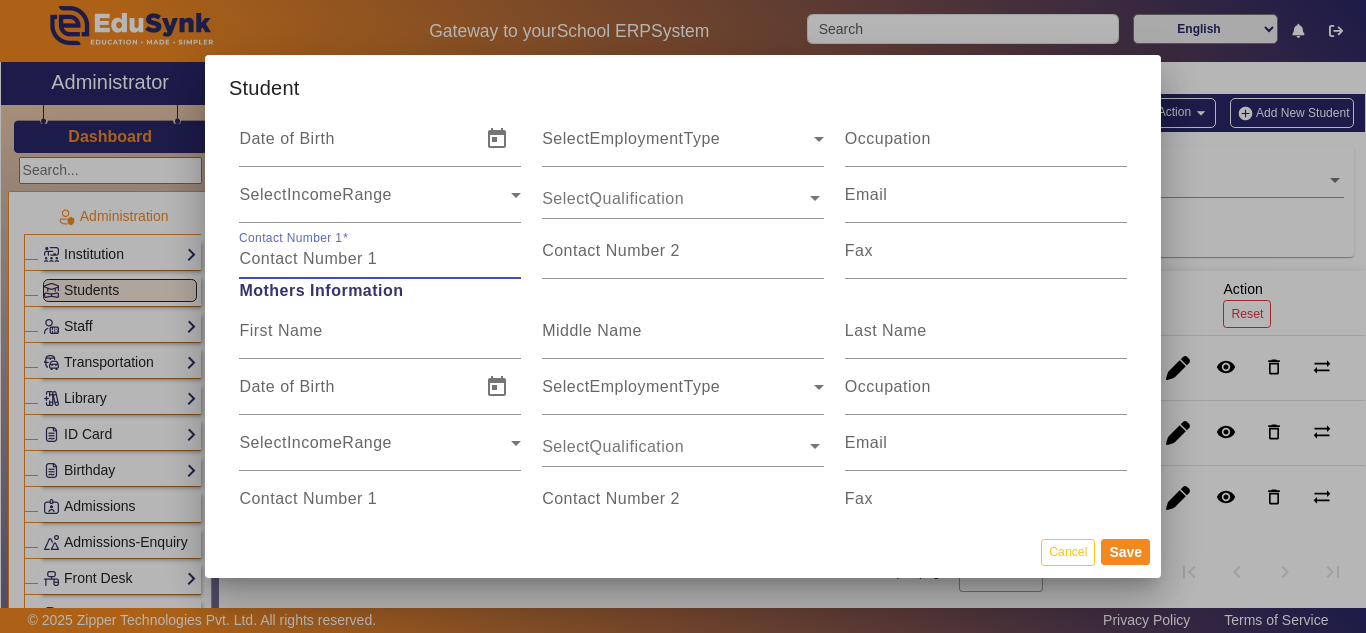 paste on "9665925584" 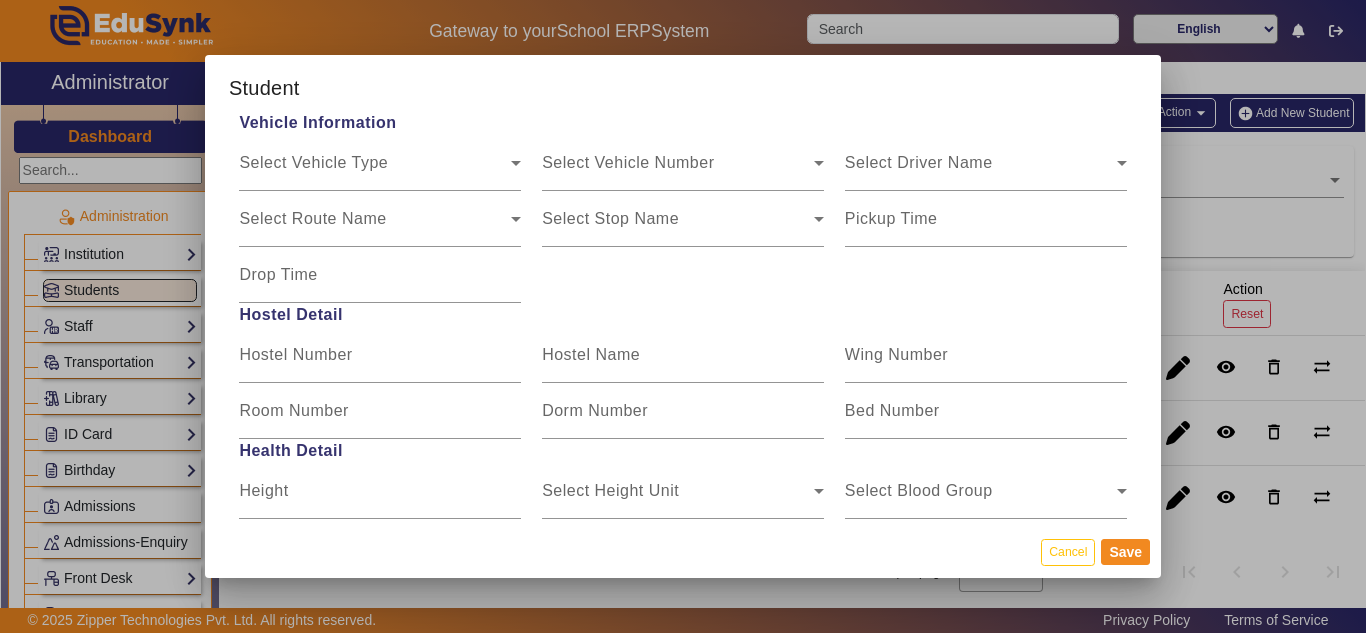 scroll, scrollTop: 2400, scrollLeft: 0, axis: vertical 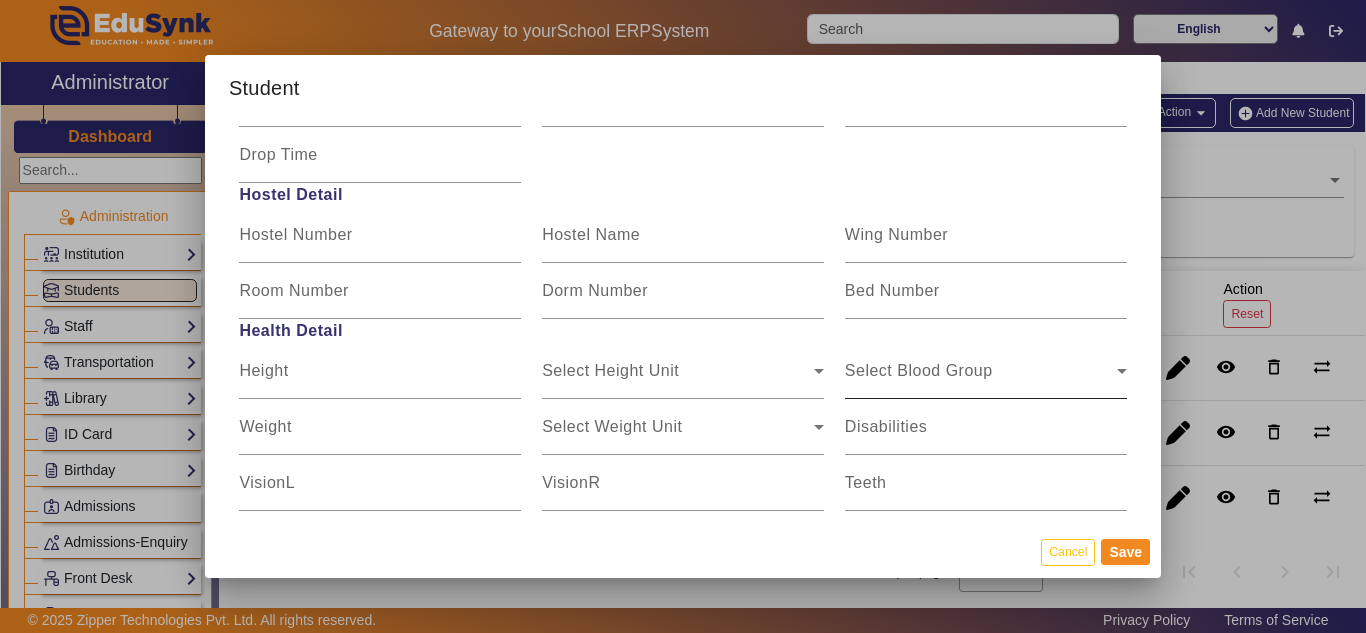 type on "9665925584" 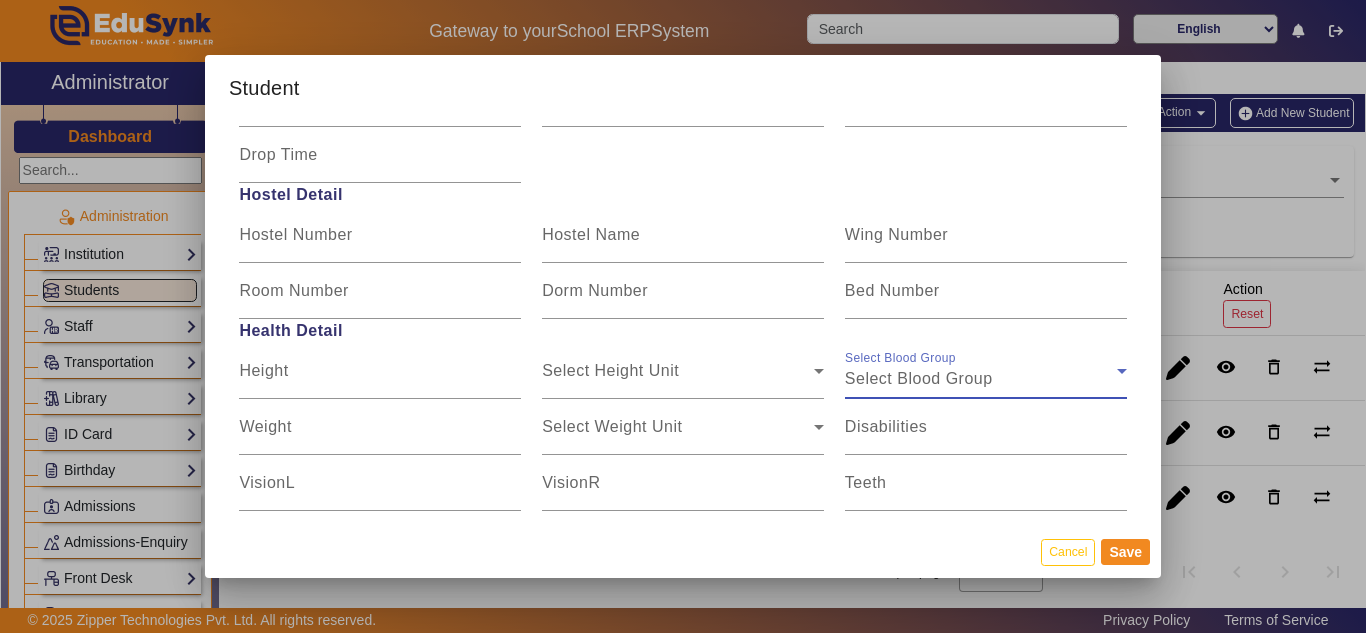 click on "Select Blood Group" at bounding box center [919, 378] 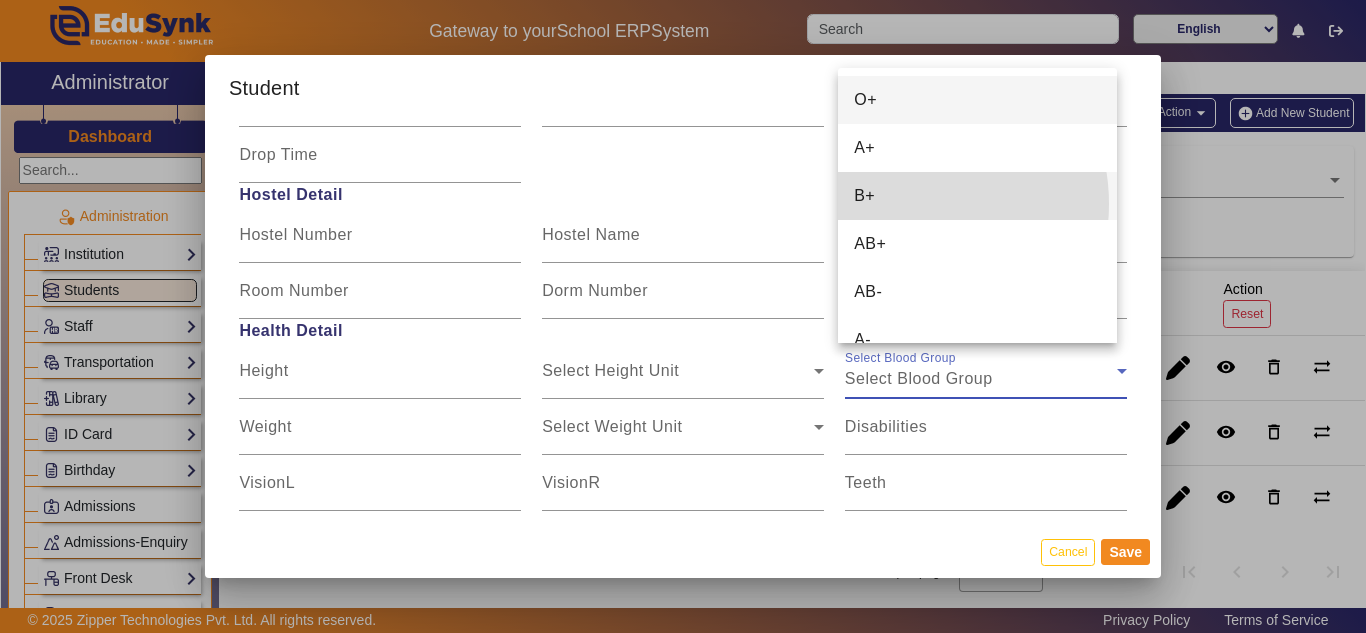 click on "B+" at bounding box center (977, 196) 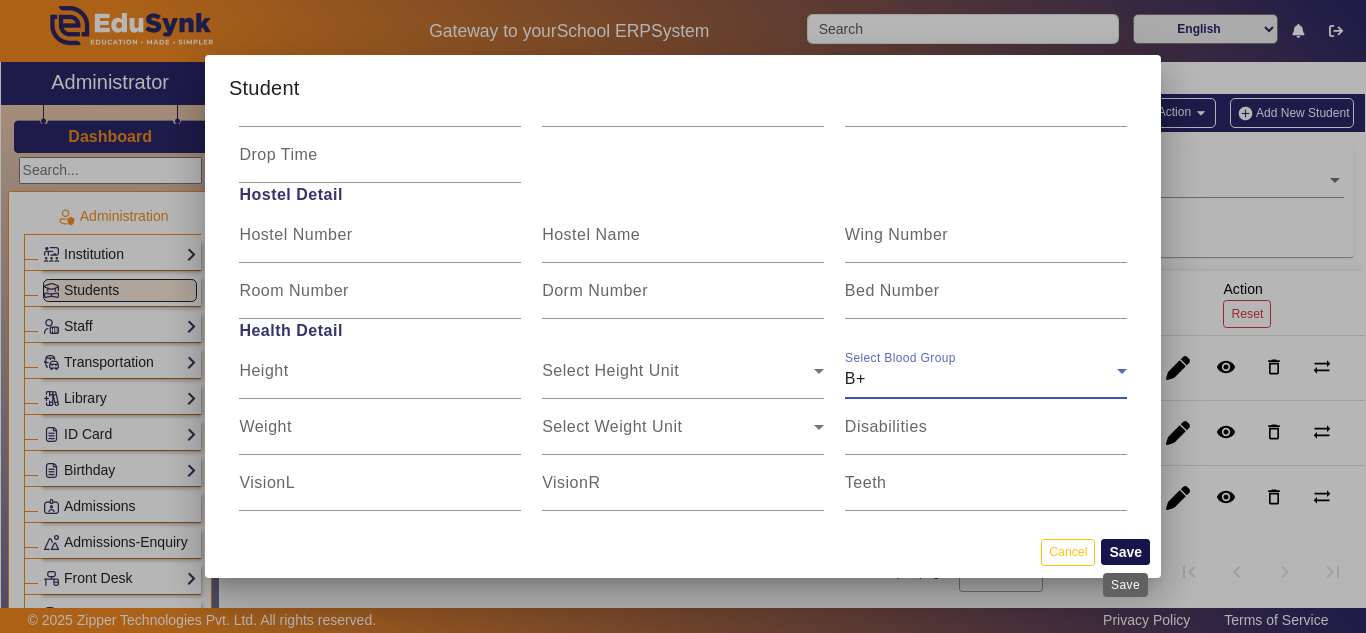 click on "Save" at bounding box center [1125, 552] 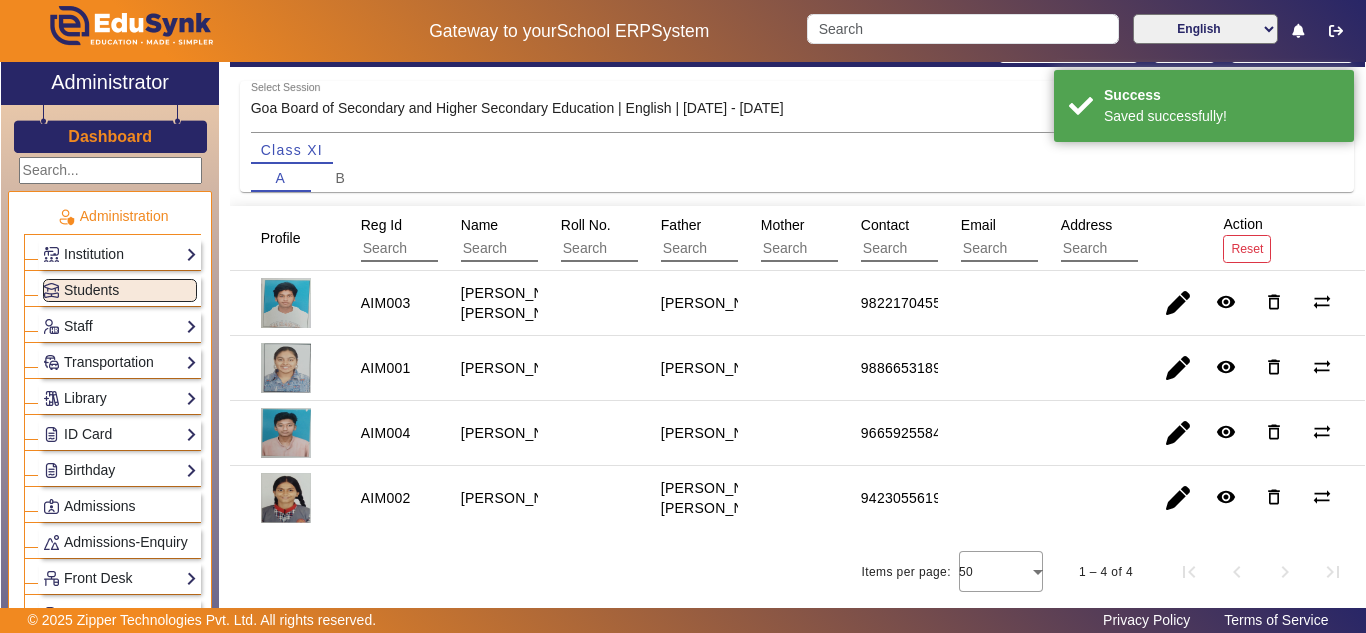 scroll, scrollTop: 217, scrollLeft: 0, axis: vertical 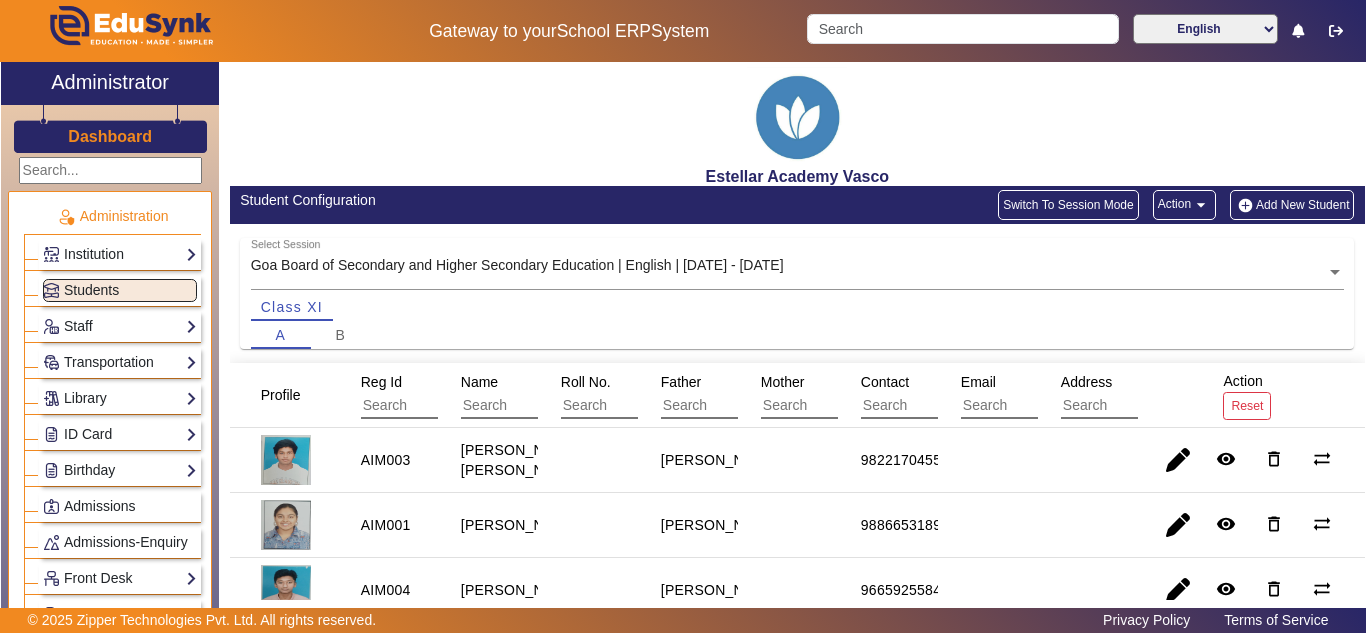 click on "Add New Student" 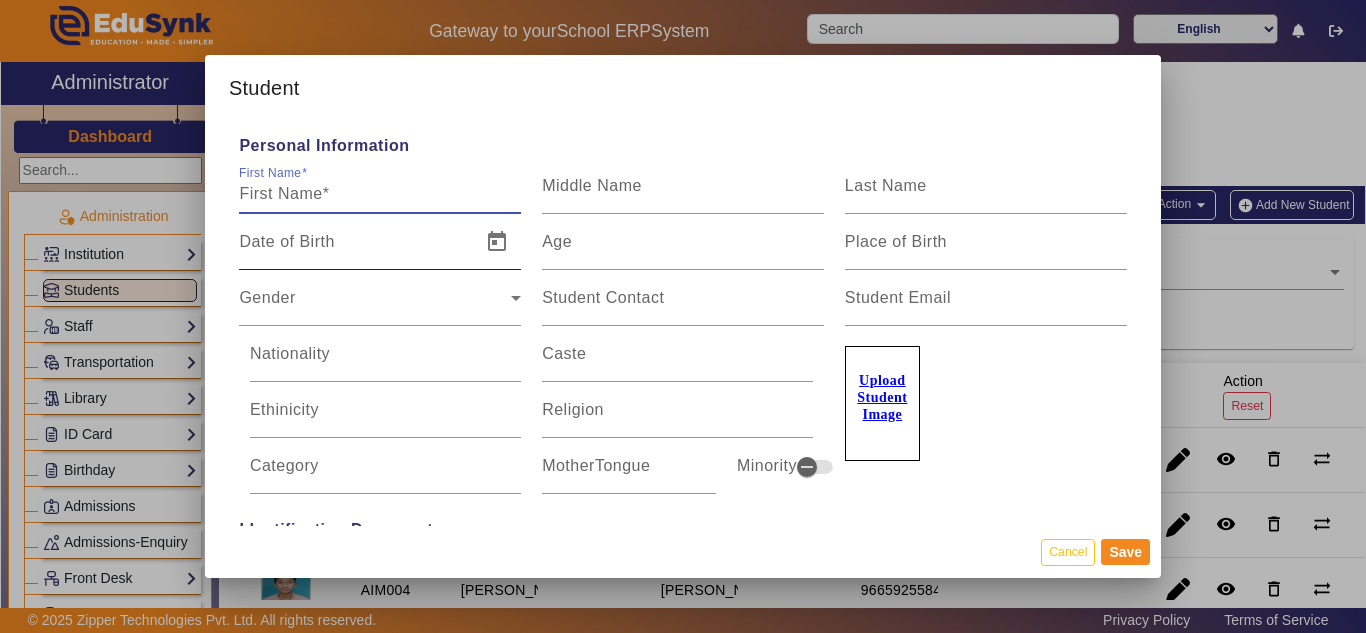 paste on "[PERSON_NAME]" 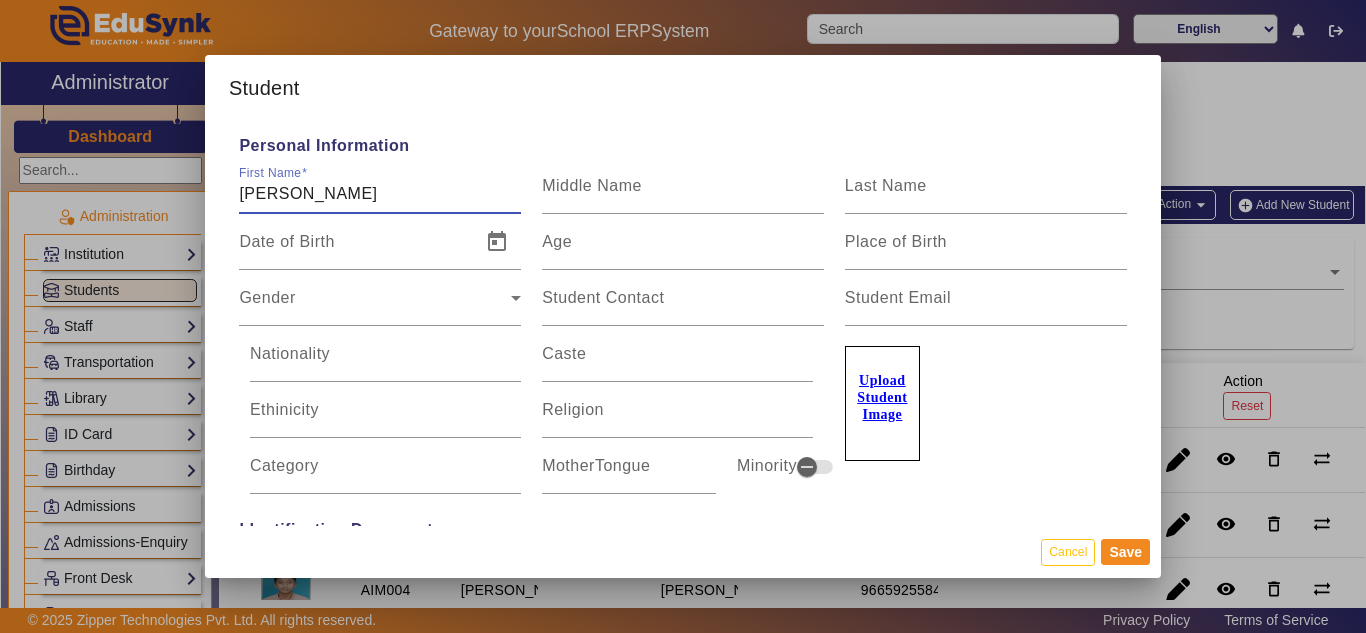 type on "[PERSON_NAME]" 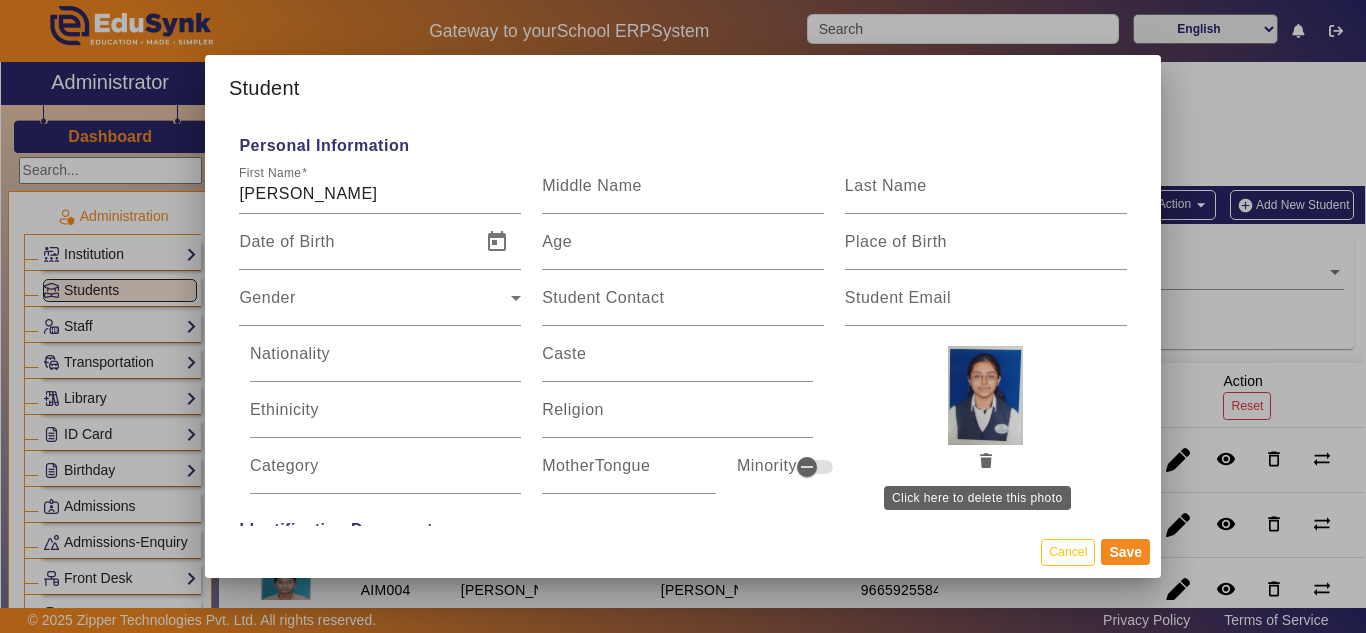click at bounding box center (985, 462) 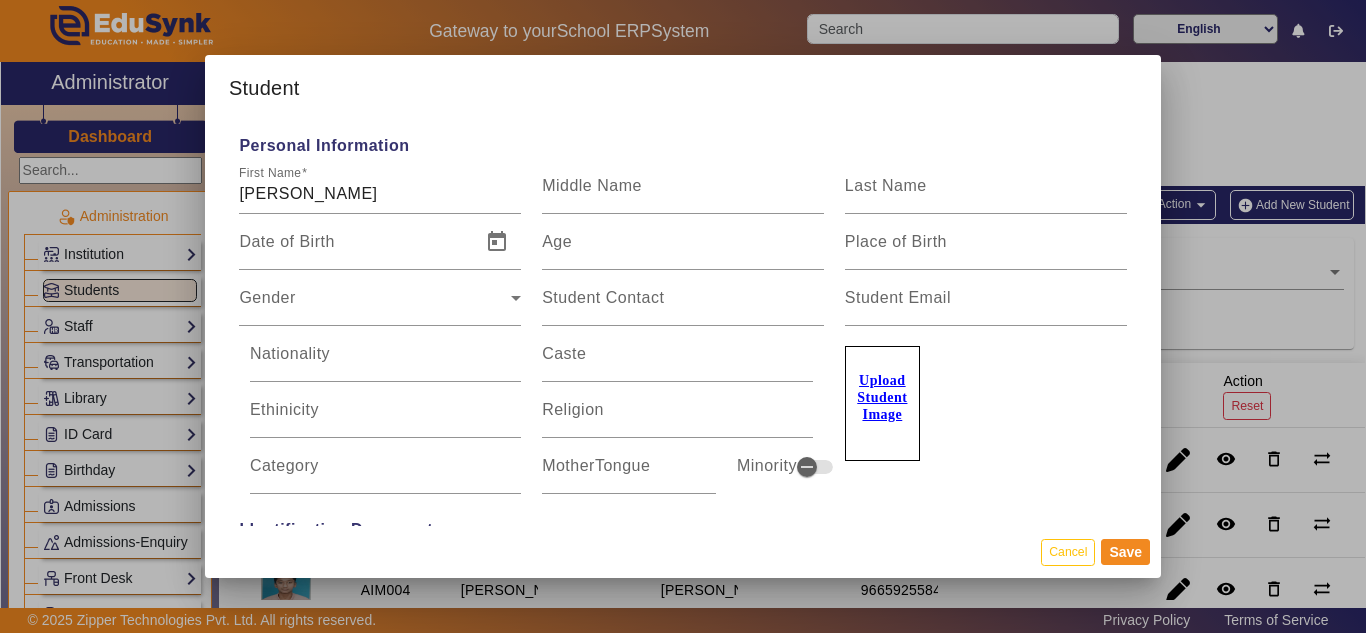 click on "Upload Student Image" at bounding box center (882, 397) 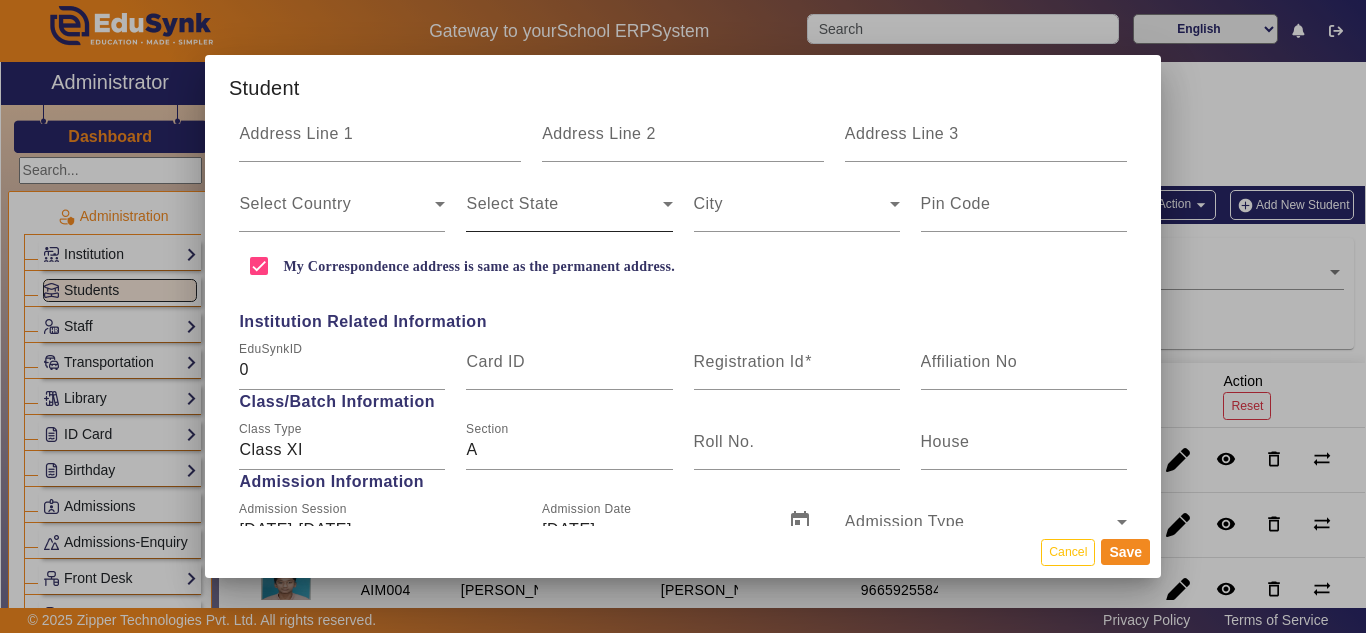 scroll, scrollTop: 700, scrollLeft: 0, axis: vertical 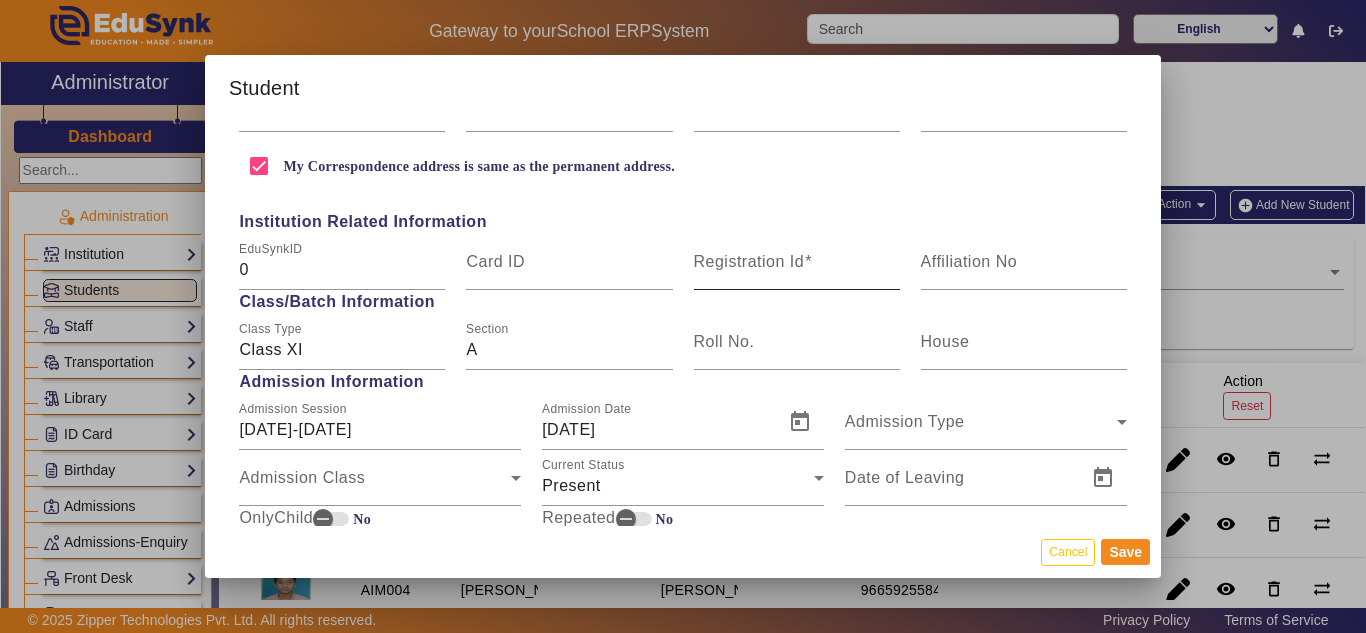 click on "Registration Id" at bounding box center (749, 261) 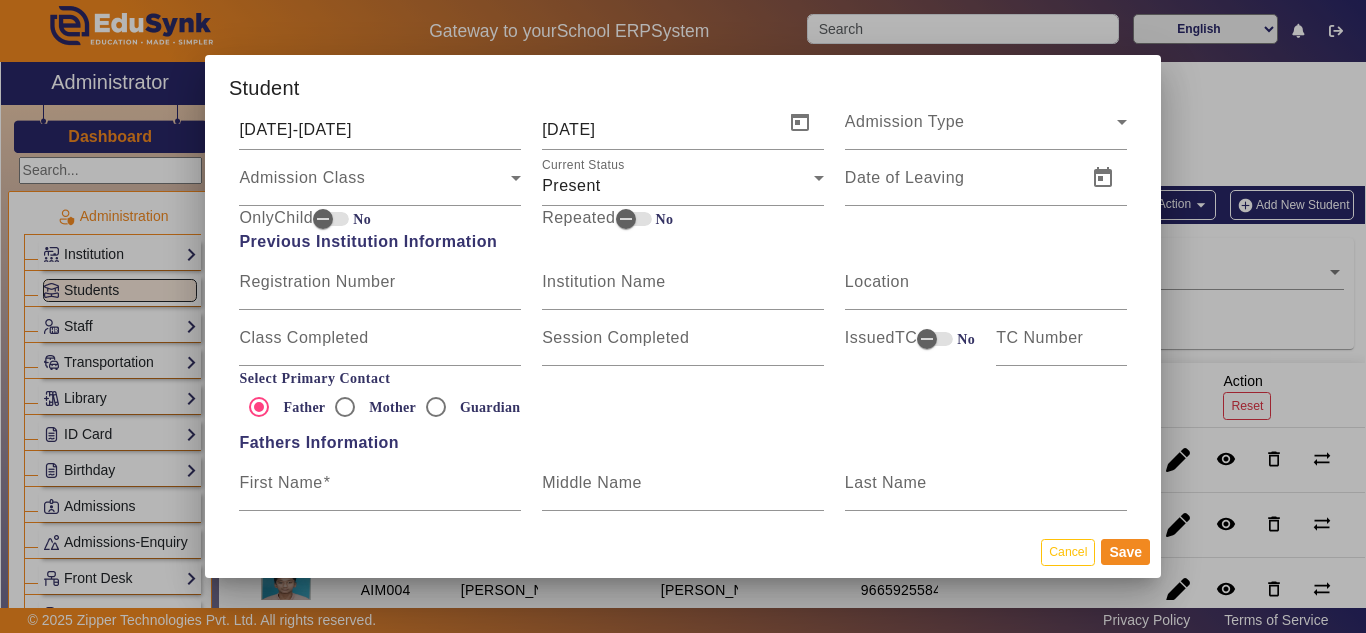 scroll, scrollTop: 1100, scrollLeft: 0, axis: vertical 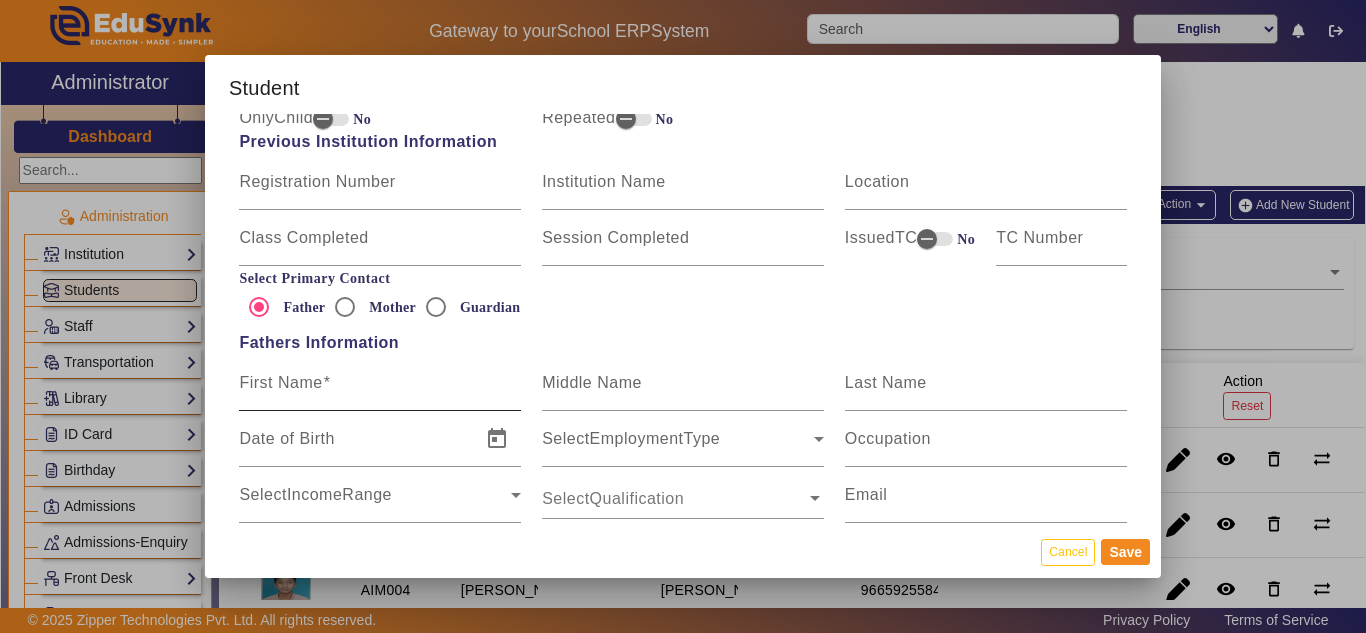 type on "AIM005" 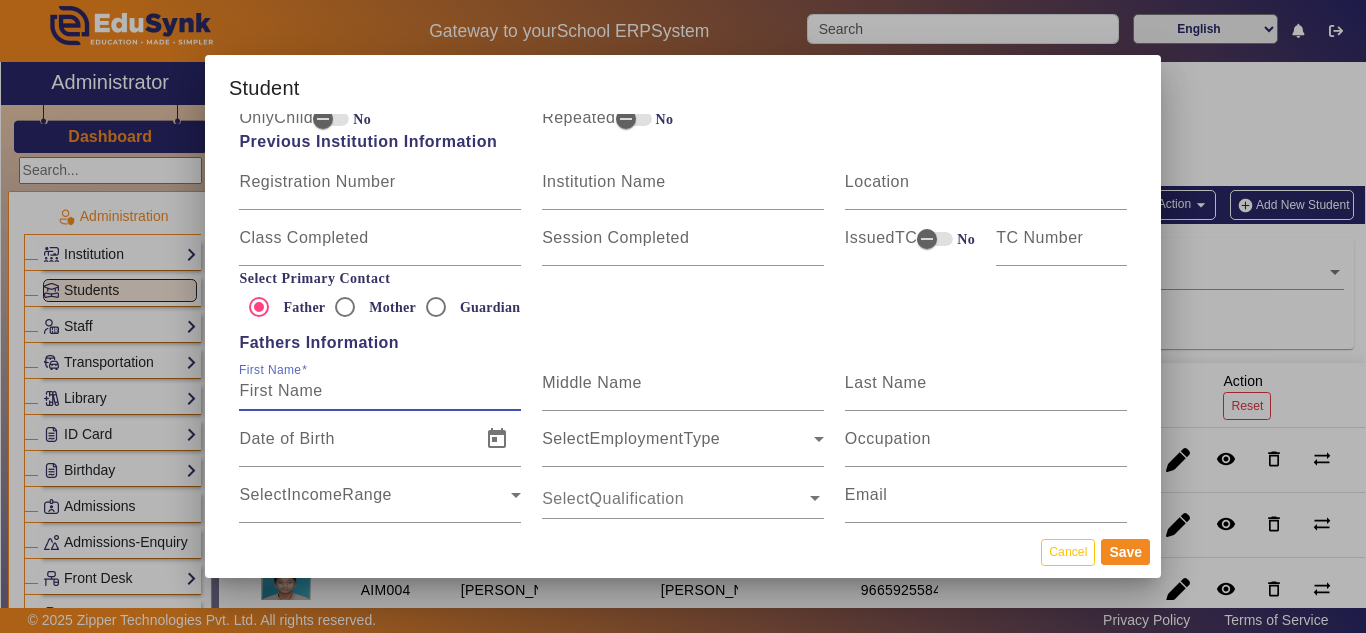 paste on "[PERSON_NAME]" 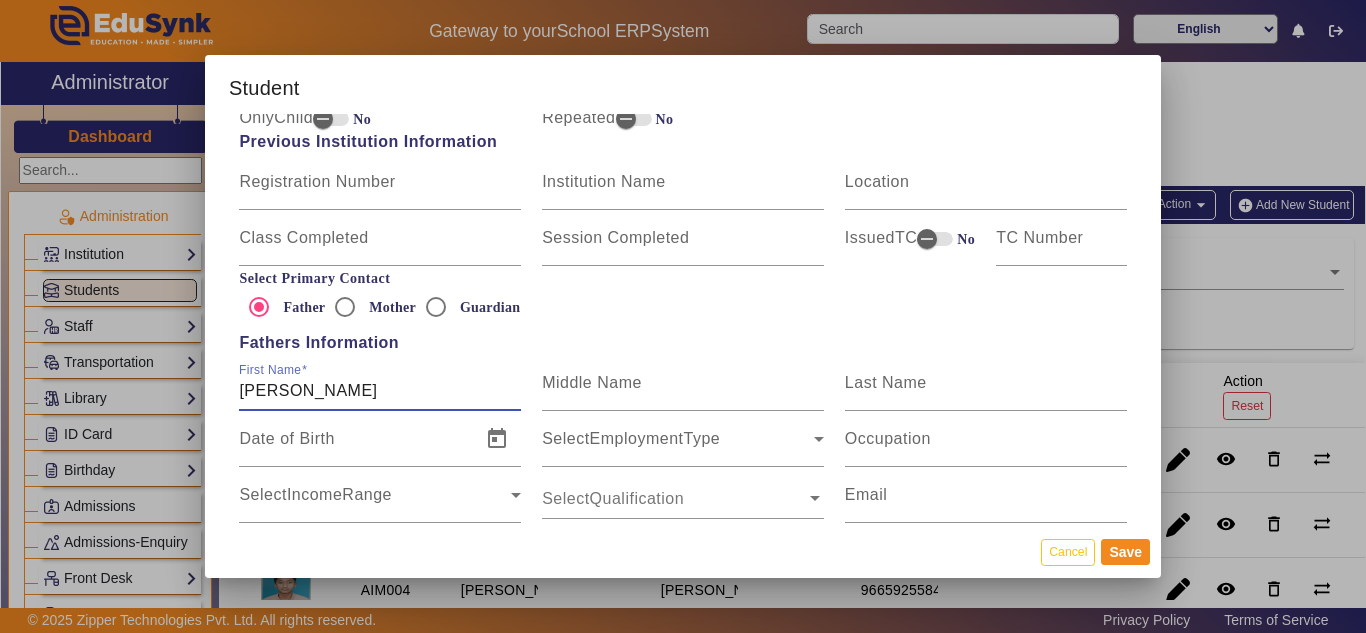 click on "[PERSON_NAME]" at bounding box center [380, 391] 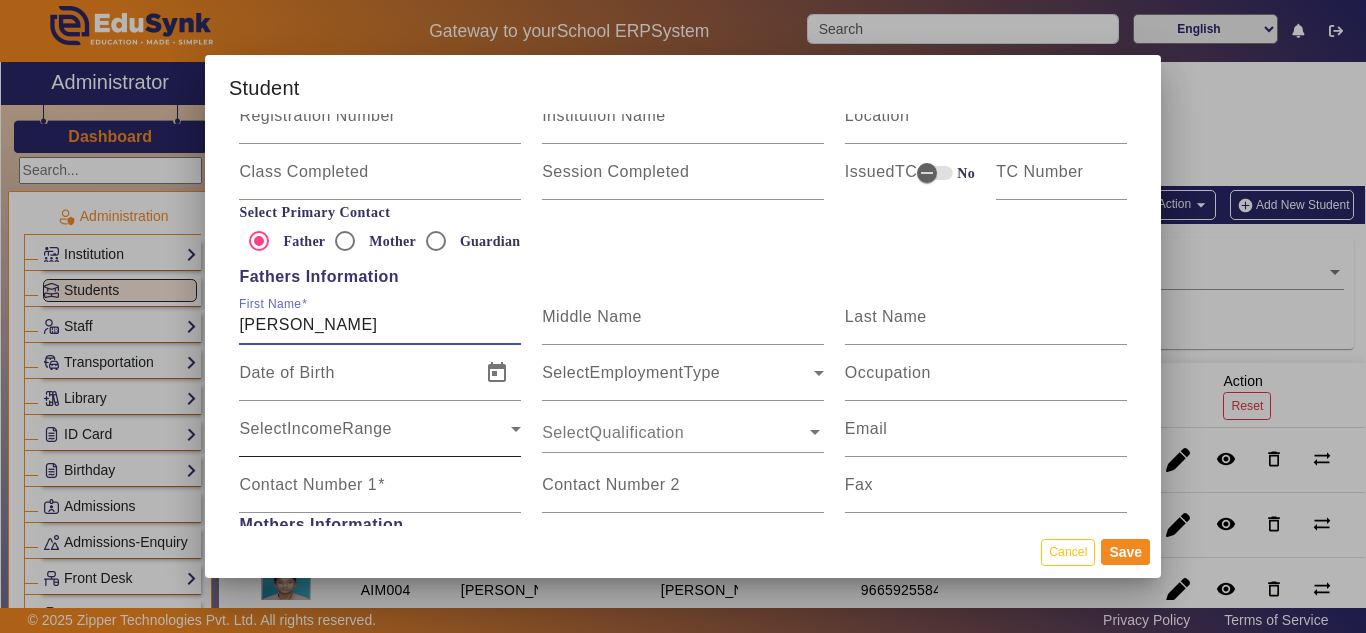 scroll, scrollTop: 1200, scrollLeft: 0, axis: vertical 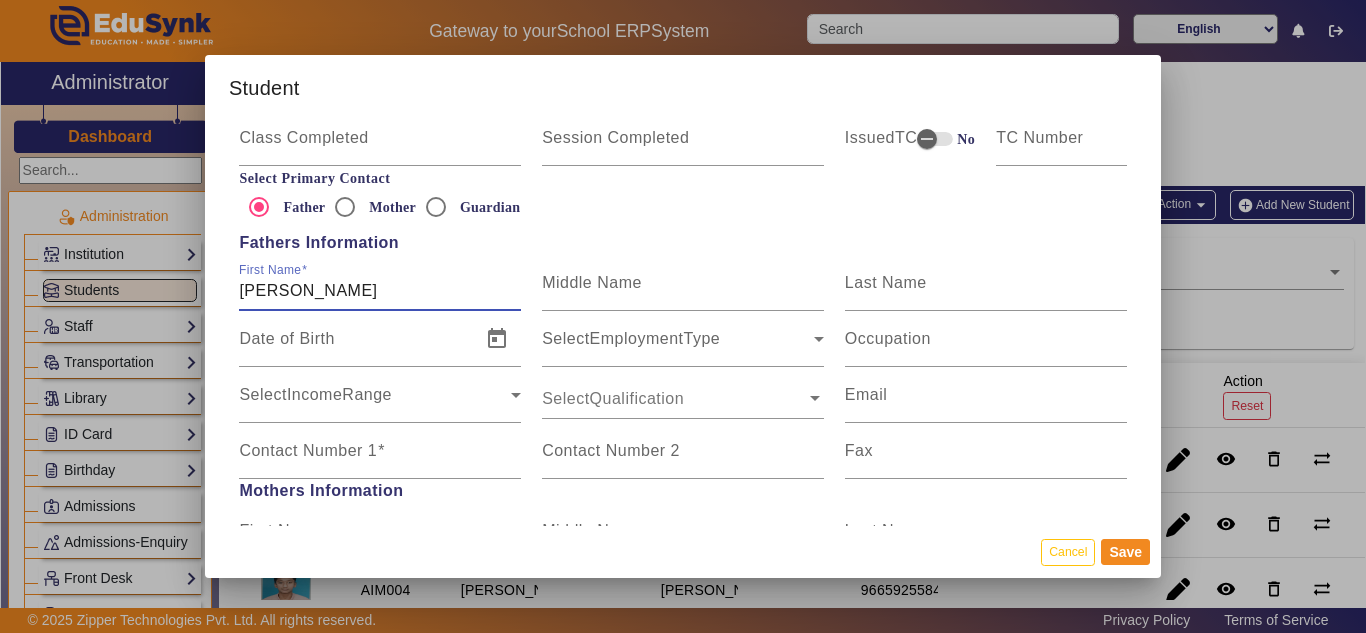 type on "[PERSON_NAME]" 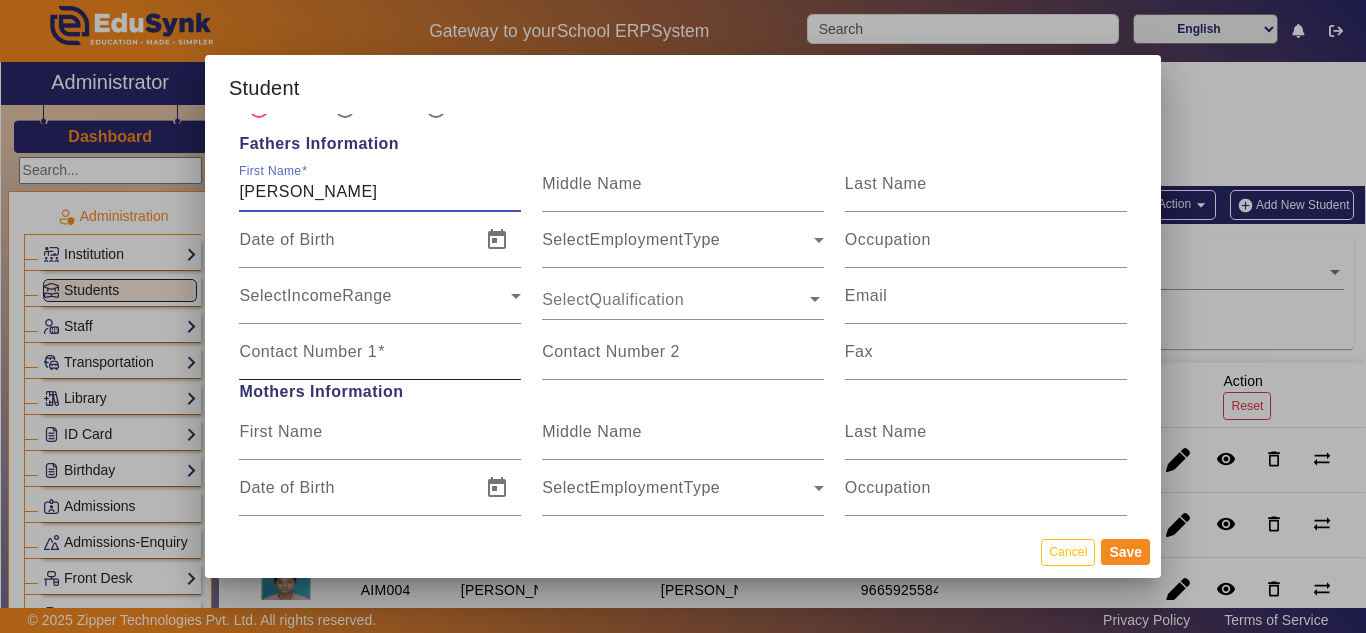 scroll, scrollTop: 1300, scrollLeft: 0, axis: vertical 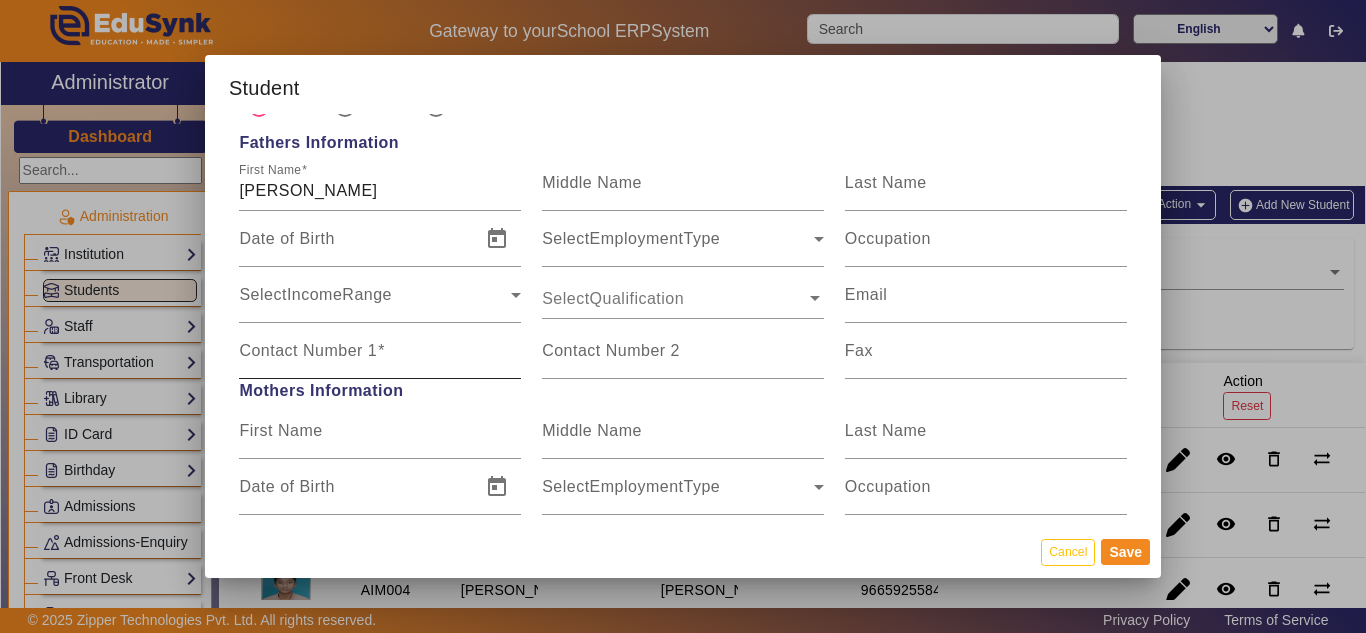 drag, startPoint x: 347, startPoint y: 332, endPoint x: 336, endPoint y: 338, distance: 12.529964 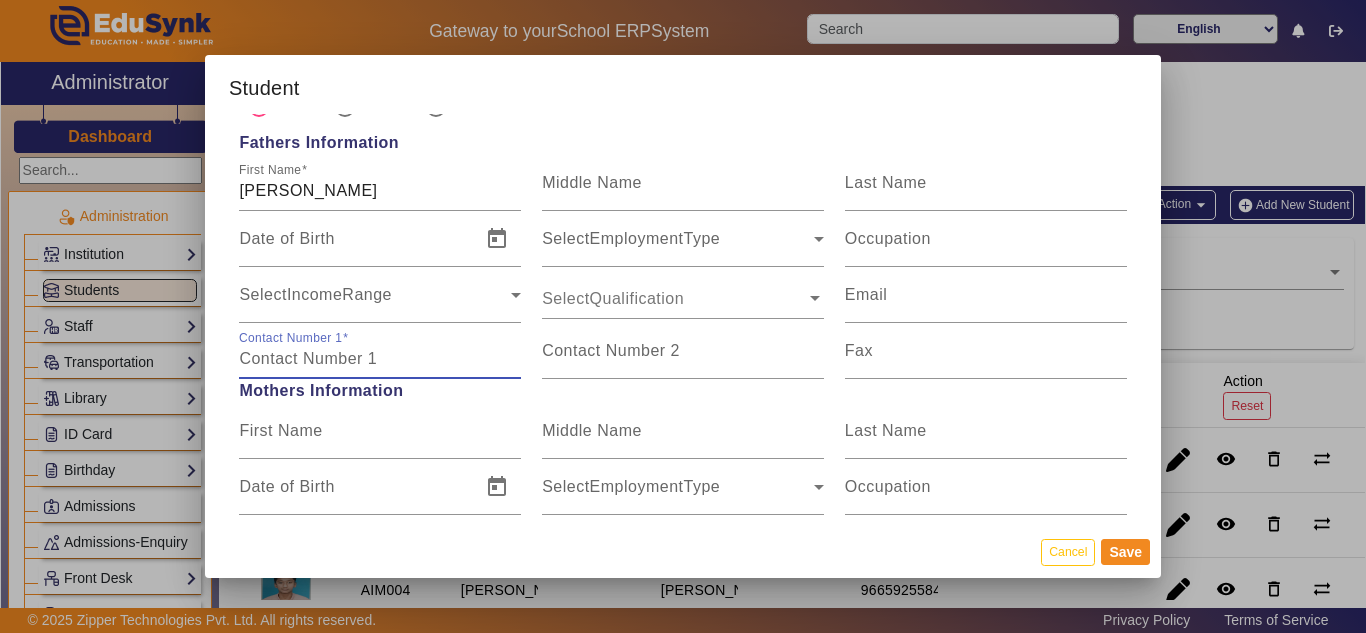 paste on "9730089417" 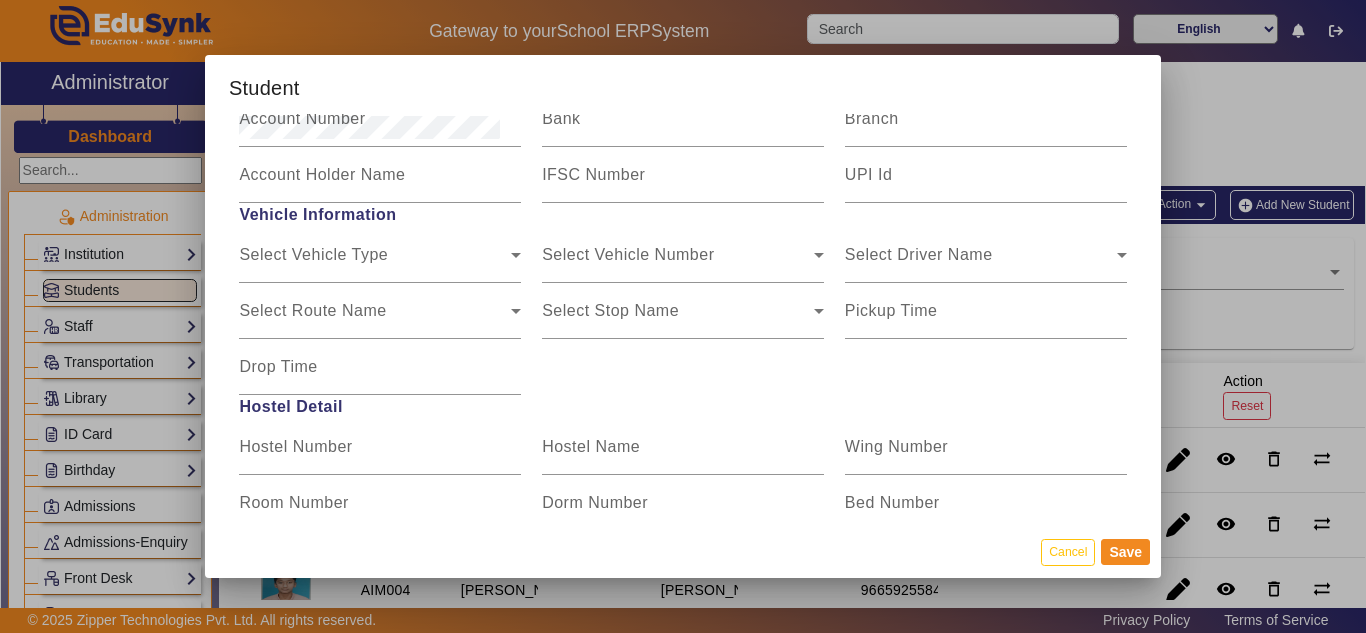 scroll, scrollTop: 2200, scrollLeft: 0, axis: vertical 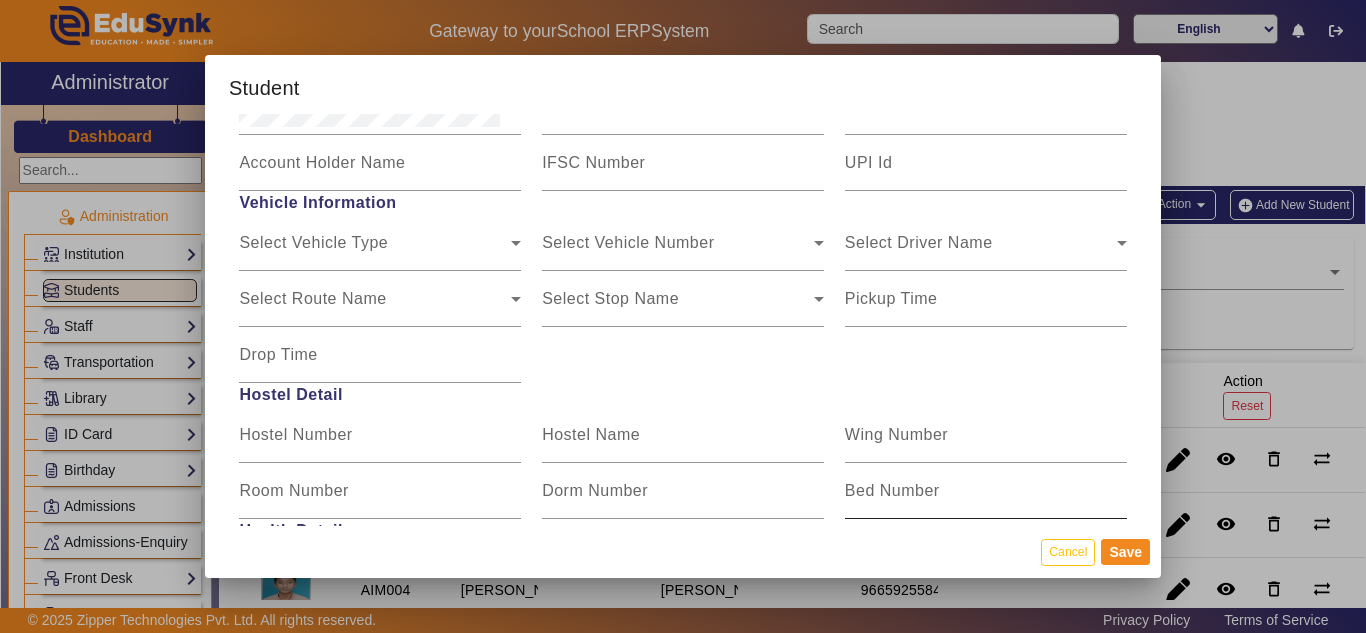 type on "9730089417" 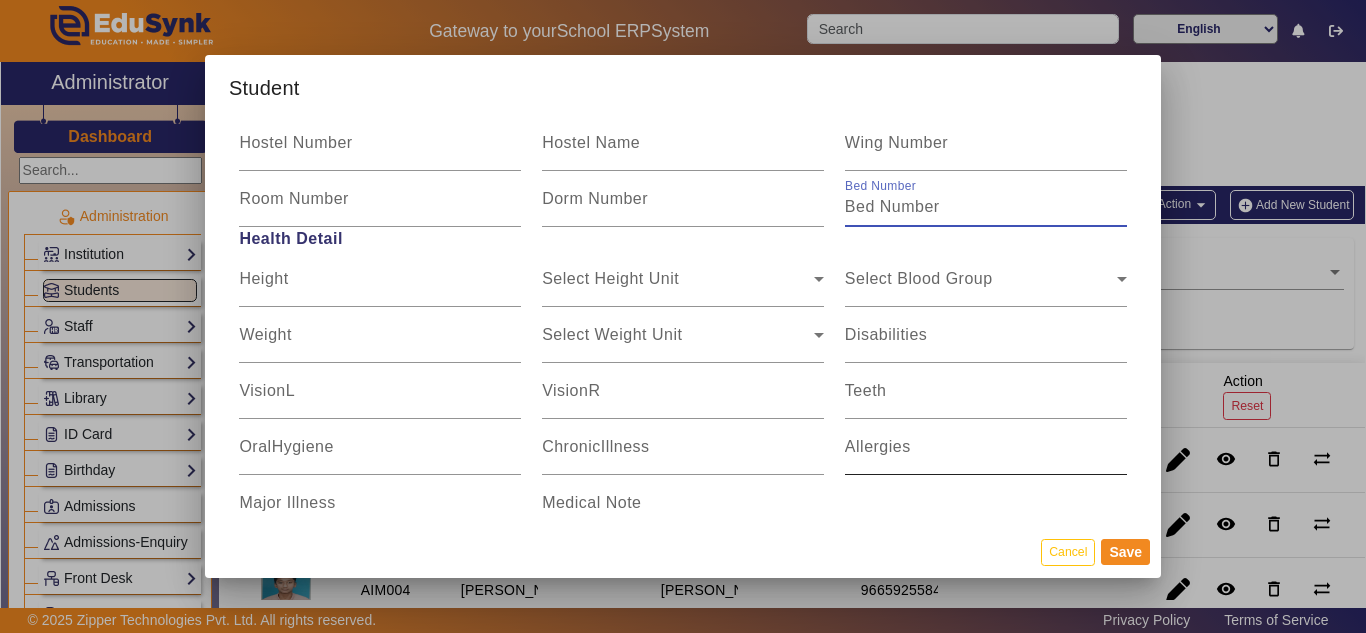 scroll, scrollTop: 2500, scrollLeft: 0, axis: vertical 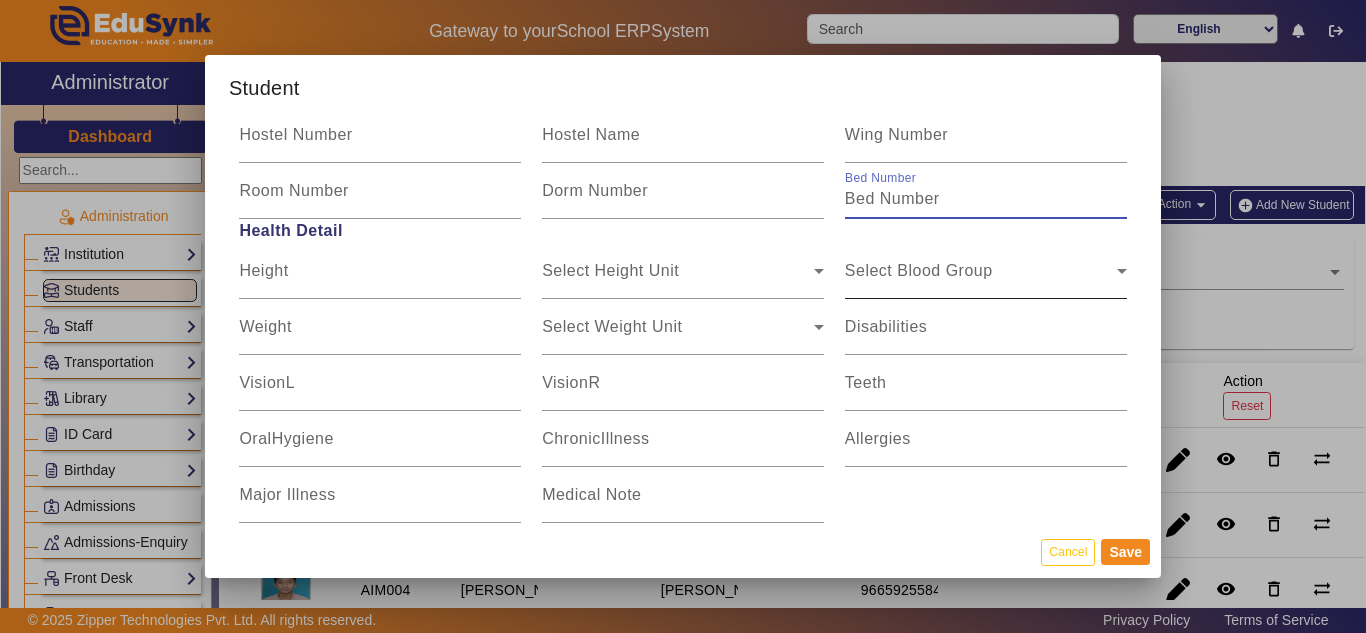click on "Select Blood Group" at bounding box center [981, 279] 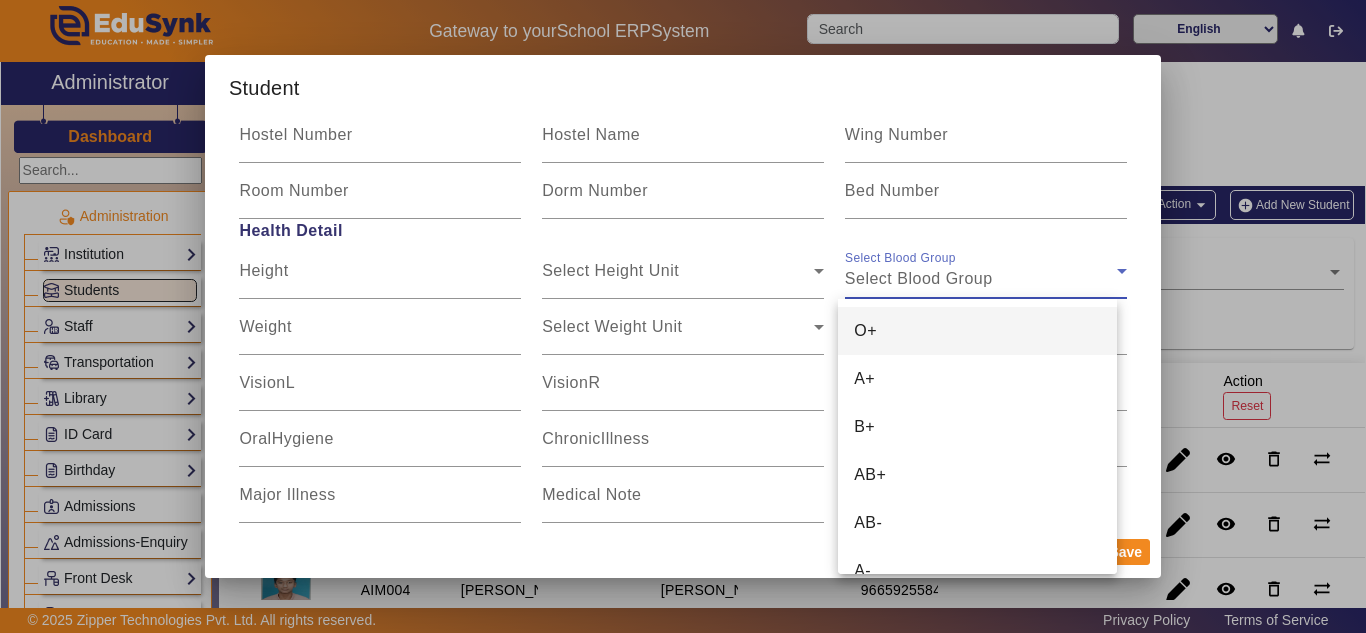 drag, startPoint x: 893, startPoint y: 324, endPoint x: 927, endPoint y: 340, distance: 37.576588 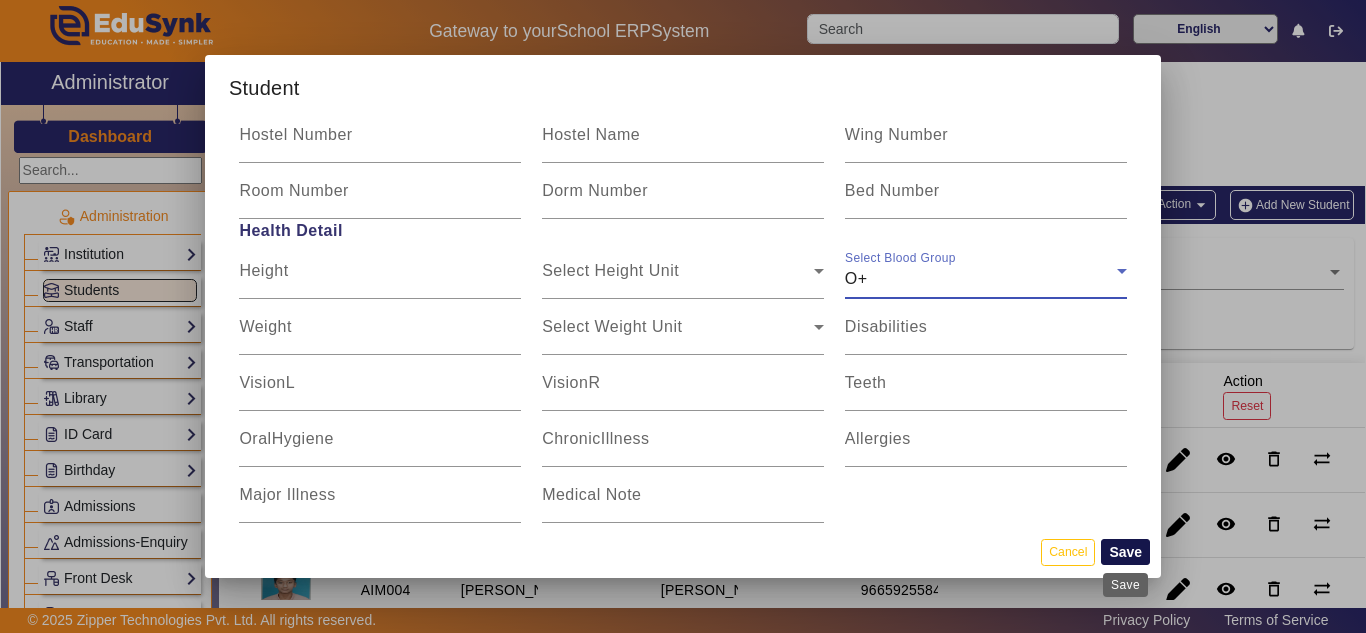 click on "Save" at bounding box center (1125, 552) 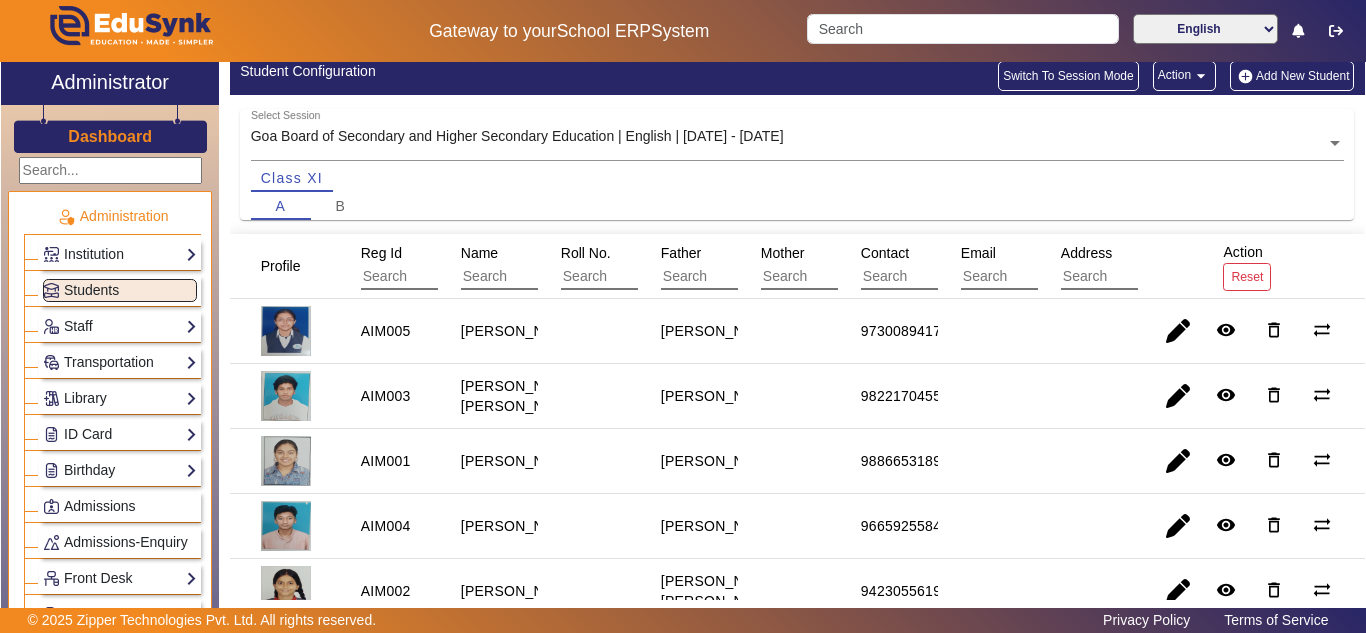 scroll, scrollTop: 0, scrollLeft: 0, axis: both 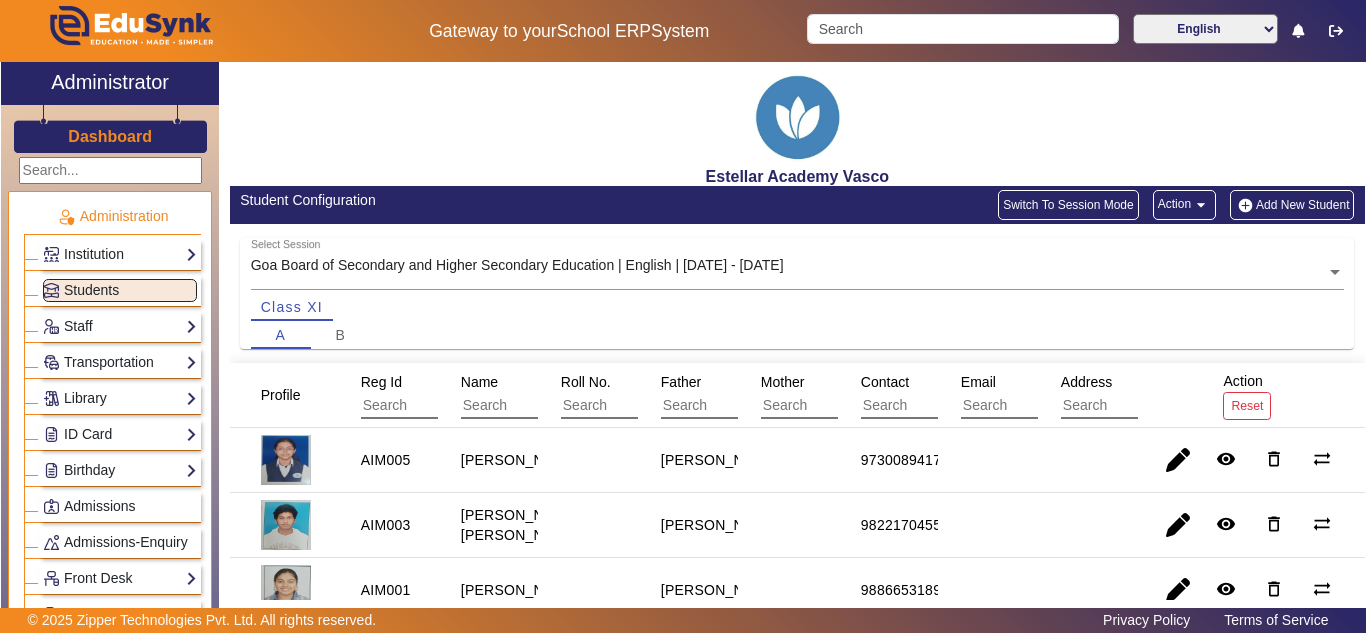 click on "Add New Student" 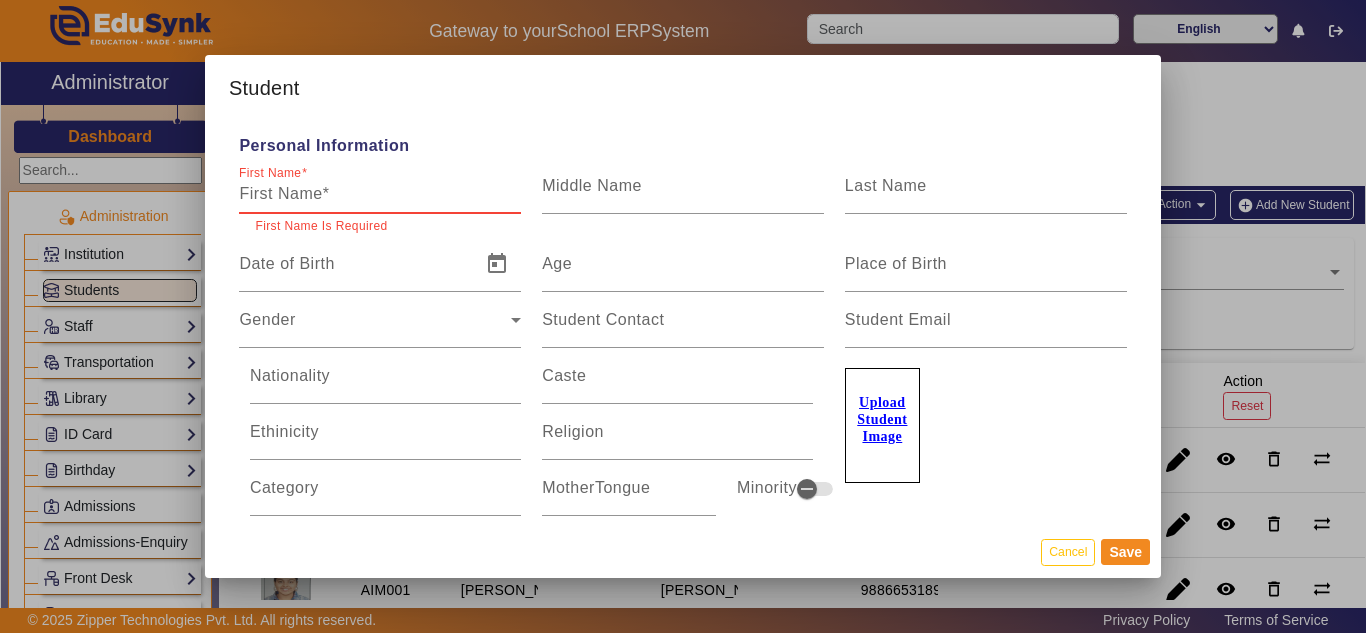 paste on "[PERSON_NAME]" 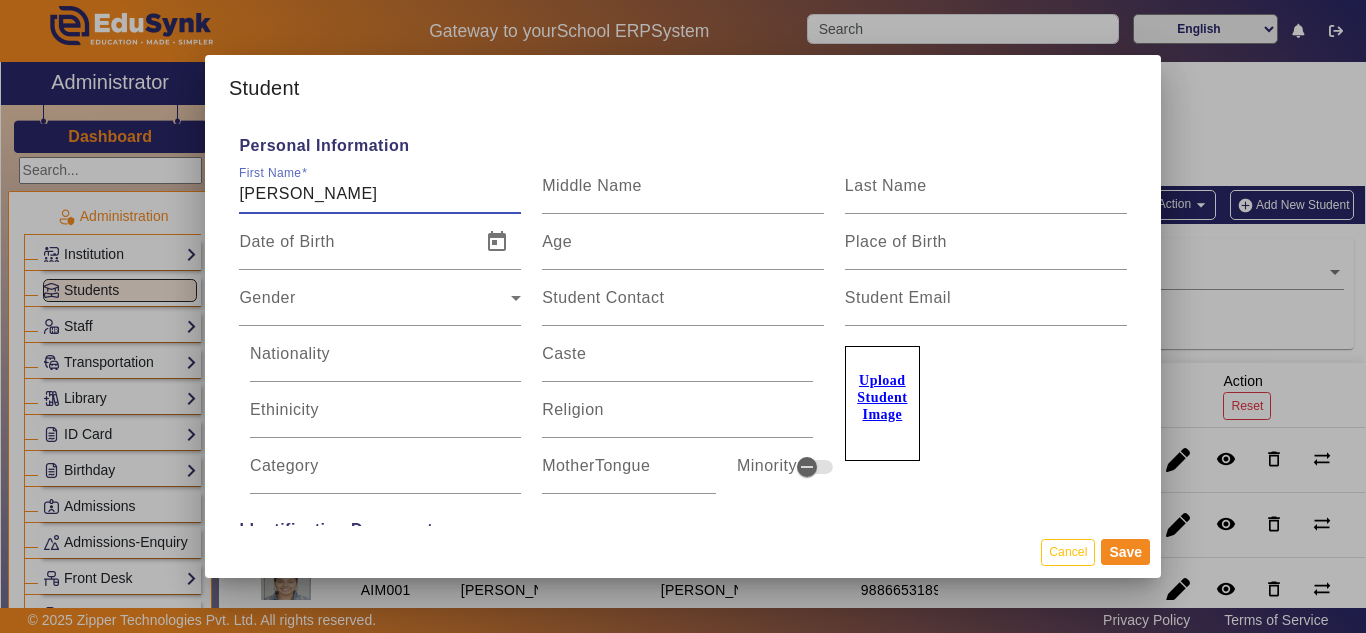 type on "[PERSON_NAME]" 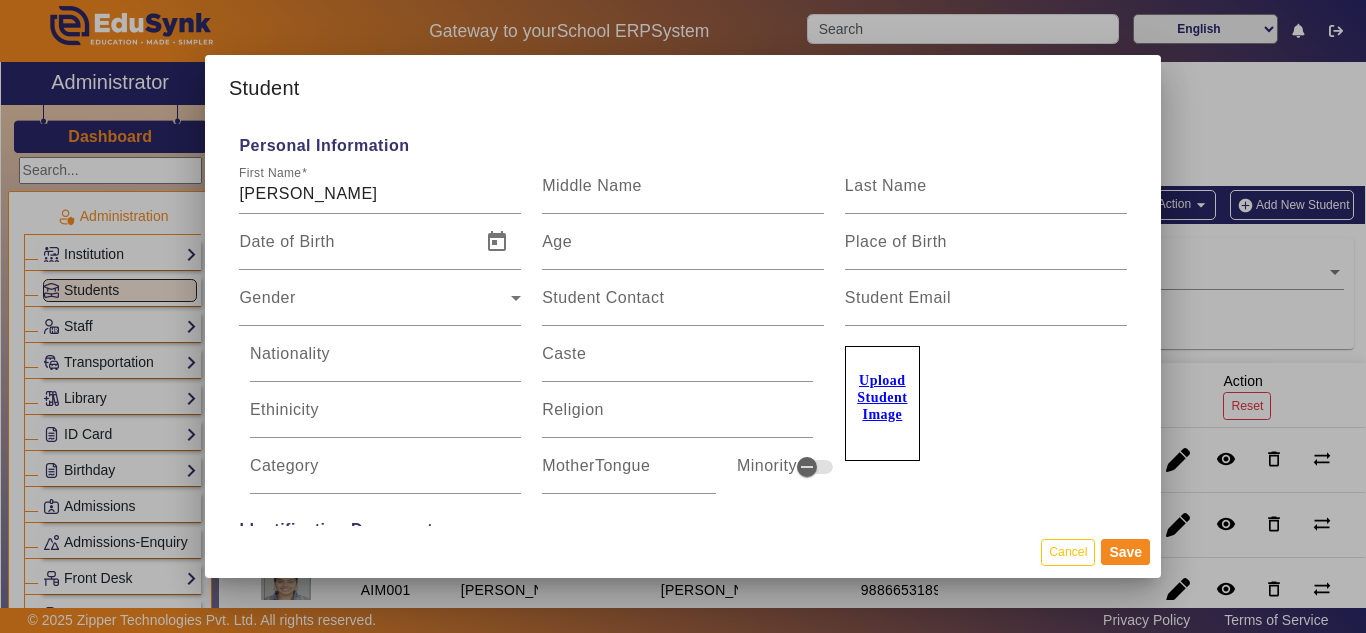 click on "Upload Student Image" at bounding box center [882, 397] 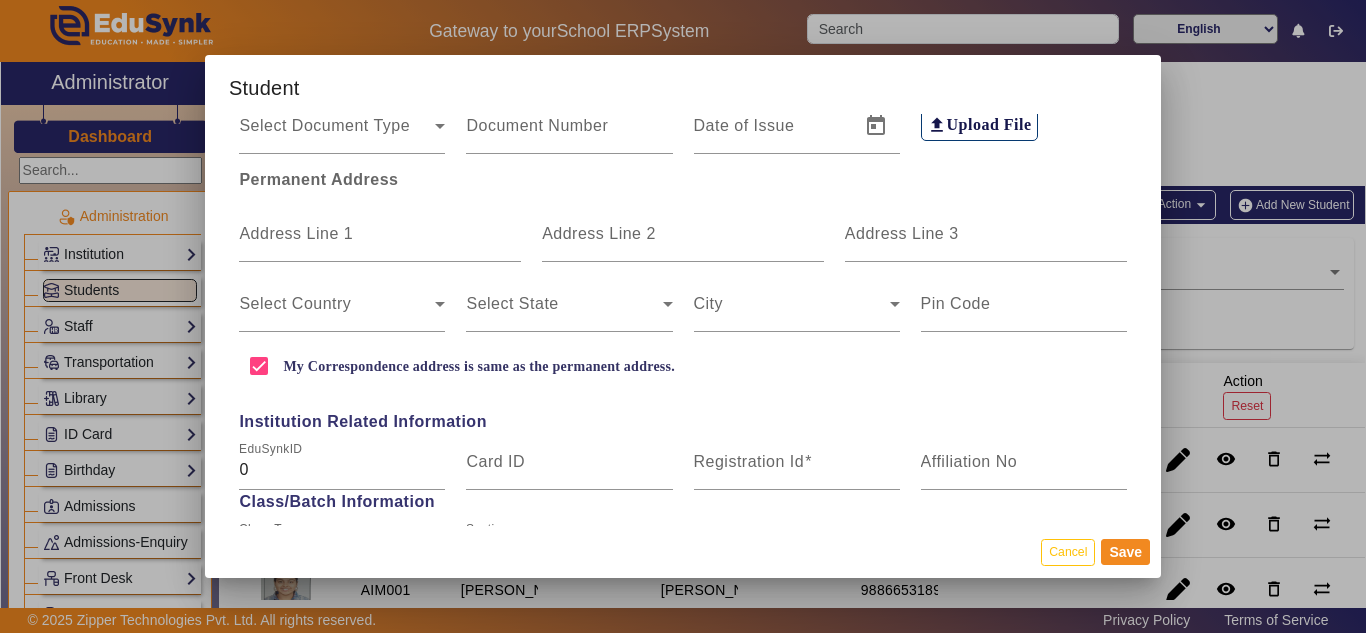 scroll, scrollTop: 700, scrollLeft: 0, axis: vertical 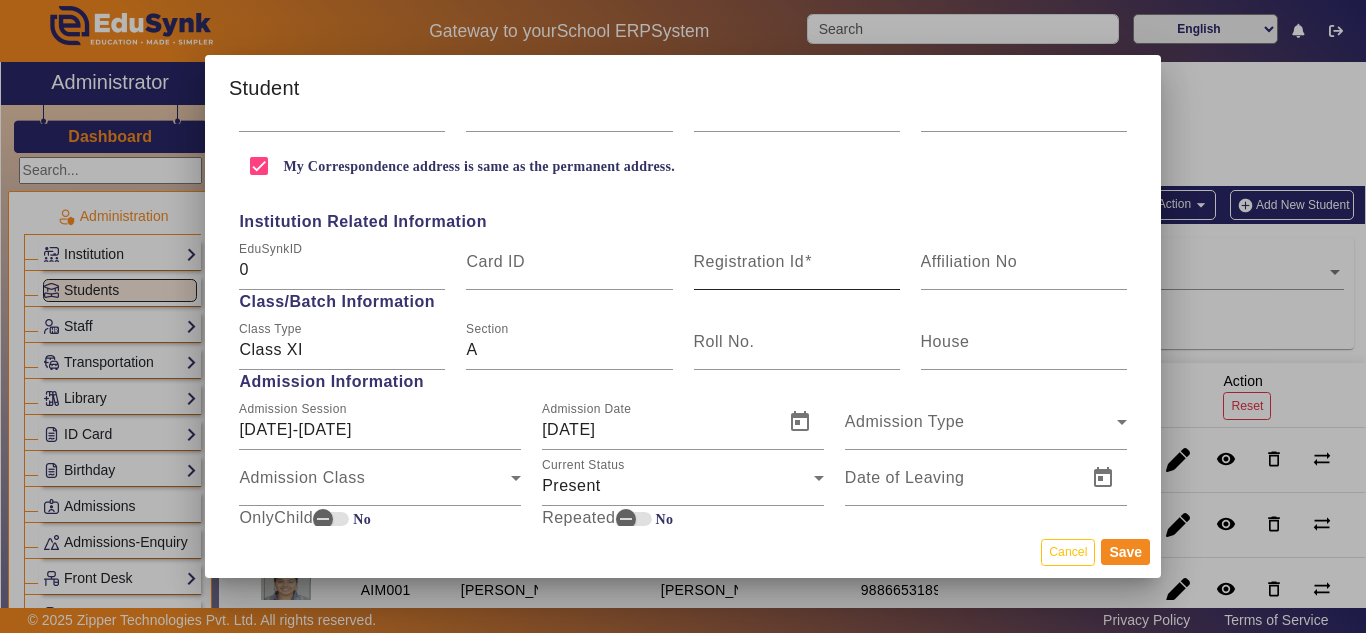 click on "Registration Id" at bounding box center (753, 262) 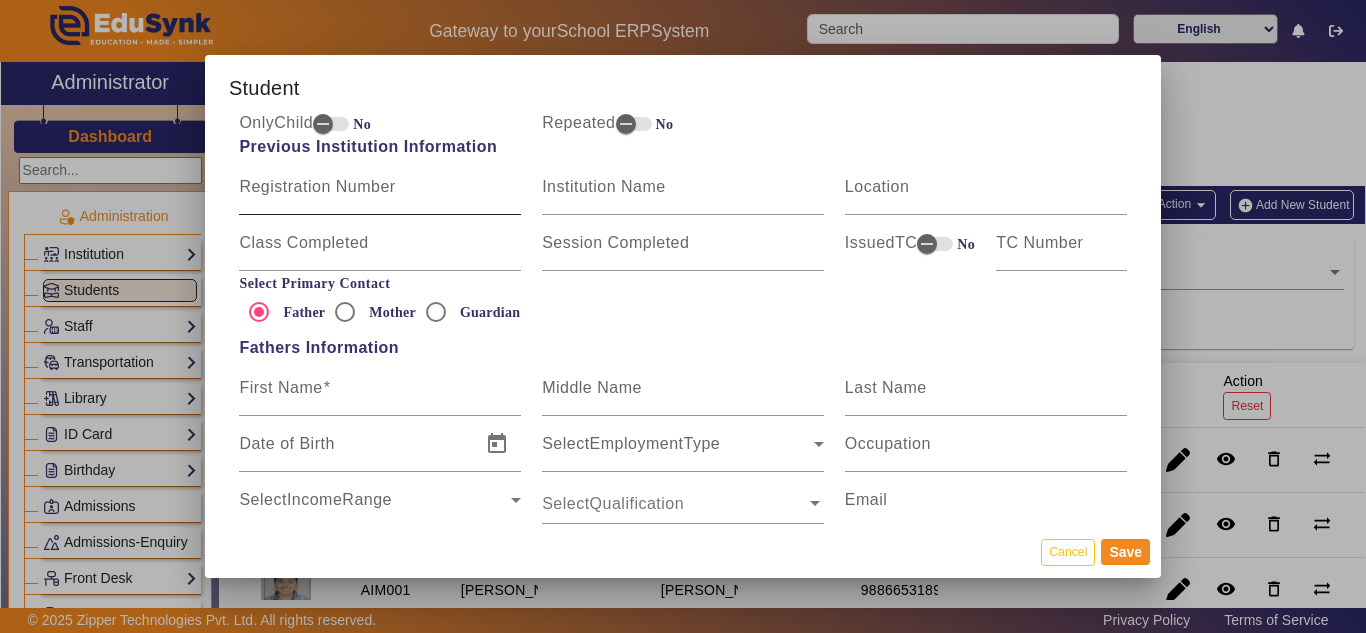 scroll, scrollTop: 1200, scrollLeft: 0, axis: vertical 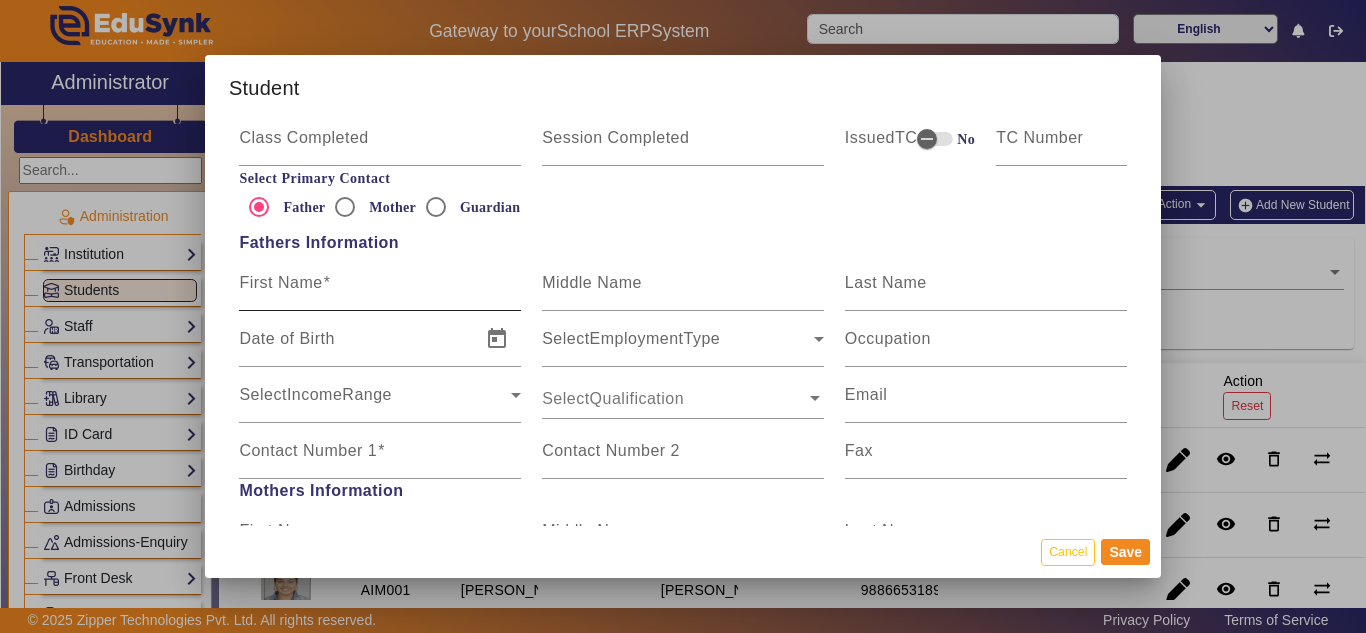 type on "AIM006" 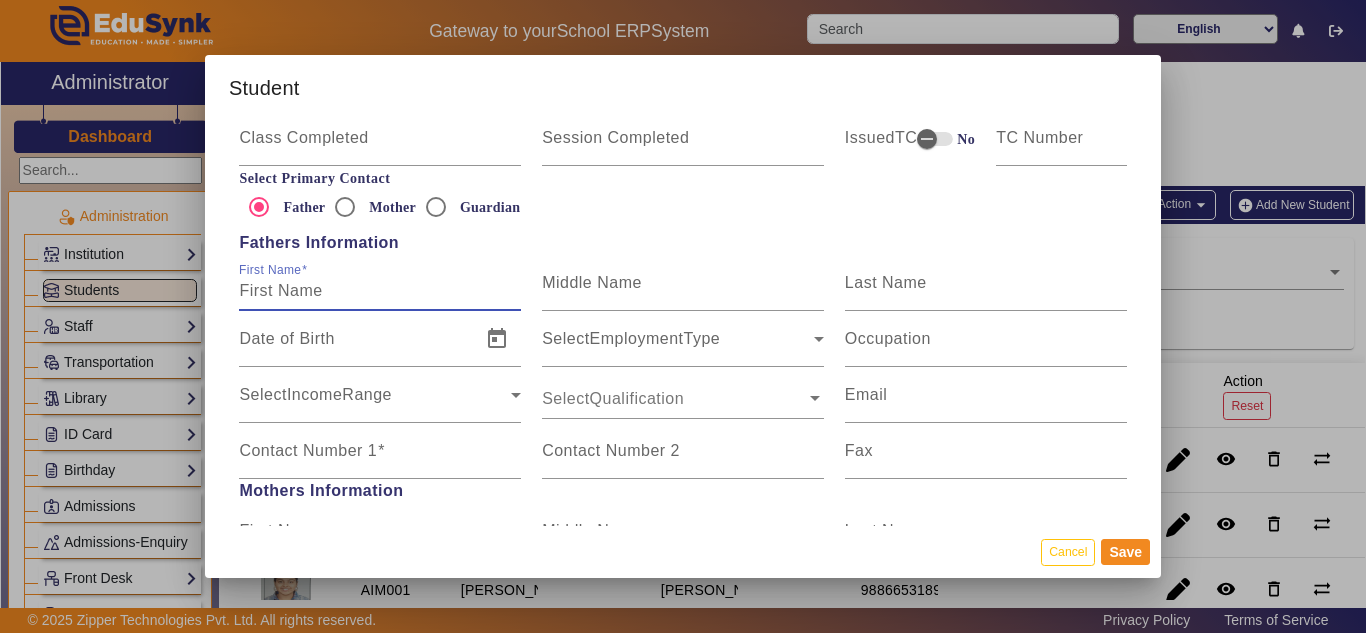 paste on "[PERSON_NAME]" 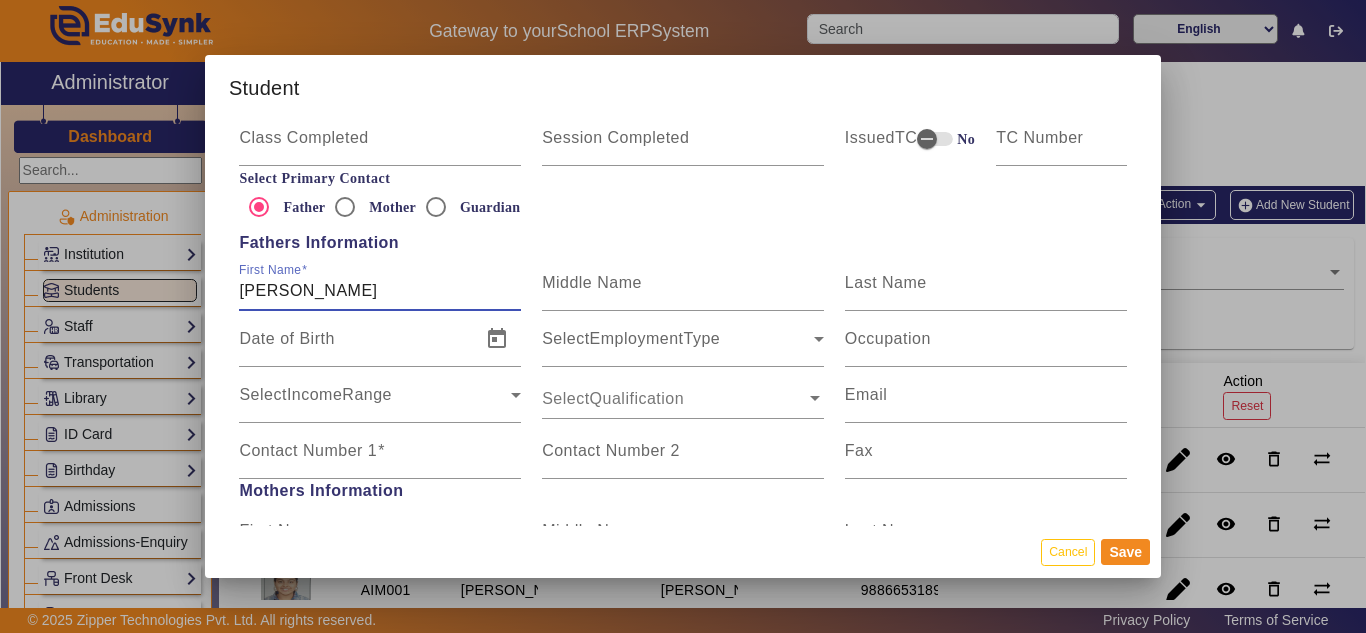 drag, startPoint x: 300, startPoint y: 288, endPoint x: 163, endPoint y: 271, distance: 138.05072 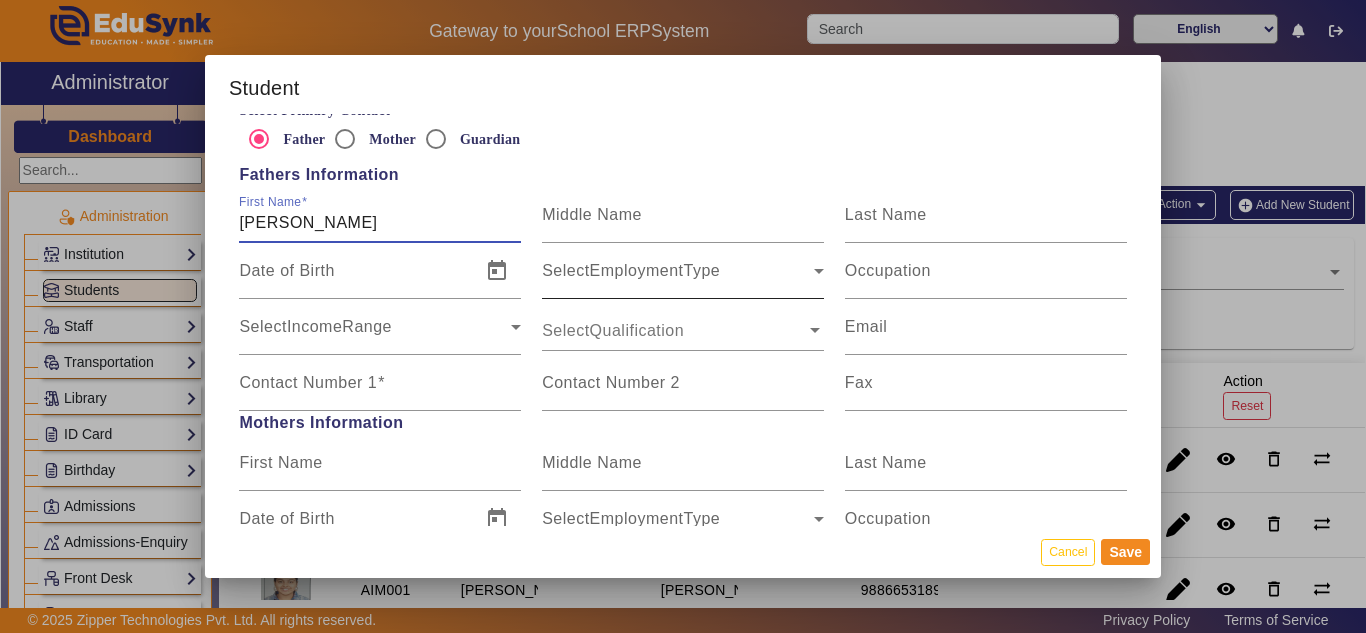 scroll, scrollTop: 1300, scrollLeft: 0, axis: vertical 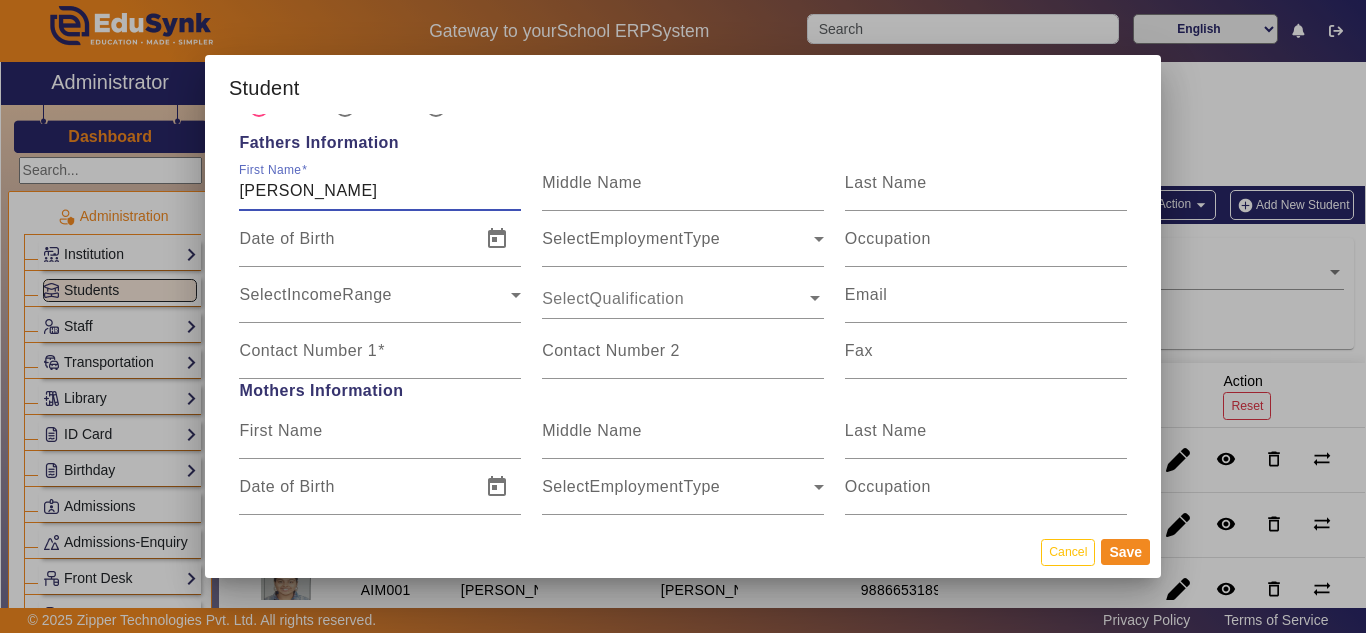 type on "[PERSON_NAME]" 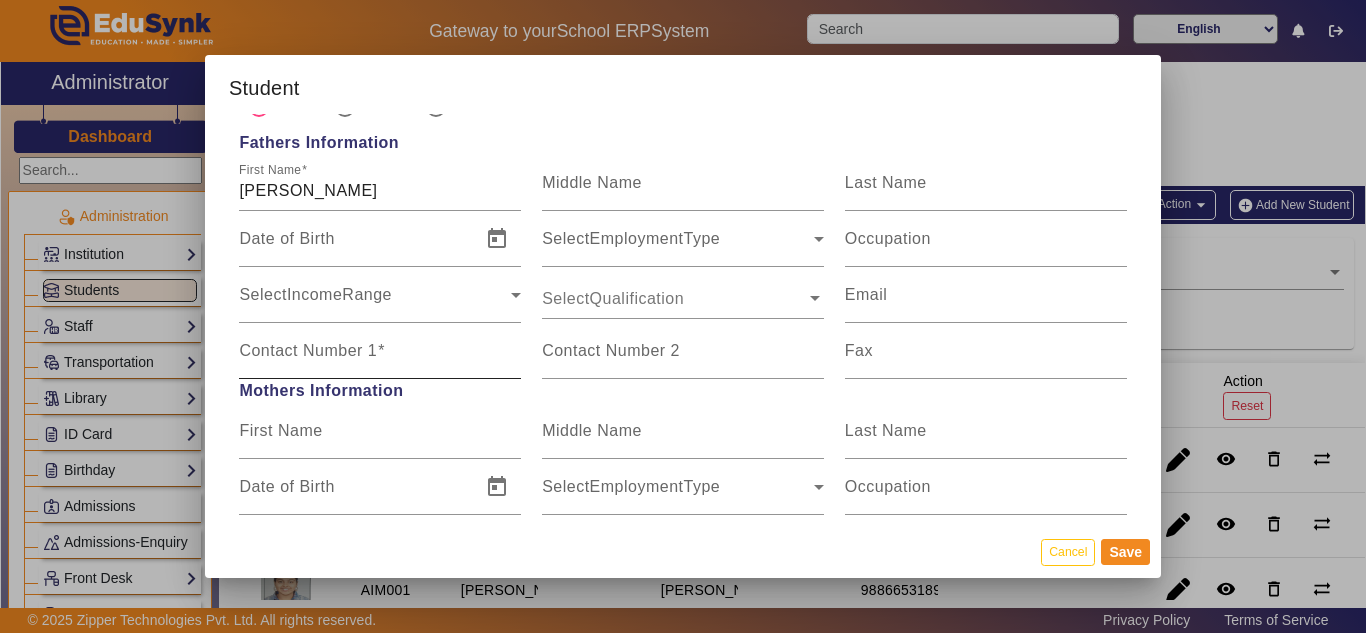 click on "Contact Number 1" at bounding box center [308, 350] 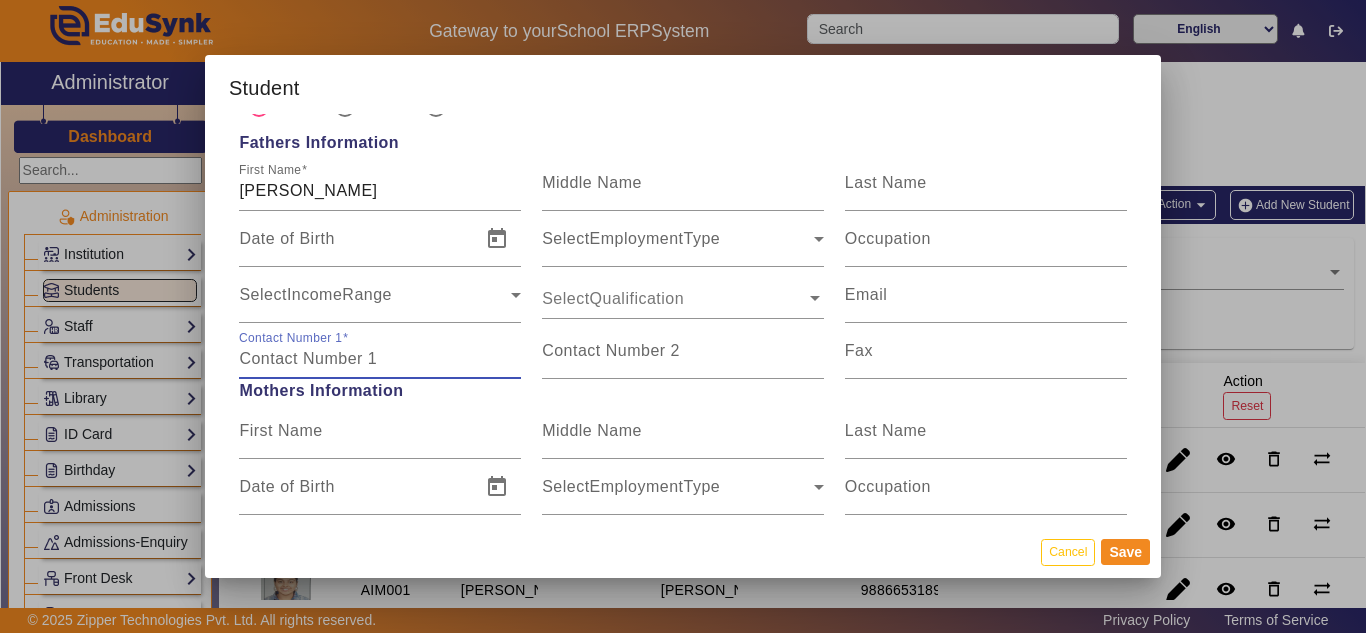 paste on "9822162917" 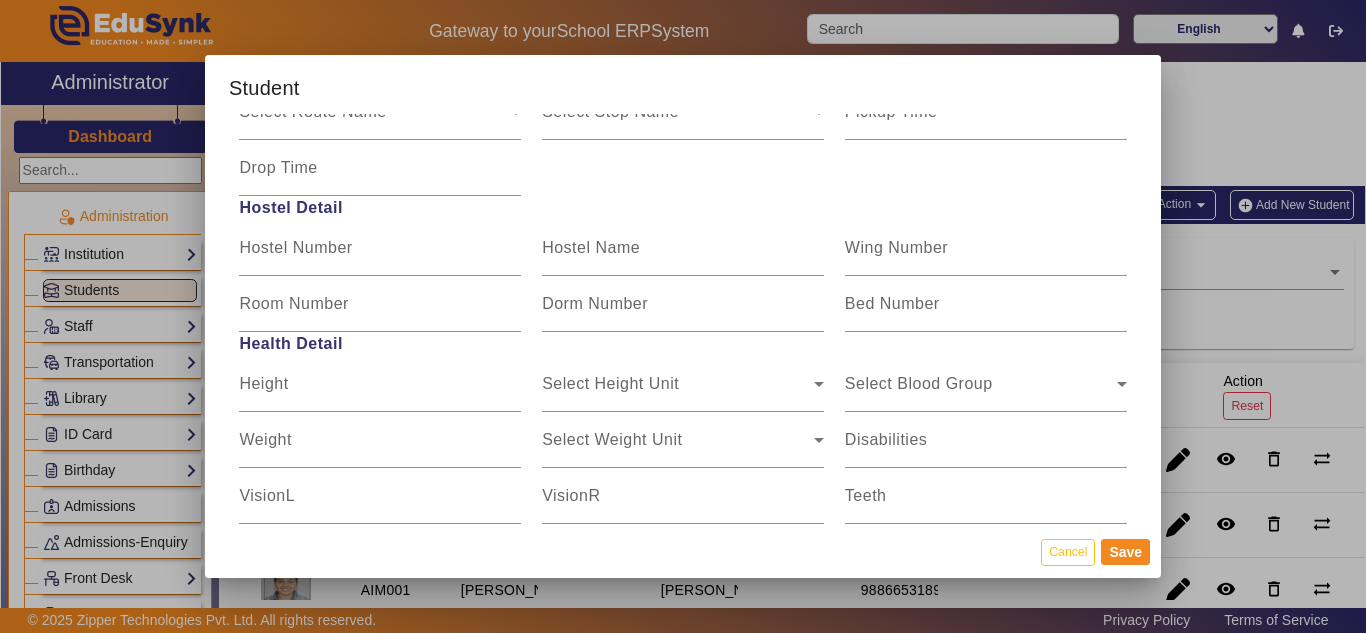 scroll, scrollTop: 2400, scrollLeft: 0, axis: vertical 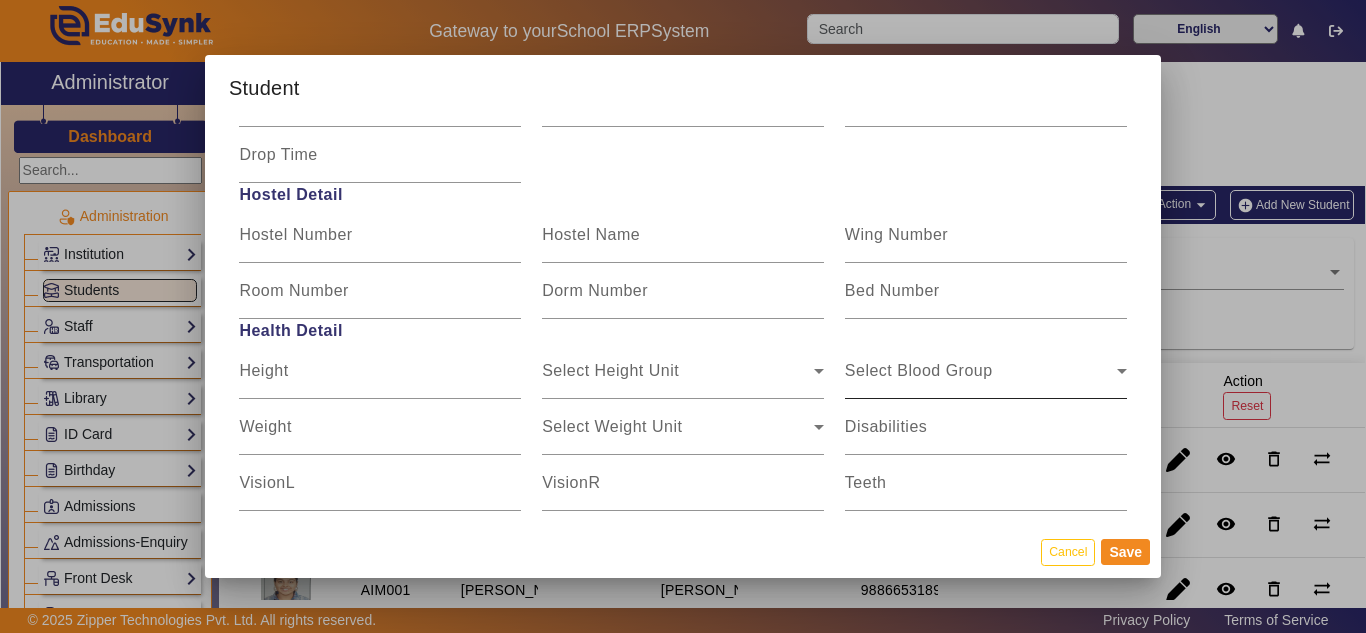 type on "9822162917" 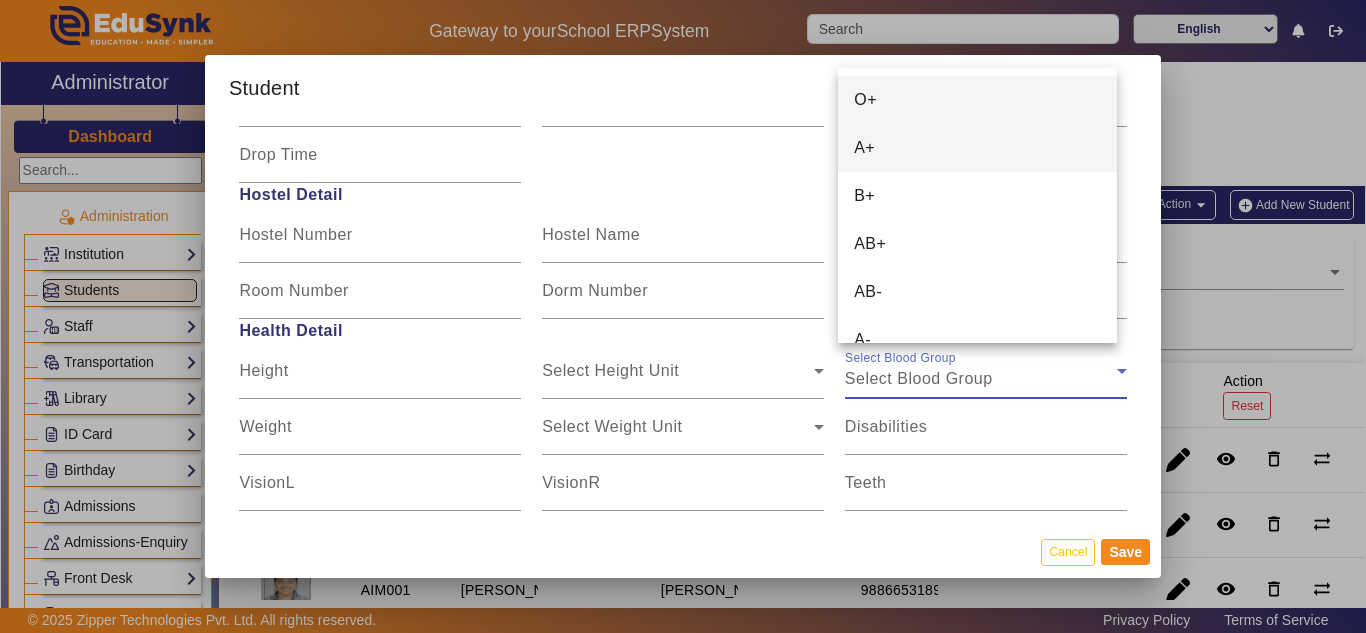 click on "A+" at bounding box center (977, 148) 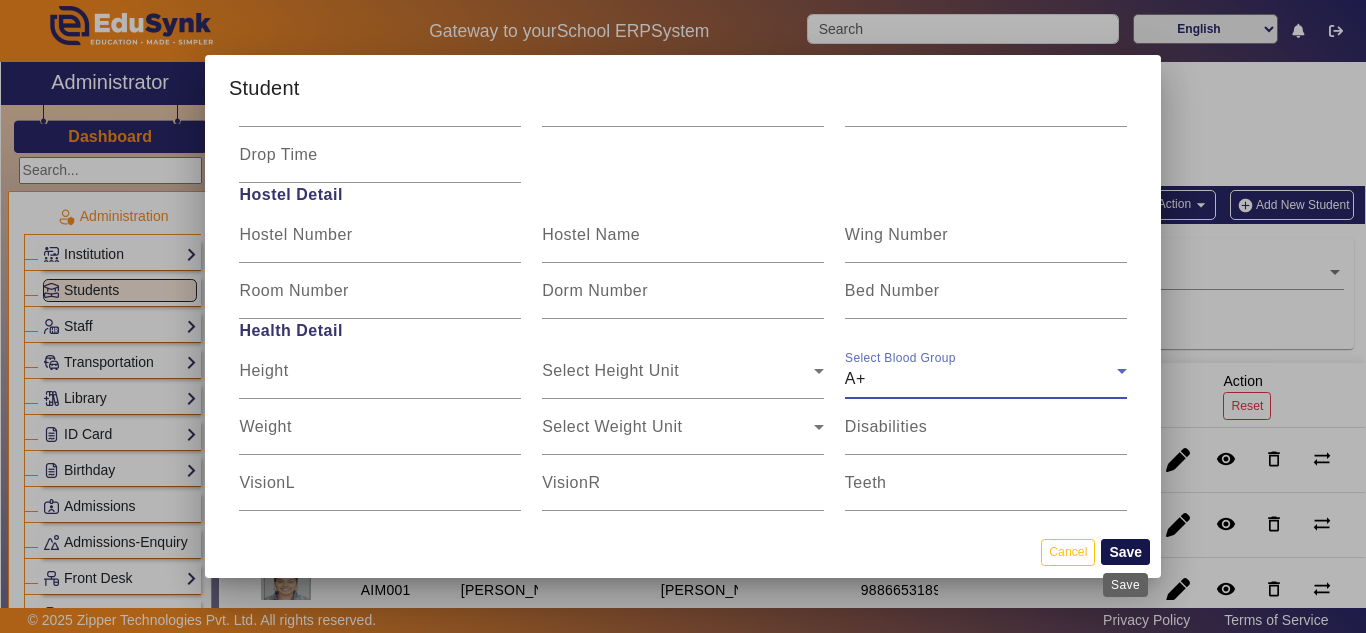 click on "Save" at bounding box center [1125, 552] 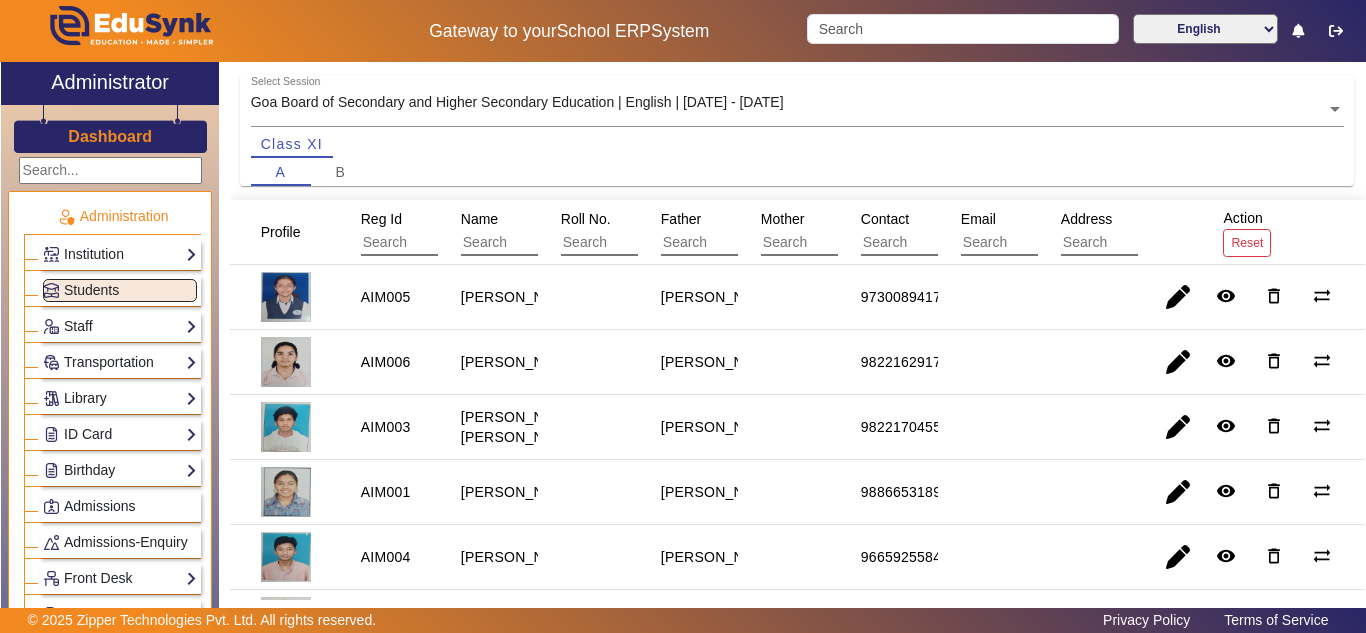 scroll, scrollTop: 0, scrollLeft: 0, axis: both 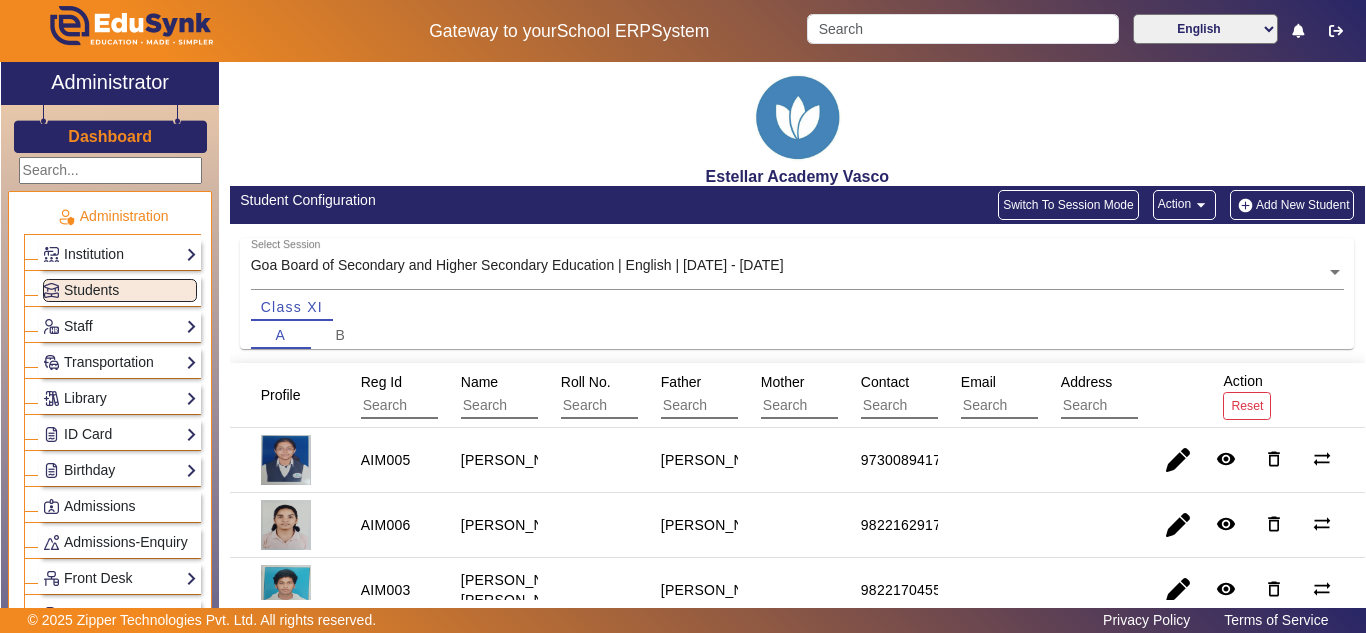 click on "Add New Student" 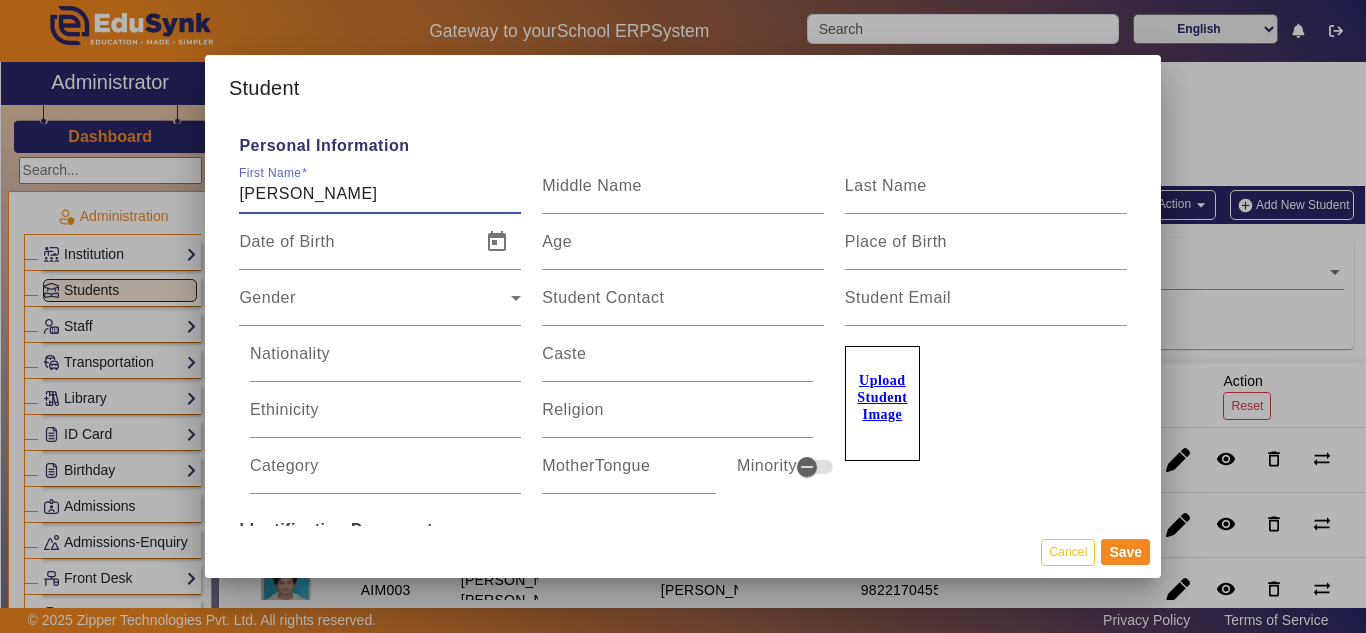 type on "[PERSON_NAME]" 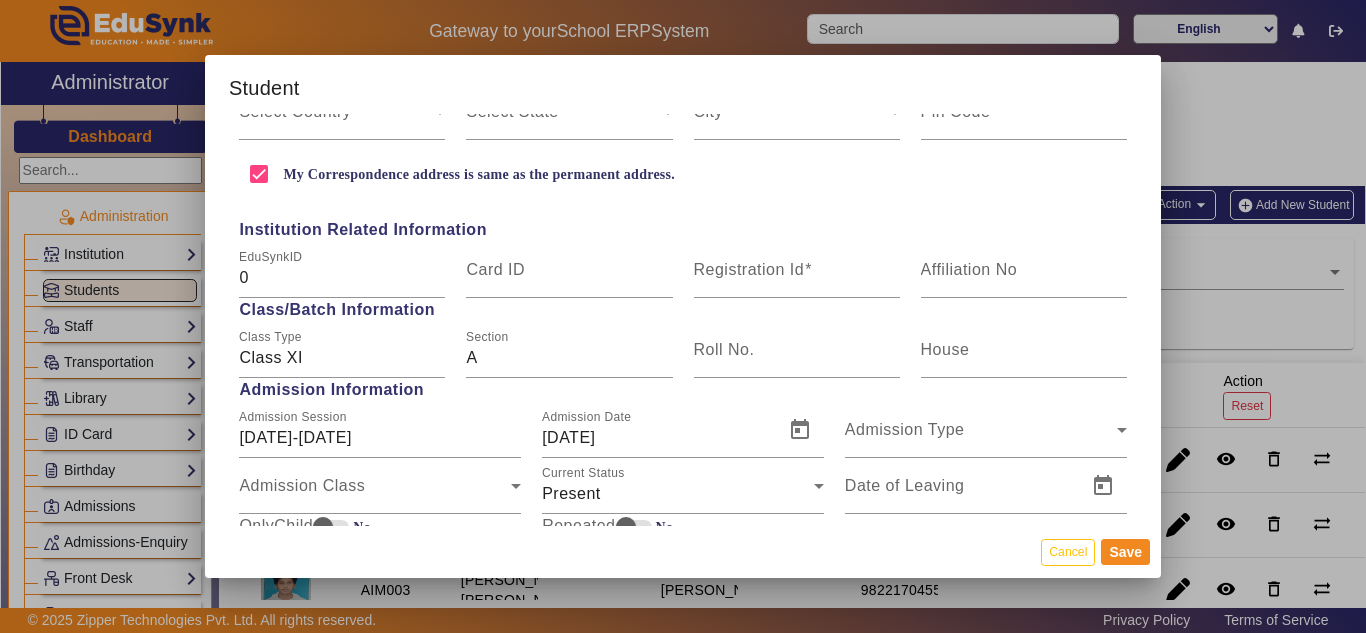 scroll, scrollTop: 700, scrollLeft: 0, axis: vertical 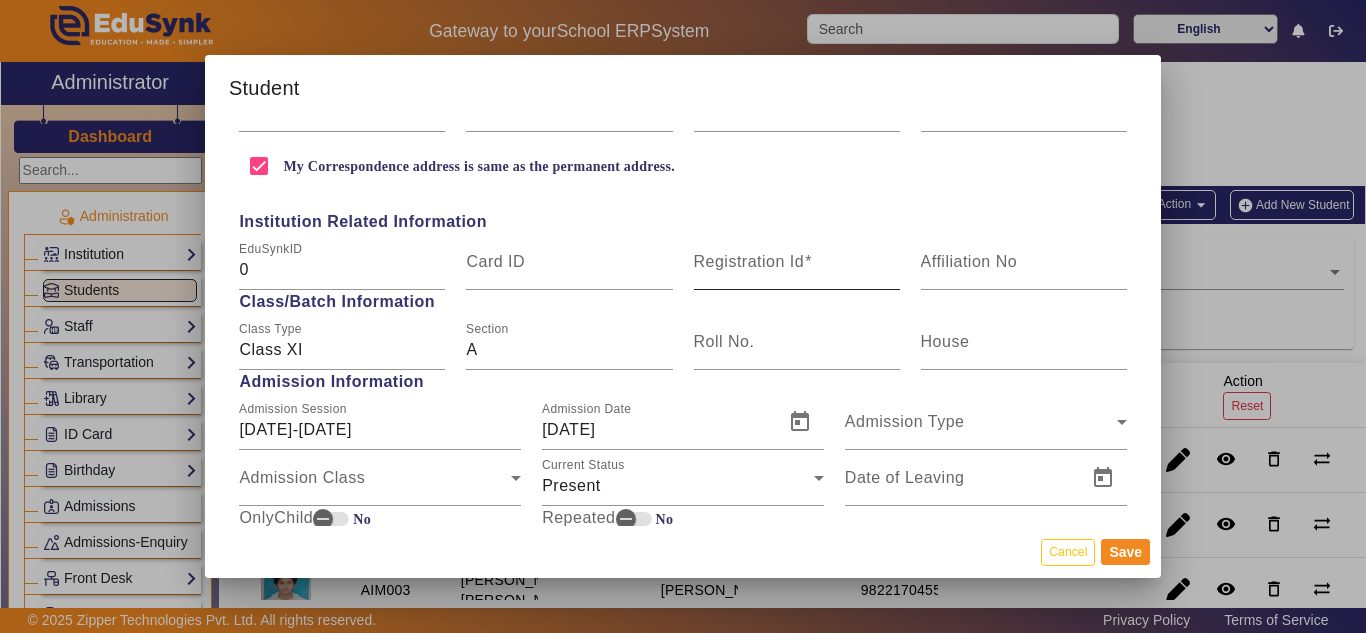 click on "Registration Id" at bounding box center [749, 261] 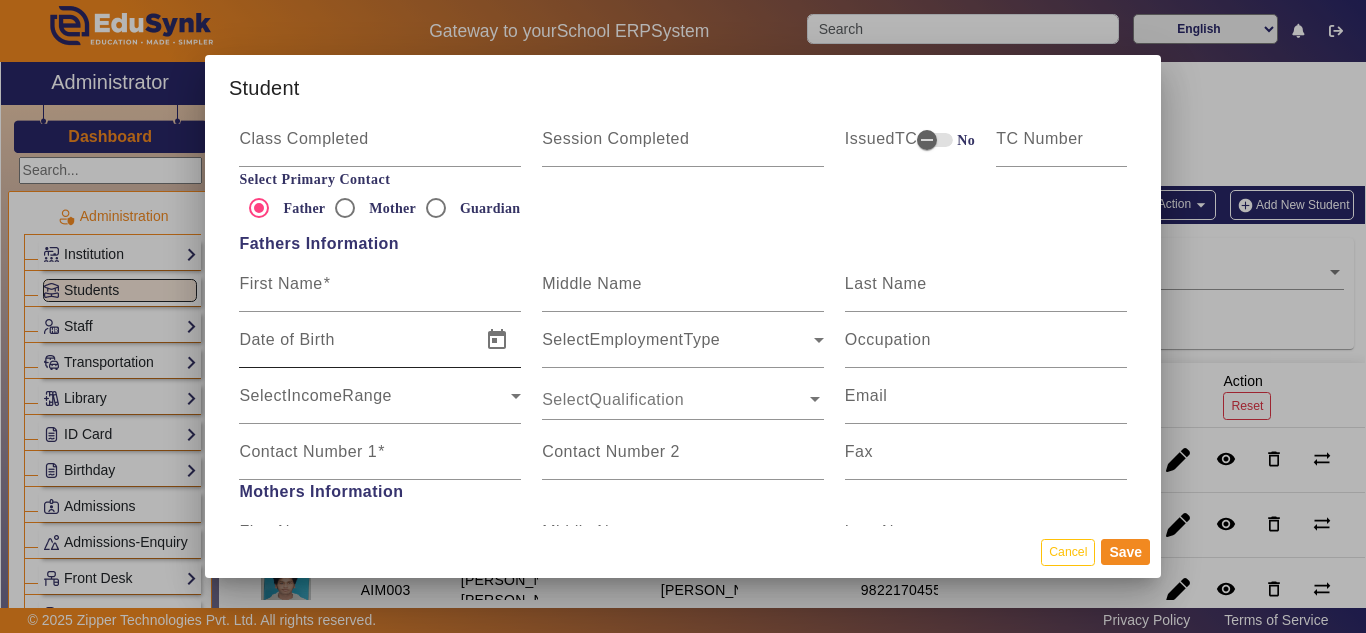 scroll, scrollTop: 1200, scrollLeft: 0, axis: vertical 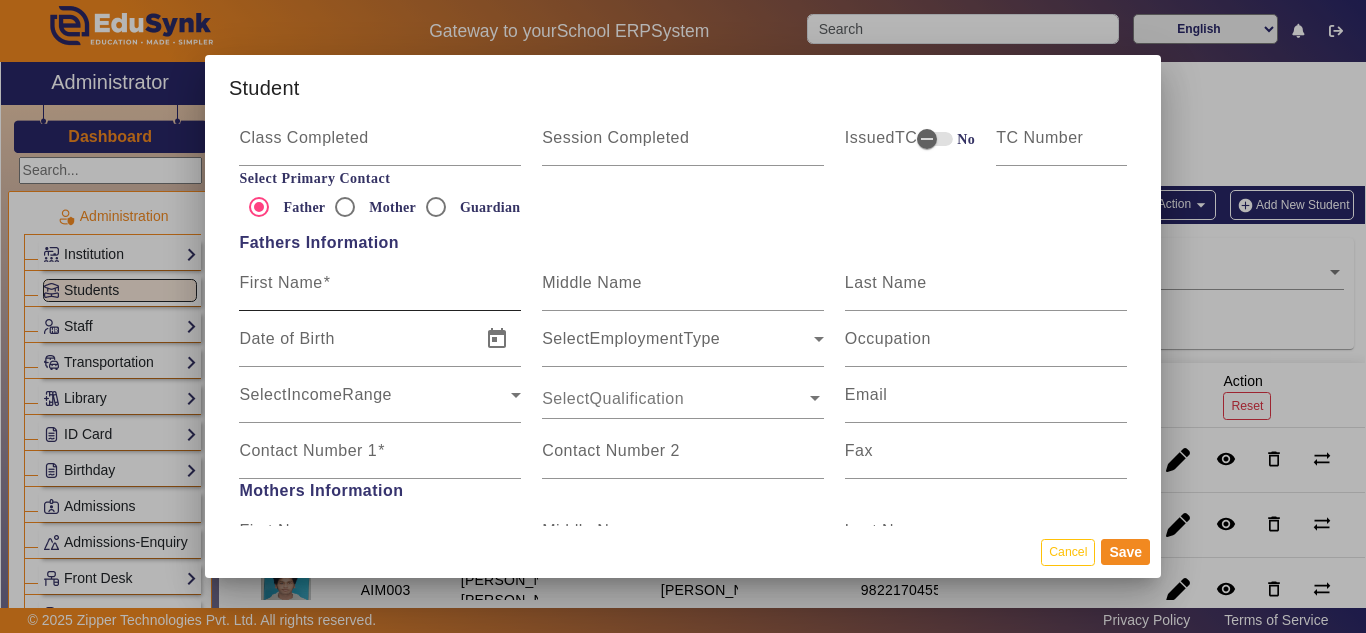 type on "AIM007" 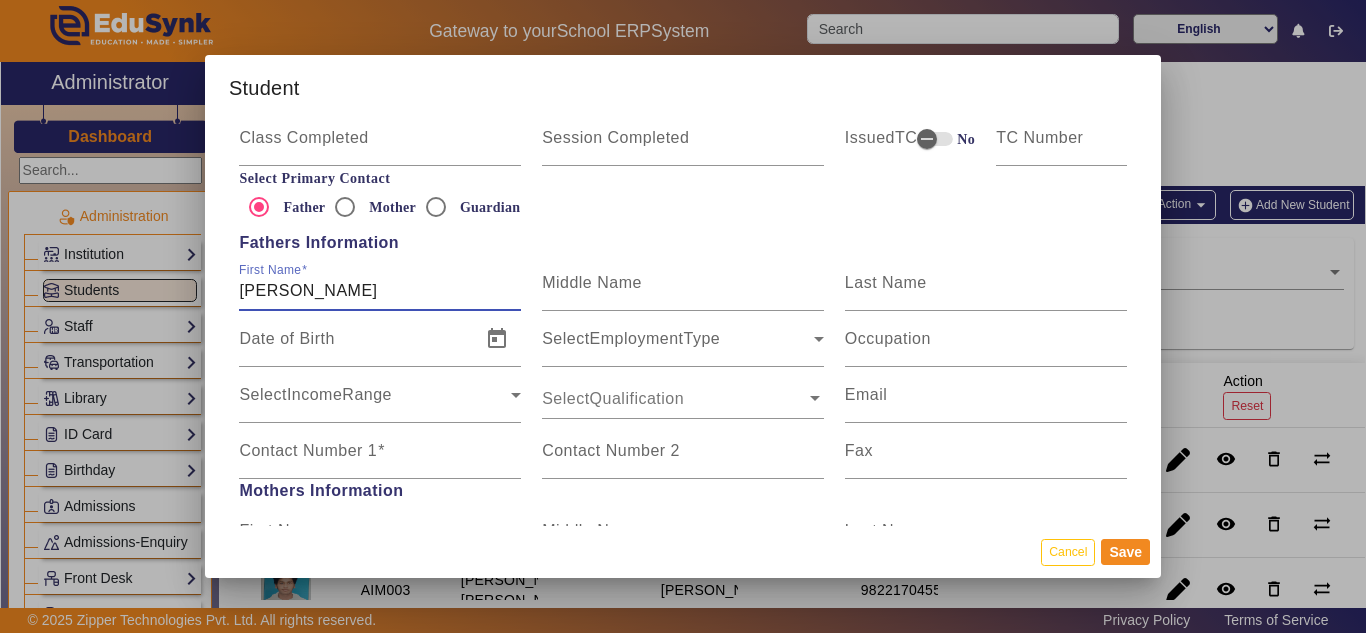 type on "[PERSON_NAME]" 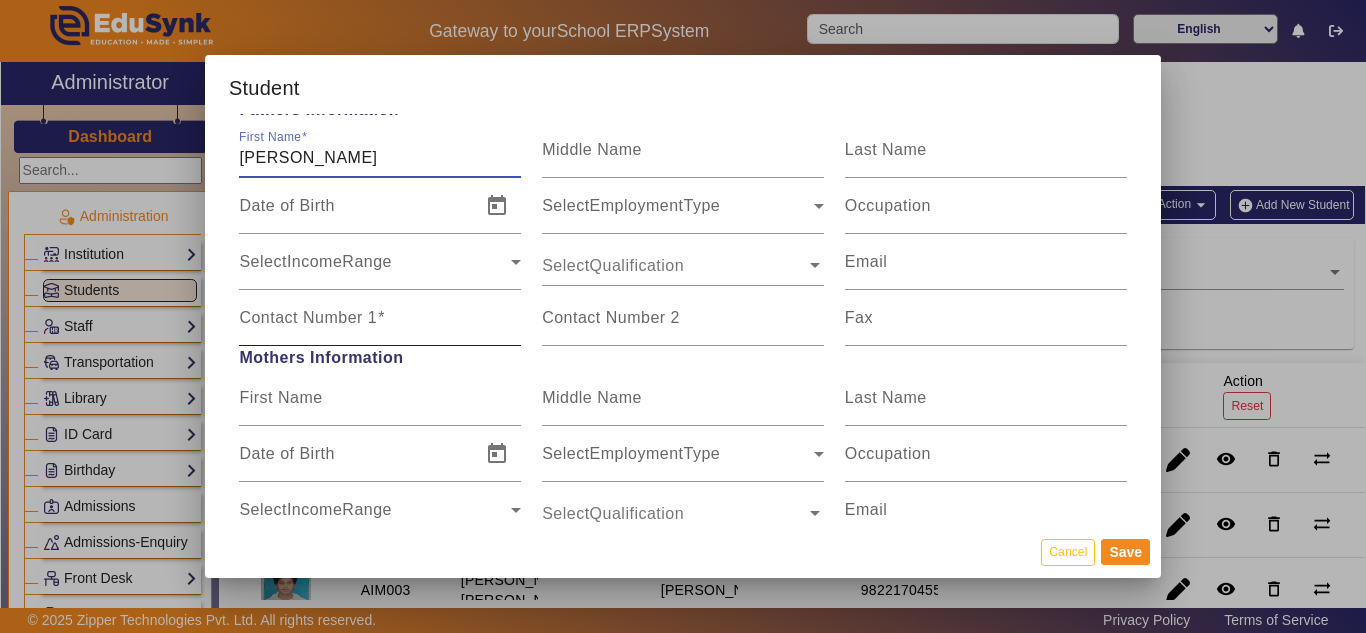 scroll, scrollTop: 1300, scrollLeft: 0, axis: vertical 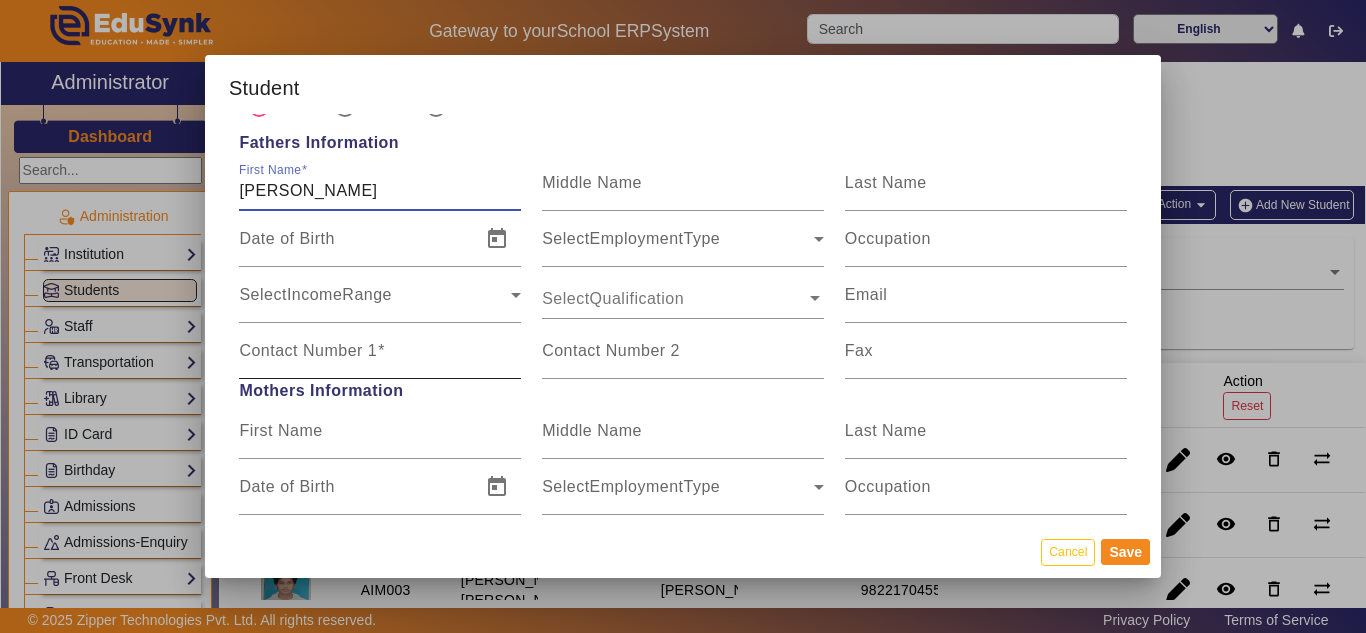 click on "Contact Number 1" at bounding box center (308, 350) 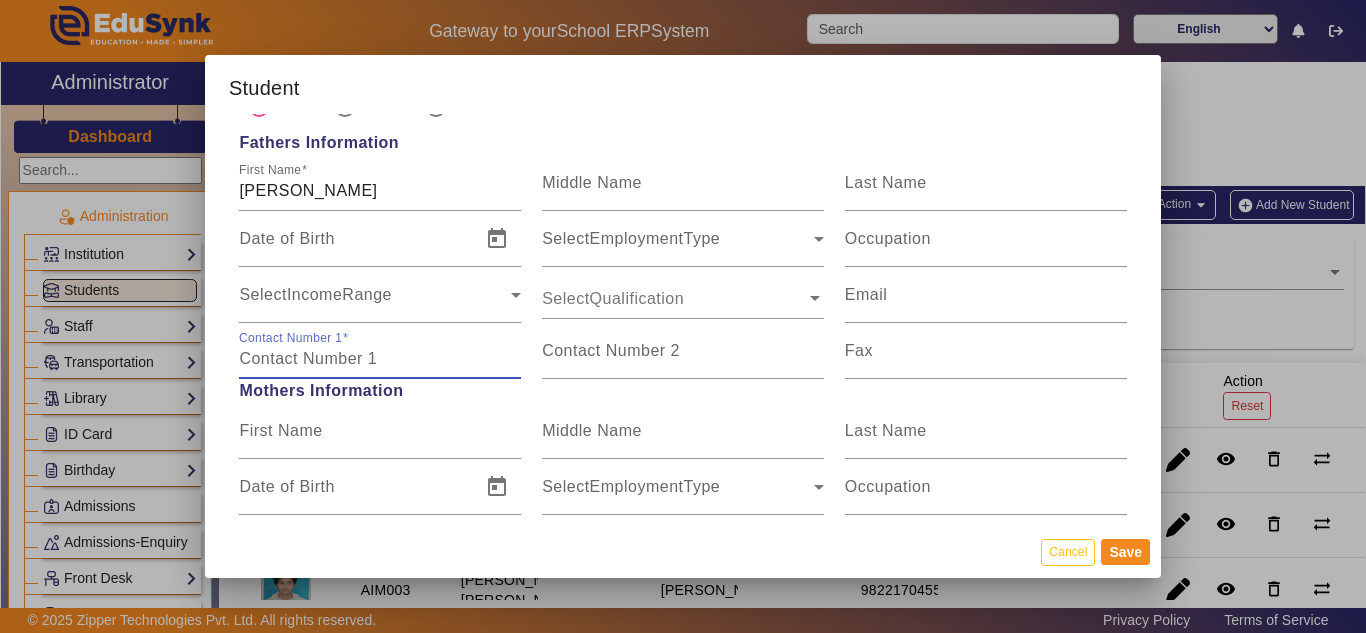 paste on "9751937453" 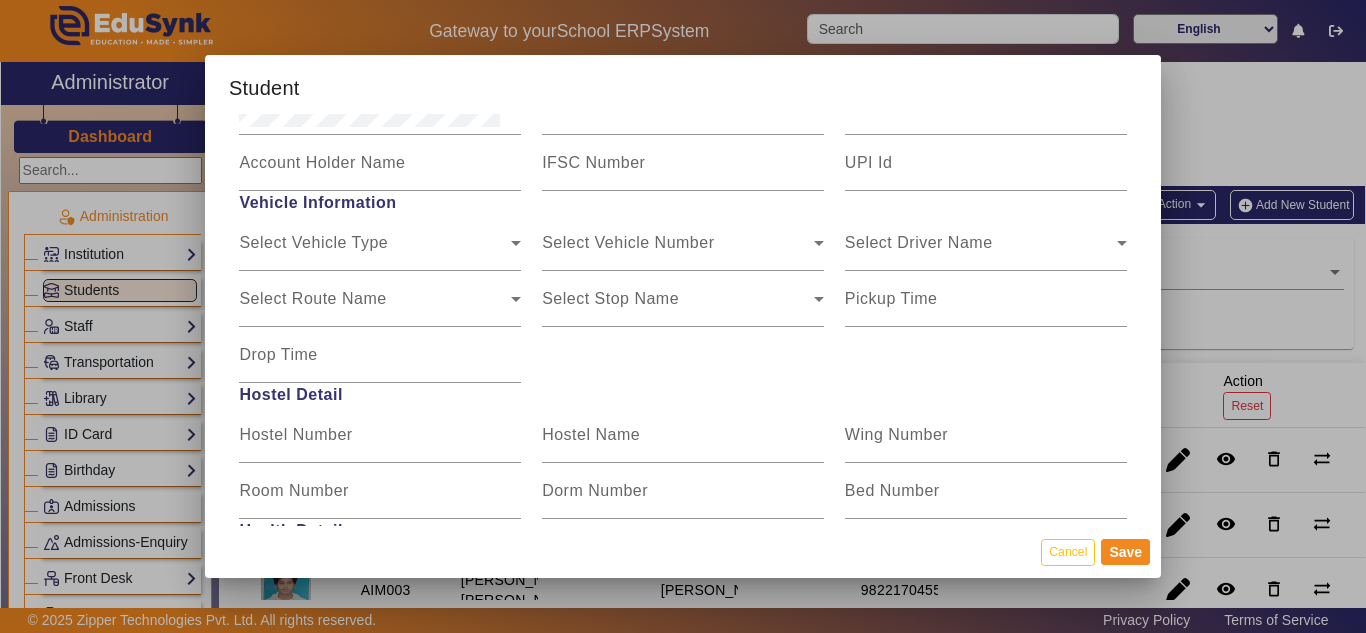 scroll, scrollTop: 2500, scrollLeft: 0, axis: vertical 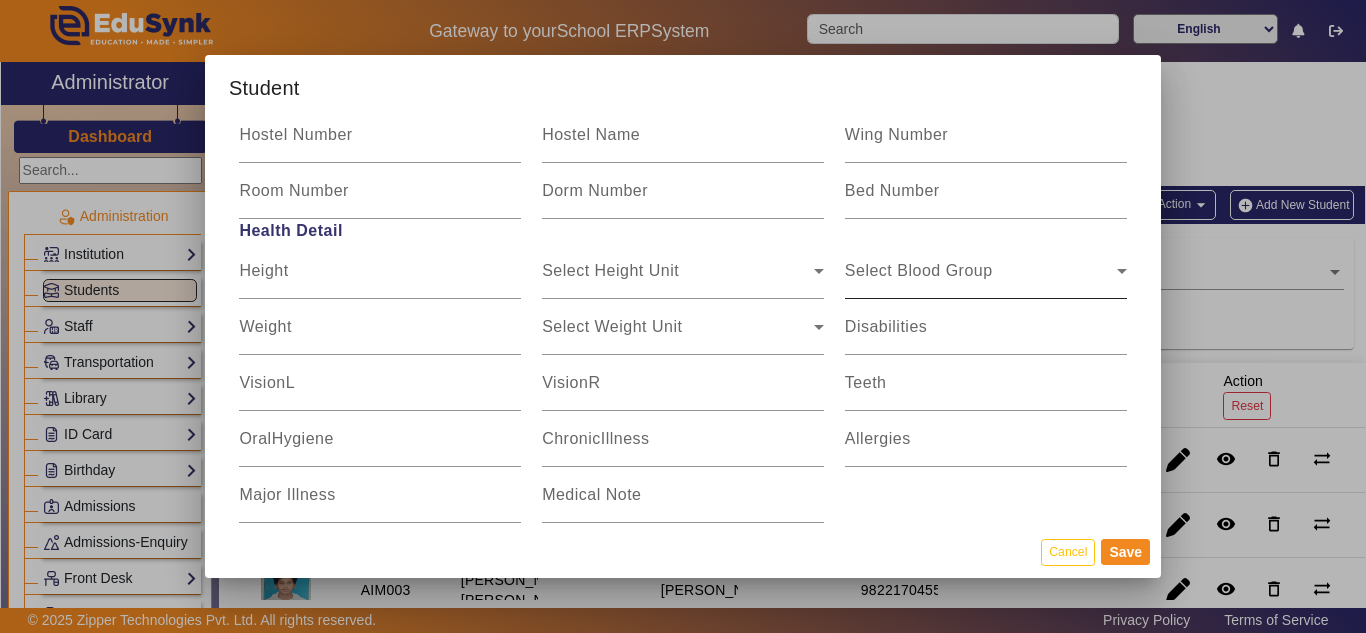 type on "9751937453" 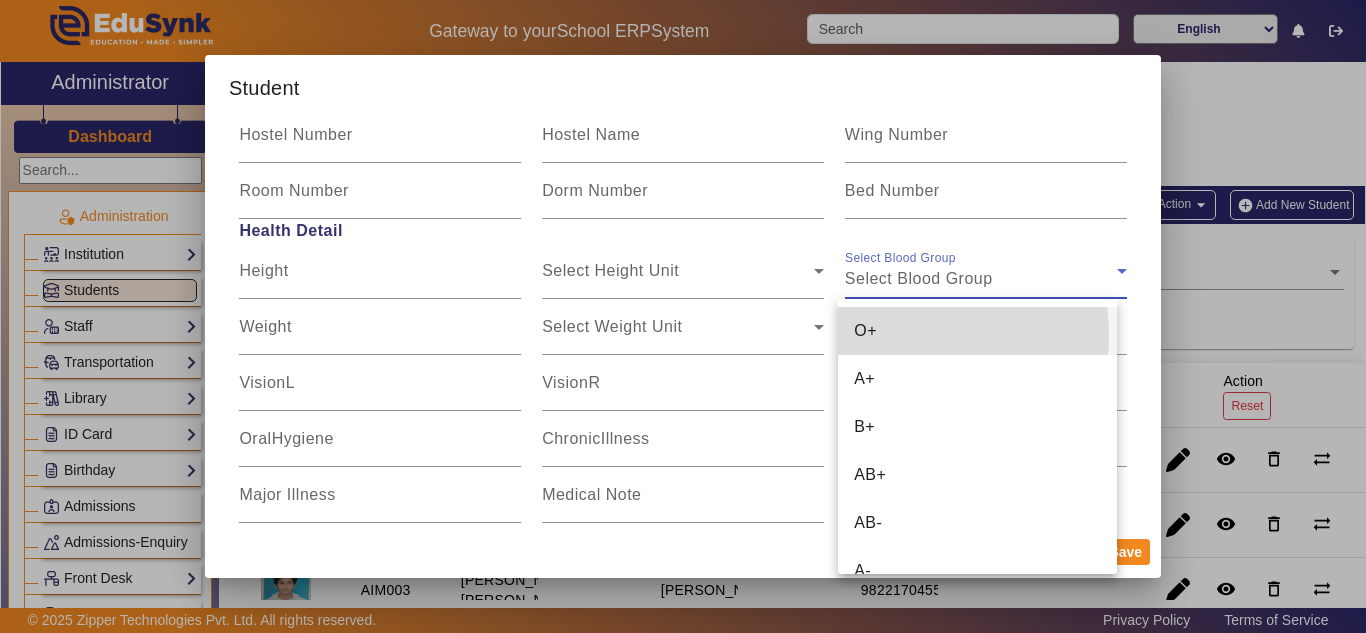 click on "O+" at bounding box center (977, 331) 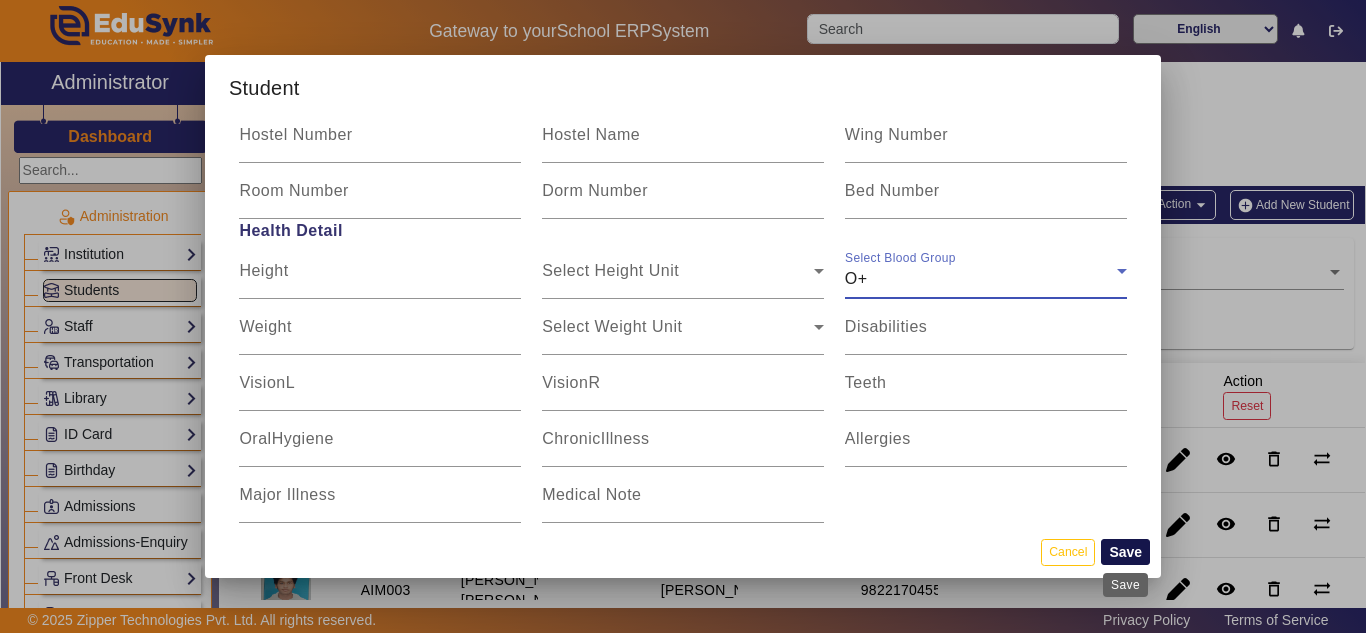 click on "Save" at bounding box center (1125, 552) 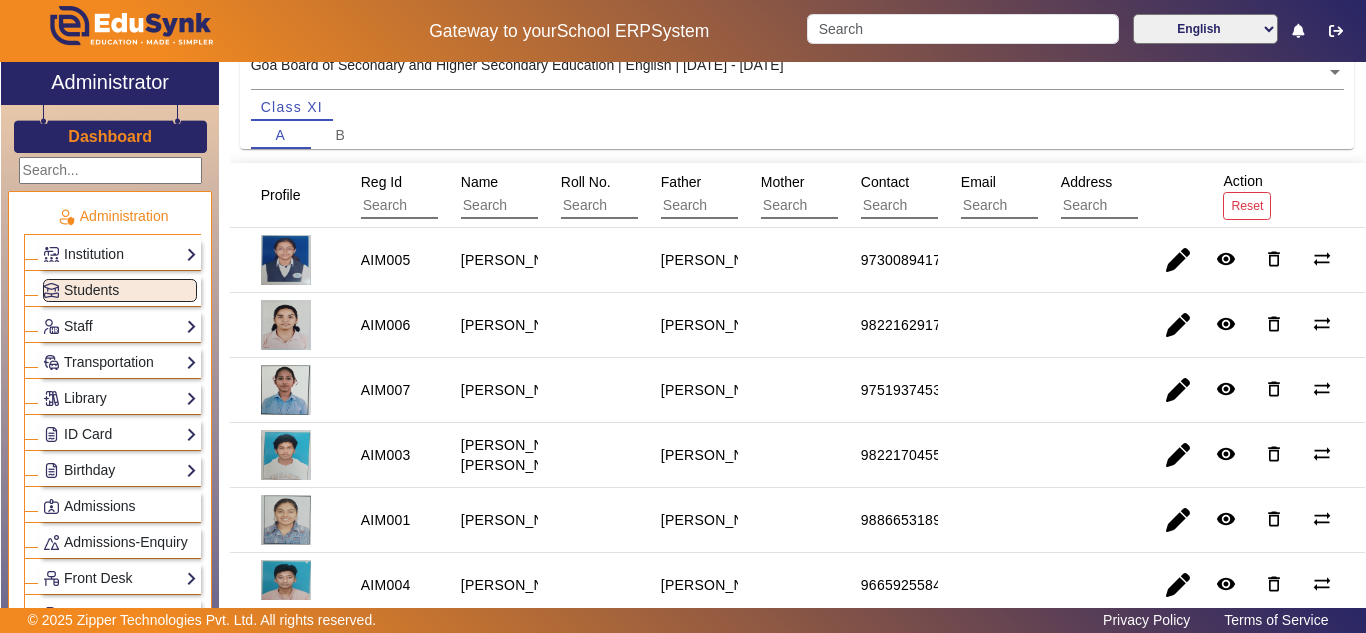 scroll, scrollTop: 0, scrollLeft: 0, axis: both 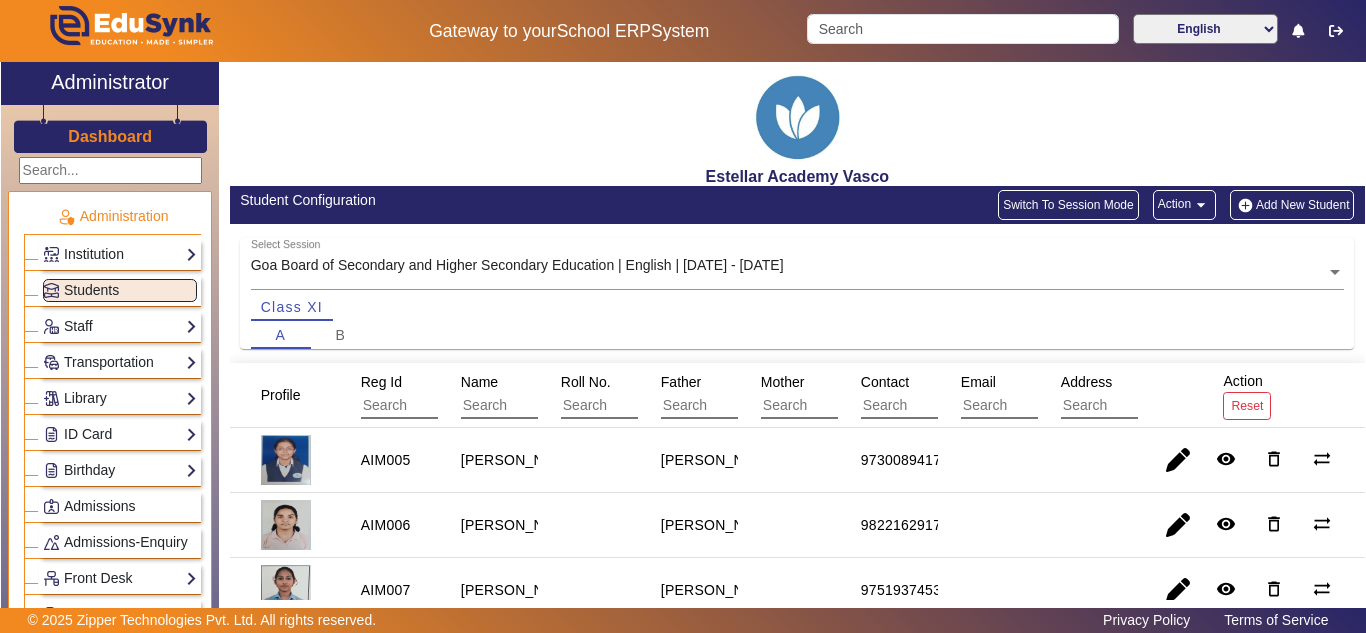 click on "Add New Student" 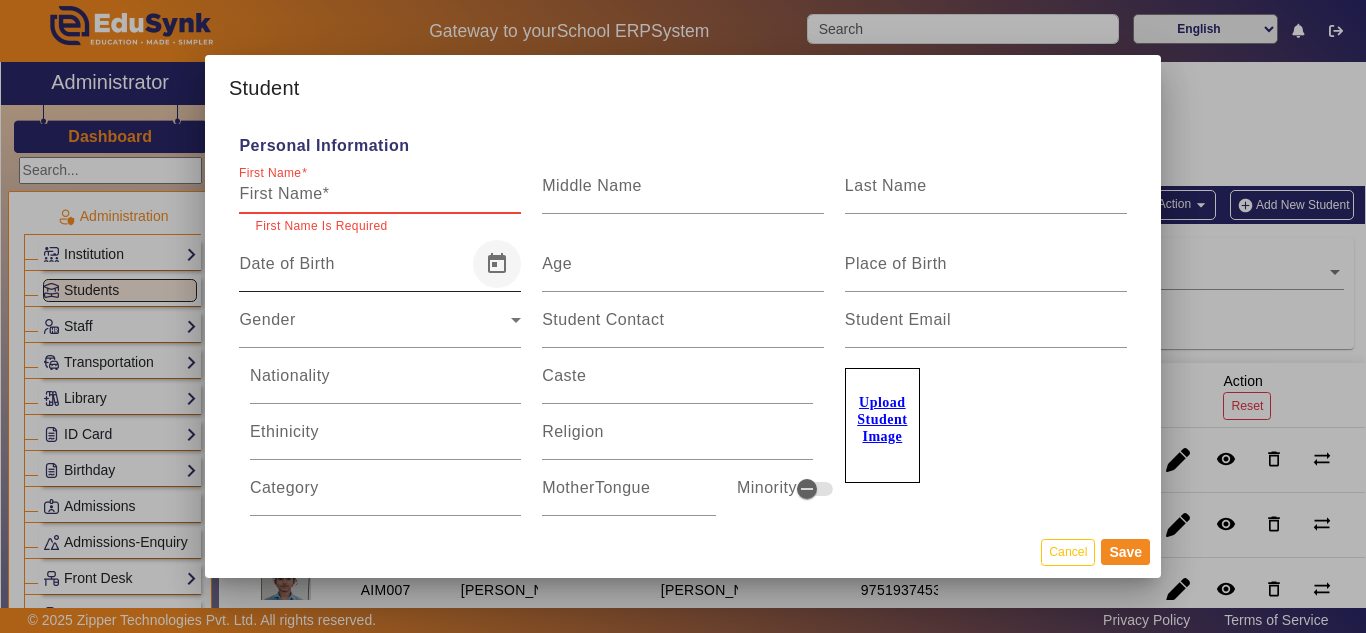 paste on "[PERSON_NAME] [PERSON_NAME]" 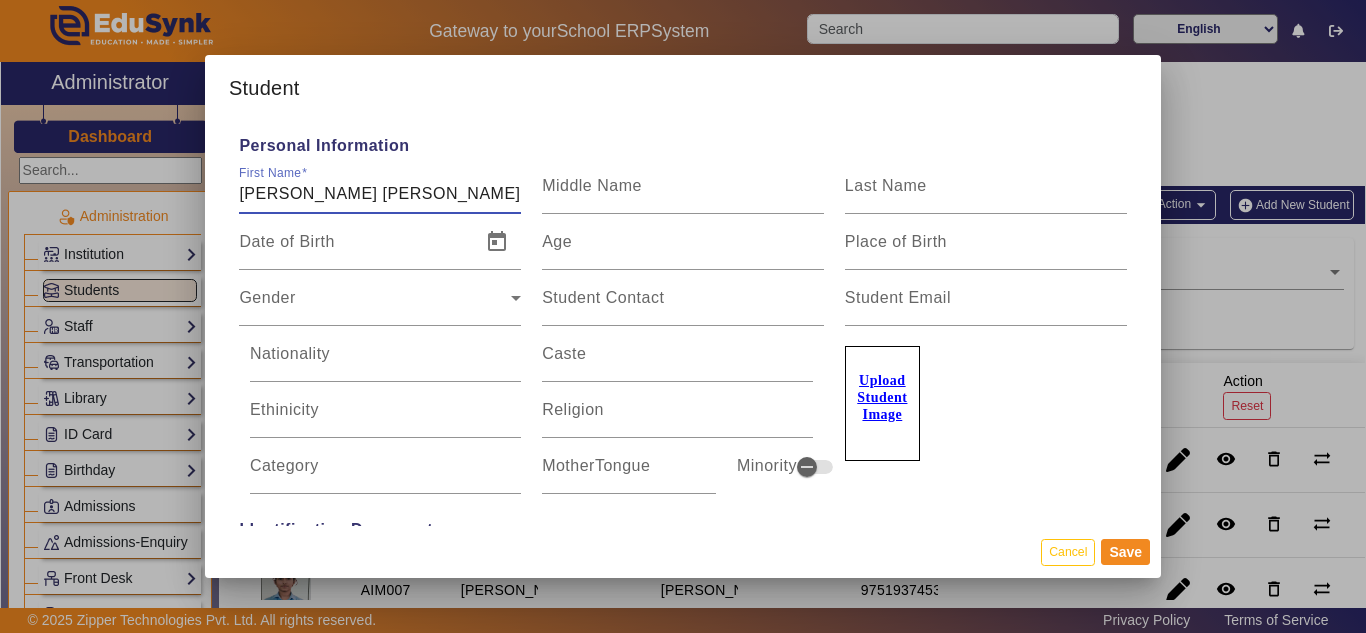type on "[PERSON_NAME] [PERSON_NAME]" 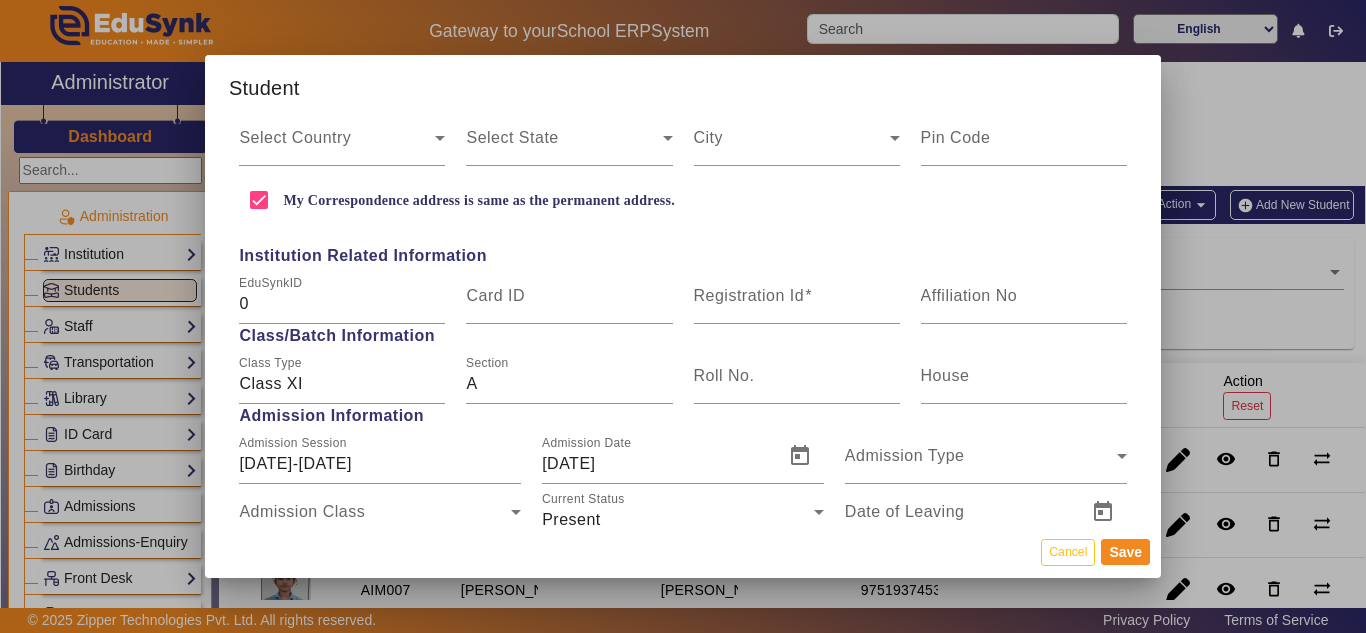 scroll, scrollTop: 700, scrollLeft: 0, axis: vertical 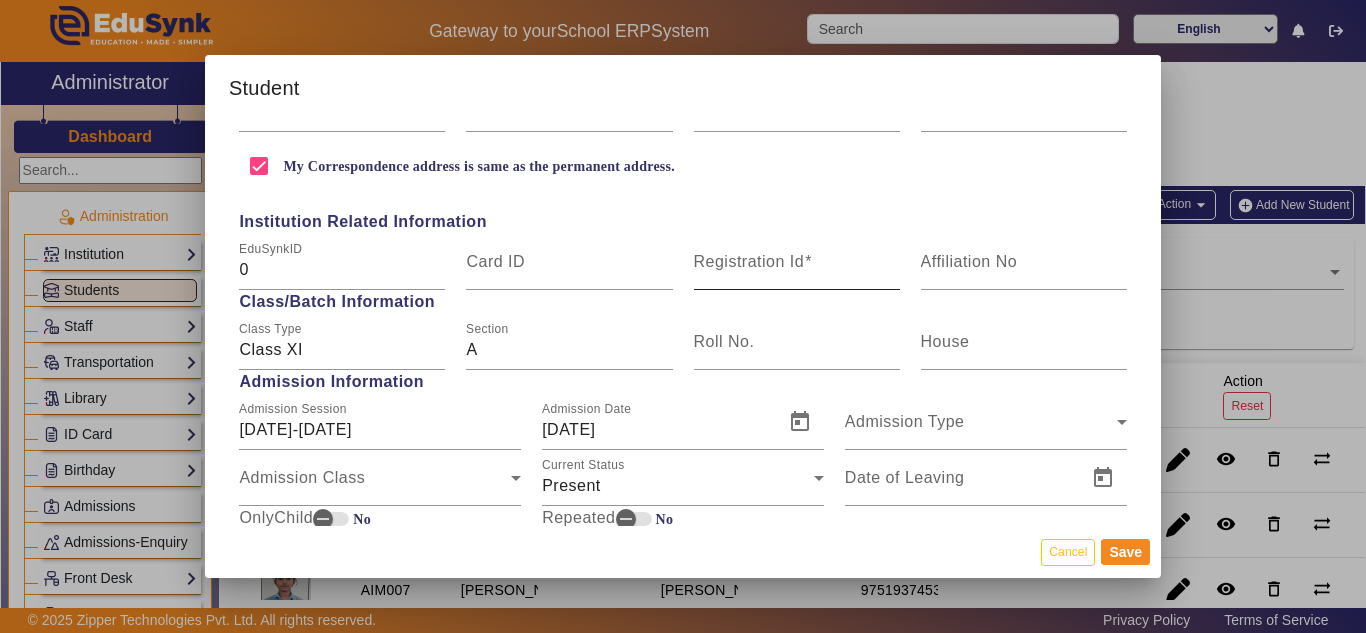 click on "Registration Id" at bounding box center (749, 261) 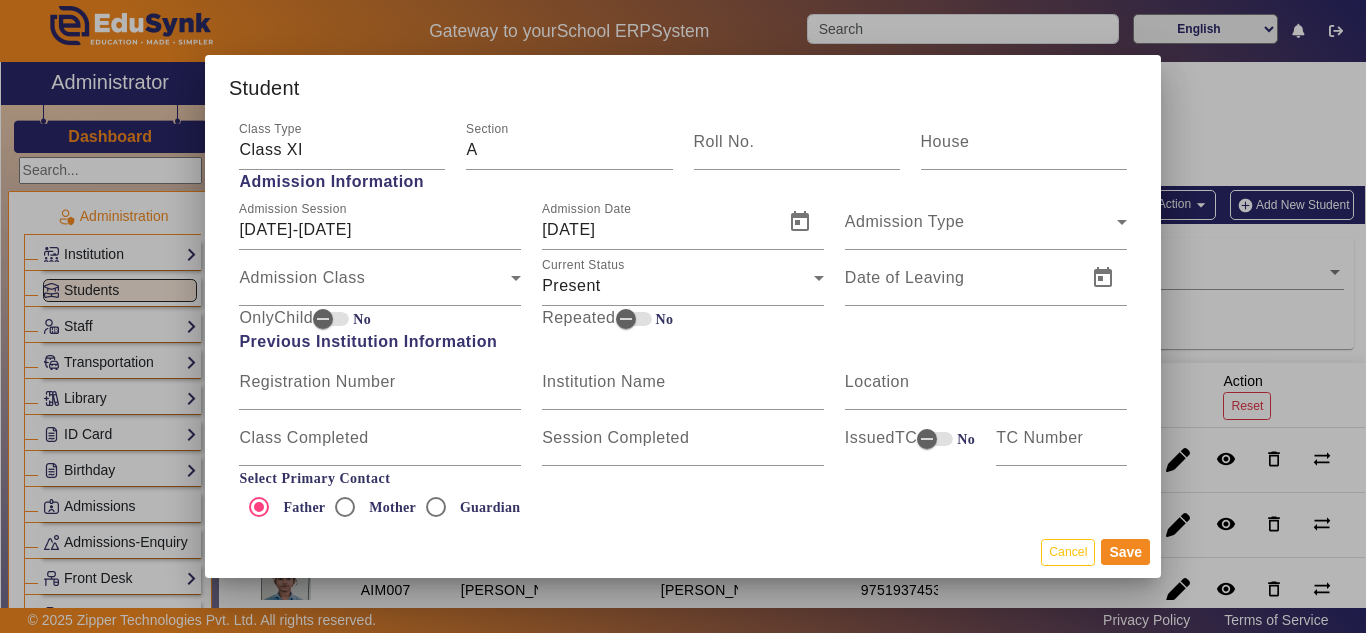 scroll, scrollTop: 1000, scrollLeft: 0, axis: vertical 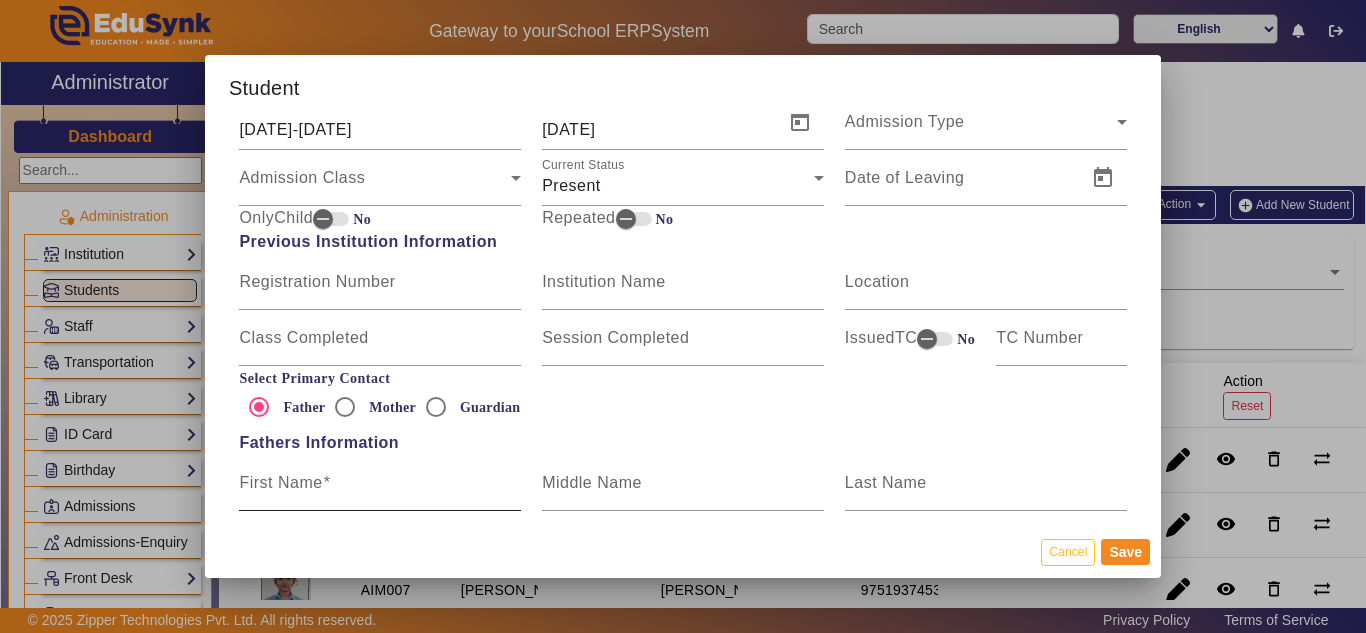 type on "AIM008" 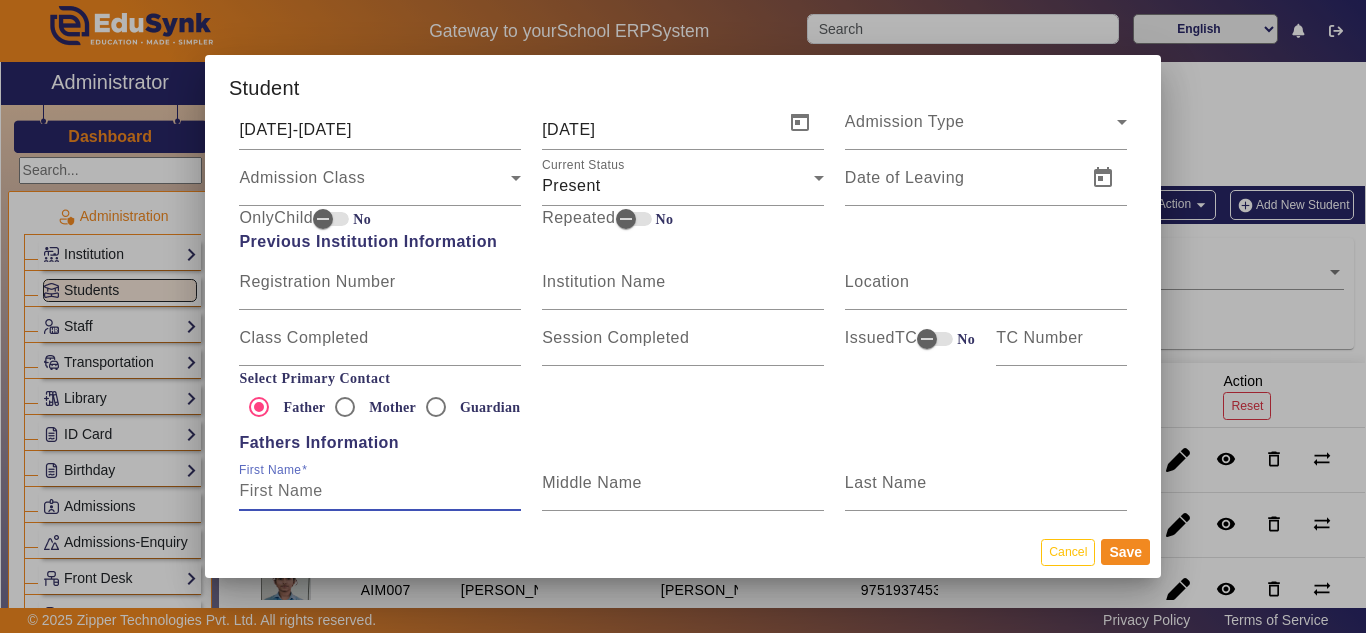 paste on "[PERSON_NAME] [PERSON_NAME]" 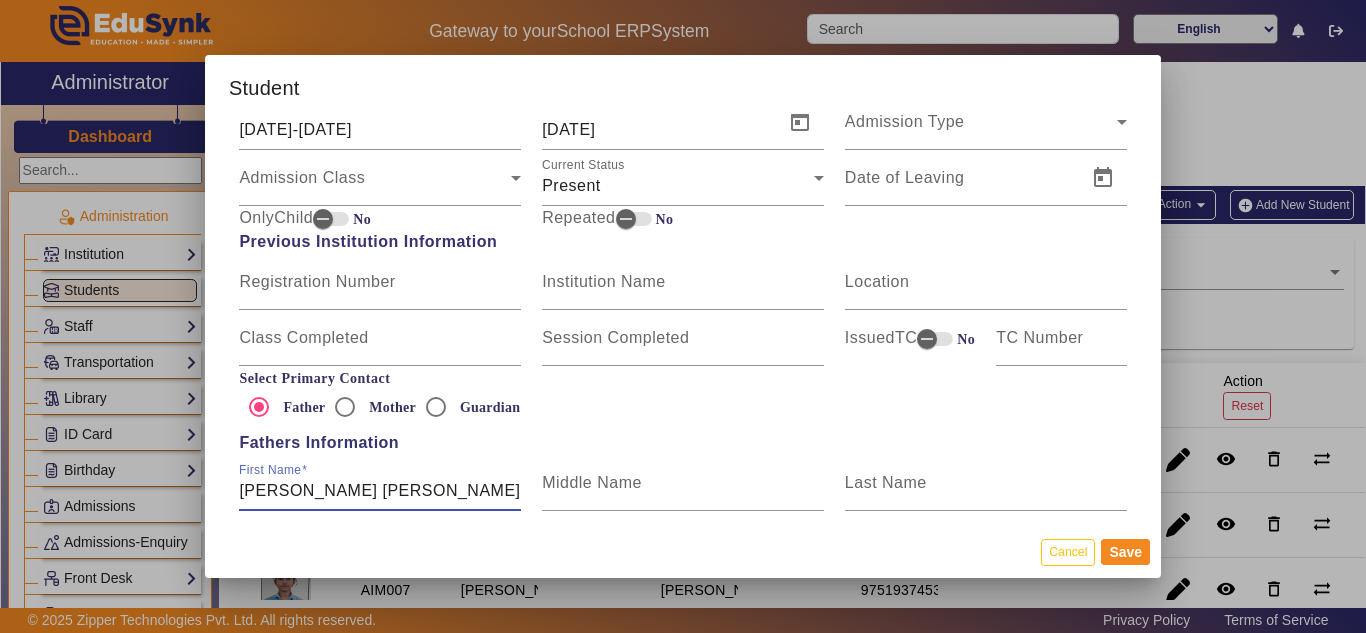 click on "[PERSON_NAME] [PERSON_NAME]" at bounding box center [380, 491] 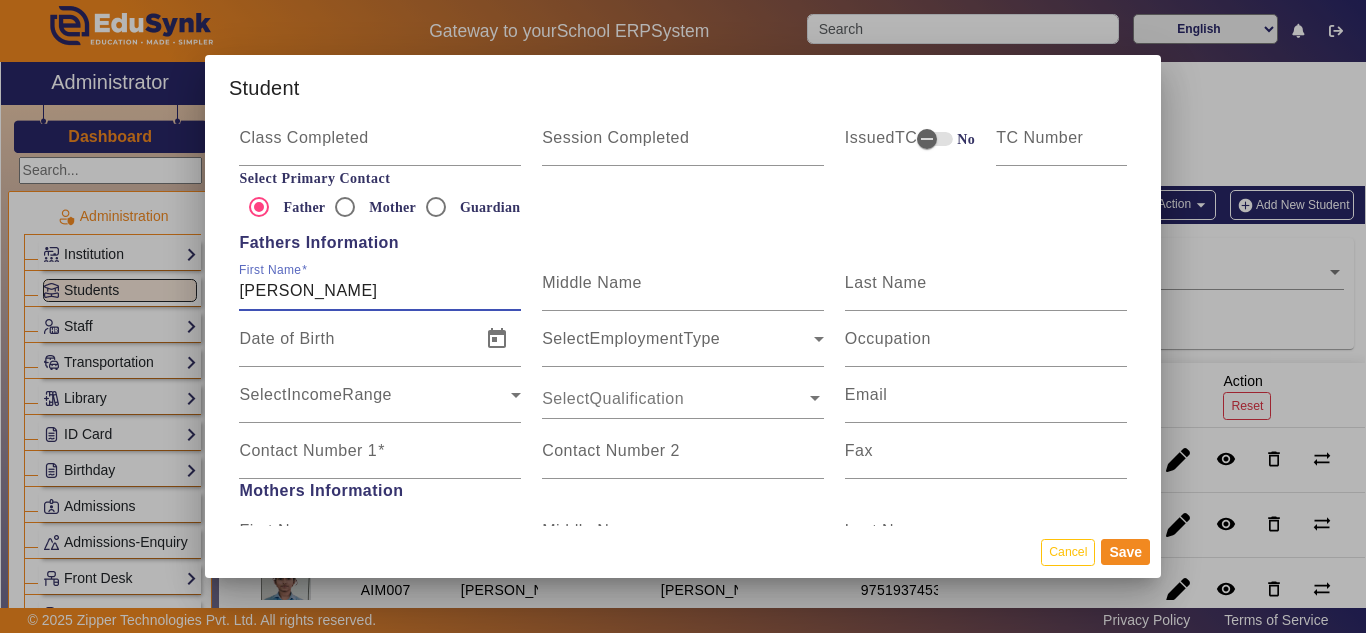 scroll, scrollTop: 1300, scrollLeft: 0, axis: vertical 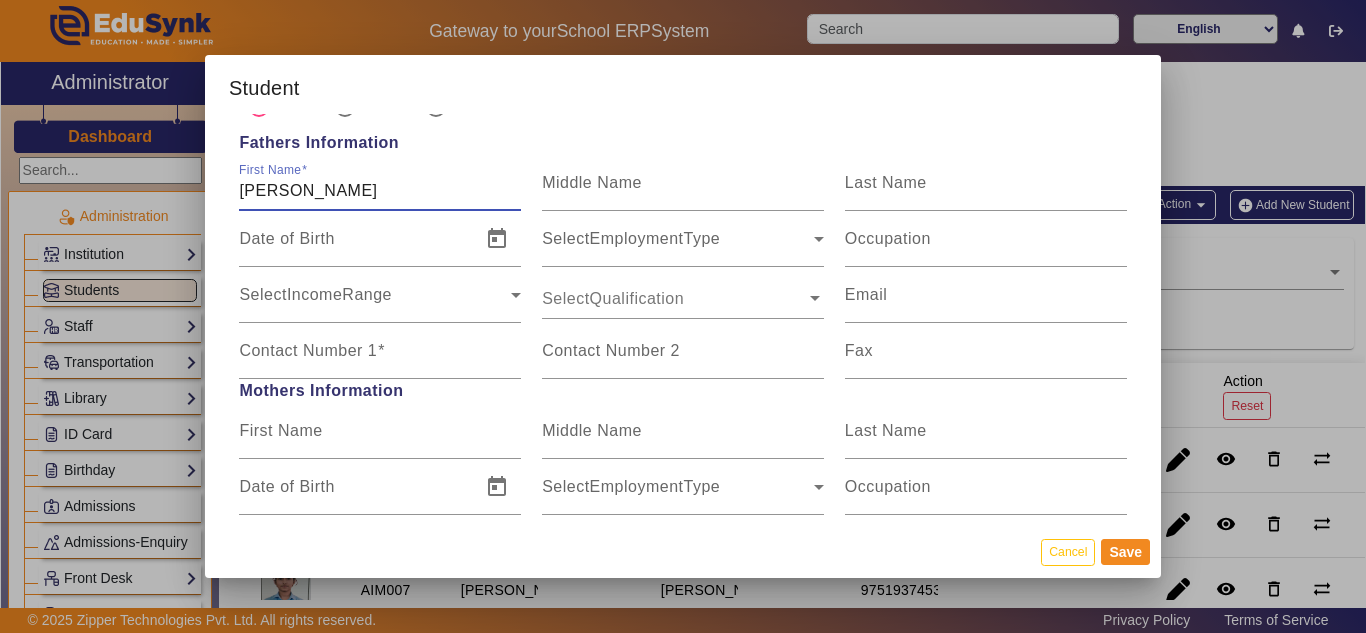 type 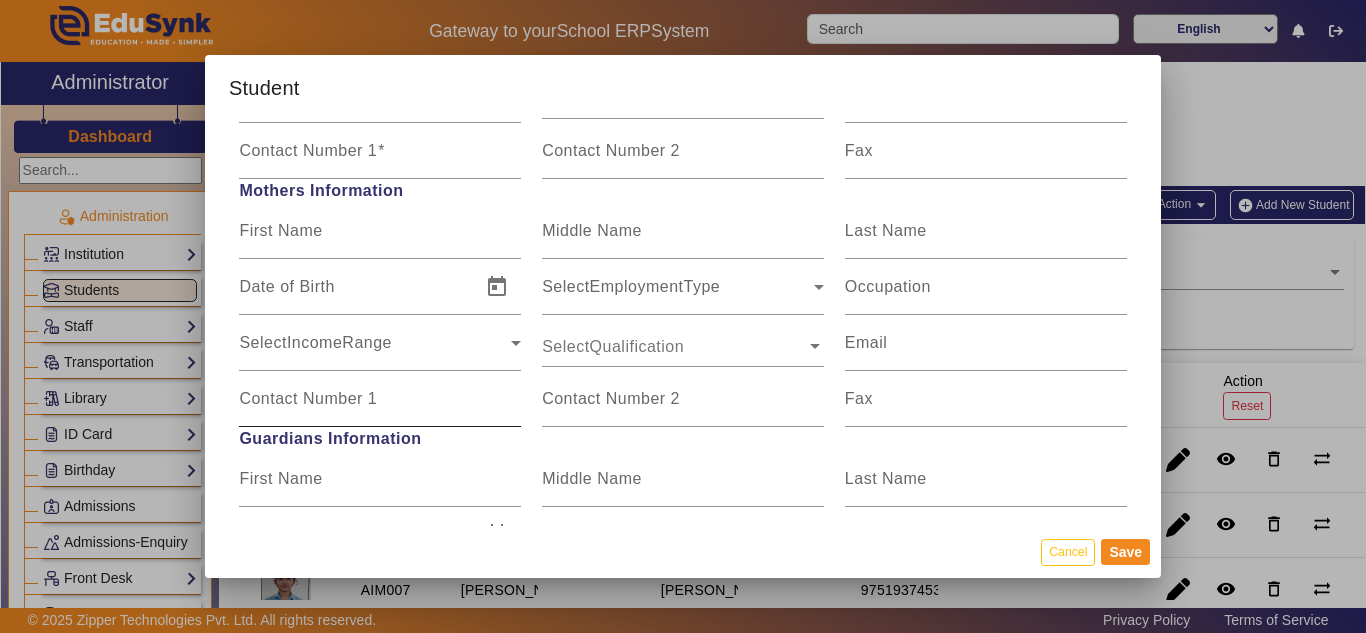 scroll, scrollTop: 1400, scrollLeft: 0, axis: vertical 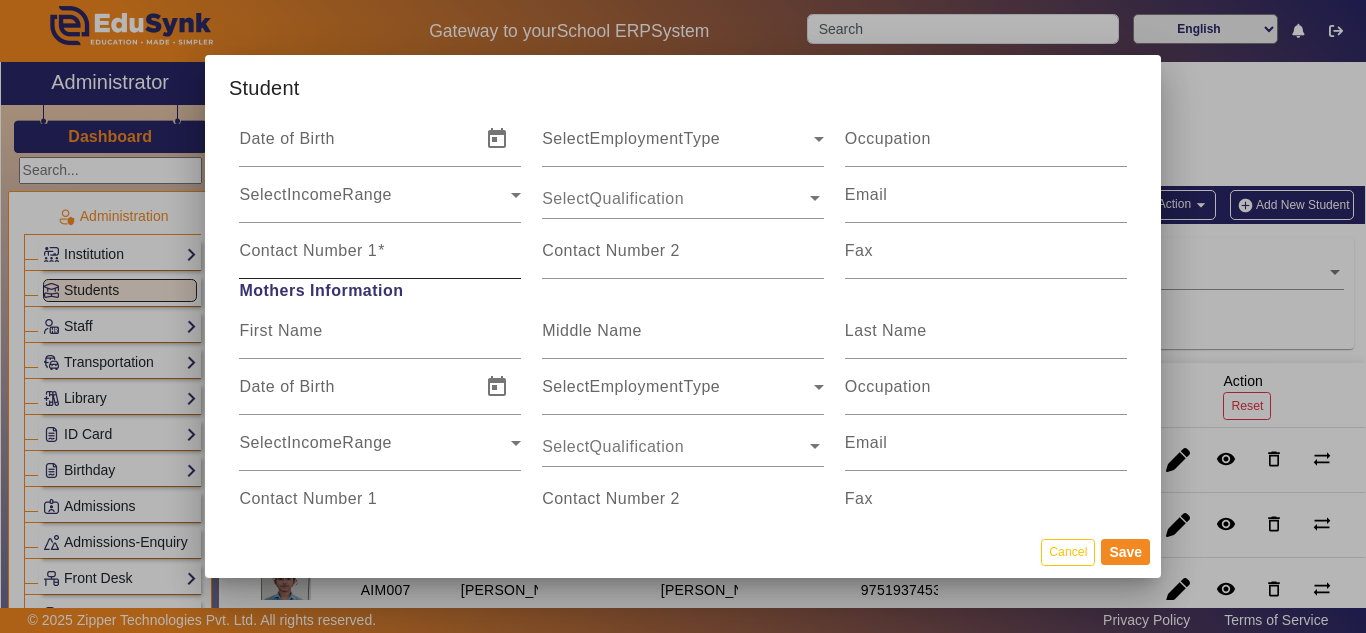 click on "Contact Number 1" at bounding box center (308, 250) 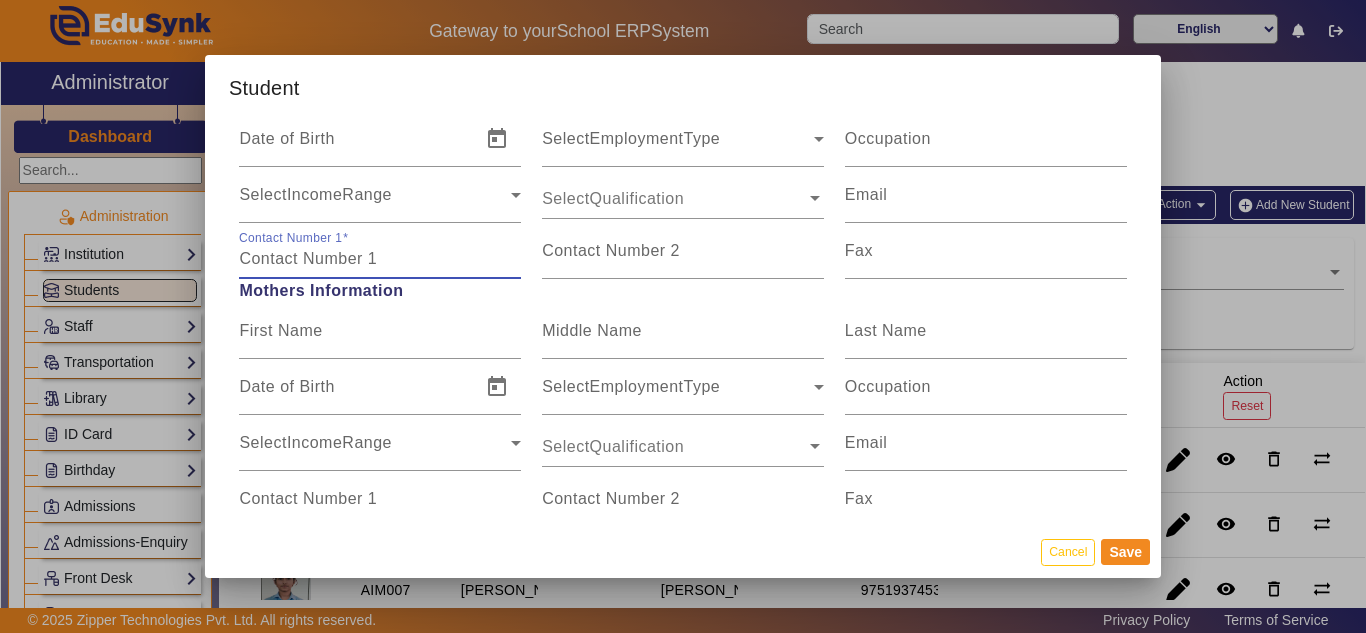 paste on "9833095160" 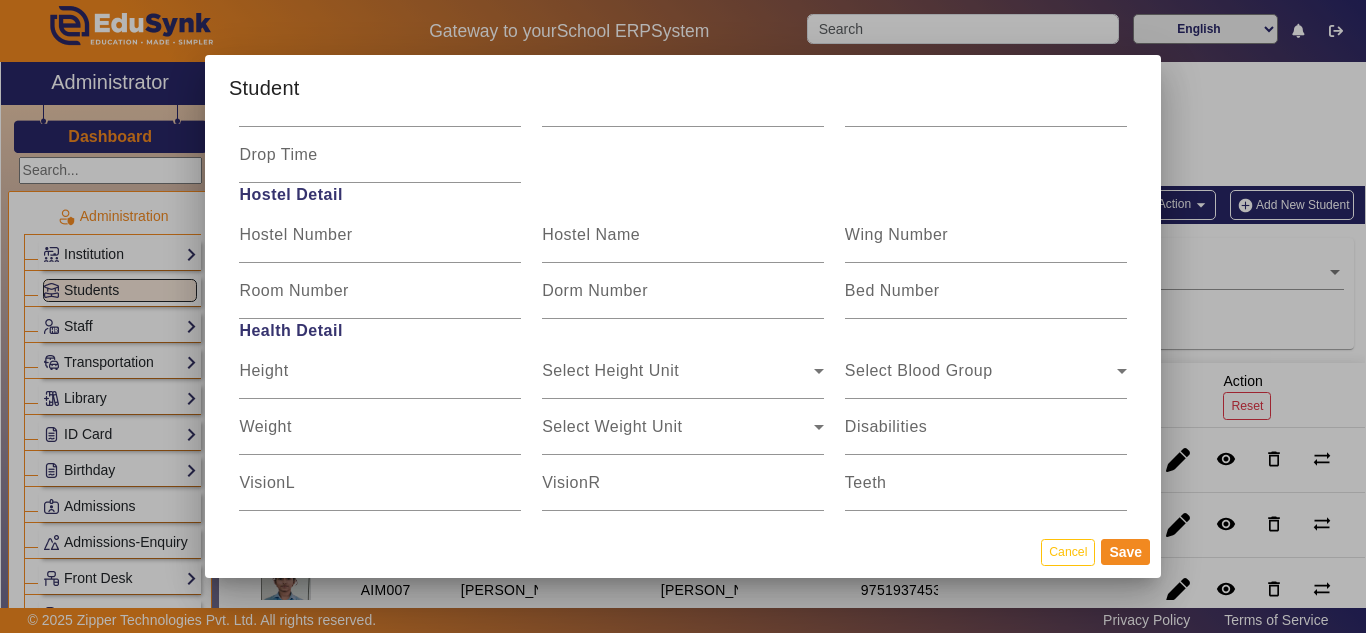 scroll, scrollTop: 2517, scrollLeft: 0, axis: vertical 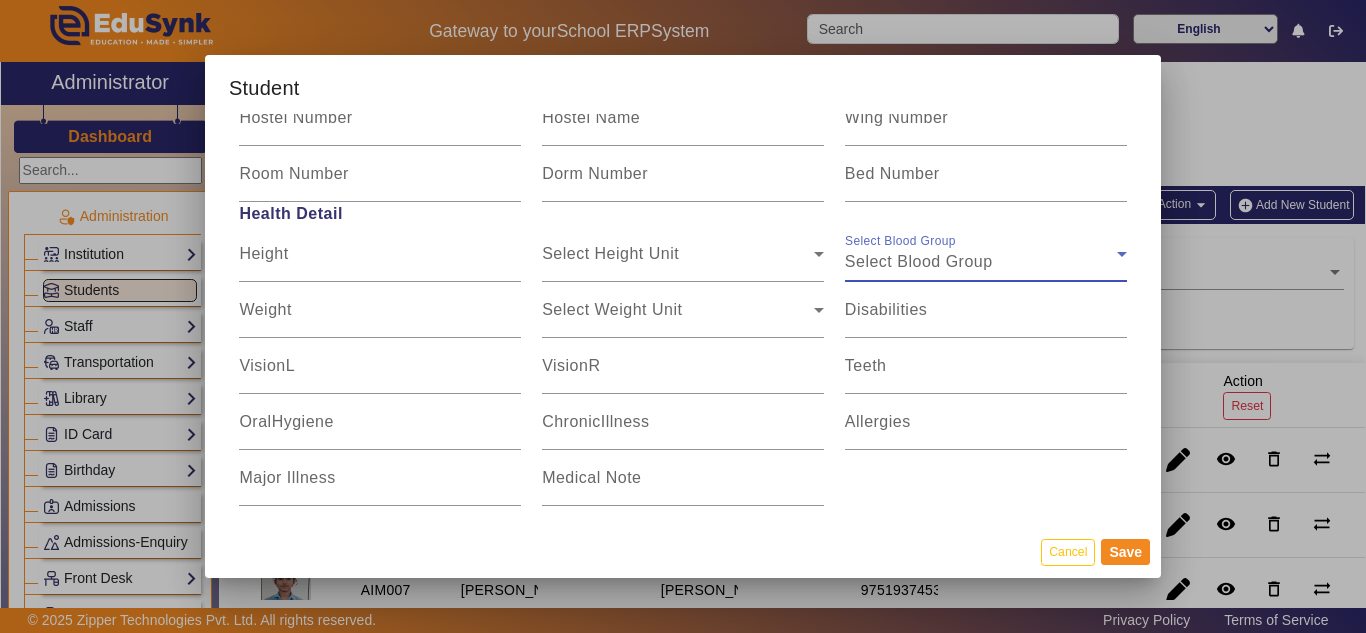 click on "Select Blood Group" at bounding box center [919, 261] 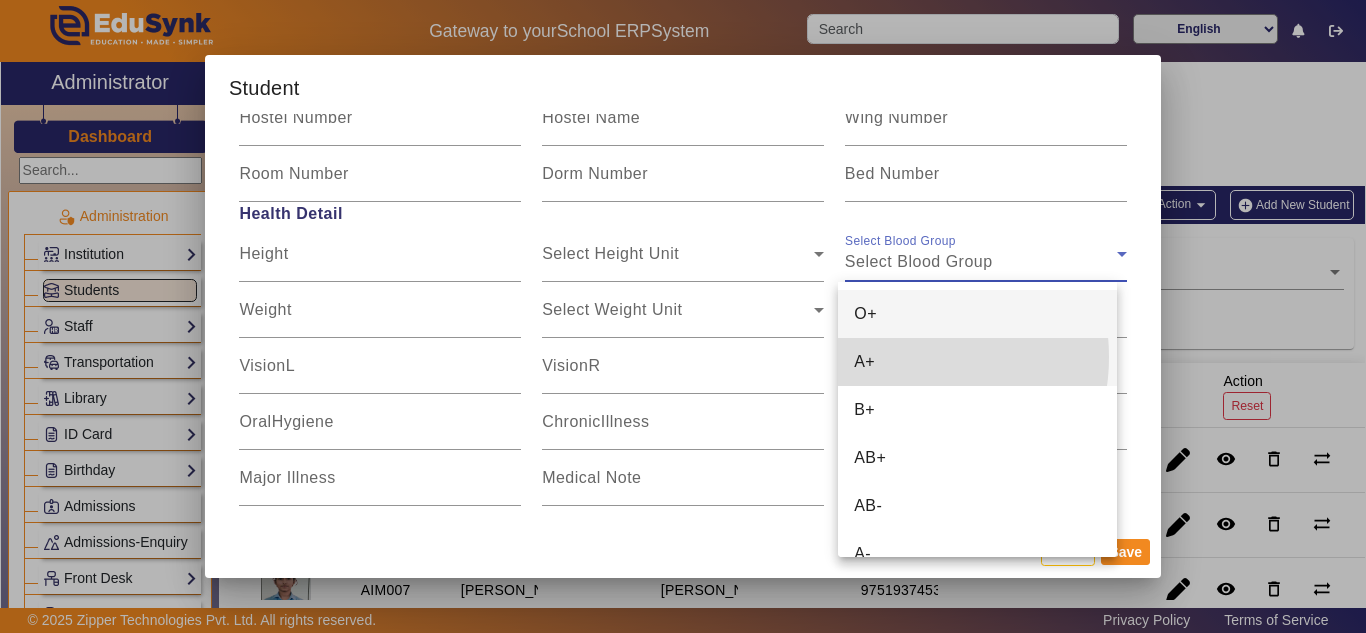 drag, startPoint x: 898, startPoint y: 357, endPoint x: 1016, endPoint y: 421, distance: 134.23859 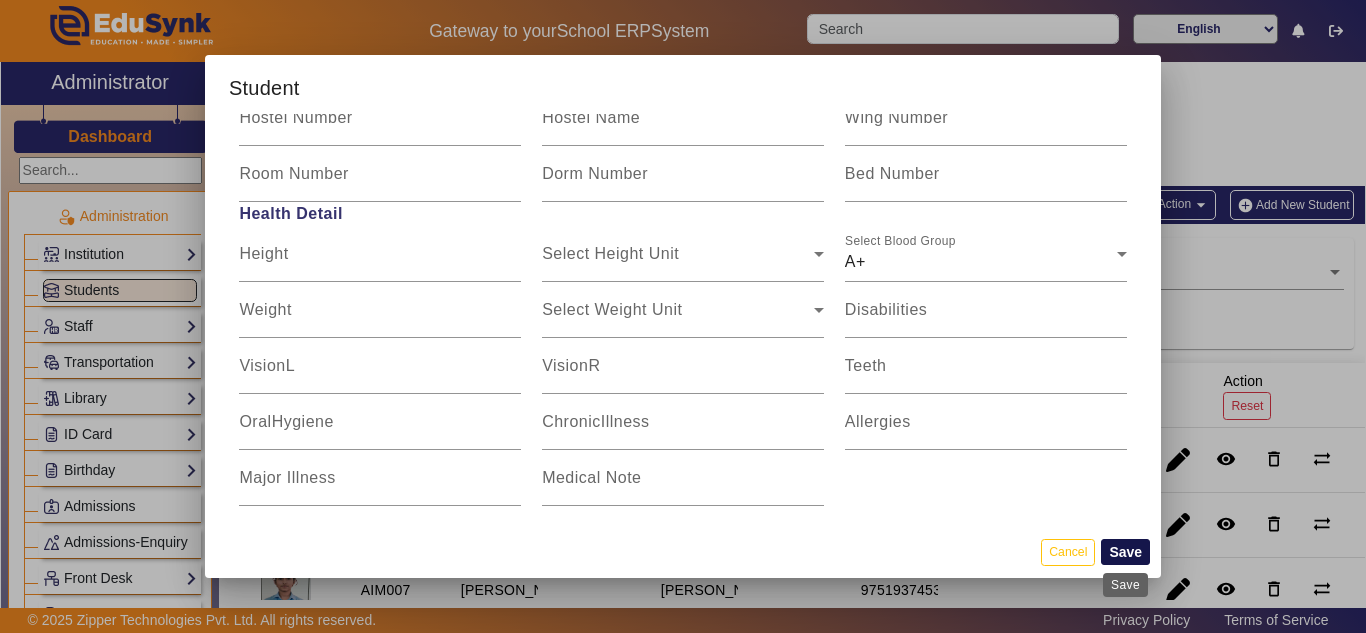 click on "Save" at bounding box center [1125, 552] 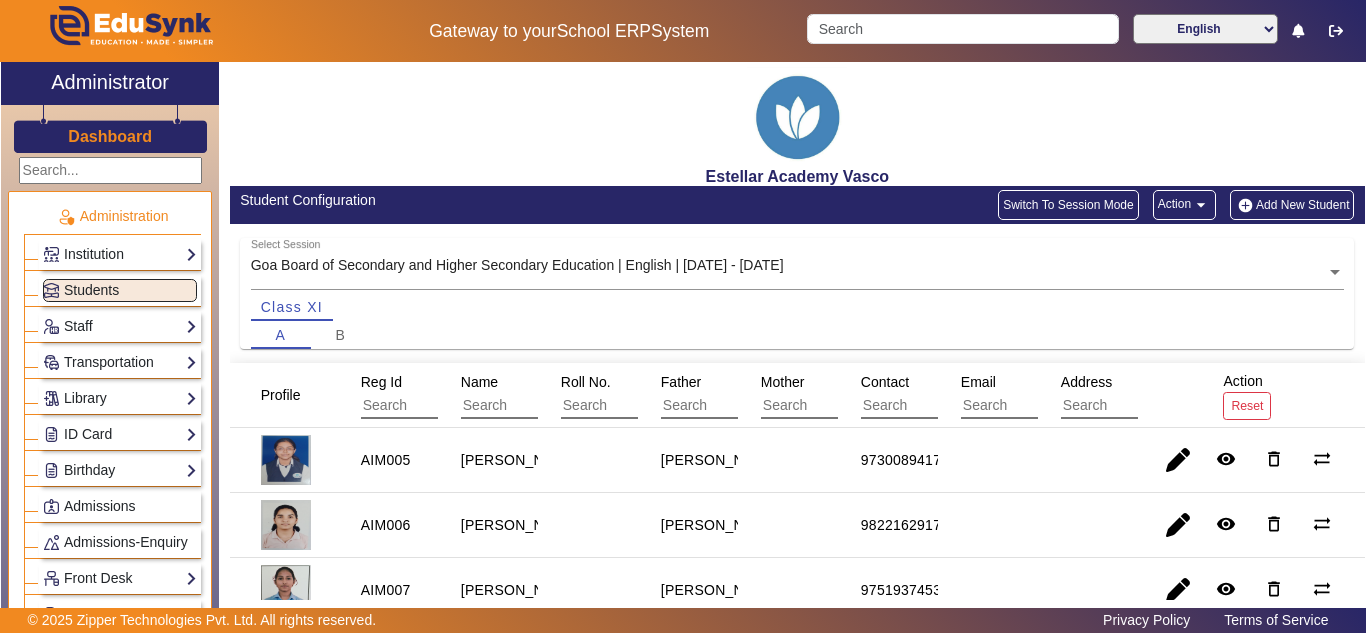 click on "Add New Student" 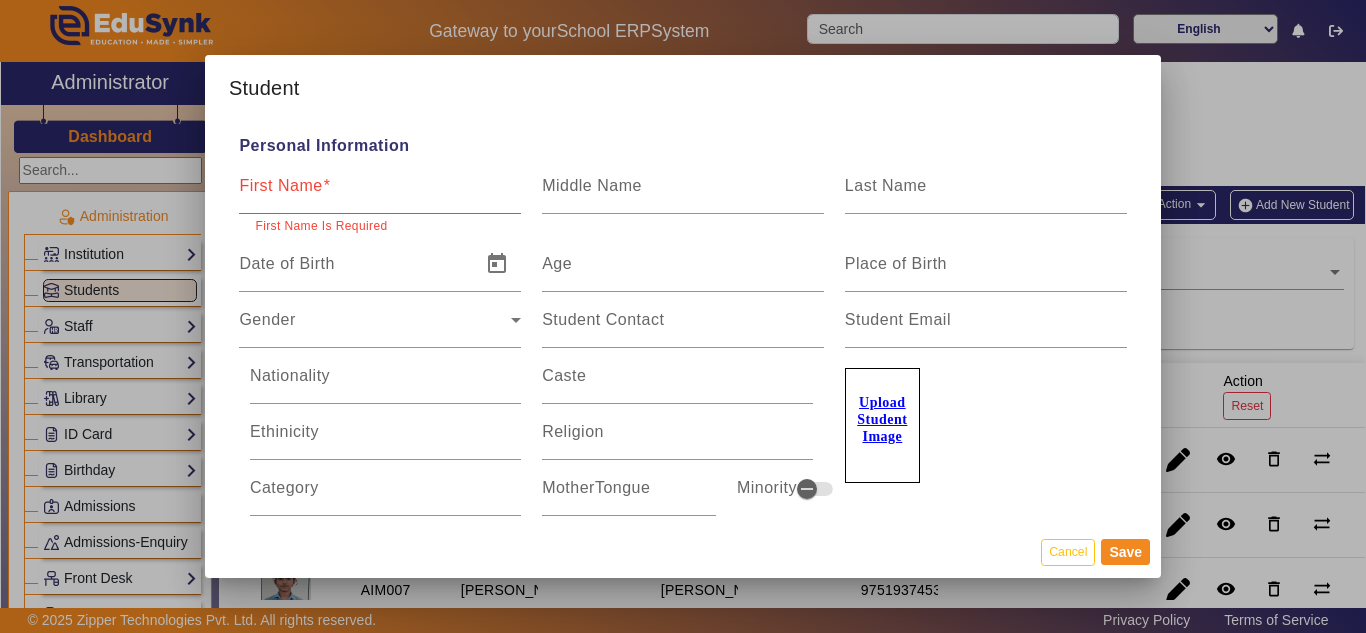 click at bounding box center [683, 316] 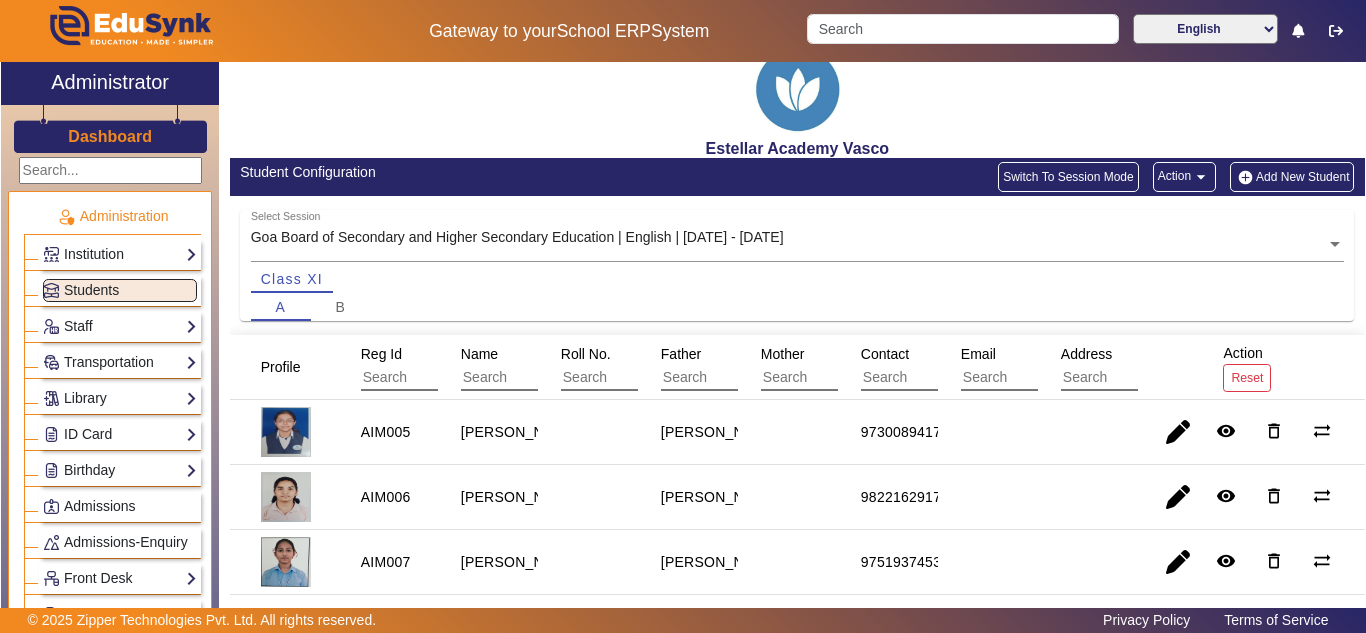 scroll, scrollTop: 0, scrollLeft: 0, axis: both 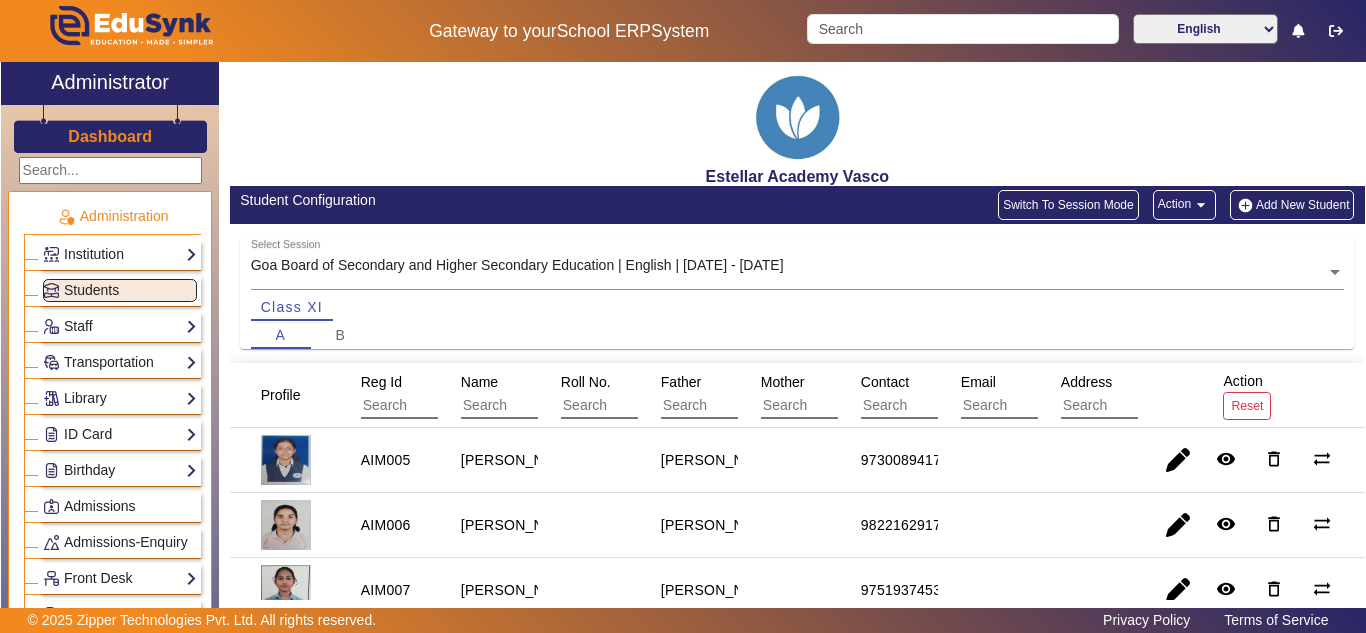 click on "Add New Student" 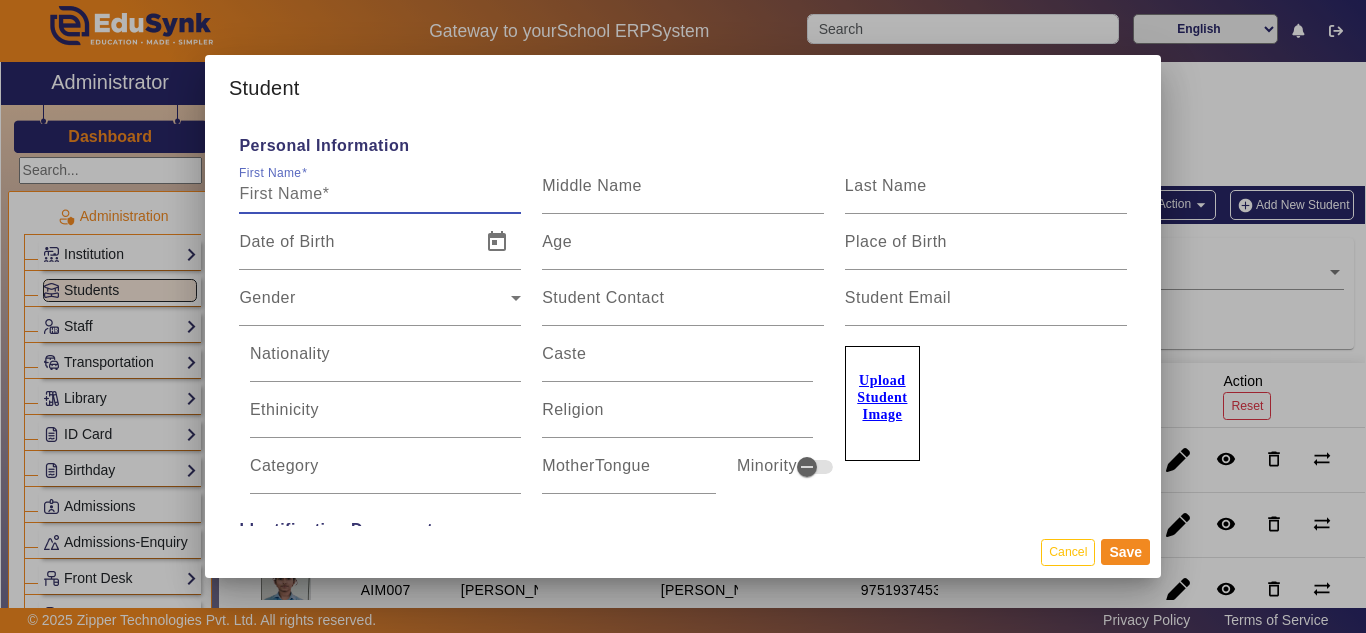 paste on "[PERSON_NAME]" 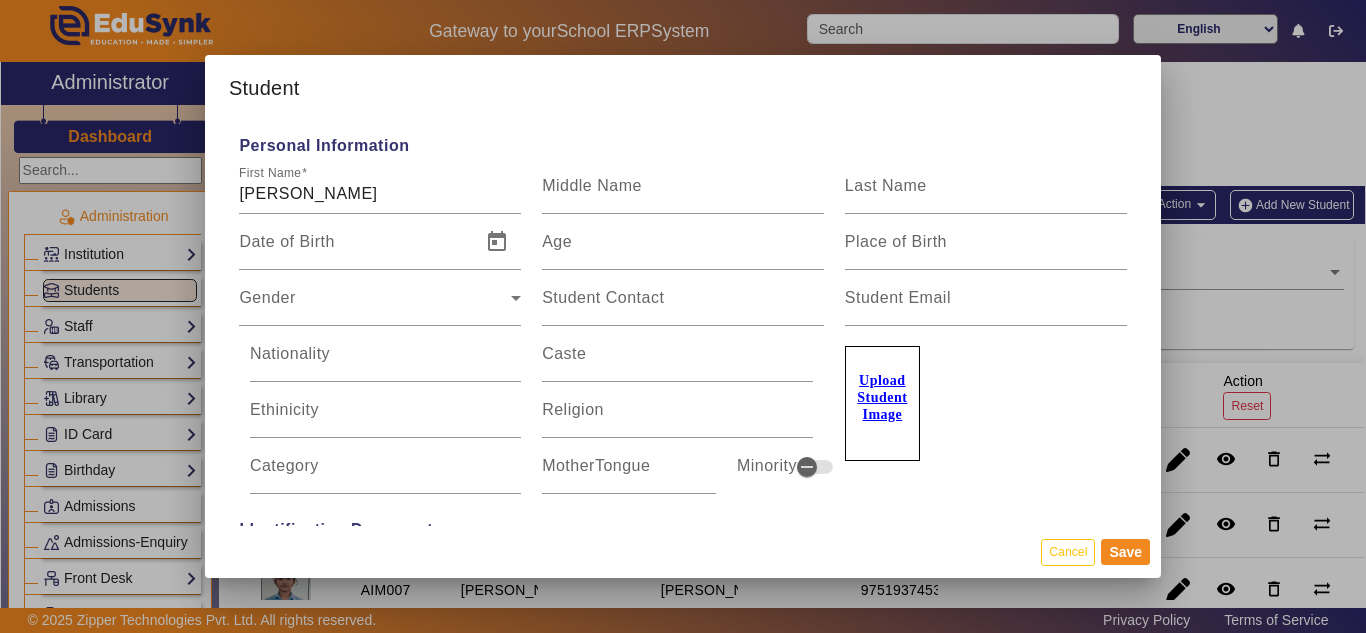 click on "Upload Student Image" at bounding box center [882, 397] 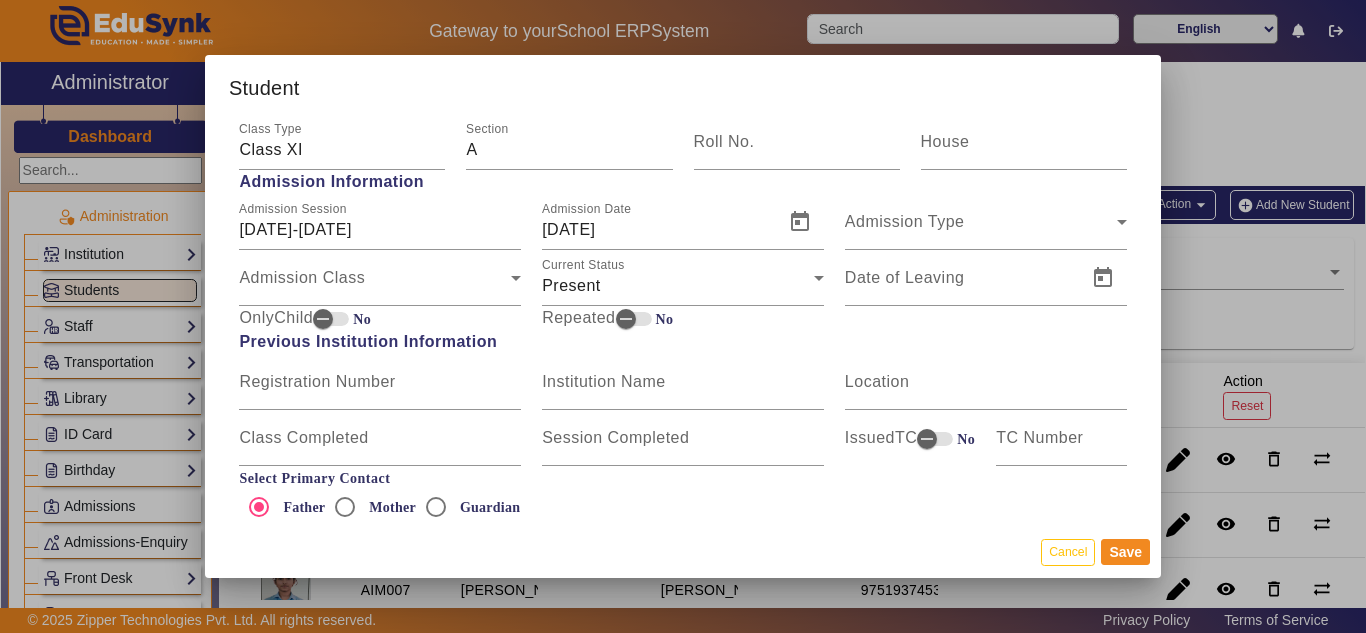 scroll, scrollTop: 700, scrollLeft: 0, axis: vertical 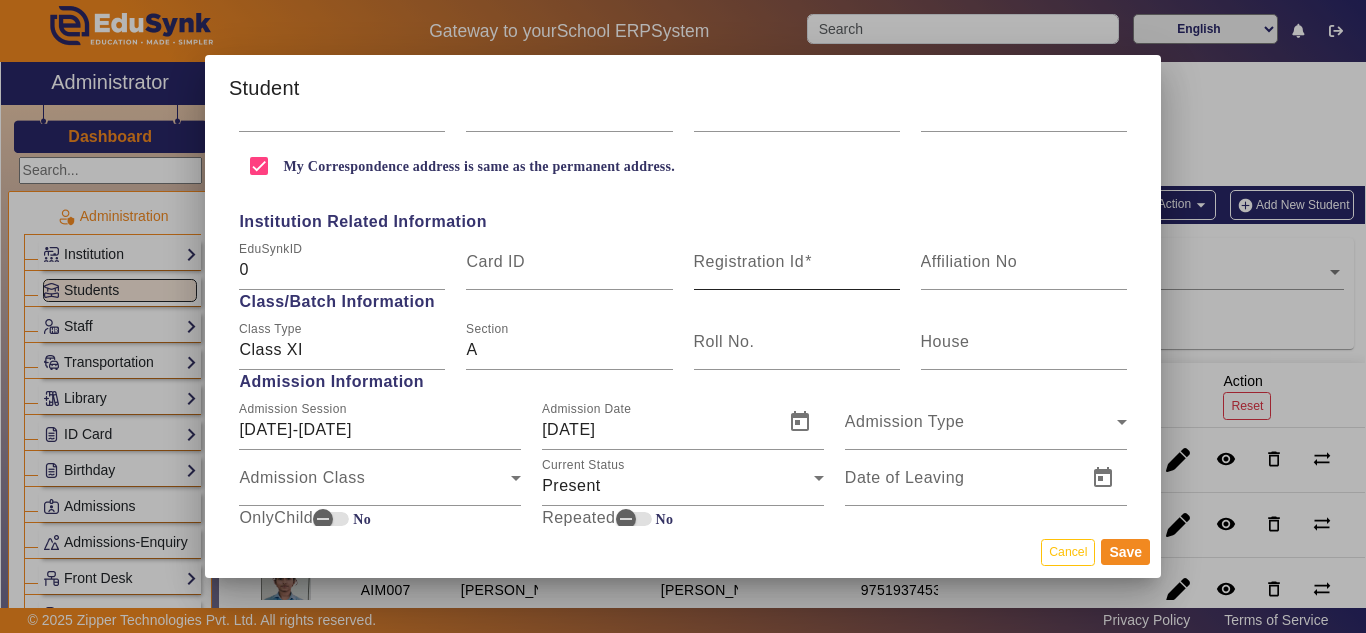 click on "Registration Id" at bounding box center [749, 261] 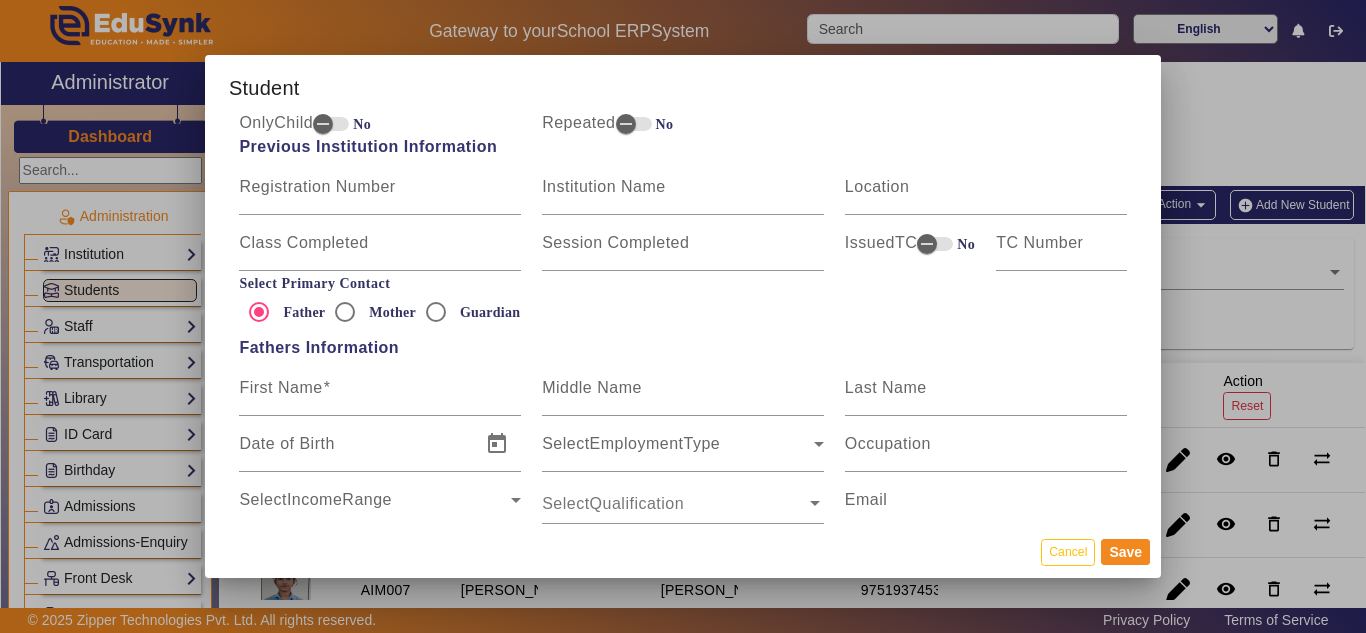 scroll, scrollTop: 1100, scrollLeft: 0, axis: vertical 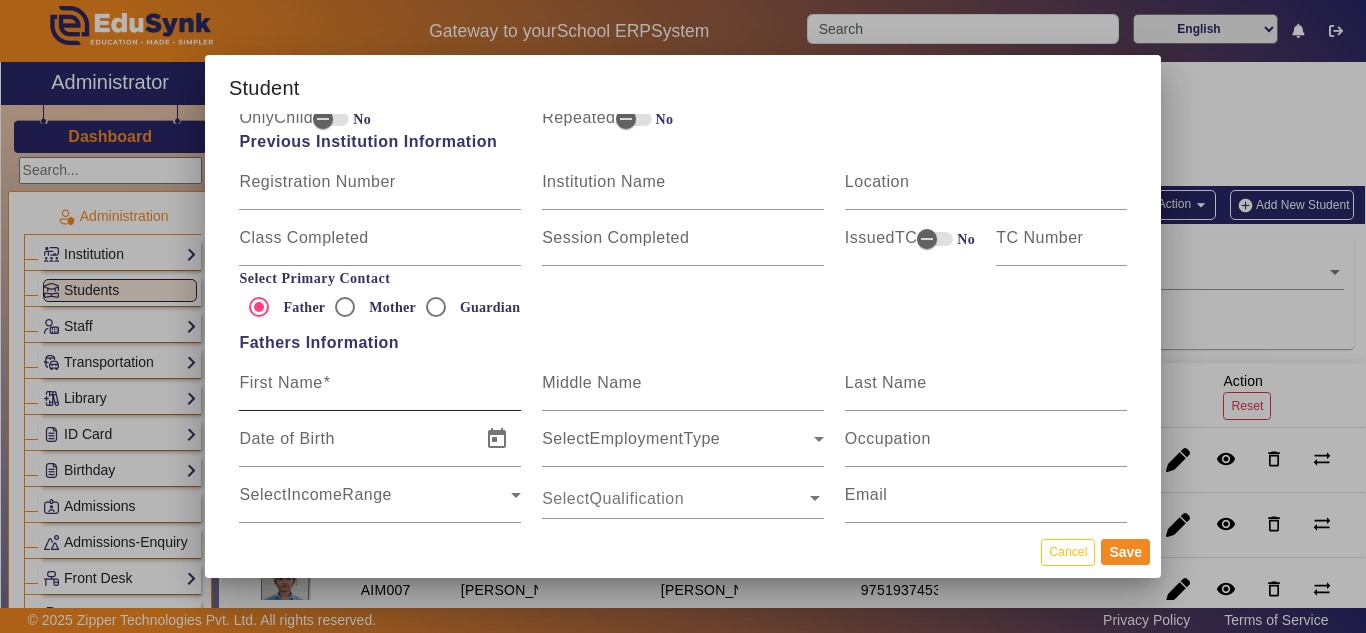click on "First Name" at bounding box center [280, 382] 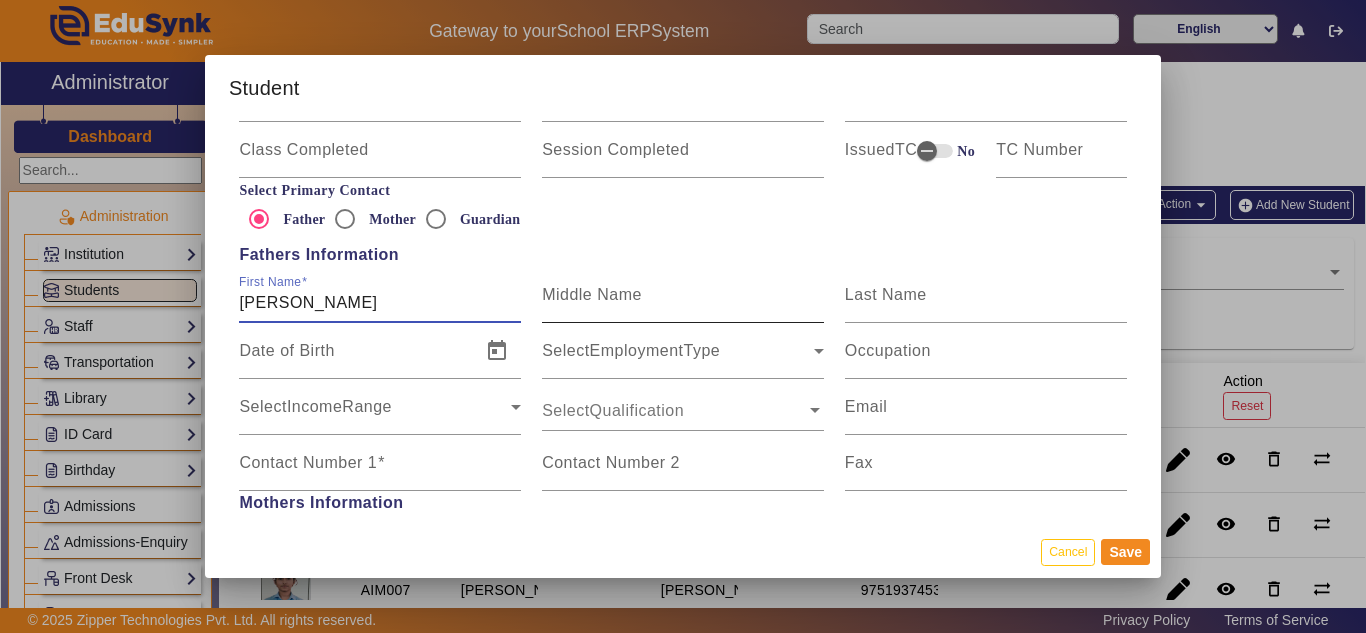 scroll, scrollTop: 1300, scrollLeft: 0, axis: vertical 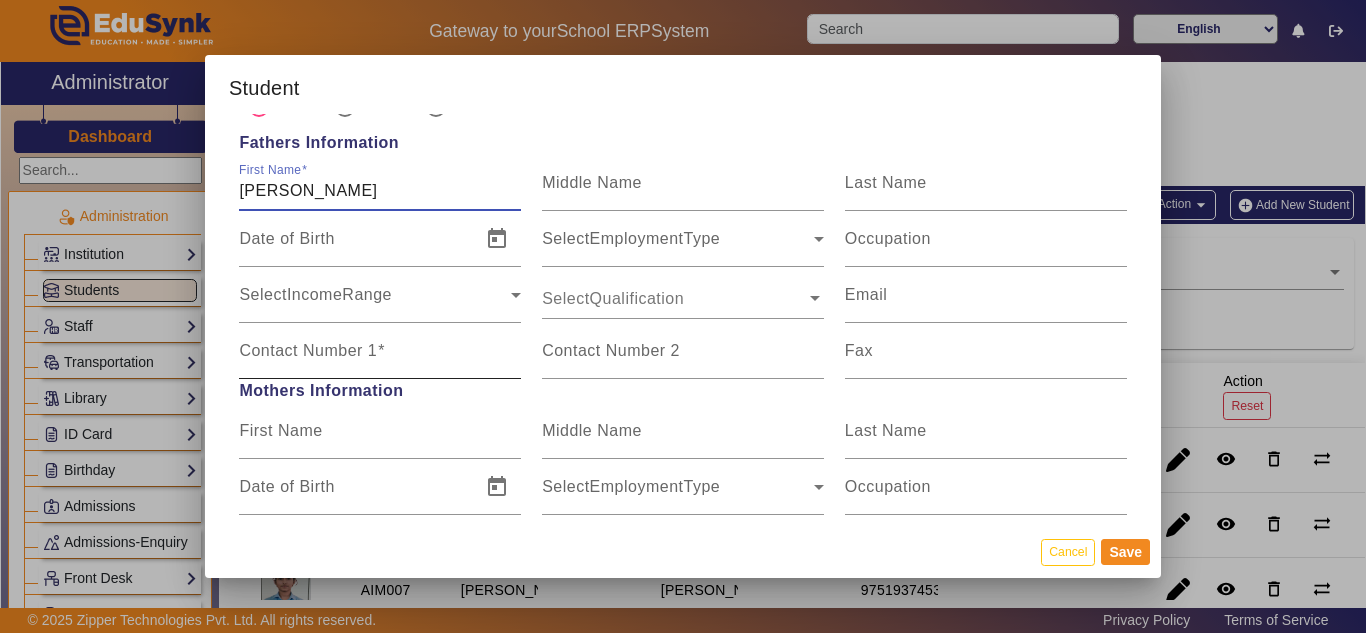 click on "Contact Number 1" at bounding box center (308, 350) 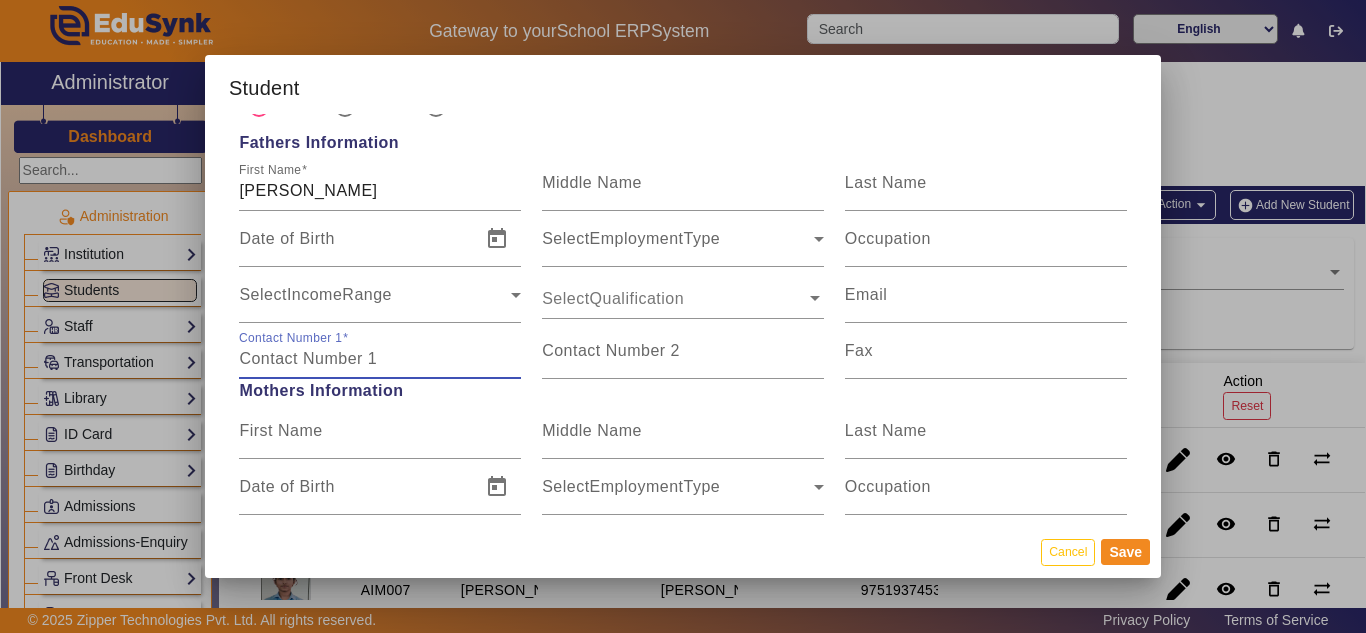 paste on "9762412875" 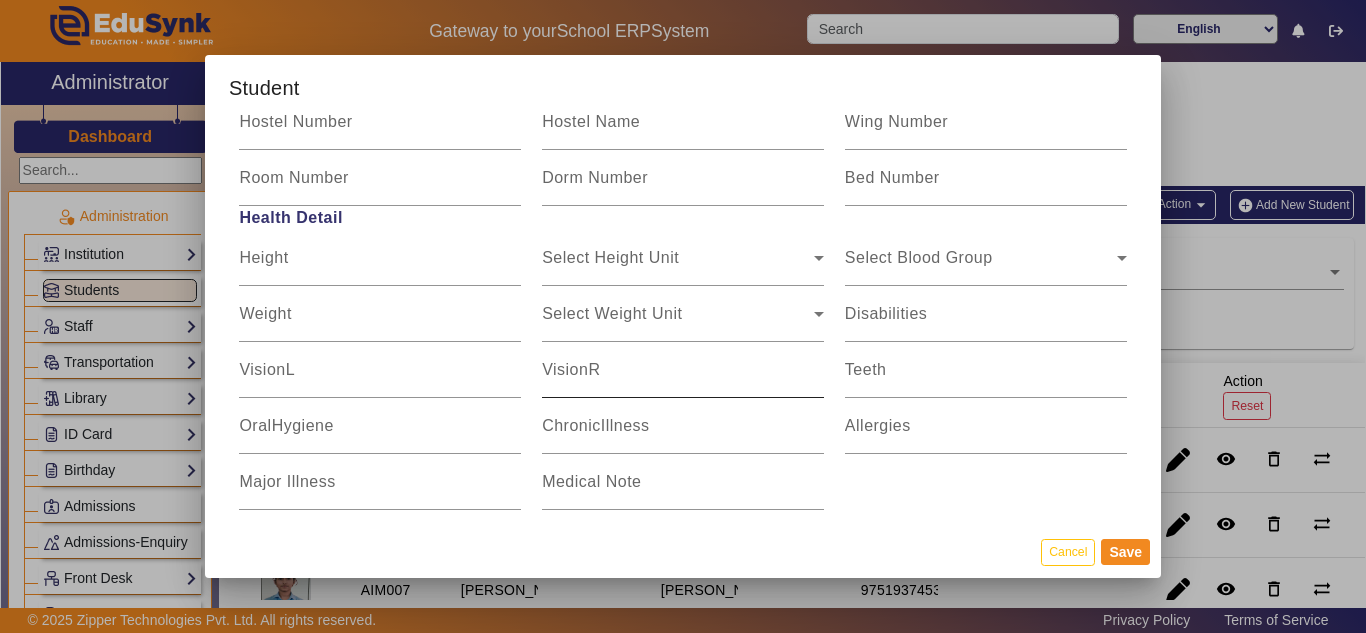 scroll, scrollTop: 2517, scrollLeft: 0, axis: vertical 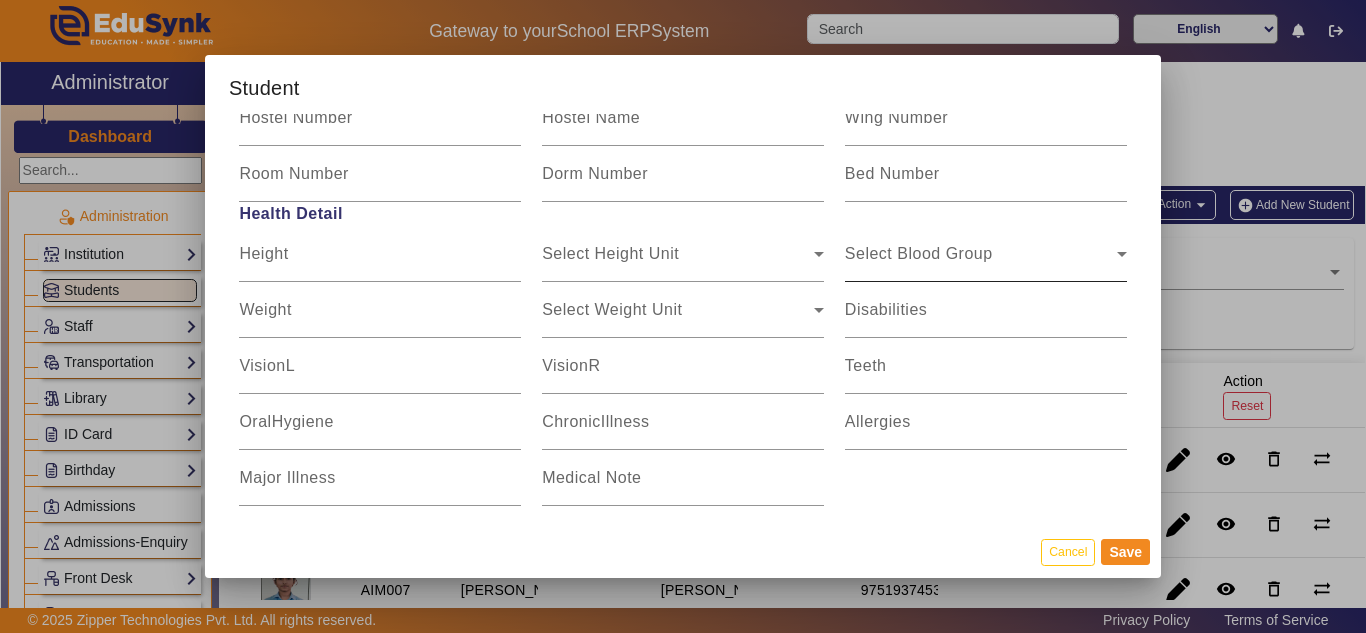 click on "Select Blood Group Select Blood Group" 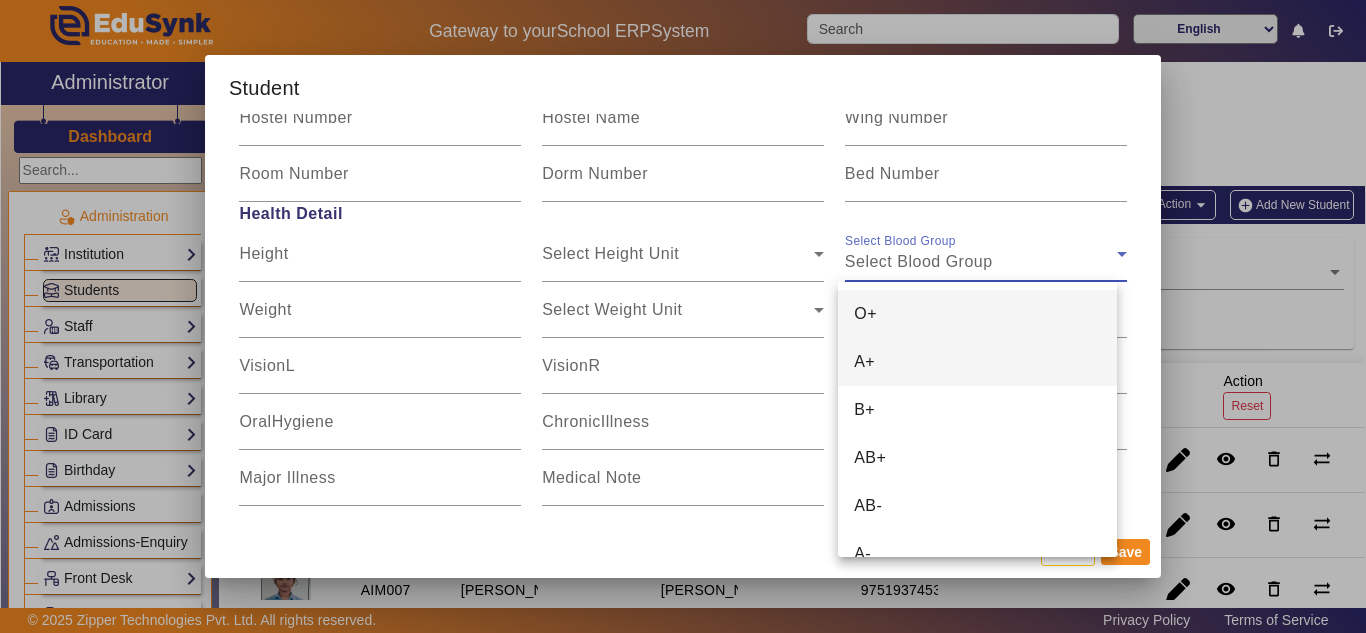 click on "A+" at bounding box center (977, 362) 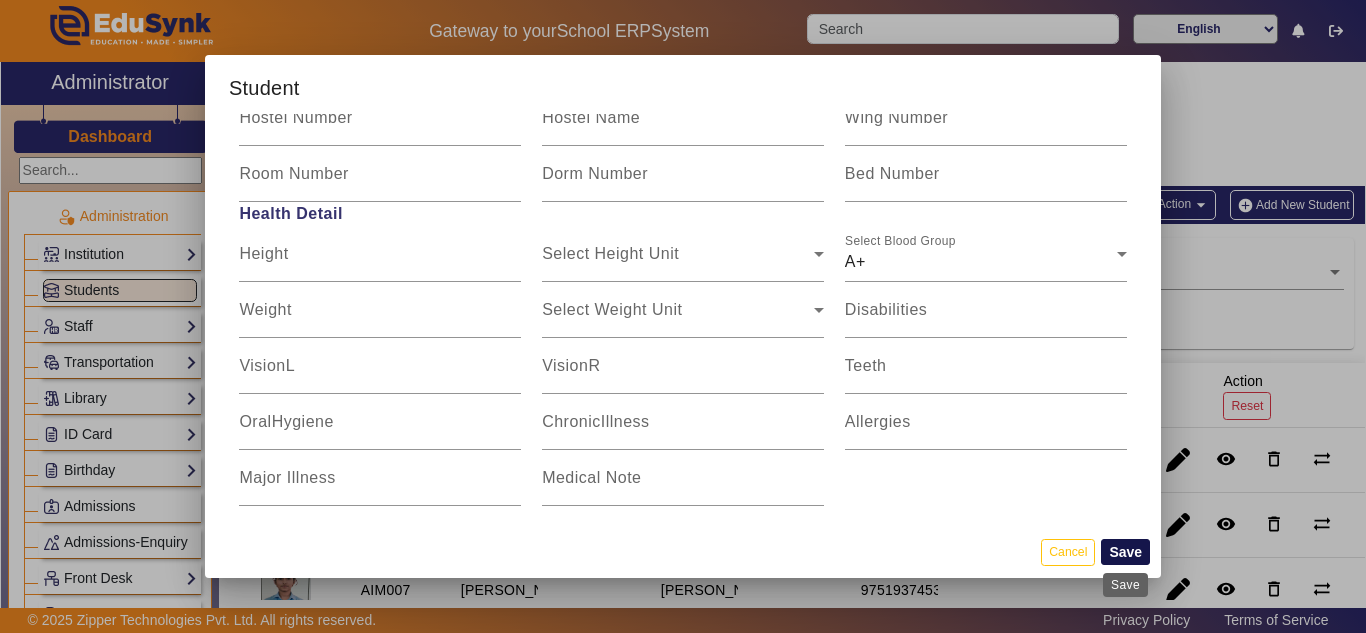 click on "Save" at bounding box center [1125, 552] 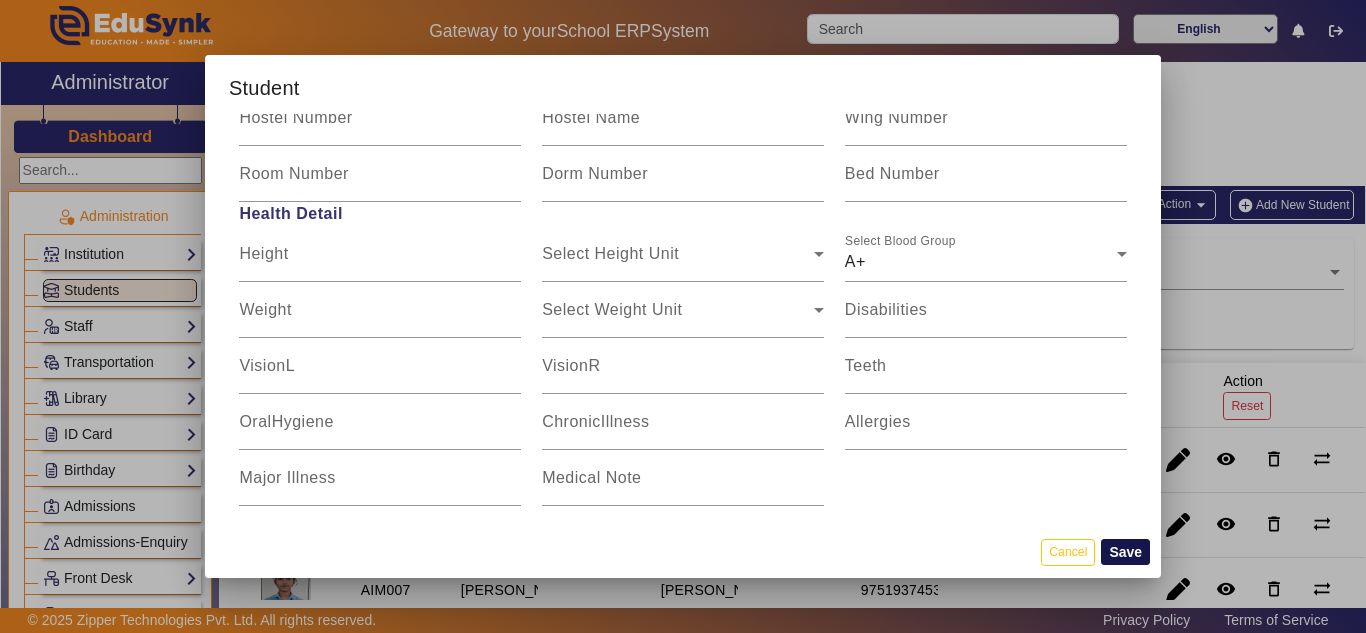click on "Save" at bounding box center (1125, 552) 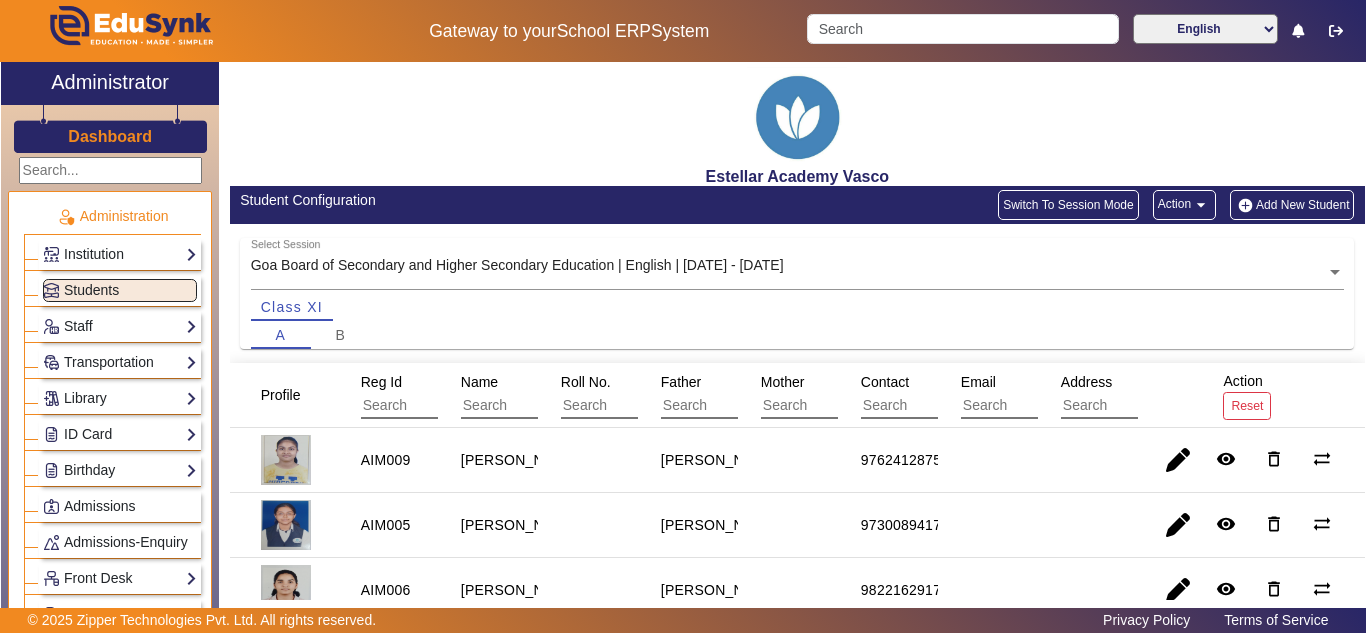 scroll, scrollTop: 100, scrollLeft: 0, axis: vertical 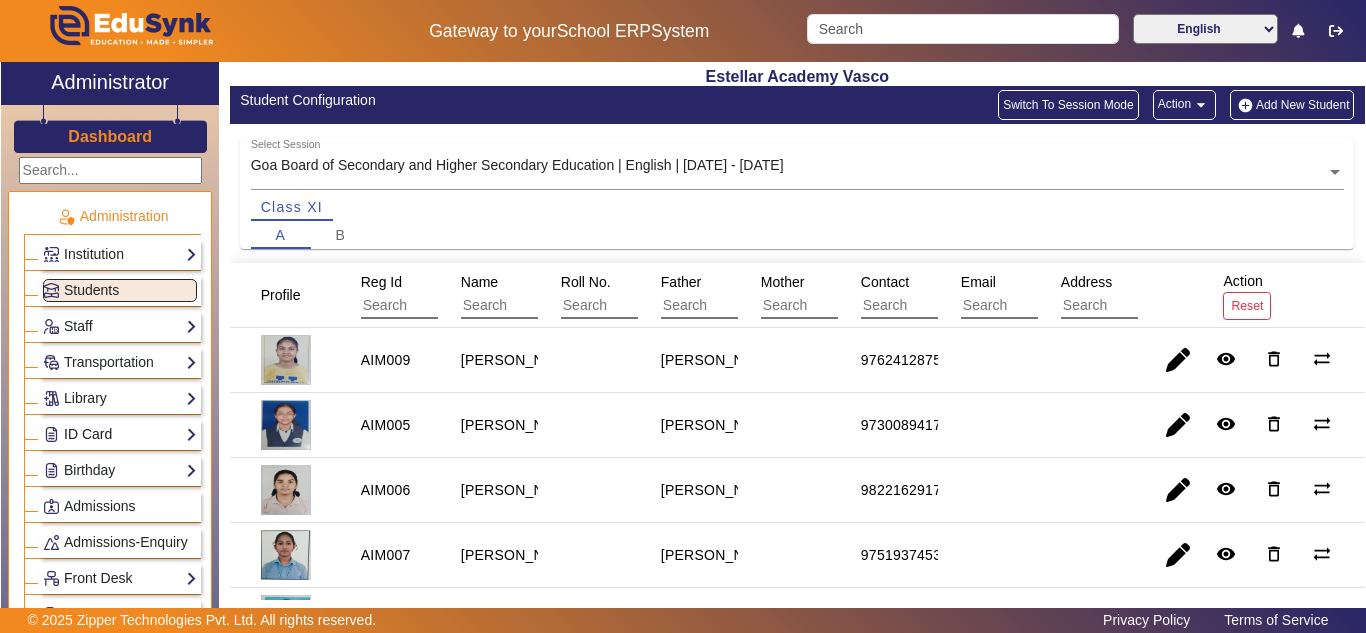 click on "ID Card" 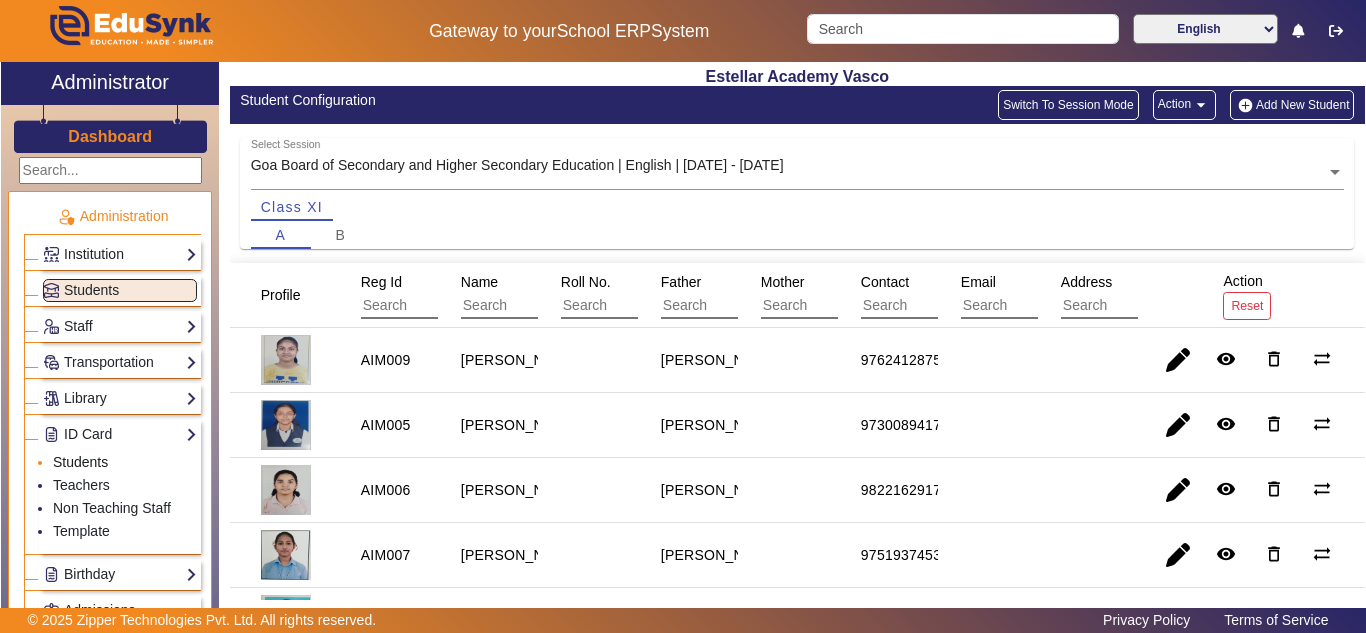 click on "Students" 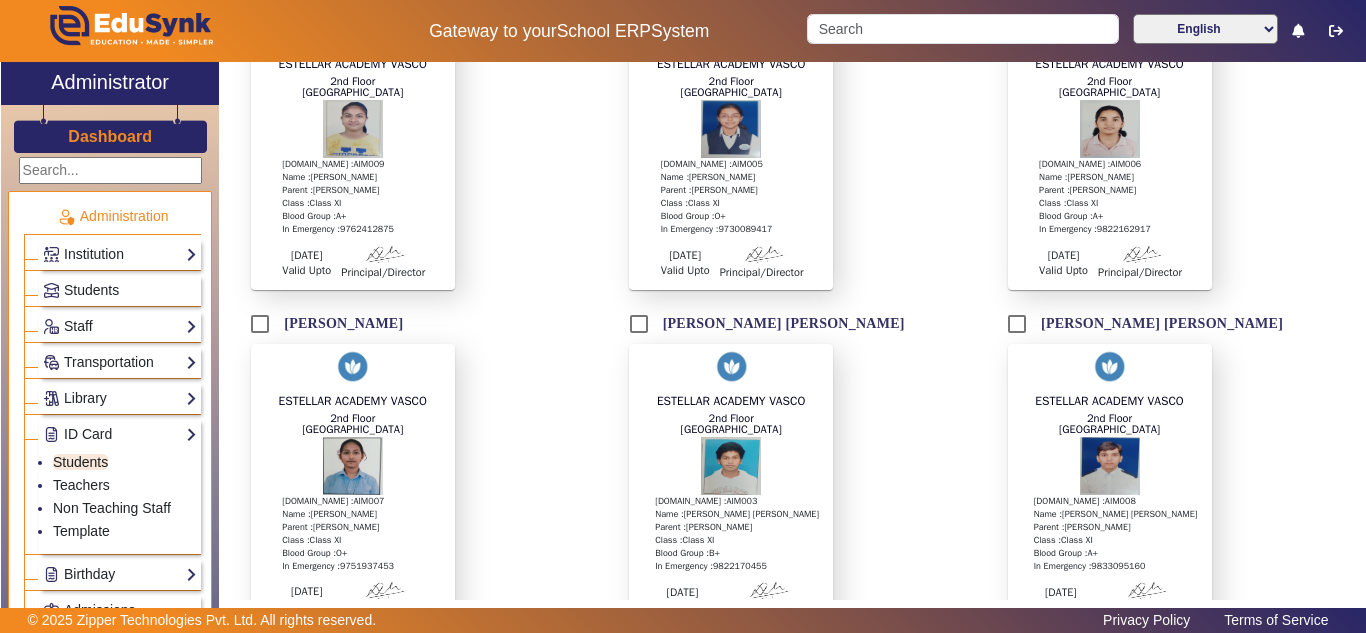 scroll, scrollTop: 450, scrollLeft: 0, axis: vertical 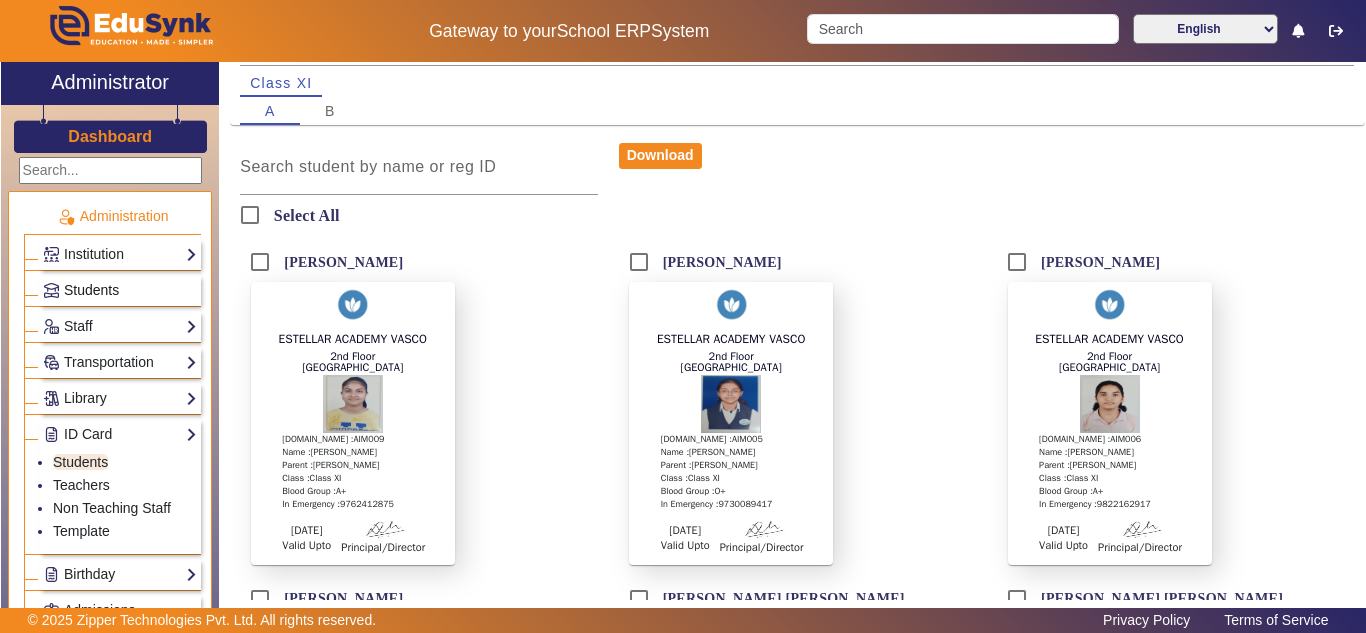 click on "Students" 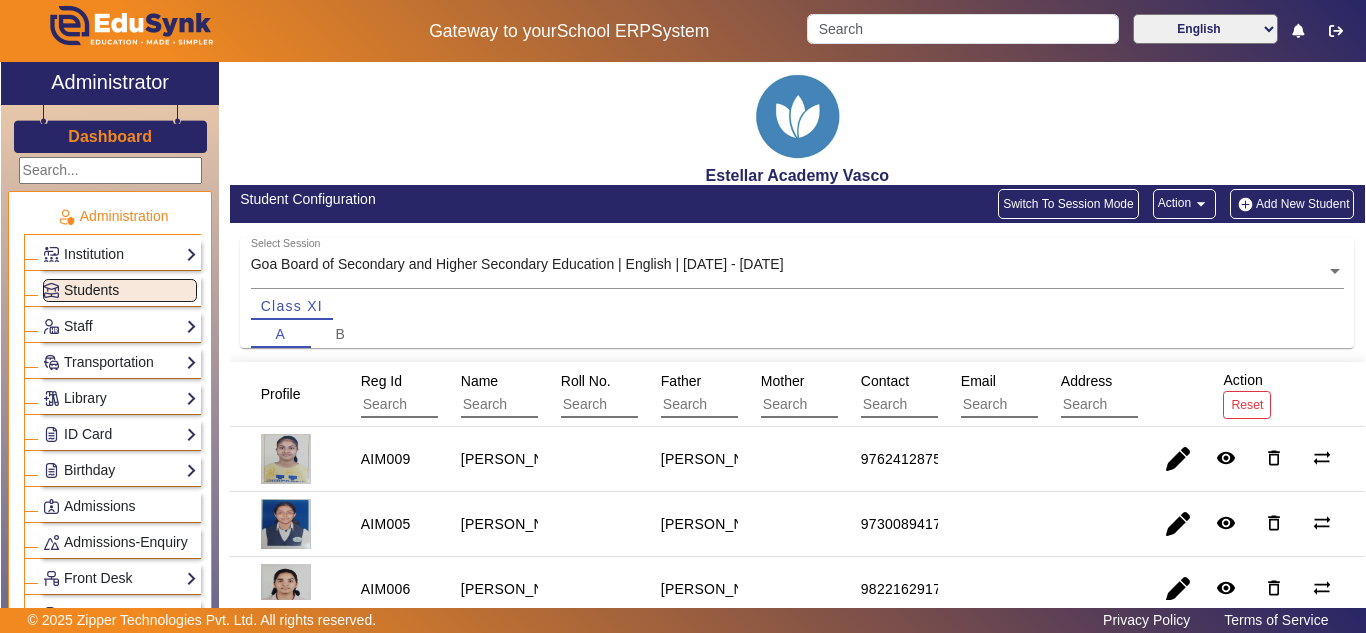scroll, scrollTop: 0, scrollLeft: 0, axis: both 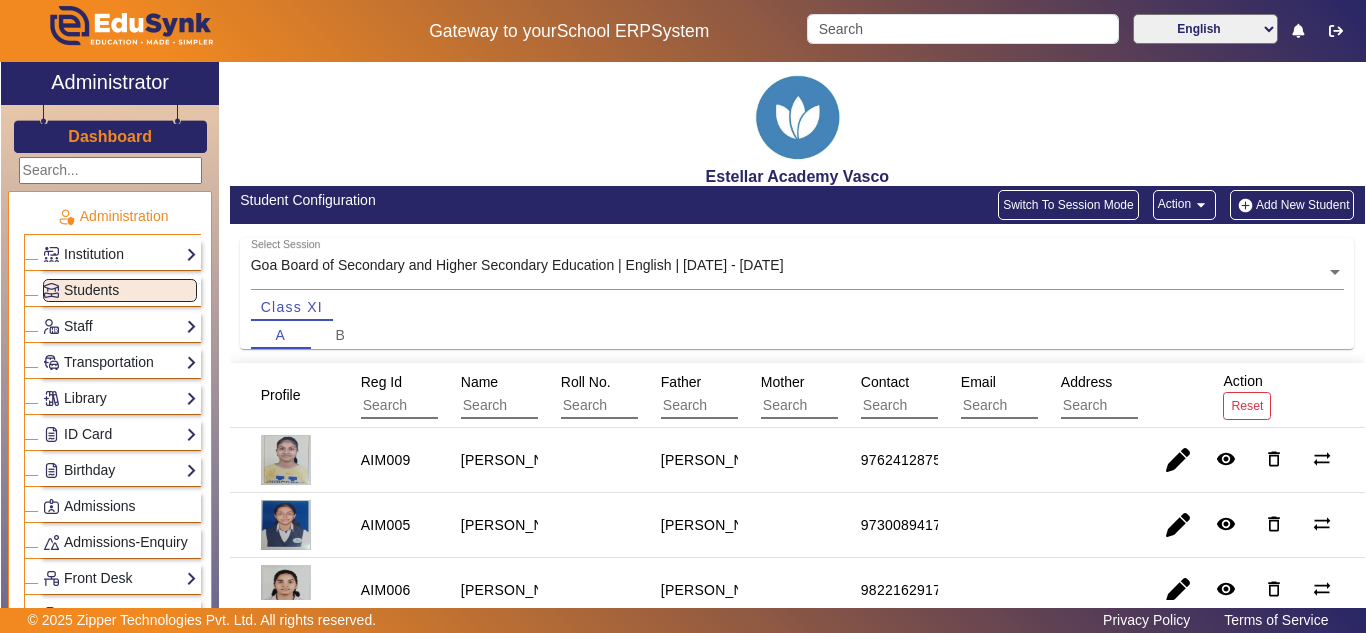 click on "Add New Student" 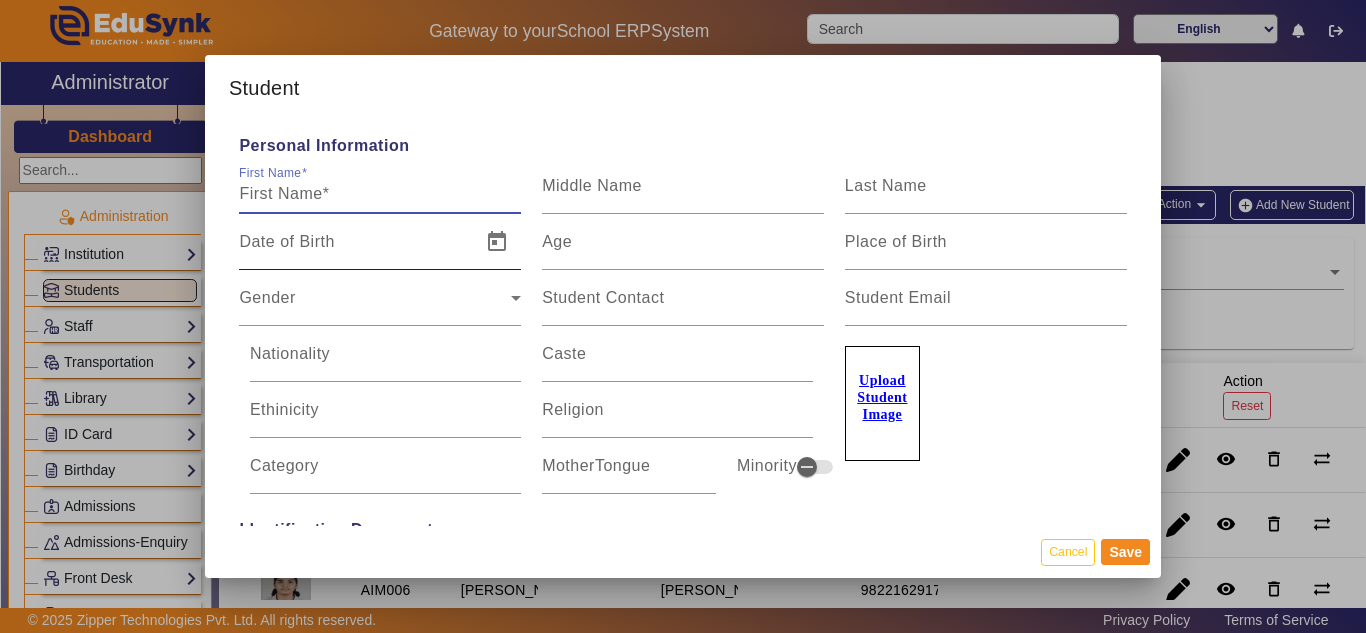 paste on "[PERSON_NAME]" 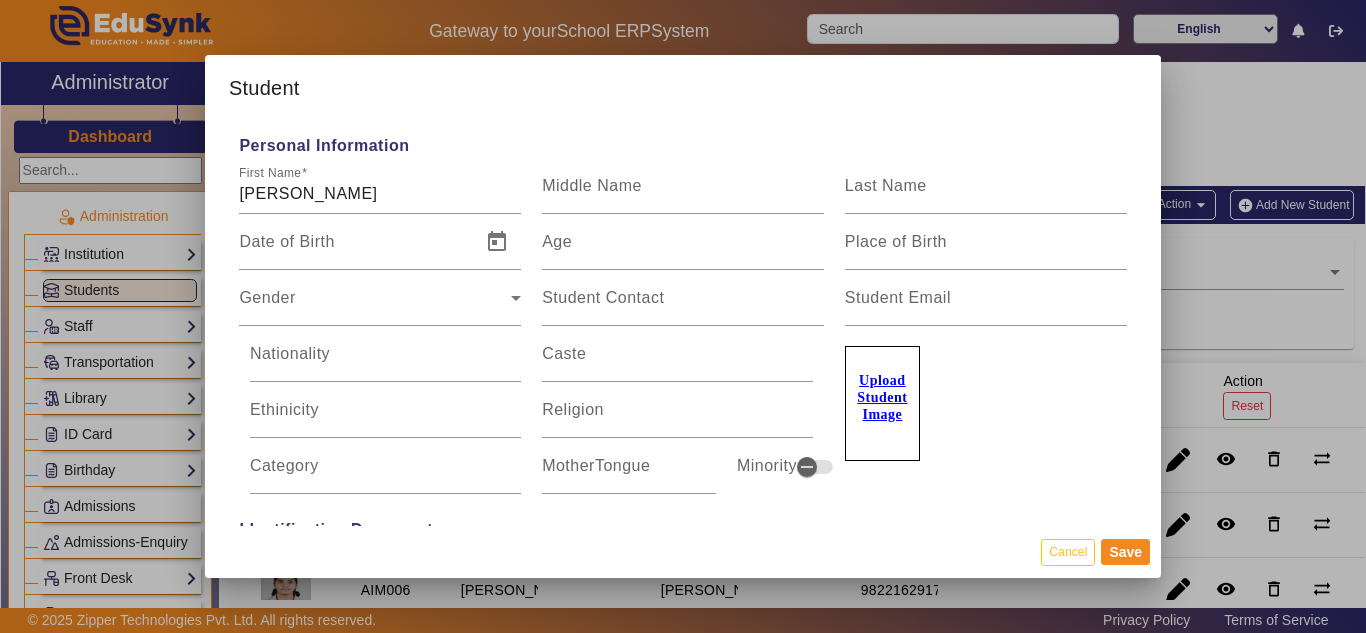 click on "Upload Student Image" at bounding box center (882, 397) 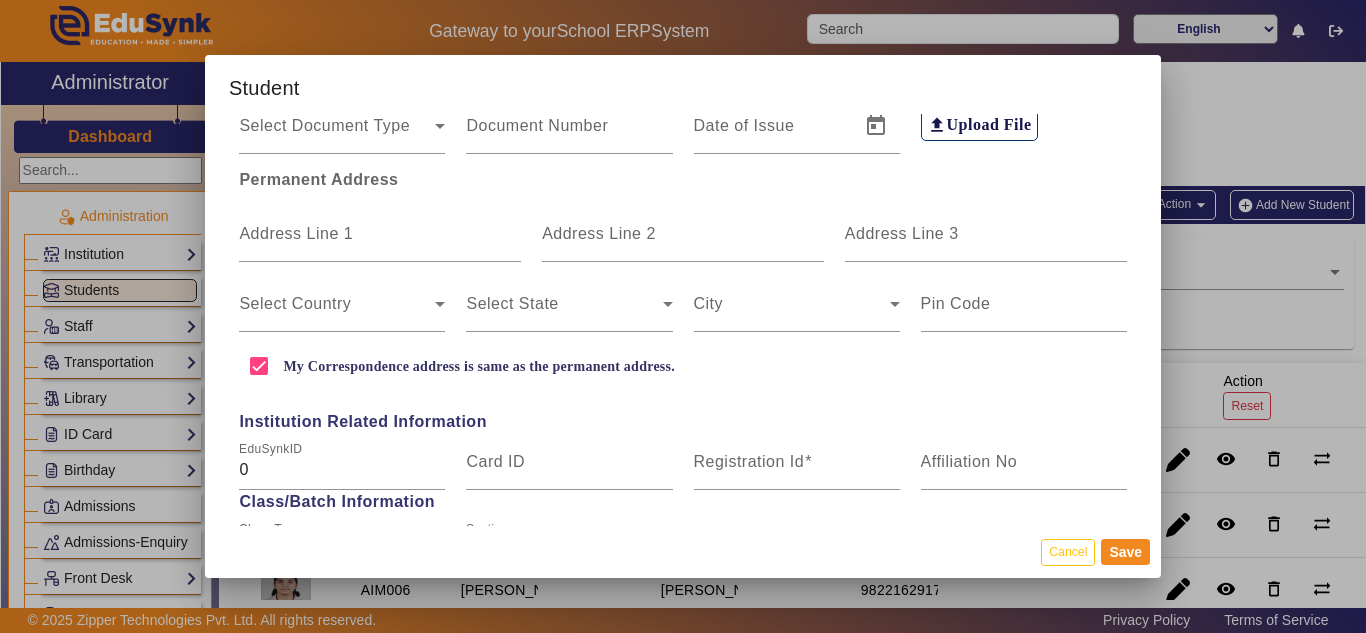 scroll, scrollTop: 700, scrollLeft: 0, axis: vertical 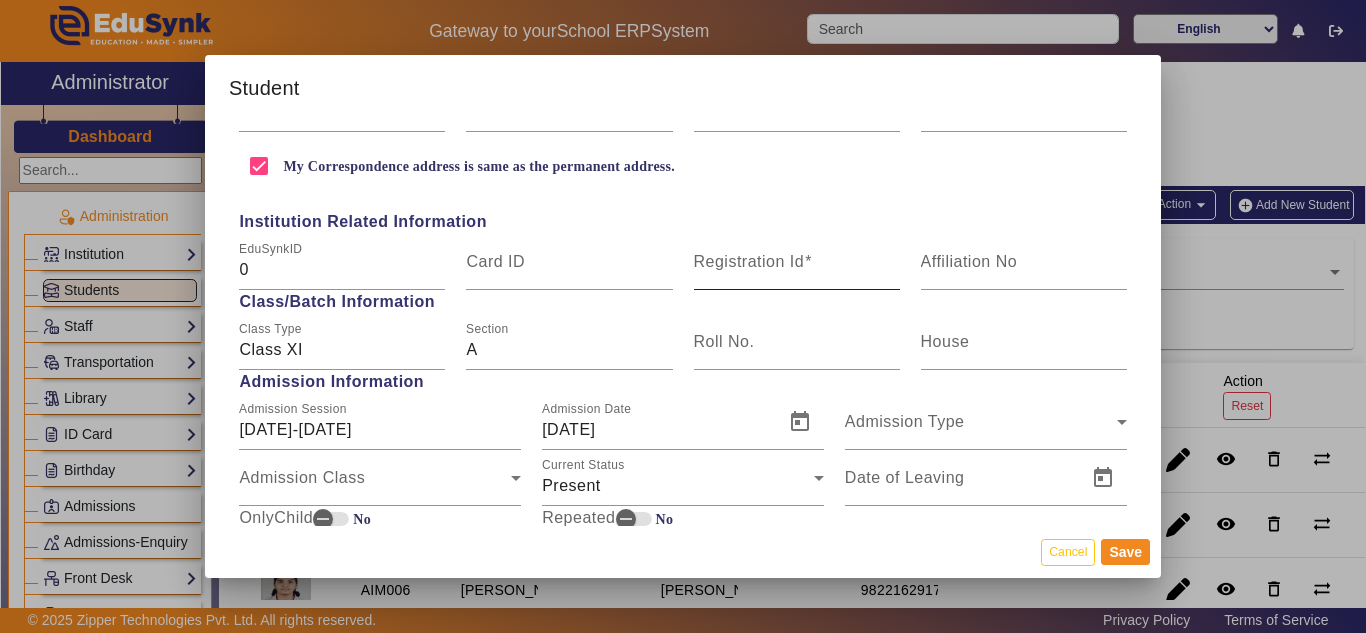 click on "Registration Id" at bounding box center [749, 261] 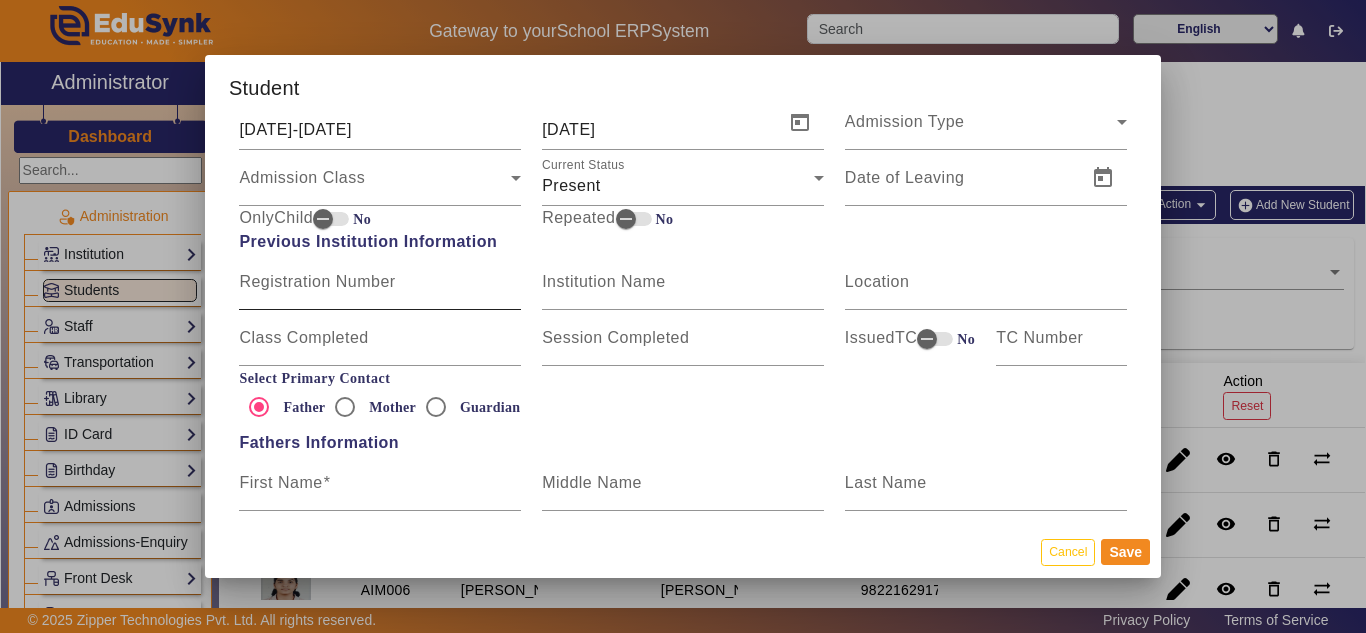 scroll, scrollTop: 1100, scrollLeft: 0, axis: vertical 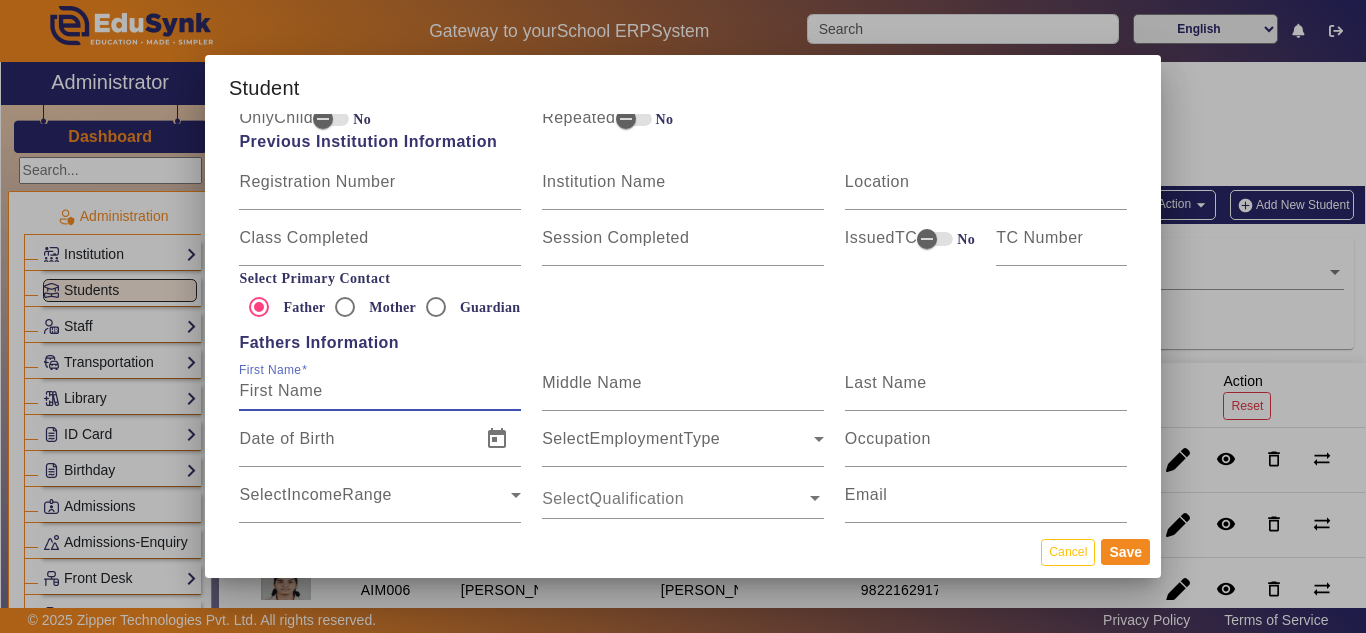 click on "First Name" at bounding box center [380, 391] 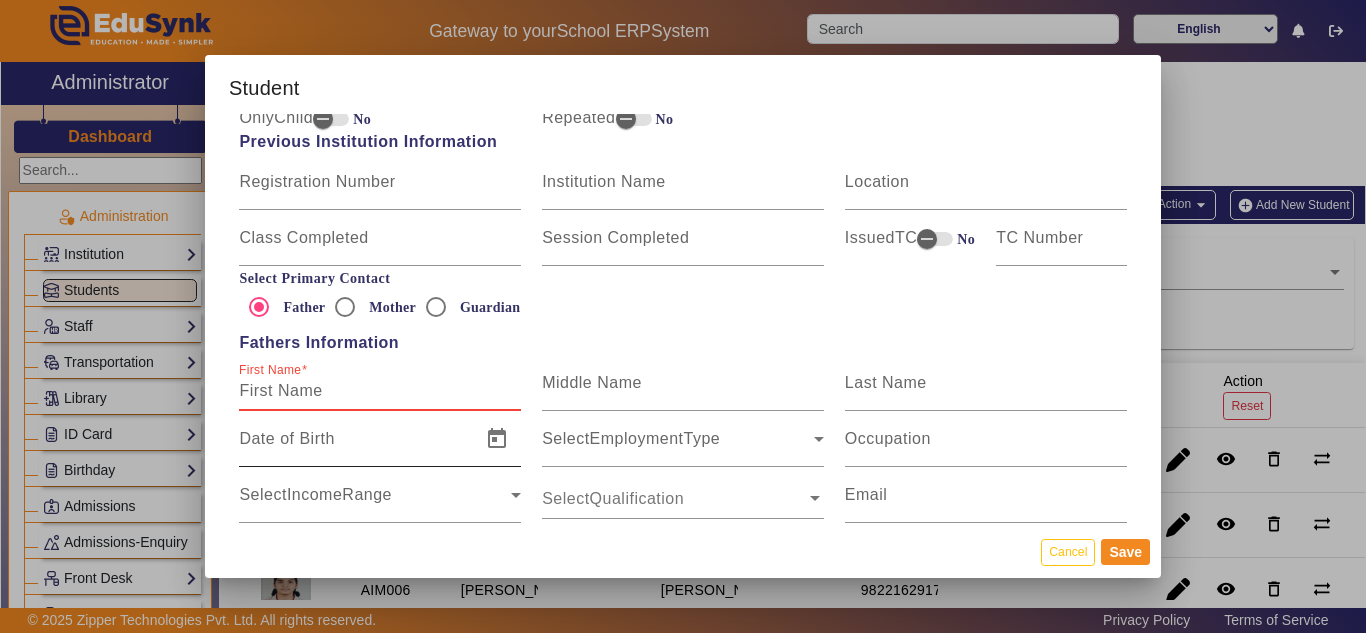 paste on "[PERSON_NAME]" 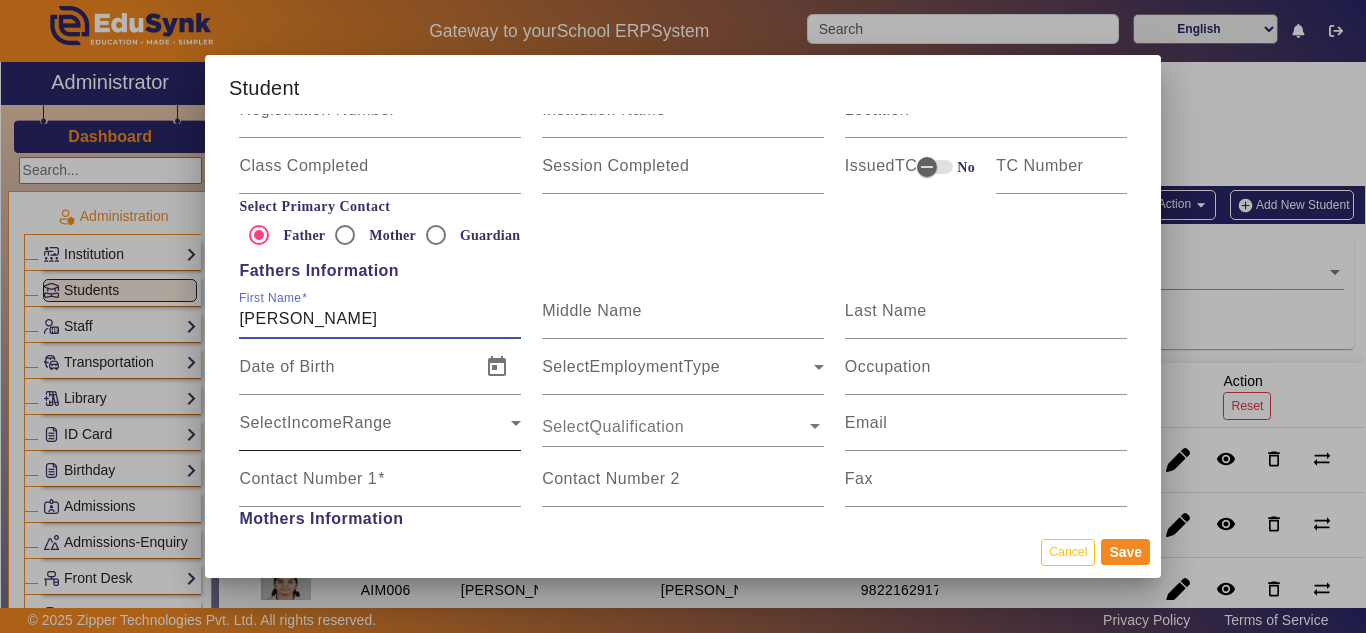 scroll, scrollTop: 1200, scrollLeft: 0, axis: vertical 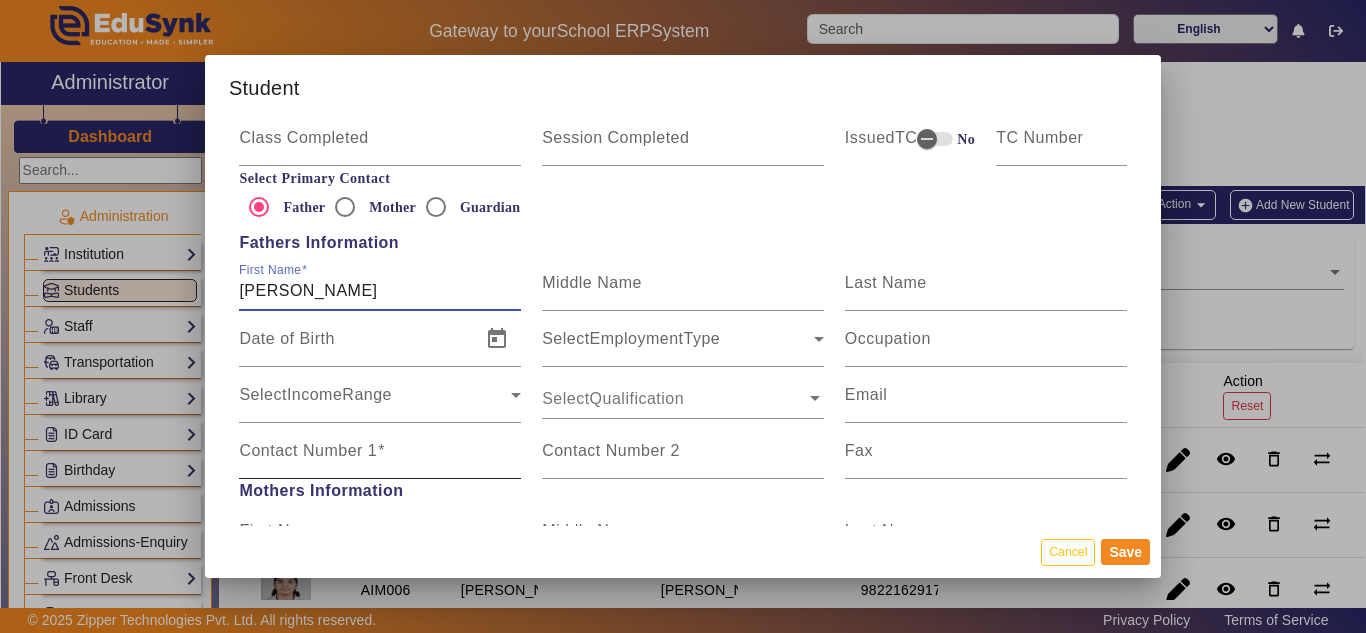 click on "Contact Number 1" at bounding box center [308, 450] 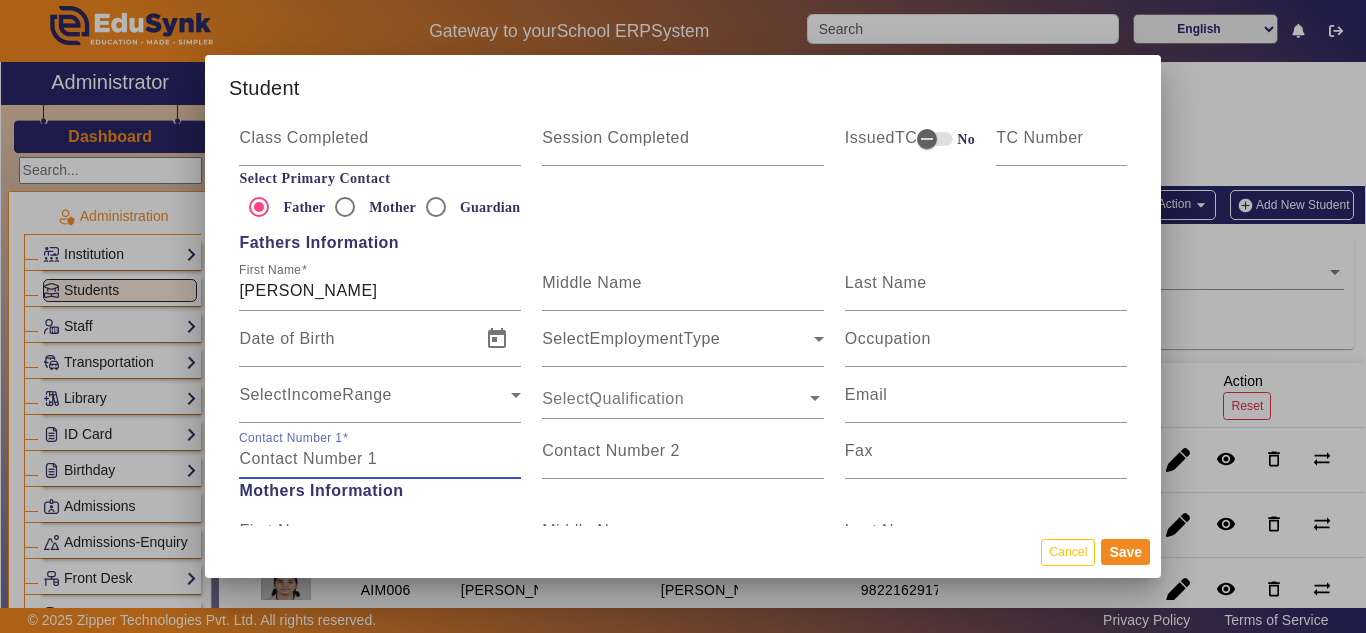 paste on "9423317127" 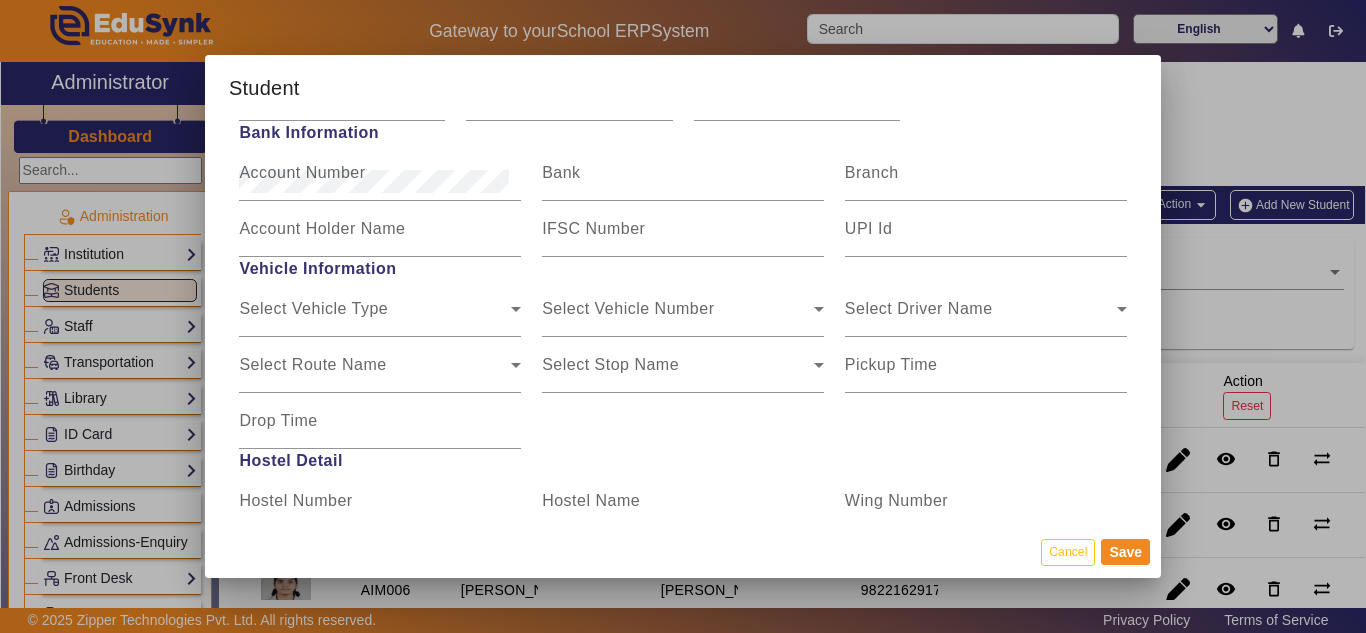 scroll, scrollTop: 2200, scrollLeft: 0, axis: vertical 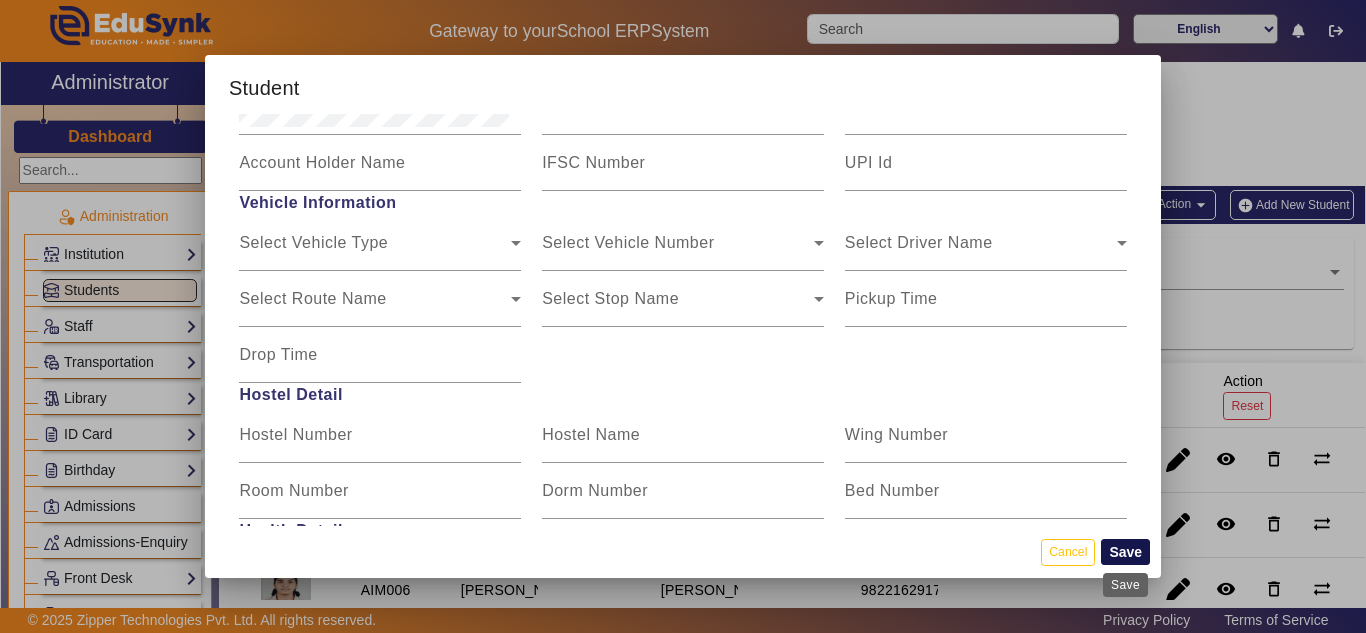 click on "Save" at bounding box center [1125, 552] 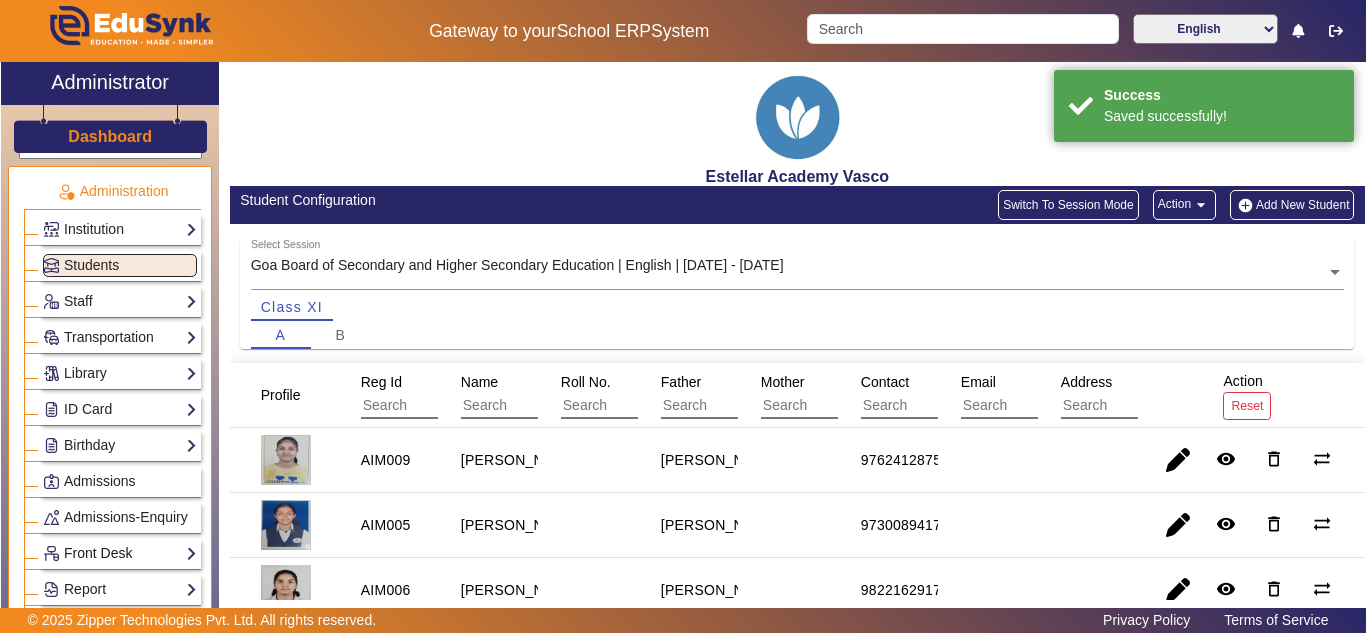 scroll, scrollTop: 0, scrollLeft: 0, axis: both 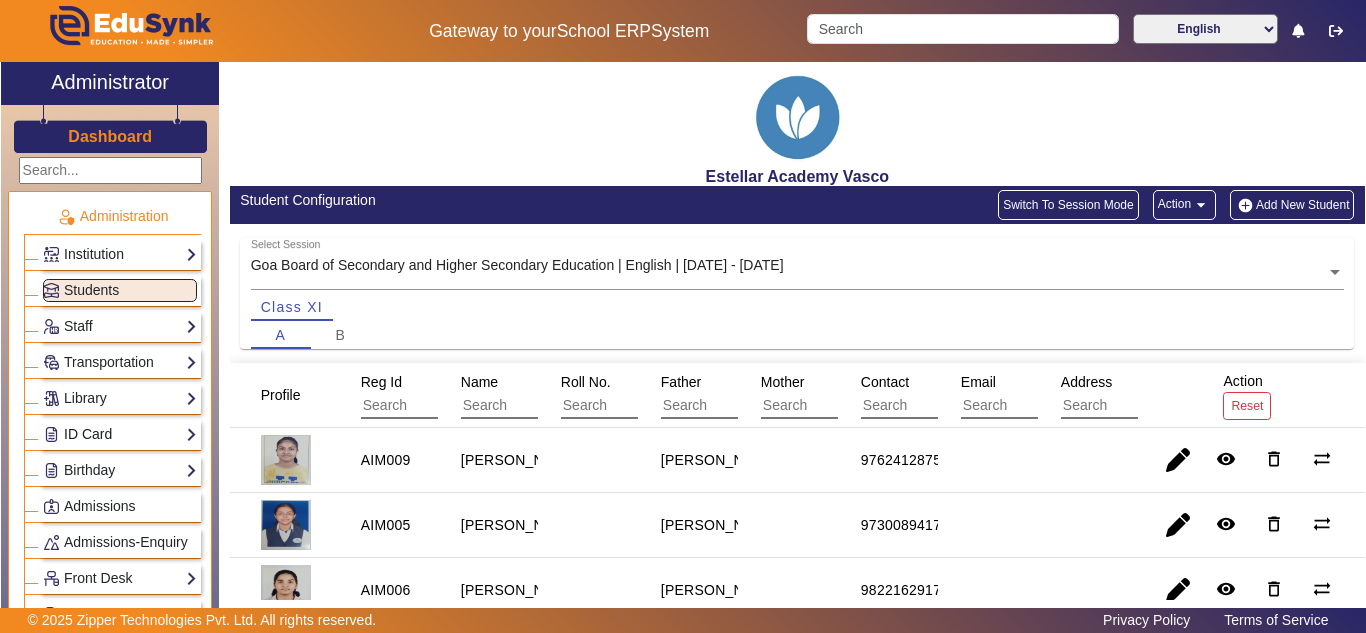 click on "ID Card" 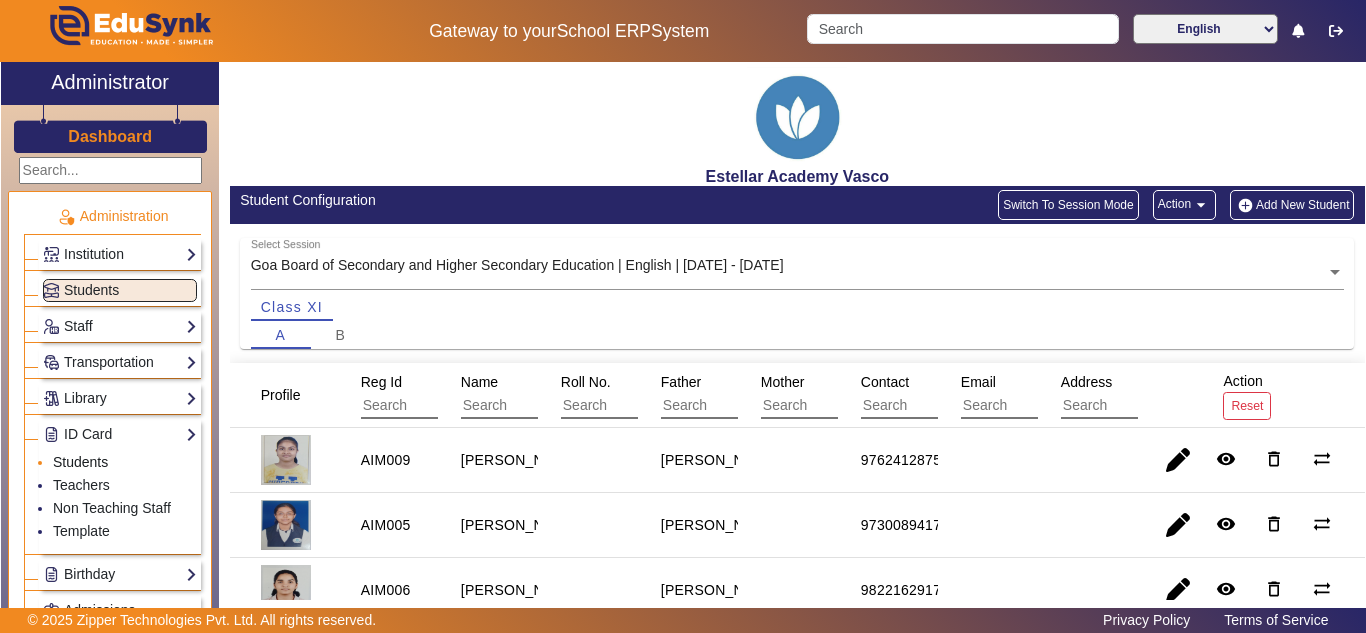 click on "Students" 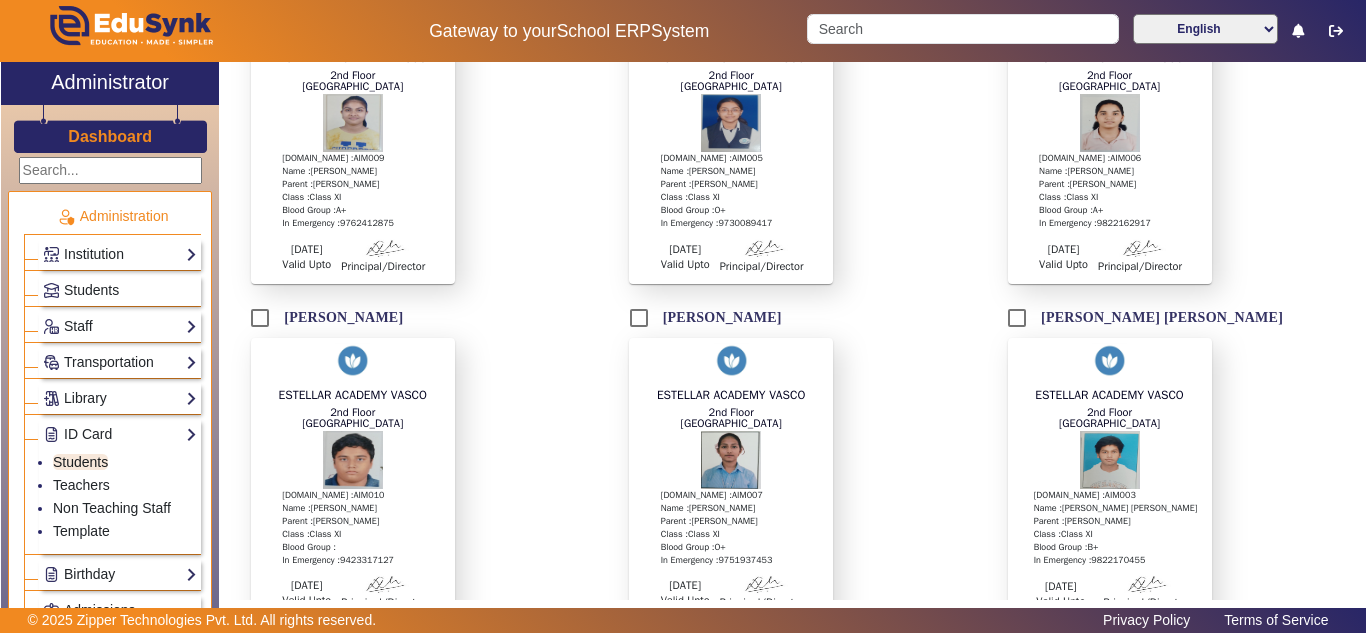 scroll, scrollTop: 581, scrollLeft: 0, axis: vertical 